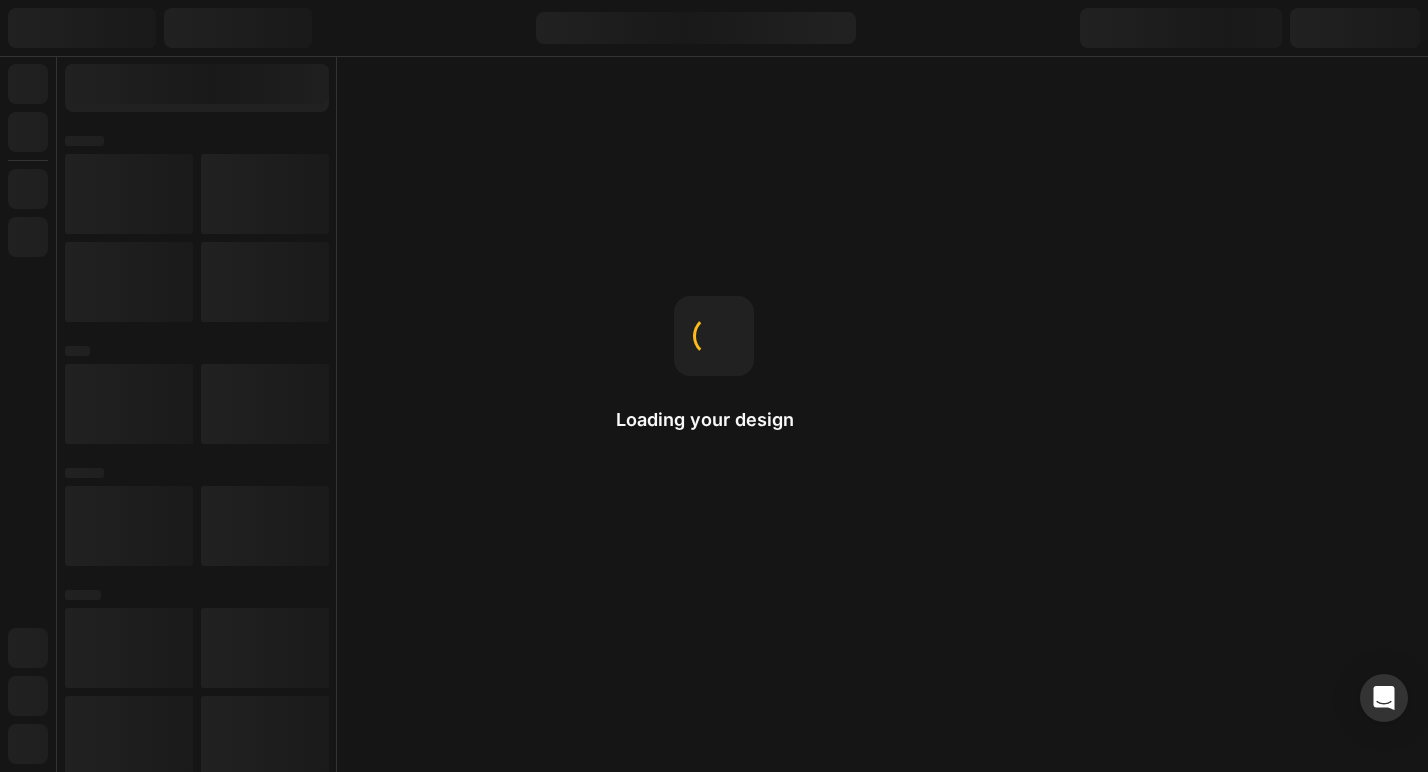 scroll, scrollTop: 0, scrollLeft: 0, axis: both 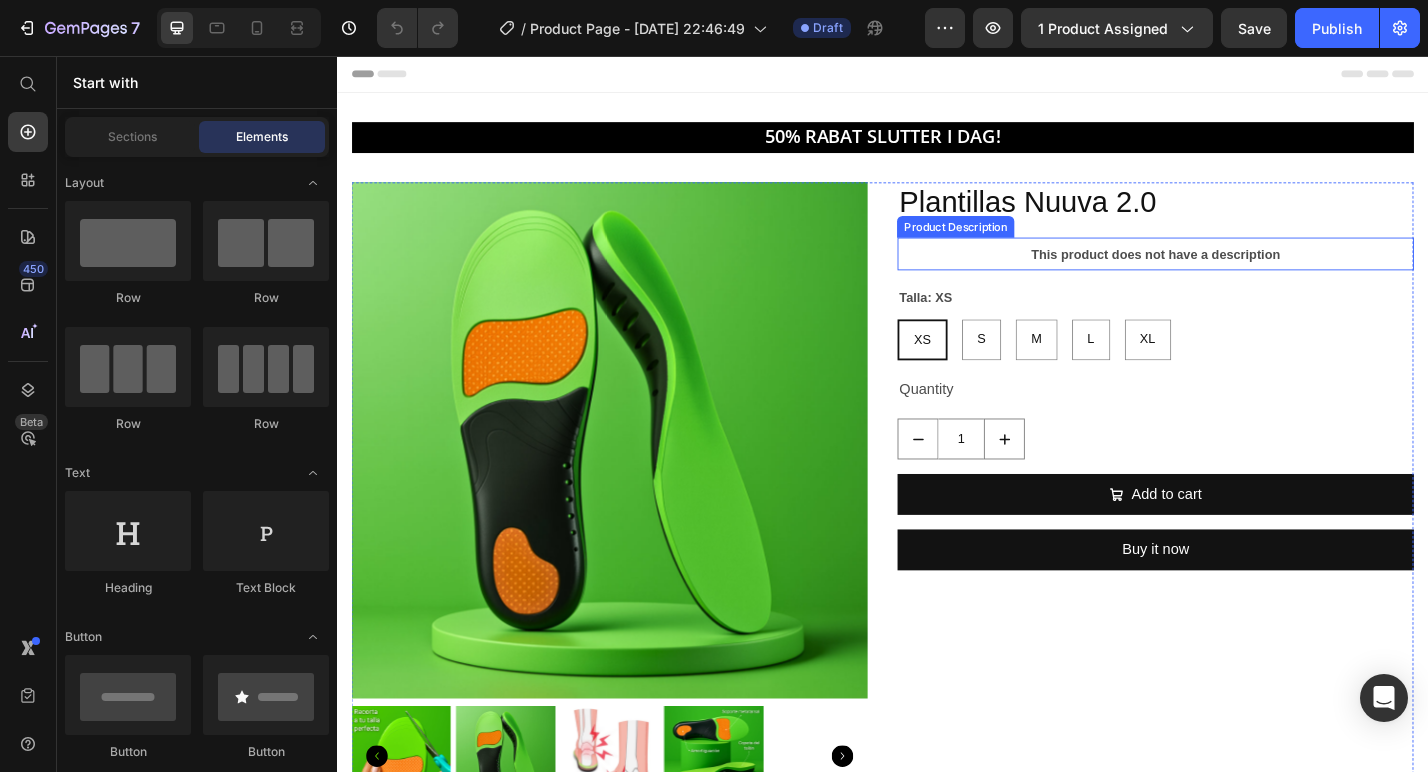 click on "This product does not have a description" at bounding box center (1237, 274) 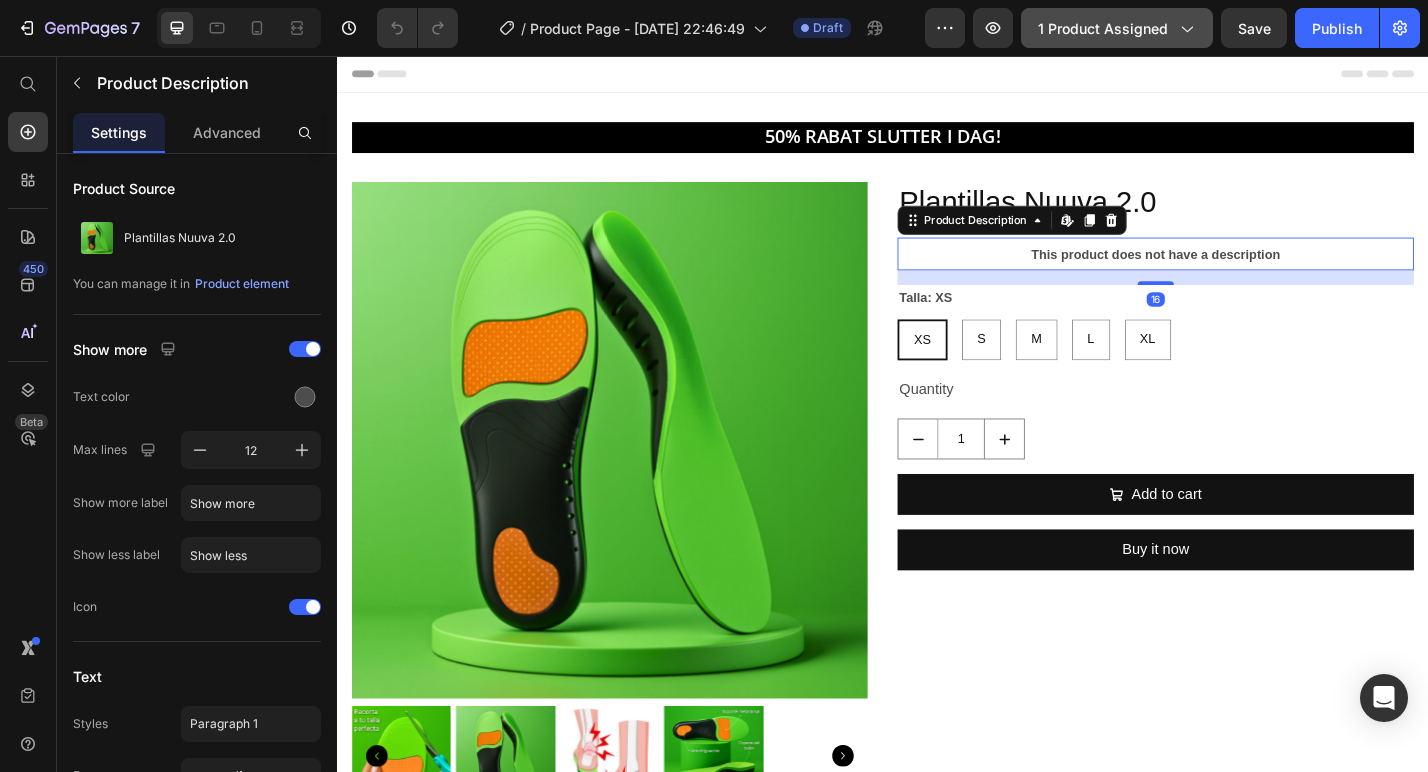 drag, startPoint x: 1046, startPoint y: 36, endPoint x: 1046, endPoint y: 47, distance: 11 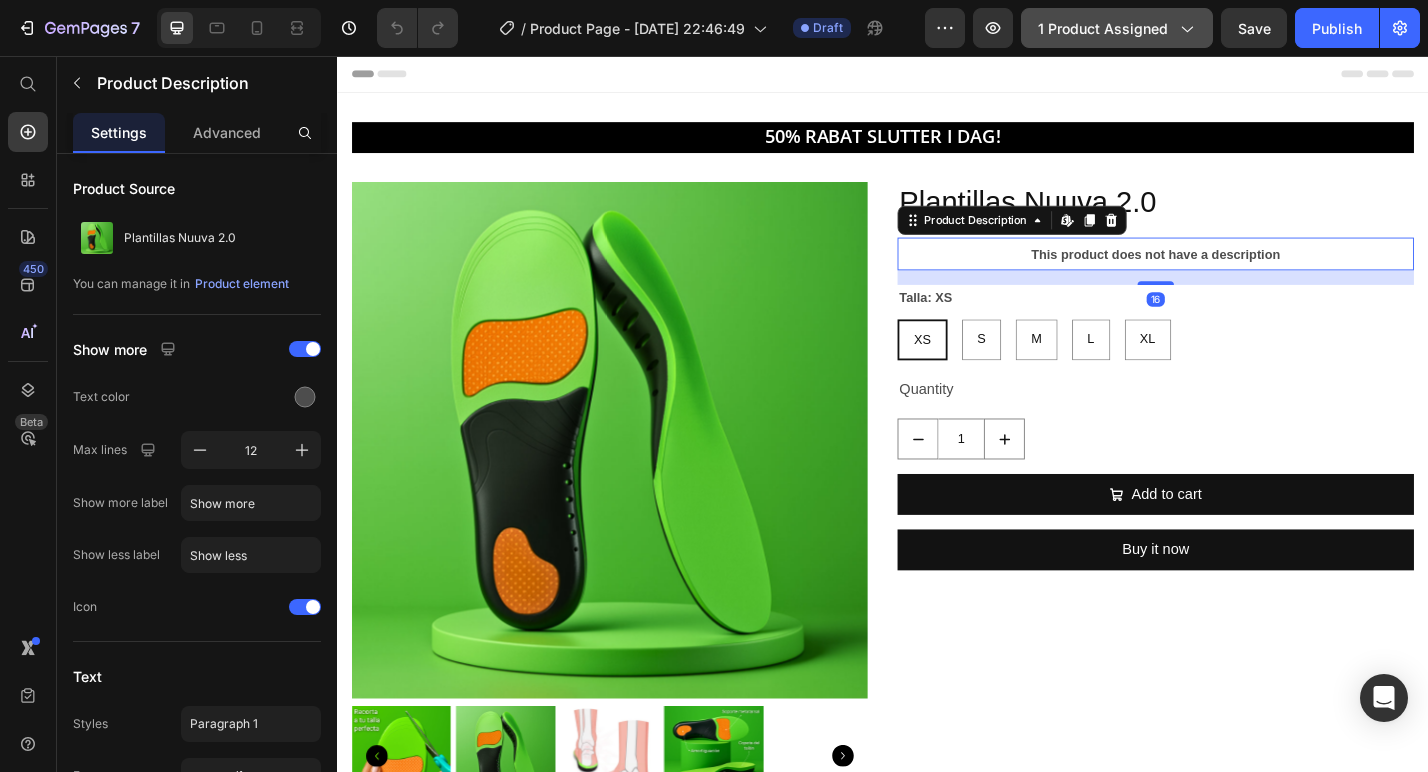 click on "1 product assigned" 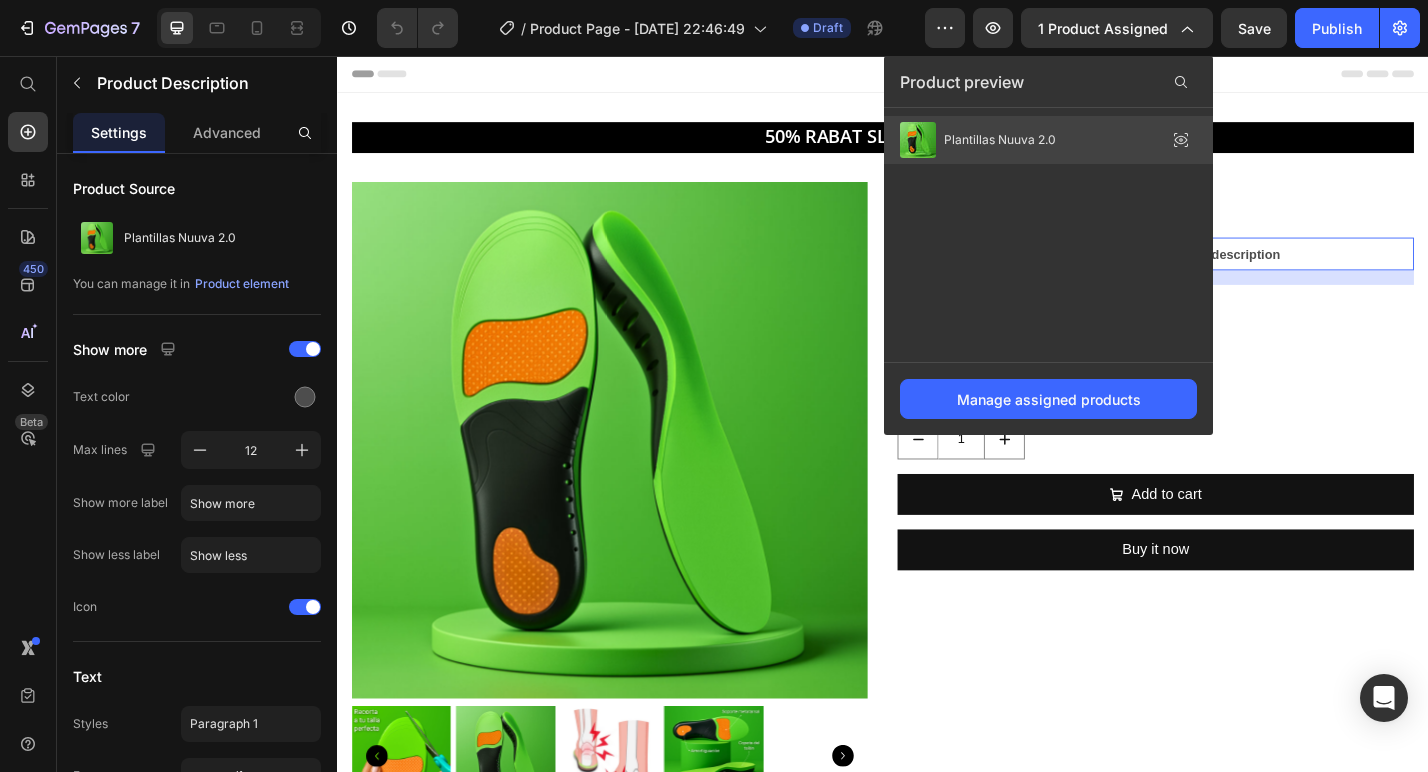 drag, startPoint x: 1038, startPoint y: 143, endPoint x: 775, endPoint y: 130, distance: 263.3211 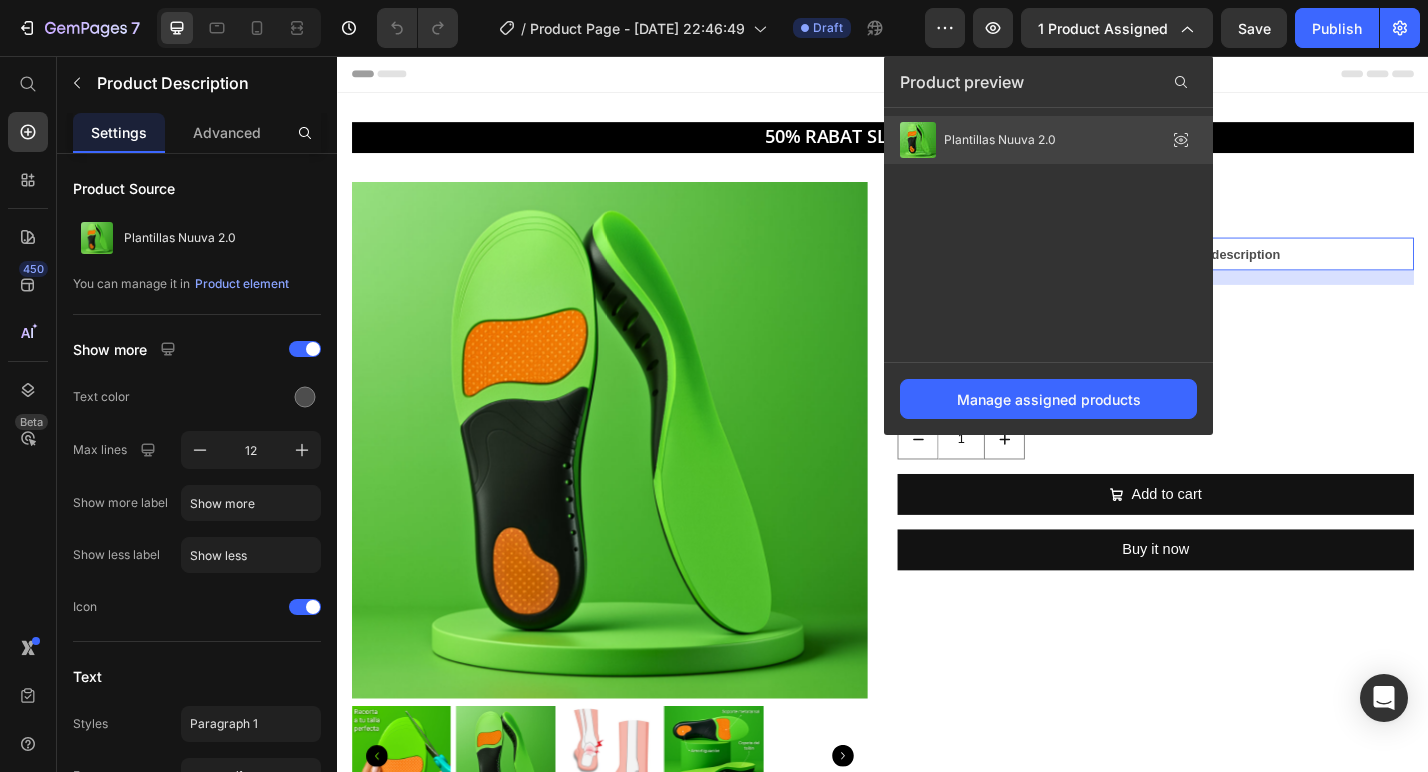 click on "Plantillas Nuuva 2.0" at bounding box center (1000, 140) 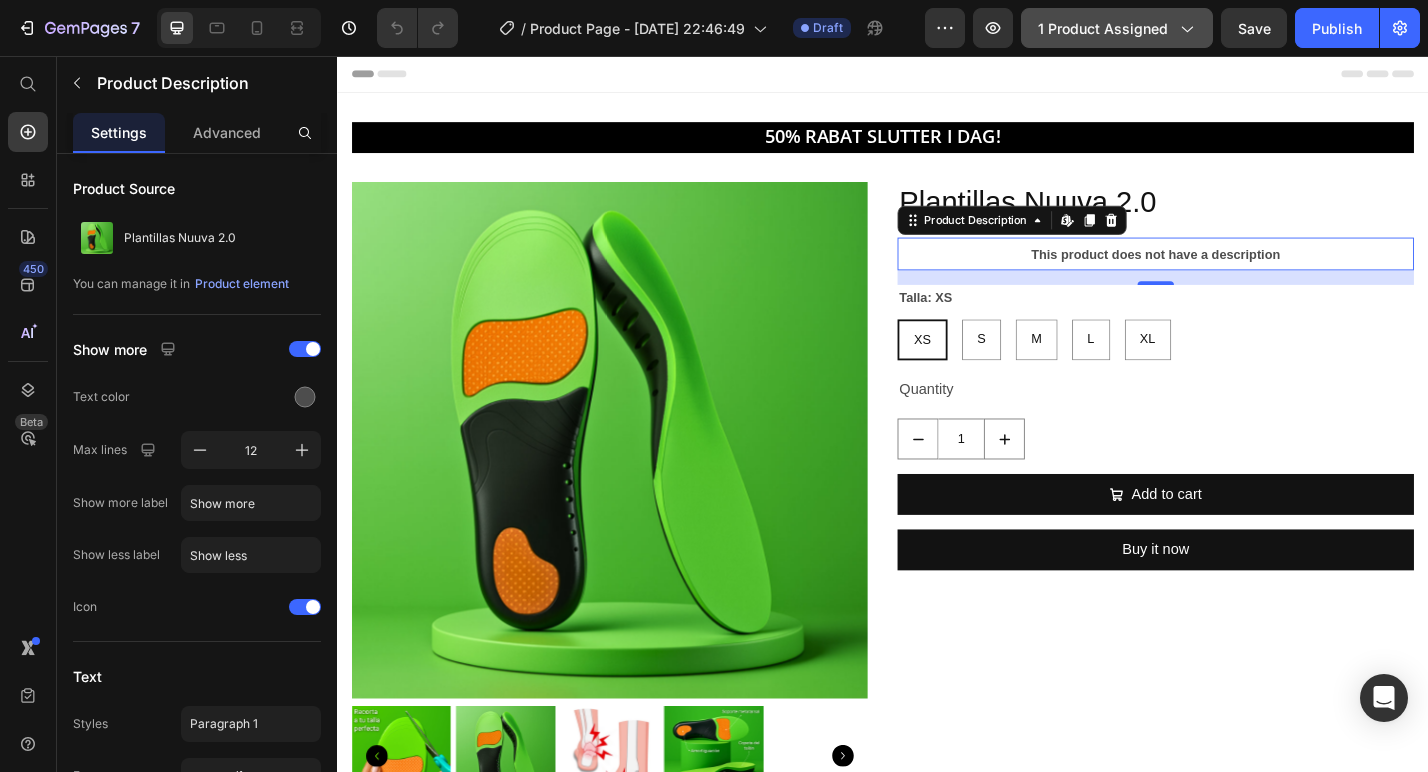 click on "1 product assigned" 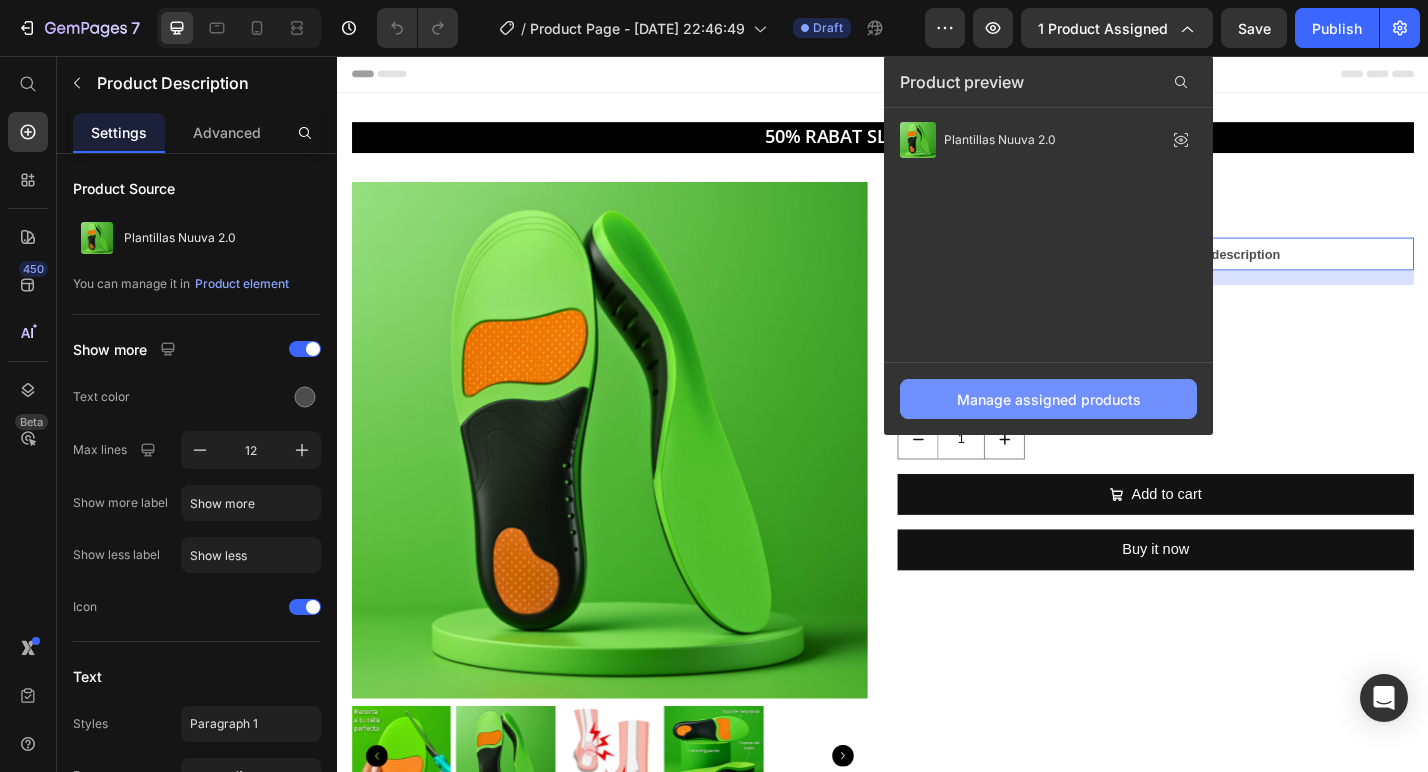 click on "Manage assigned products" at bounding box center (1048, 399) 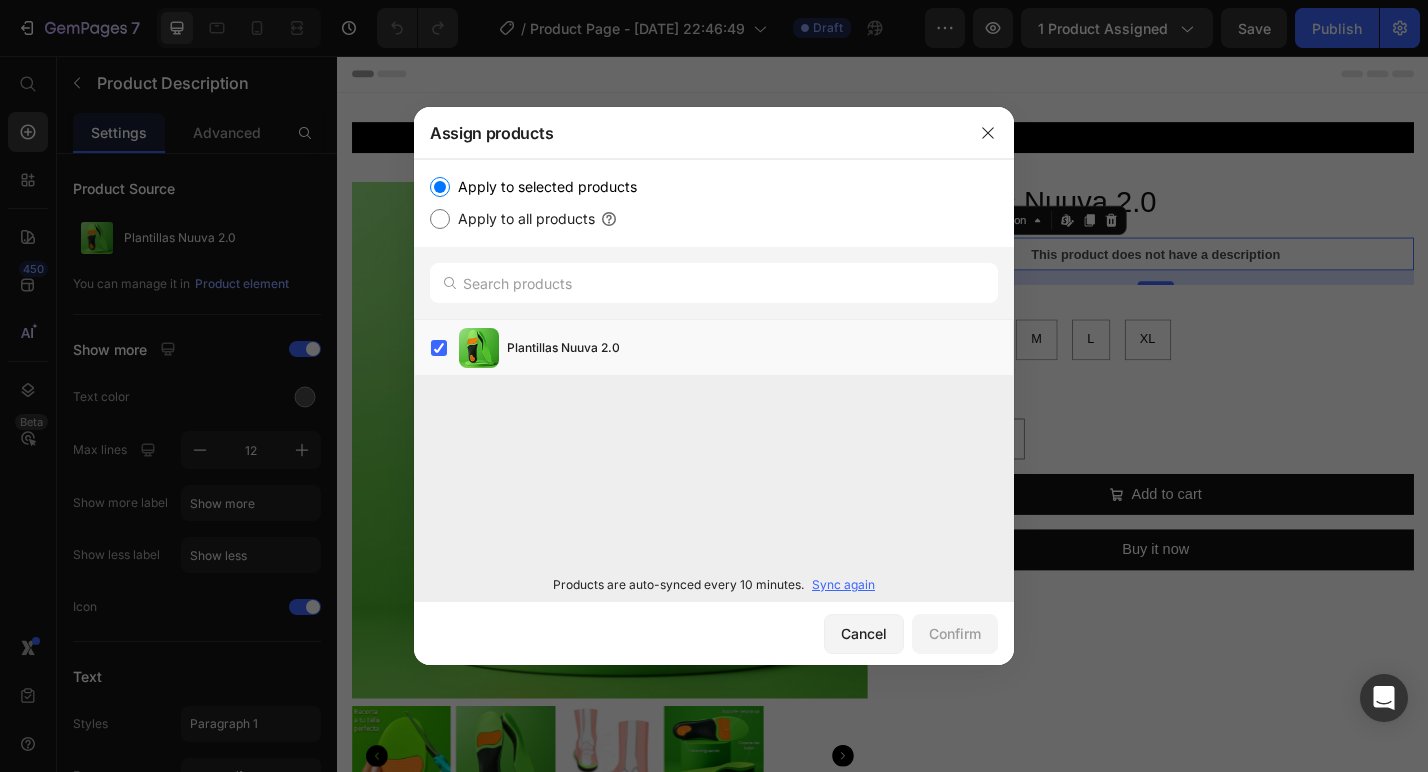 click on "Sync again" at bounding box center (843, 585) 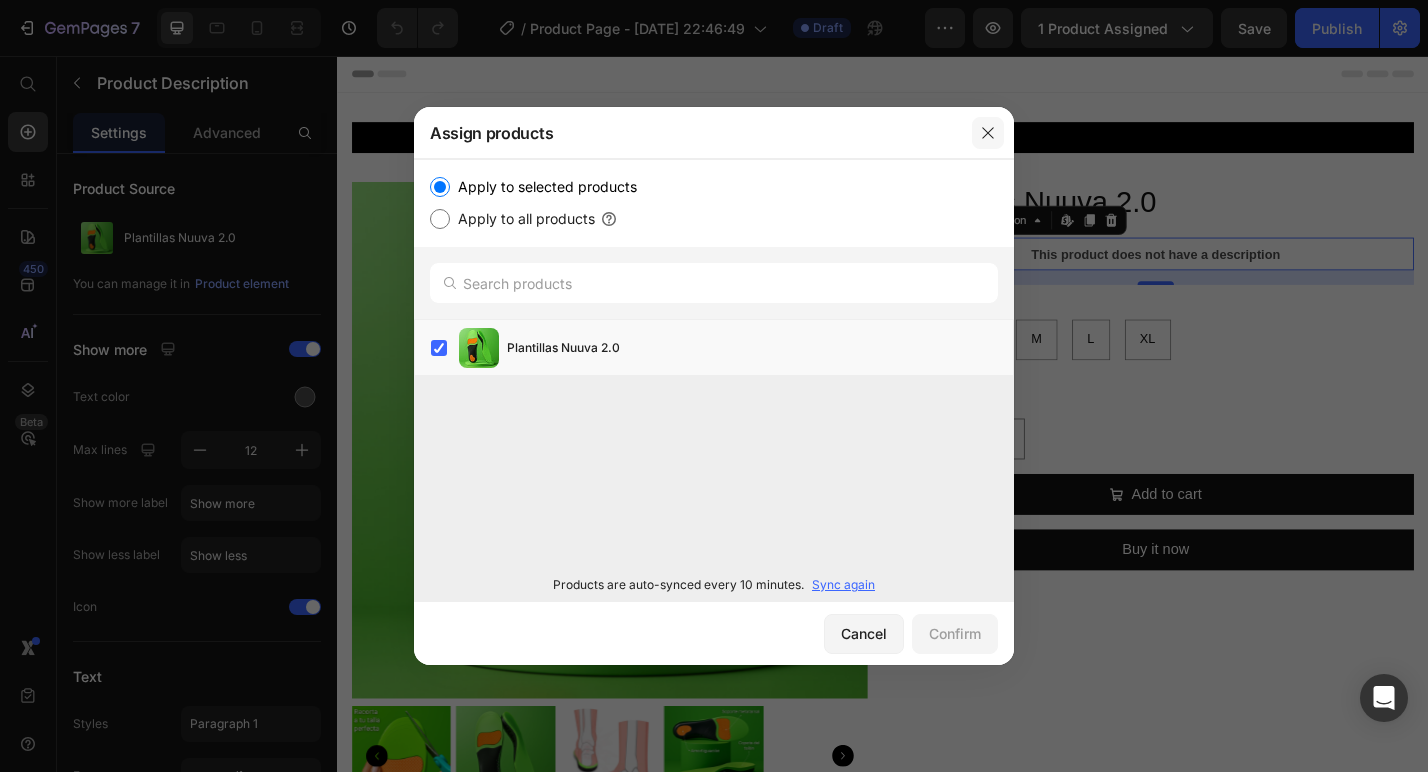 click 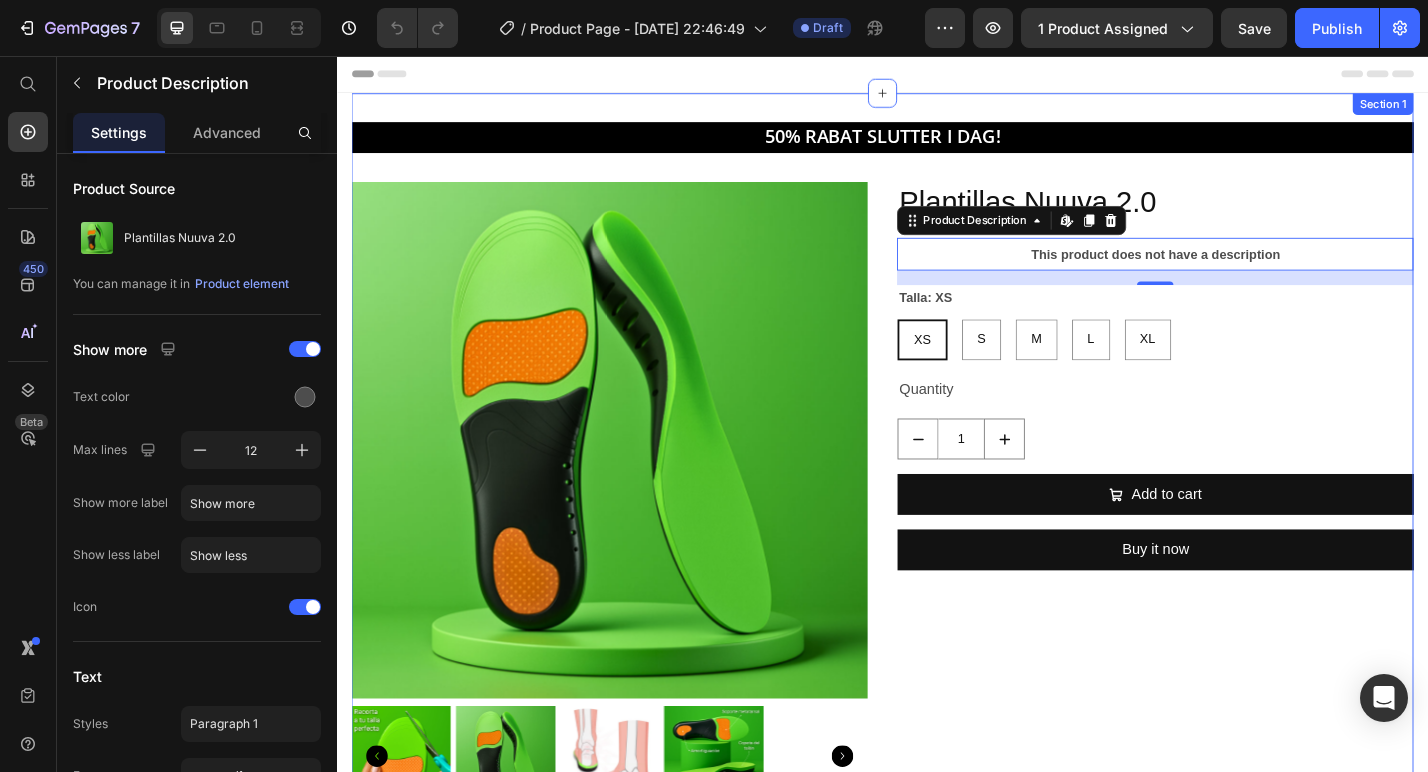 click on "50% RABAT [PERSON_NAME] I DAG! Text Block
Product Images Plantillas Nuuva 2.0 Product Title This product does not have a description Product Description   Edit content in Shopify 16 Talla: XS XS XS XS S S S M M M L L L XL XL XL Product Variants & Swatches Quantity Text Block 1 Product Quantity
Add to cart Add to Cart Buy it now Dynamic Checkout Product" at bounding box center (937, 512) 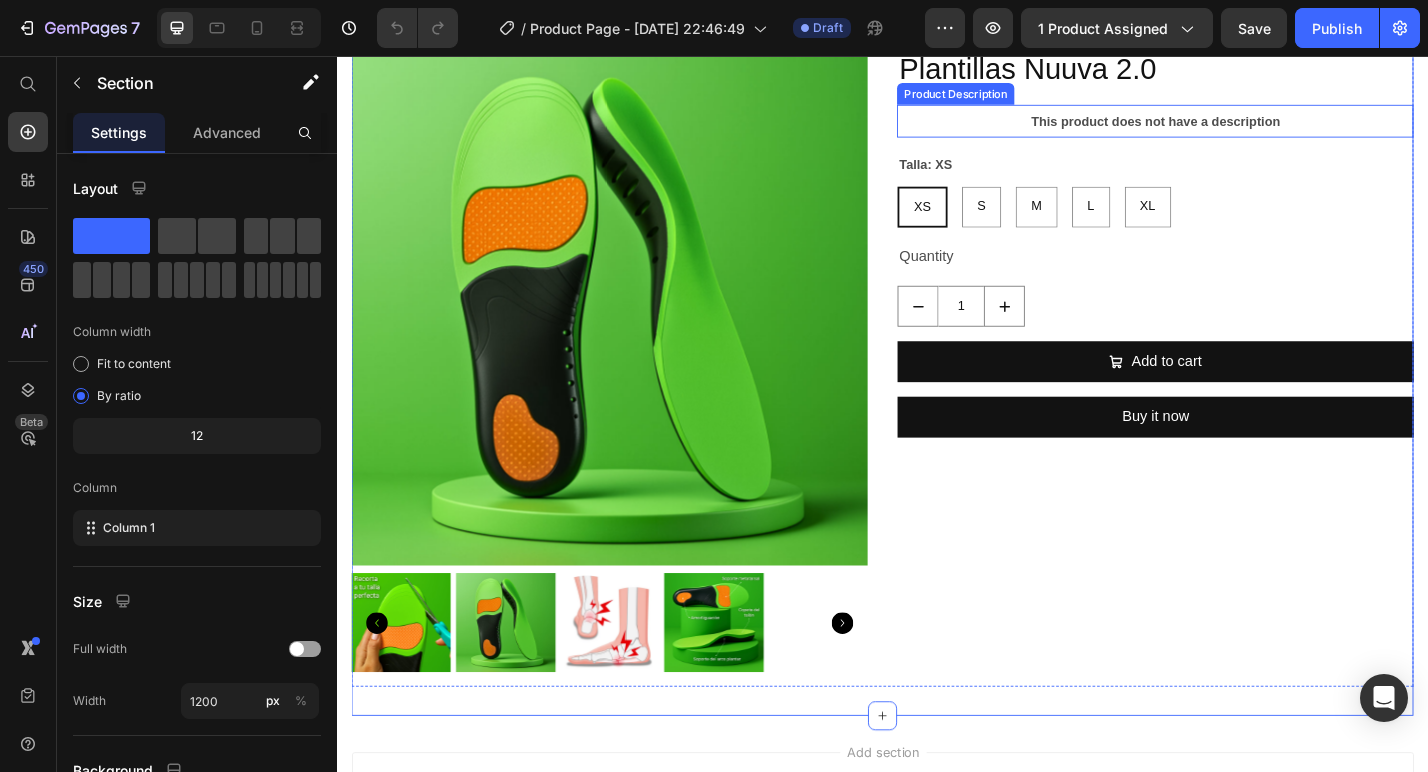 scroll, scrollTop: 157, scrollLeft: 0, axis: vertical 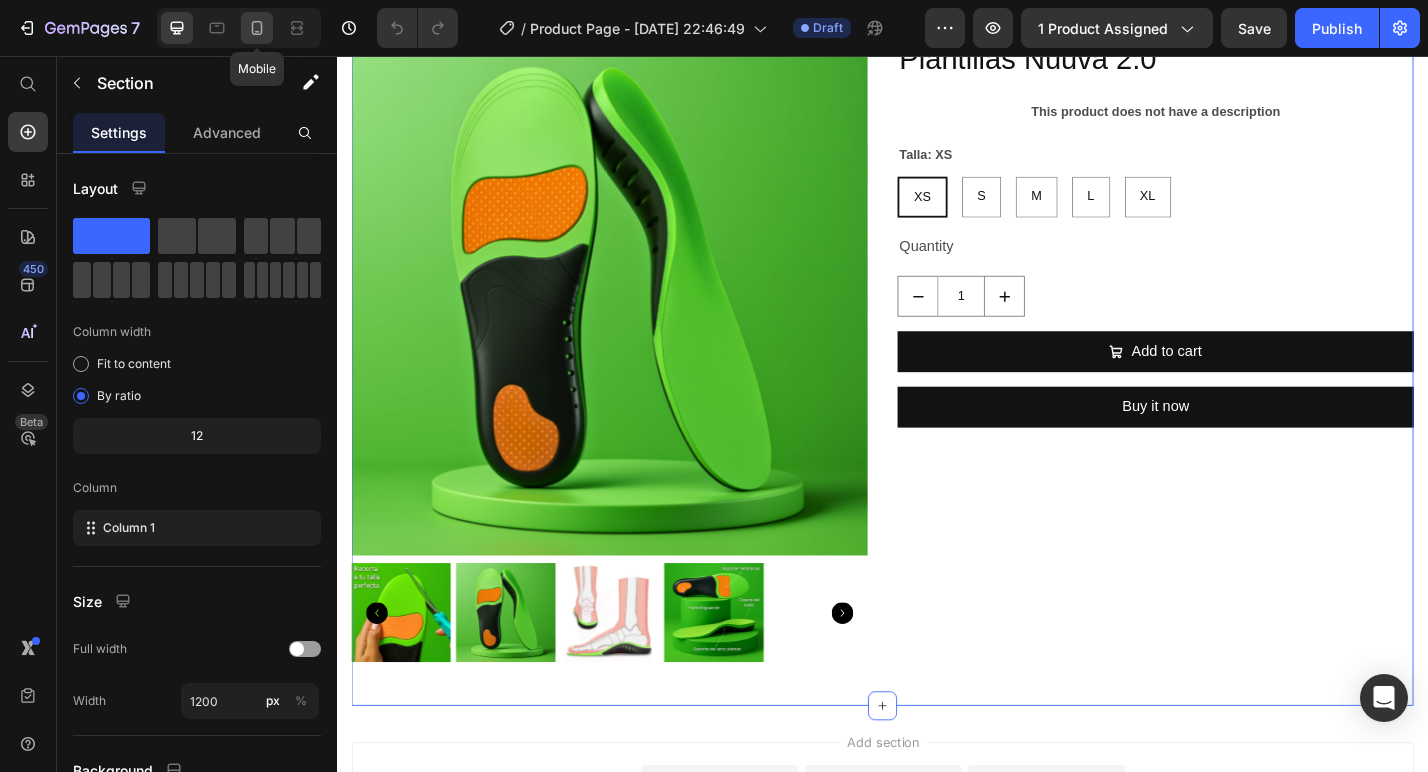 click 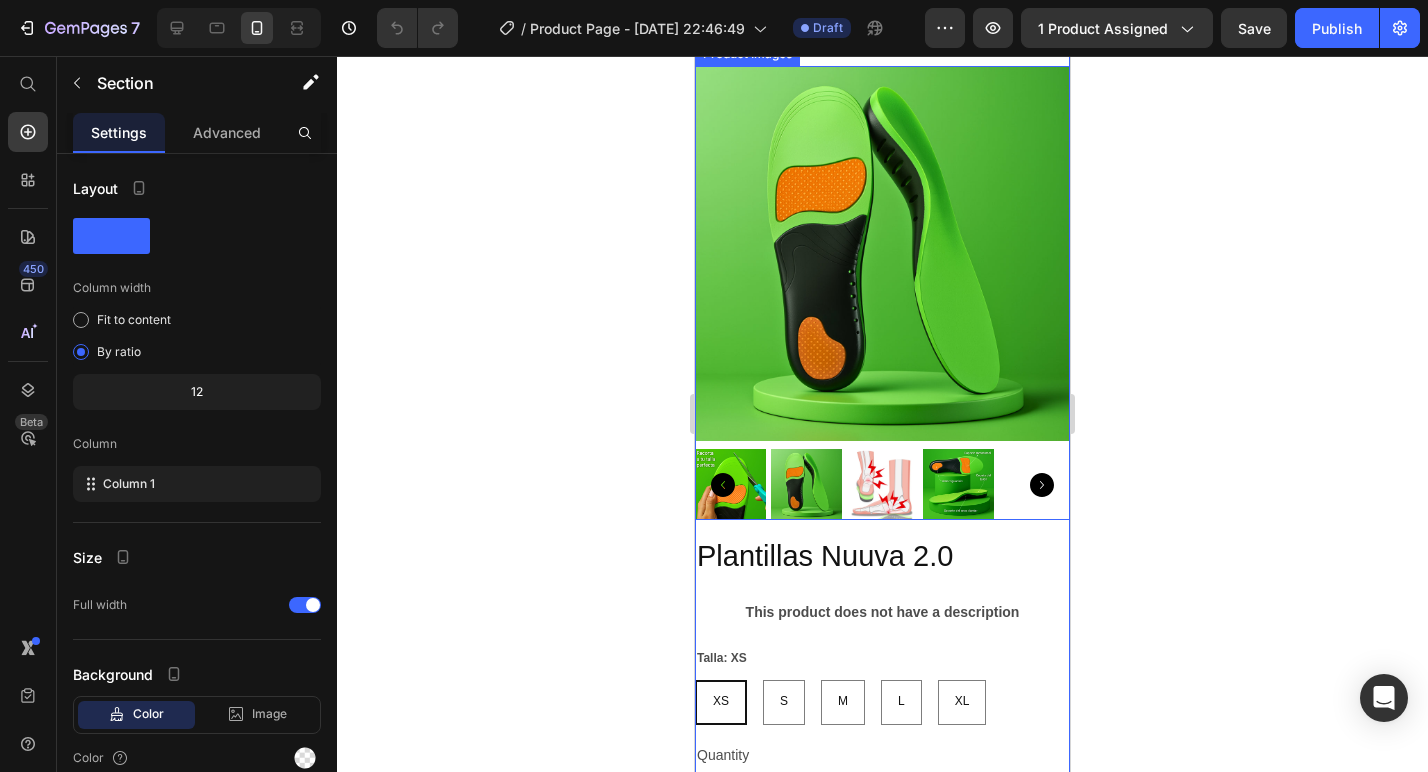 scroll, scrollTop: 0, scrollLeft: 0, axis: both 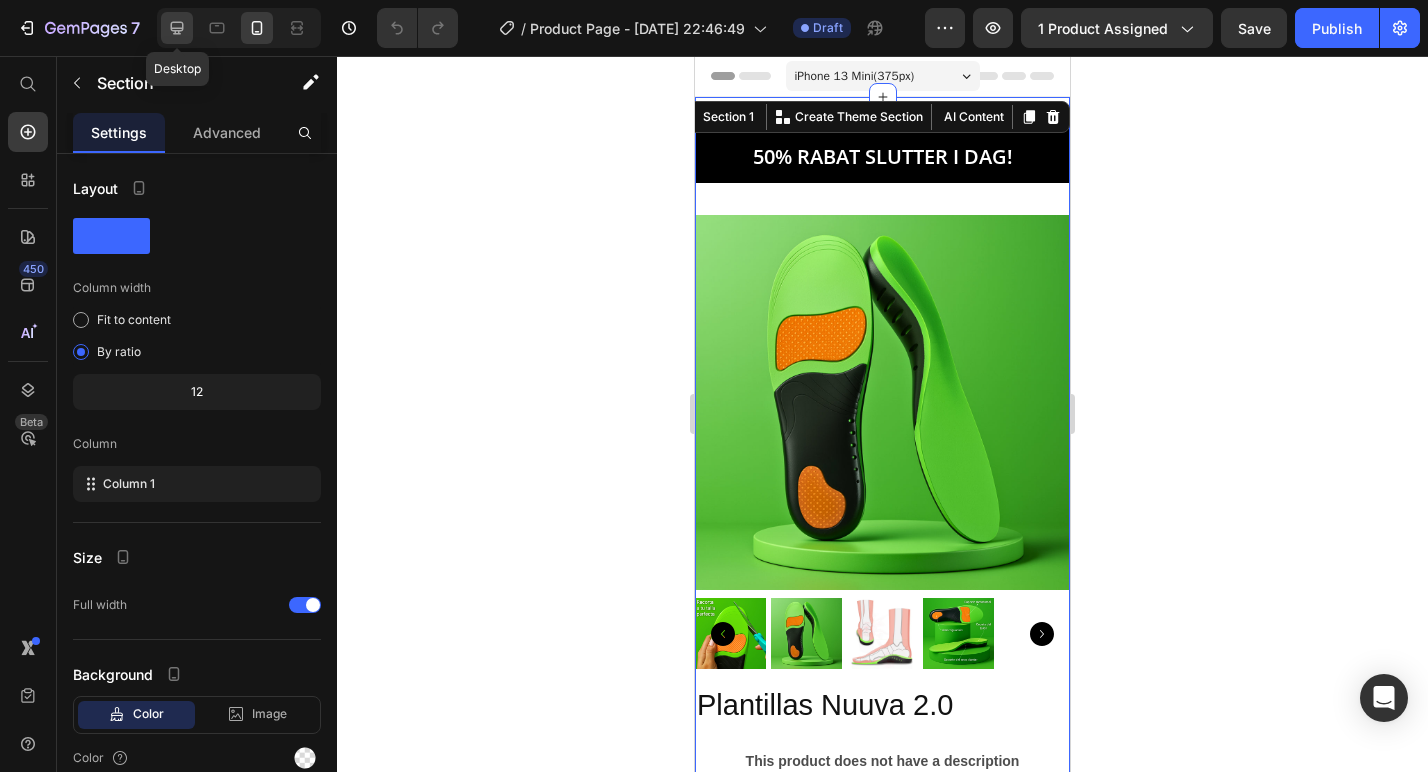 click 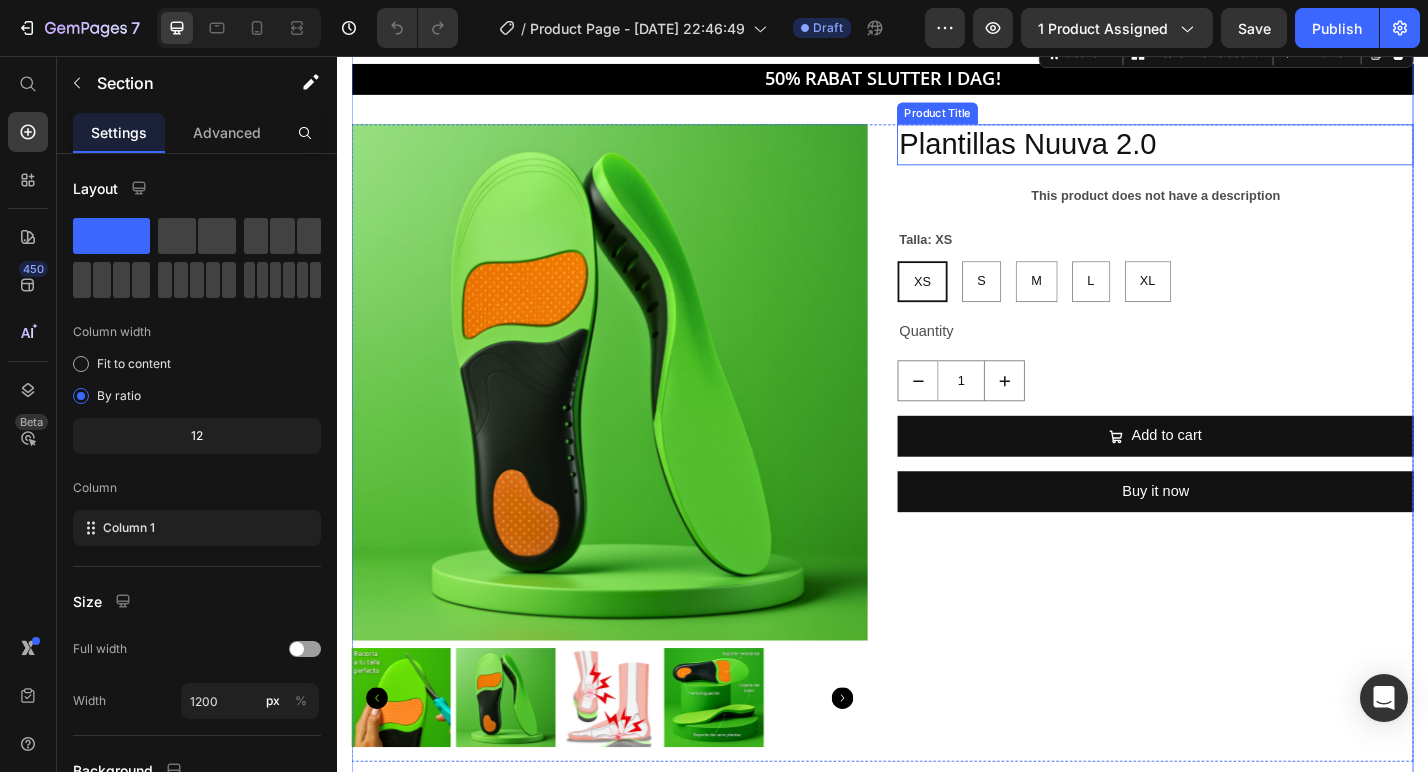 scroll, scrollTop: 65, scrollLeft: 0, axis: vertical 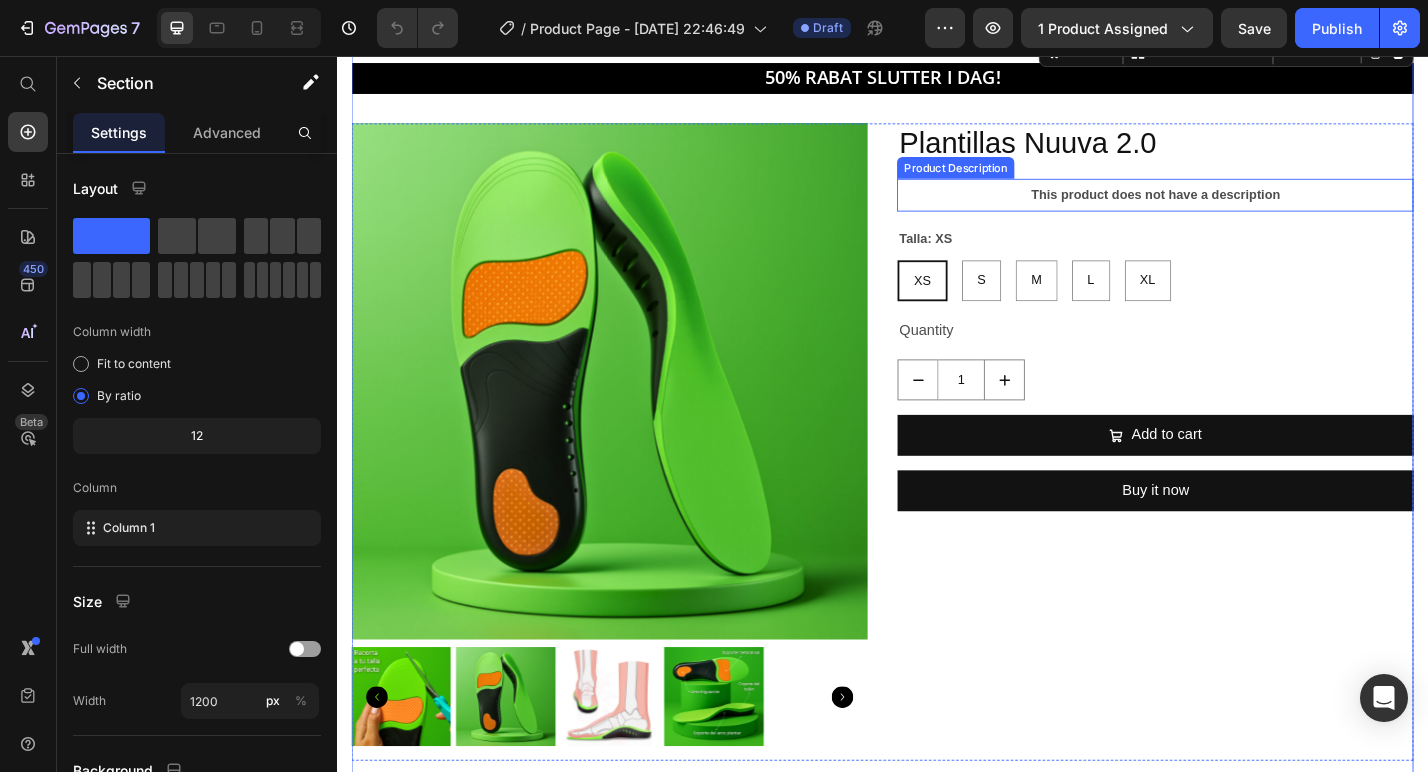 click on "This product does not have a description" at bounding box center (1237, 209) 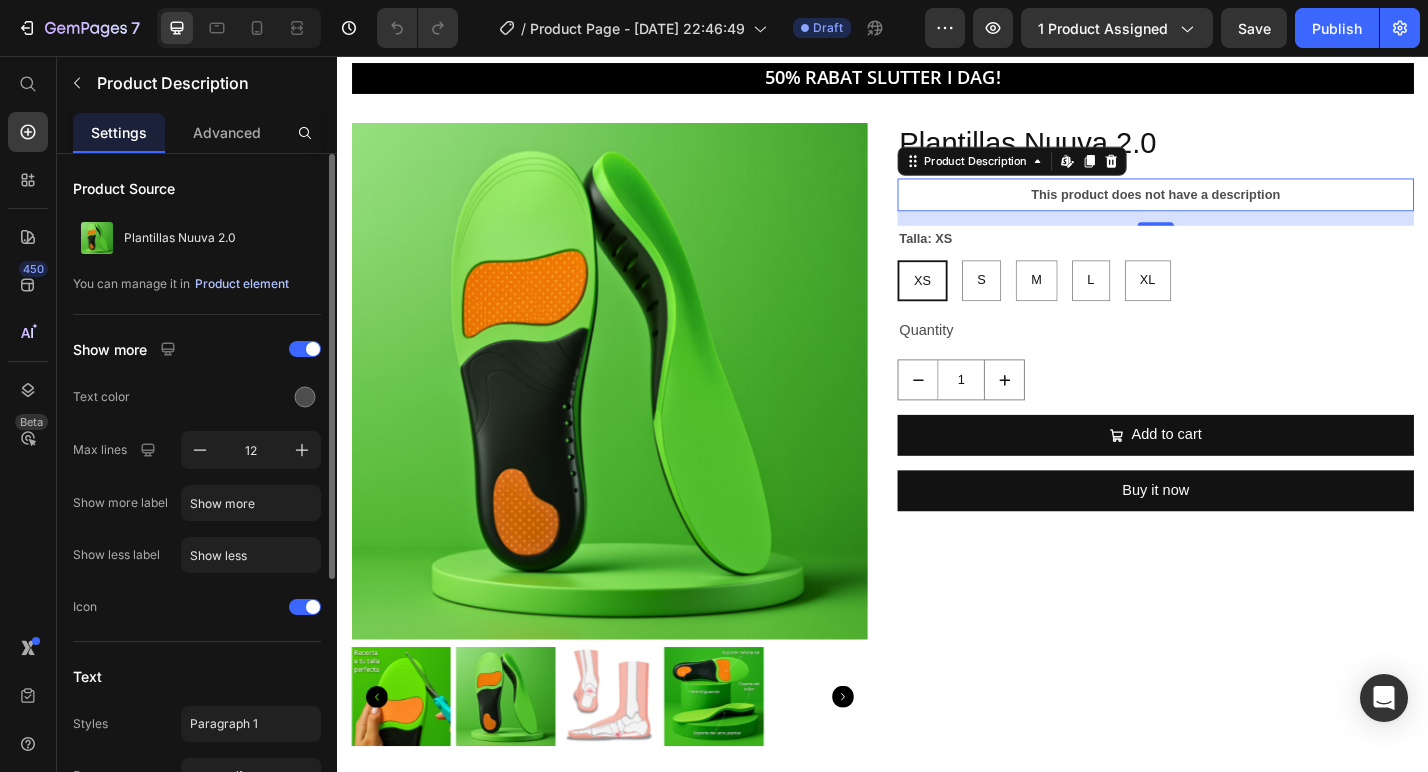 click on "Product element" at bounding box center [242, 284] 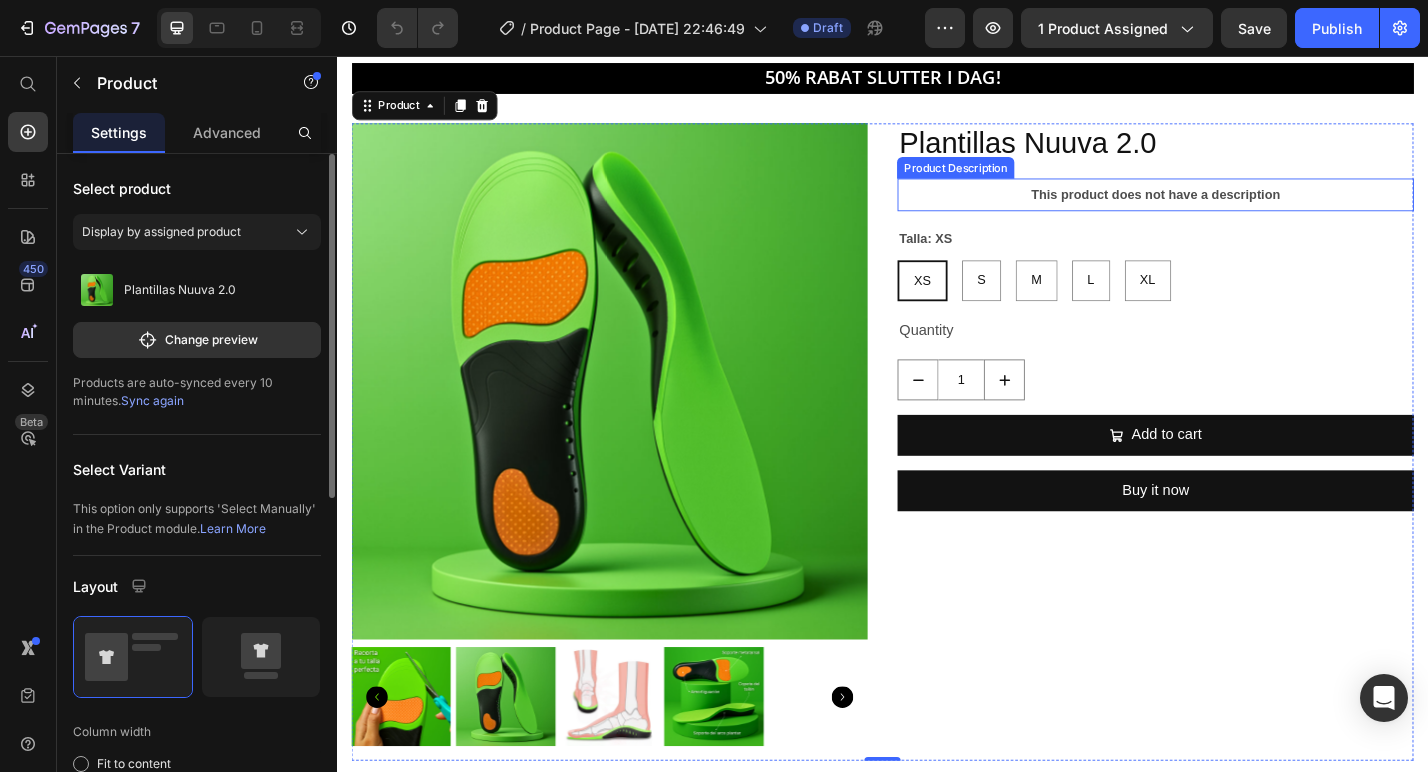 click on "This product does not have a description" at bounding box center [1237, 209] 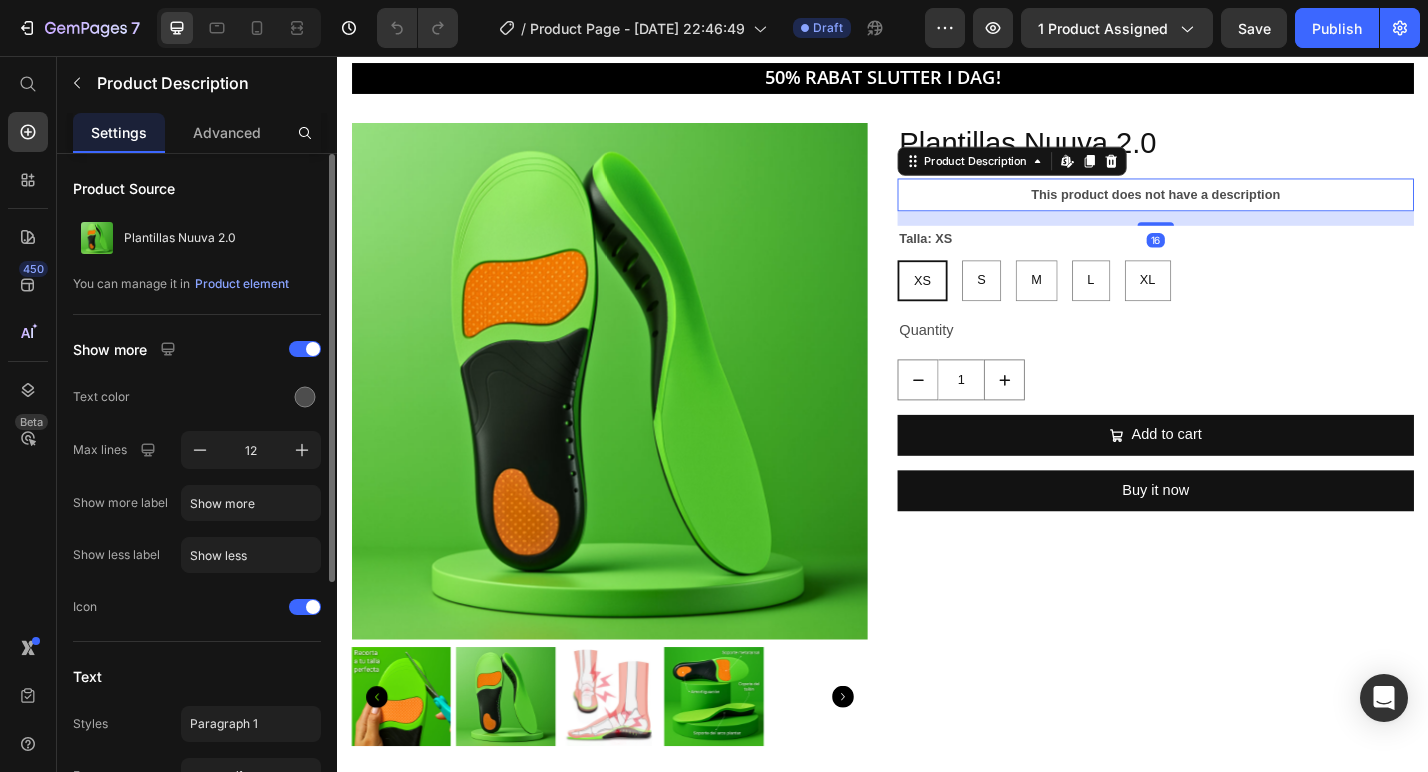 click on "This product does not have a description" at bounding box center [1237, 209] 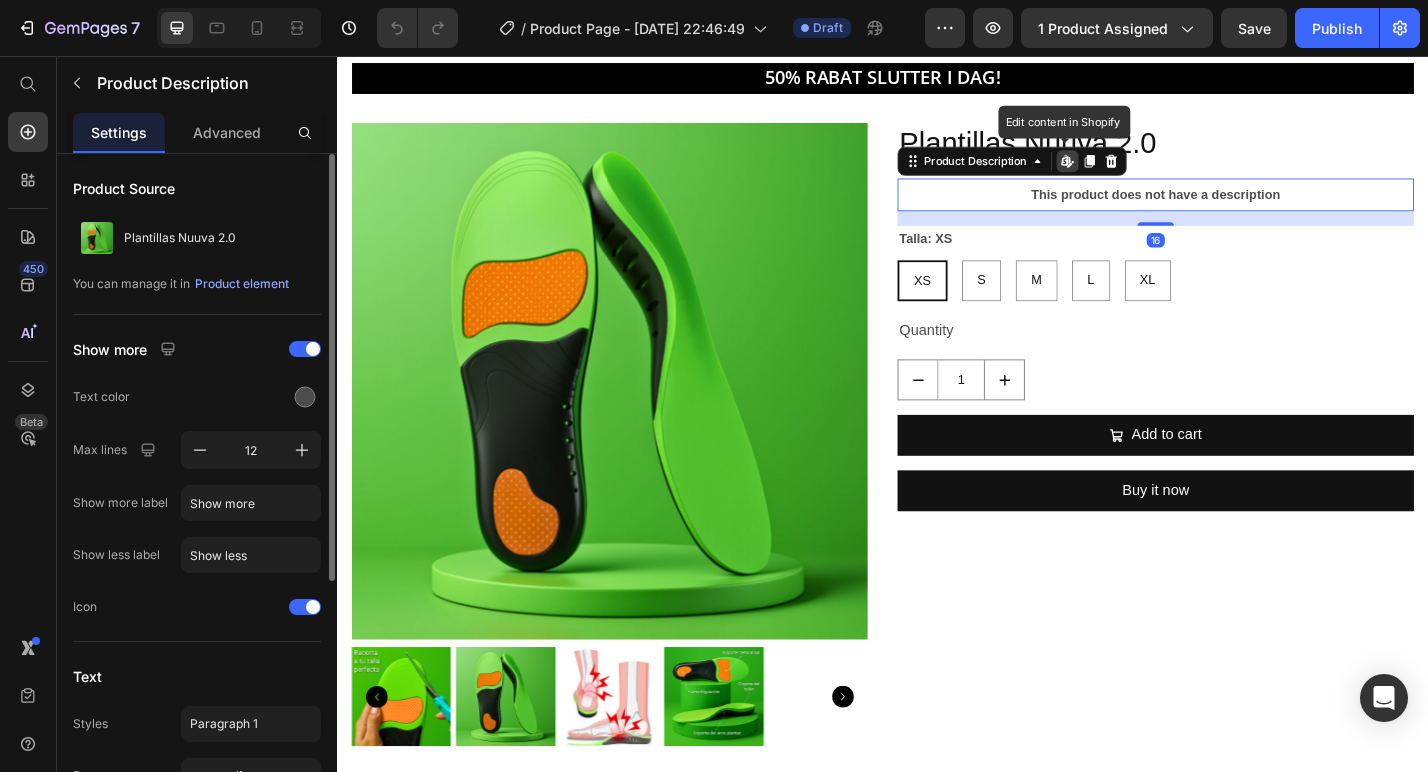 click on "This product does not have a description" at bounding box center (1237, 209) 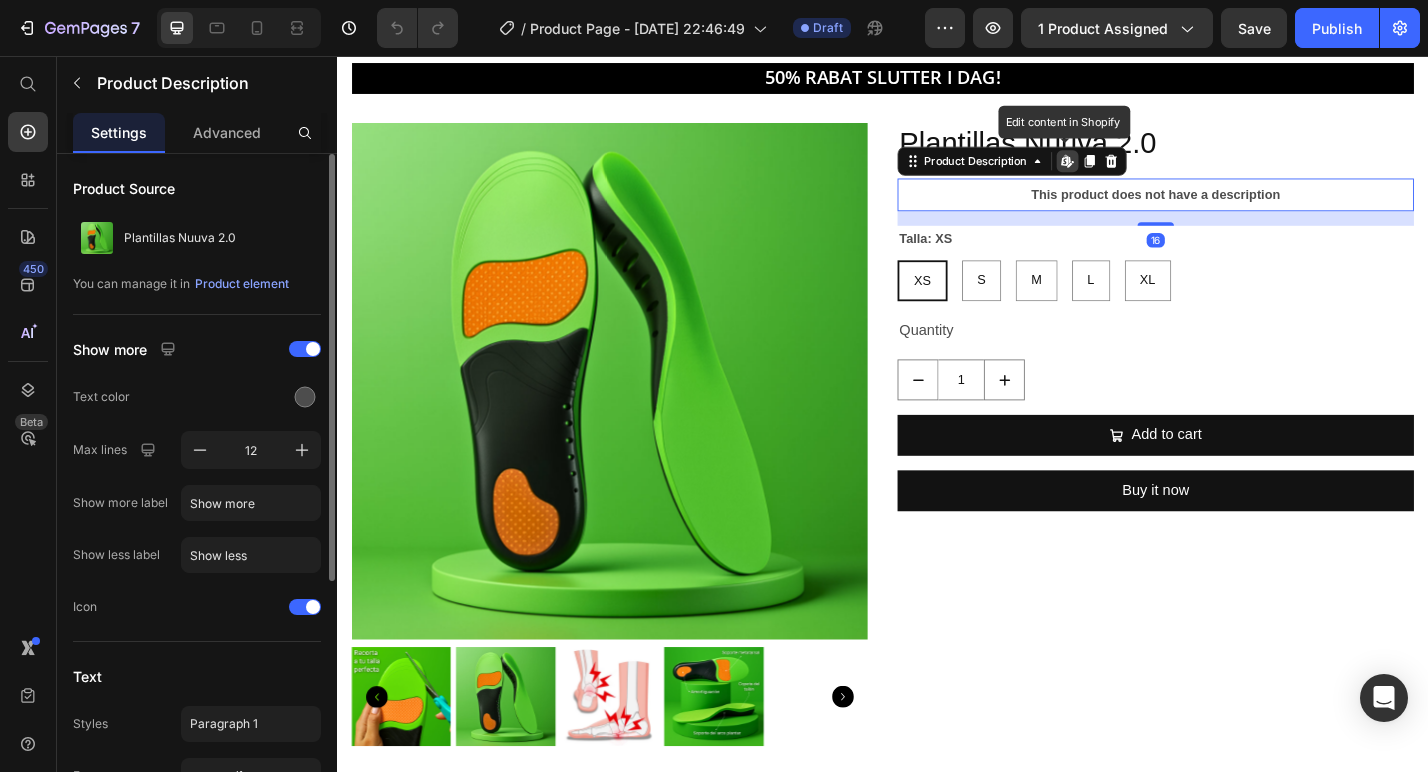 click on "This product does not have a description" at bounding box center [1237, 209] 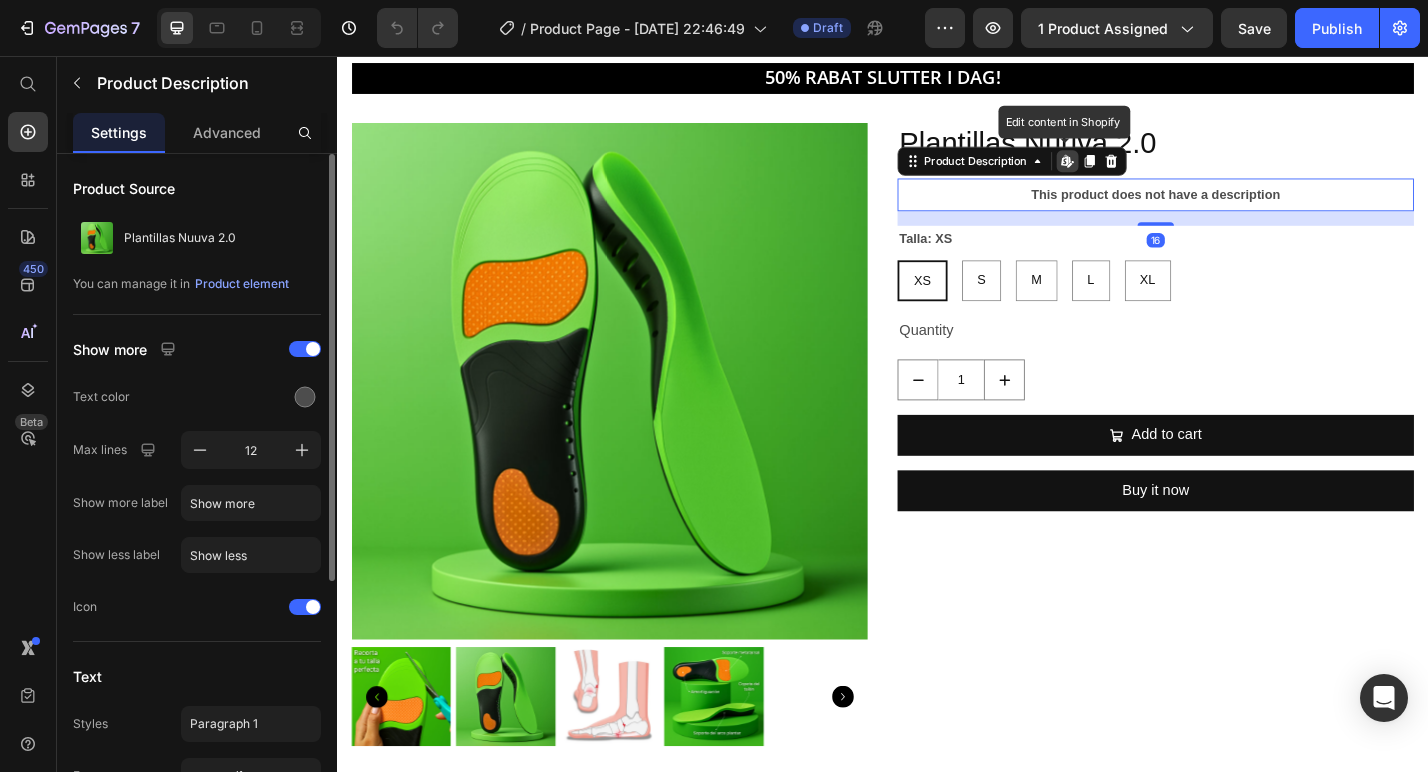 click on "This product does not have a description" at bounding box center [1237, 209] 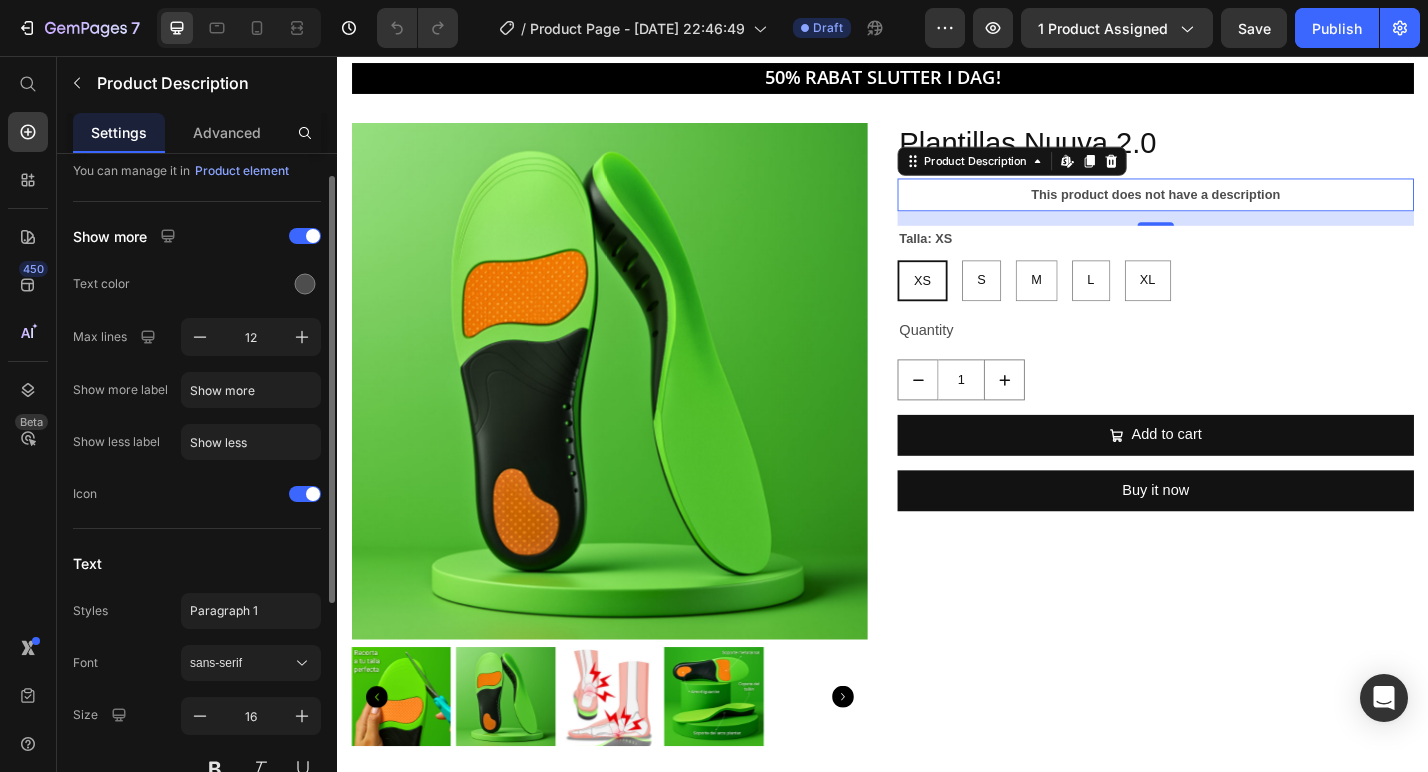 scroll, scrollTop: 0, scrollLeft: 0, axis: both 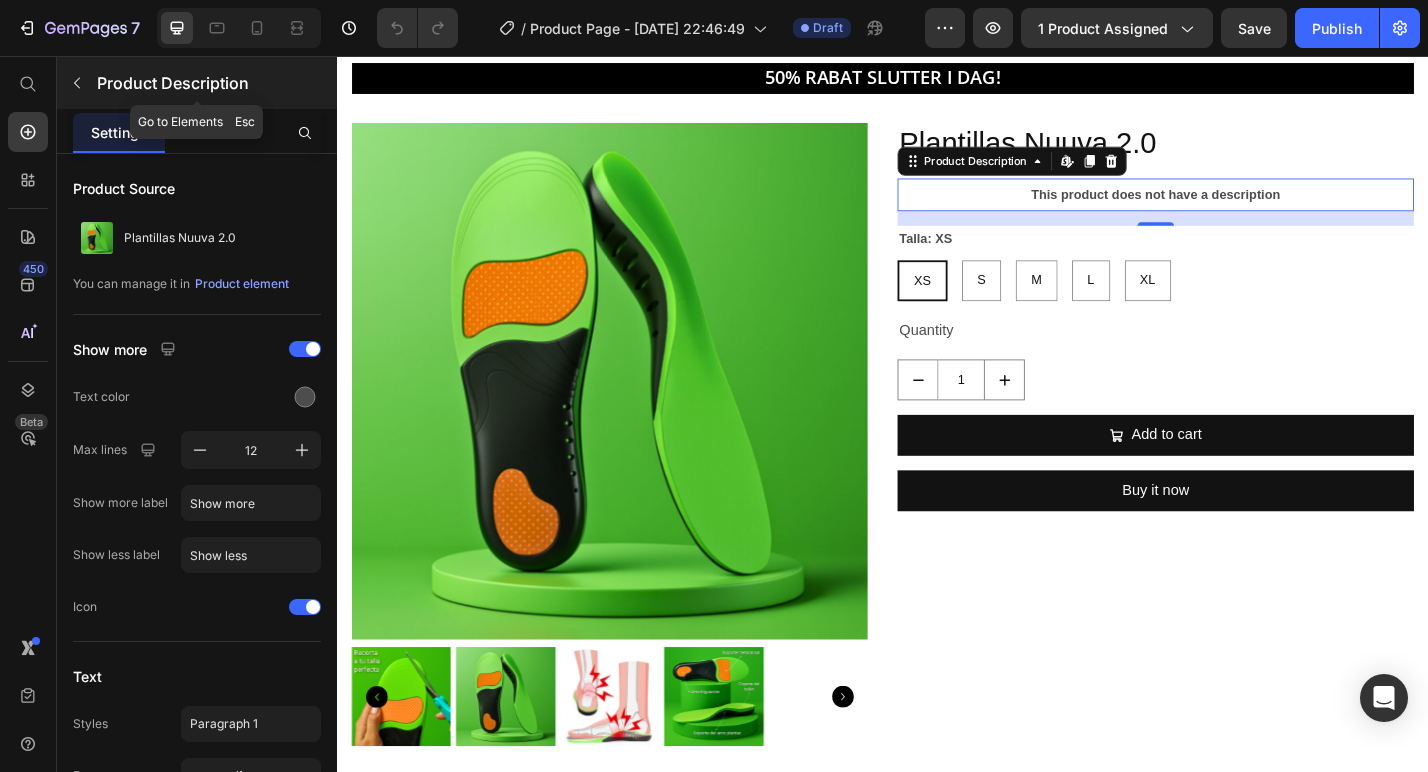 click 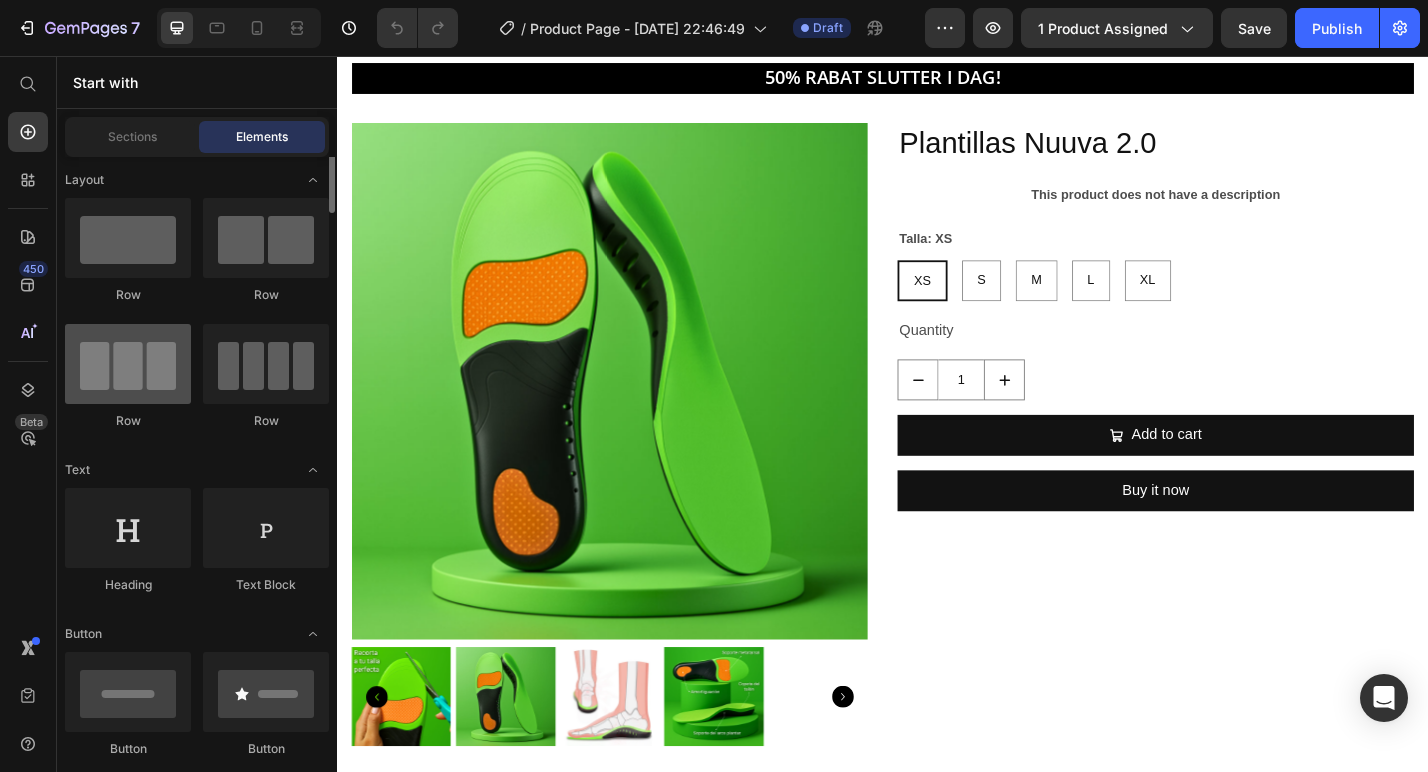 scroll, scrollTop: 0, scrollLeft: 0, axis: both 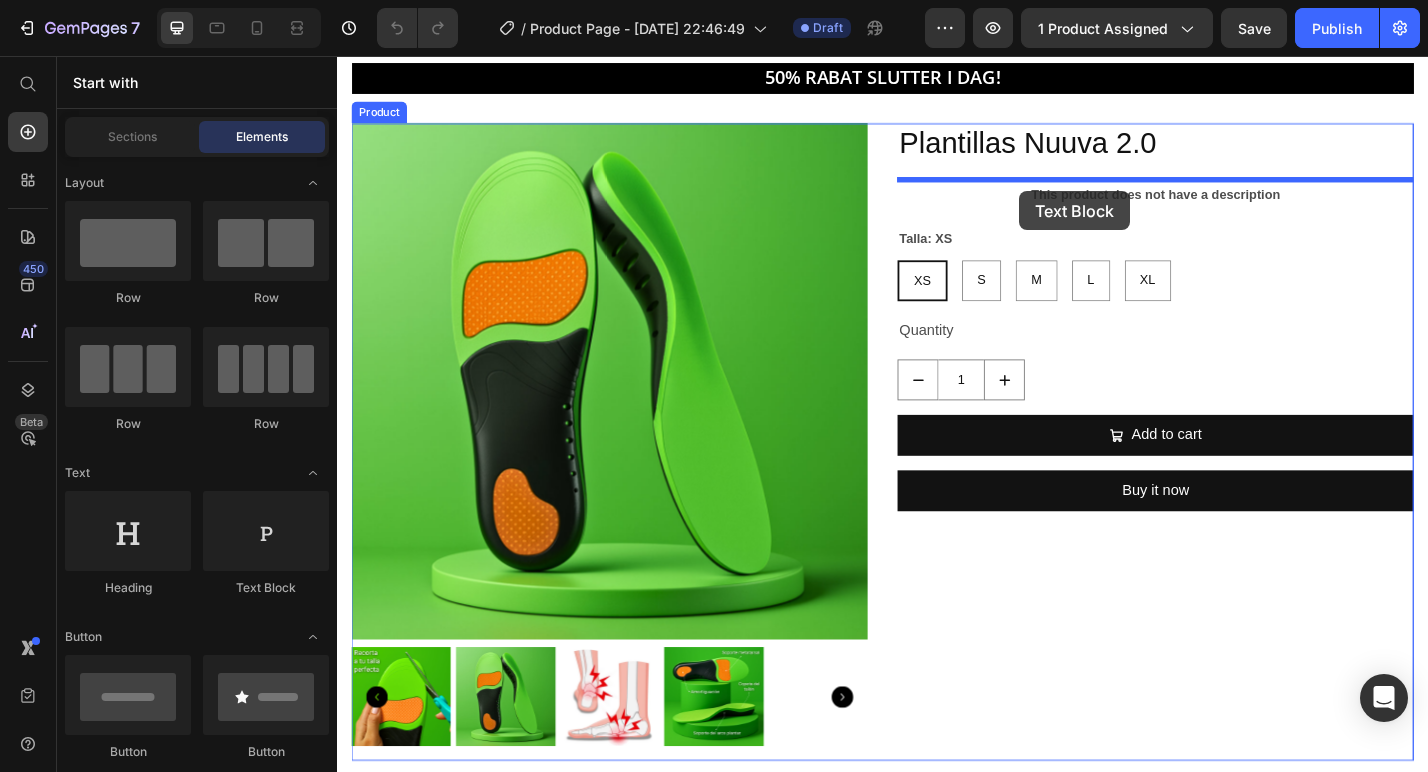 drag, startPoint x: 597, startPoint y: 610, endPoint x: 1087, endPoint y: 205, distance: 635.70825 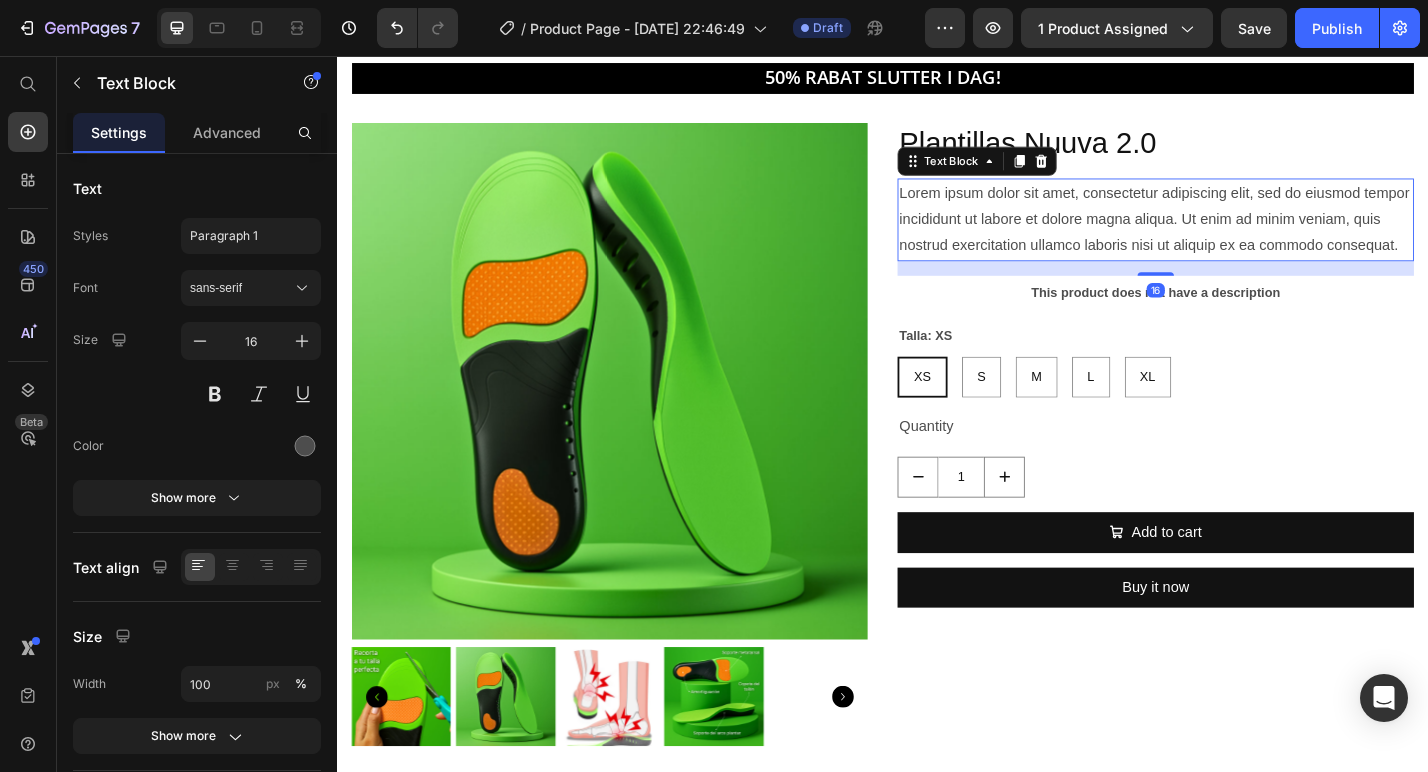 click on "Lorem ipsum dolor sit amet, consectetur adipiscing elit, sed do eiusmod tempor incididunt ut labore et dolore magna aliqua. Ut enim ad minim veniam, quis nostrud exercitation ullamco laboris nisi ut aliquip ex ea commodo consequat." at bounding box center [1237, 236] 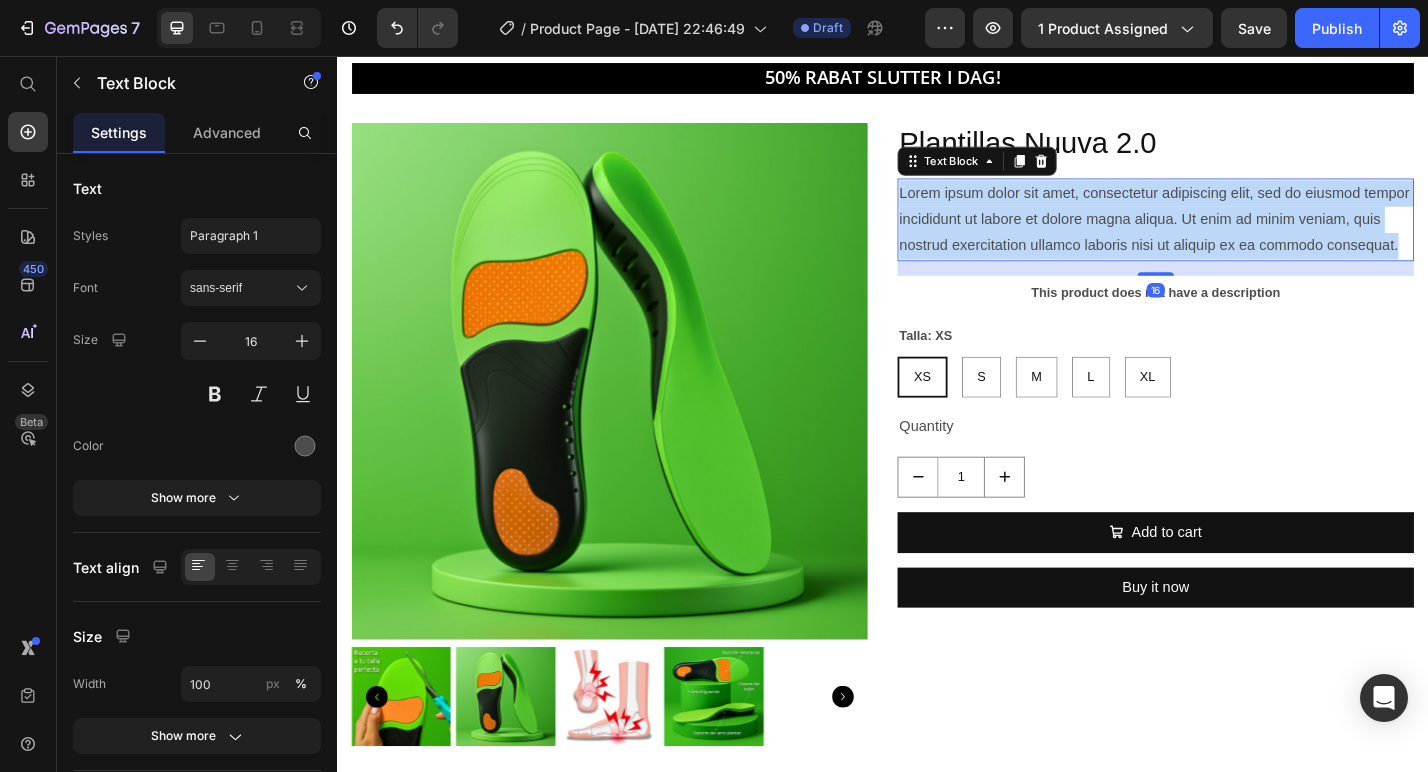 click on "Lorem ipsum dolor sit amet, consectetur adipiscing elit, sed do eiusmod tempor incididunt ut labore et dolore magna aliqua. Ut enim ad minim veniam, quis nostrud exercitation ullamco laboris nisi ut aliquip ex ea commodo consequat." at bounding box center (1237, 236) 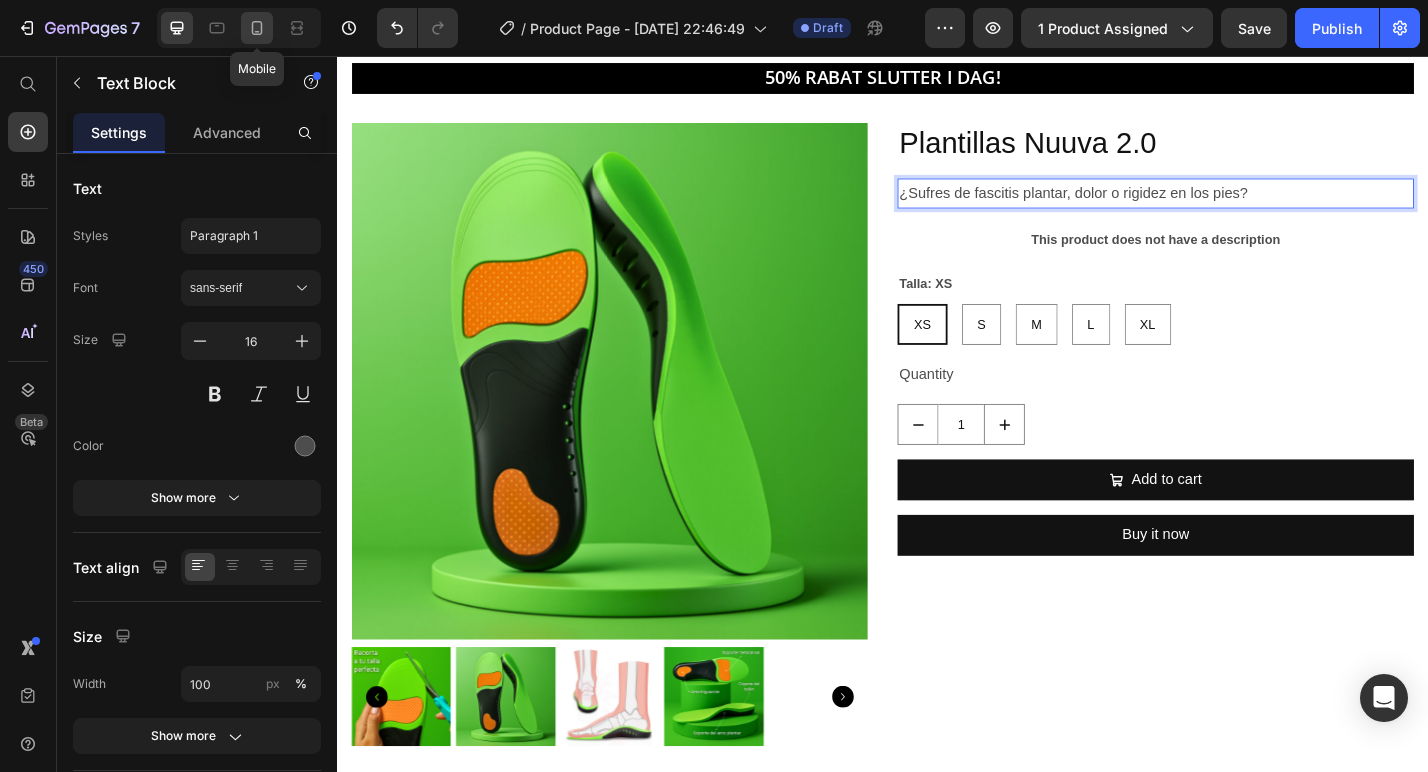 click 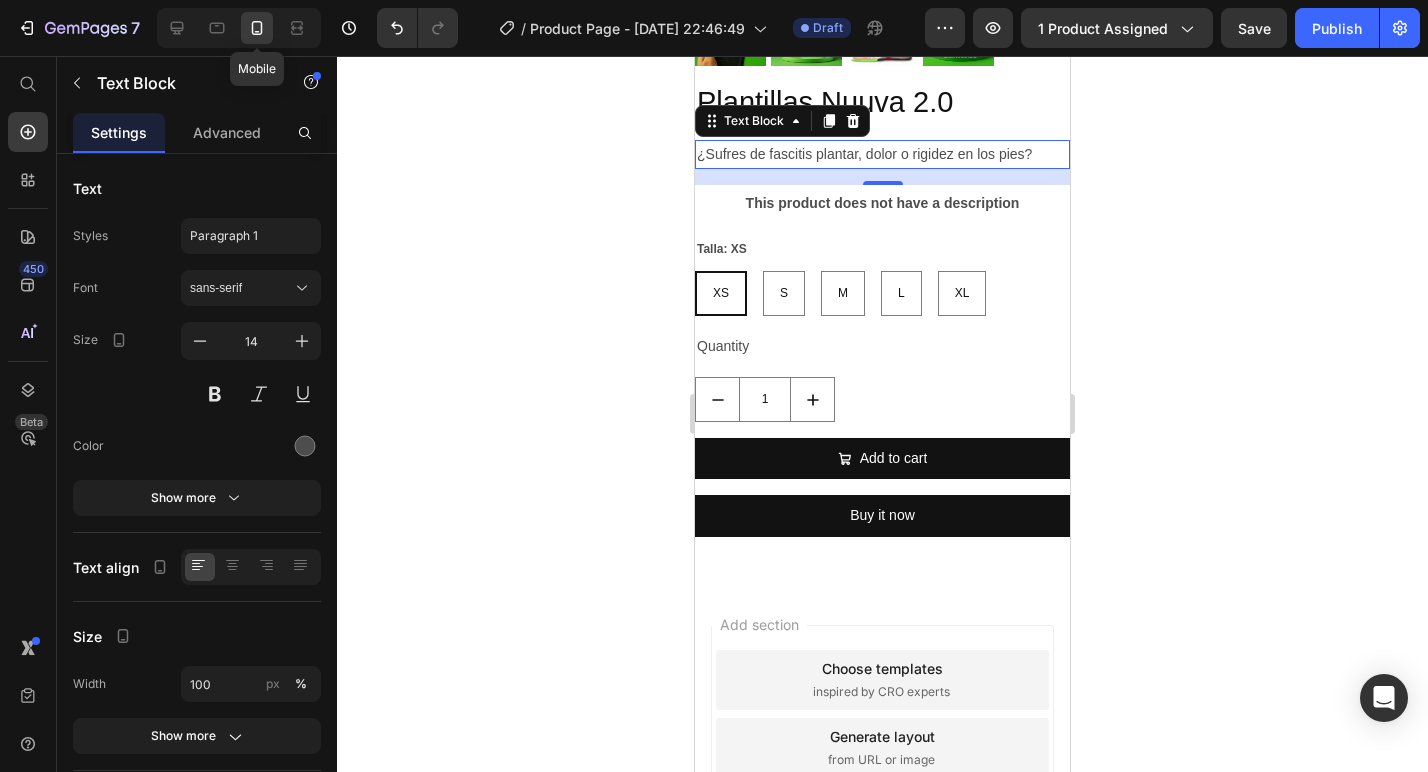 scroll, scrollTop: 616, scrollLeft: 0, axis: vertical 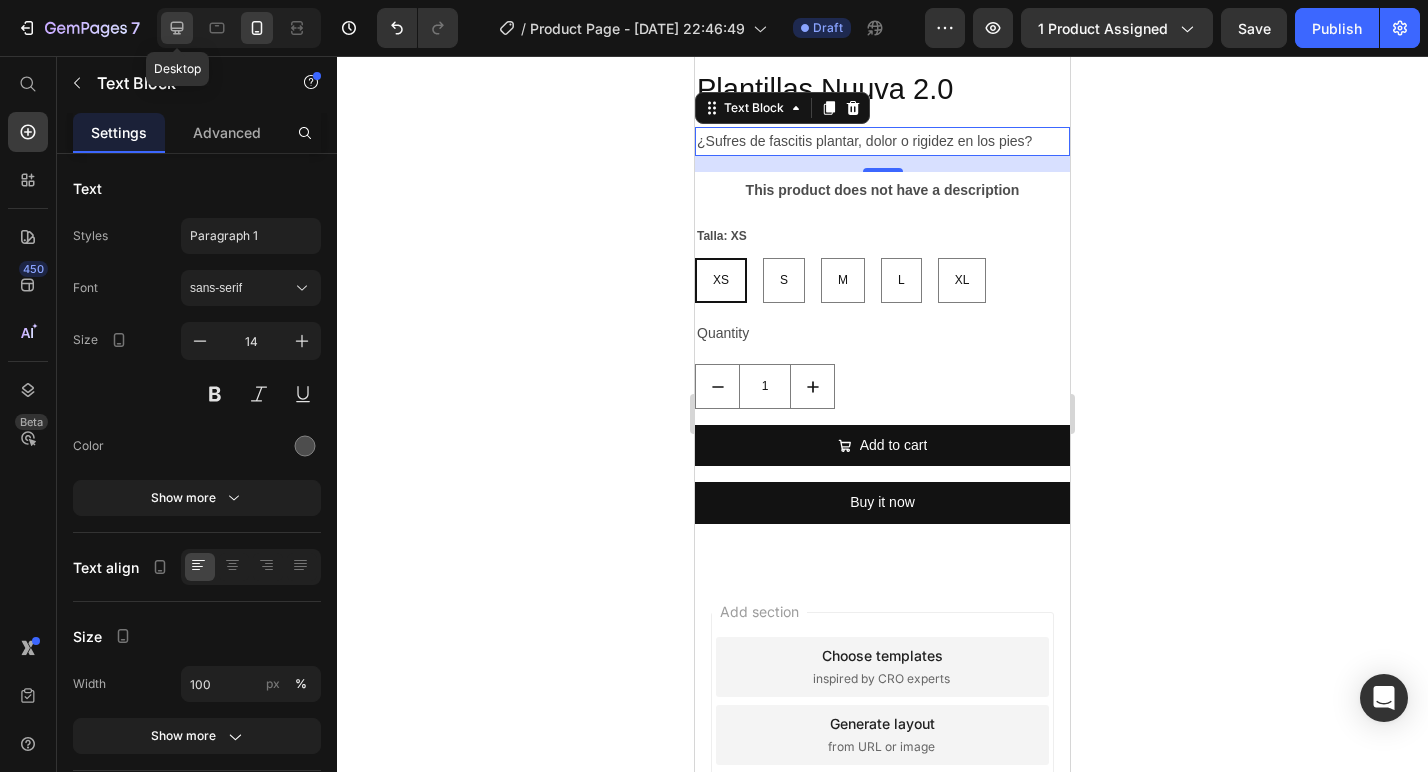 click 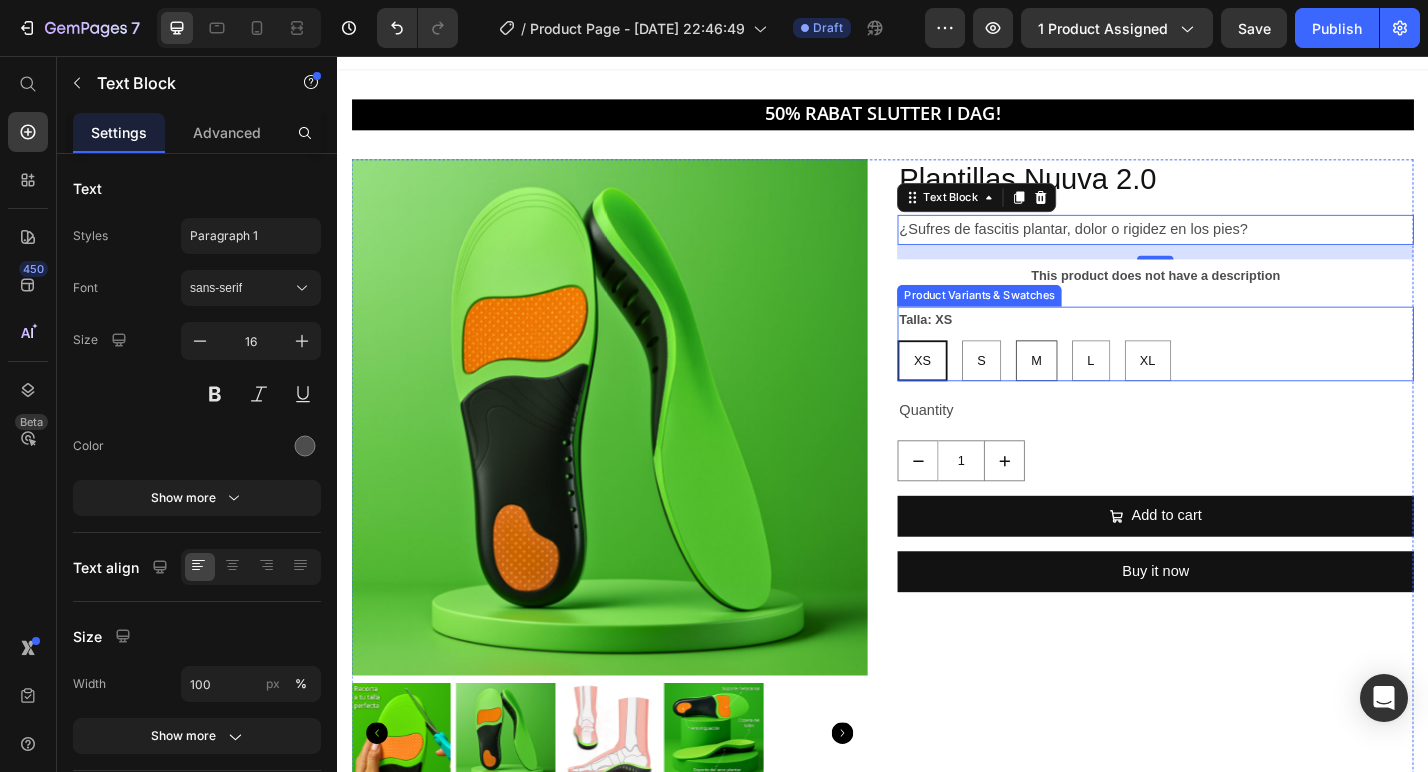 scroll, scrollTop: 0, scrollLeft: 0, axis: both 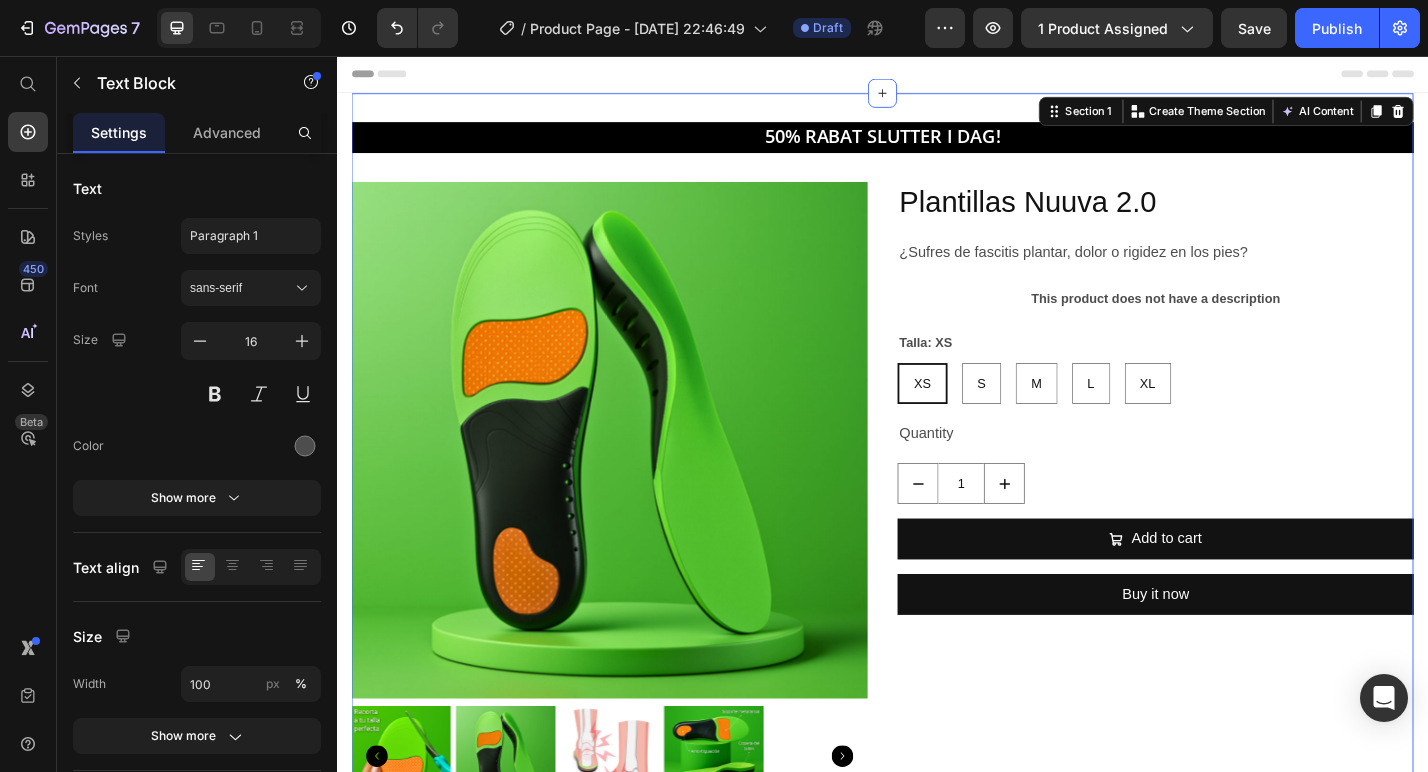 click on "50% RABAT [PERSON_NAME] I DAG! Text Block
Product Images Plantillas Nuuva 2.0 Product Title ¿Sufres de fascitis plantar, dolor o rigidez en los pies? Text Block This product does not have a description Product Description Talla: XS XS XS XS S S S M M M L L L XL XL XL Product Variants & Swatches Quantity Text Block 1 Product Quantity
Add to cart Add to Cart Buy it now Dynamic Checkout Product Section 1   You can create reusable sections Create Theme Section AI Content Write with GemAI What would you like to describe here? Tone and Voice Persuasive Product Plantillas Nuuva 2.0 Show more Generate" at bounding box center [937, 512] 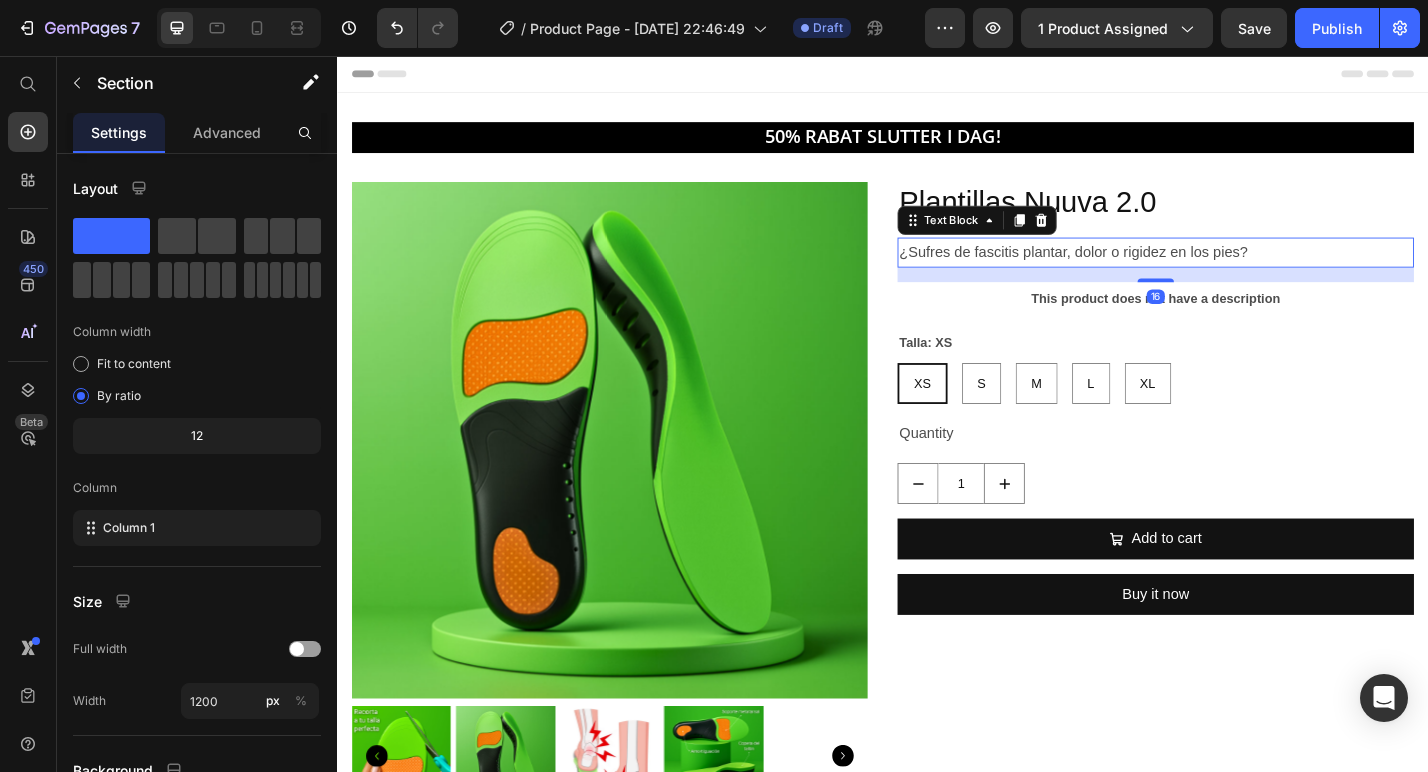 click on "¿Sufres de fascitis plantar, dolor o rigidez en los pies?" at bounding box center (1237, 272) 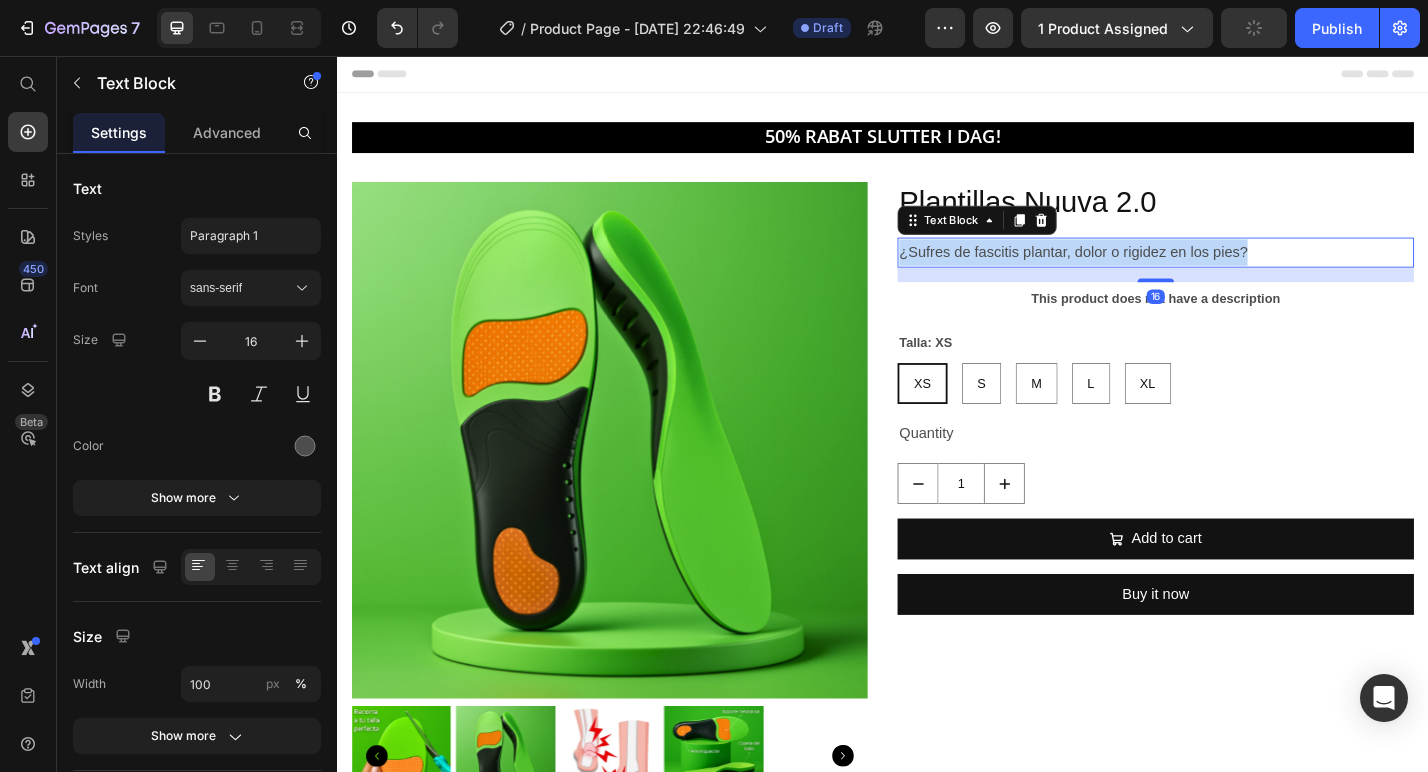 click on "¿Sufres de fascitis plantar, dolor o rigidez en los pies?" at bounding box center [1237, 272] 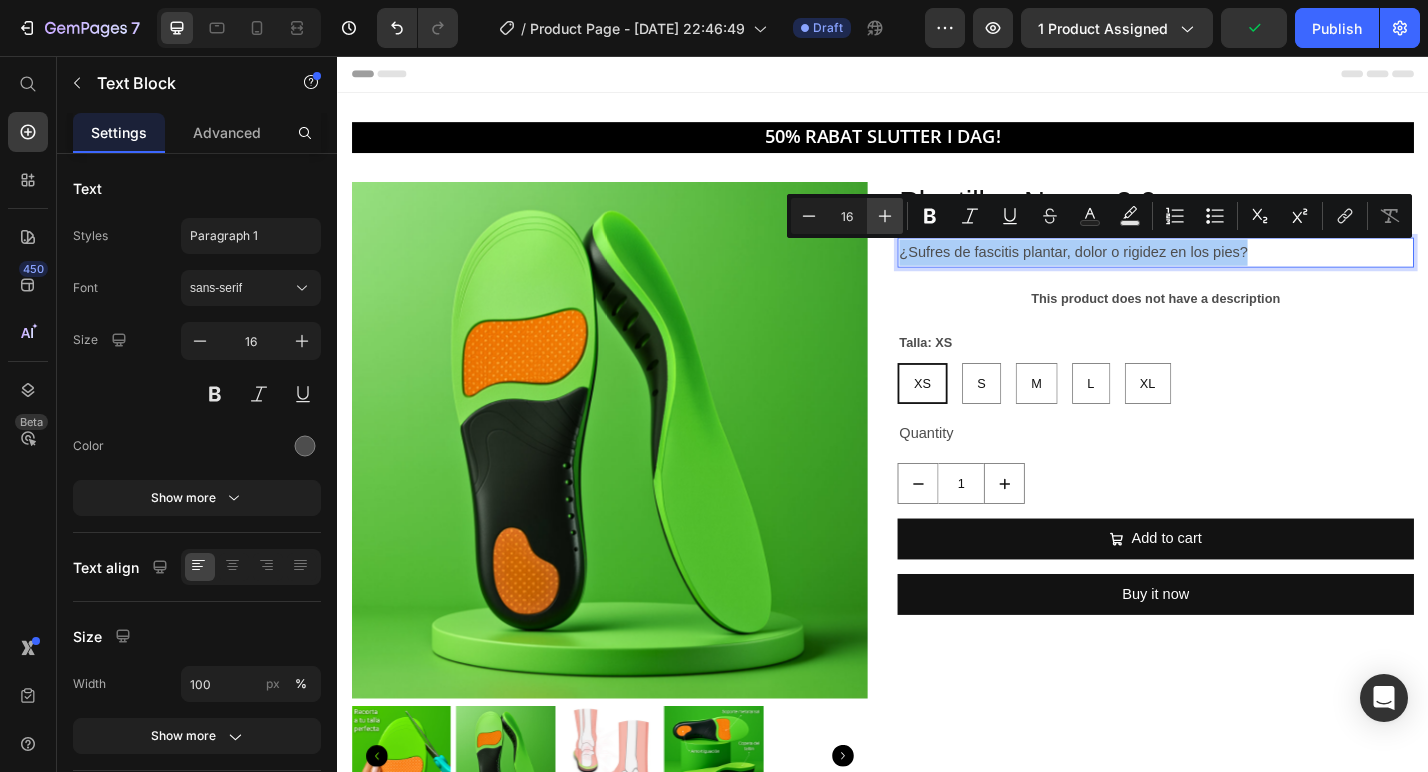 click 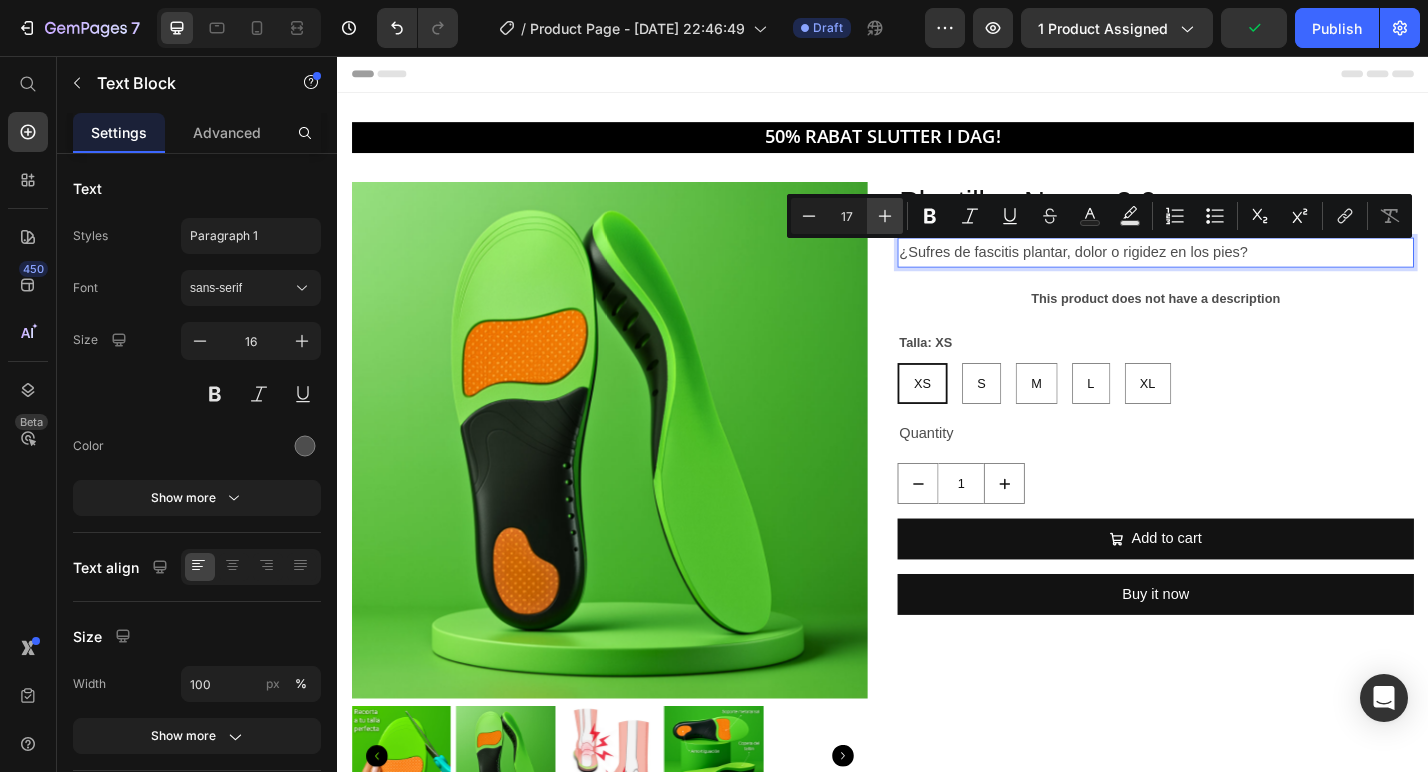 click 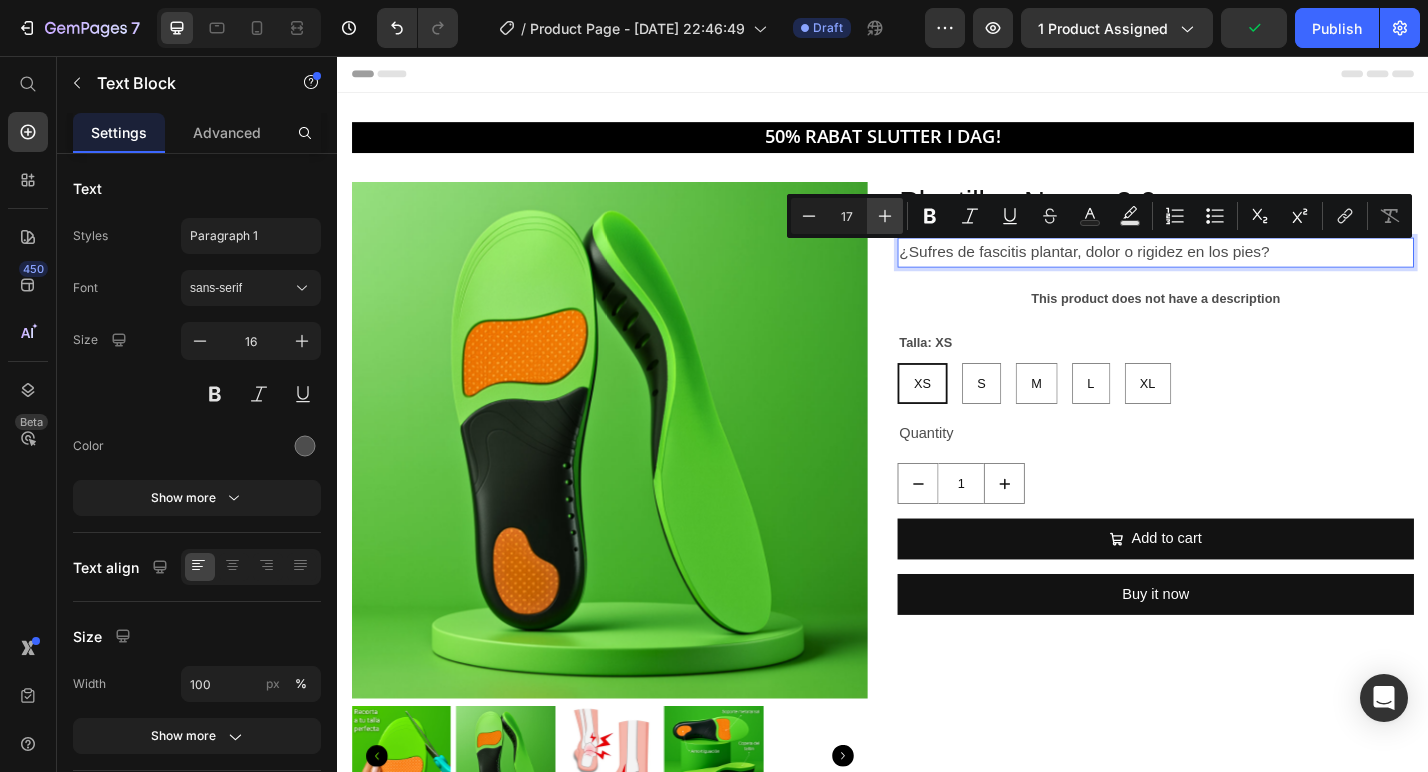 type on "18" 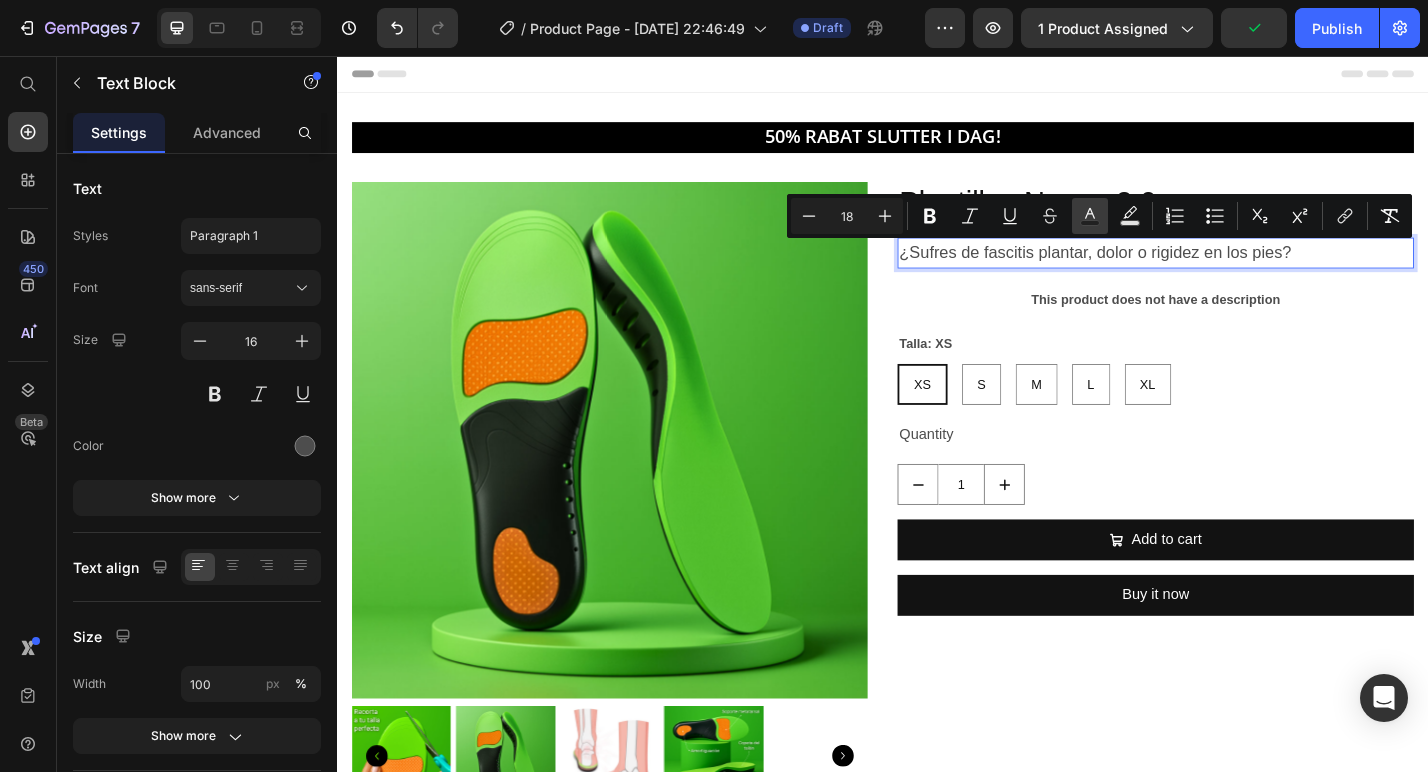 click 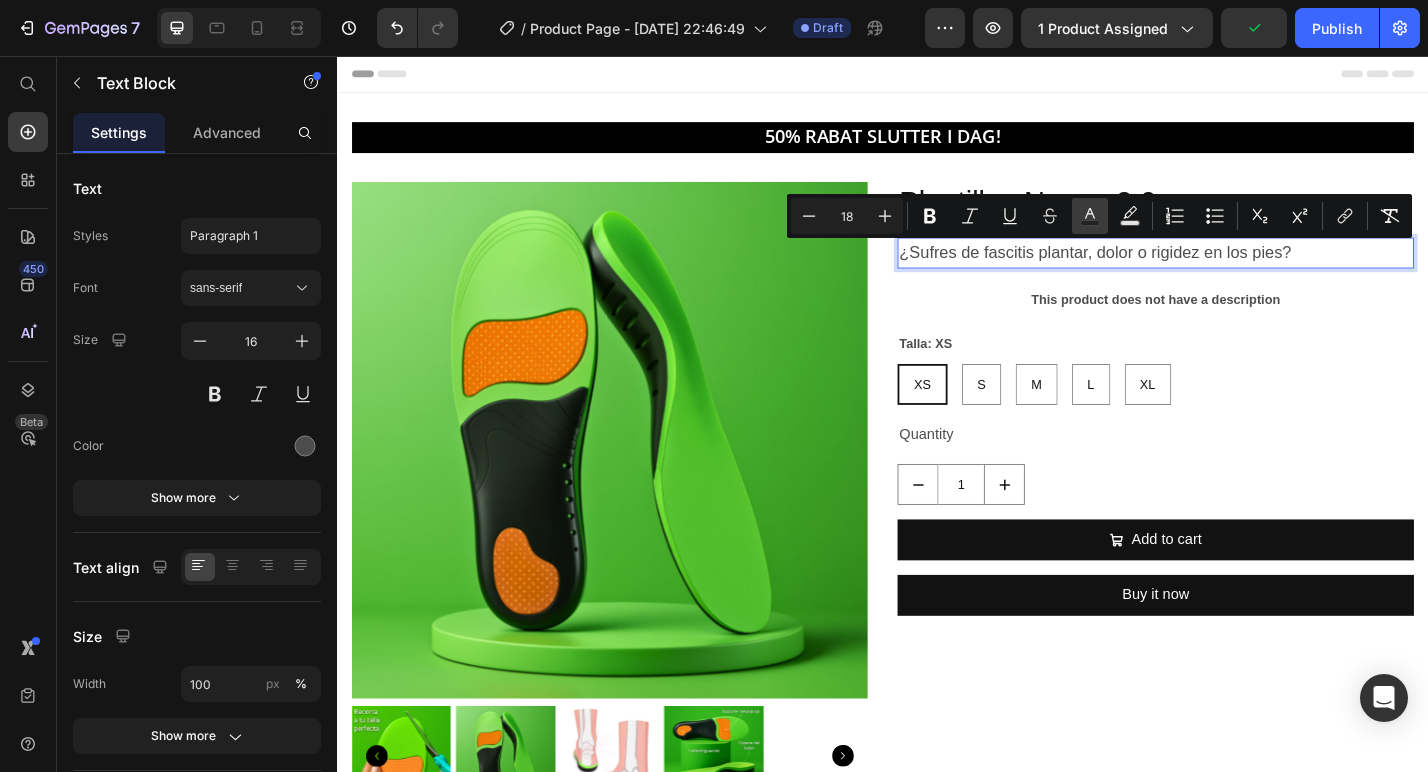 type on "4D4D4D" 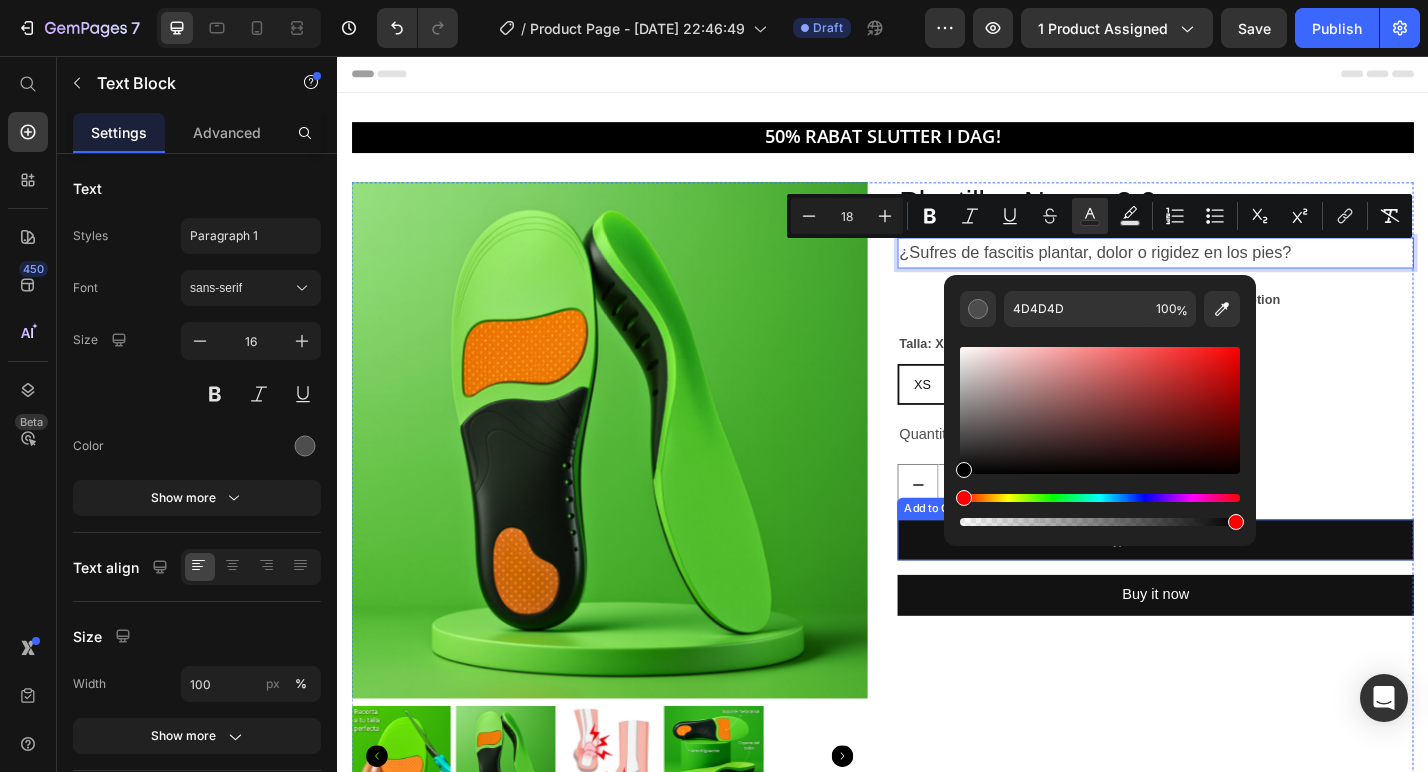 drag, startPoint x: 1333, startPoint y: 475, endPoint x: 940, endPoint y: 667, distance: 437.3934 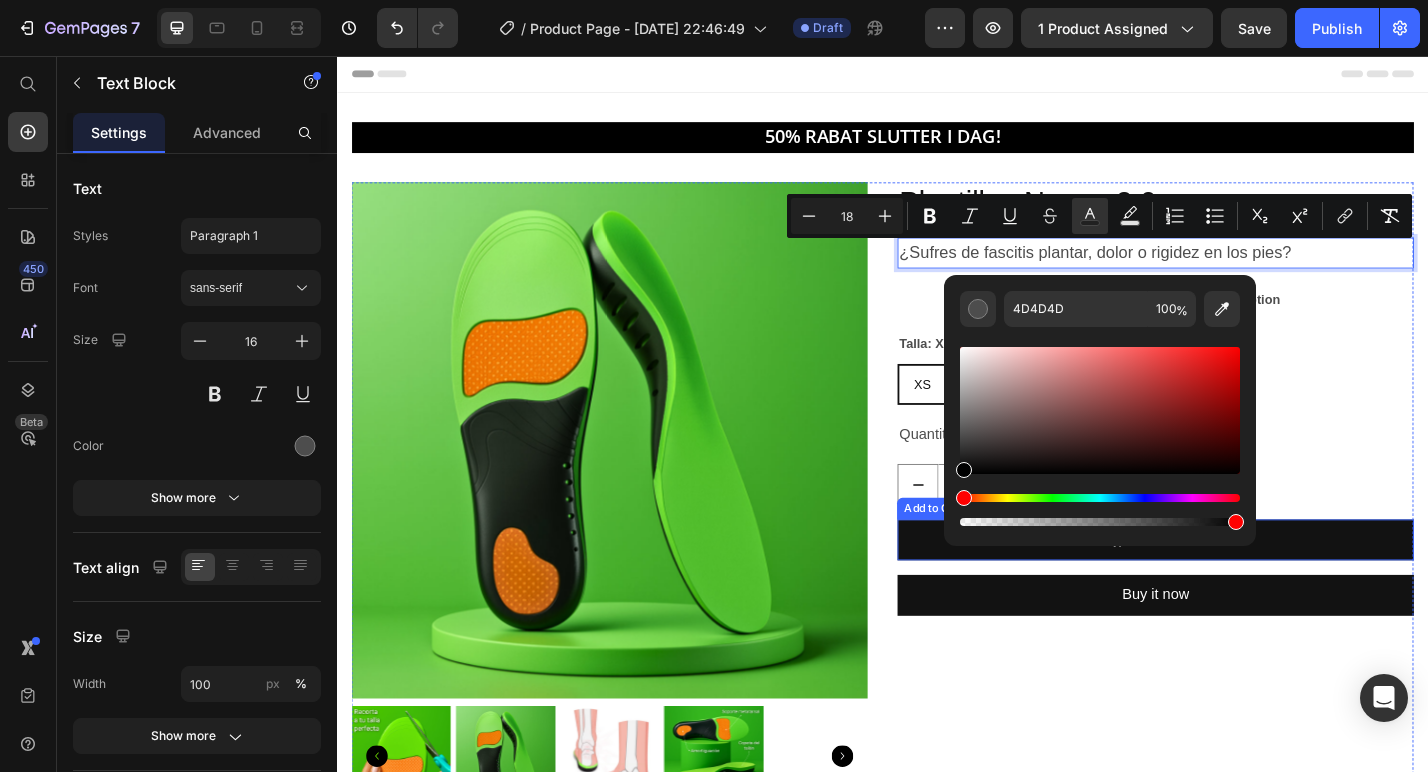 type on "000000" 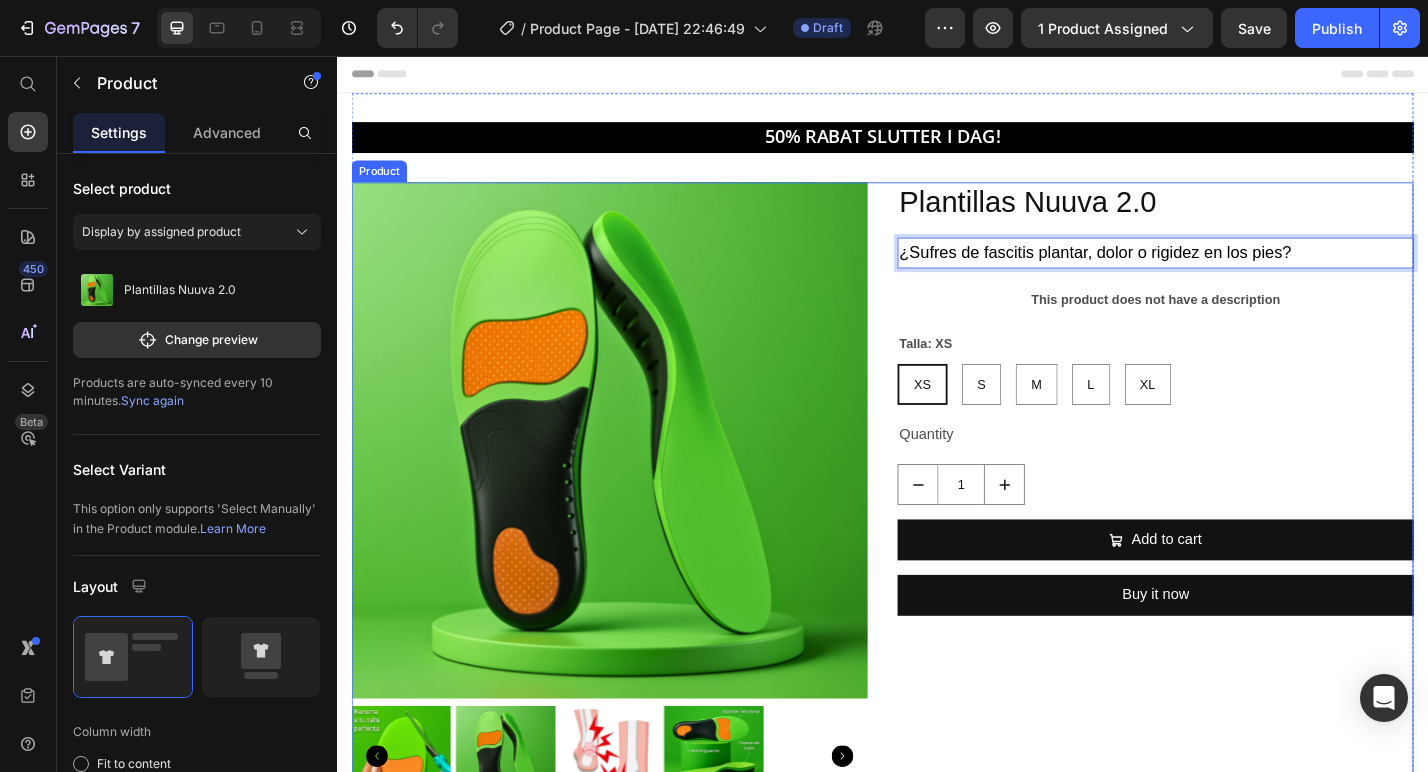 click on "Product Images Plantillas Nuuva 2.0 Product Title ¿Sufres de fascitis plantar, dolor o rigidez en los pies? Text Block   16 This product does not have a description Product Description Talla: XS XS XS XS S S S M M M L L L XL XL XL Product Variants & Swatches Quantity Text Block 1 Product Quantity
Add to cart Add to Cart Buy it now Dynamic Checkout Product" at bounding box center (937, 546) 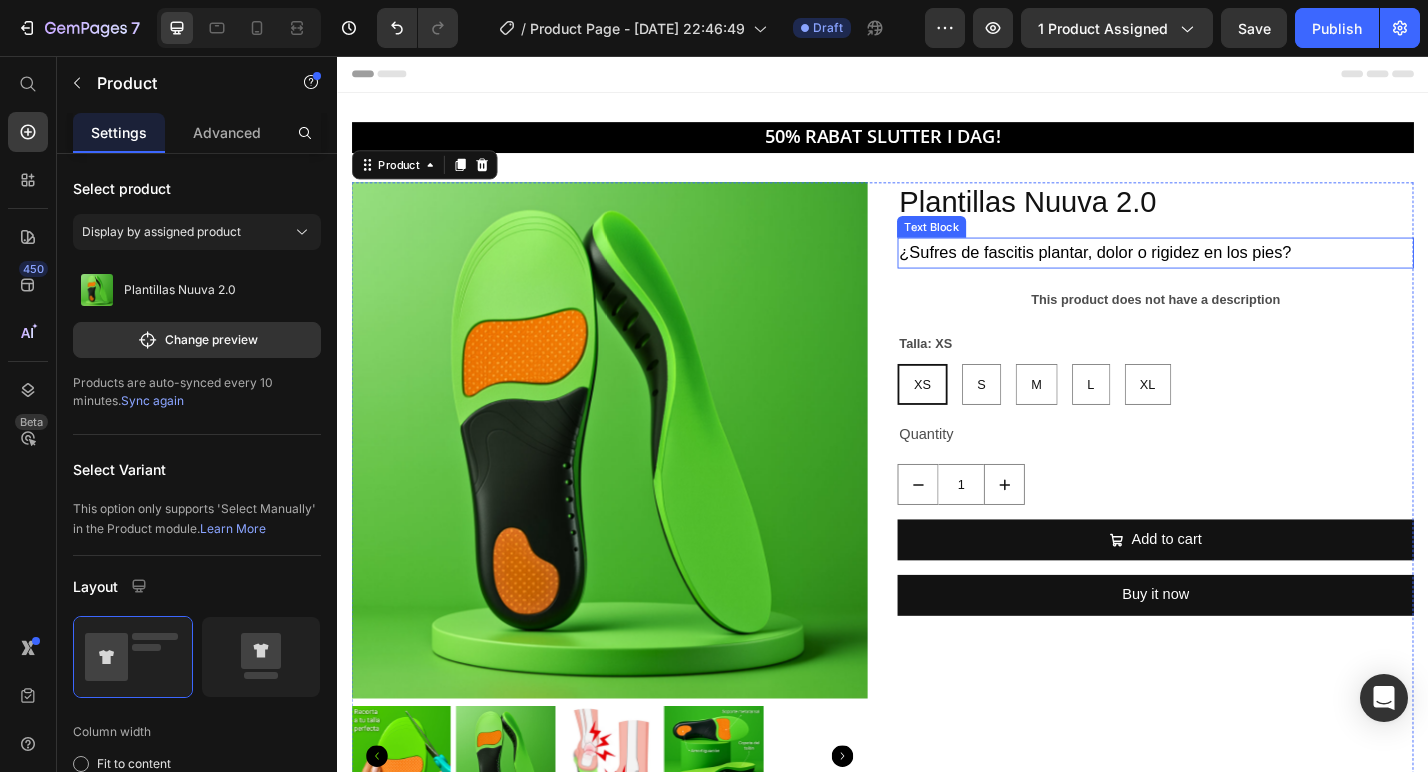 click on "¿Sufres de fascitis plantar, dolor o rigidez en los pies?" at bounding box center (1170, 272) 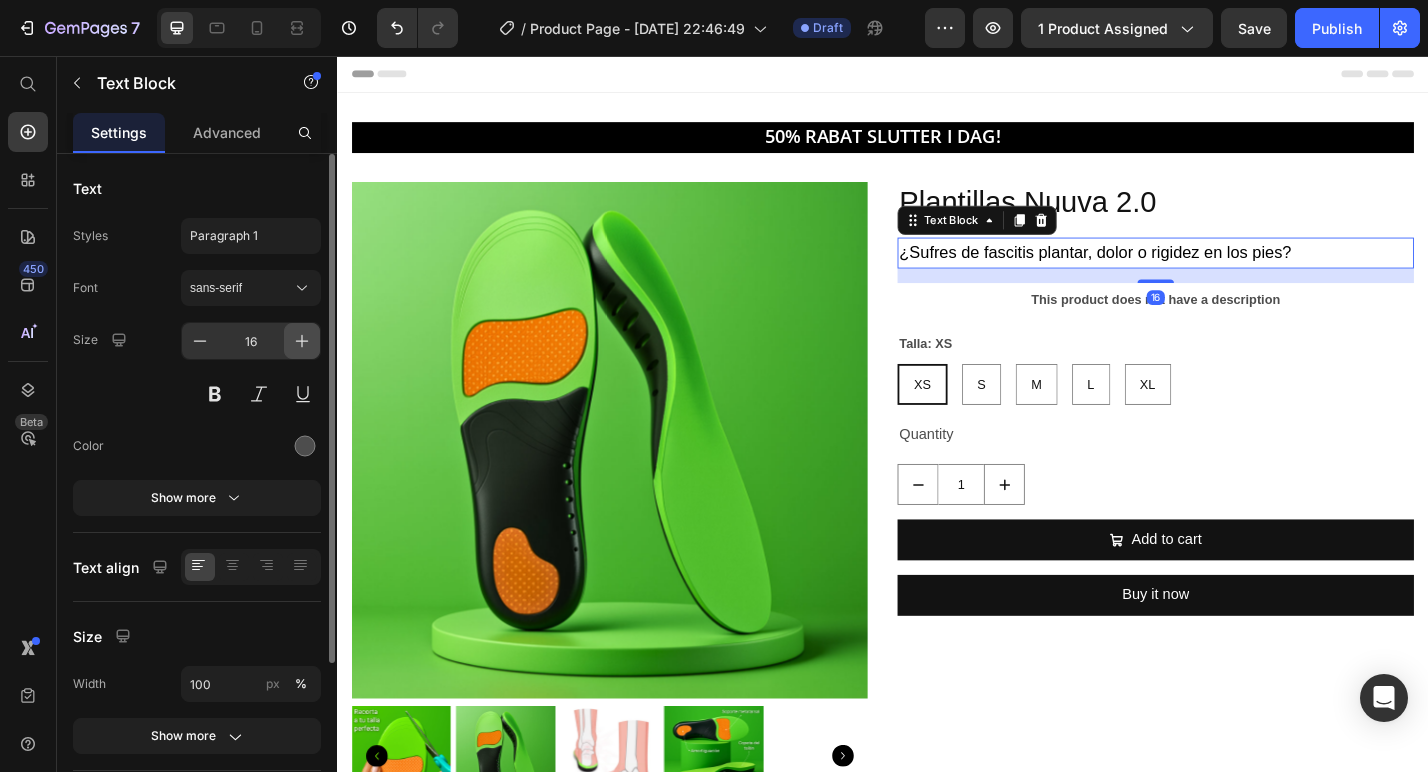 click 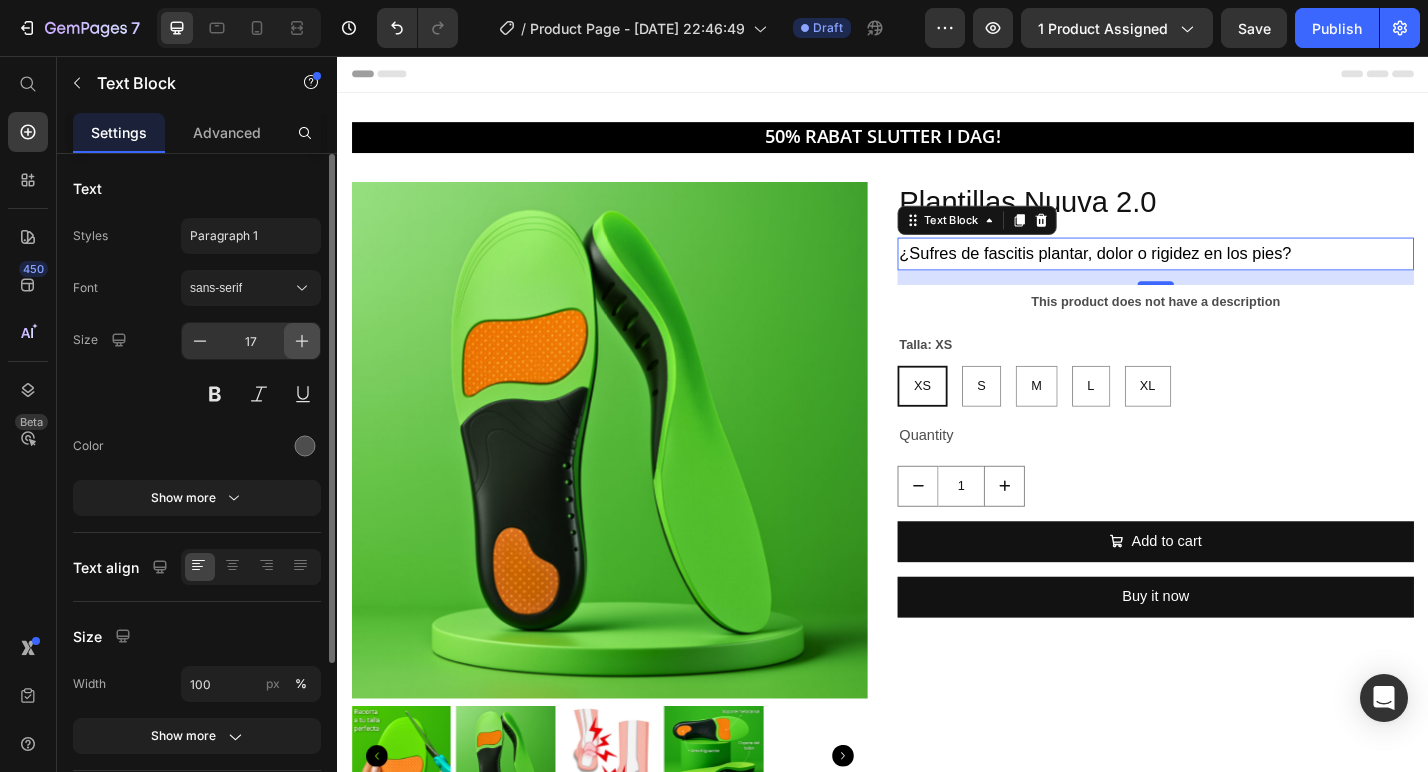 click 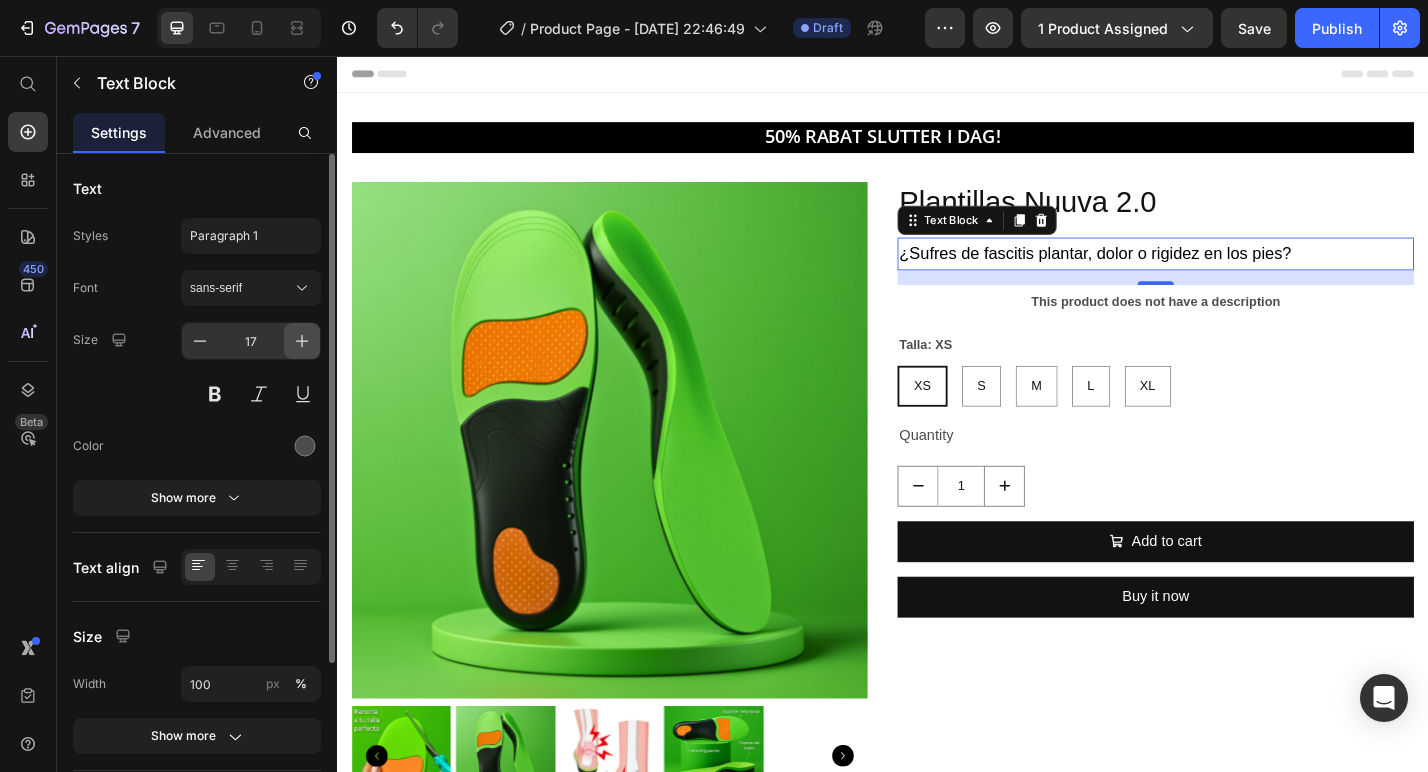 type on "18" 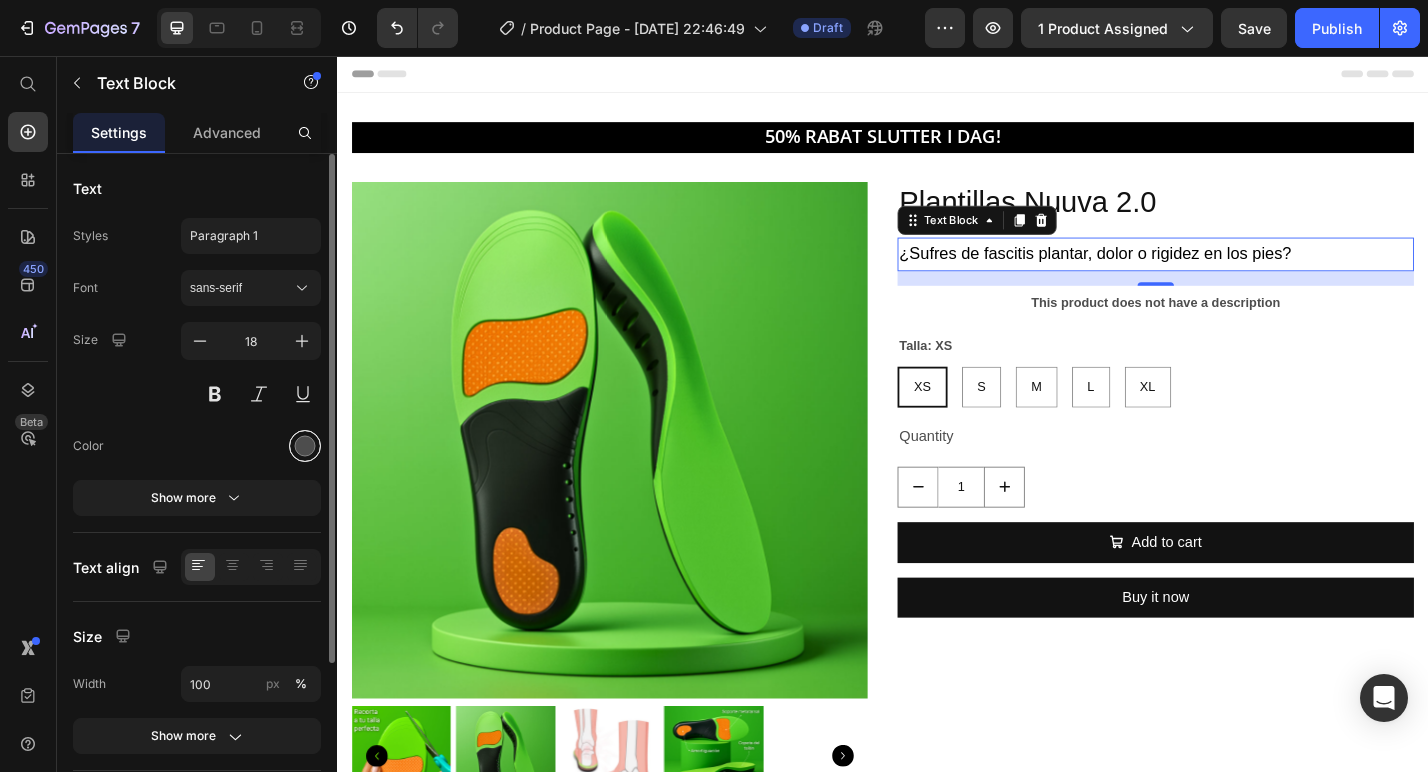 click at bounding box center (305, 446) 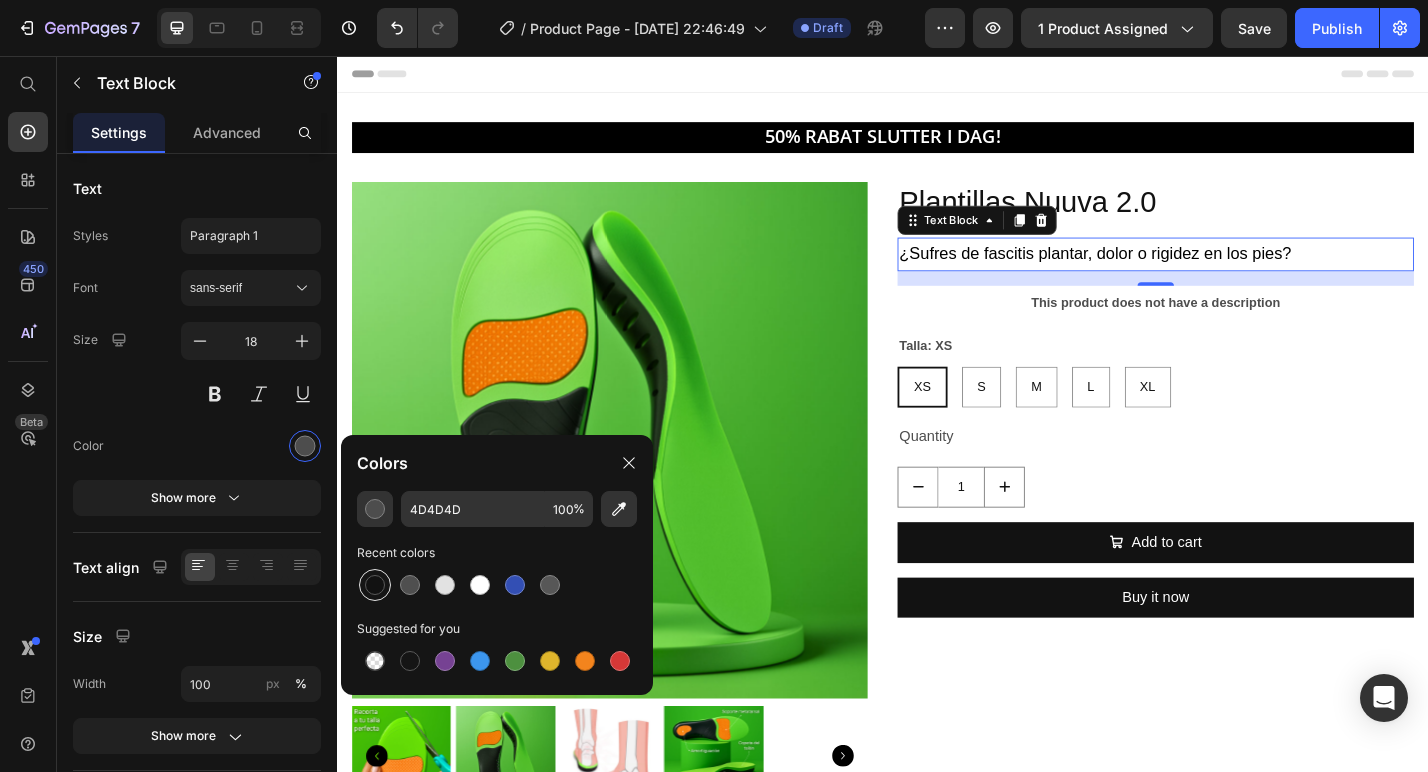 click at bounding box center (375, 585) 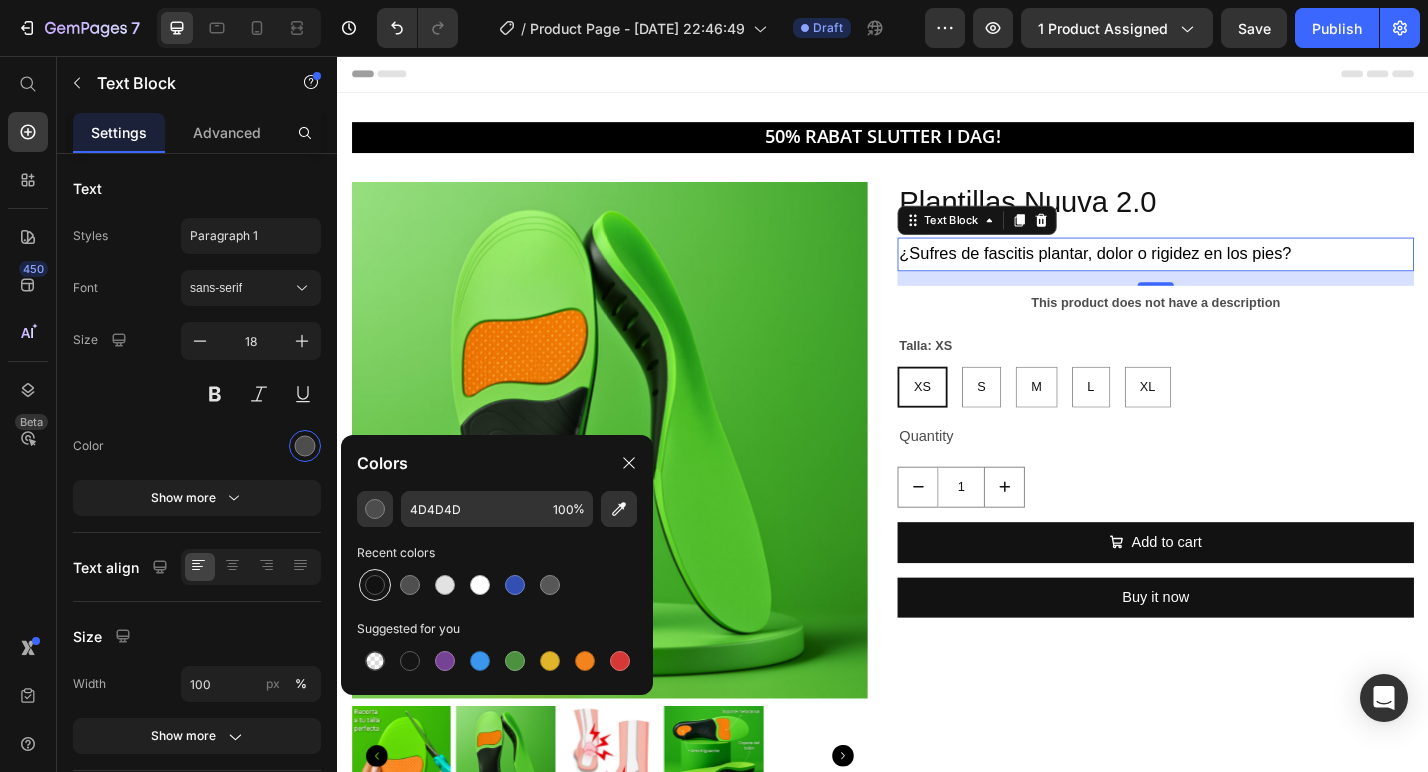 type on "121212" 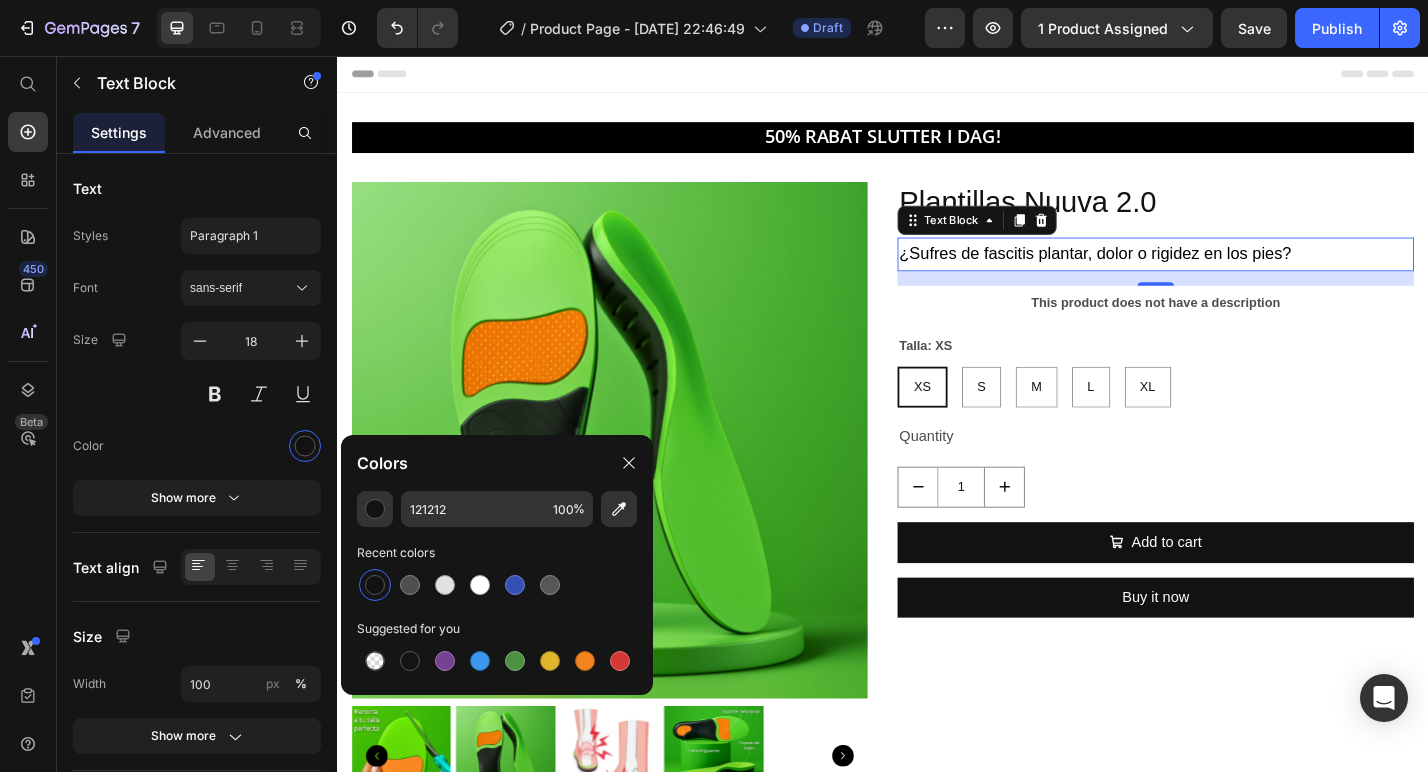 click on "Header" at bounding box center (937, 76) 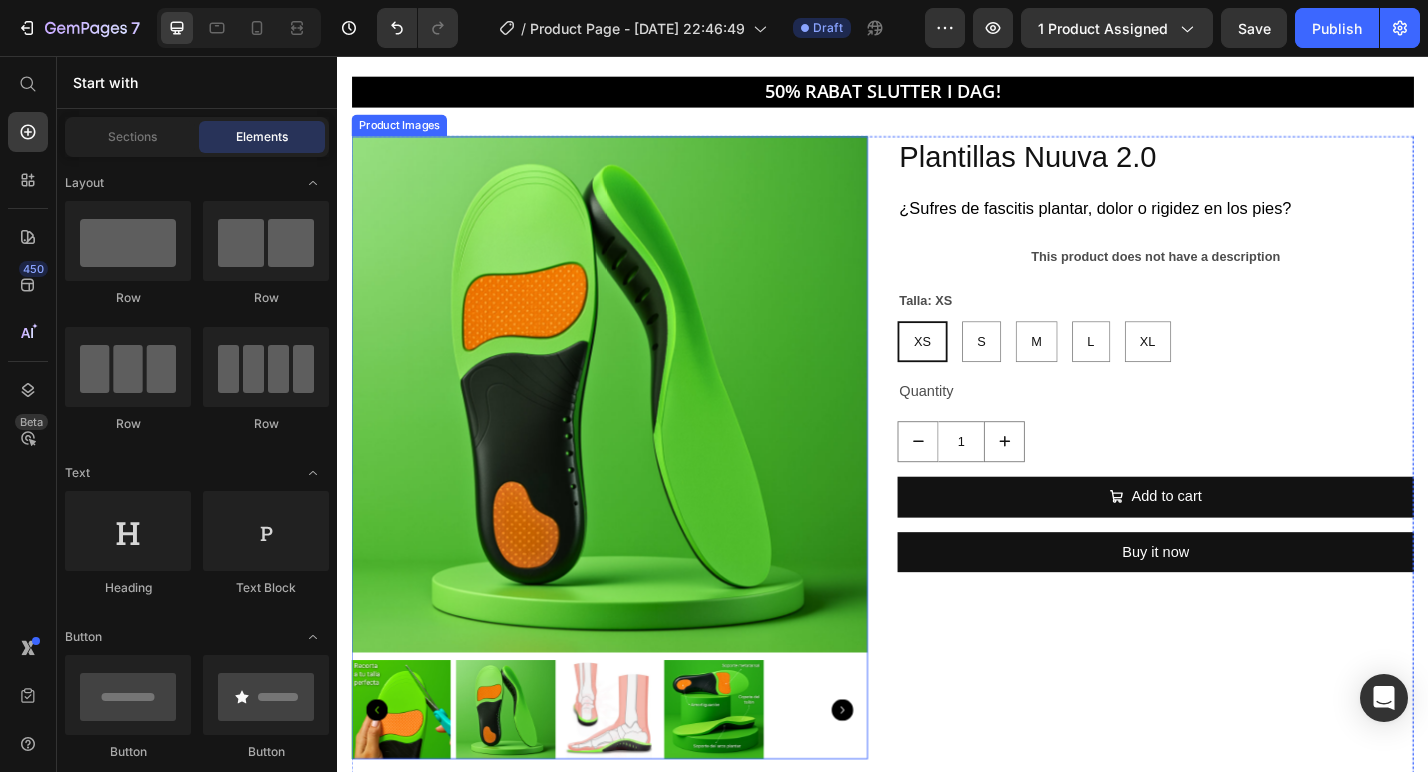scroll, scrollTop: 52, scrollLeft: 0, axis: vertical 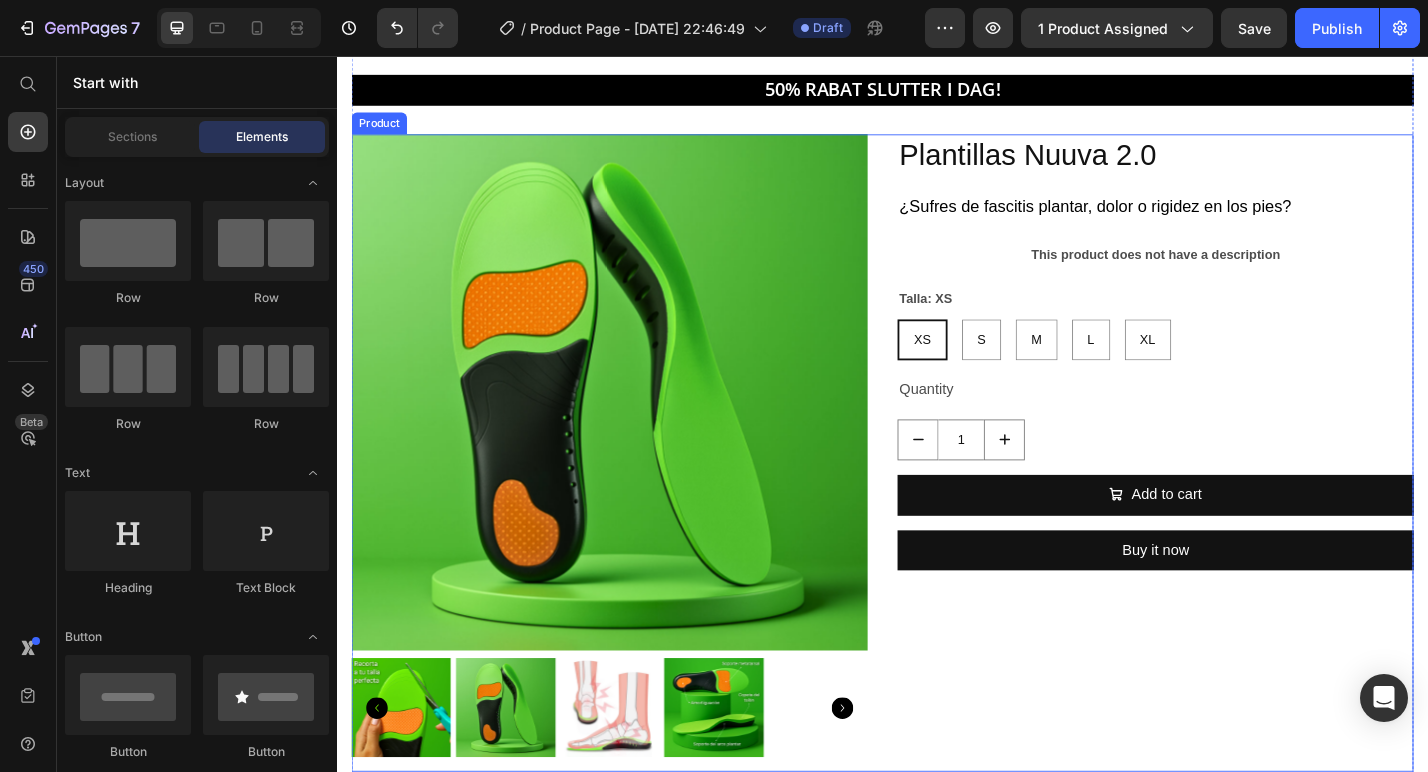 click on "This product does not have a description" at bounding box center (1237, 275) 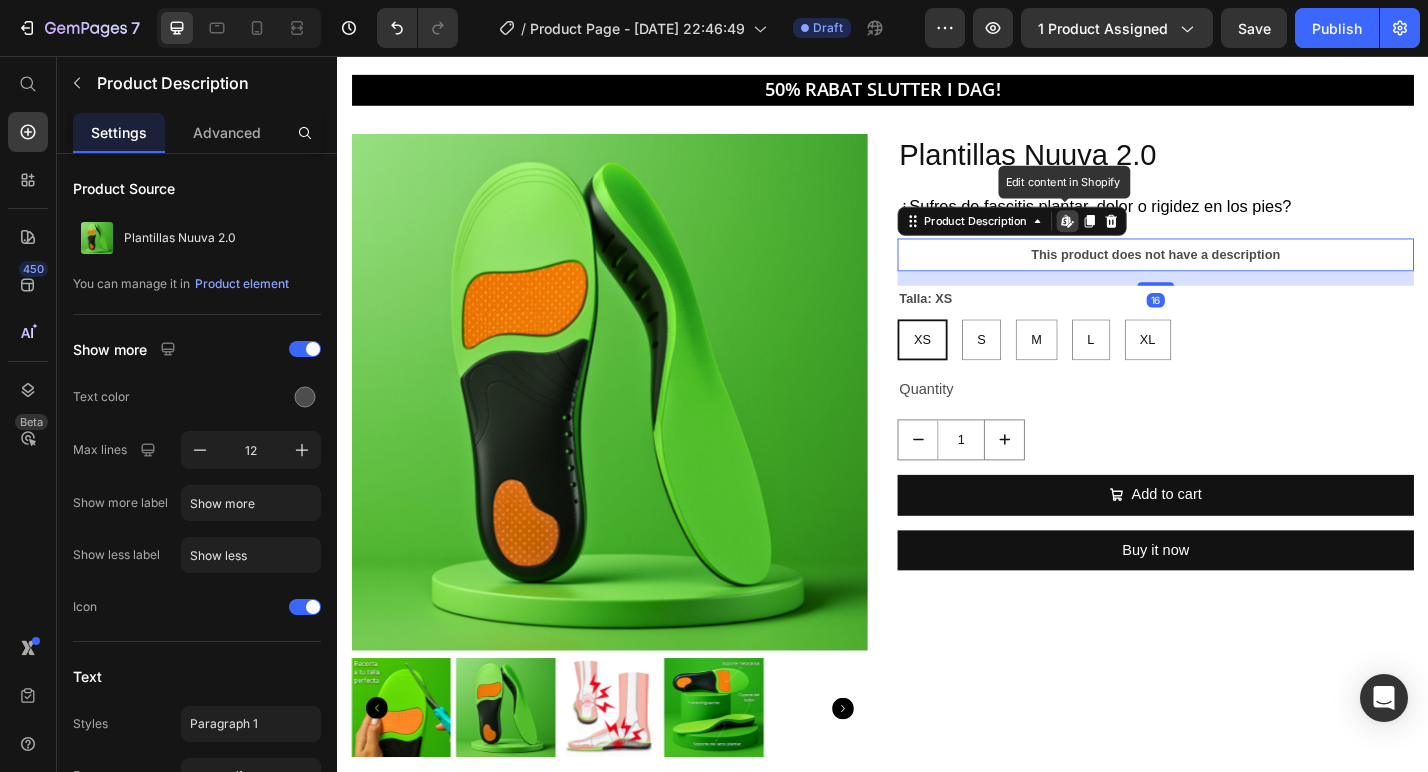 click 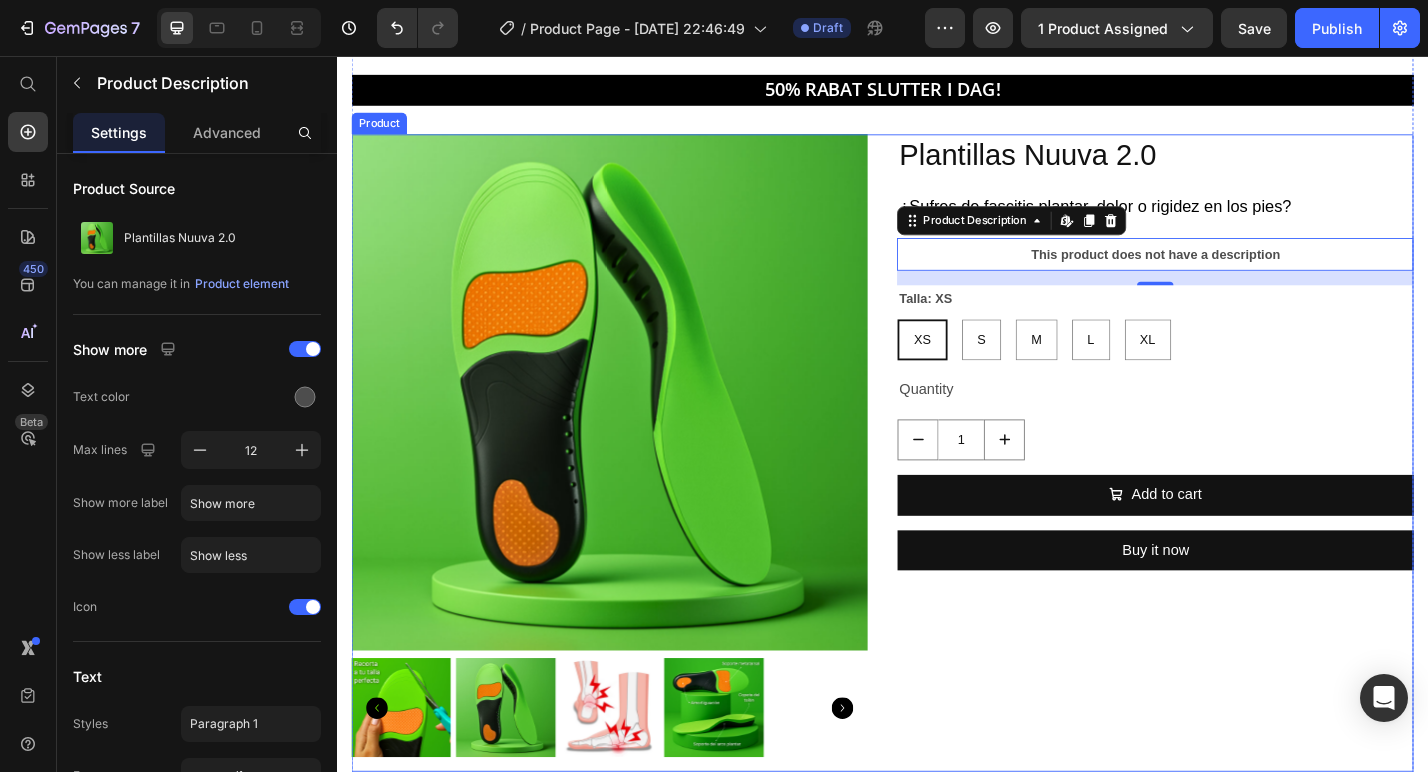 click on "Product Images Plantillas Nuuva 2.0 Product Title ¿Sufres de fascitis plantar, dolor o rigidez en los pies? Text Block This product does not have a description Product Description   Edit content in Shopify 16 Talla: XS XS XS XS S S S M M M L L L XL XL XL Product Variants & Swatches Quantity Text Block 1 Product Quantity
Add to cart Add to Cart Buy it now Dynamic Checkout Product" at bounding box center [937, 494] 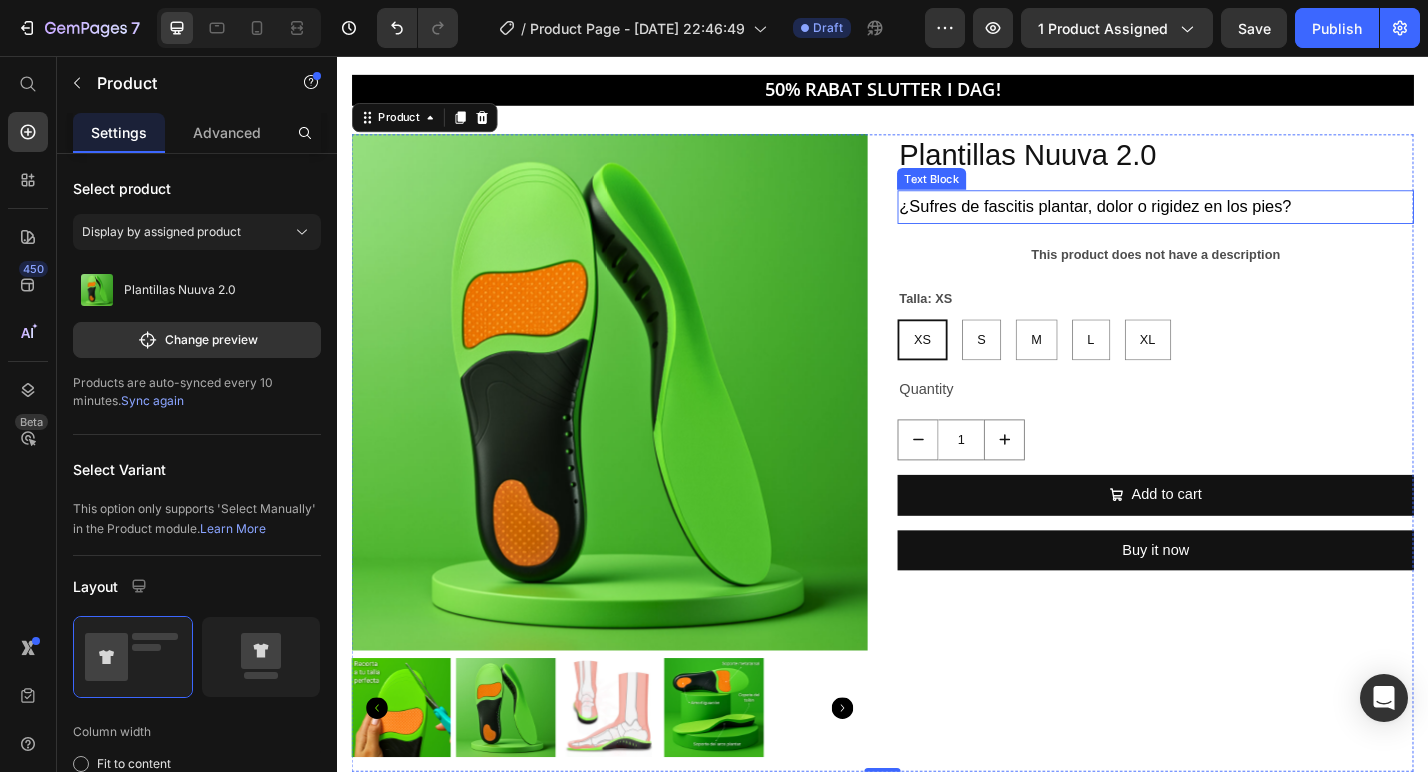 click on "¿Sufres de fascitis plantar, dolor o rigidez en los pies?" at bounding box center [1170, 222] 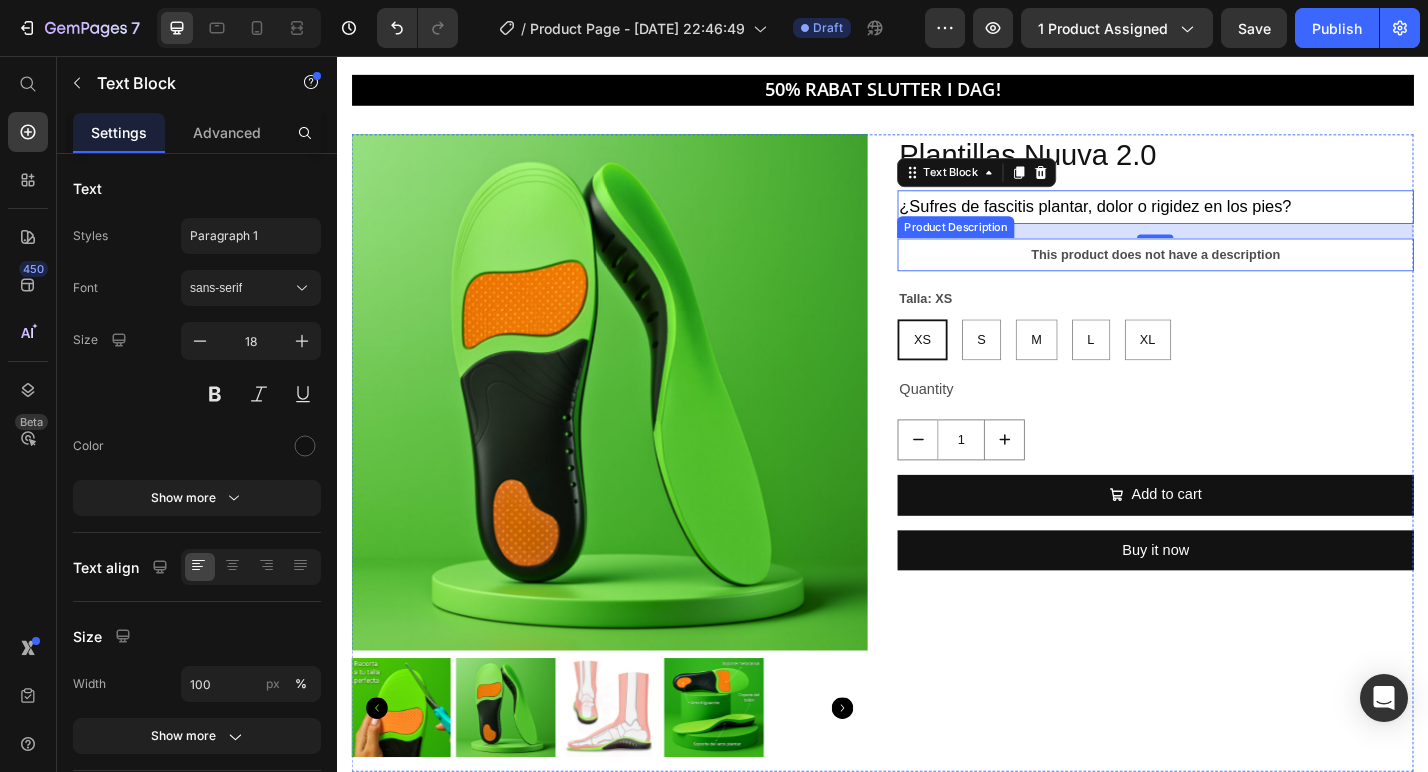 click on "This product does not have a description" at bounding box center [1237, 275] 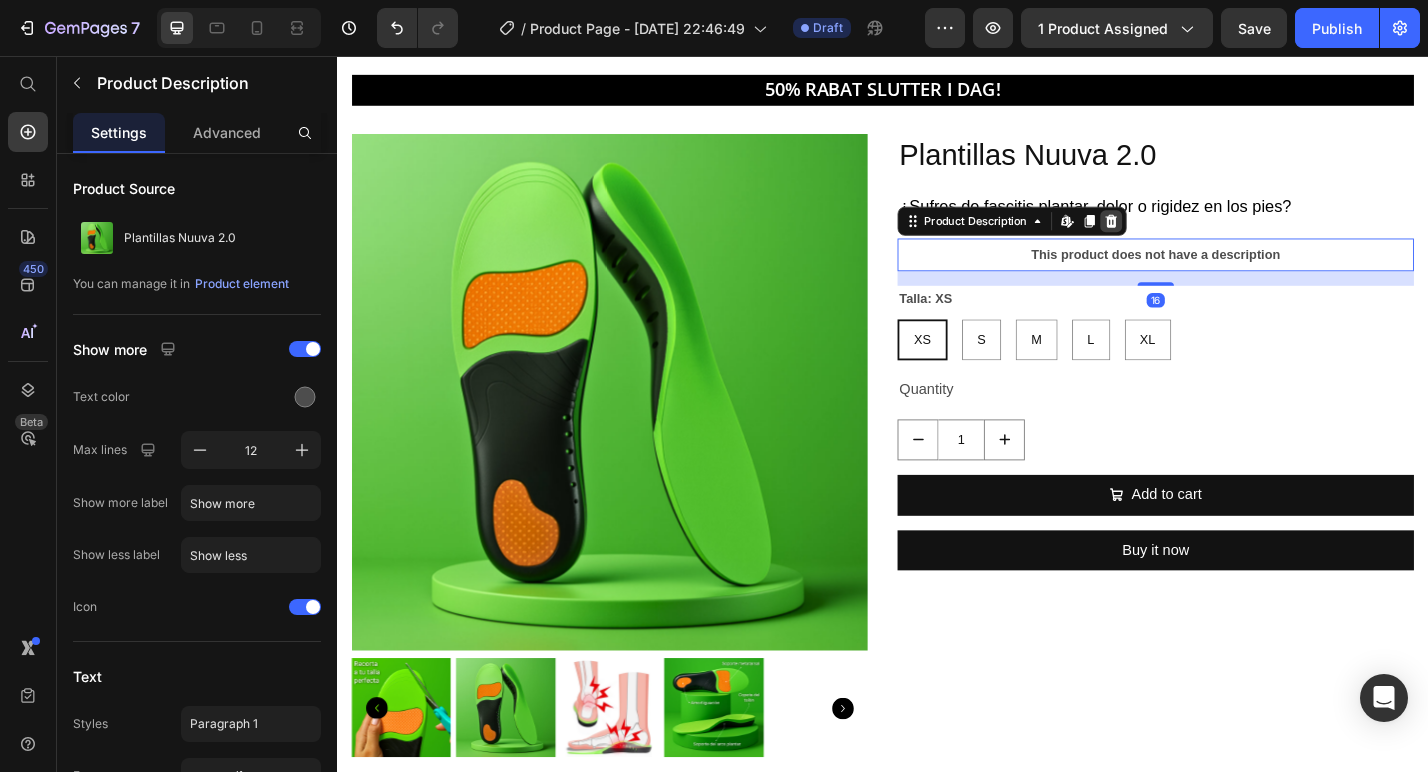 click at bounding box center [1188, 238] 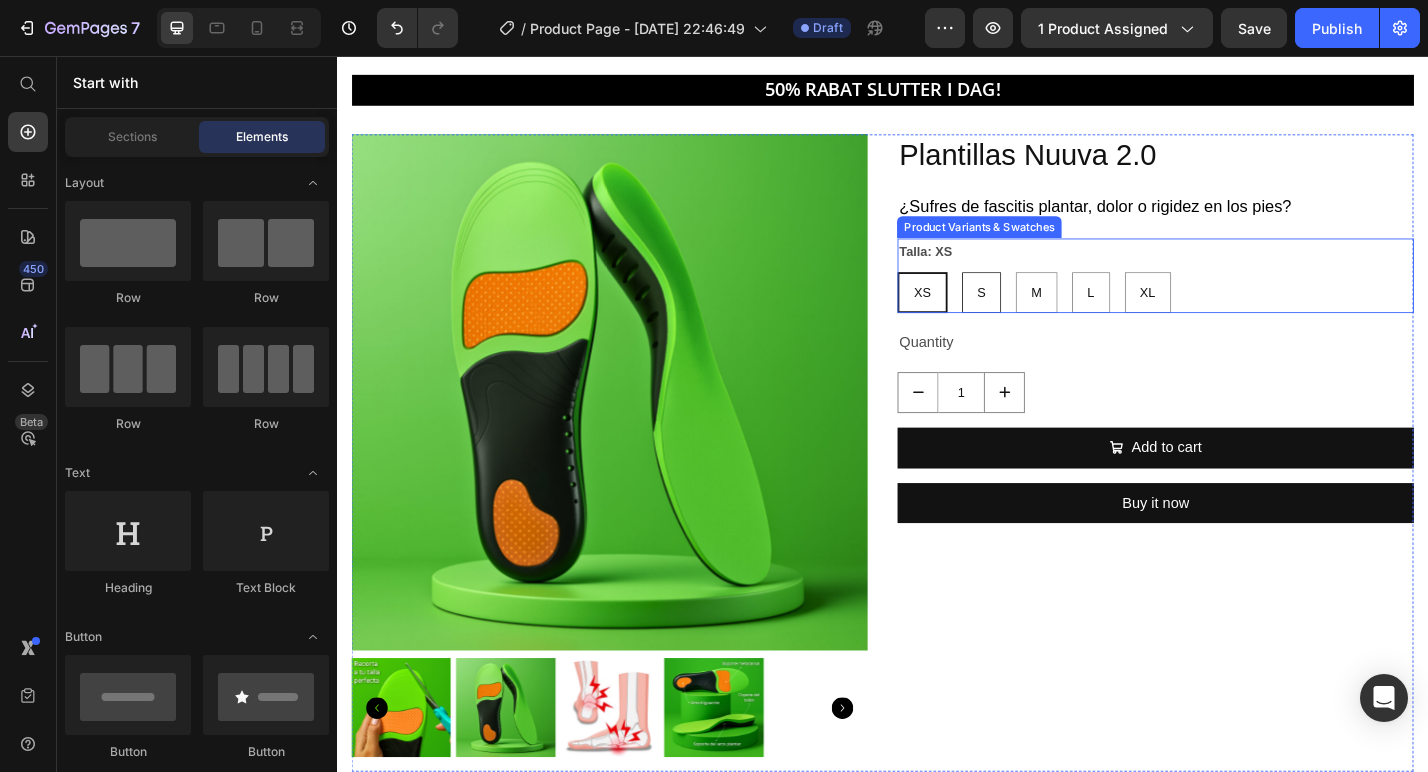 click on "S" at bounding box center (1045, 316) 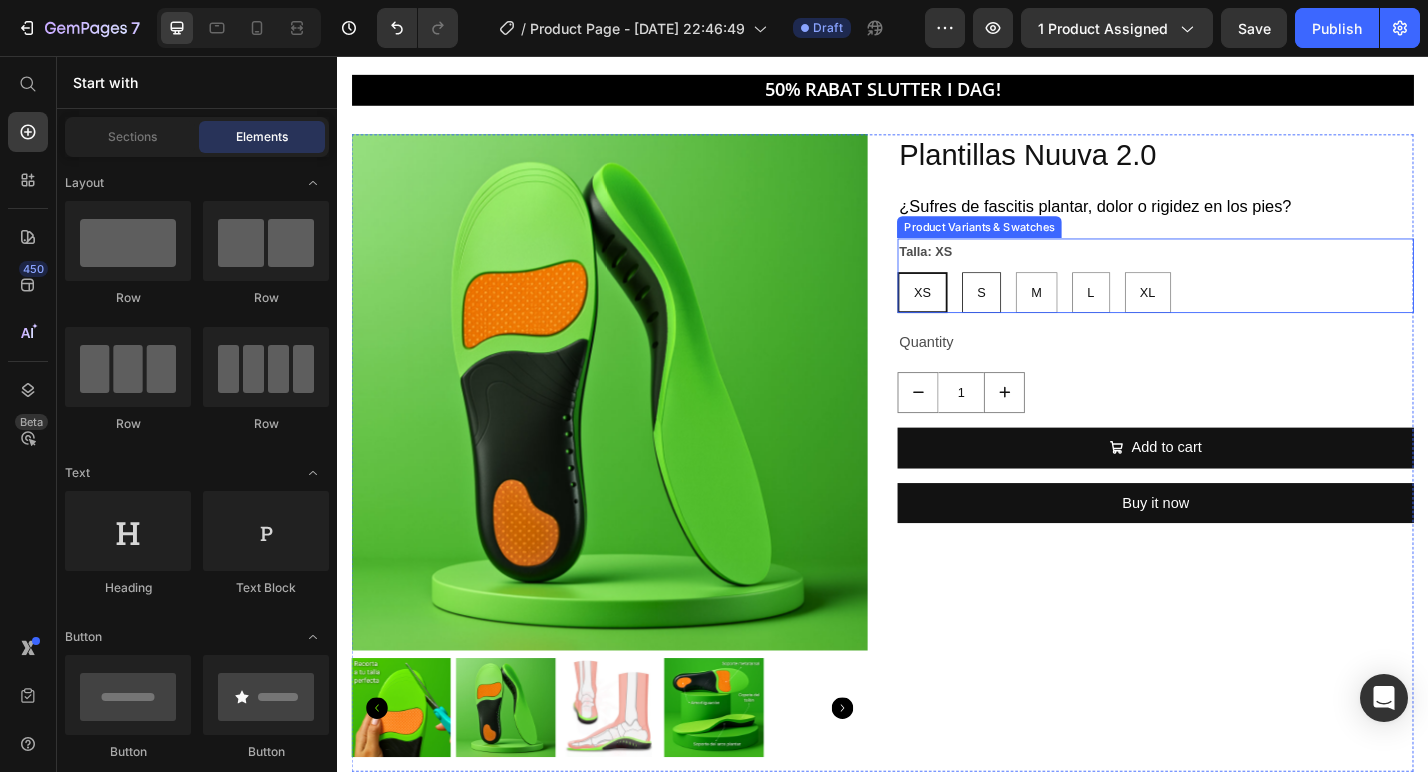 click on "S S S" at bounding box center (1023, 293) 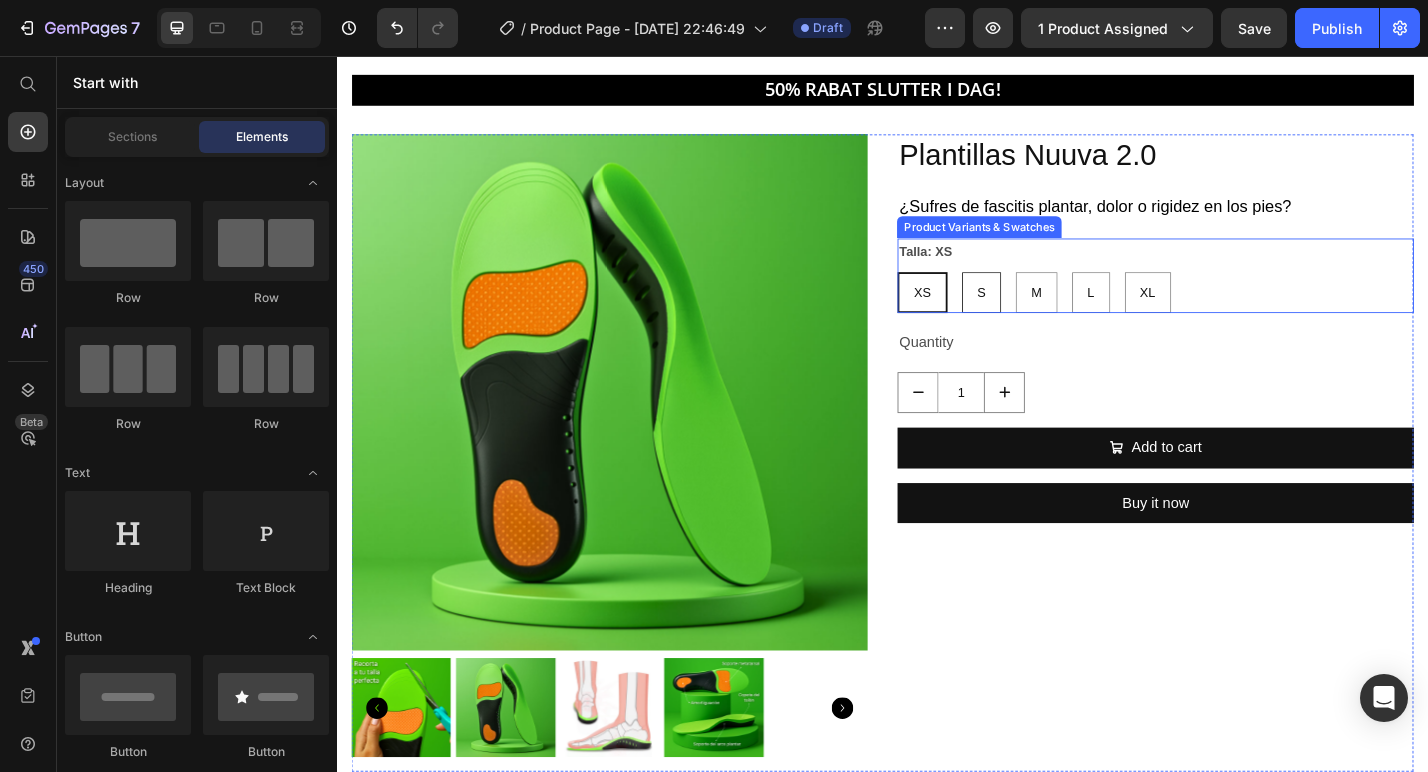 radio on "true" 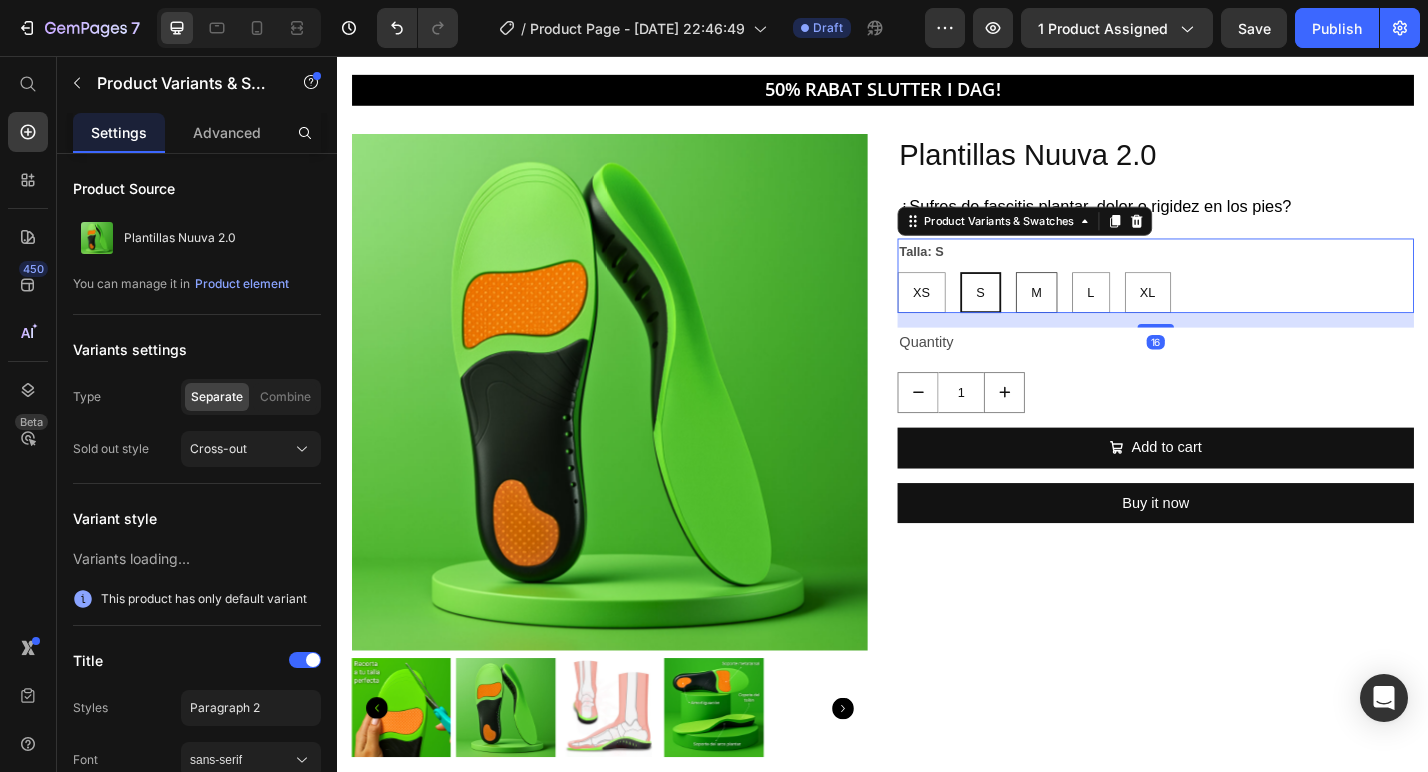 click on "M" at bounding box center [1106, 316] 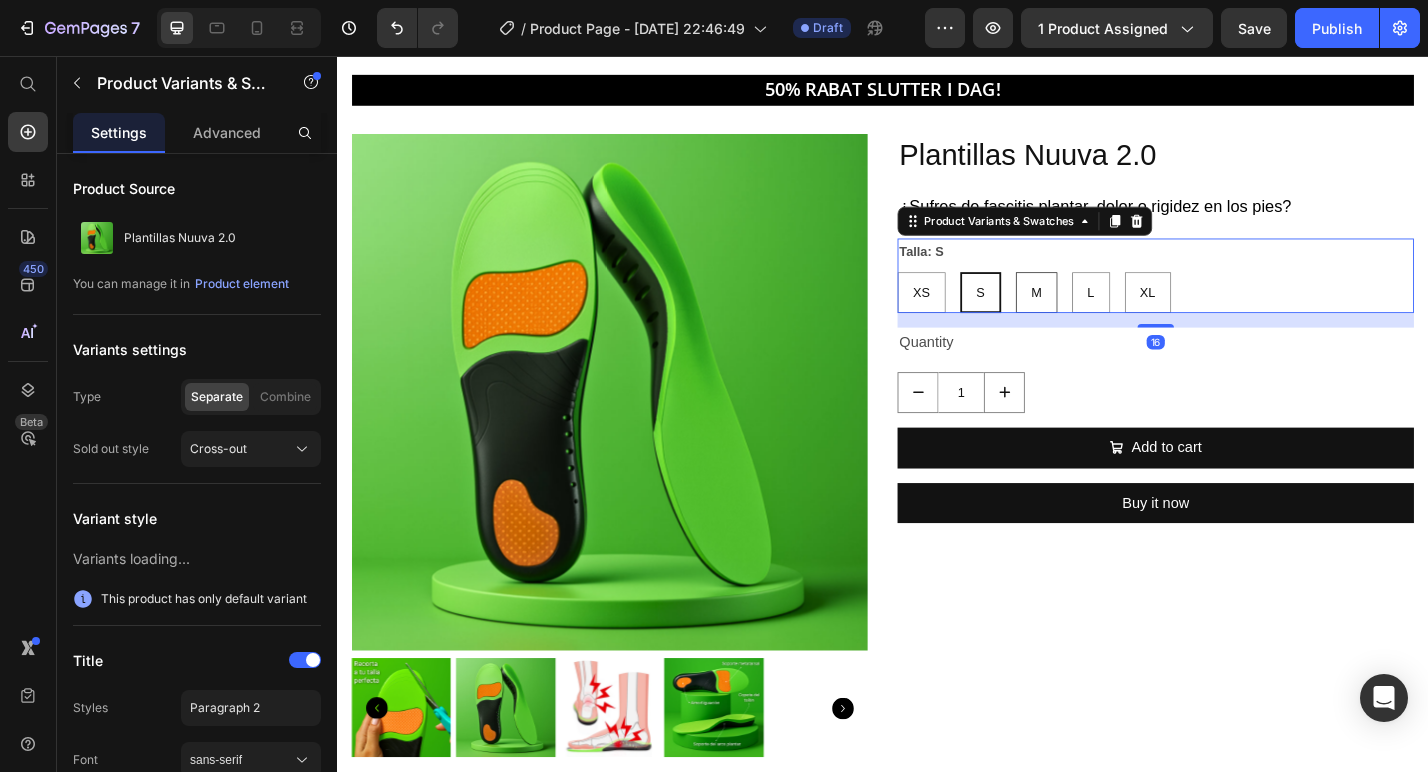 click on "M M M" at bounding box center [1082, 293] 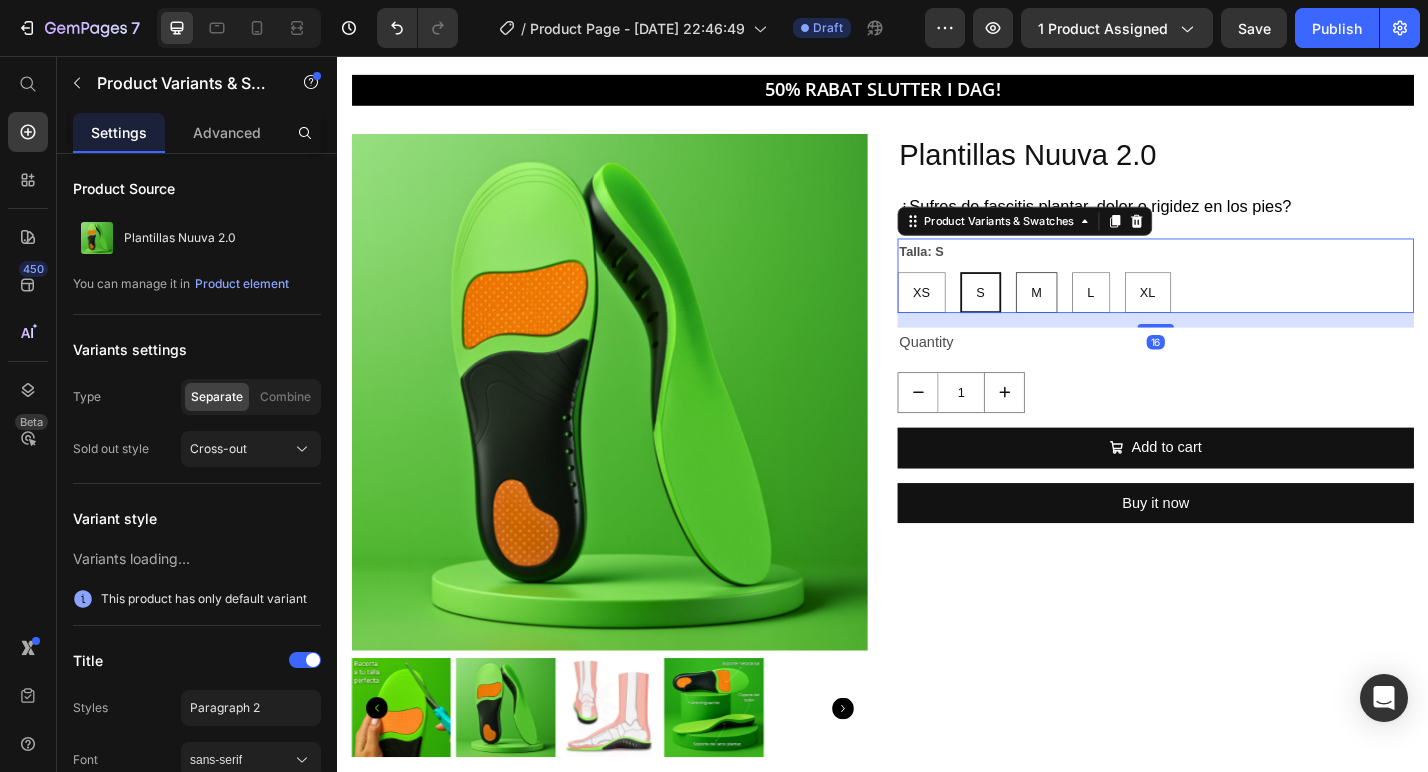radio on "true" 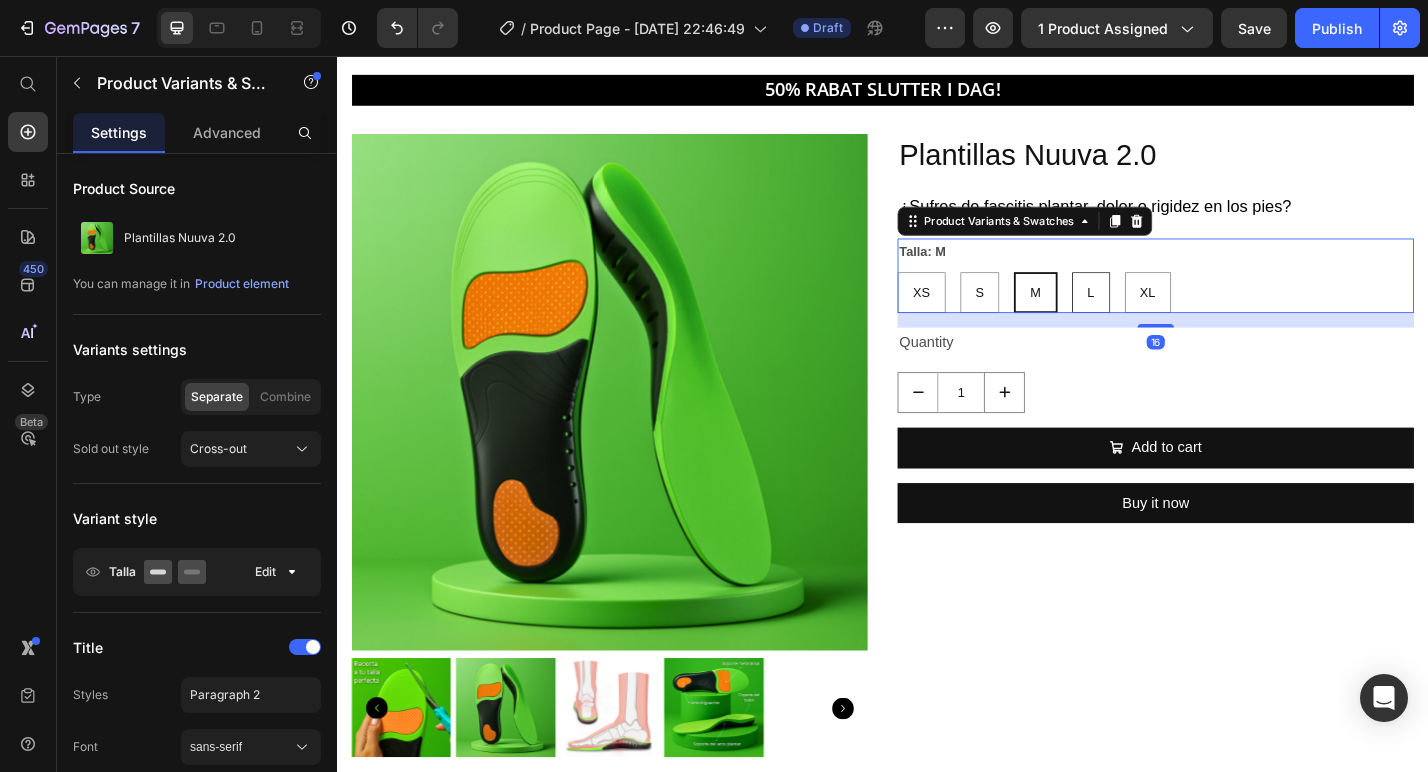 click on "L" at bounding box center [1166, 316] 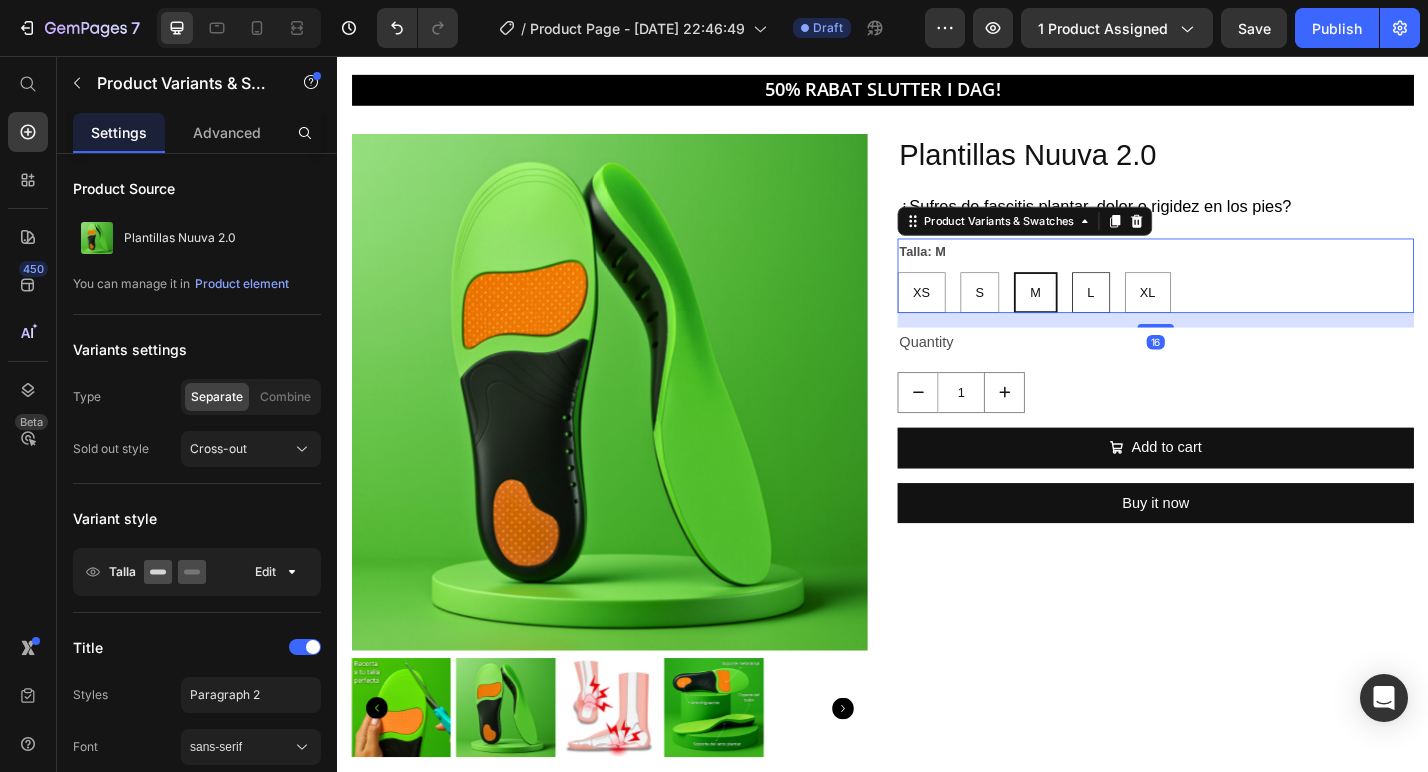 click on "L L L" at bounding box center (1144, 293) 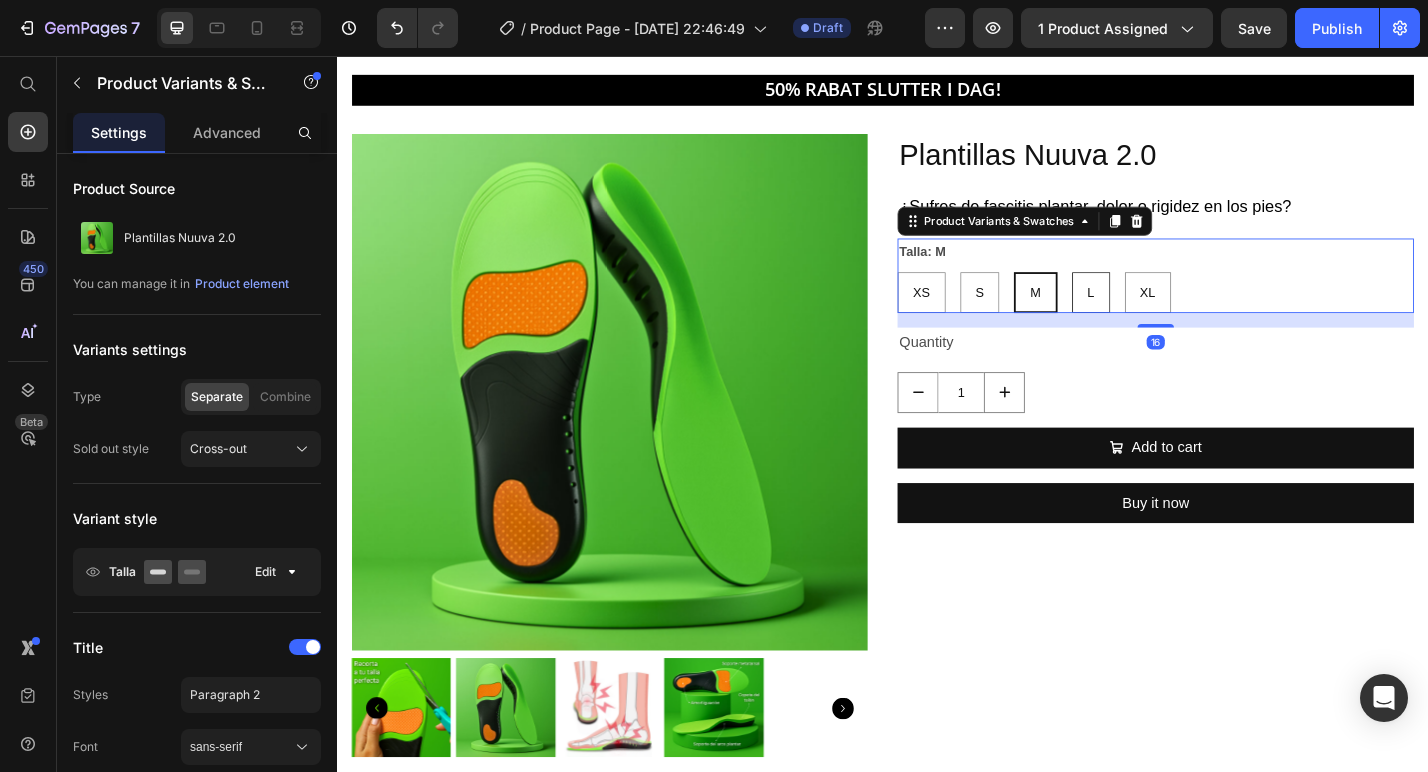 radio on "true" 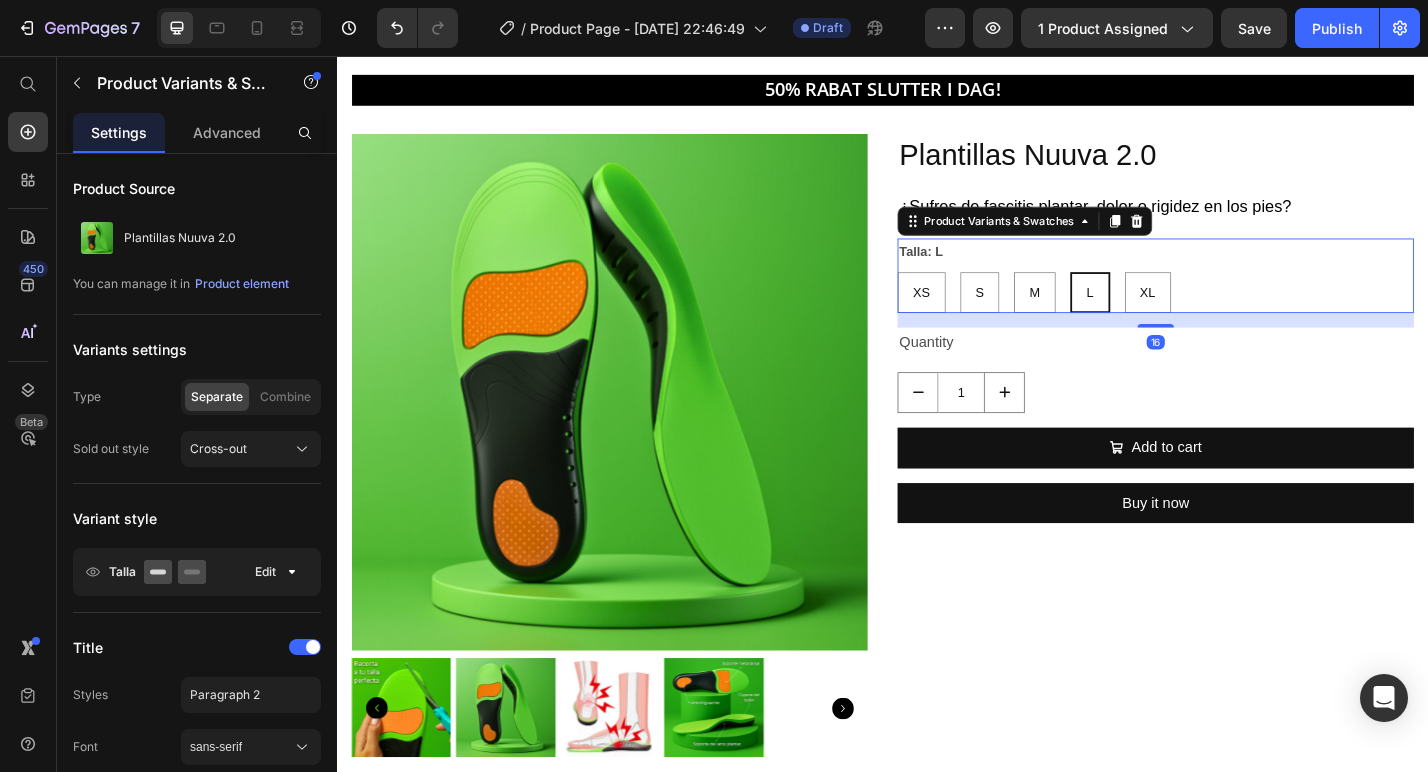 click on "XS XS XS S S S M M M L L L XL XL XL" at bounding box center (1237, 316) 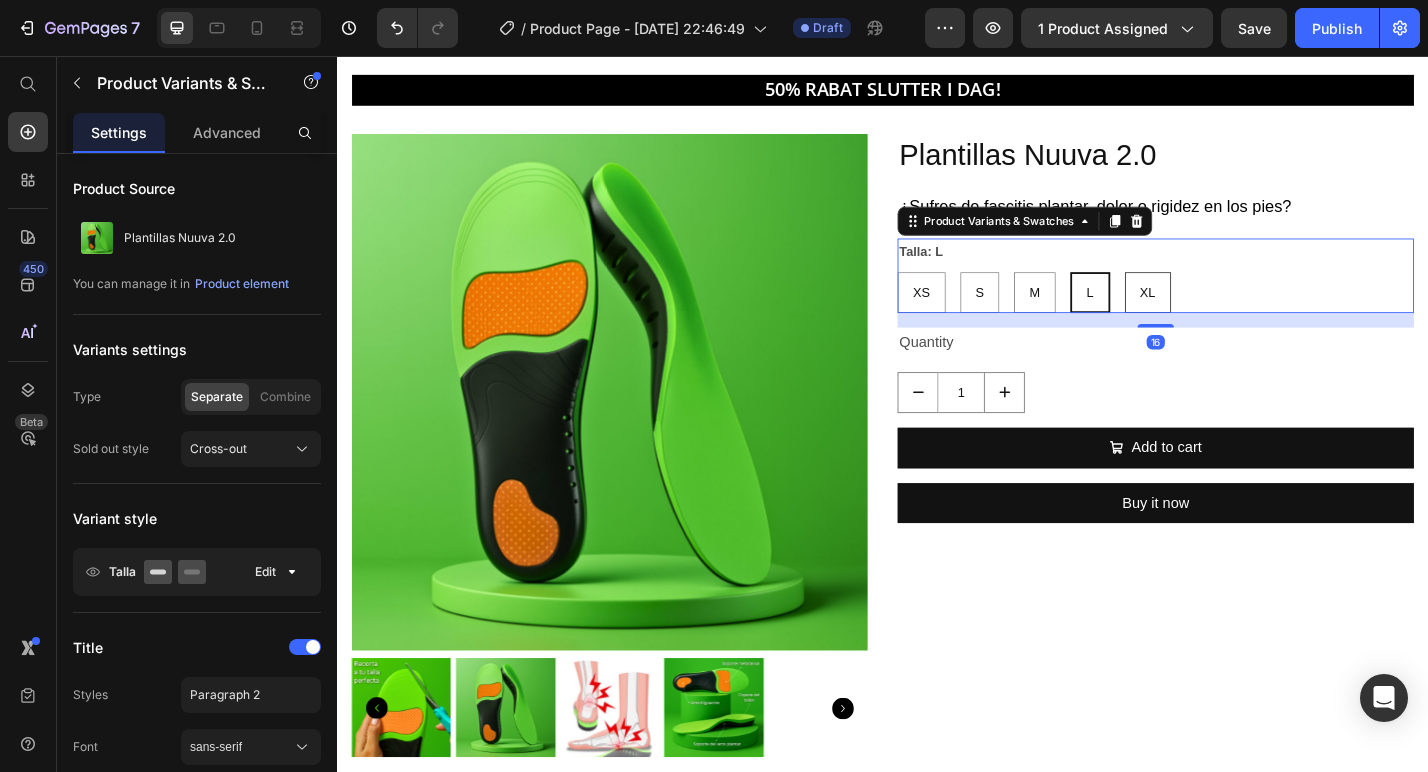 click on "XL" at bounding box center (1228, 316) 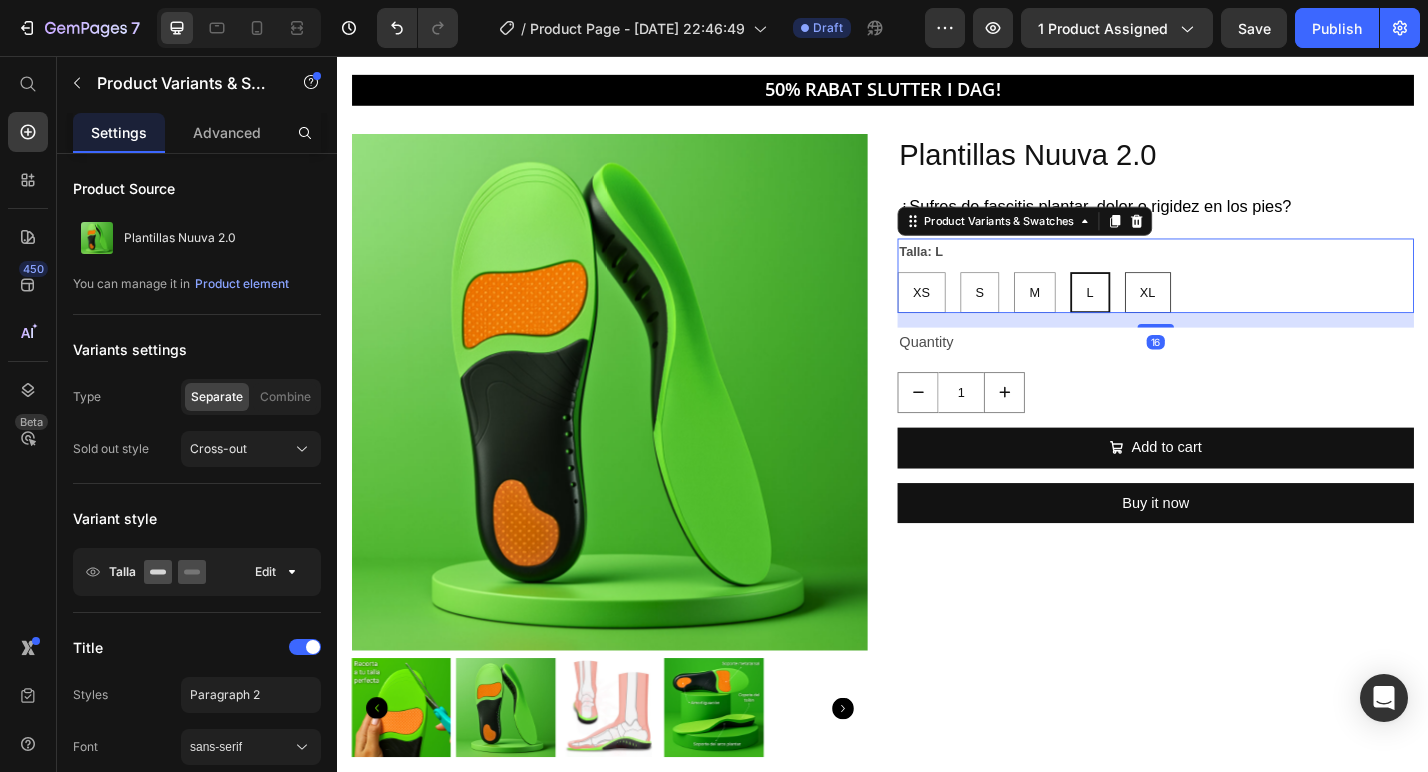 click on "XL XL XL" at bounding box center [1202, 293] 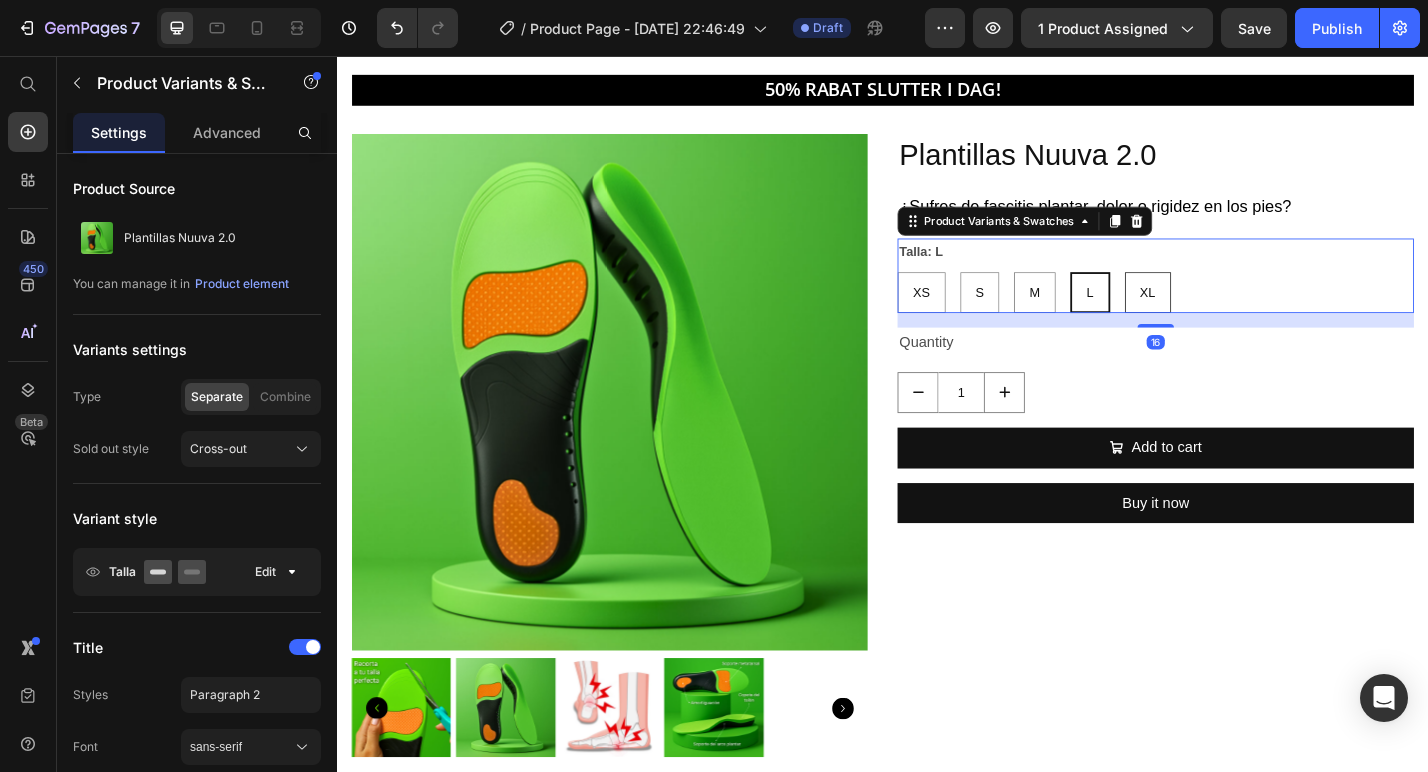 radio on "true" 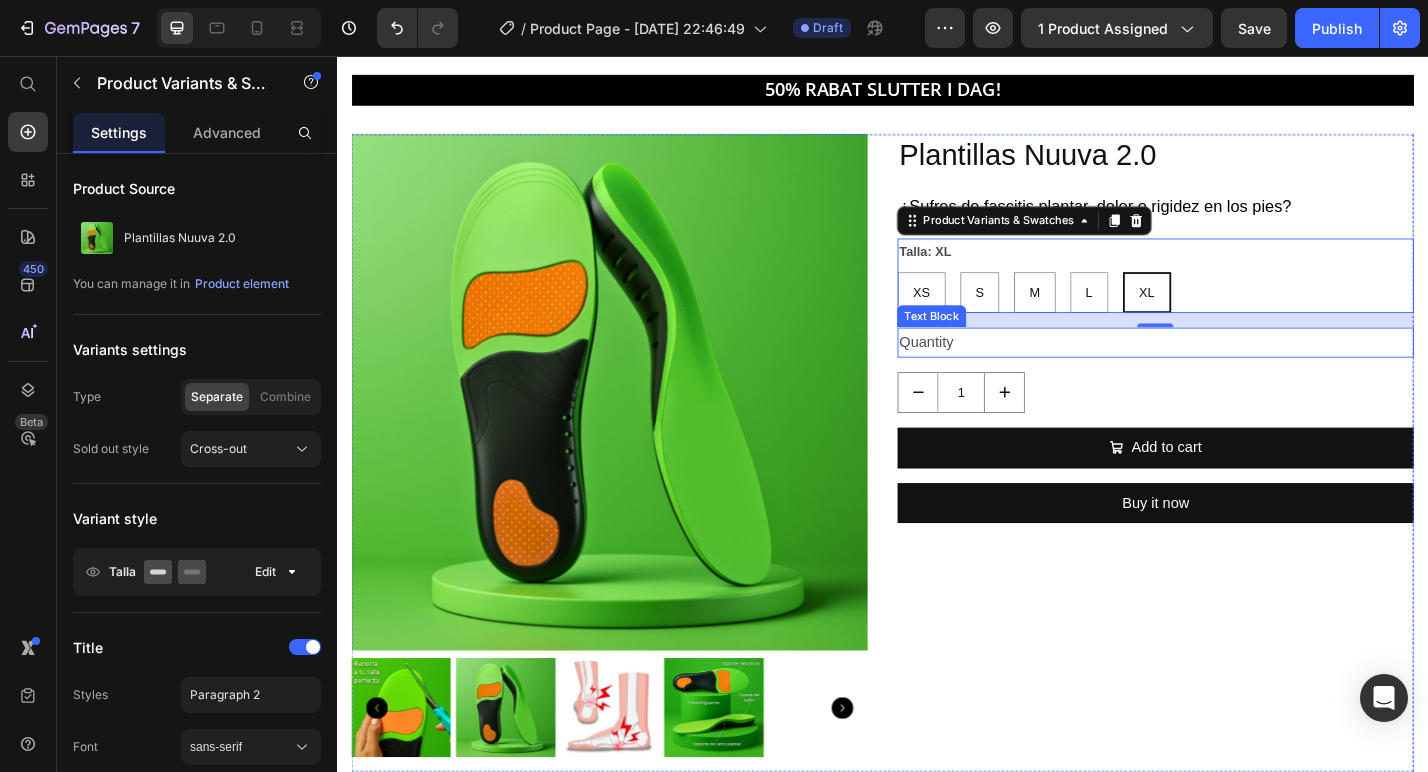 click on "Product Images Plantillas Nuuva 2.0 Product Title ¿Sufres de fascitis plantar, dolor o rigidez en los pies? Text Block Talla: XL XS XS XS S S S M M M L L L XL XL XL Product Variants & Swatches   16 Quantity Text Block 1 Product Quantity
Add to cart Add to Cart Buy it now Dynamic Checkout Product" at bounding box center (937, 494) 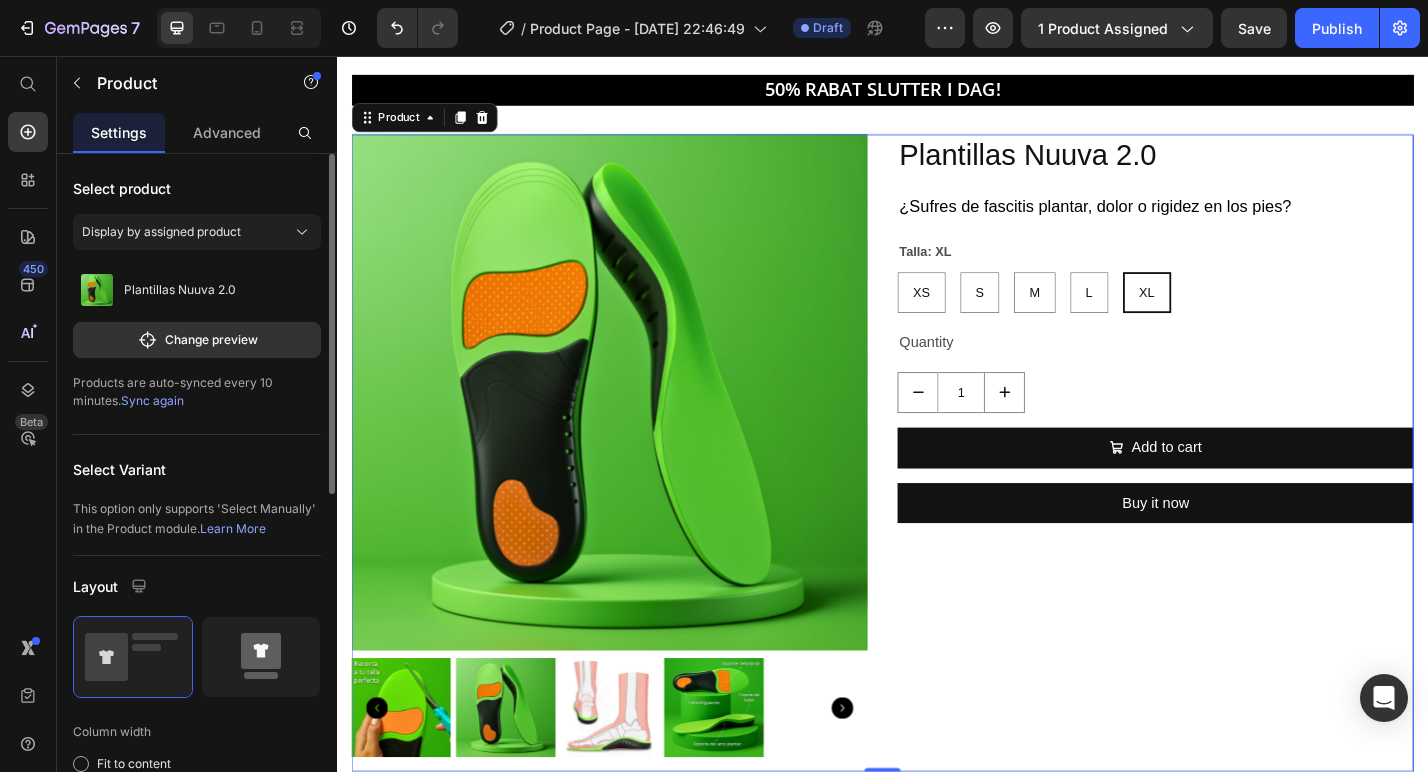 click 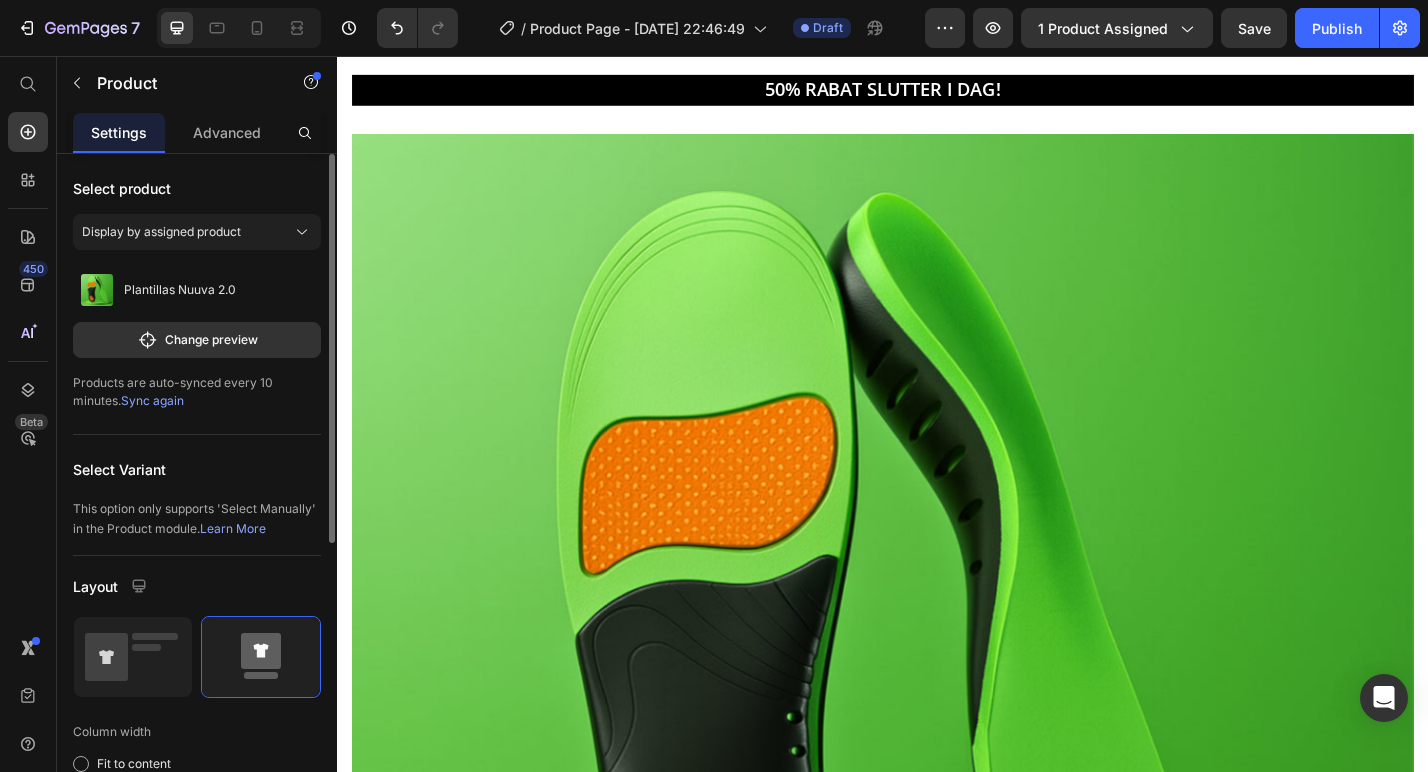 click 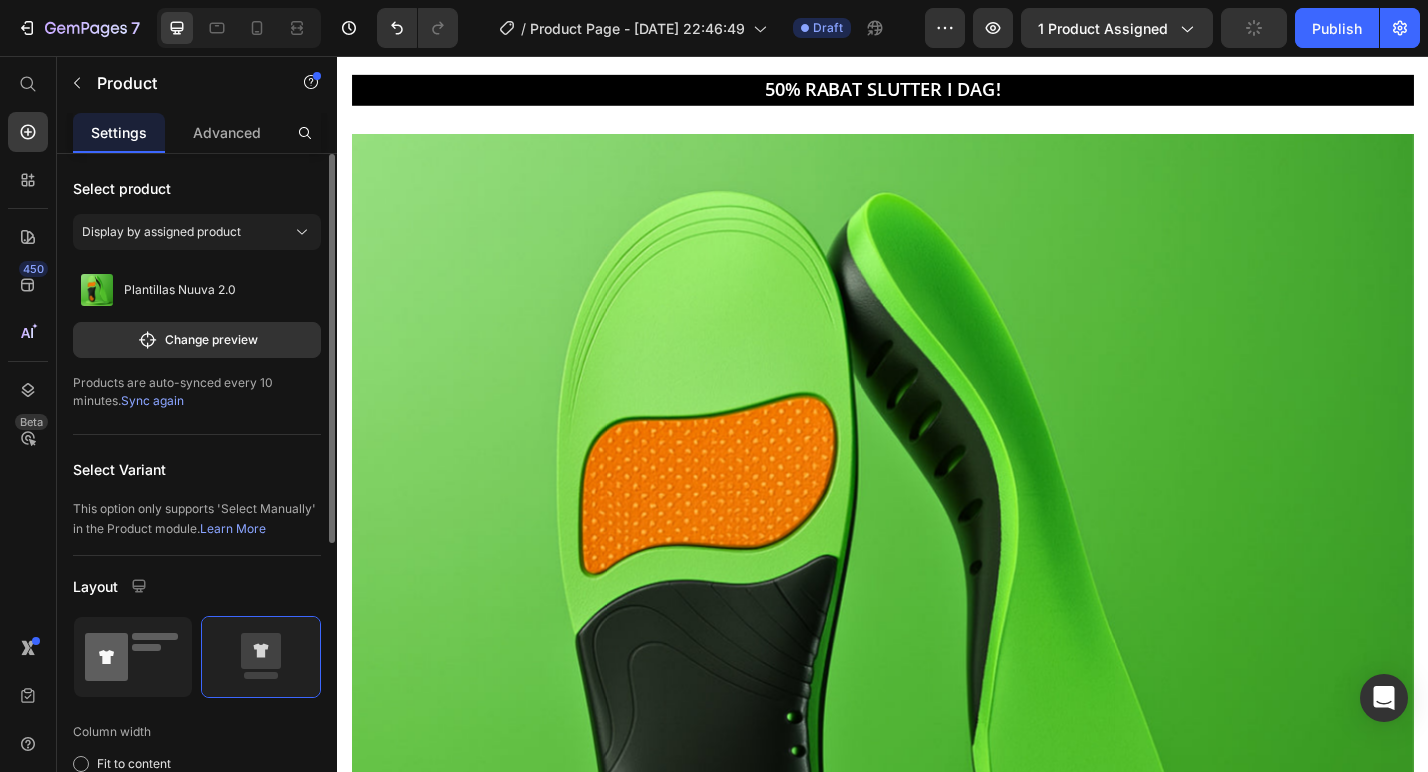 click 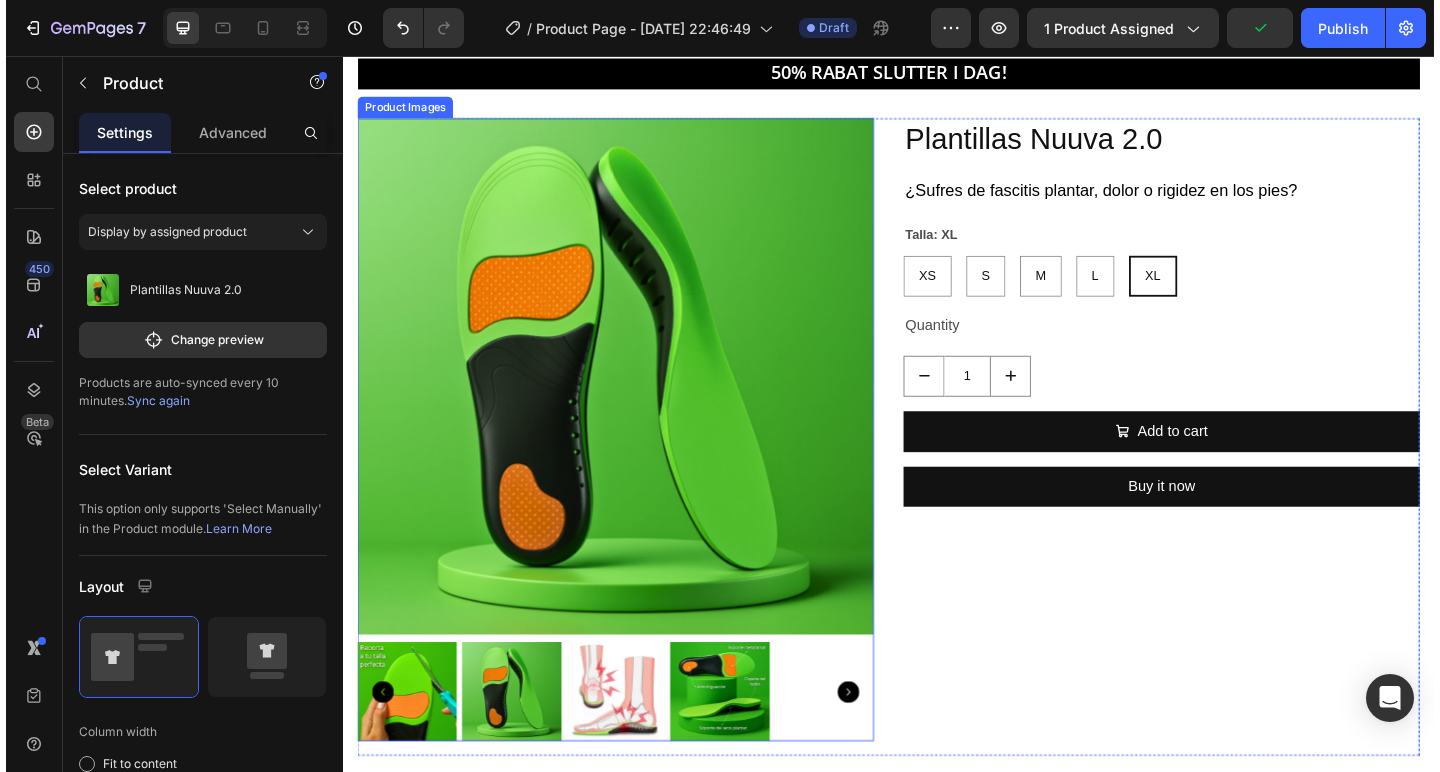 scroll, scrollTop: 77, scrollLeft: 0, axis: vertical 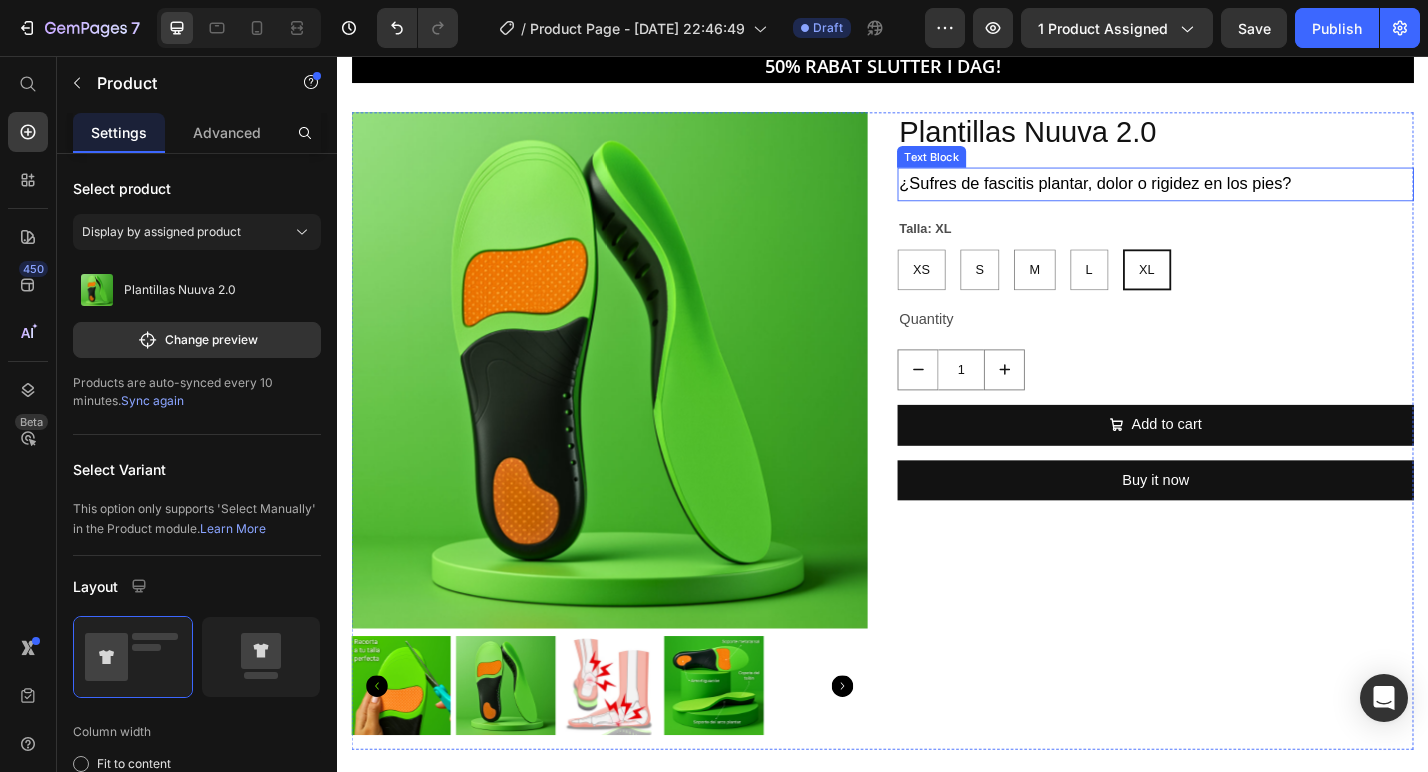 click on "¿Sufres de fascitis plantar, dolor o rigidez en los pies?" at bounding box center (1170, 197) 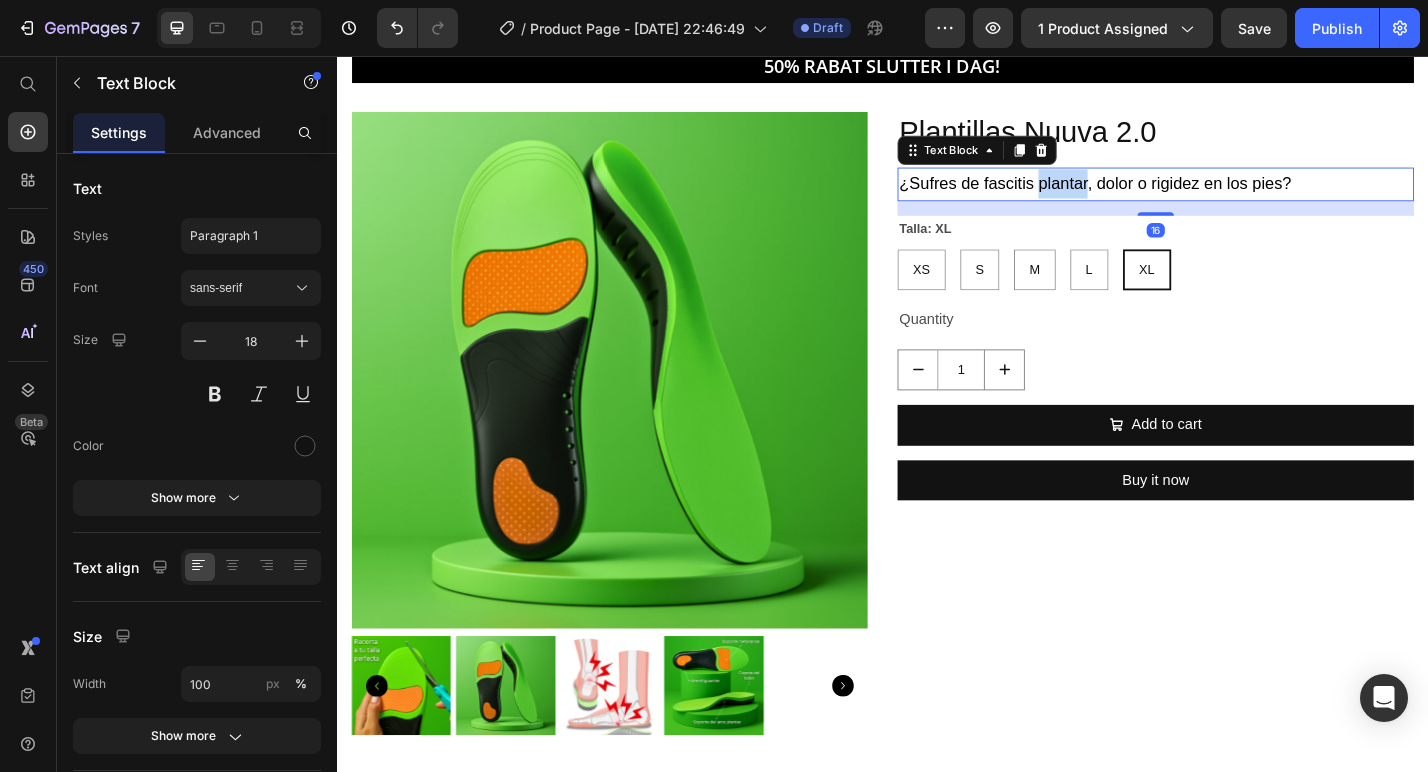 click on "¿Sufres de fascitis plantar, dolor o rigidez en los pies?" at bounding box center [1170, 197] 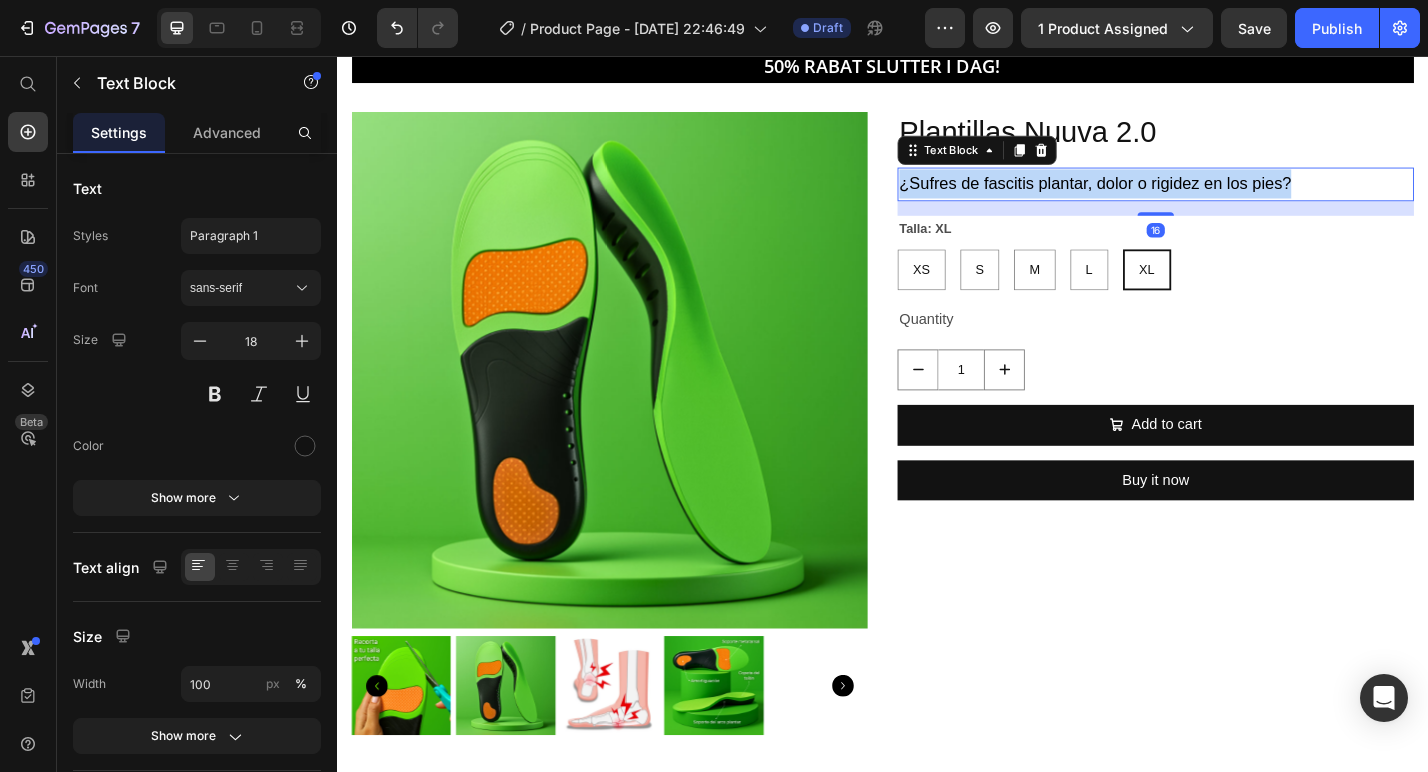 click on "¿Sufres de fascitis plantar, dolor o rigidez en los pies?" at bounding box center (1170, 197) 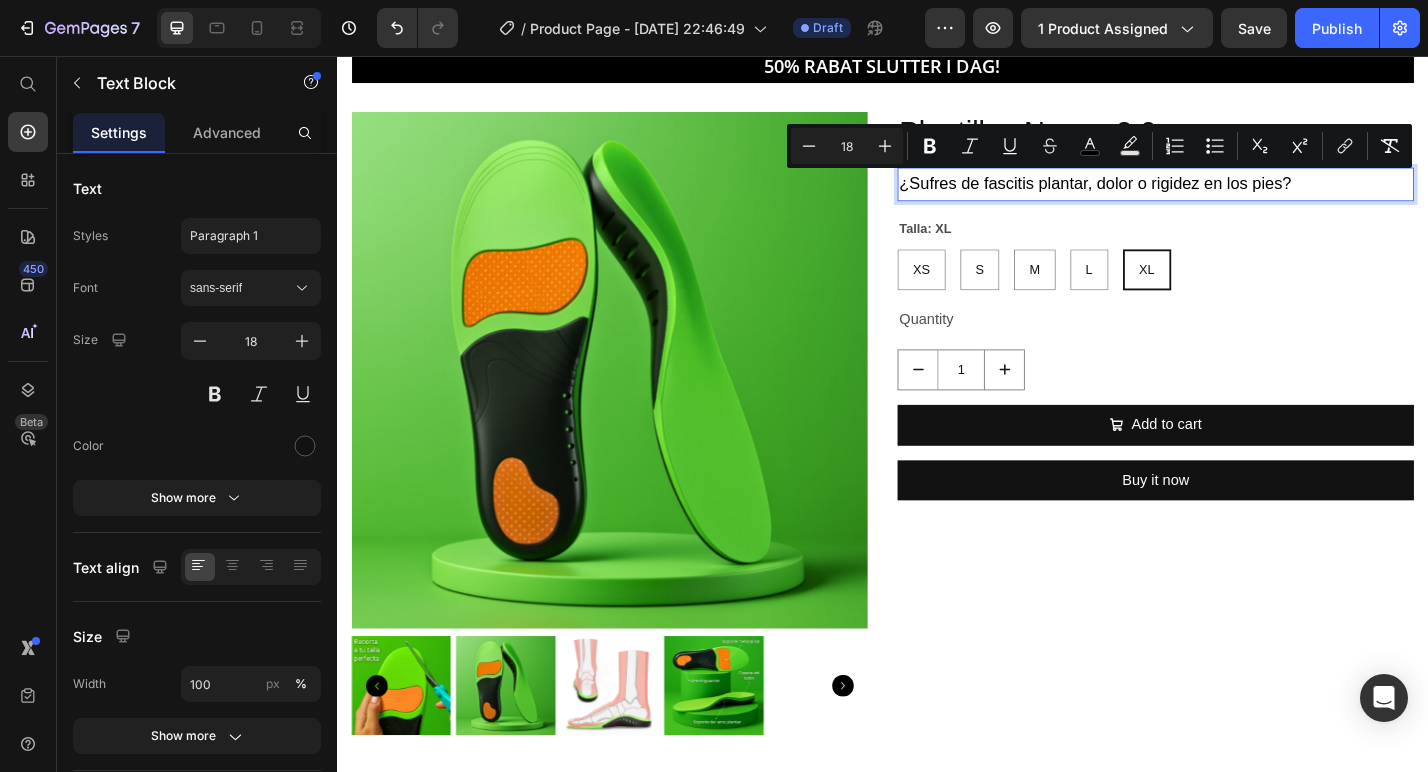 click on "Plantillas Nuuva 2.0 Product Title ¿Sufres de fascitis plantar, dolor o rigidez en los pies? Text Block   16 Talla: XL XS XS XS S S S M M M L L L XL XL XL Product Variants & Swatches Quantity Text Block 1 Product Quantity
Add to cart Add to Cart Buy it now Dynamic Checkout" at bounding box center (1237, 469) 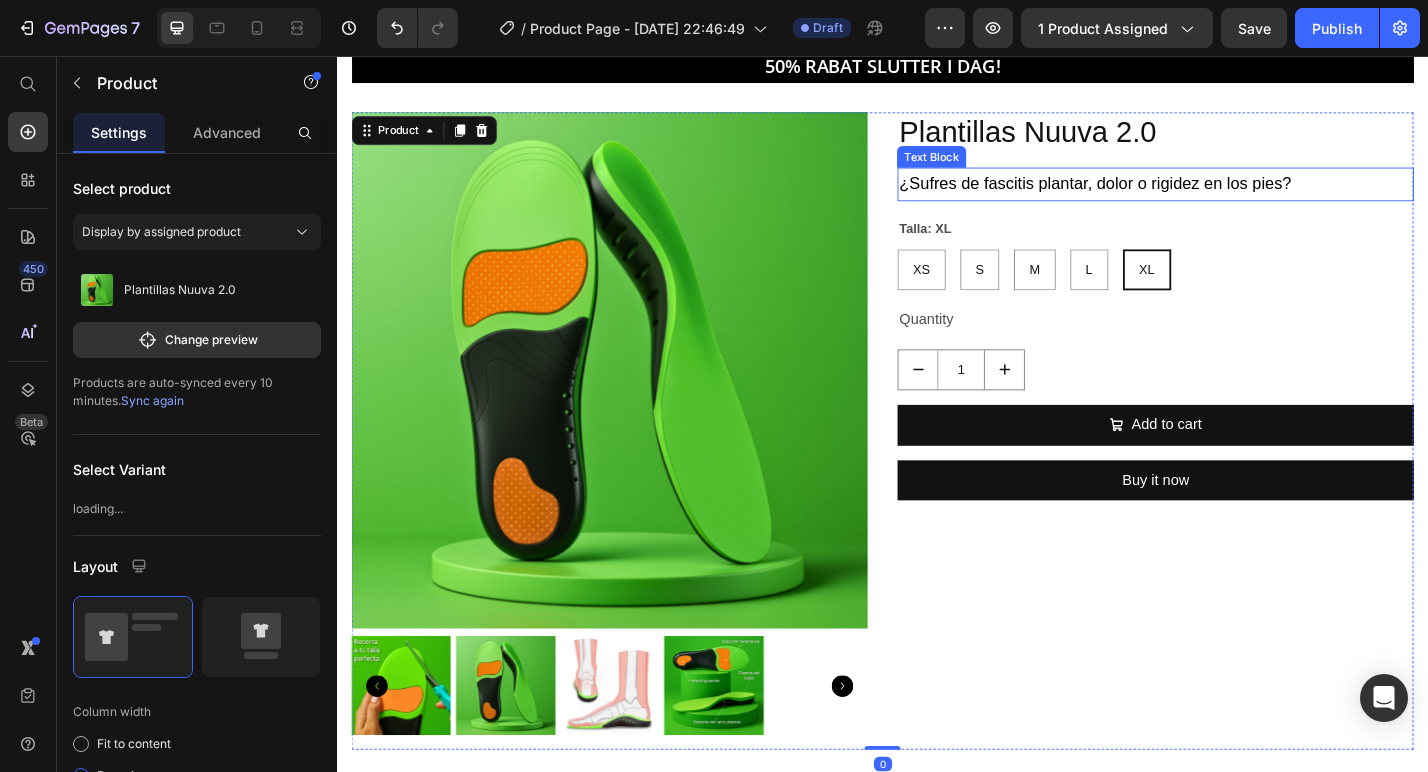 click on "¿Sufres de fascitis plantar, dolor o rigidez en los pies?" at bounding box center [1170, 197] 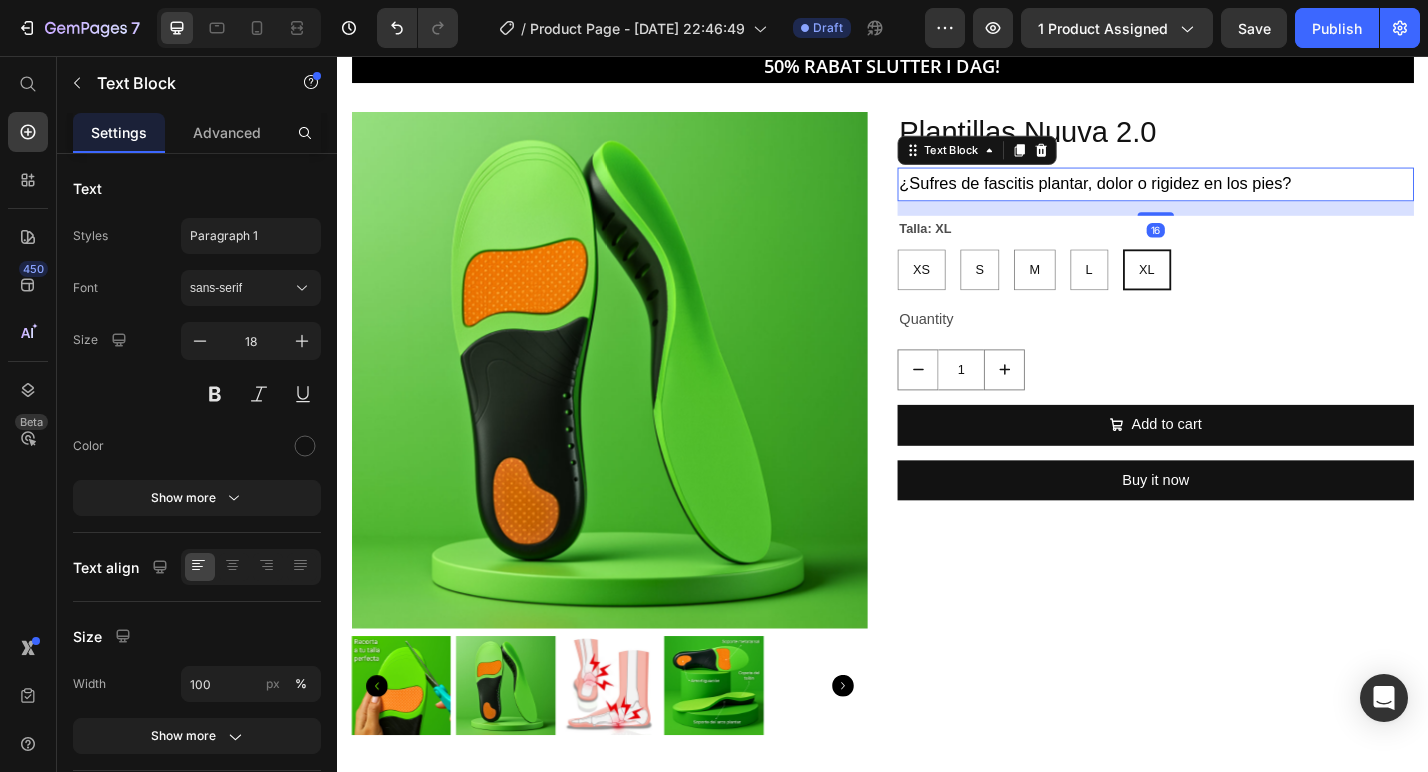 drag, startPoint x: 1088, startPoint y: 164, endPoint x: 1088, endPoint y: 175, distance: 11 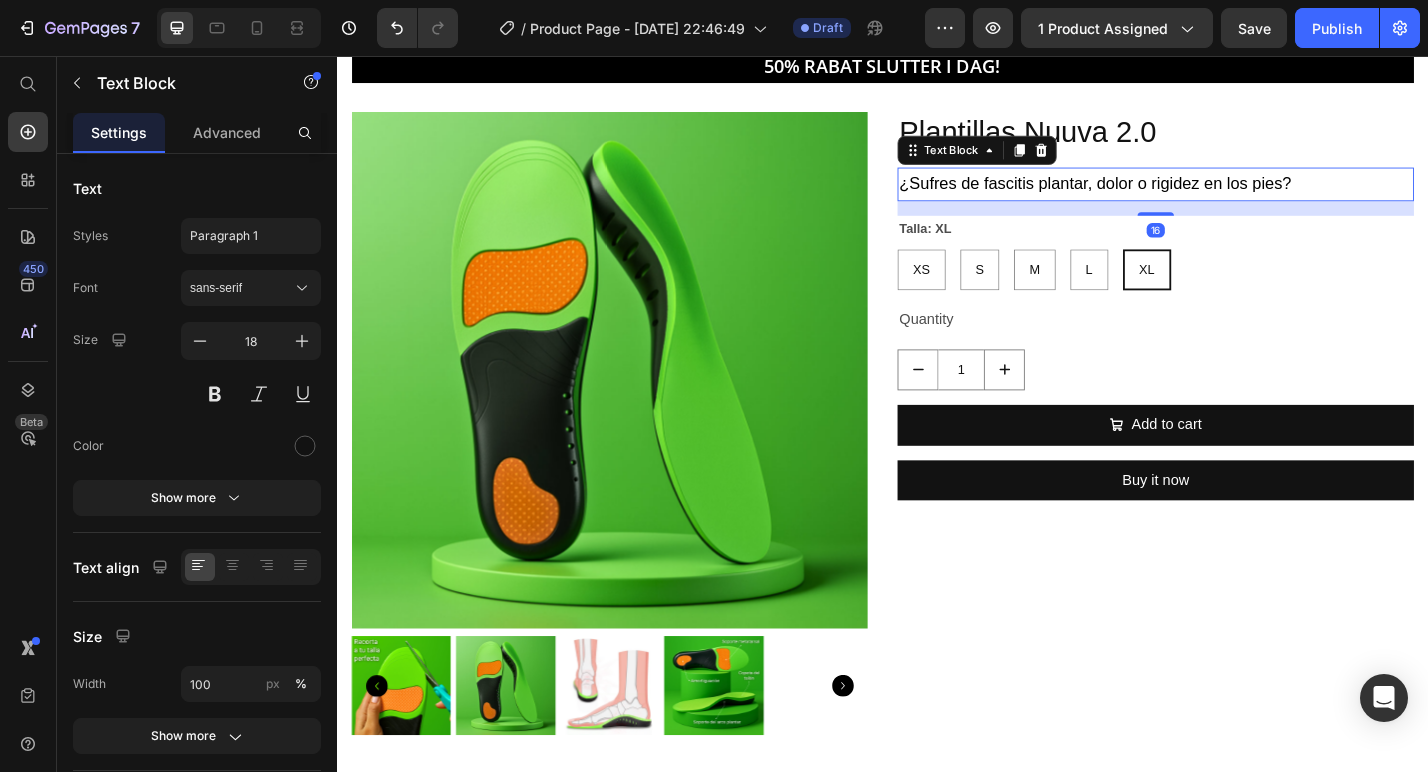 click 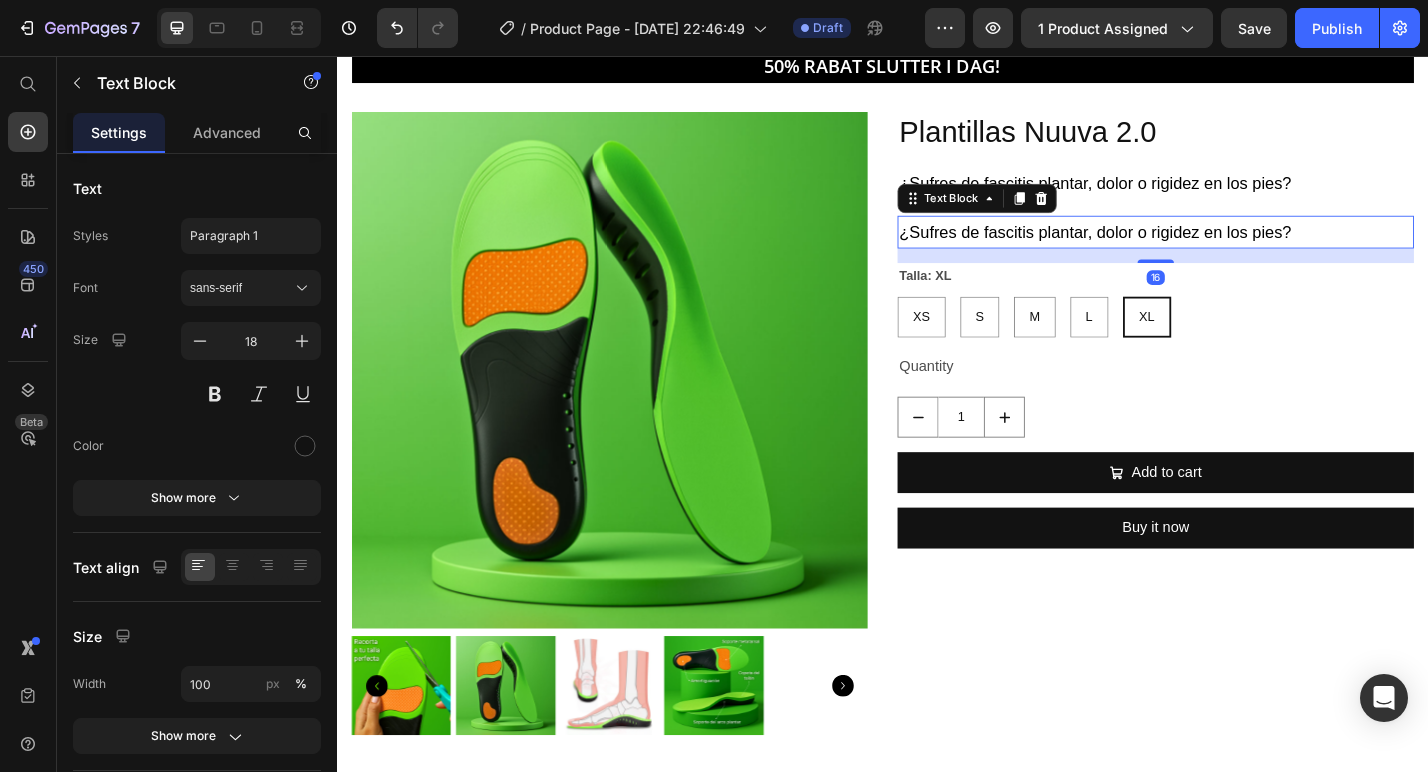 click on "¿Sufres de fascitis plantar, dolor o rigidez en los pies?" at bounding box center (1170, 250) 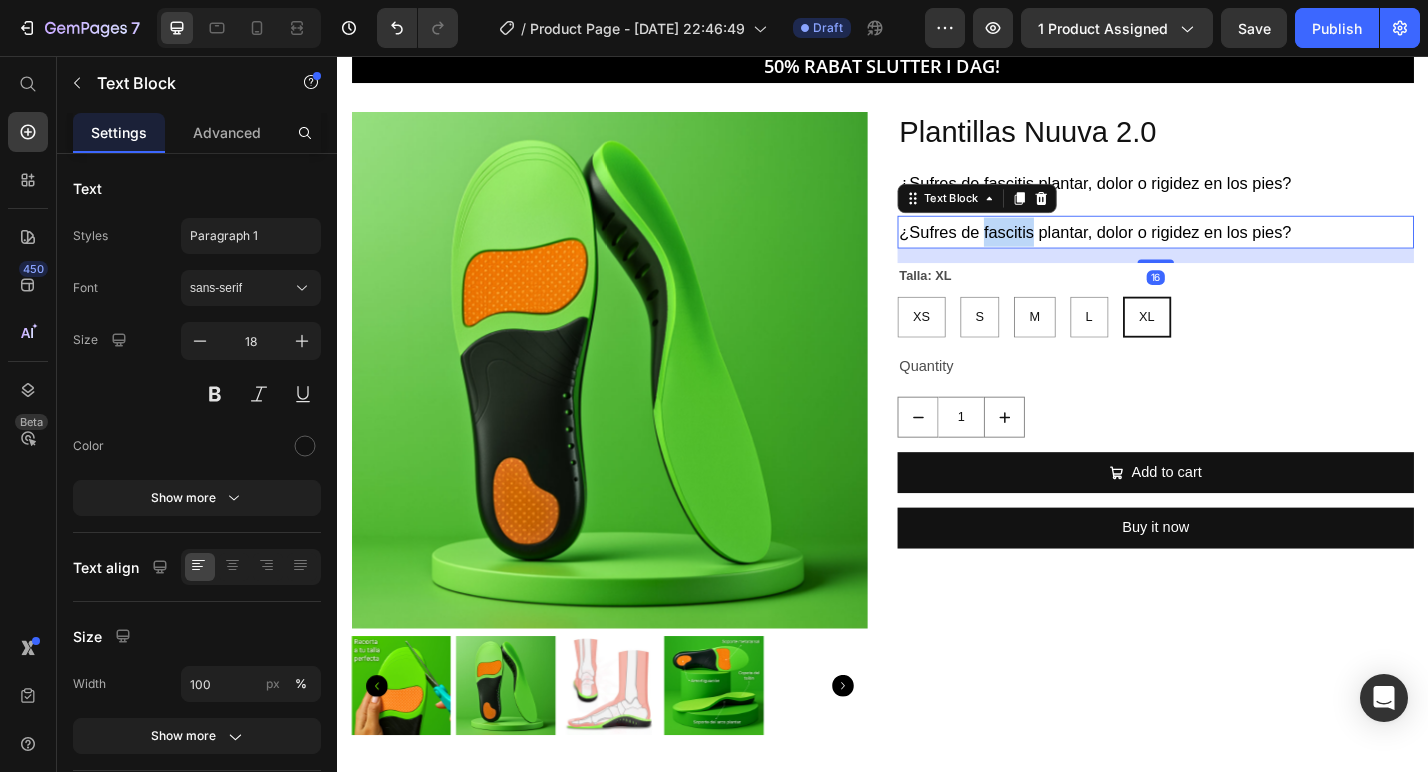 click on "¿Sufres de fascitis plantar, dolor o rigidez en los pies?" at bounding box center [1170, 250] 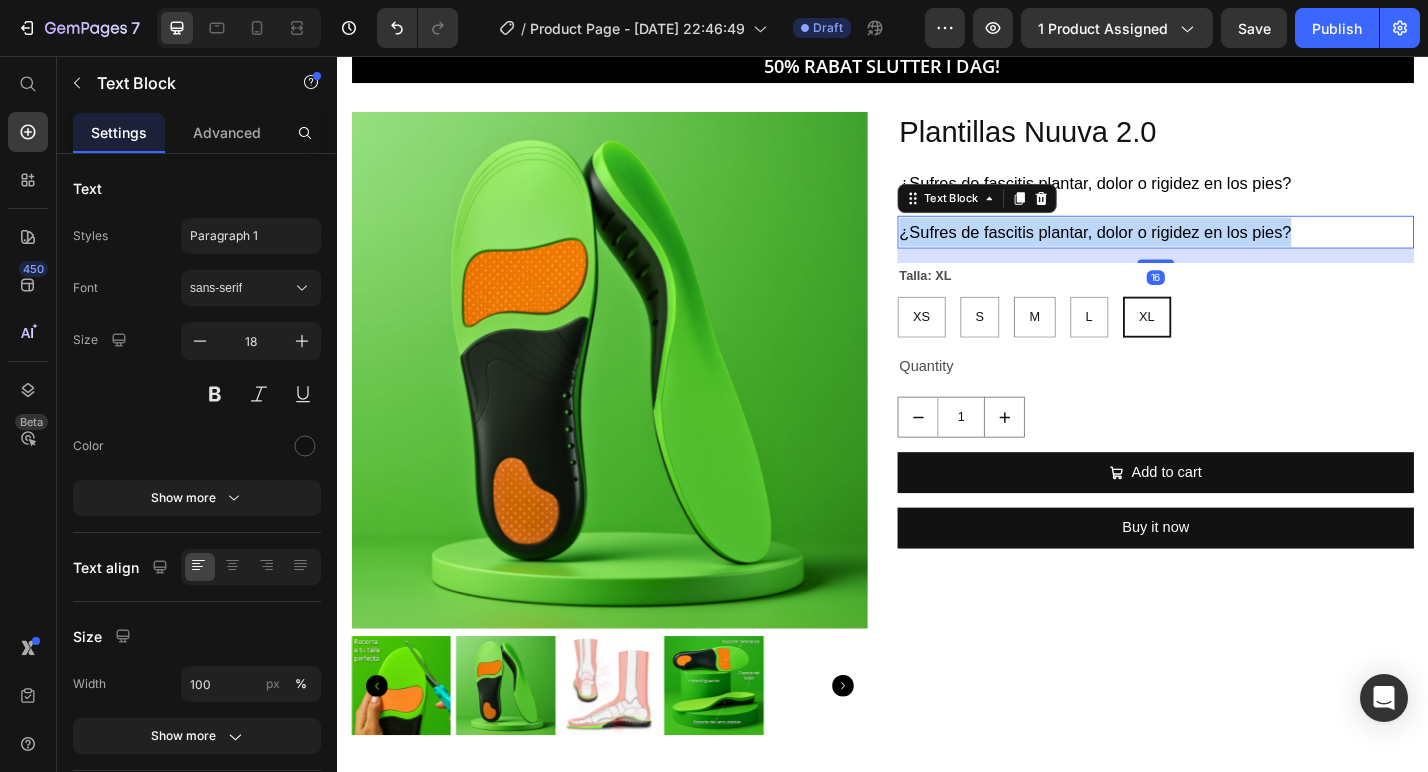 click on "¿Sufres de fascitis plantar, dolor o rigidez en los pies?" at bounding box center (1170, 250) 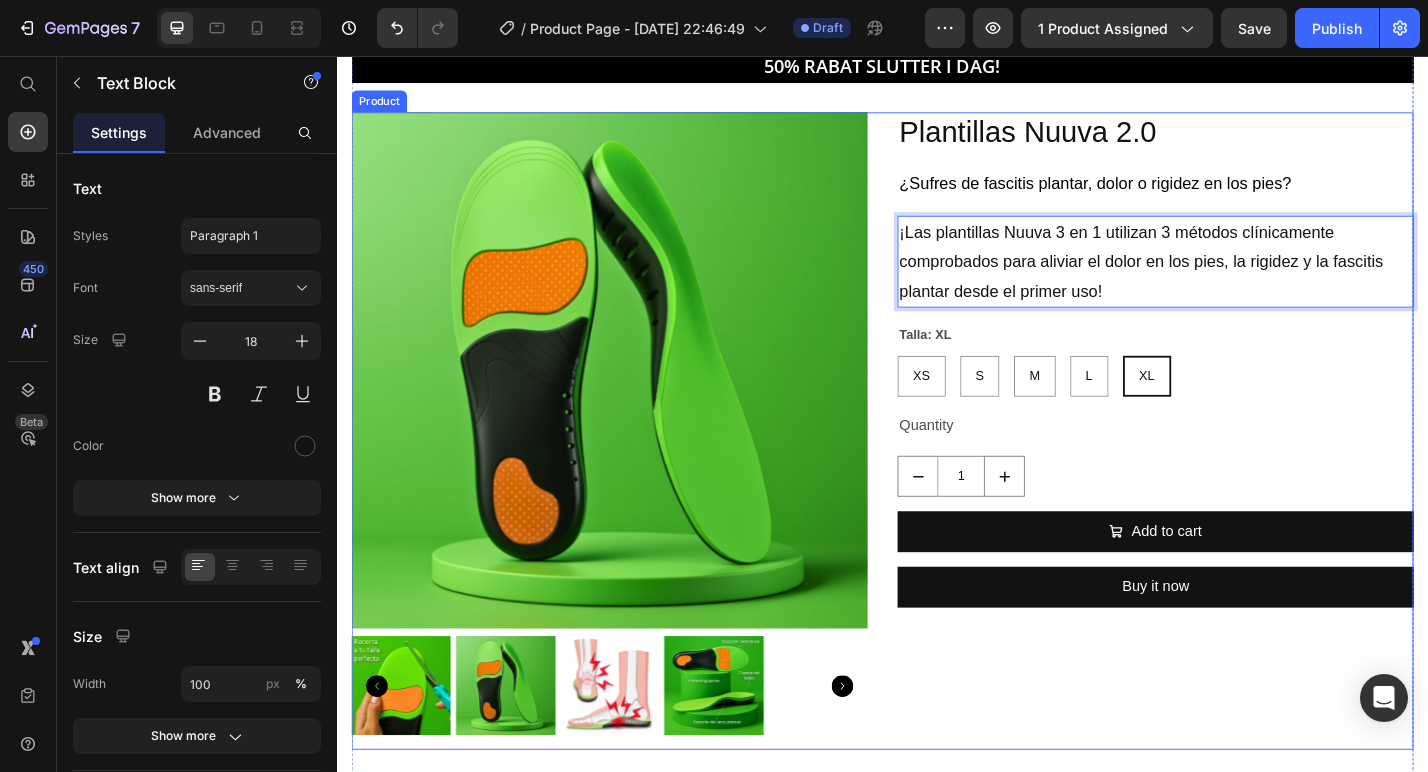 click on "Product Images Plantillas Nuuva 2.0 Product Title ¿Sufres de fascitis plantar, dolor o rigidez en los pies? Text Block ¡Las plantillas Nuuva 3 en 1 utilizan 3 métodos clínicamente comprobados para aliviar el dolor en los pies, la rigidez y la fascitis plantar desde el primer uso! Text Block   16 Talla: XL XS XS XS S S S M M M L L L XL XL XL Product Variants & Swatches Quantity Text Block 1 Product Quantity
Add to cart Add to Cart Buy it now Dynamic Checkout Product" at bounding box center (937, 469) 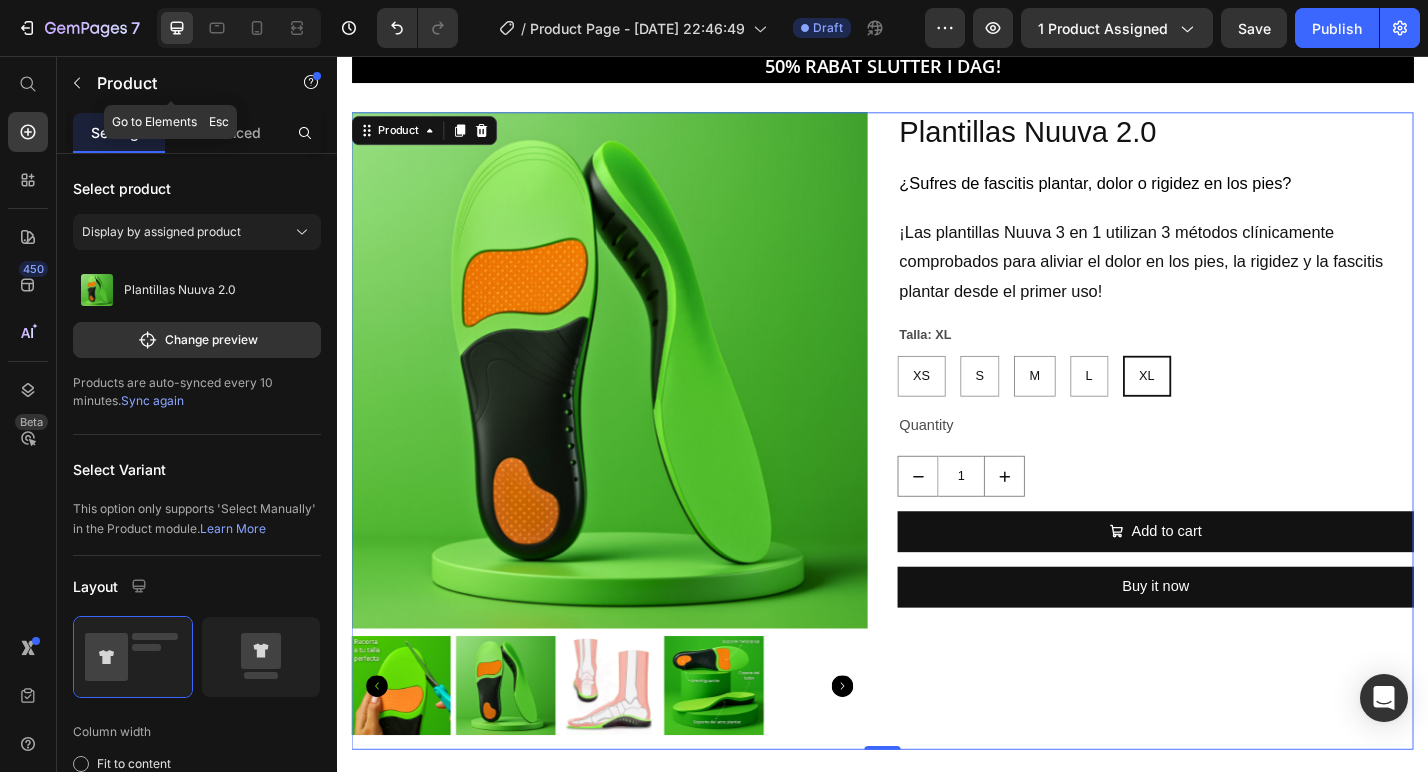 click 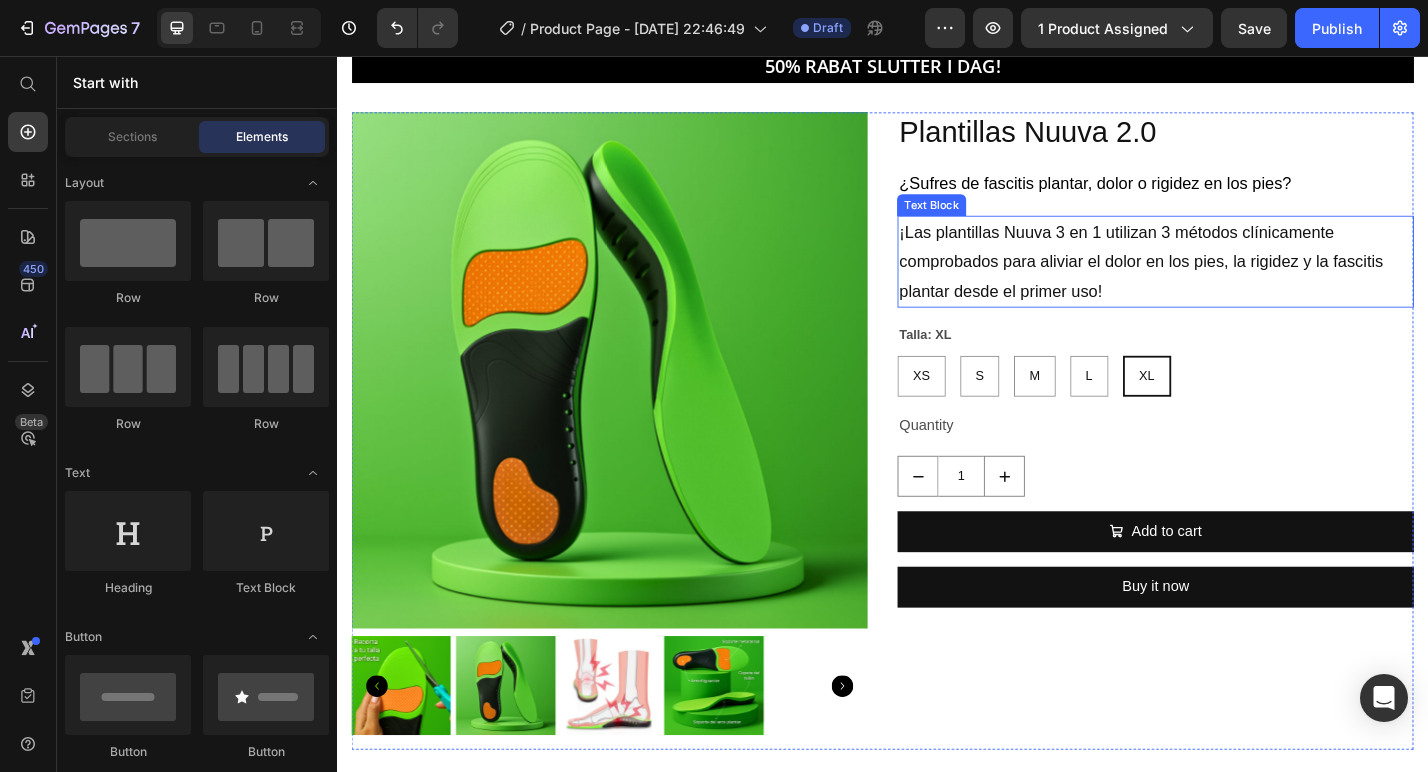 click on "¡Las plantillas Nuuva 3 en 1 utilizan 3 métodos clínicamente comprobados para aliviar el dolor en los pies, la rigidez y la fascitis plantar desde el primer uso!" at bounding box center (1237, 282) 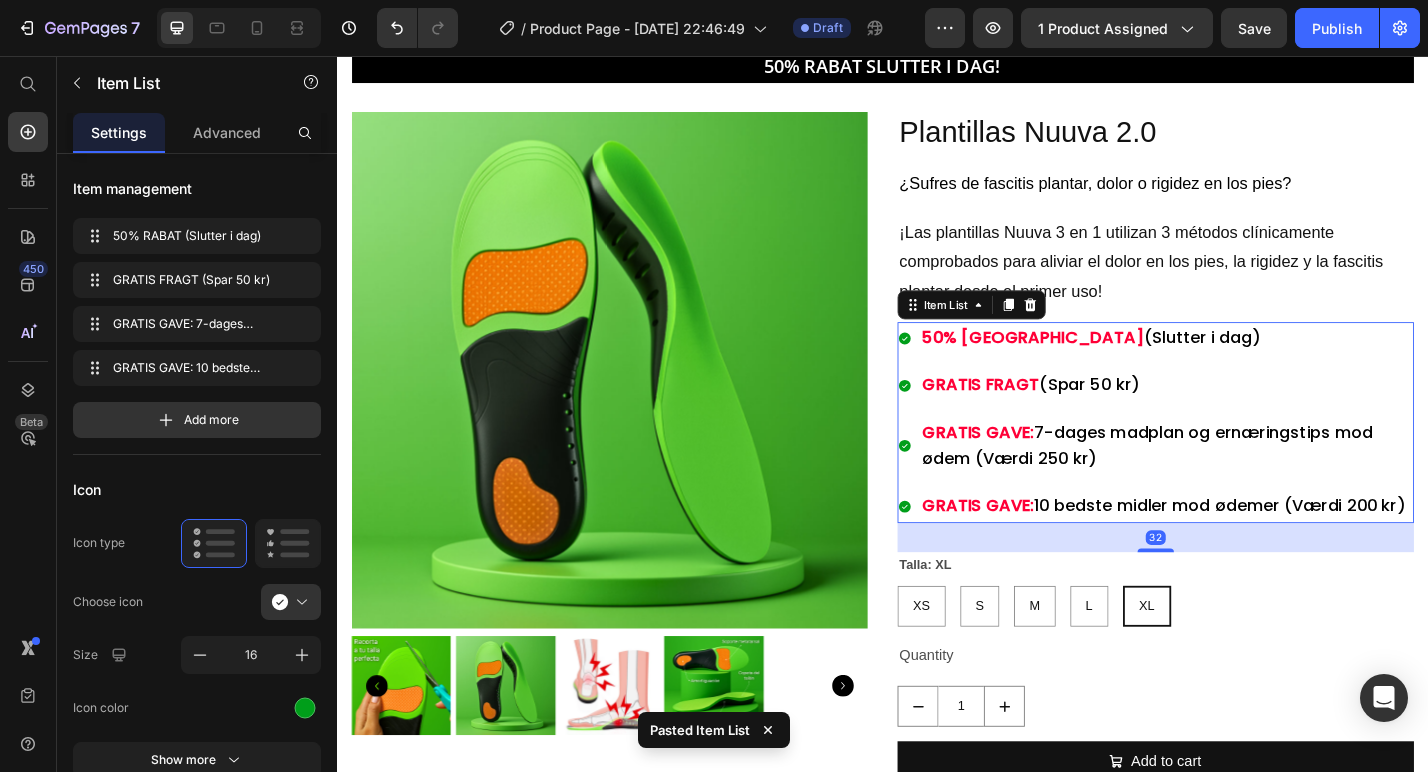 click on "¡Las plantillas Nuuva 3 en 1 utilizan 3 métodos clínicamente comprobados para aliviar el dolor en los pies, la rigidez y la fascitis plantar desde el primer uso!" at bounding box center [1237, 282] 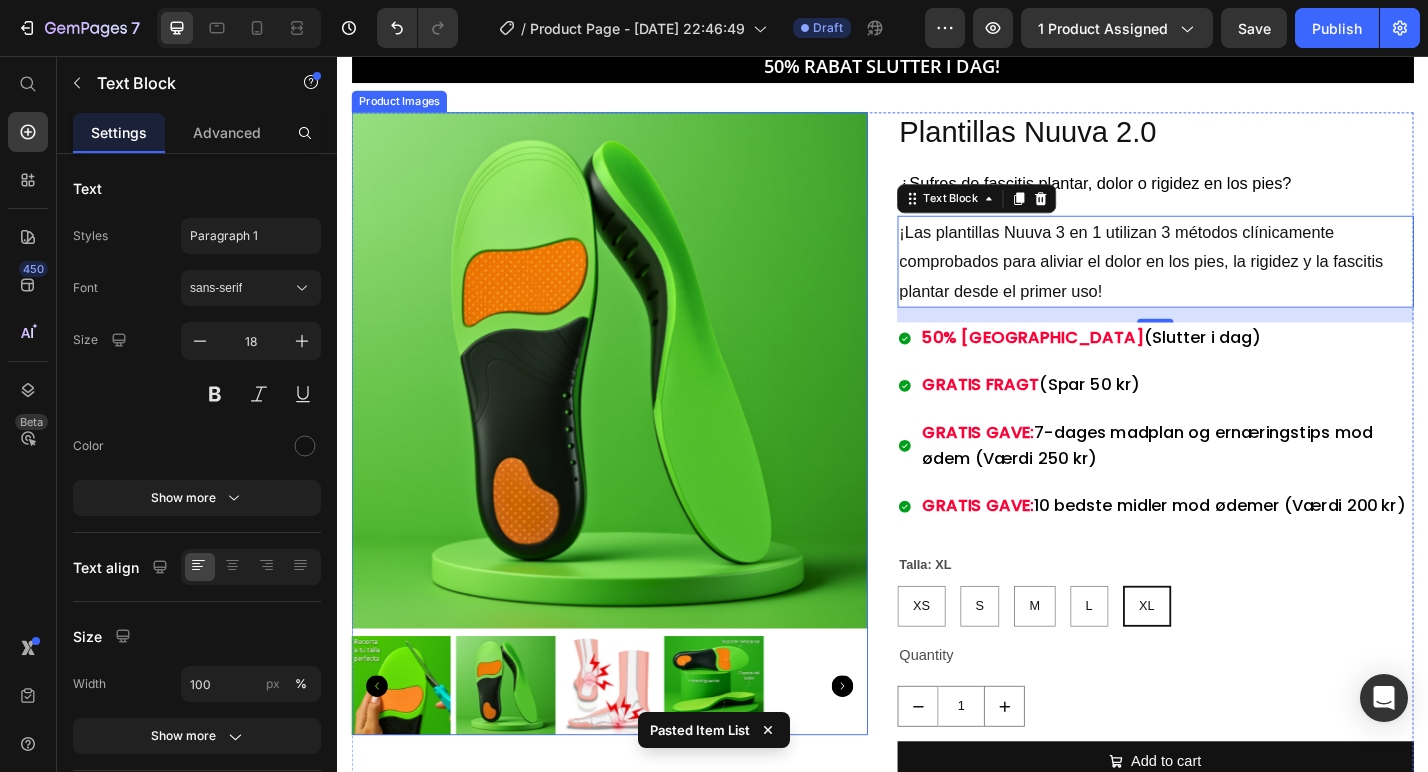click at bounding box center [637, 402] 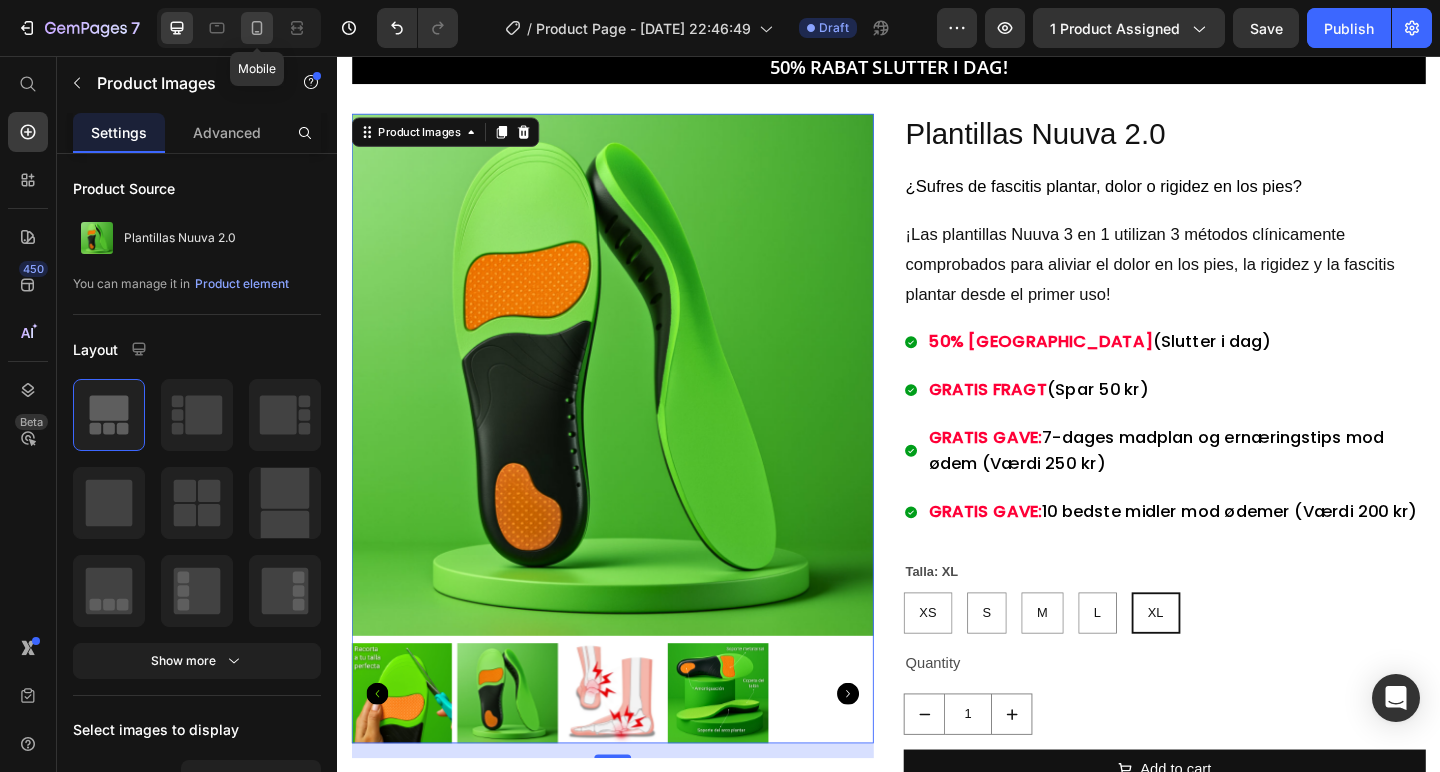 click 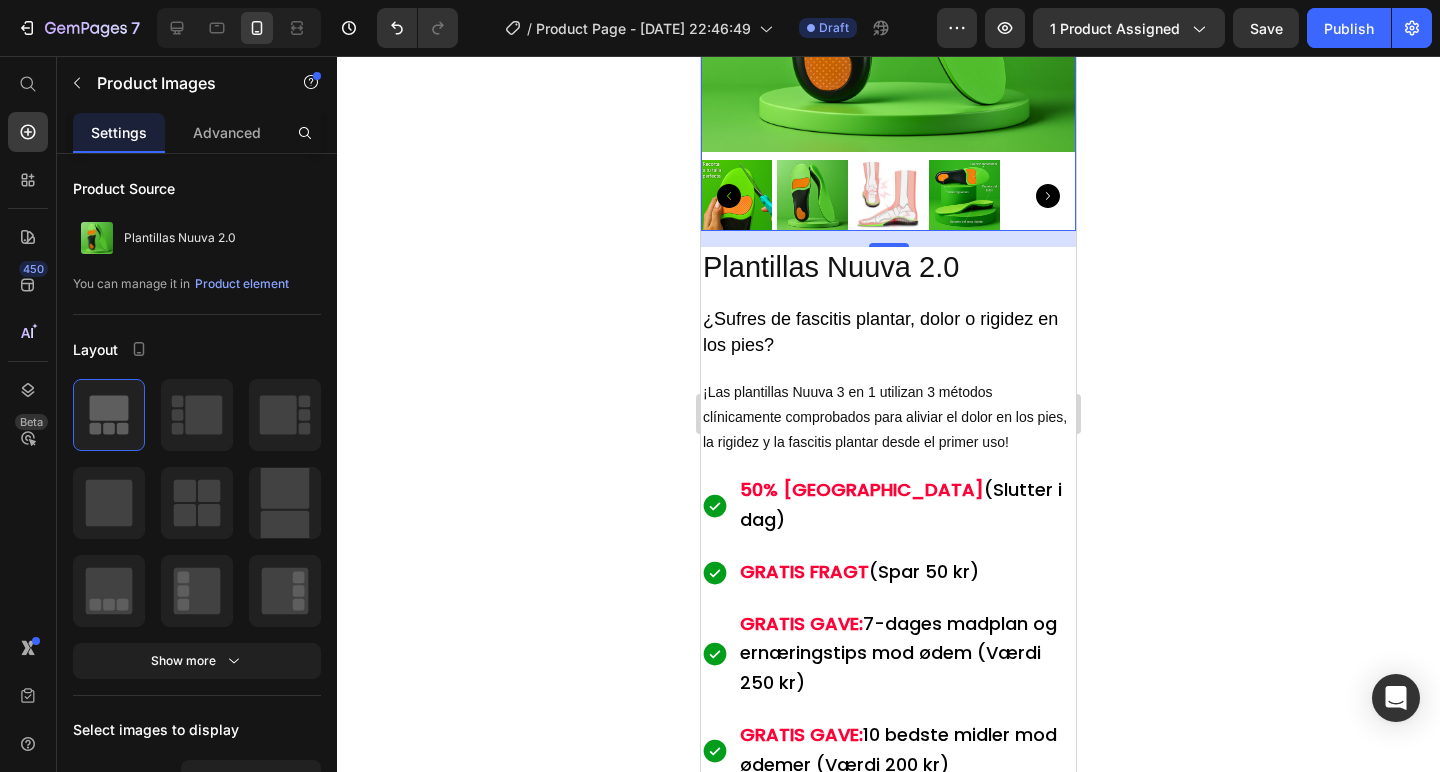 scroll, scrollTop: 435, scrollLeft: 0, axis: vertical 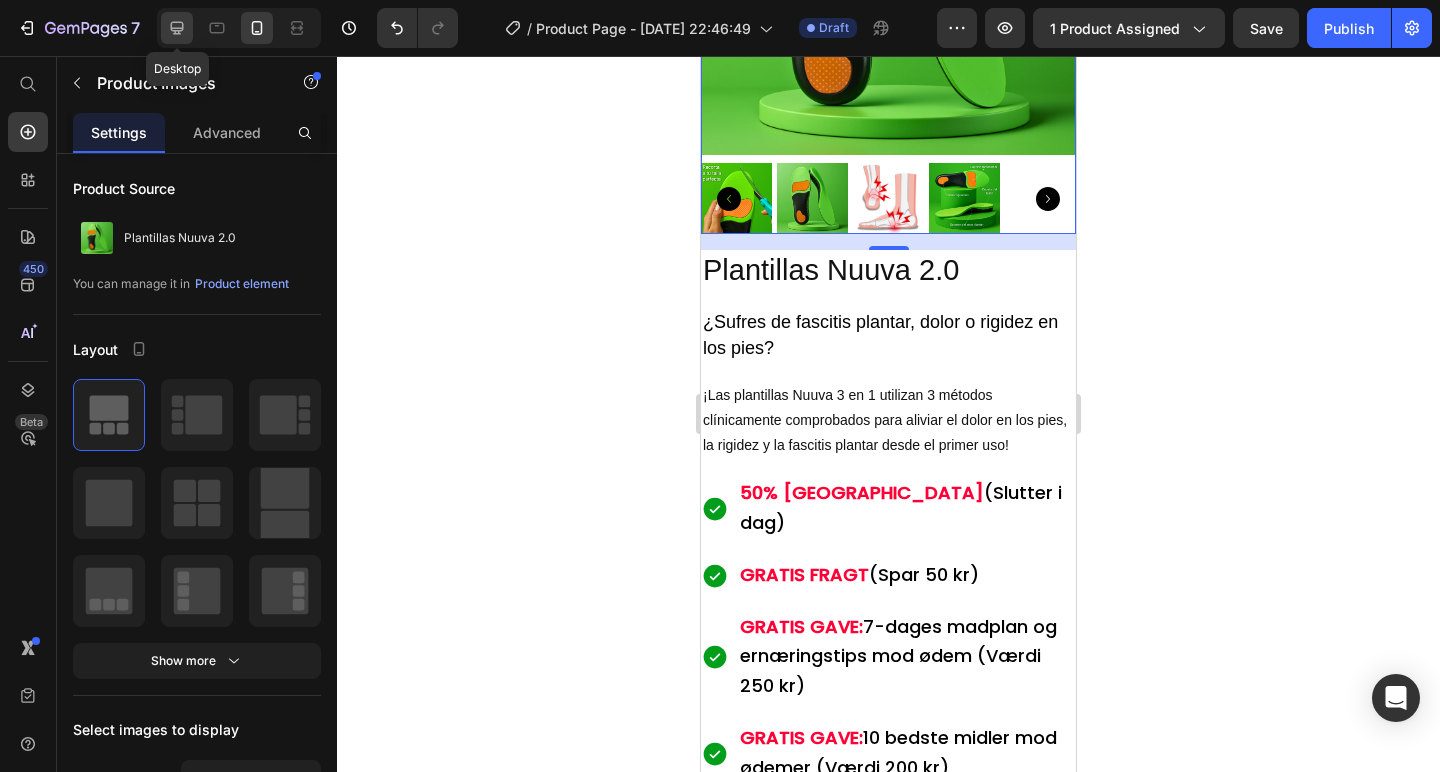 click 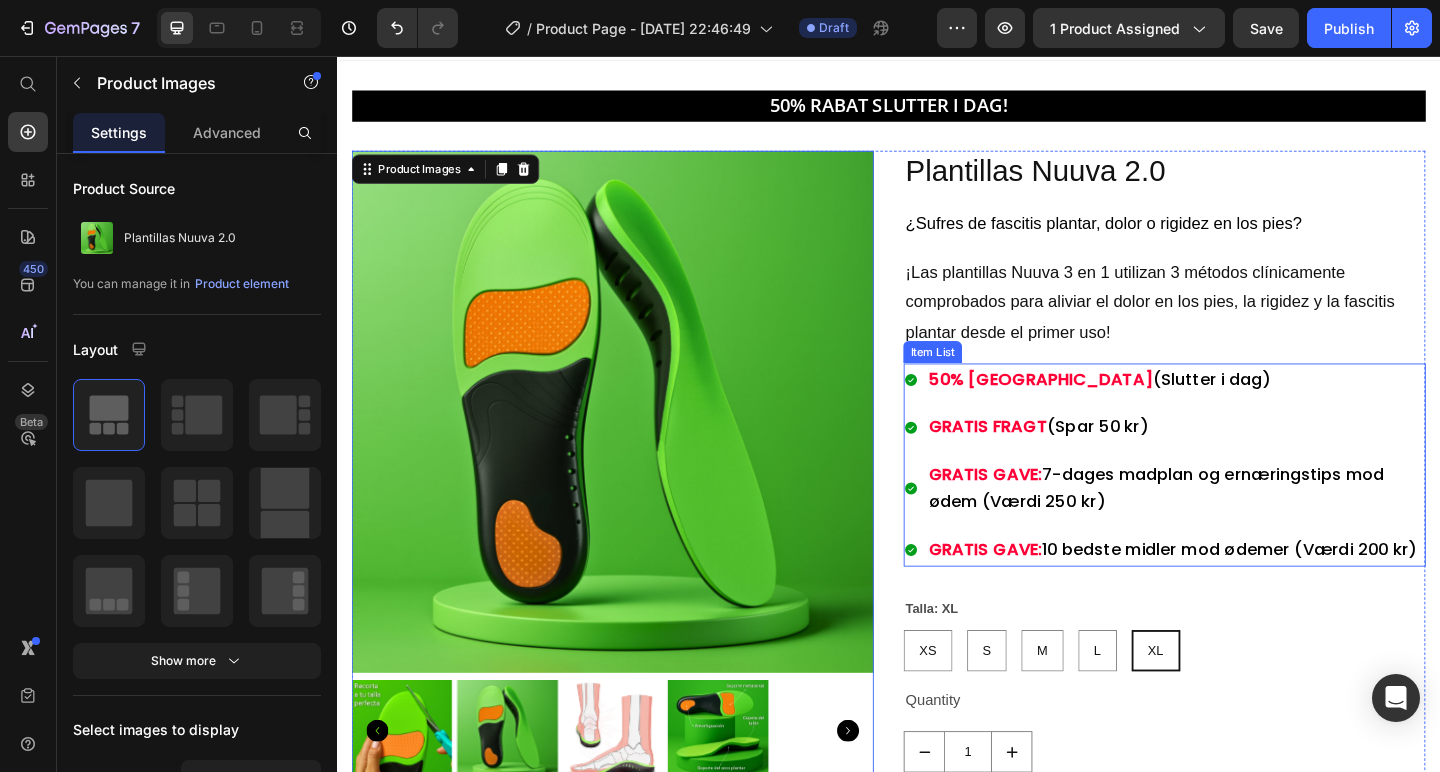 scroll, scrollTop: 51, scrollLeft: 0, axis: vertical 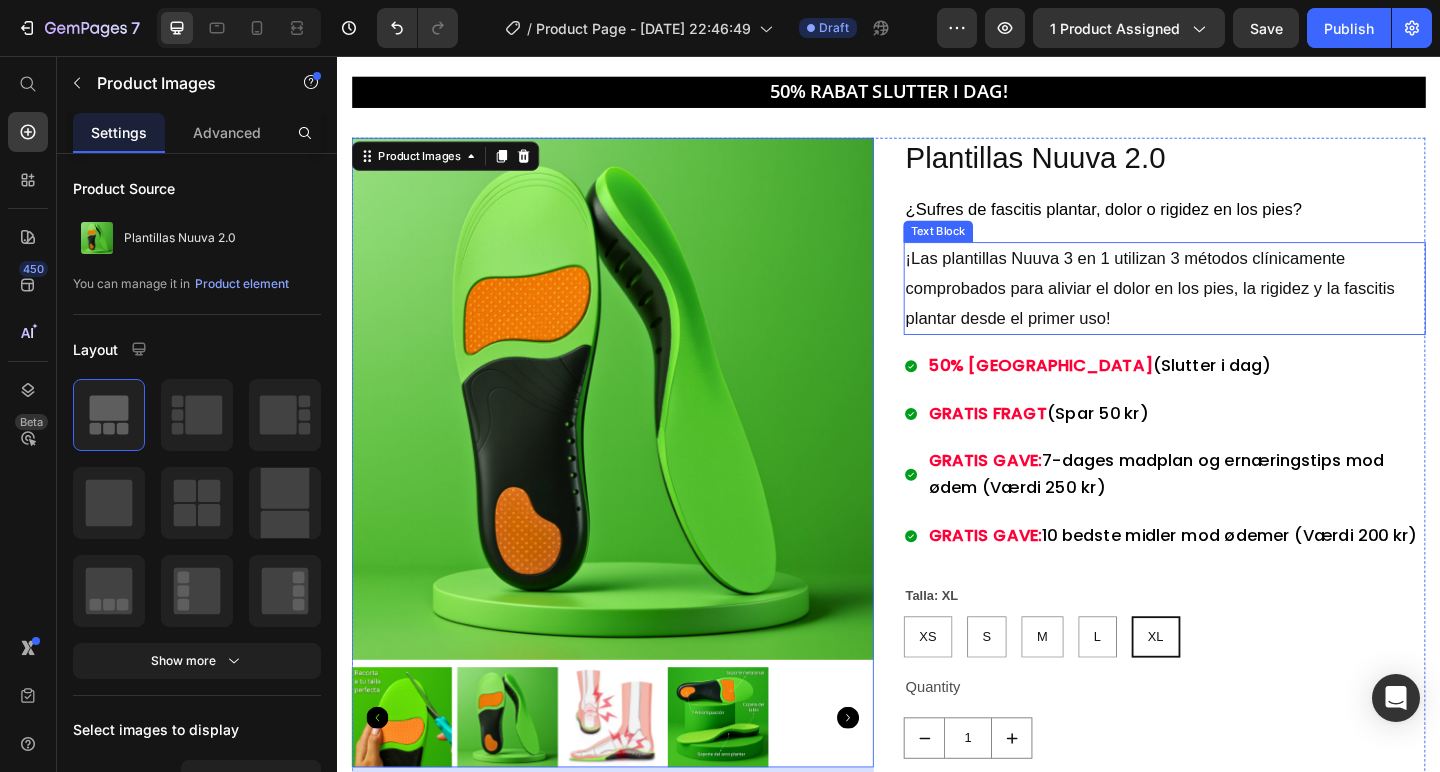 click on "¡Las plantillas Nuuva 3 en 1 utilizan 3 métodos clínicamente comprobados para aliviar el dolor en los pies, la rigidez y la fascitis plantar desde el primer uso!" at bounding box center [1237, 308] 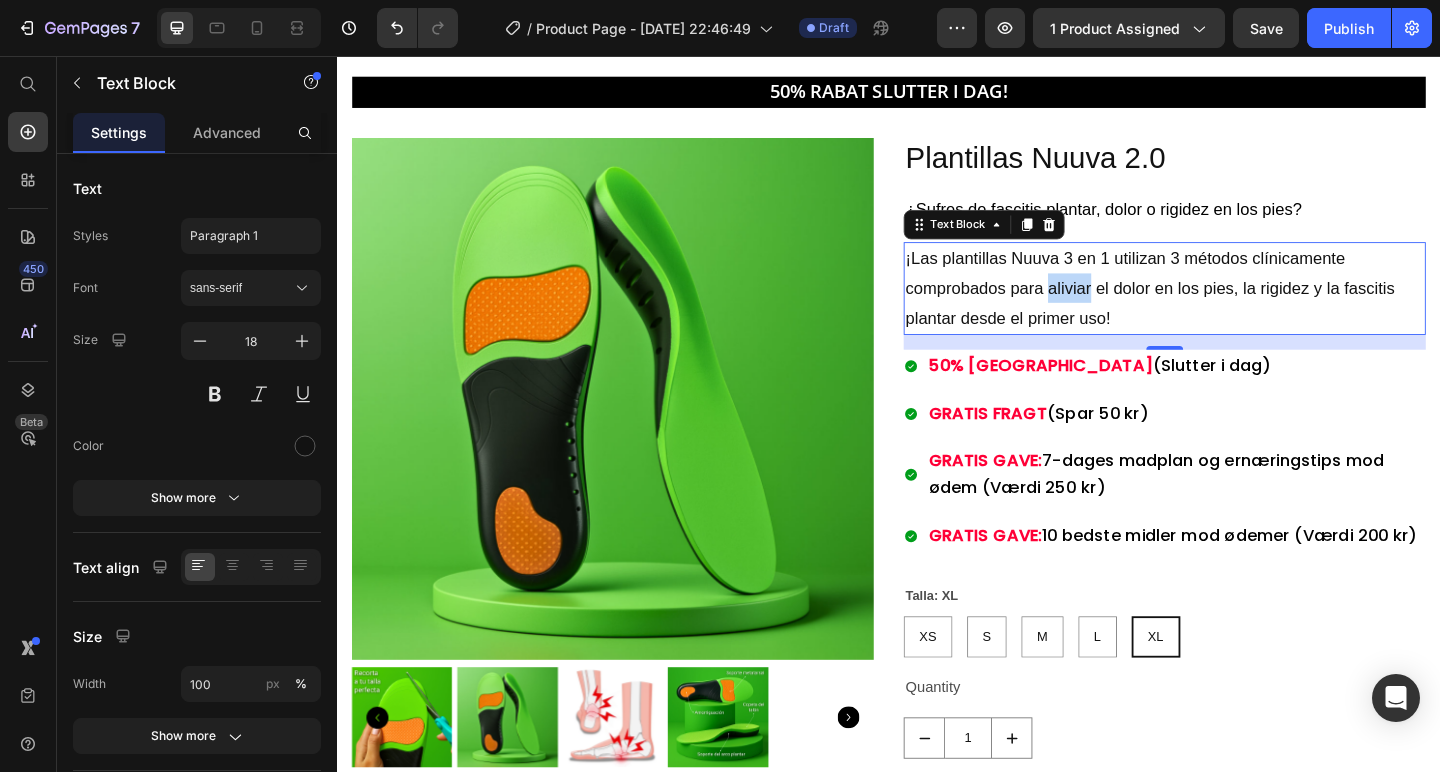 click on "¡Las plantillas Nuuva 3 en 1 utilizan 3 métodos clínicamente comprobados para aliviar el dolor en los pies, la rigidez y la fascitis plantar desde el primer uso!" at bounding box center [1237, 308] 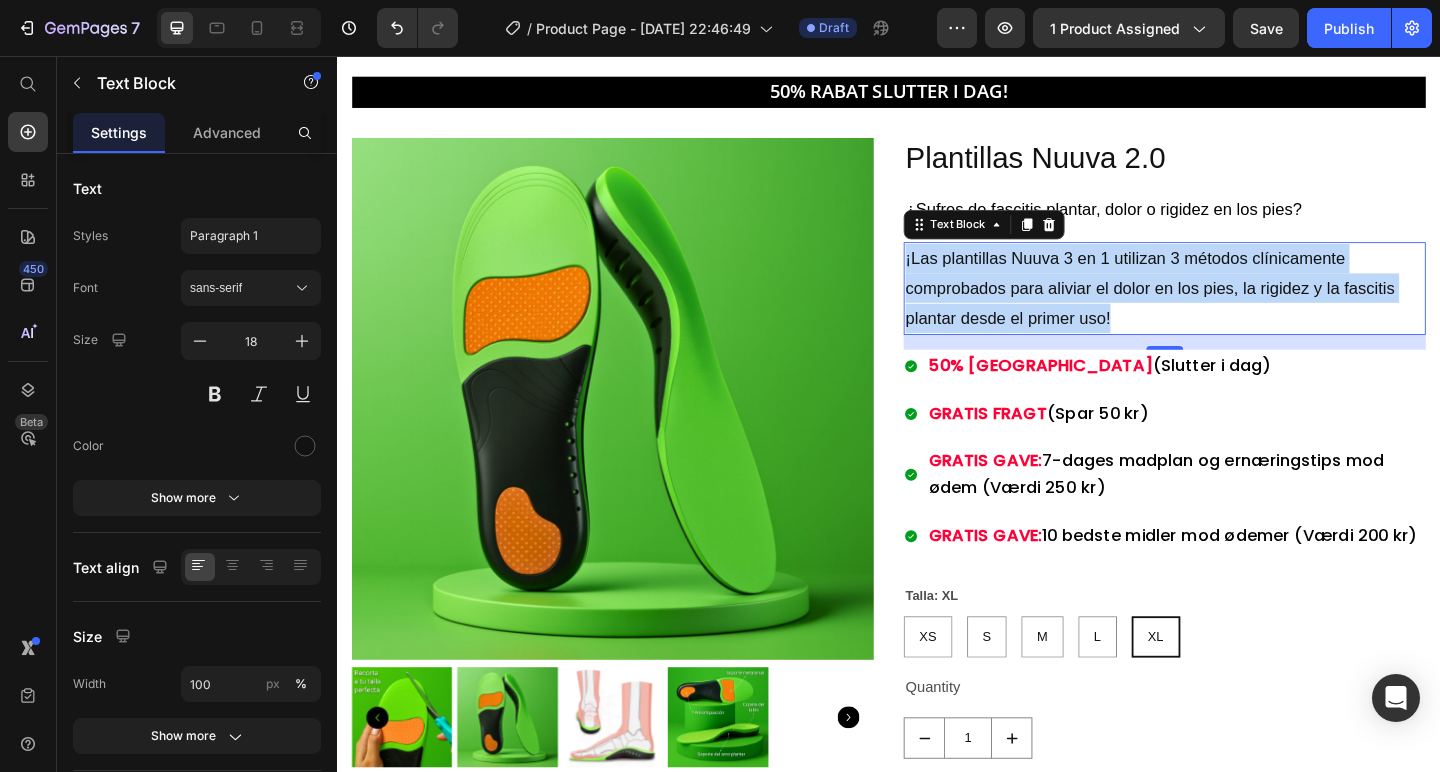 click on "¡Las plantillas Nuuva 3 en 1 utilizan 3 métodos clínicamente comprobados para aliviar el dolor en los pies, la rigidez y la fascitis plantar desde el primer uso!" at bounding box center [1237, 308] 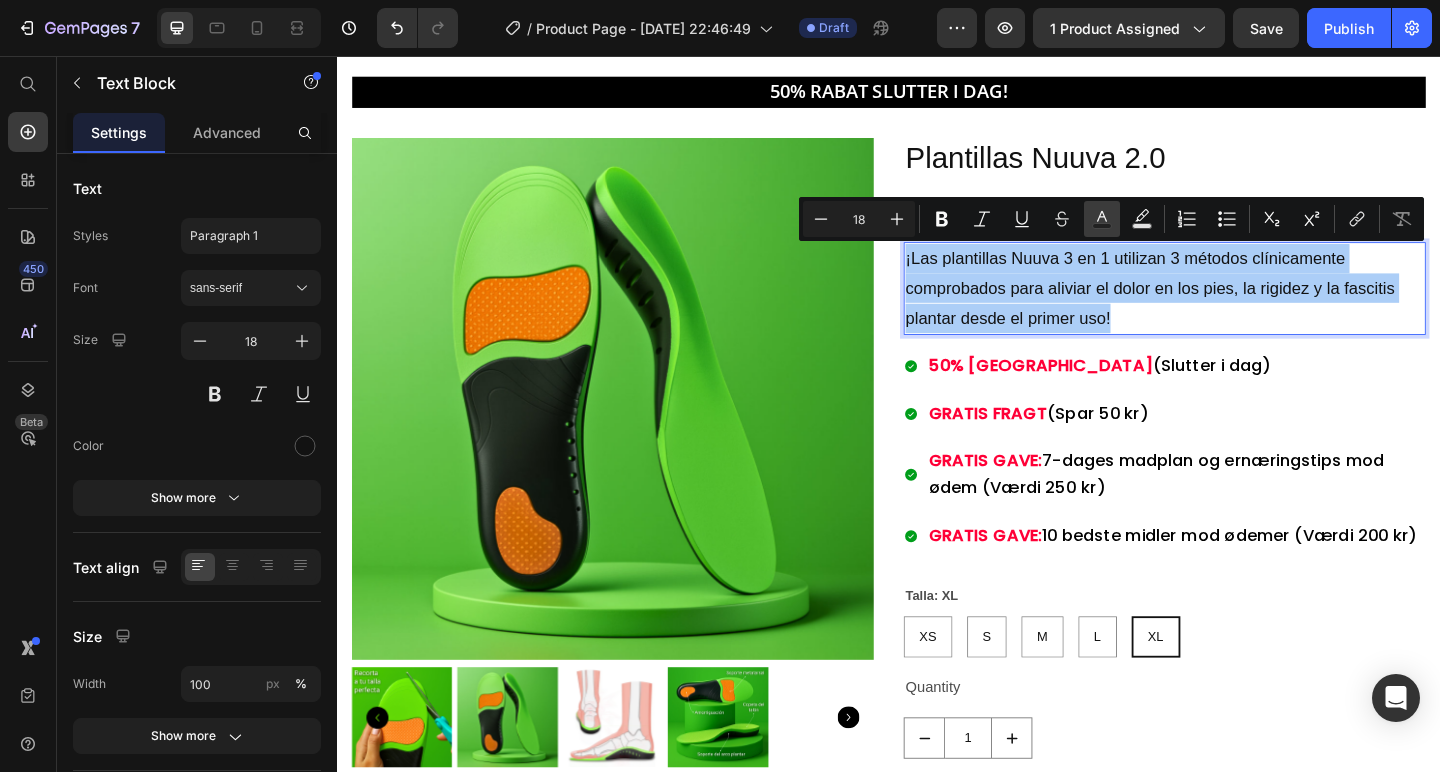 click 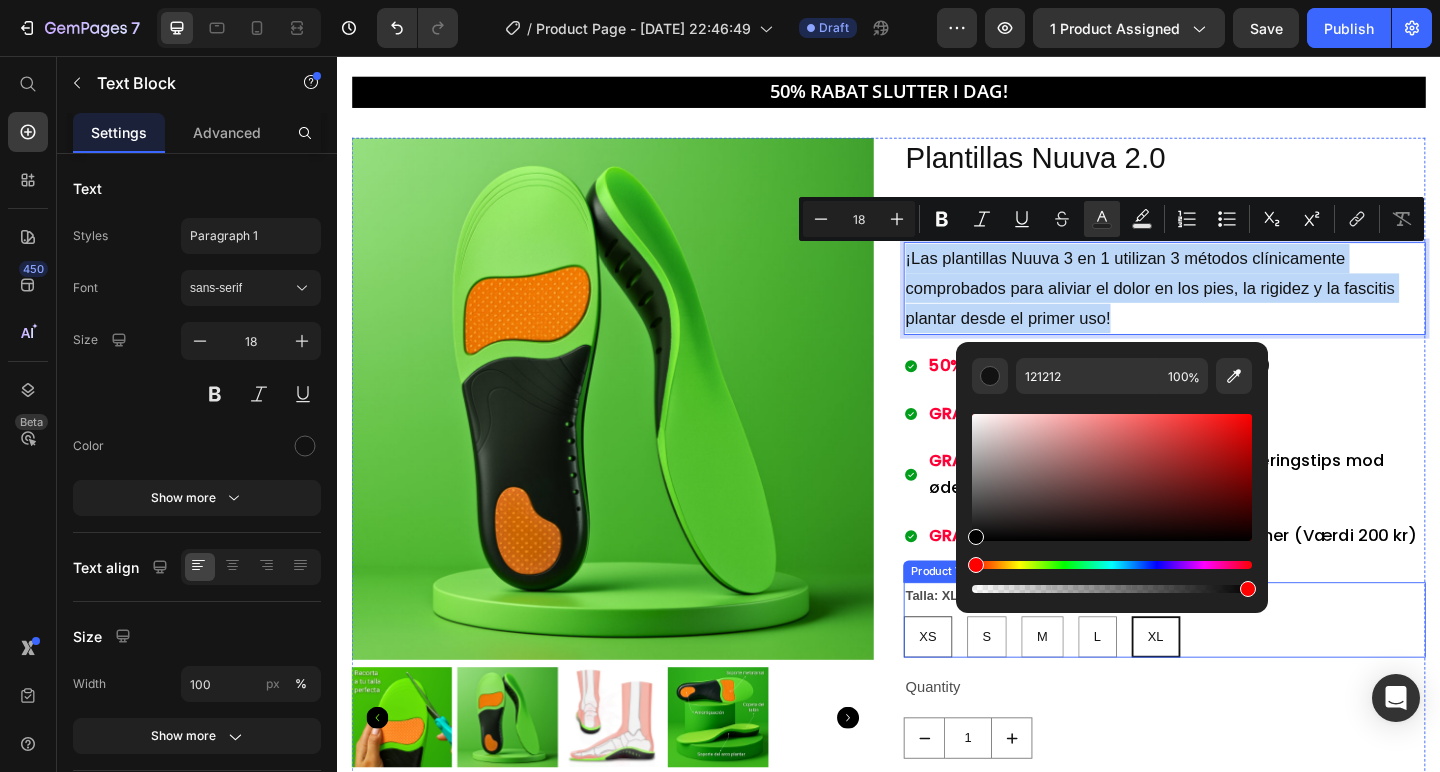type on "000000" 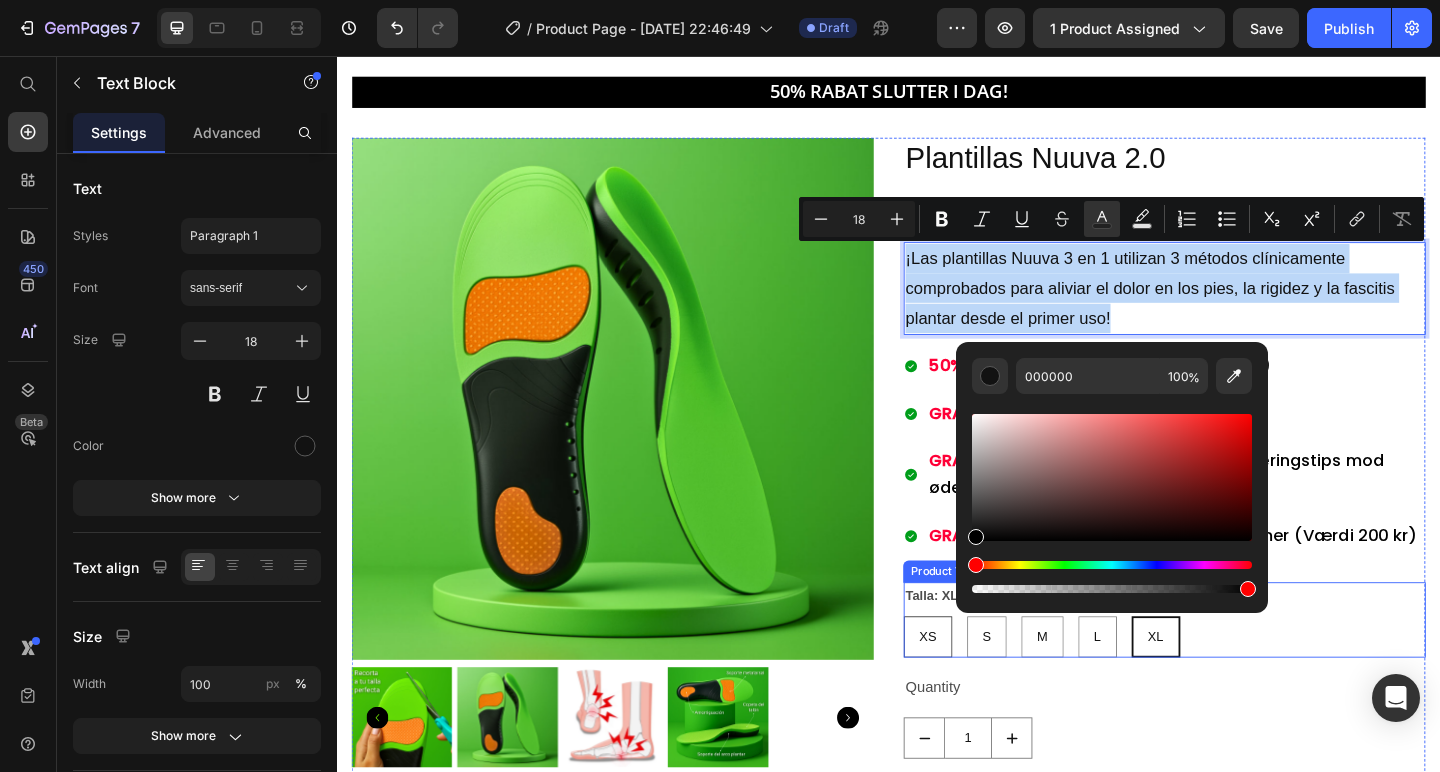 drag, startPoint x: 1319, startPoint y: 591, endPoint x: 962, endPoint y: 700, distance: 373.26935 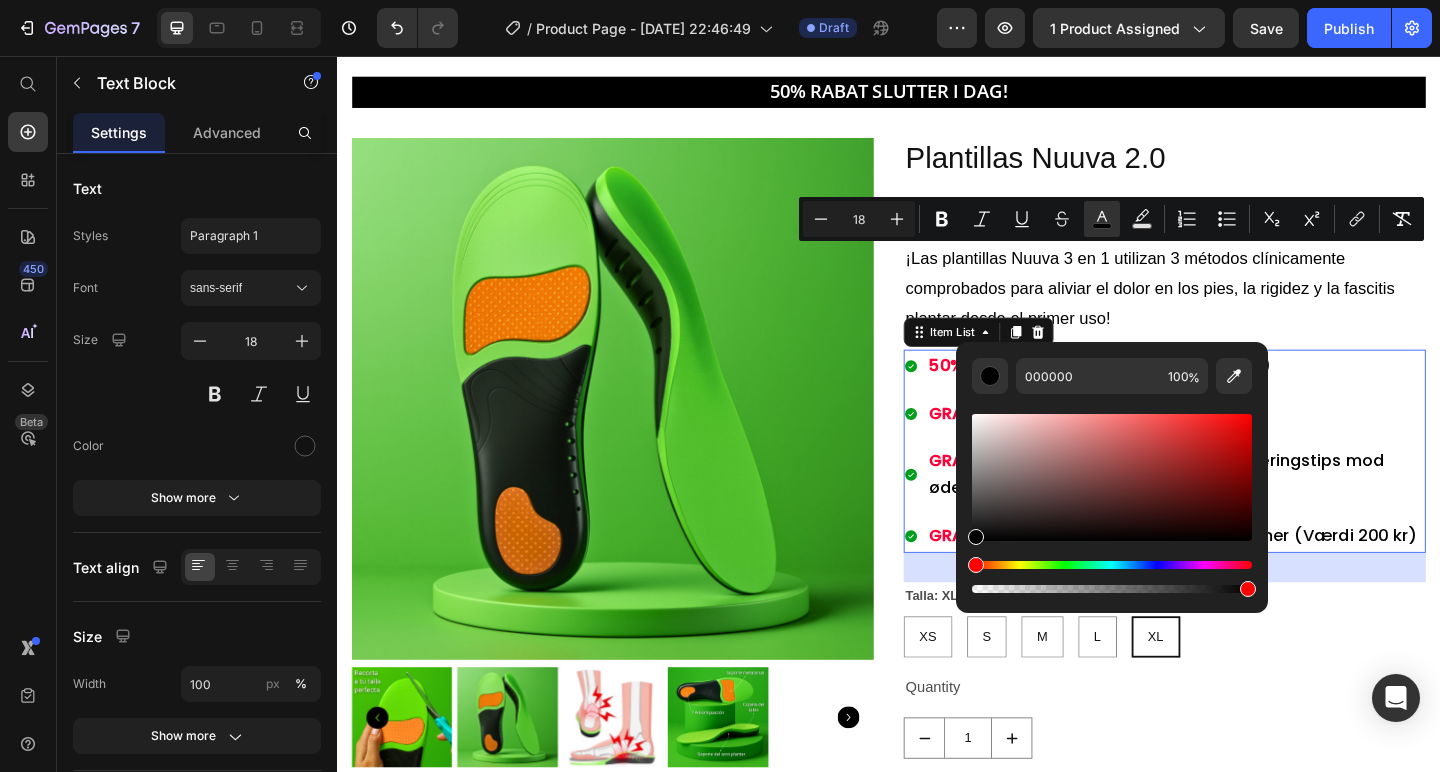 click on "GRATIS FRAGT  (Spar 50 kr)" at bounding box center (1249, 445) 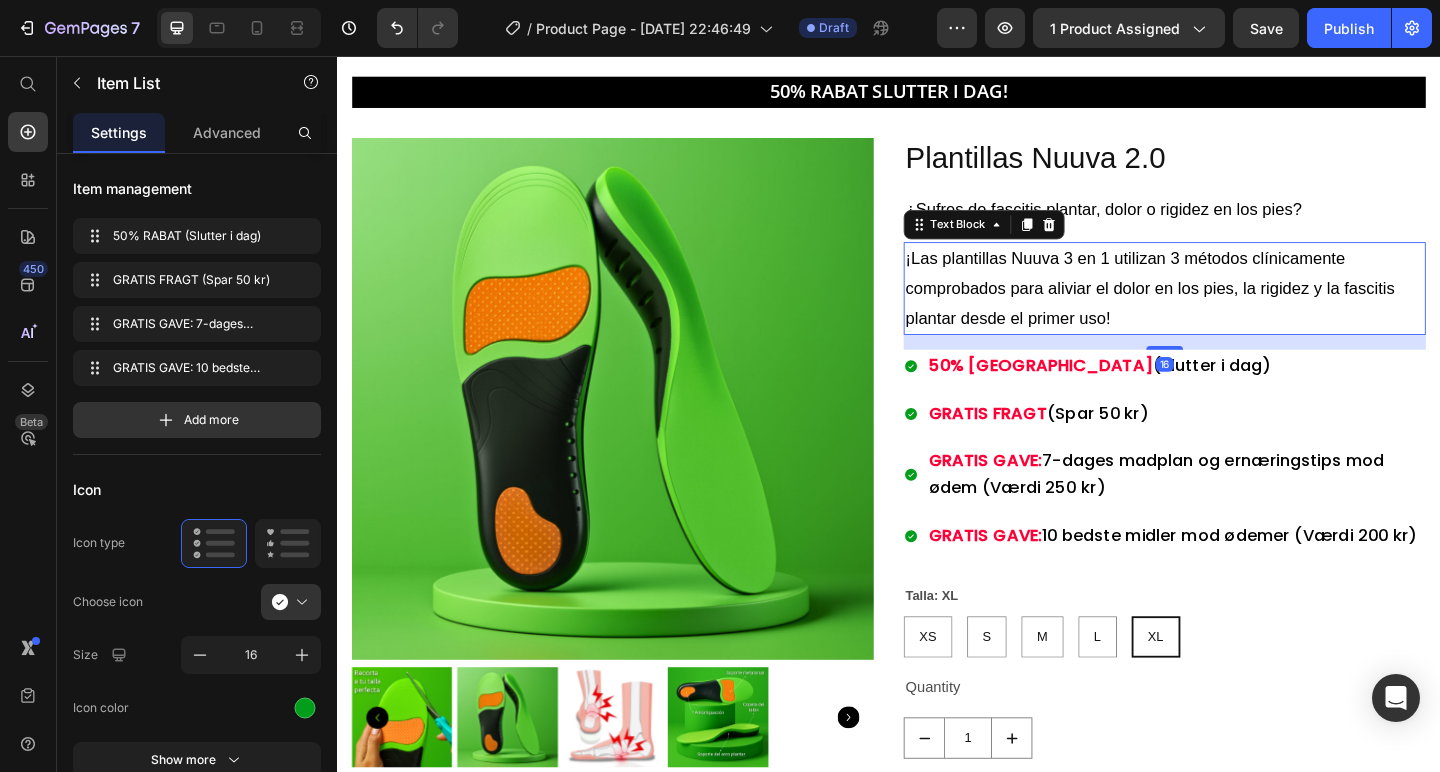 click on "¡Las plantillas Nuuva 3 en 1 utilizan 3 métodos clínicamente comprobados para aliviar el dolor en los pies, la rigidez y la fascitis plantar desde el primer uso!" at bounding box center (1221, 308) 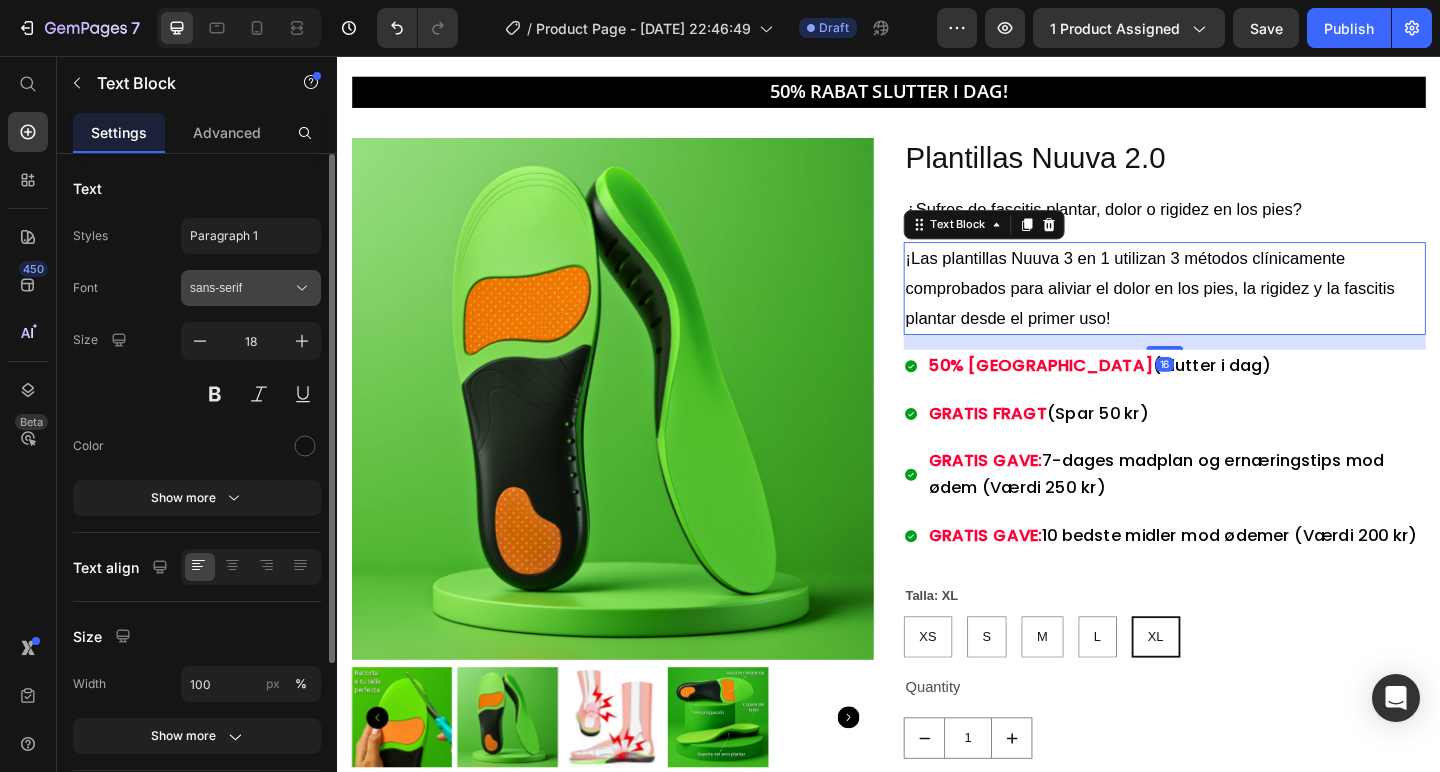 click on "sans-serif" at bounding box center [241, 288] 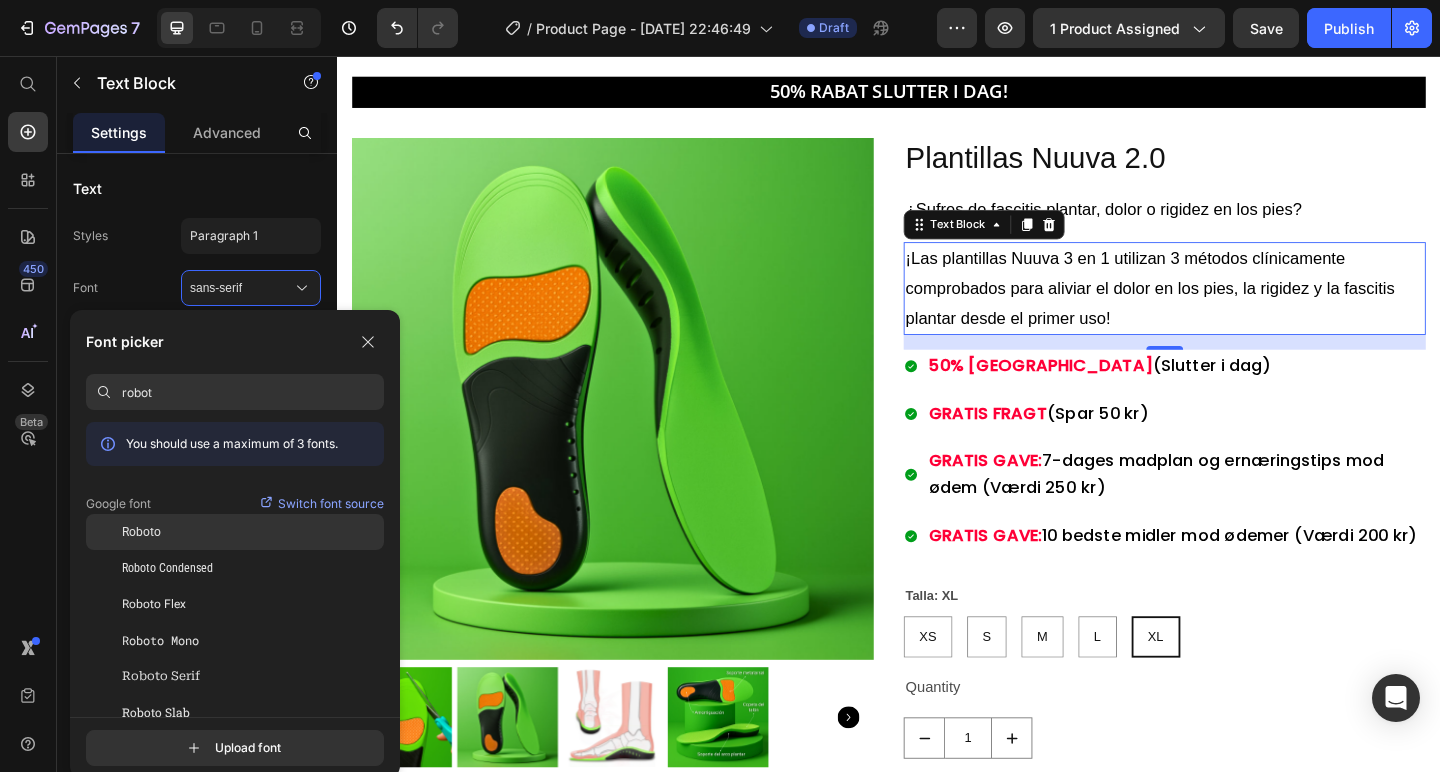 click on "Roboto" at bounding box center [141, 532] 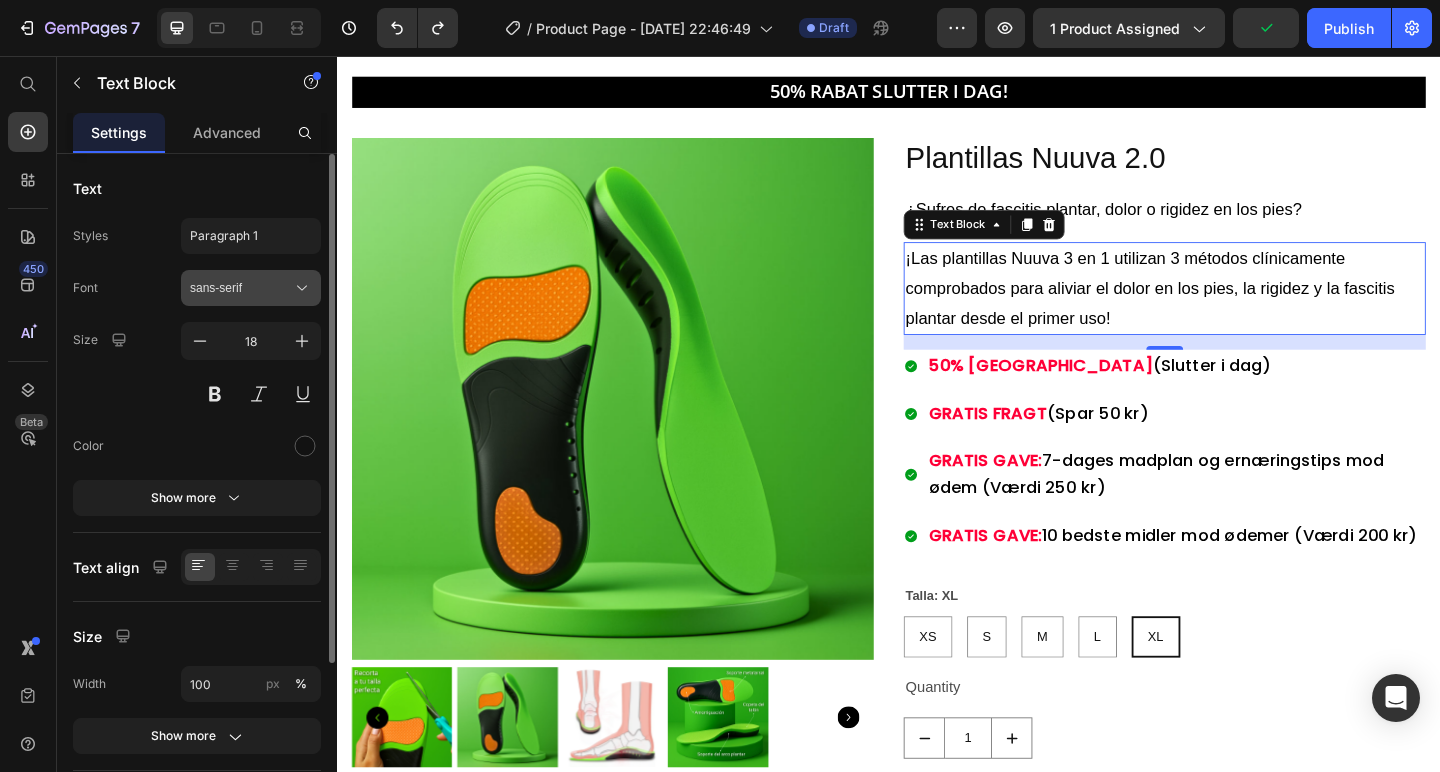 click on "sans-serif" at bounding box center [241, 288] 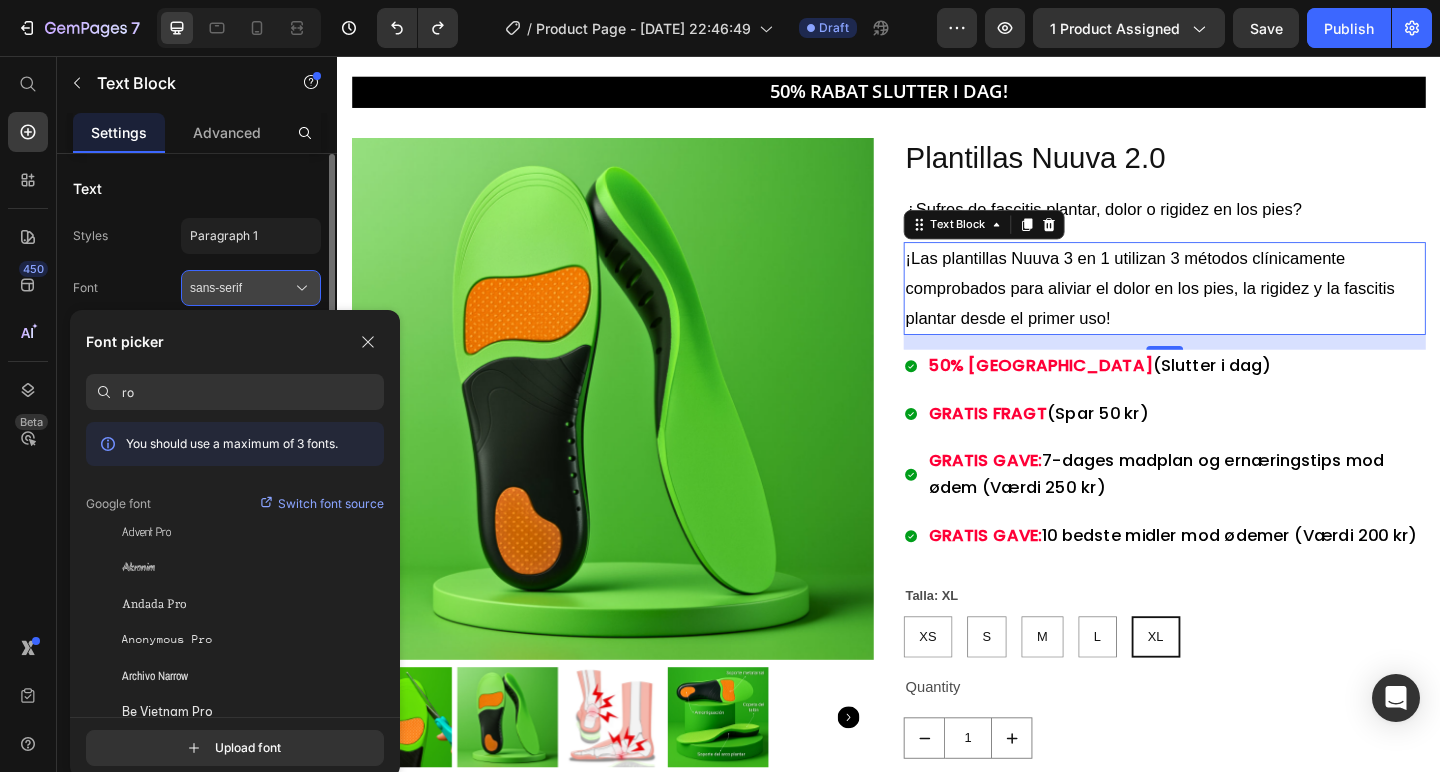 type on "r" 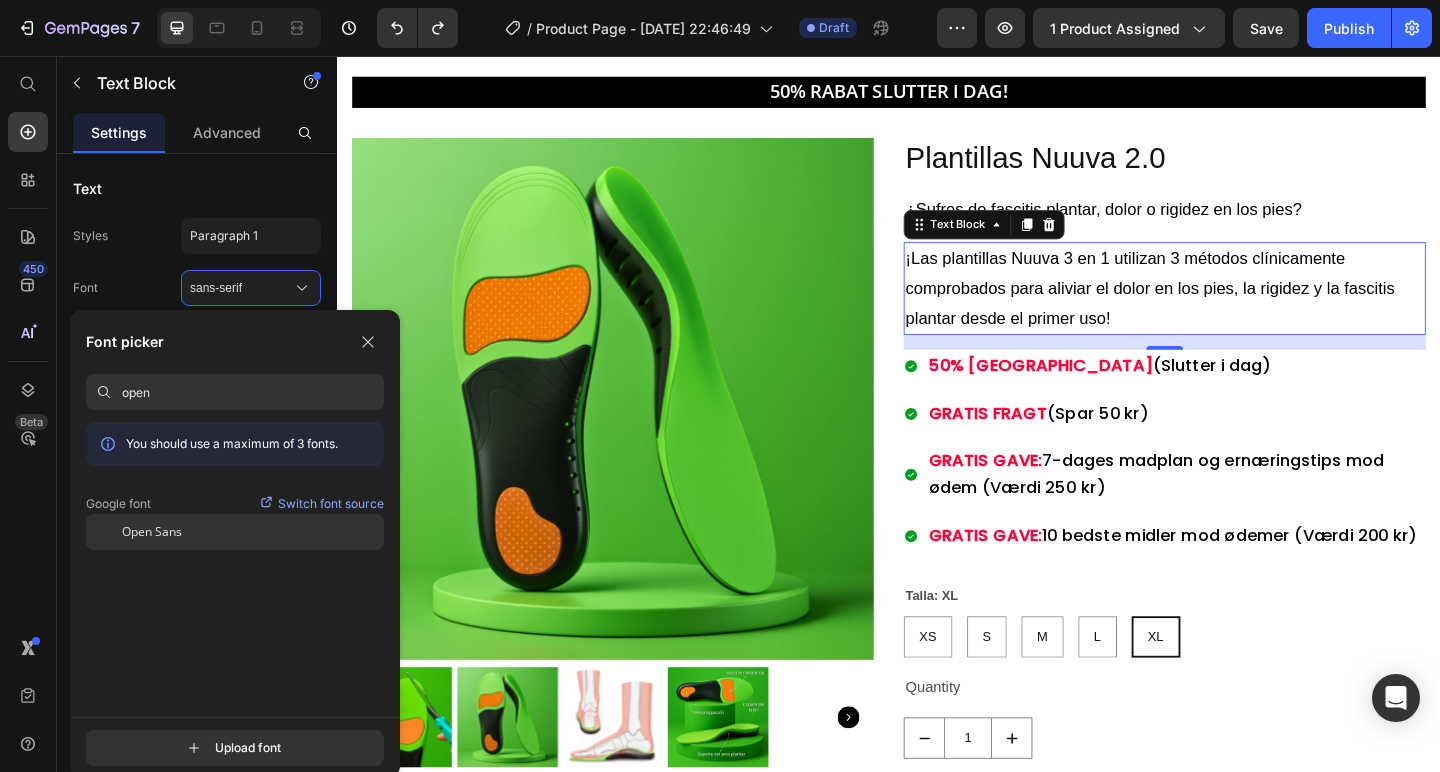 type on "open" 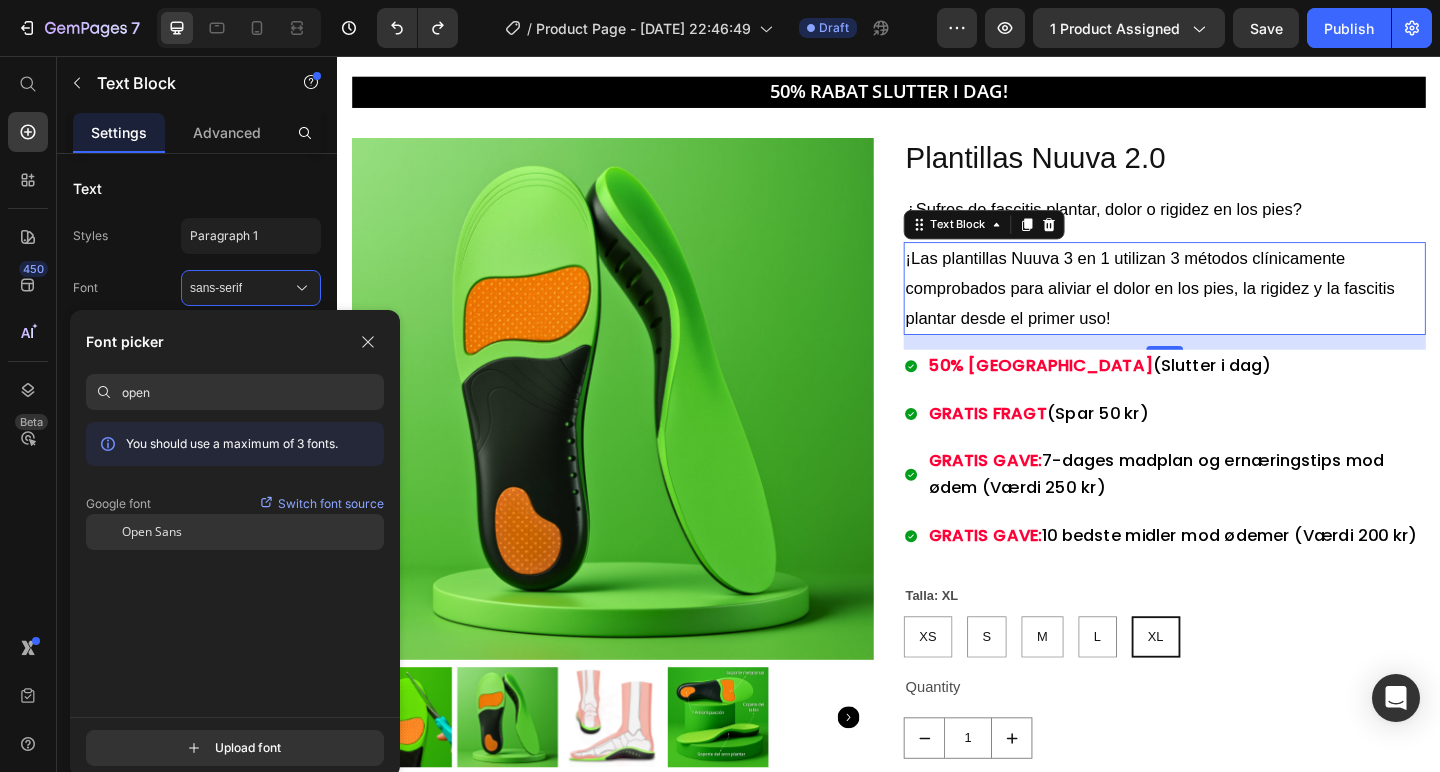 click on "Open Sans" 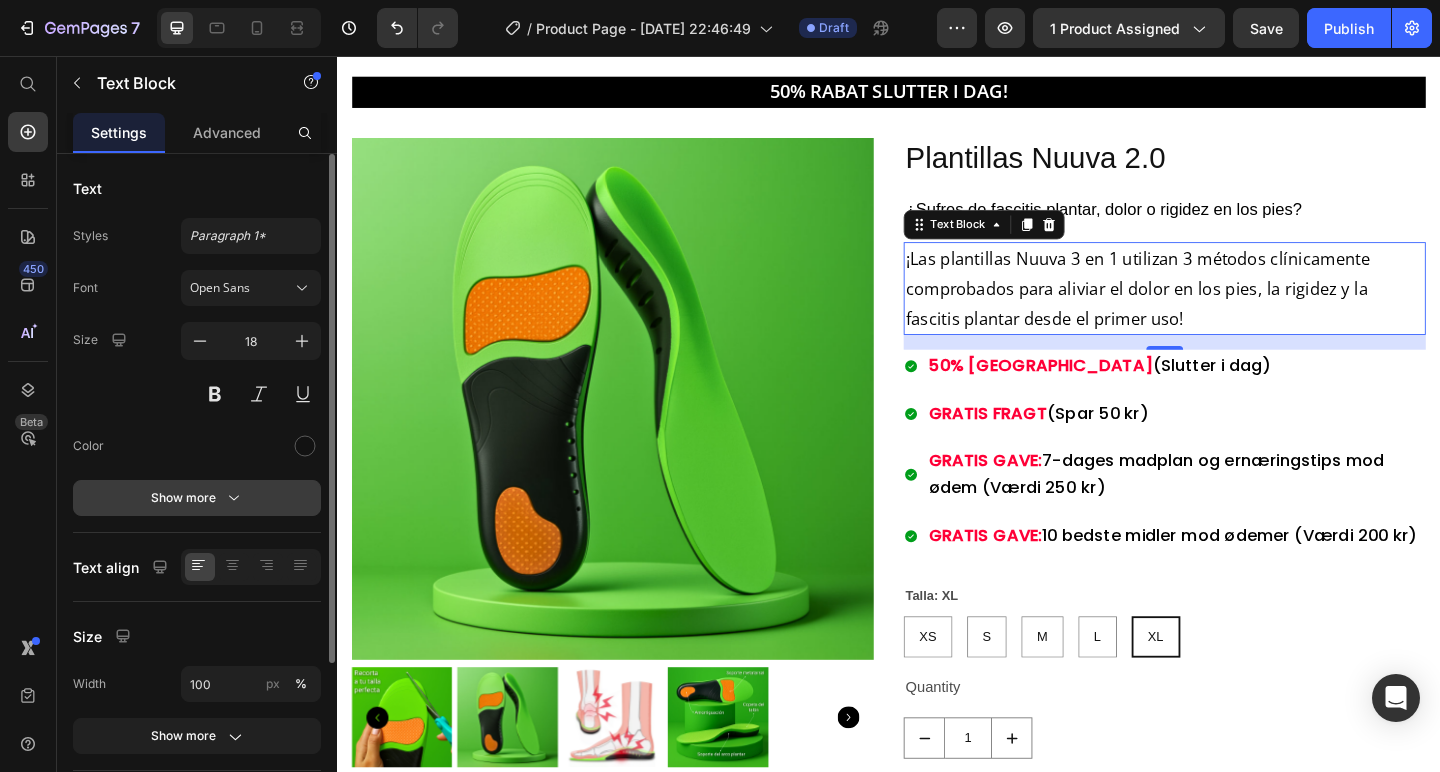 click on "Show more" at bounding box center (197, 498) 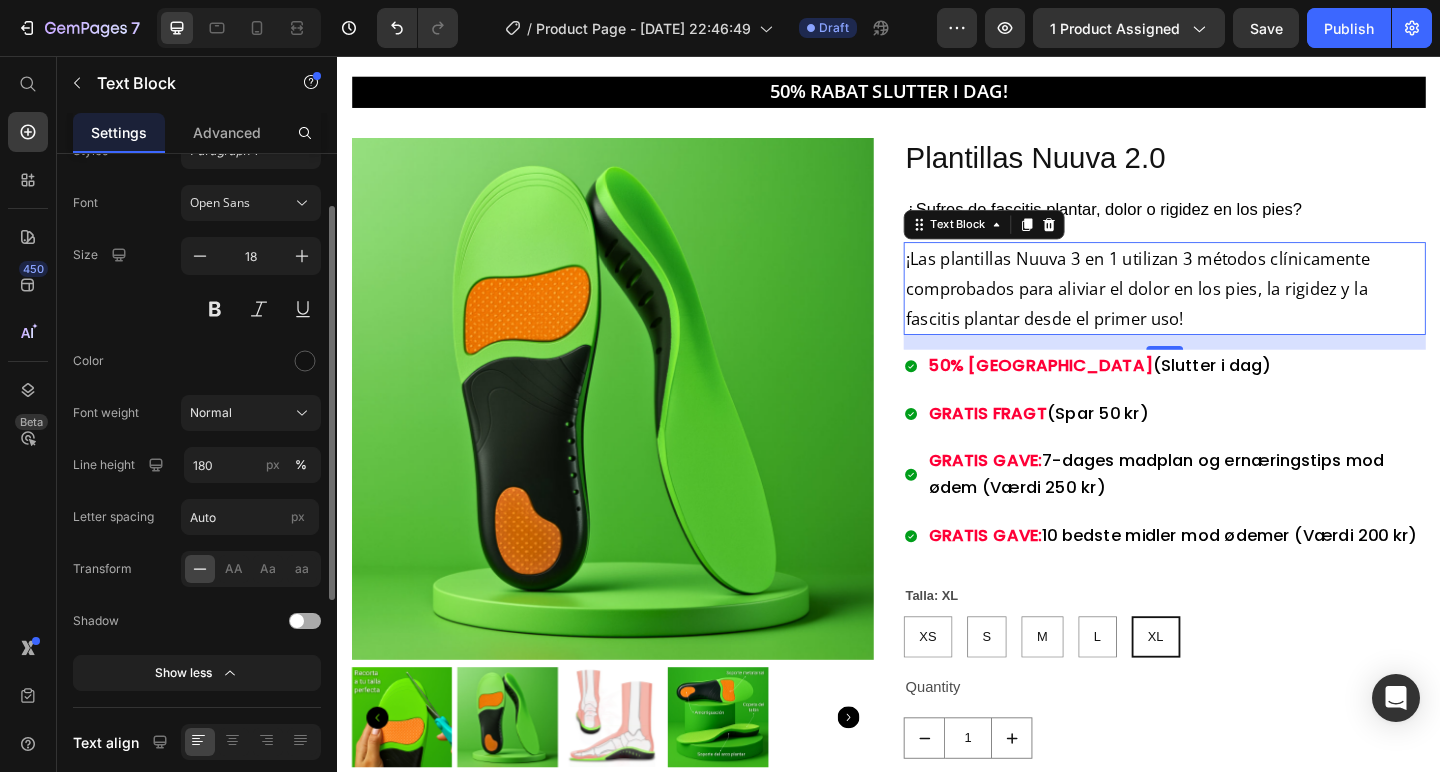 scroll, scrollTop: 87, scrollLeft: 0, axis: vertical 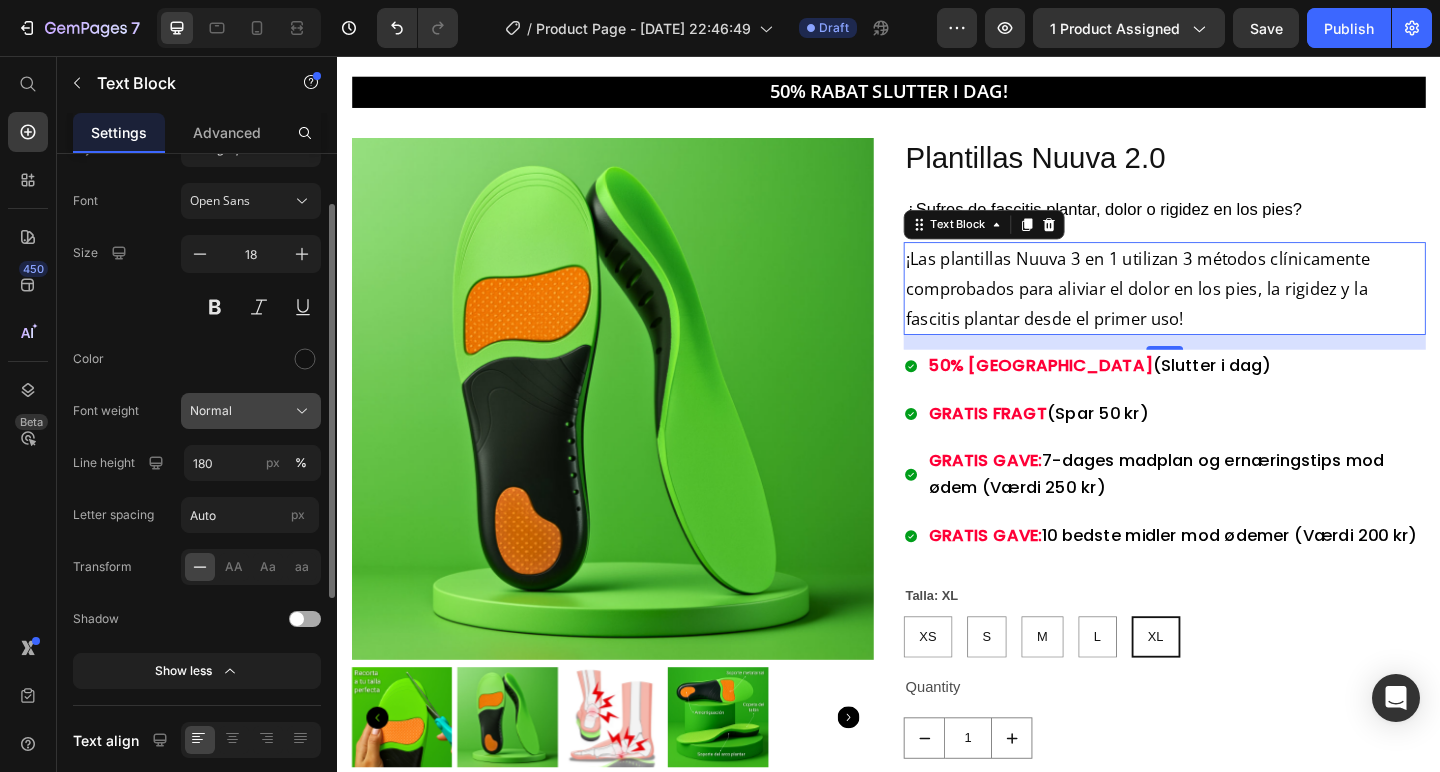 click on "Normal" at bounding box center (251, 411) 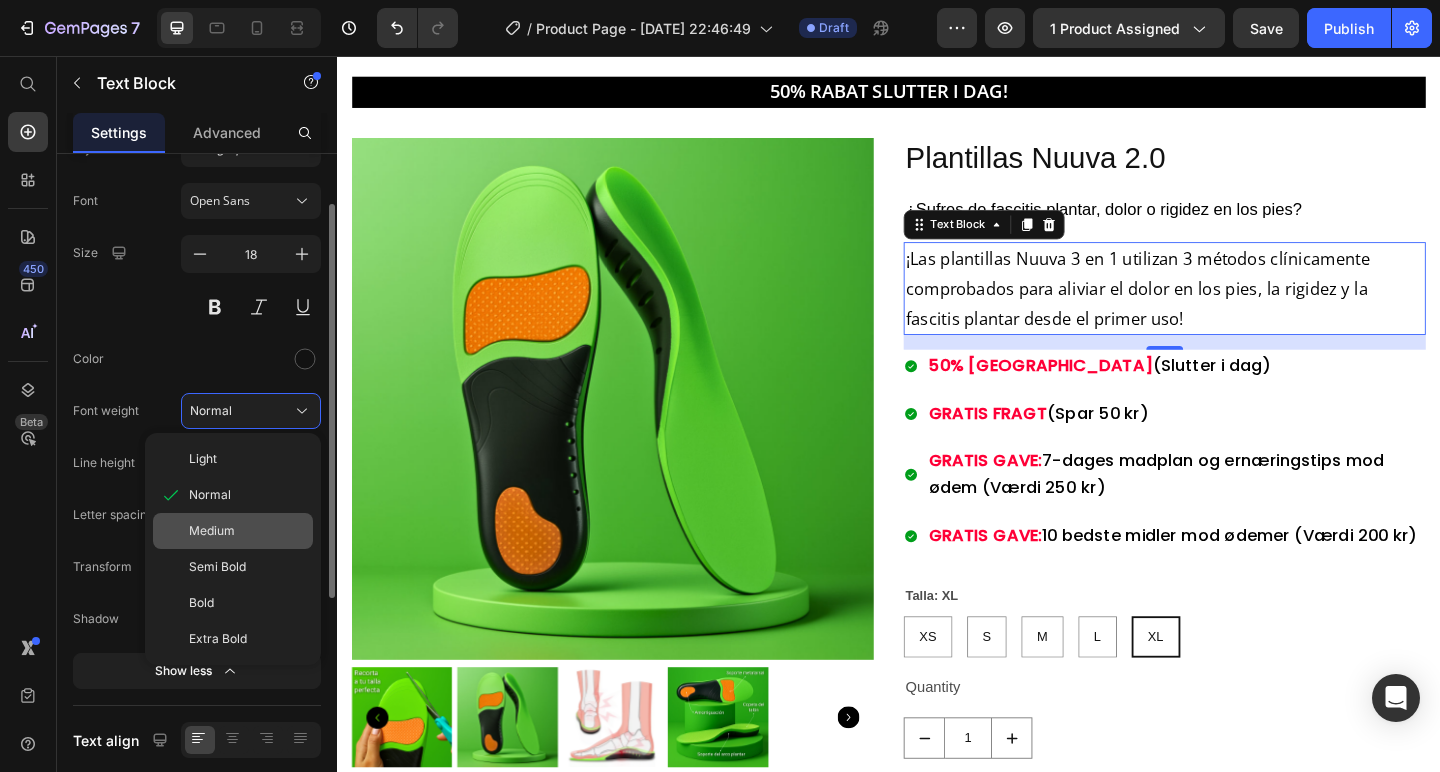 click on "Medium" 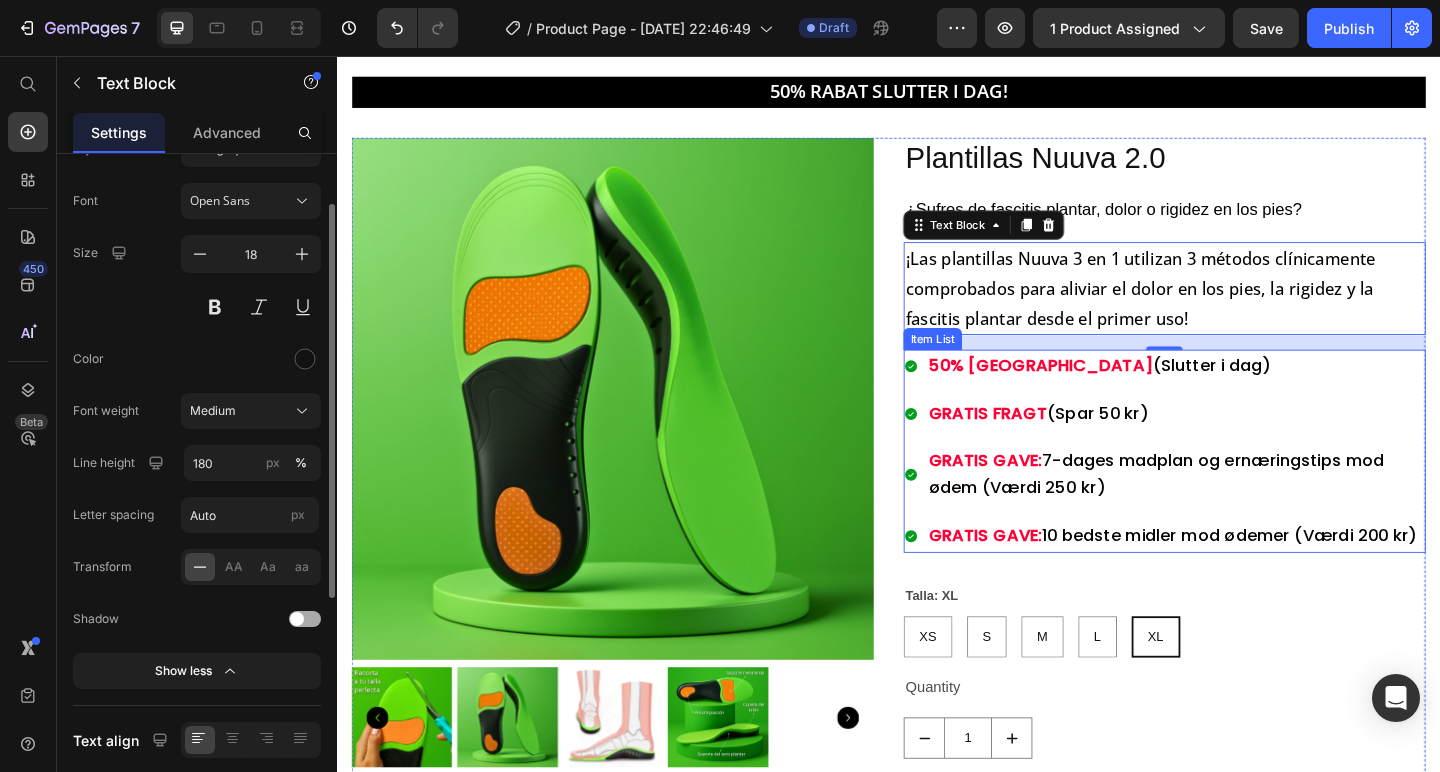 click on "50% RABAT  ([PERSON_NAME] i dag)" at bounding box center [1249, 393] 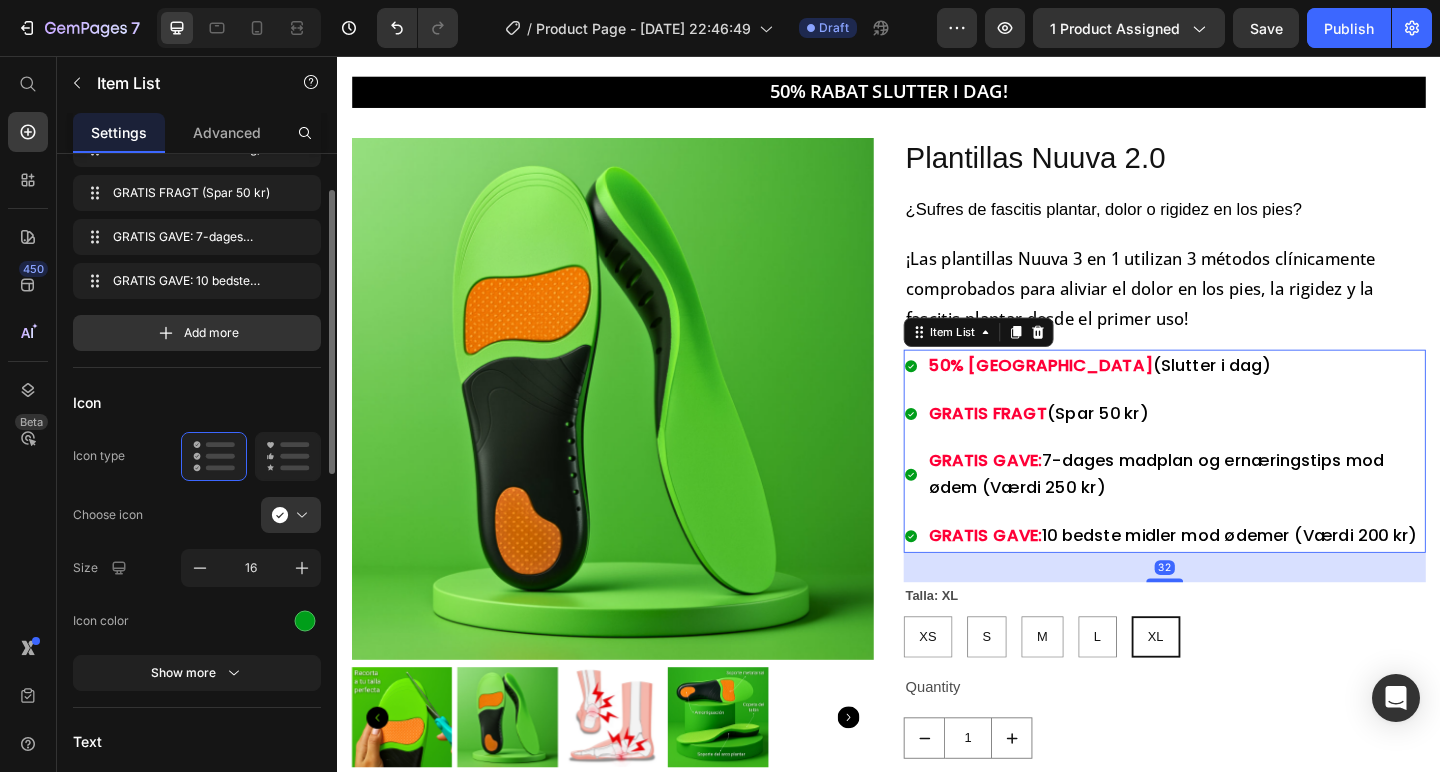 scroll, scrollTop: 0, scrollLeft: 0, axis: both 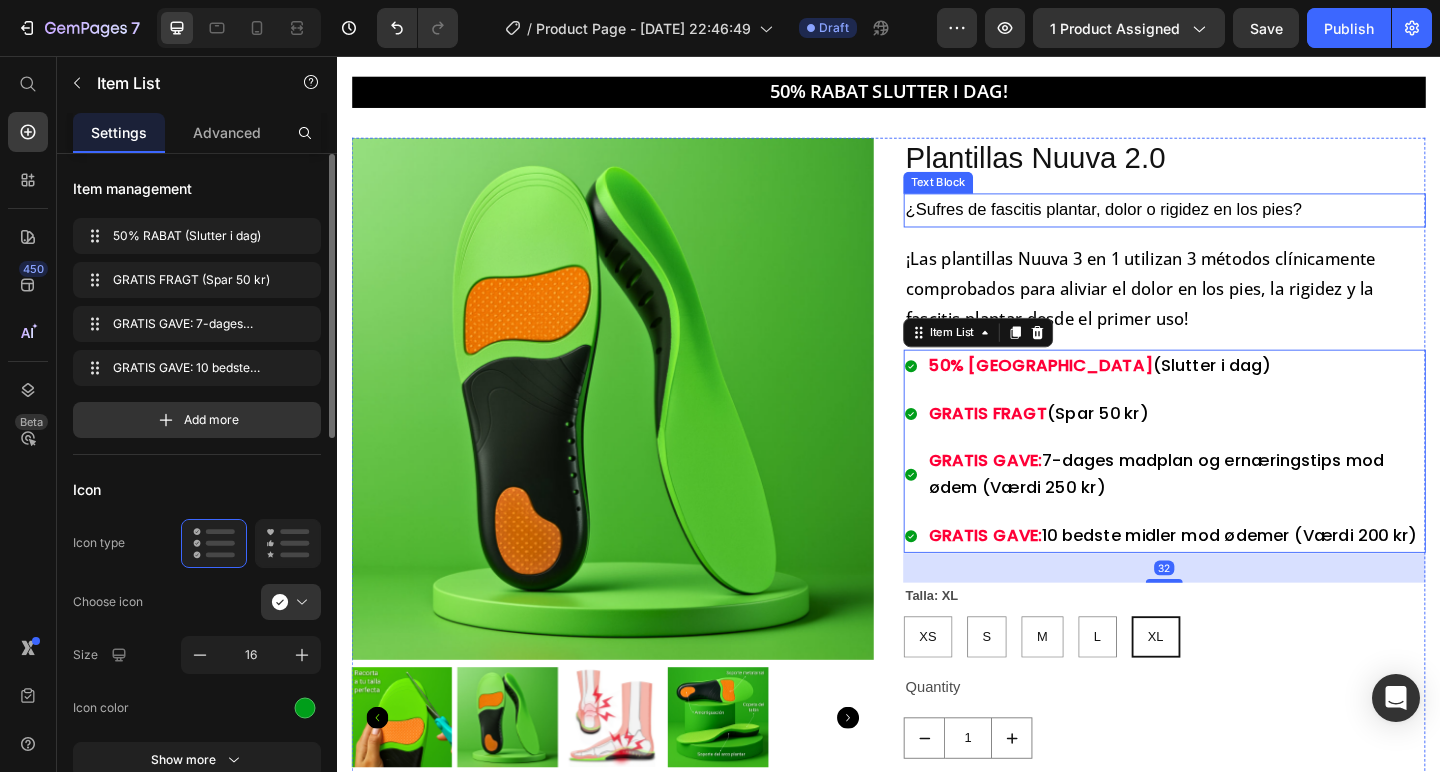 click on "¿Sufres de fascitis plantar, dolor o rigidez en los pies?" at bounding box center [1170, 223] 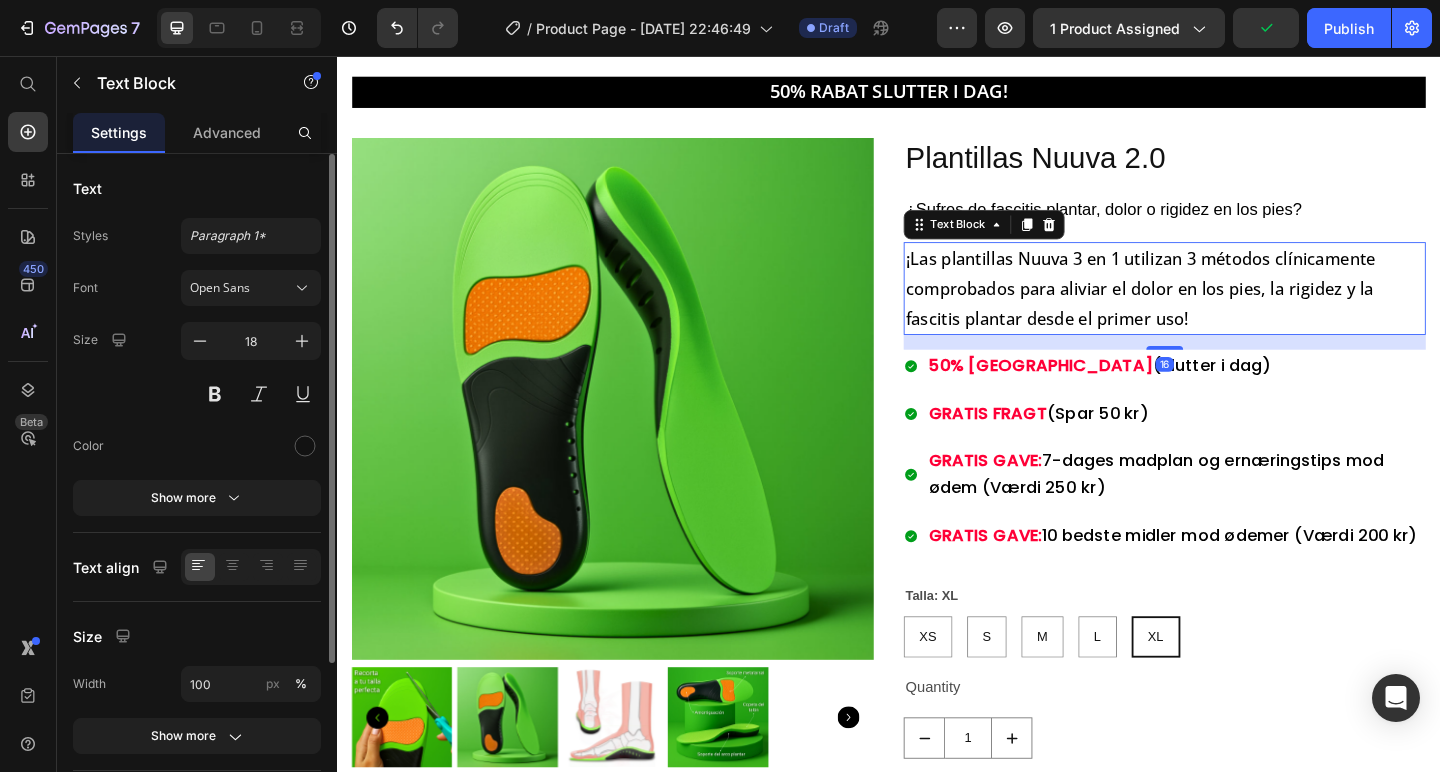 click on "¡Las plantillas Nuuva 3 en 1 utilizan 3 métodos clínicamente comprobados para aliviar el dolor en los pies, la rigidez y la fascitis plantar desde el primer uso!" at bounding box center (1210, 308) 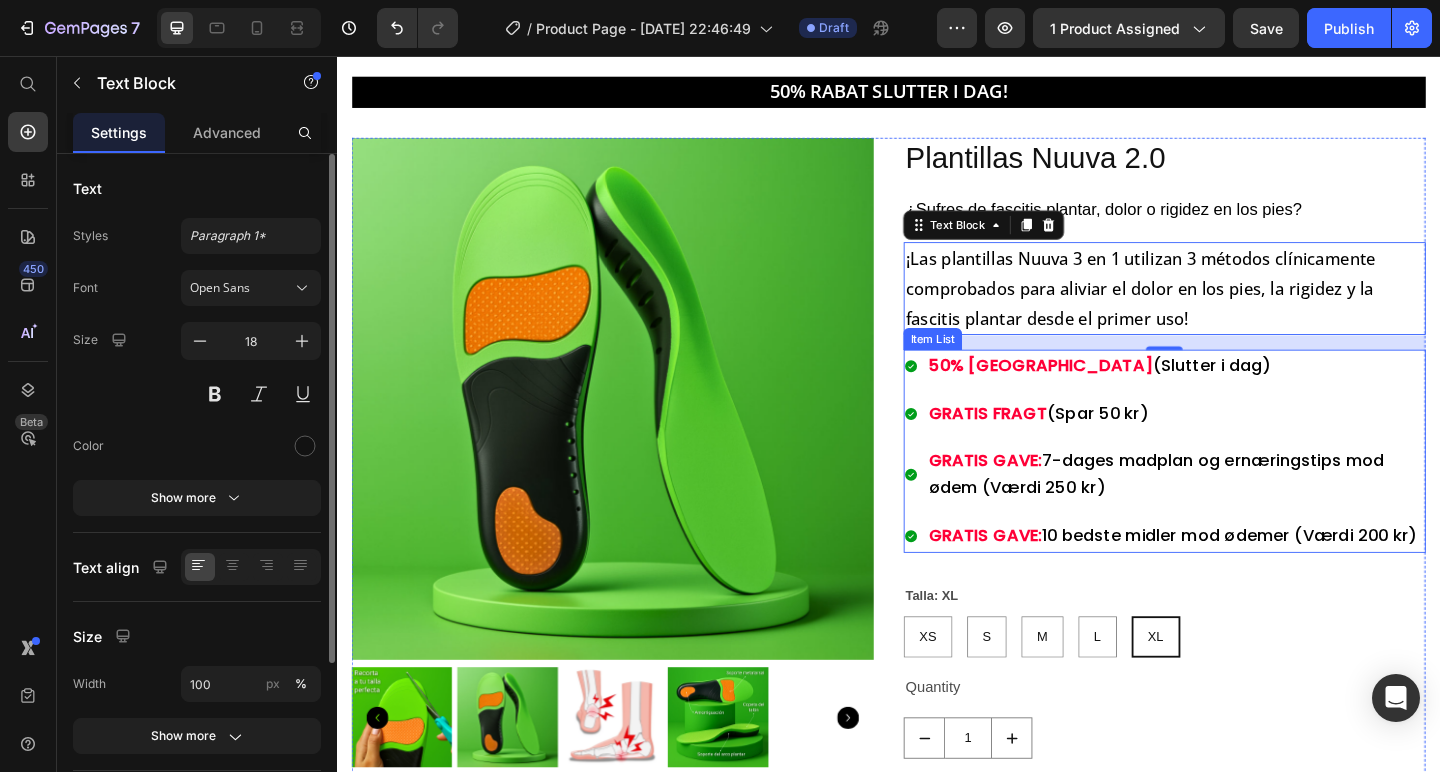 click on "(Slutter i dag)" at bounding box center (1288, 391) 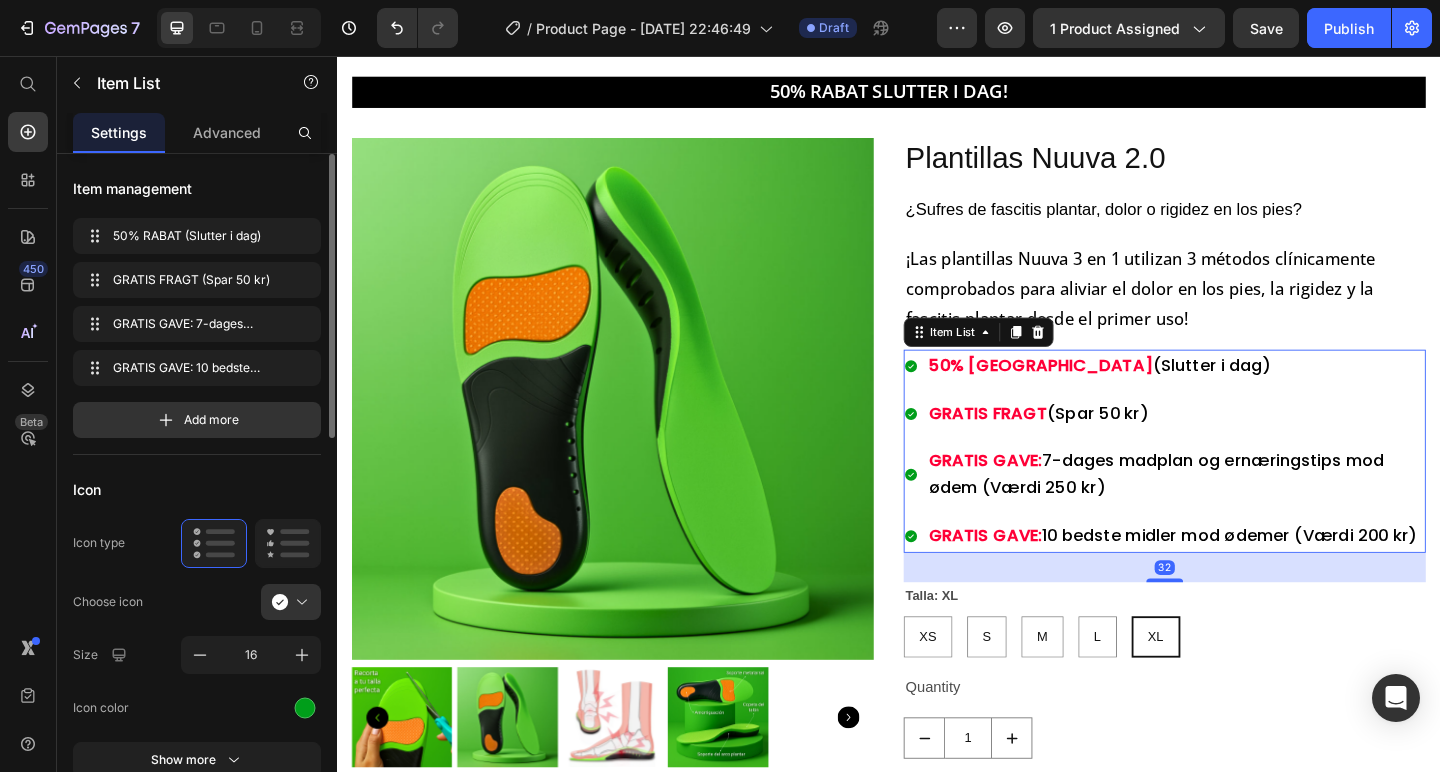click on "(Slutter i dag)" at bounding box center (1288, 391) 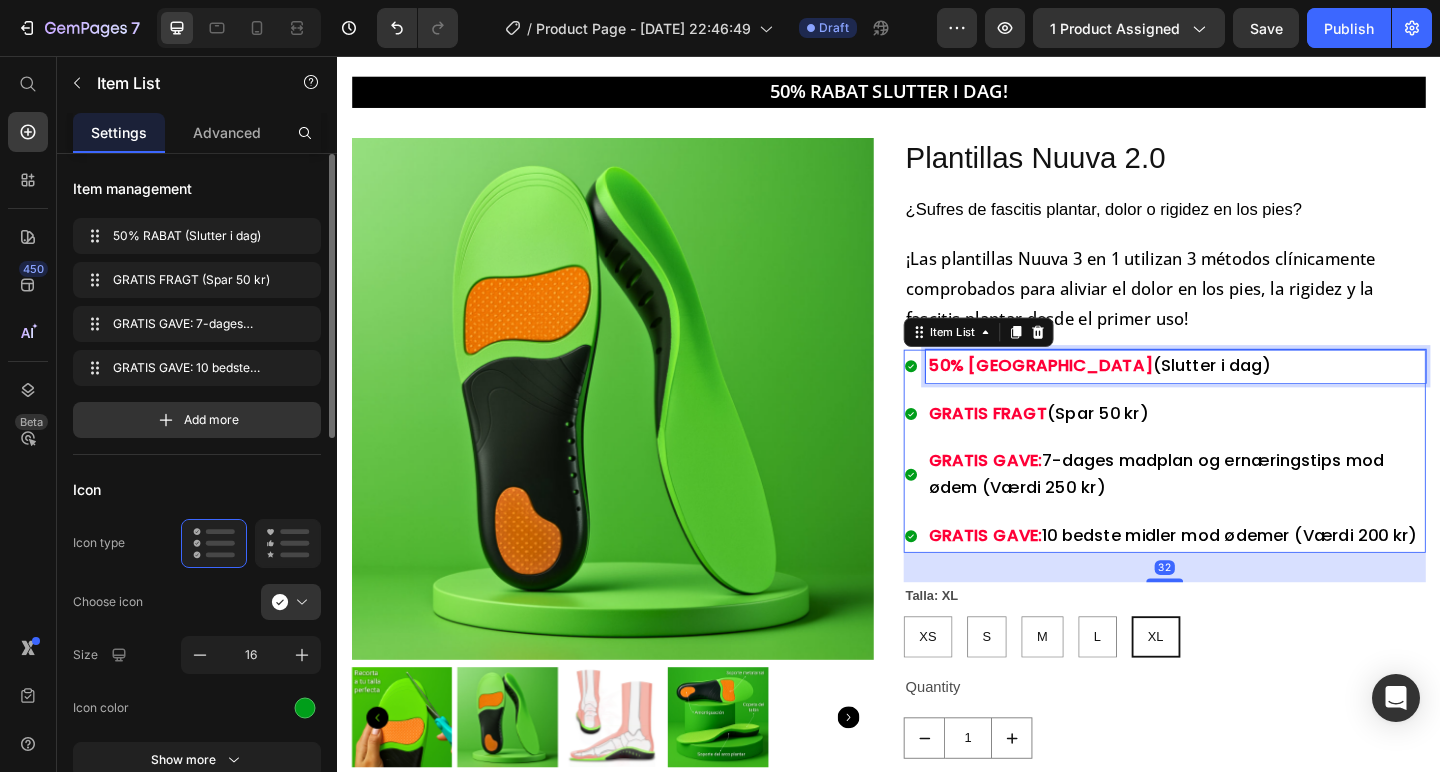 click on "(Slutter i dag)" at bounding box center [1288, 391] 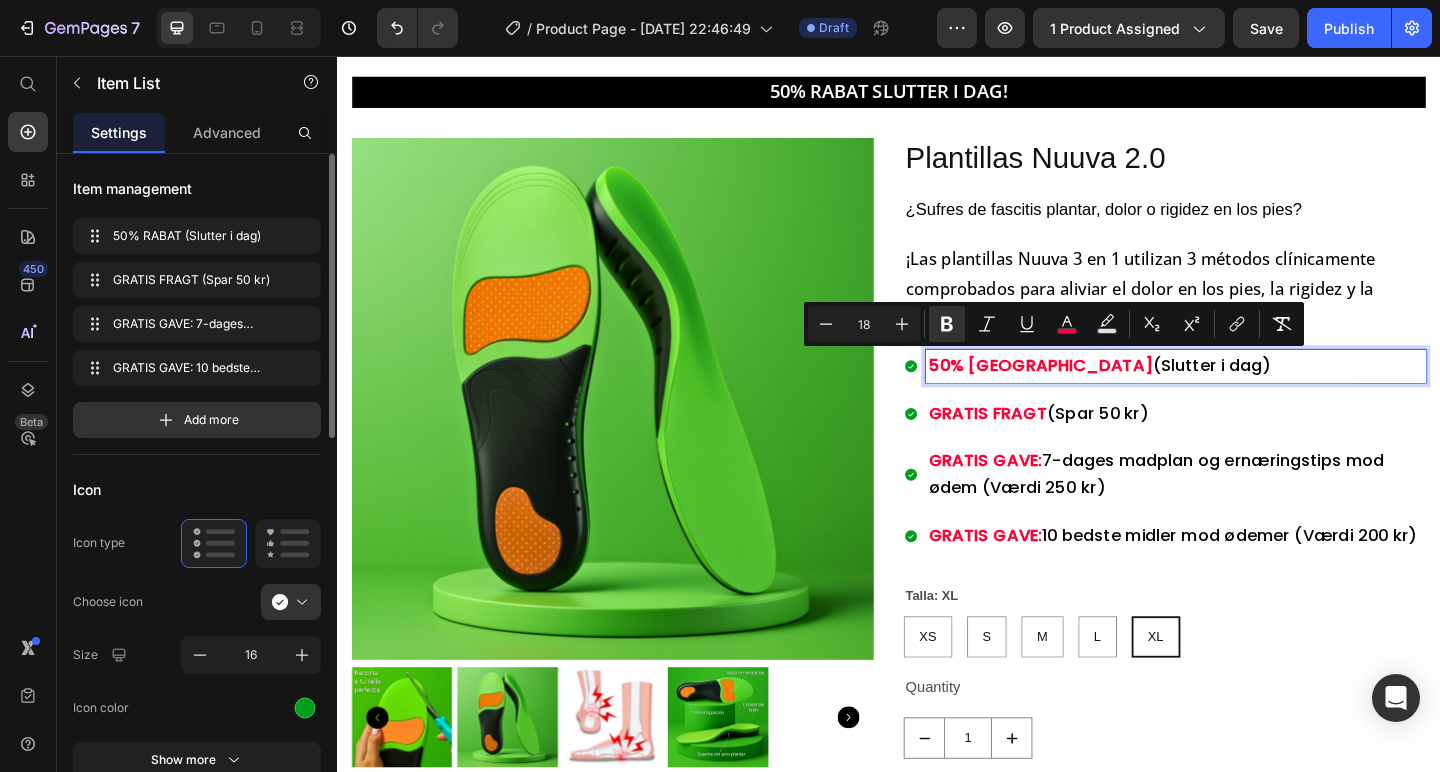 drag, startPoint x: 1122, startPoint y: 390, endPoint x: 1175, endPoint y: 397, distance: 53.460266 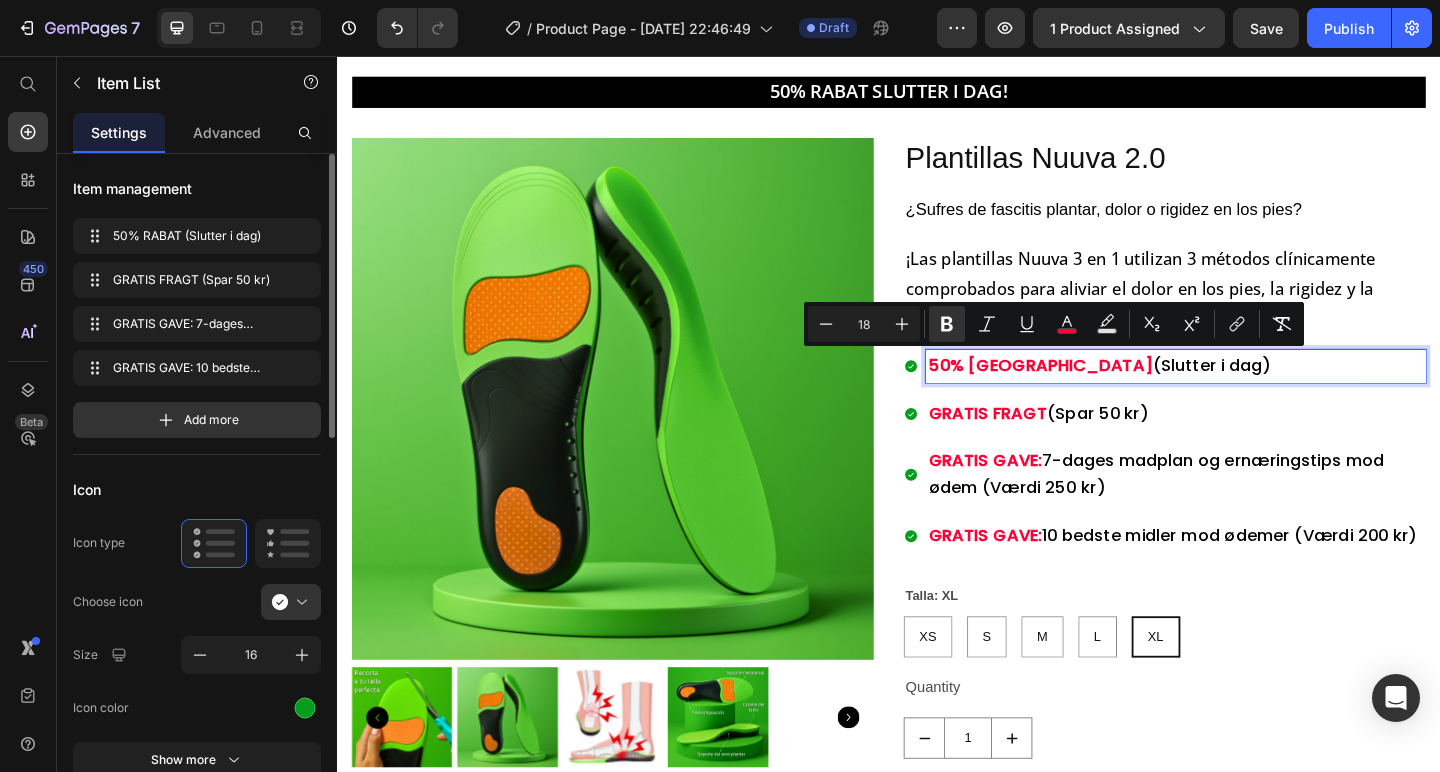 click on "(Slutter i dag)" at bounding box center [1288, 391] 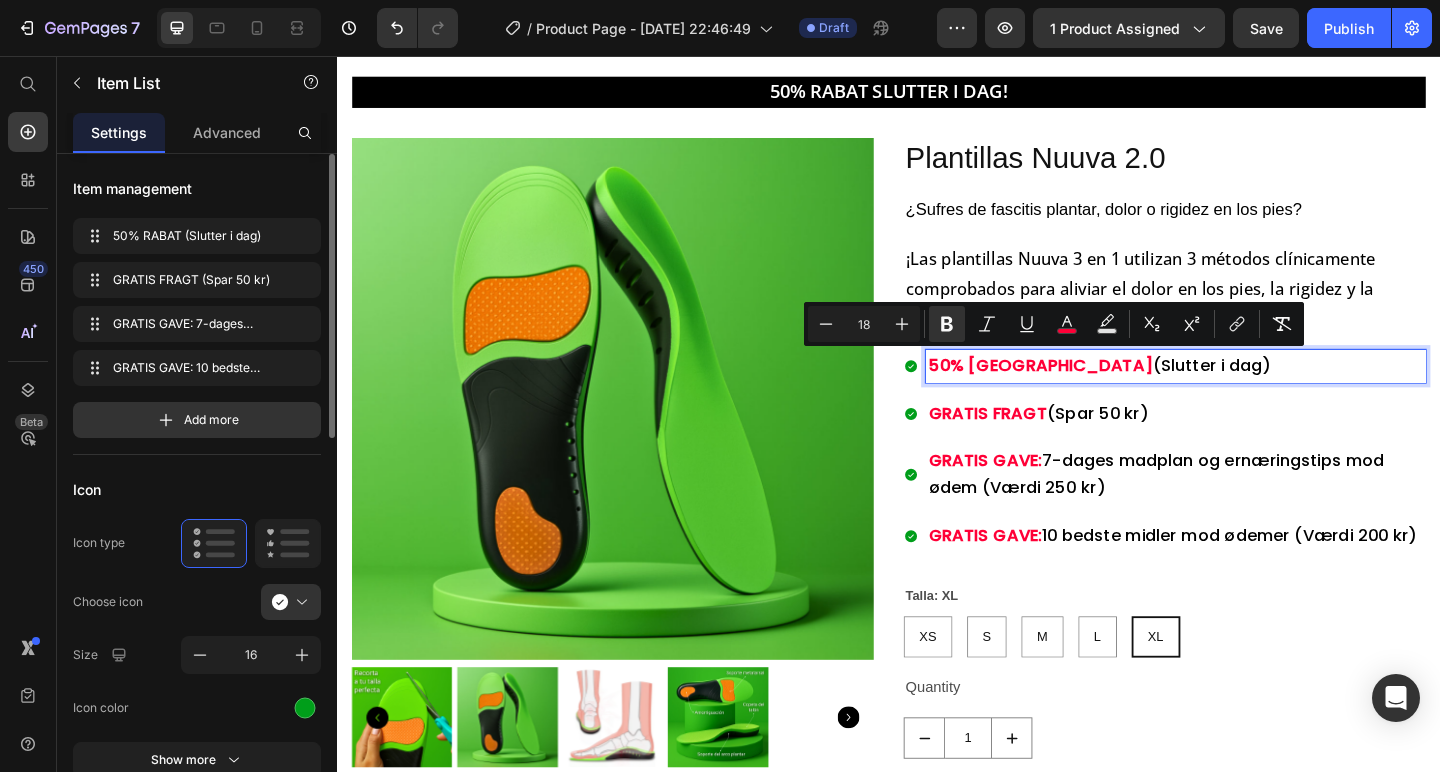 click on "(Slutter i dag)" at bounding box center (1288, 391) 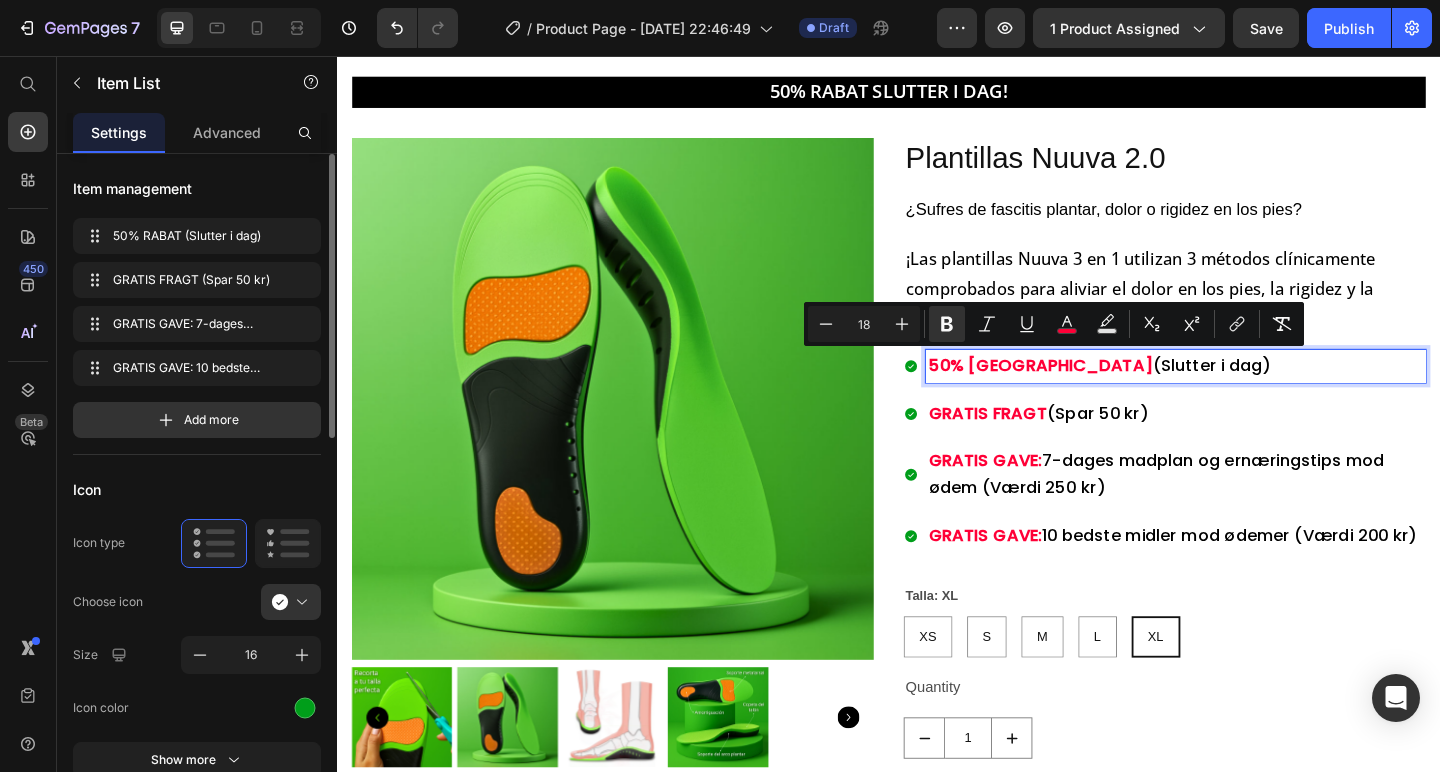 click on "(Slutter i dag)" at bounding box center [1288, 391] 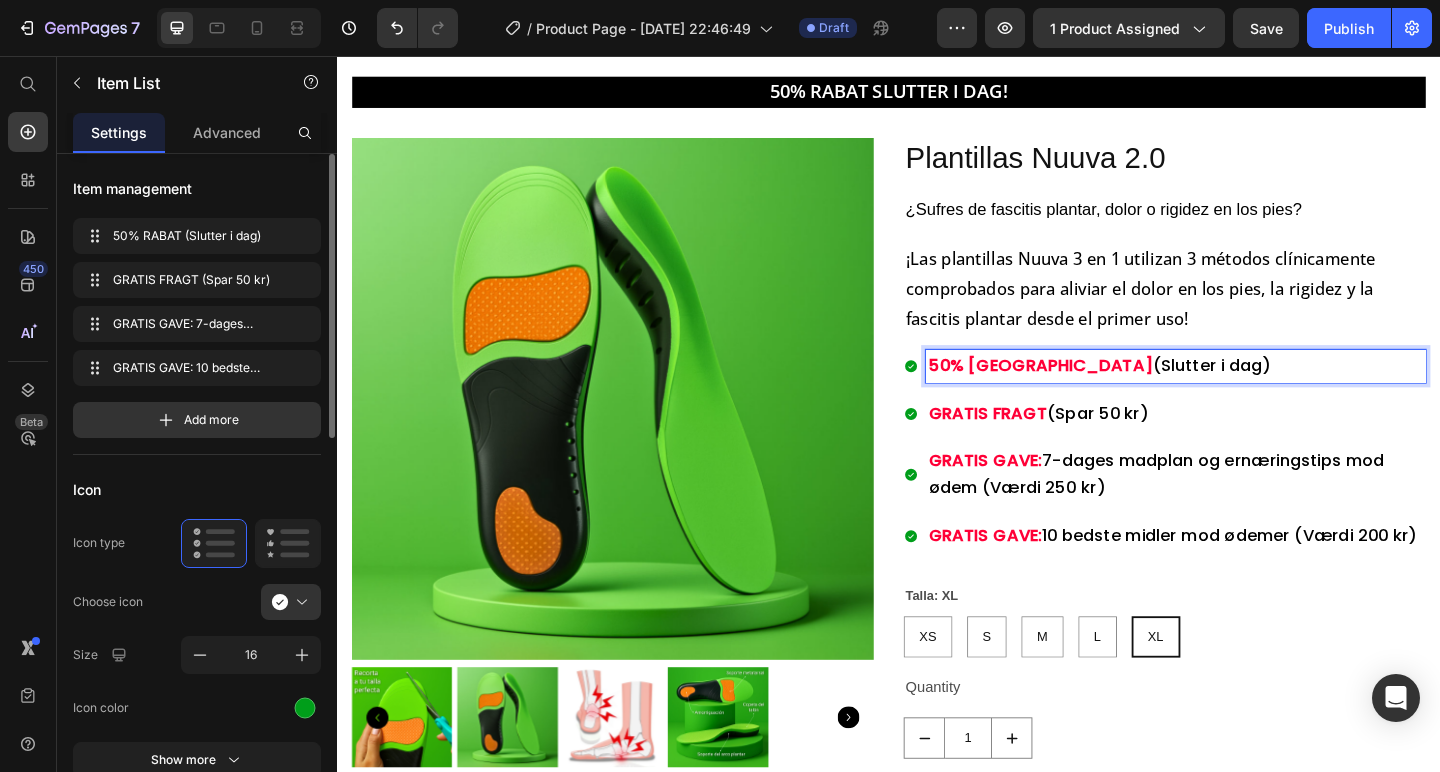 click on "(Slutter i dag)" at bounding box center (1288, 391) 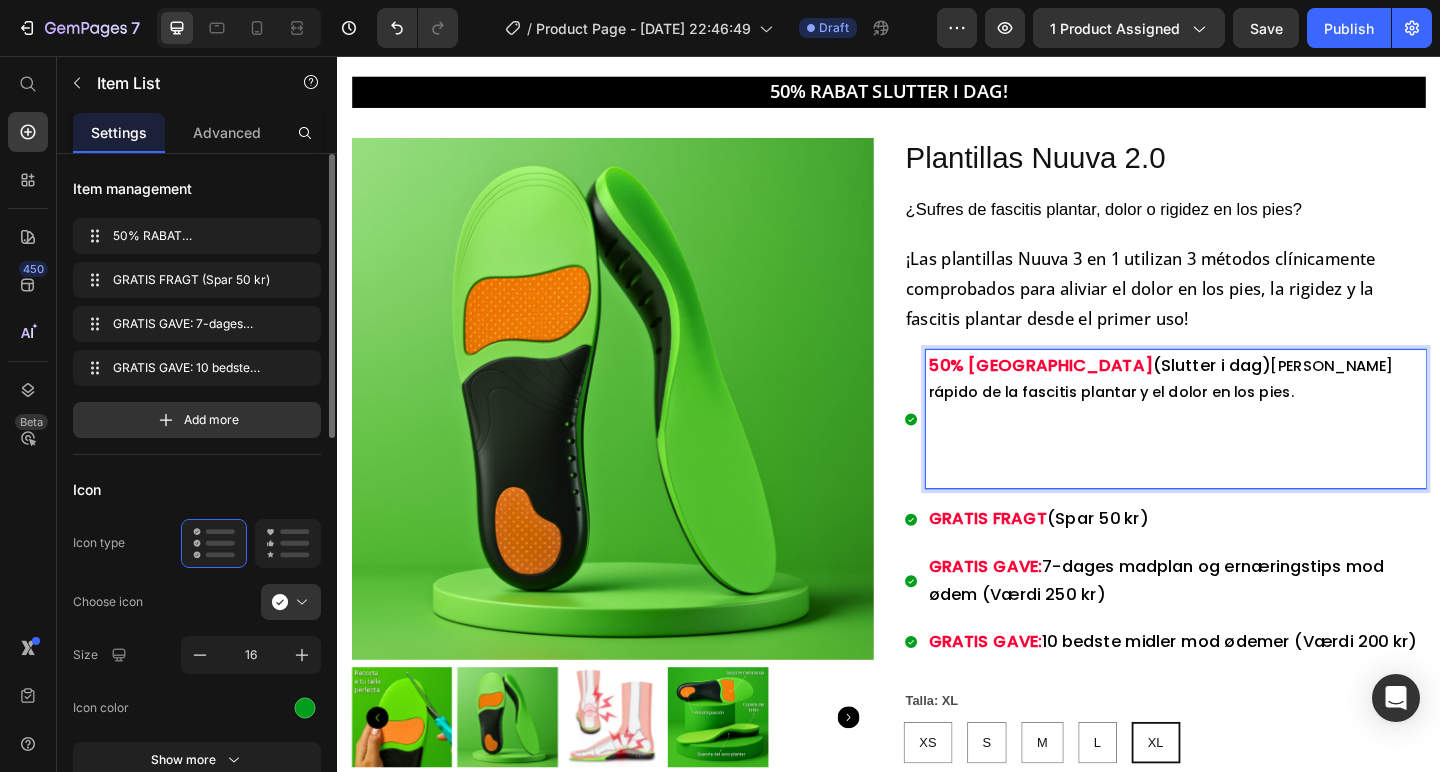 drag, startPoint x: 1209, startPoint y: 396, endPoint x: 981, endPoint y: 396, distance: 228 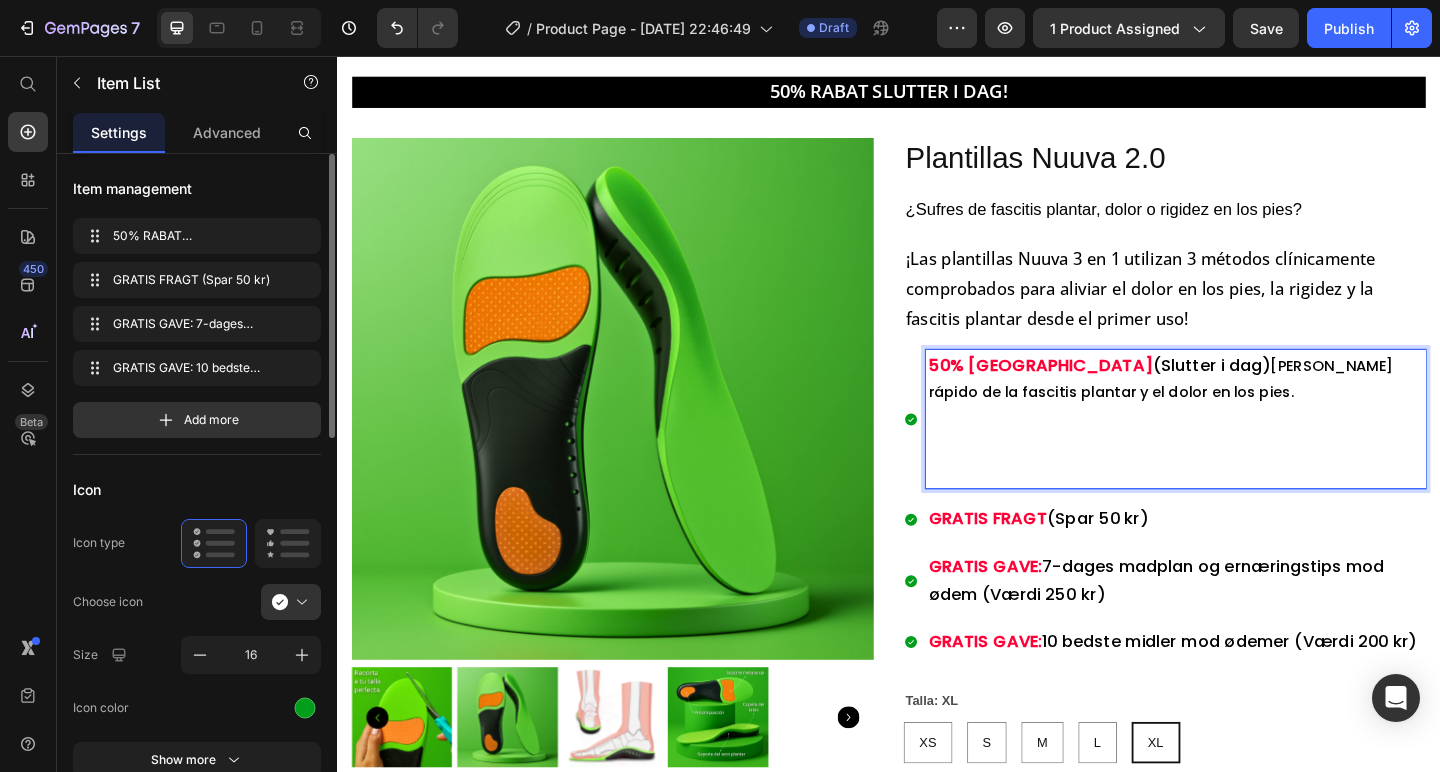 click on "50% RABAT  ([PERSON_NAME] i dag) [PERSON_NAME] rápido de la fascitis plantar y el dolor en los pies." at bounding box center (1249, 407) 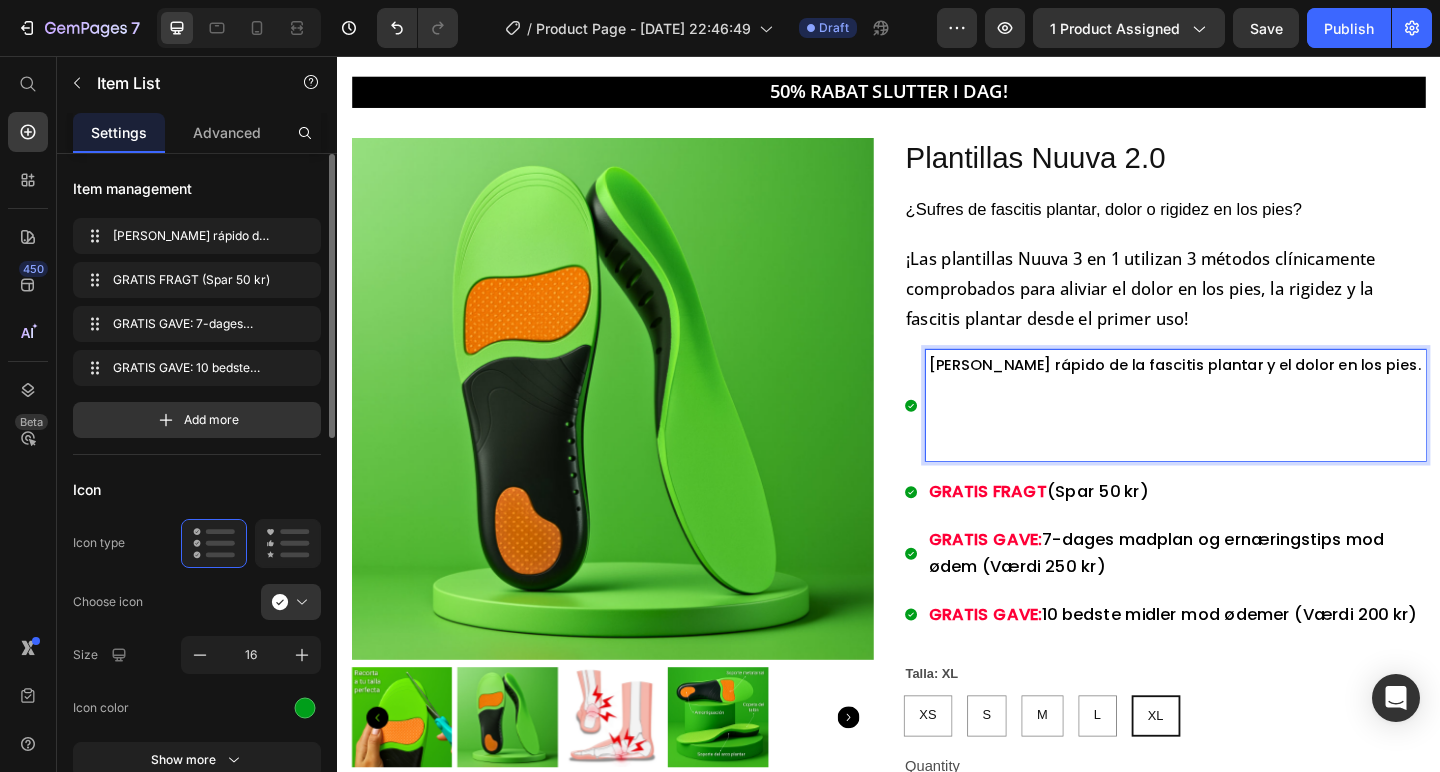 click at bounding box center [1249, 478] 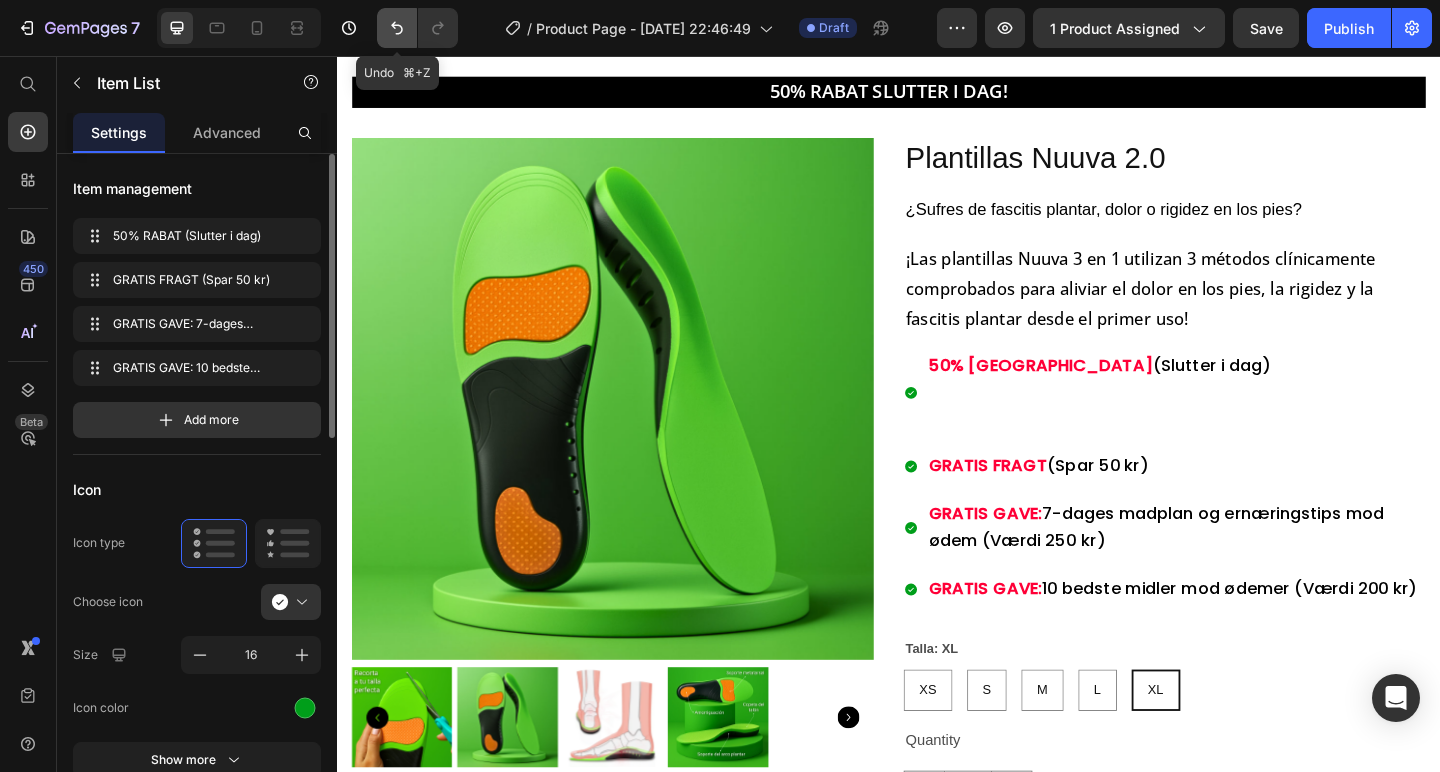click 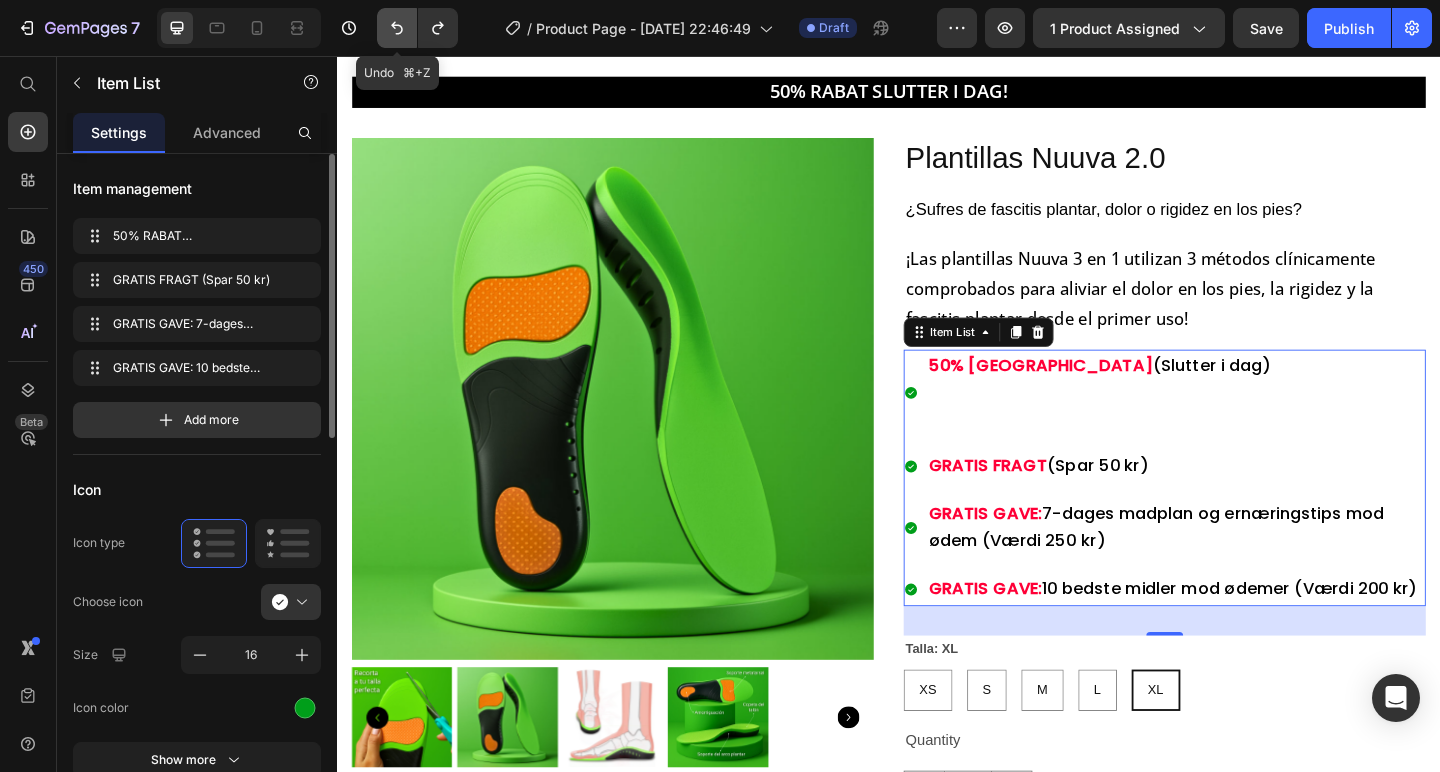 click 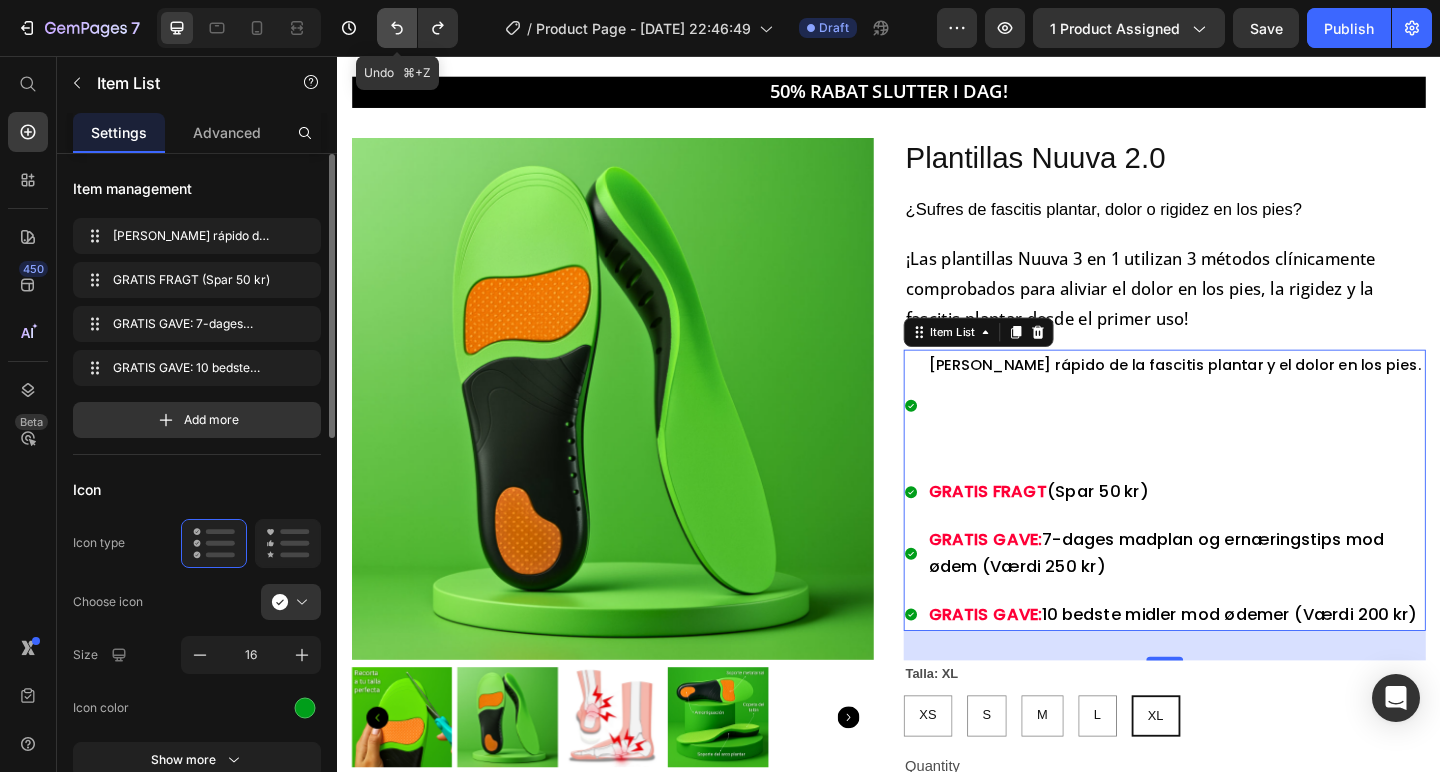 click 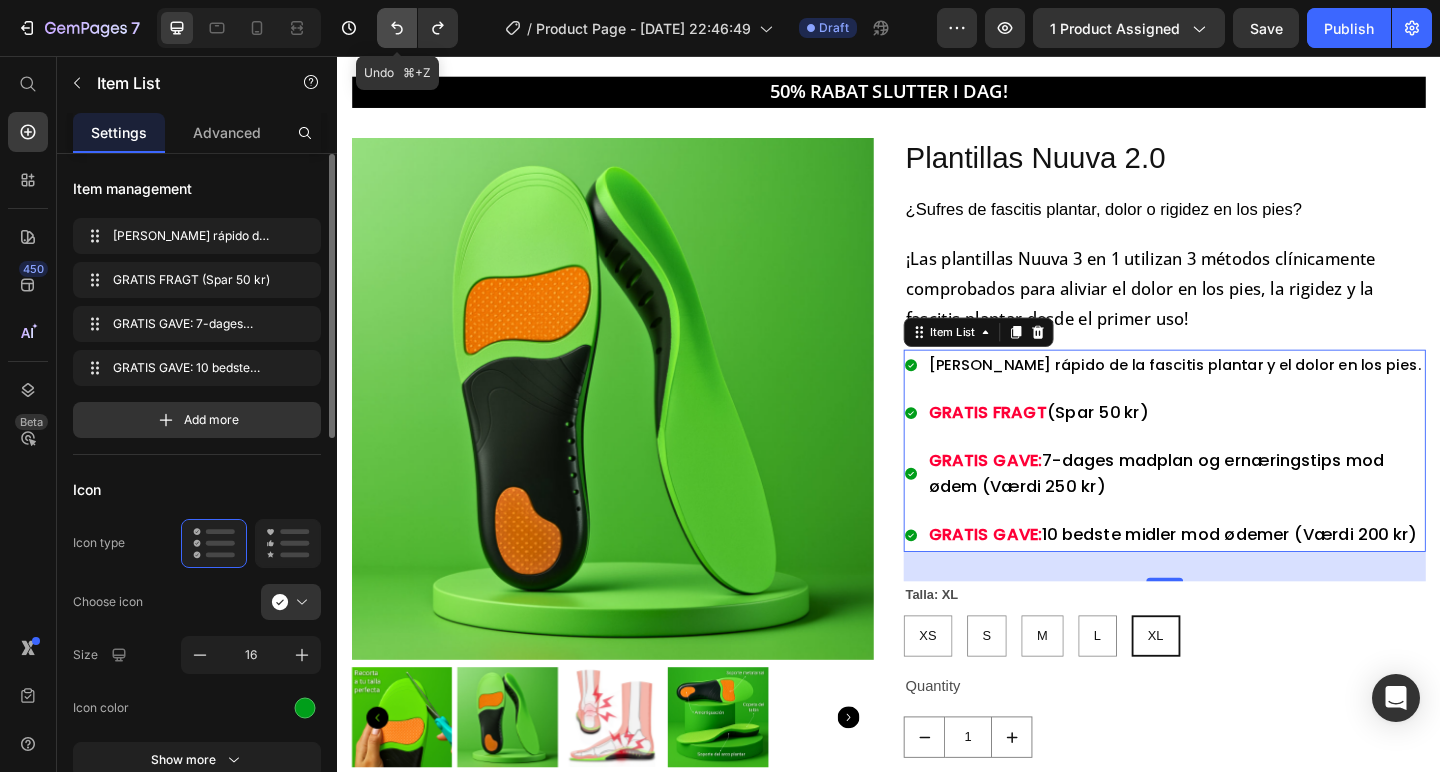 click 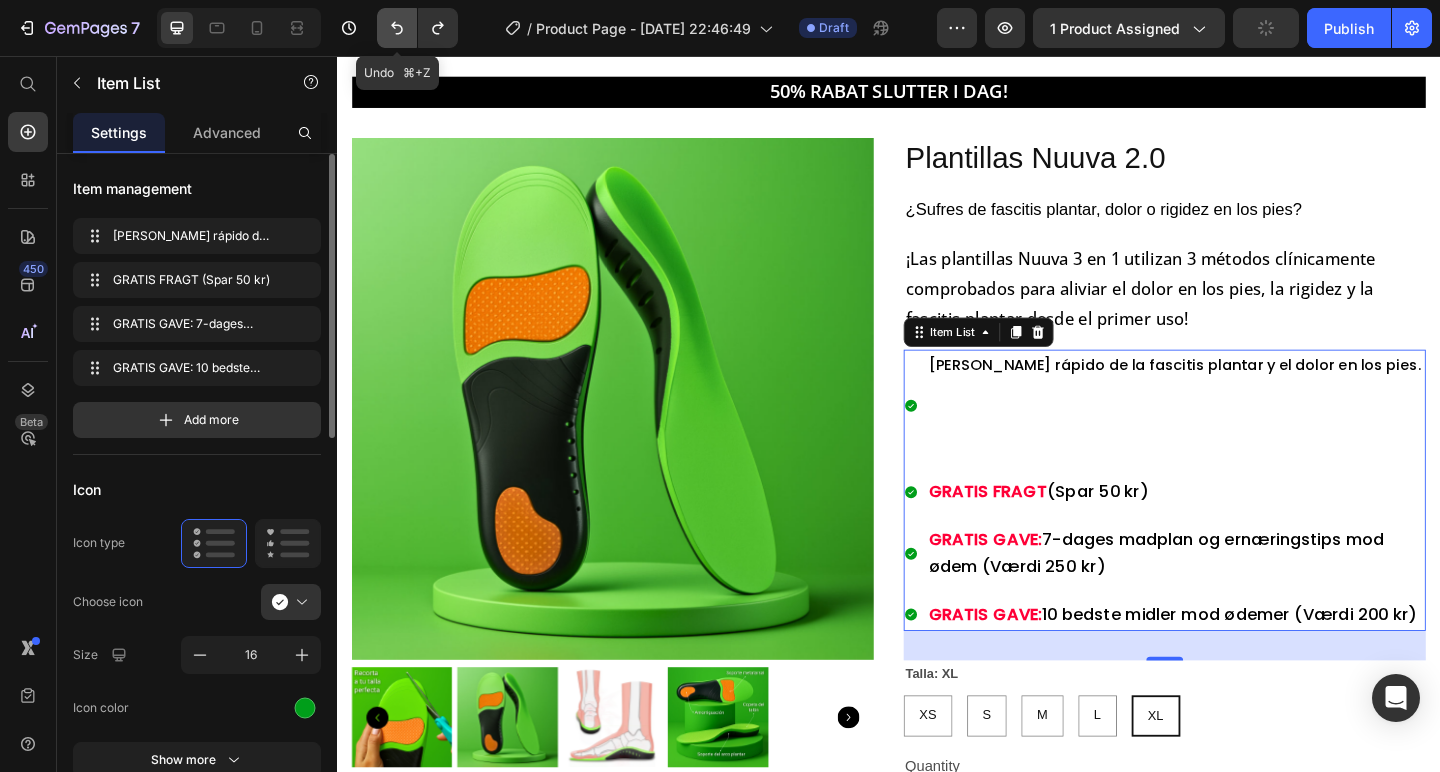 click 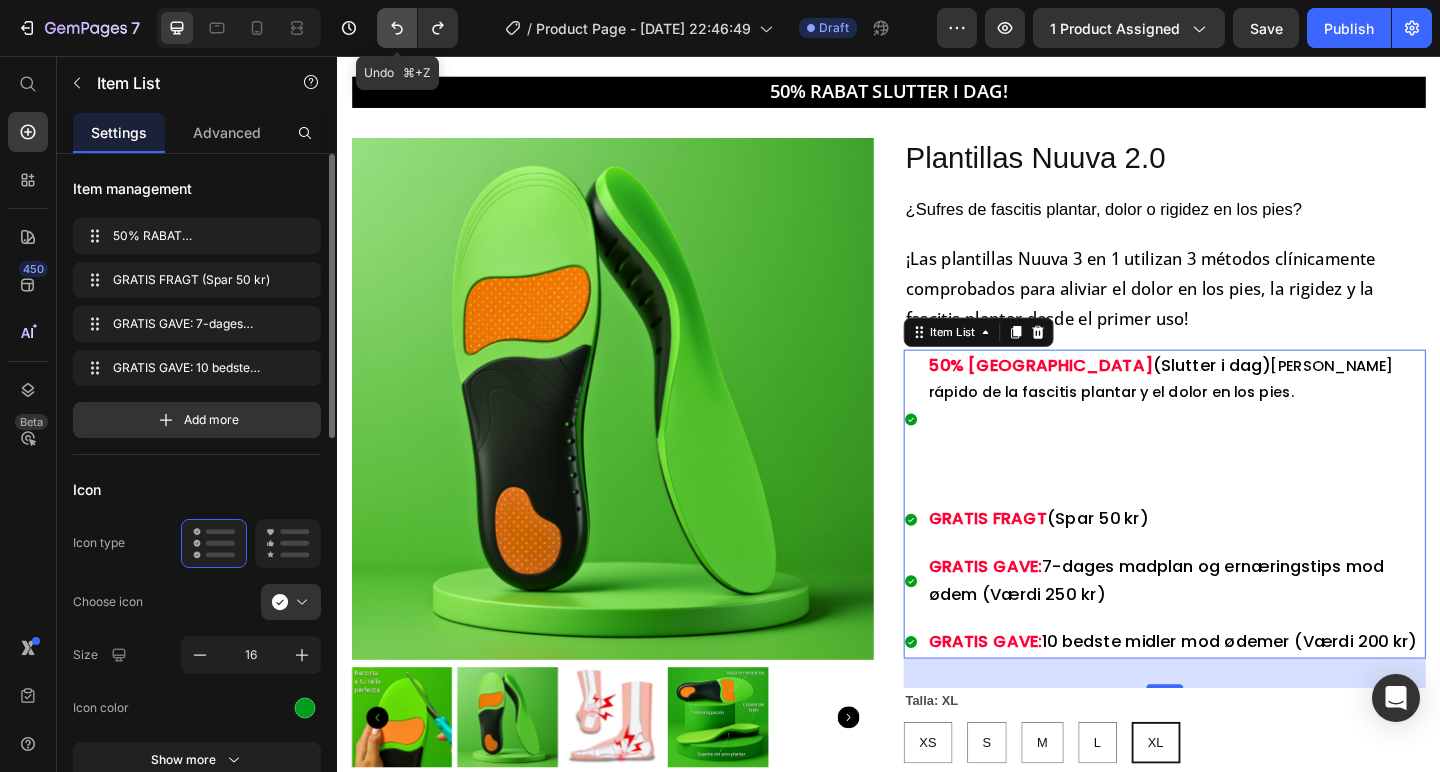 click 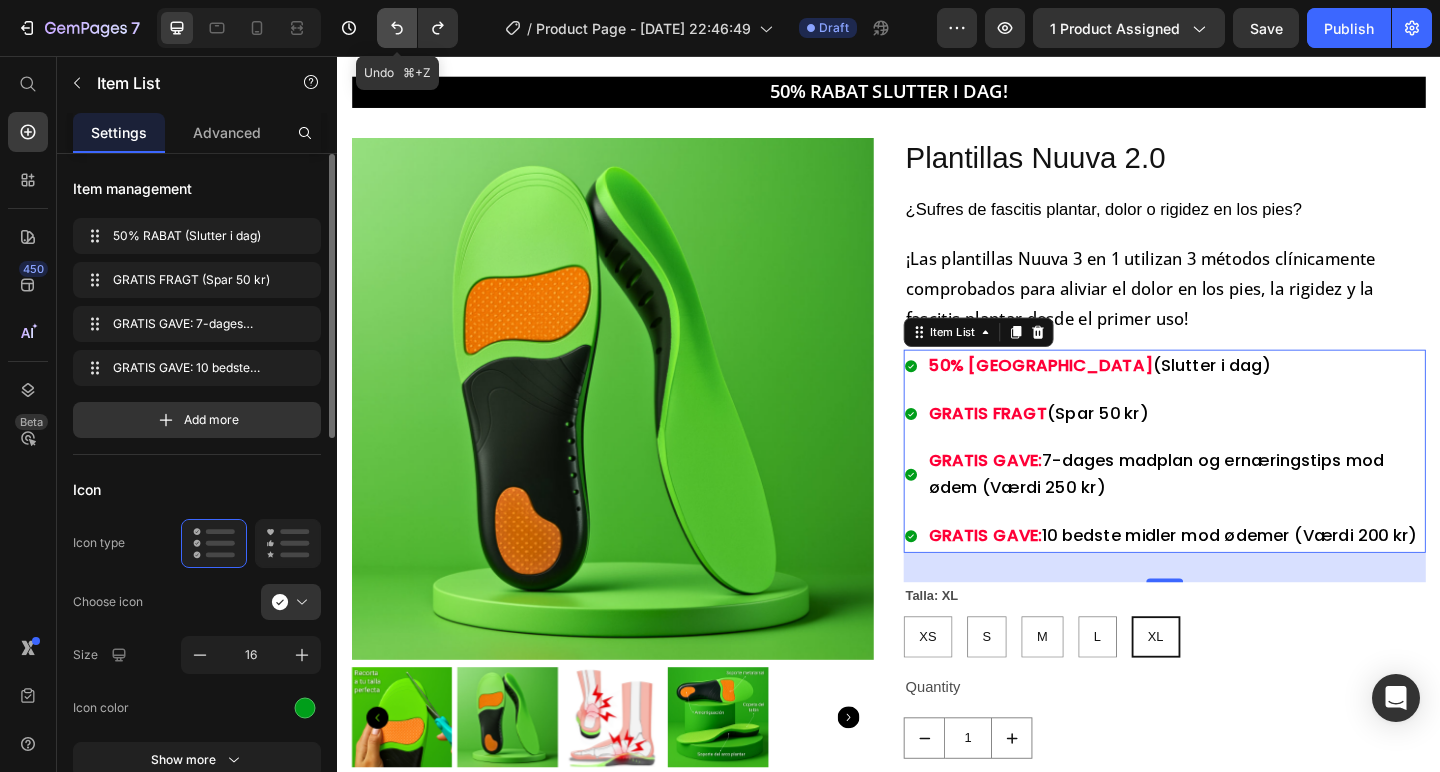 click 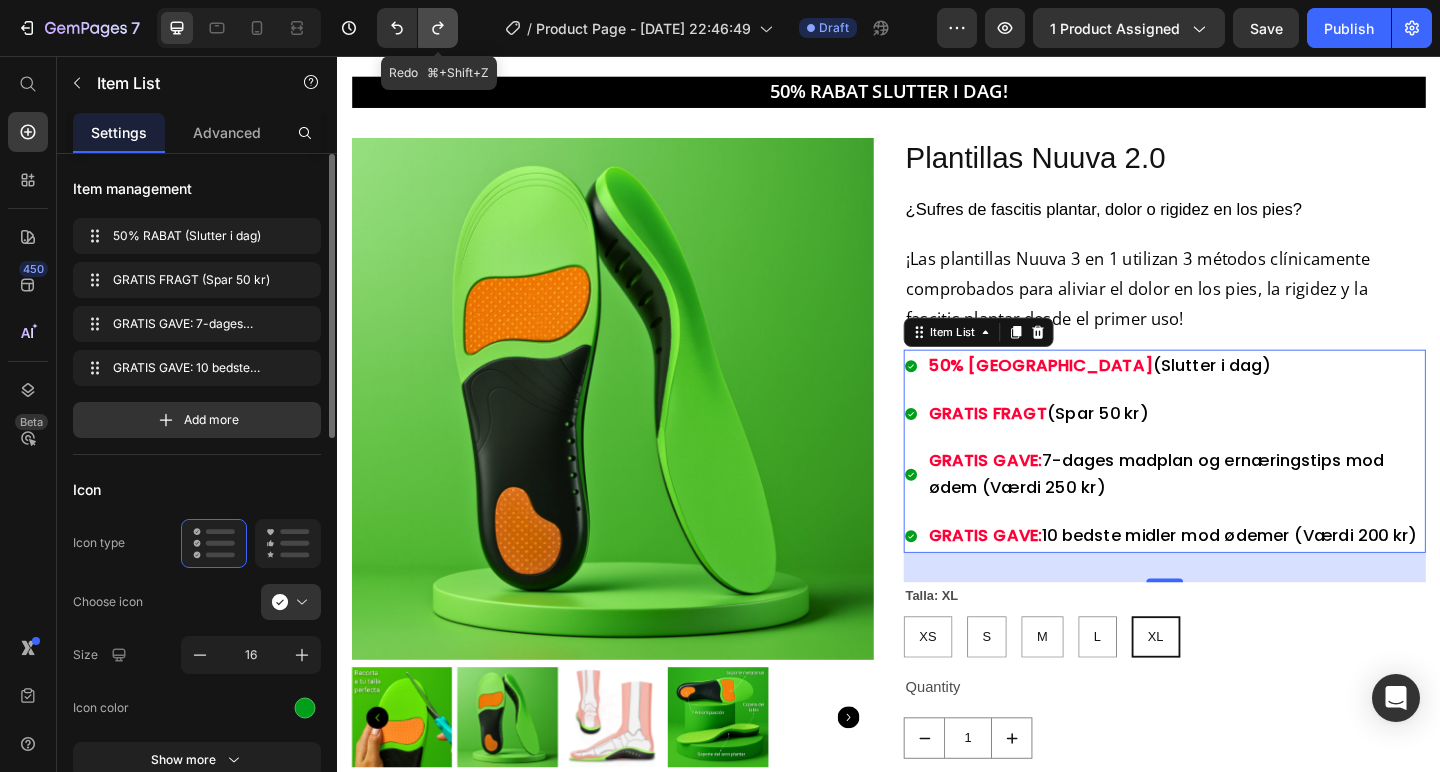 click 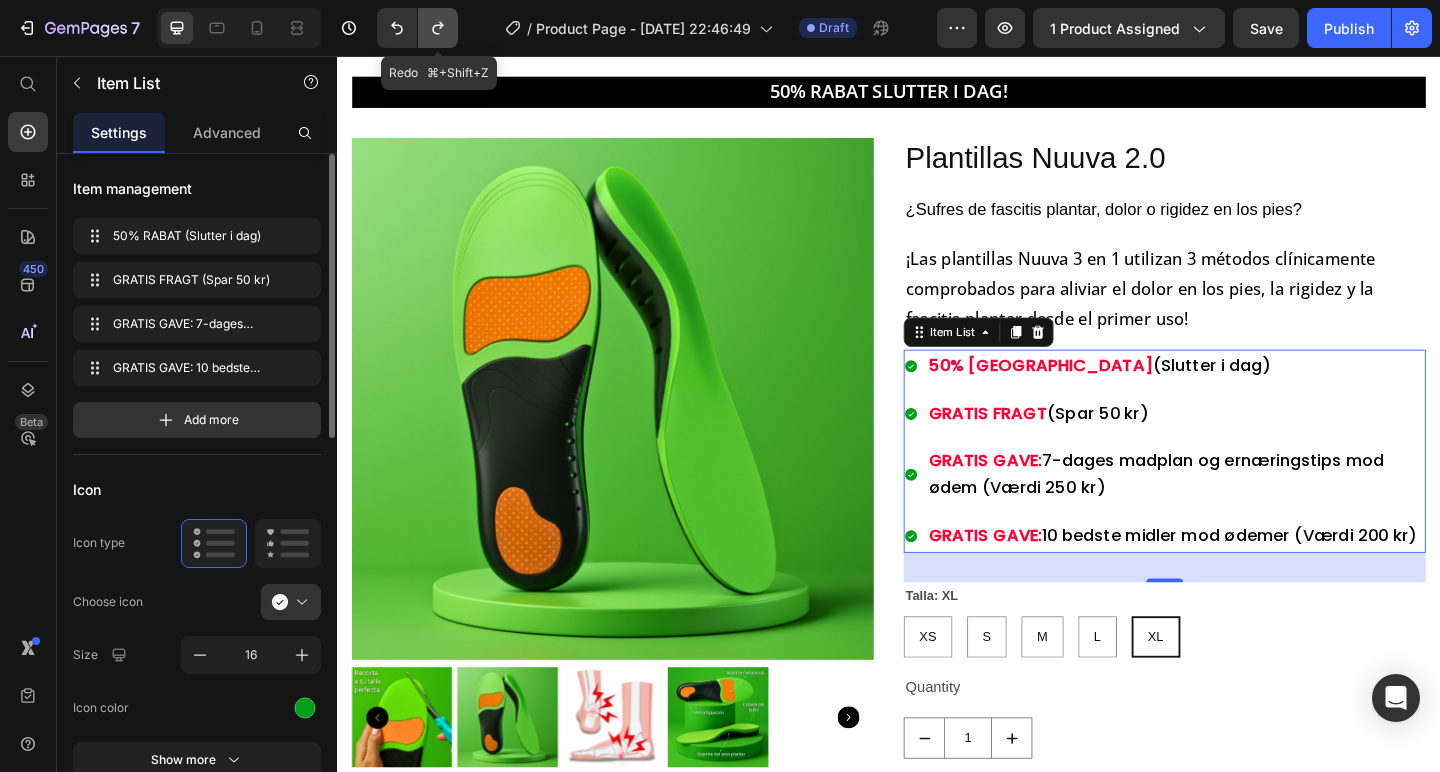 click 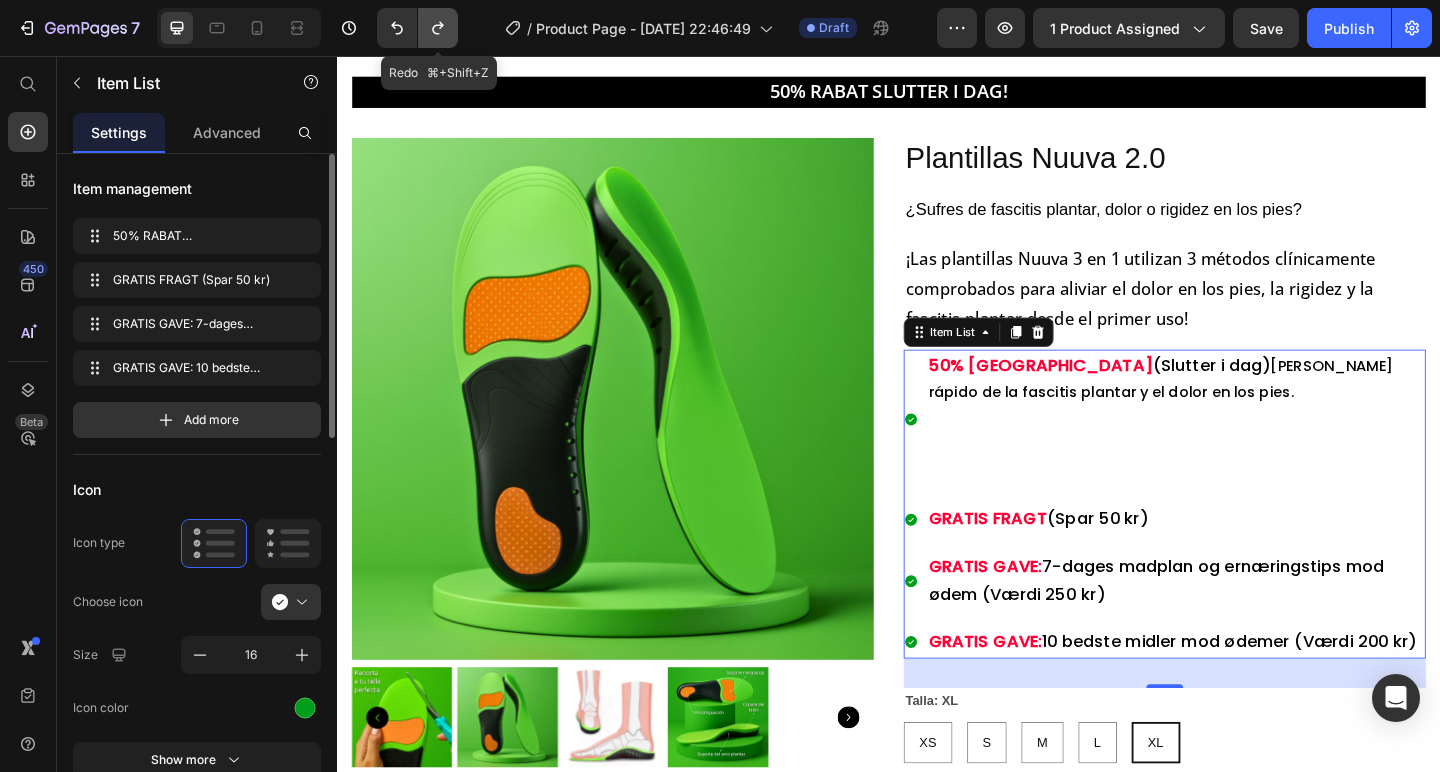 click 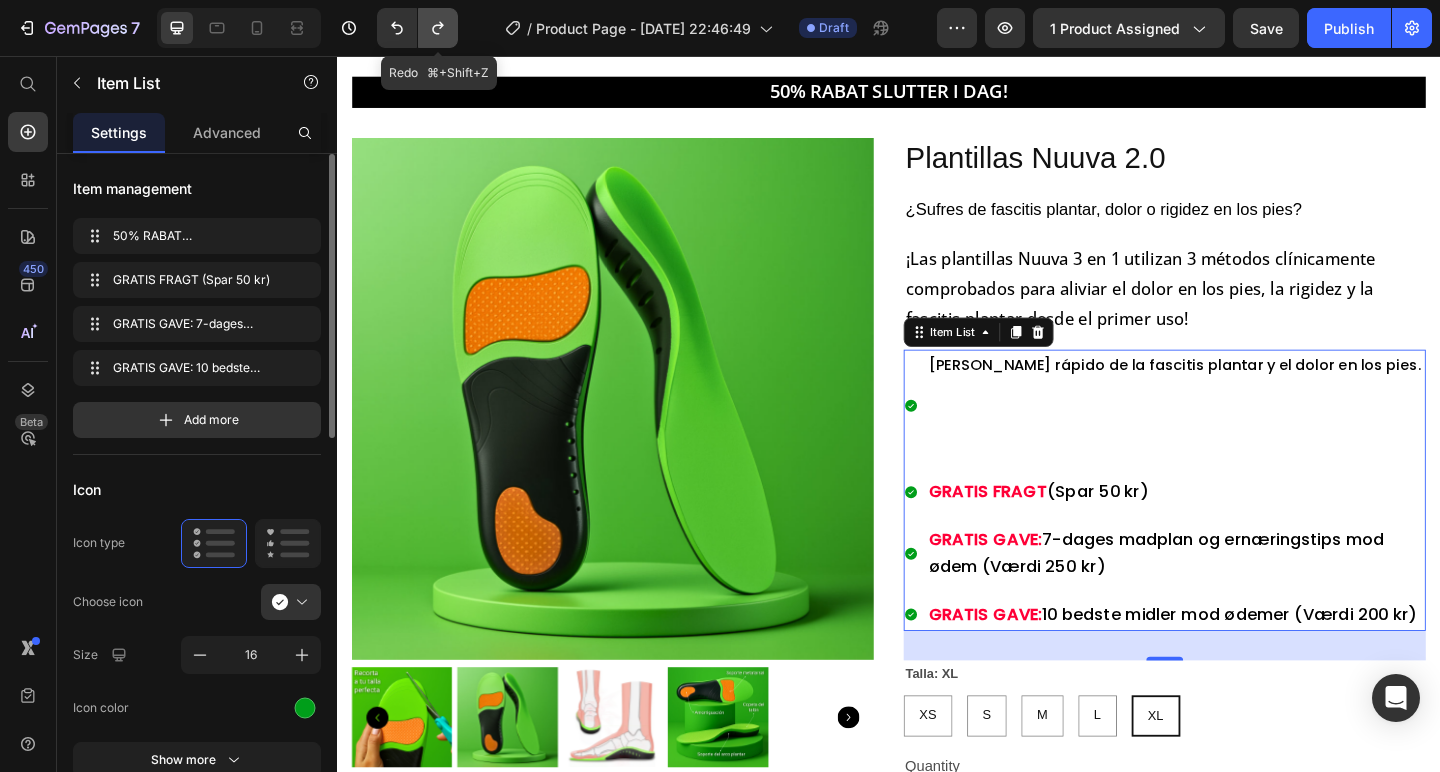 click 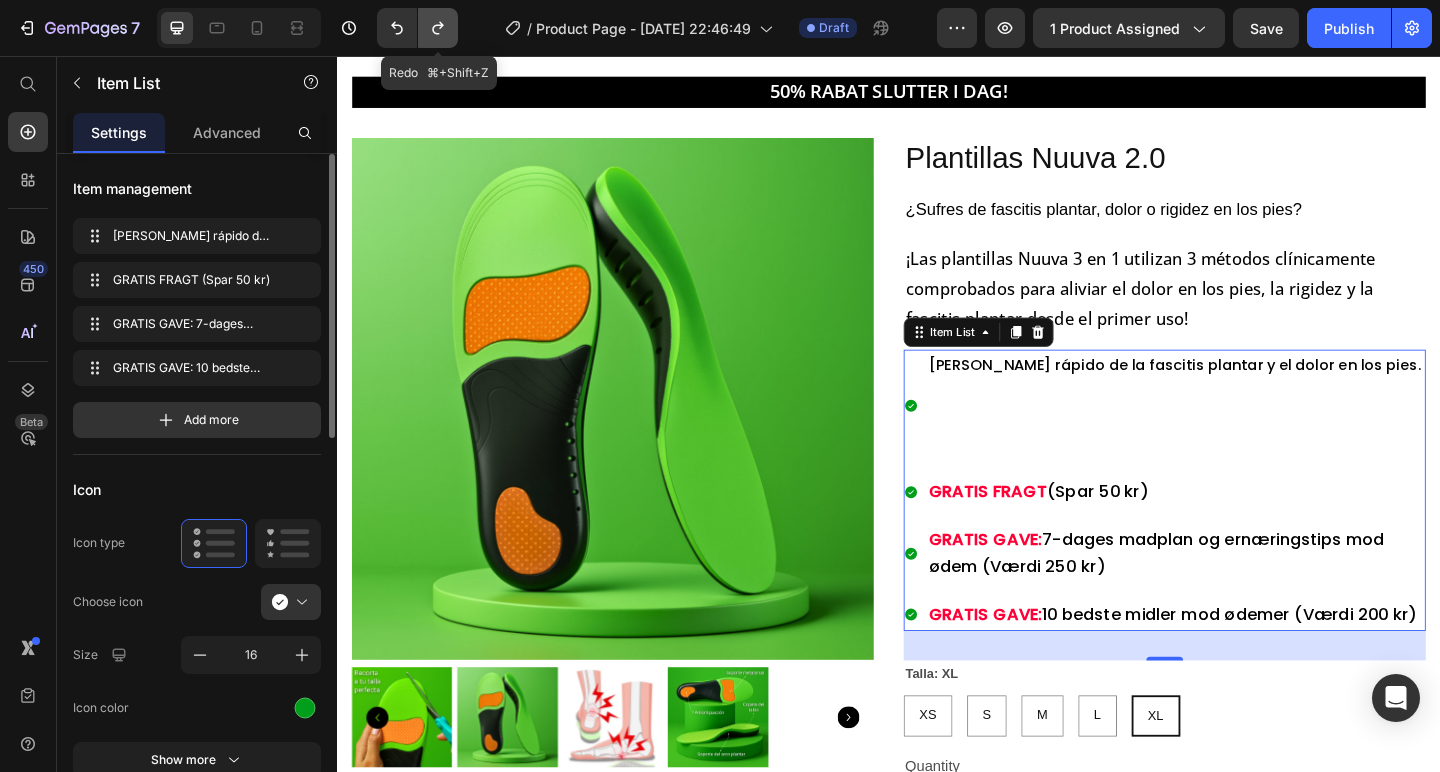 click 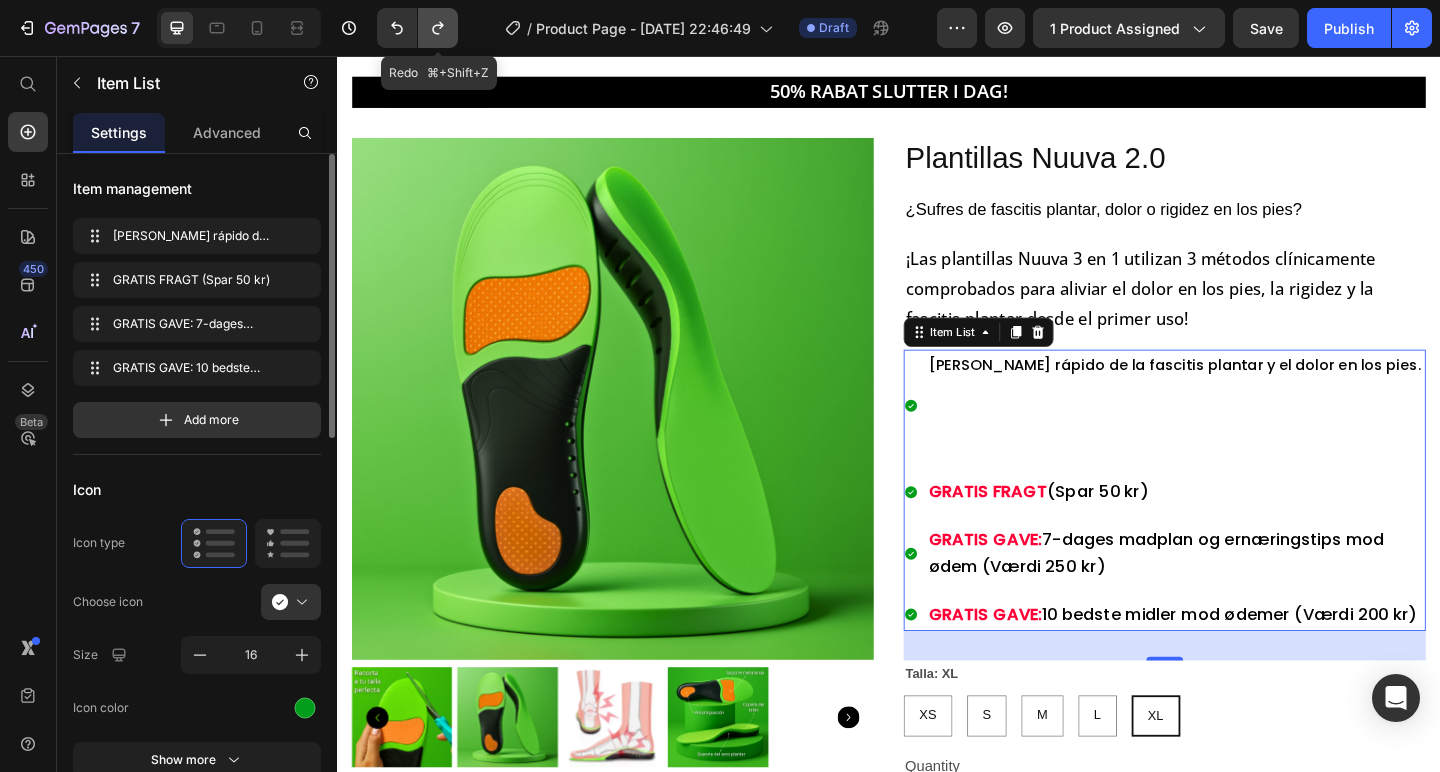 click 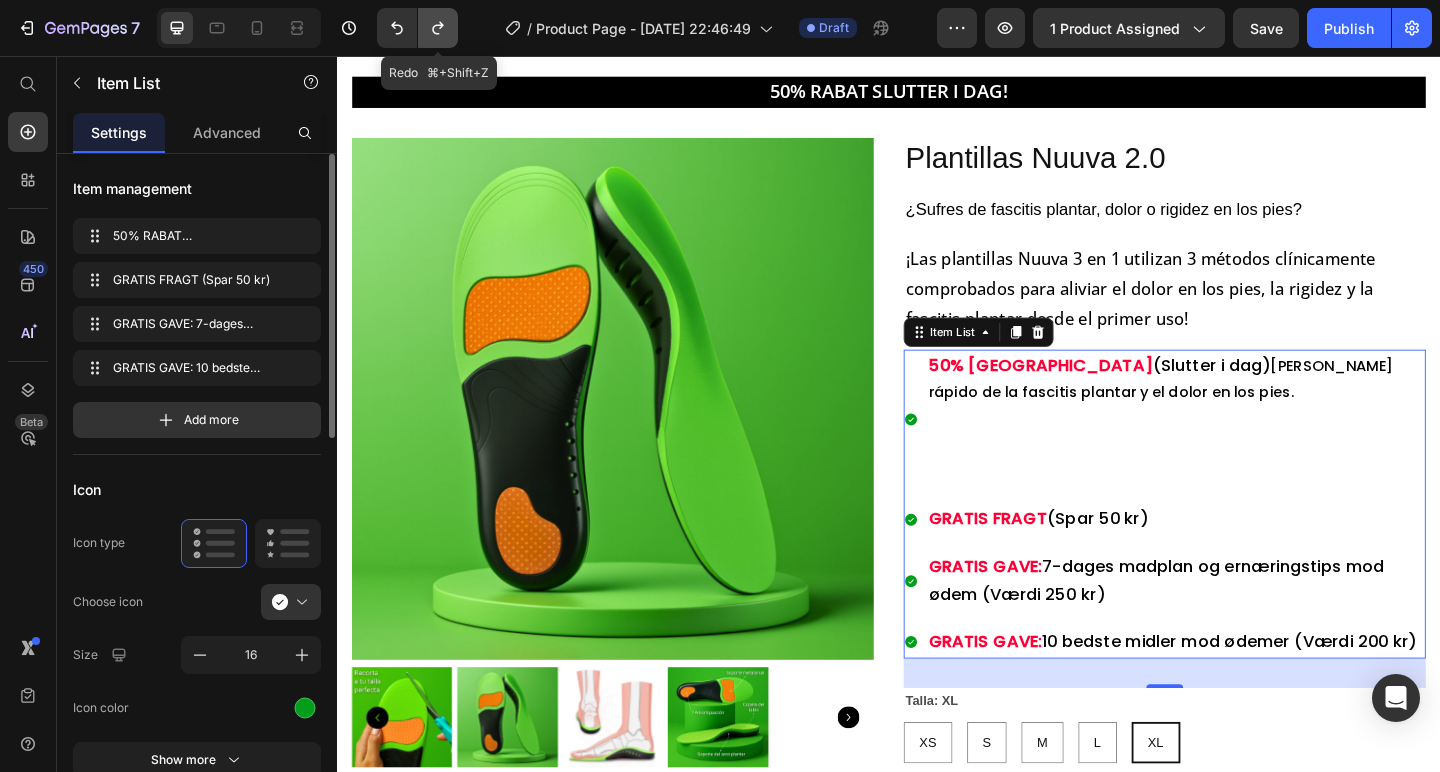 click 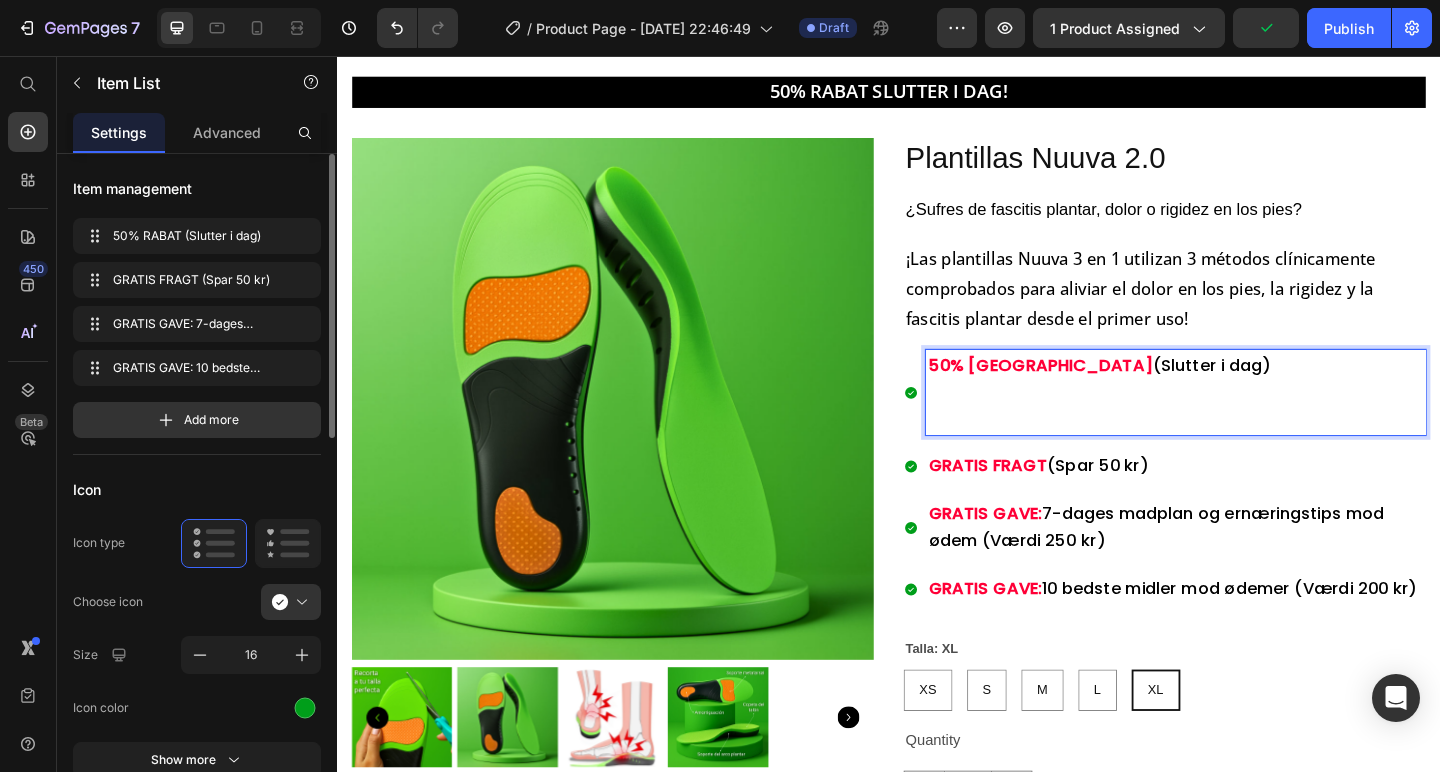 click on "(Slutter i dag)" at bounding box center [1288, 391] 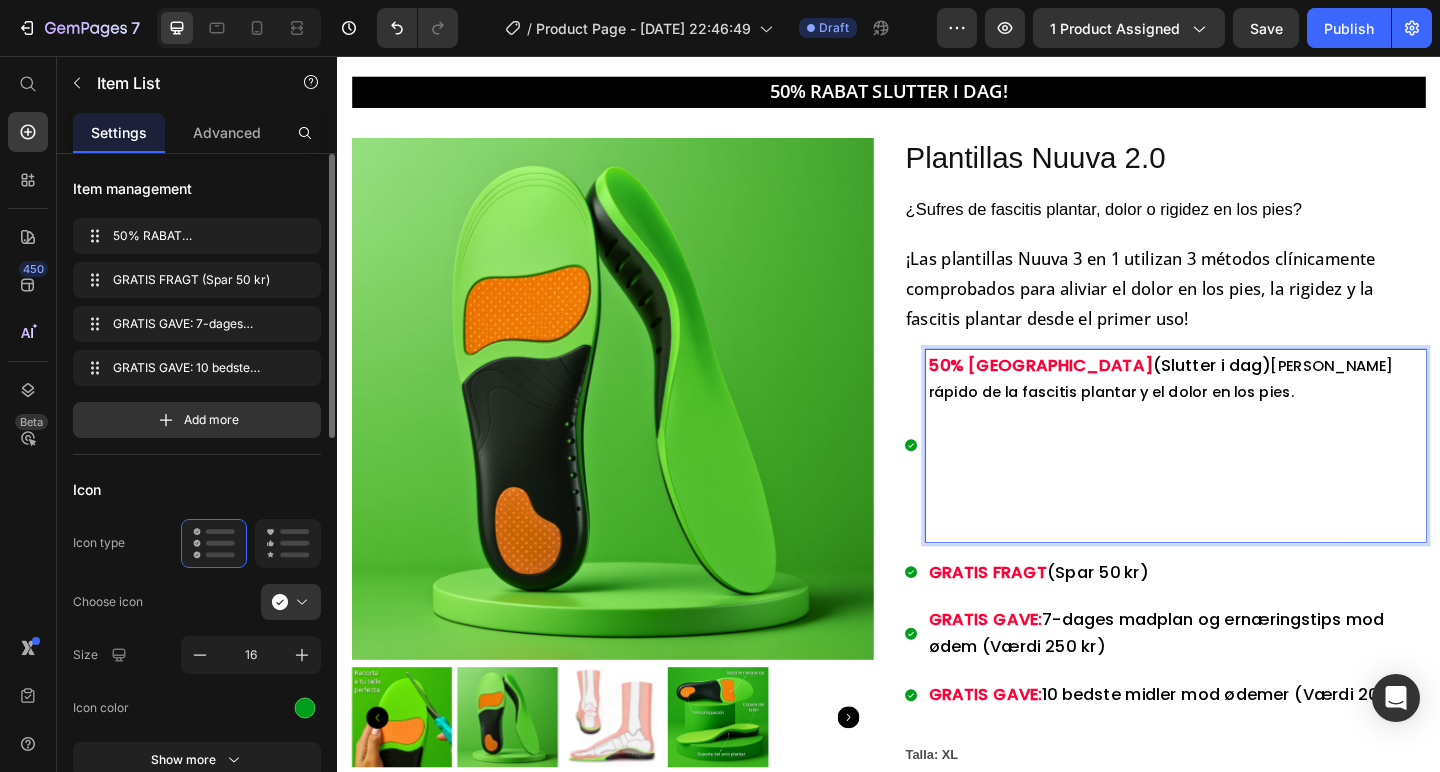 drag, startPoint x: 1210, startPoint y: 395, endPoint x: 982, endPoint y: 392, distance: 228.01973 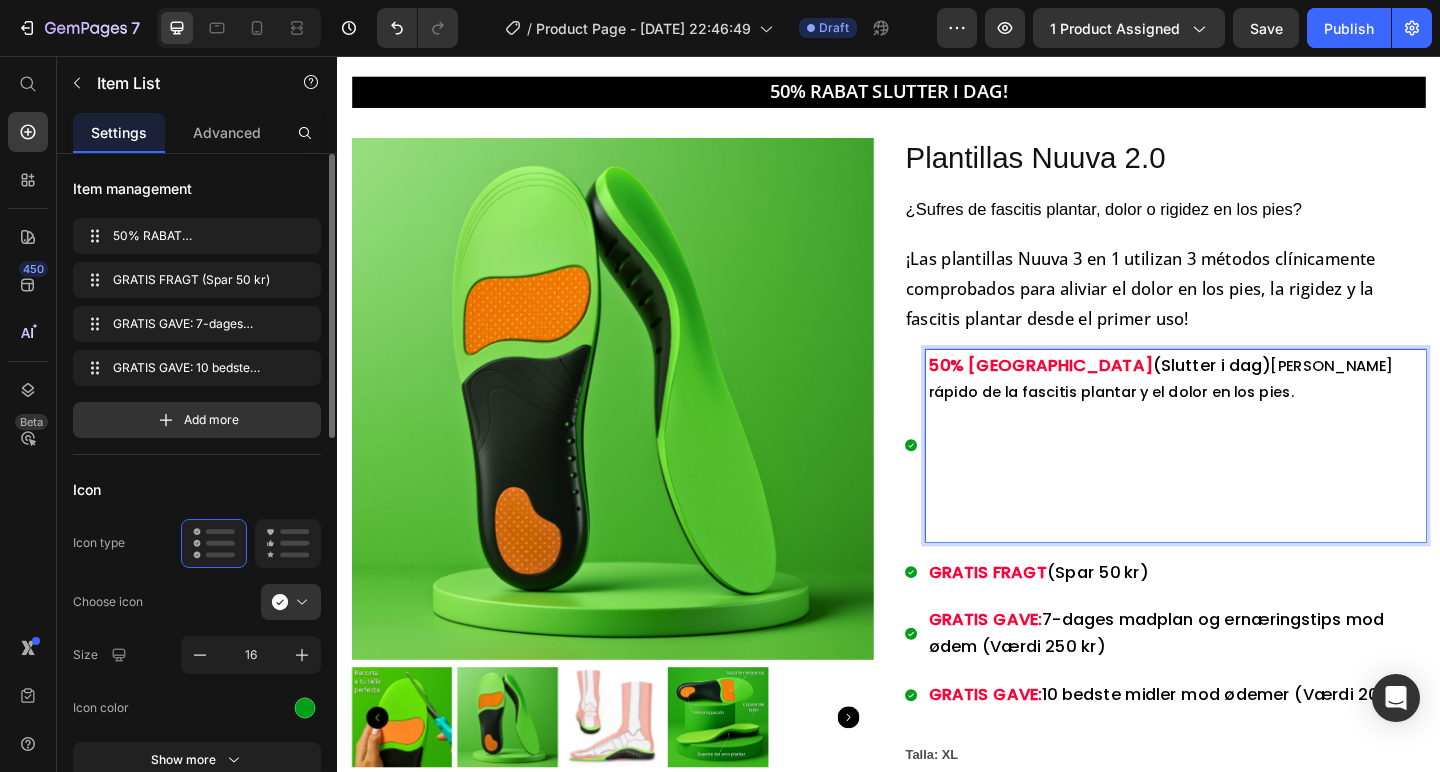 click on "50% RABAT  ([PERSON_NAME] i dag) [PERSON_NAME] rápido de la fascitis plantar y el dolor en los pies." at bounding box center (1249, 407) 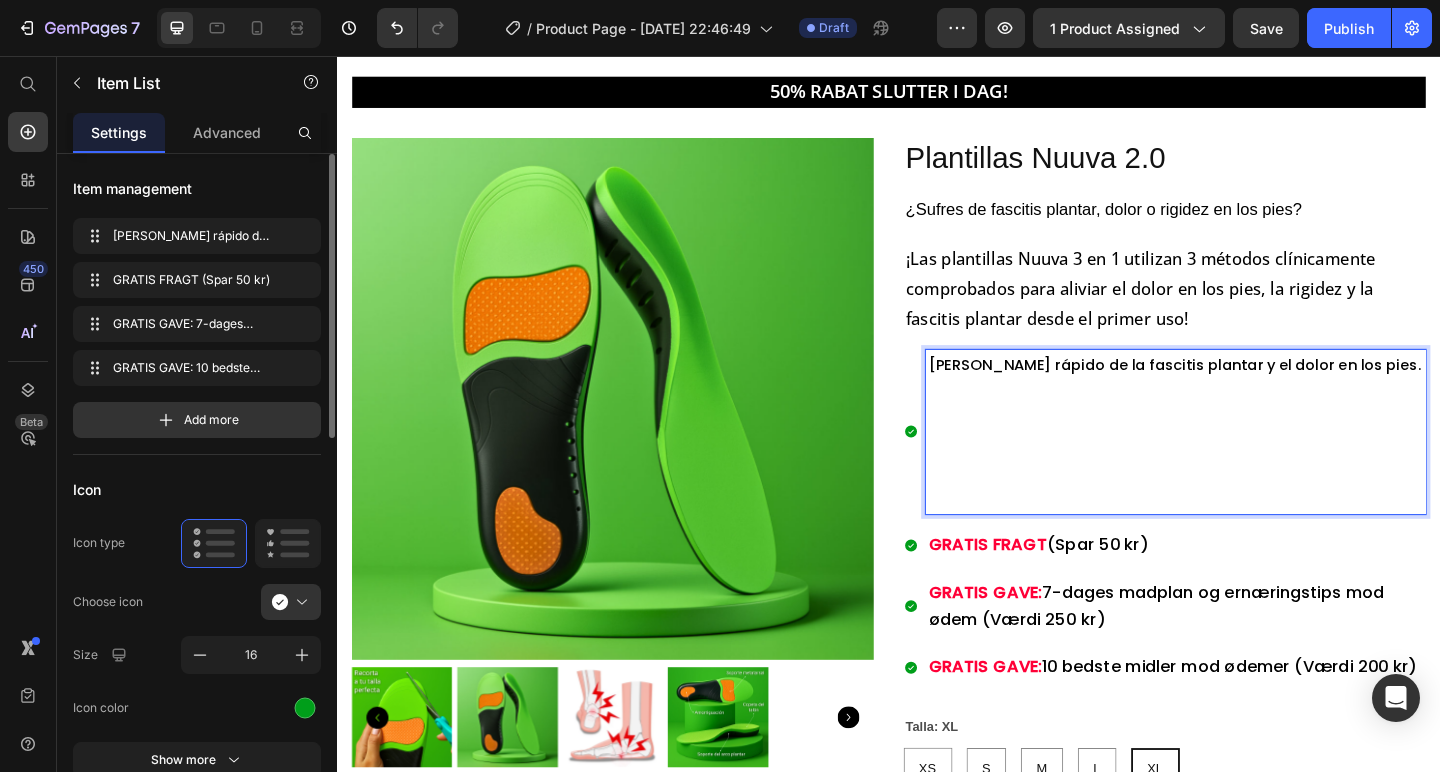 click at bounding box center [1249, 536] 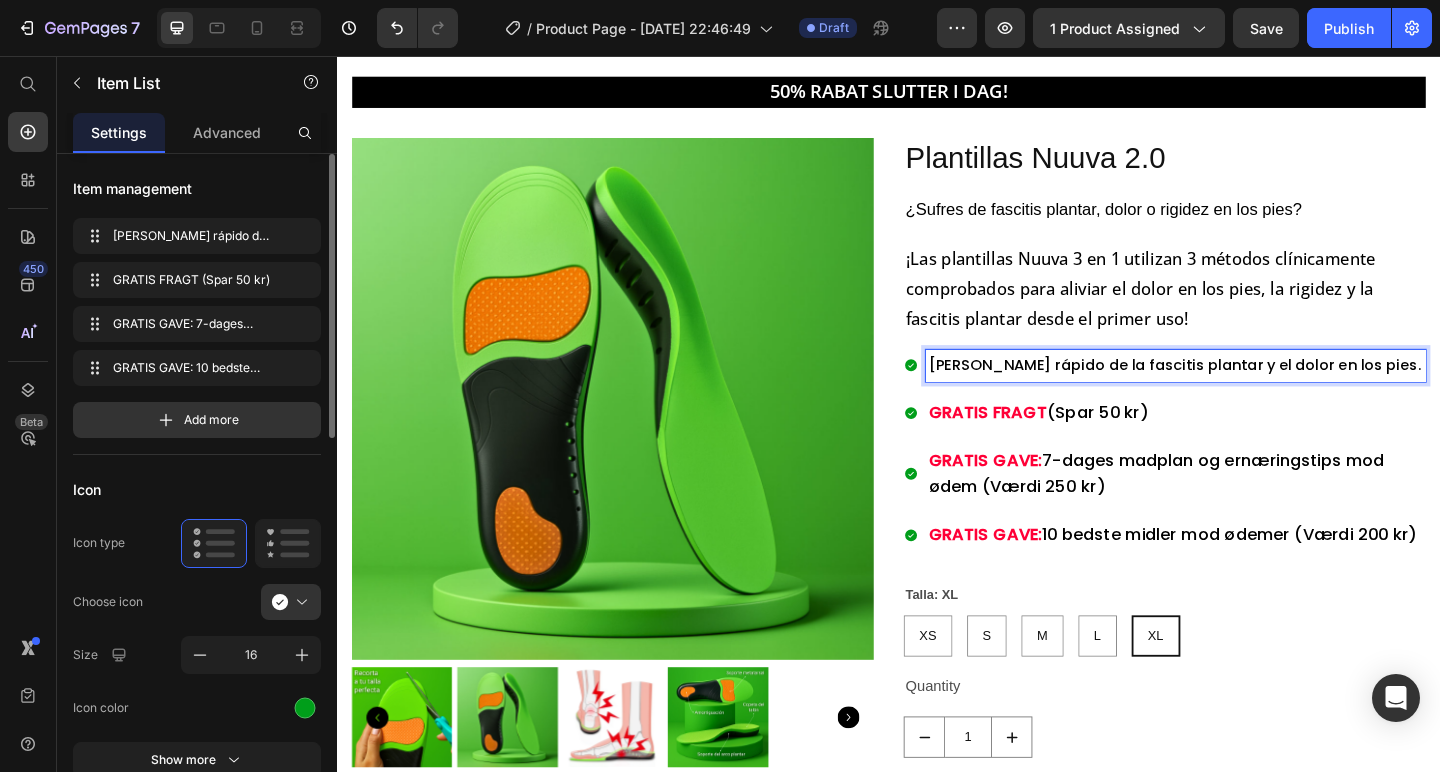 click 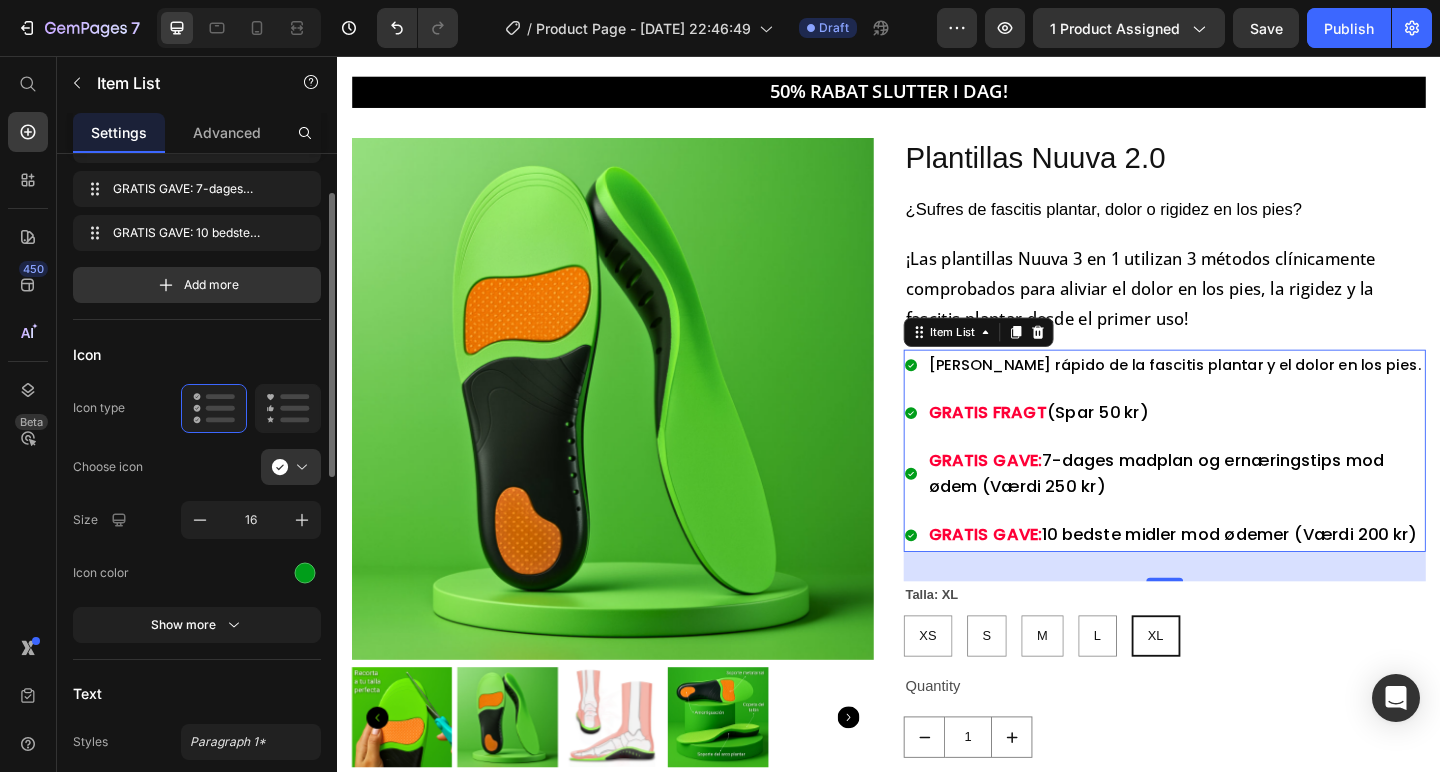 scroll, scrollTop: 144, scrollLeft: 0, axis: vertical 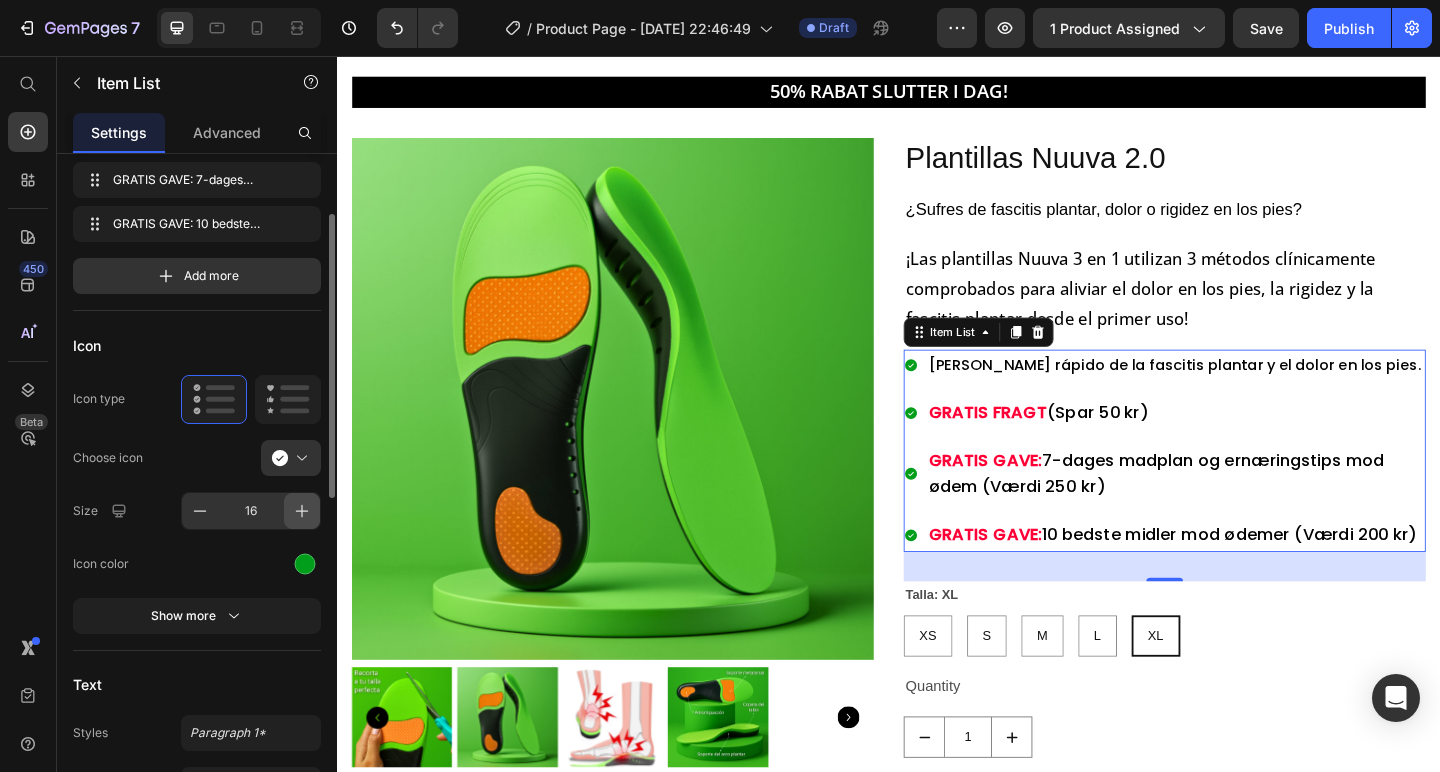 click at bounding box center [302, 511] 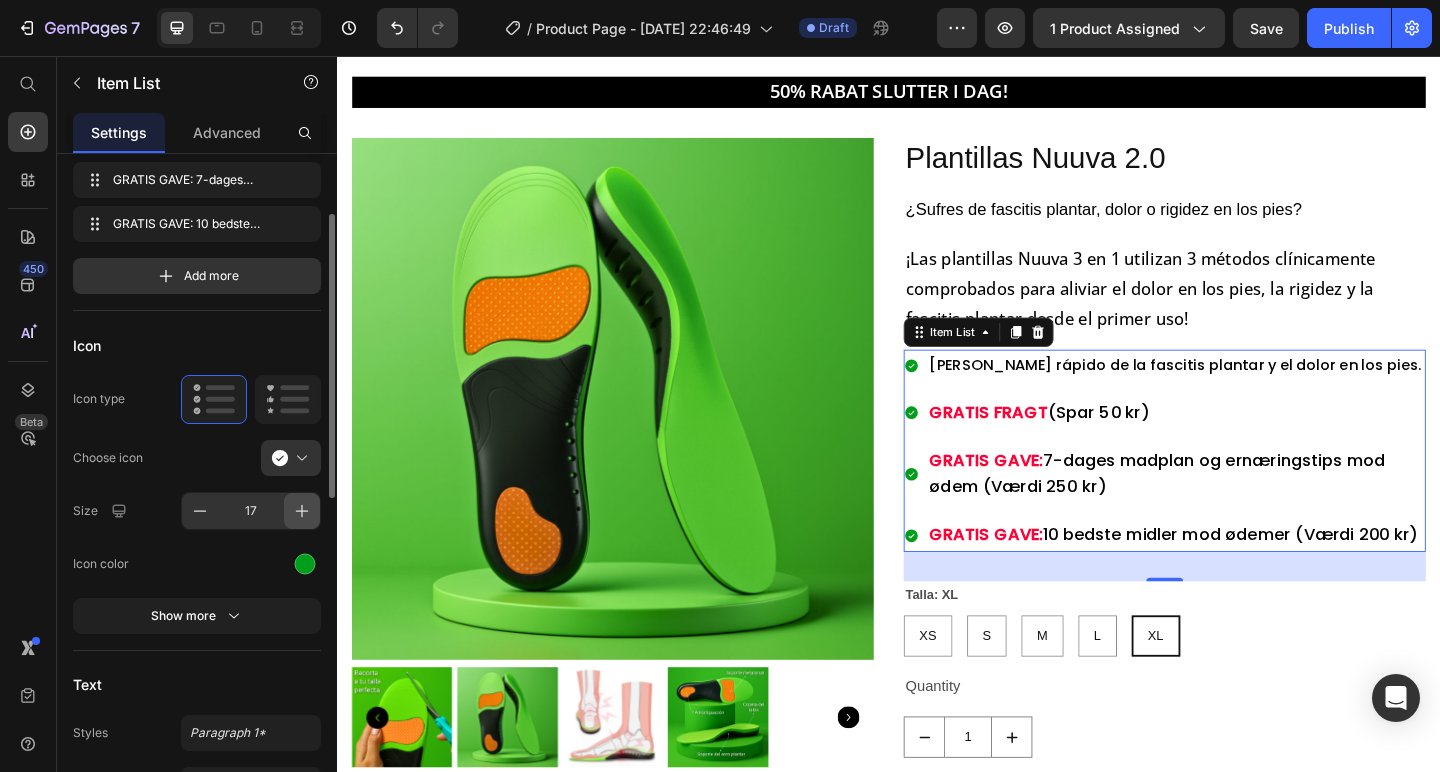 click at bounding box center (302, 511) 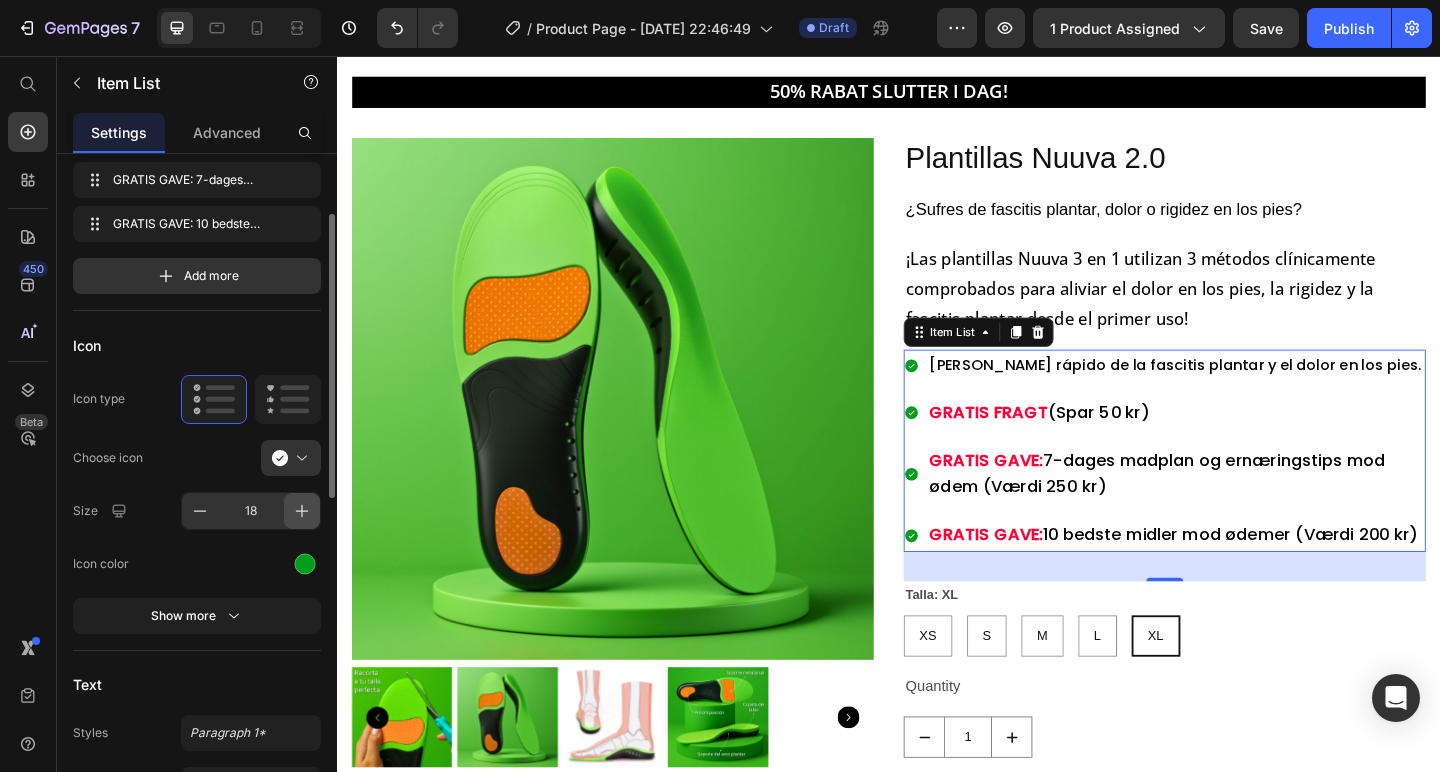 click at bounding box center (302, 511) 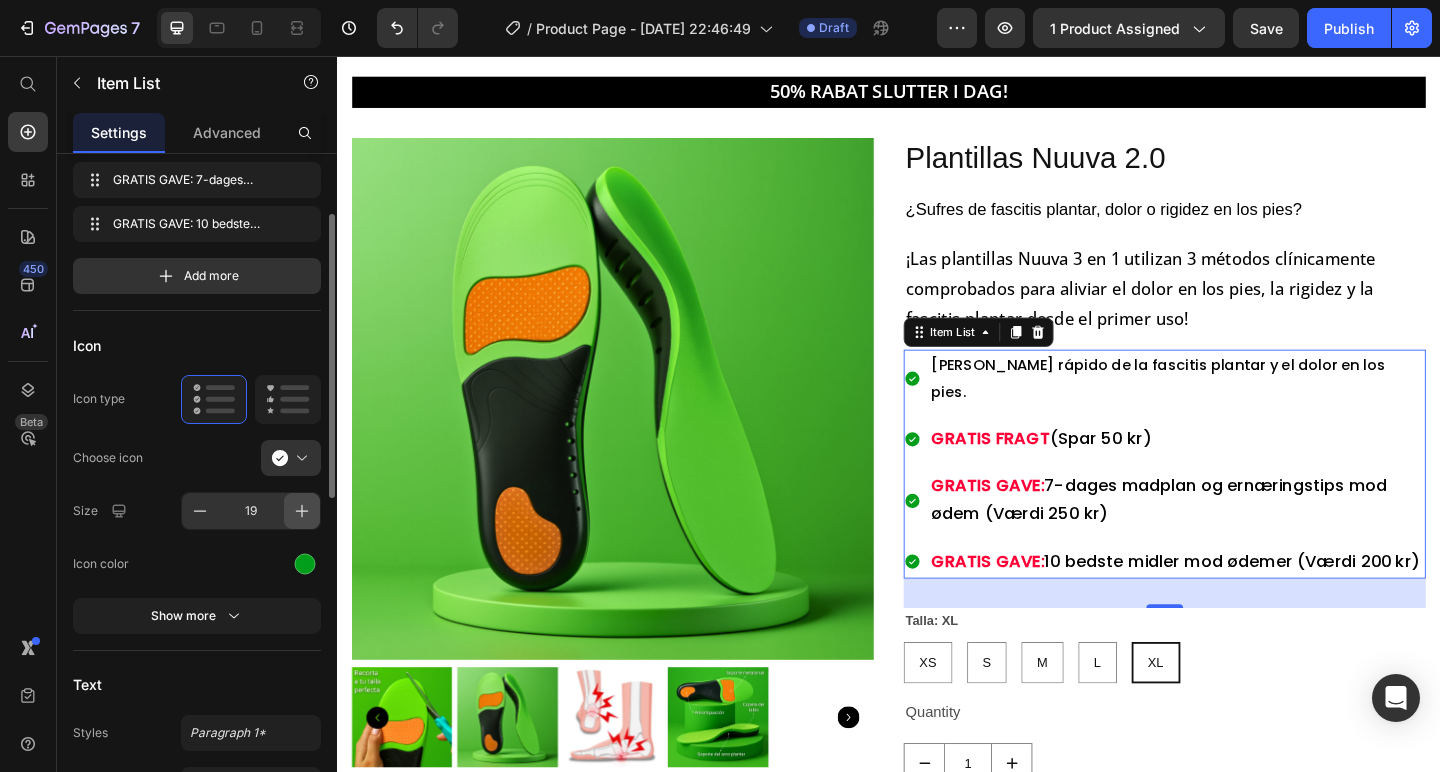 click at bounding box center (302, 511) 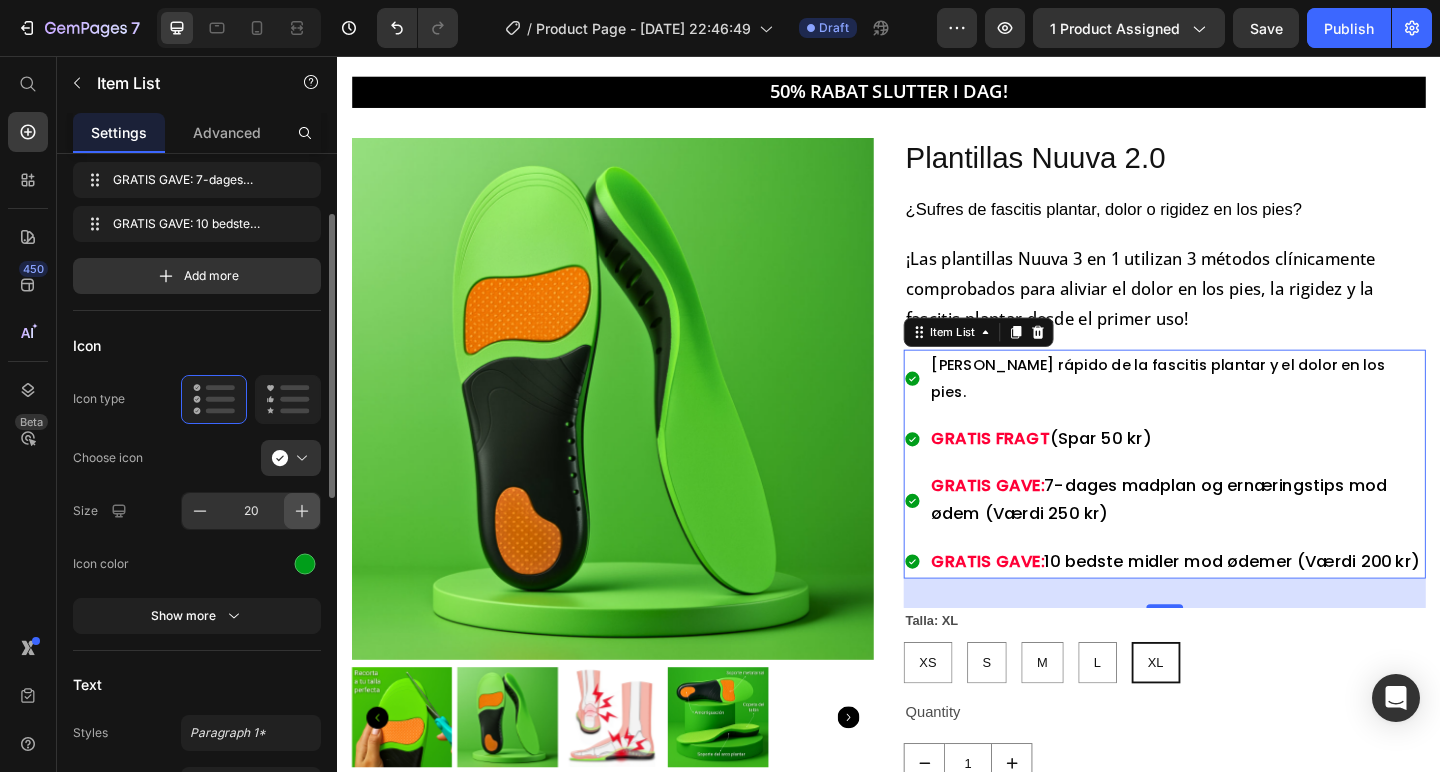 click at bounding box center (302, 511) 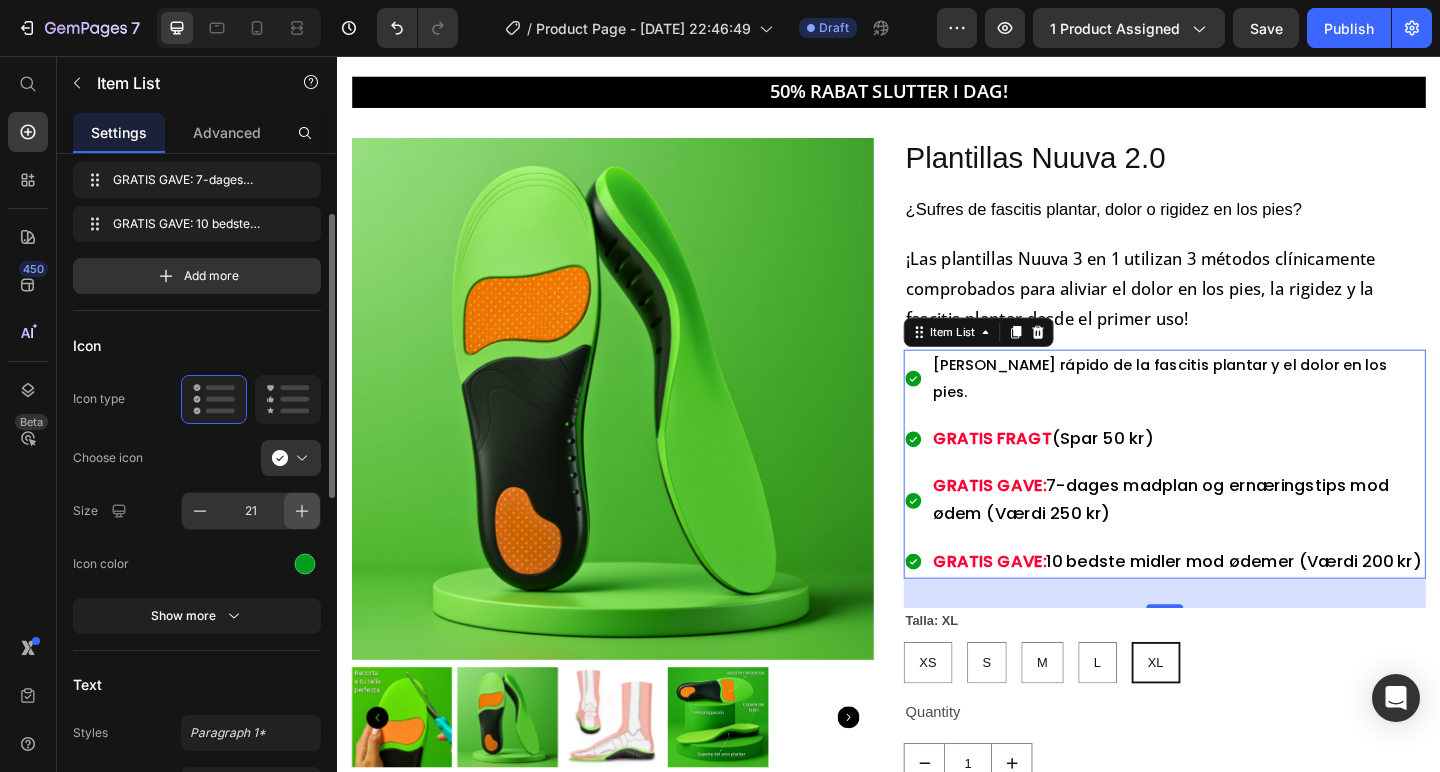 click at bounding box center (302, 511) 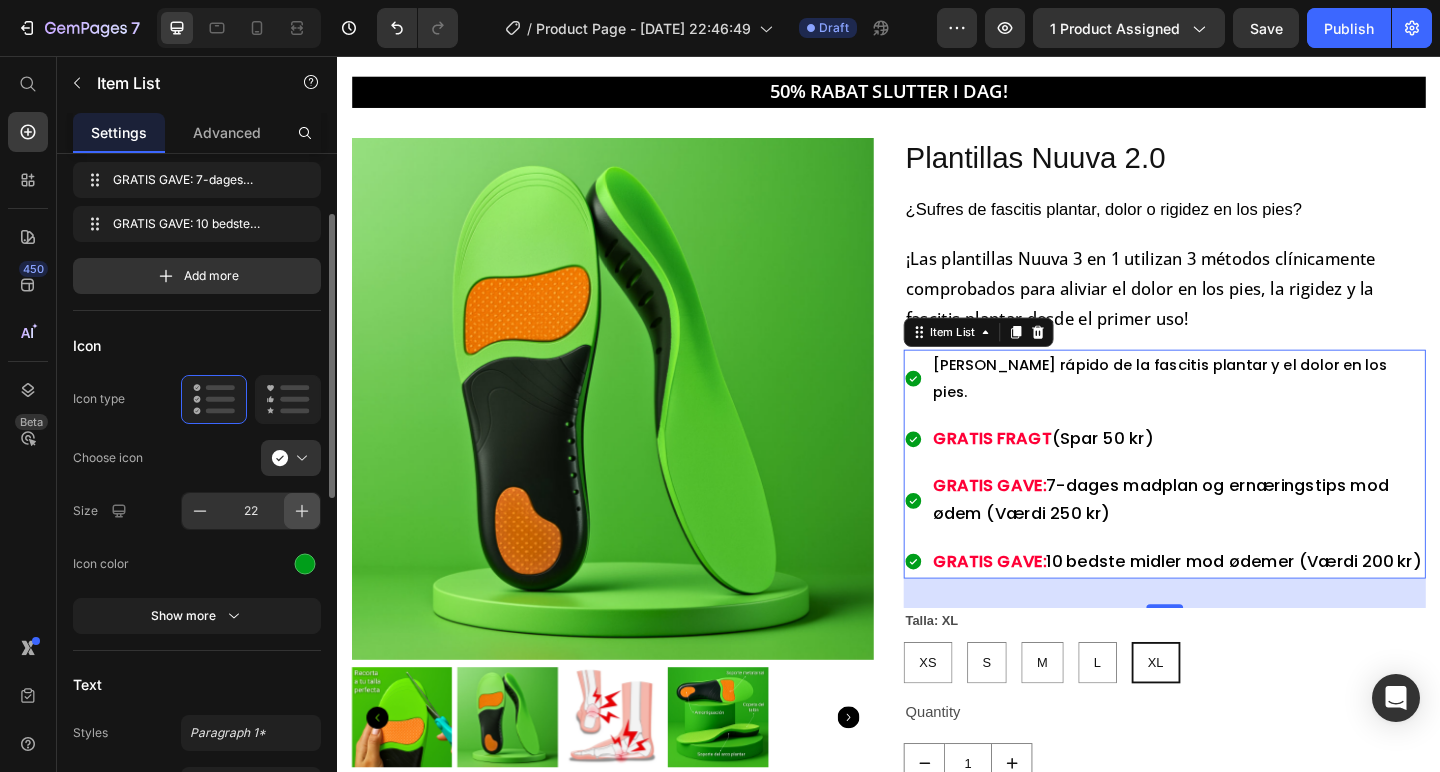 click at bounding box center [302, 511] 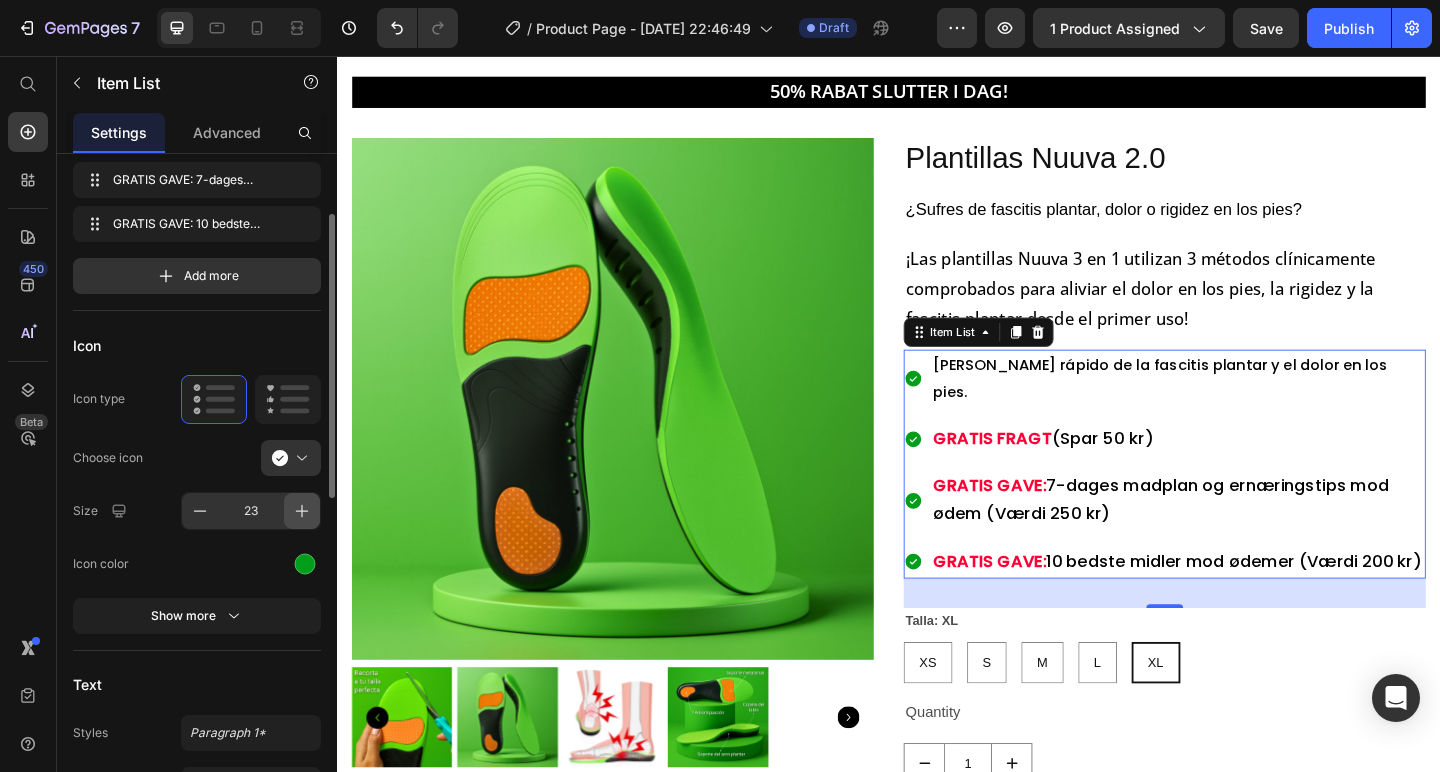 click at bounding box center (302, 511) 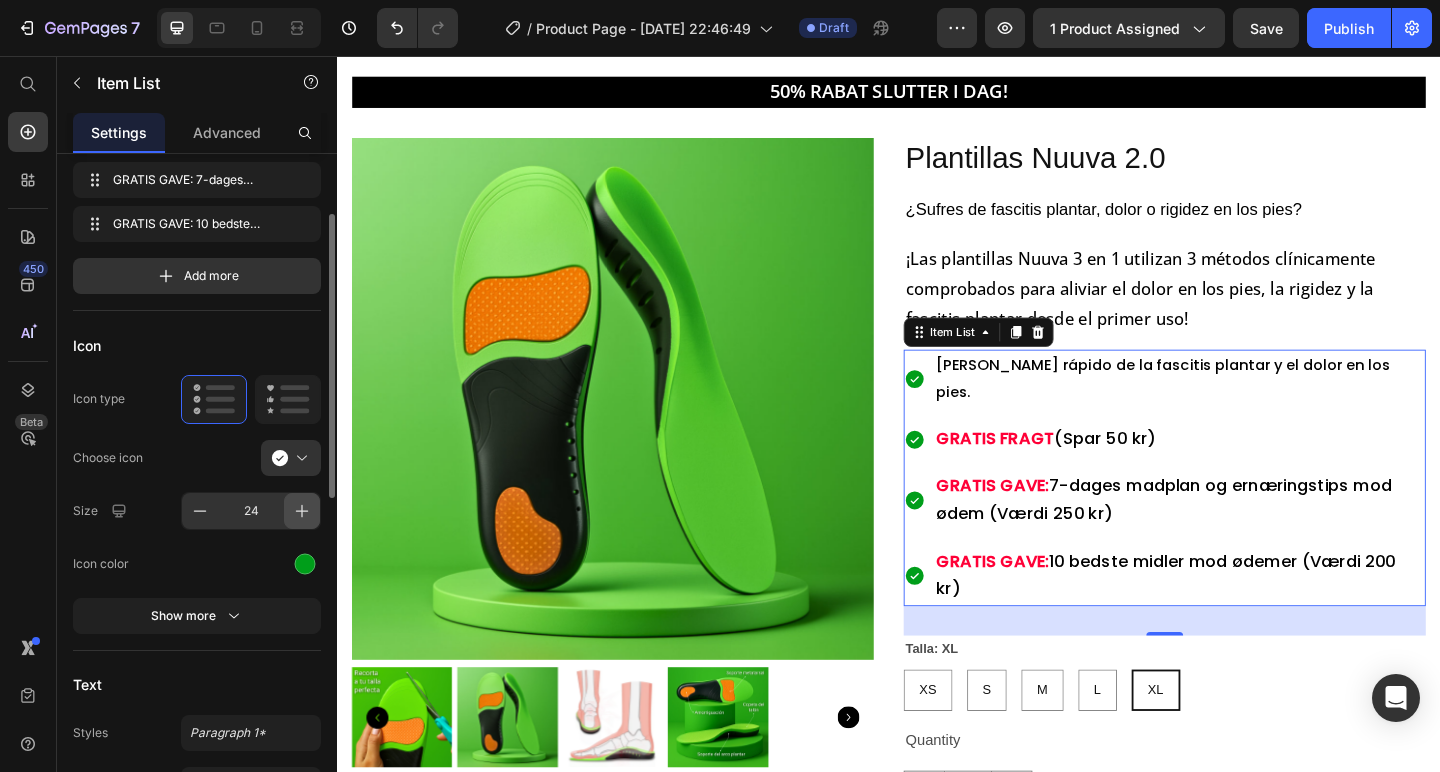 click at bounding box center [302, 511] 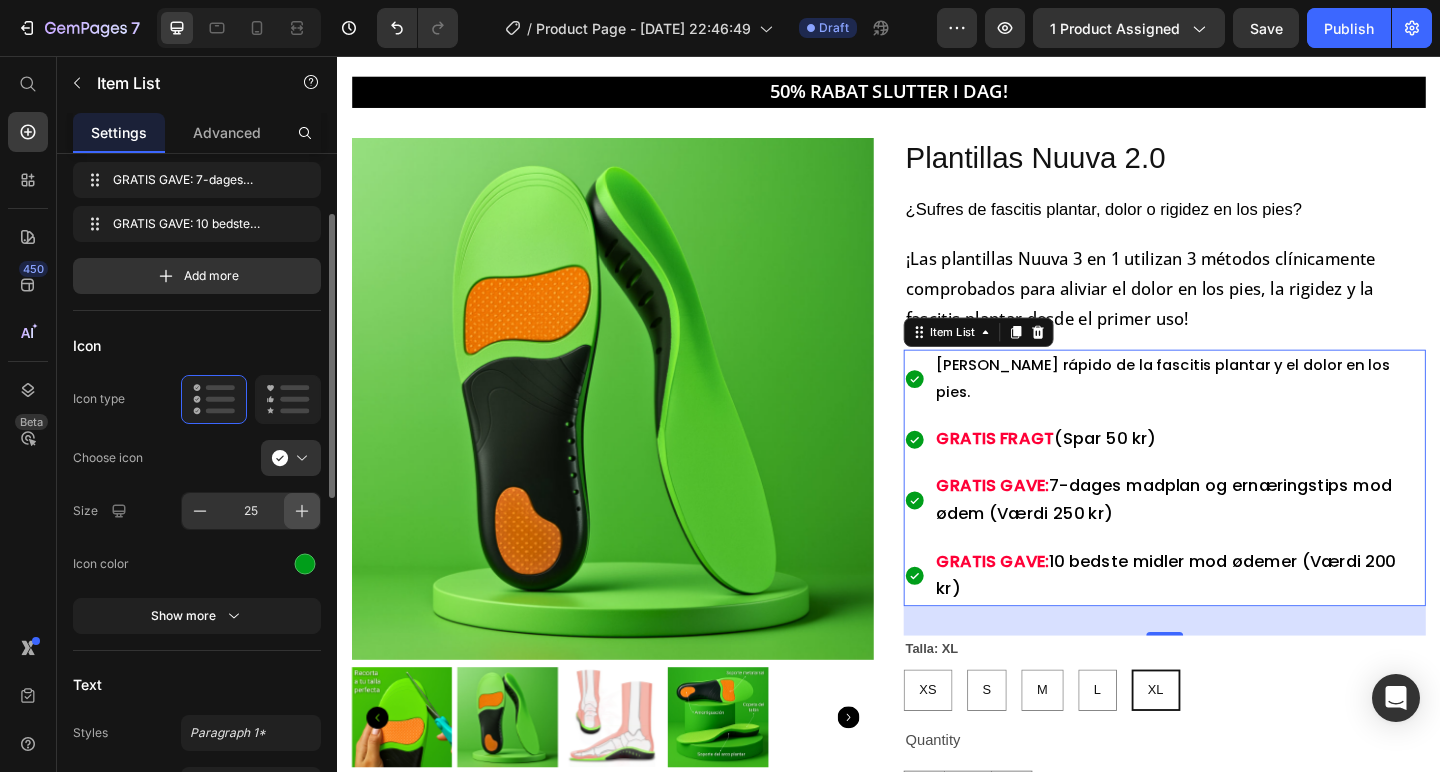 click at bounding box center (302, 511) 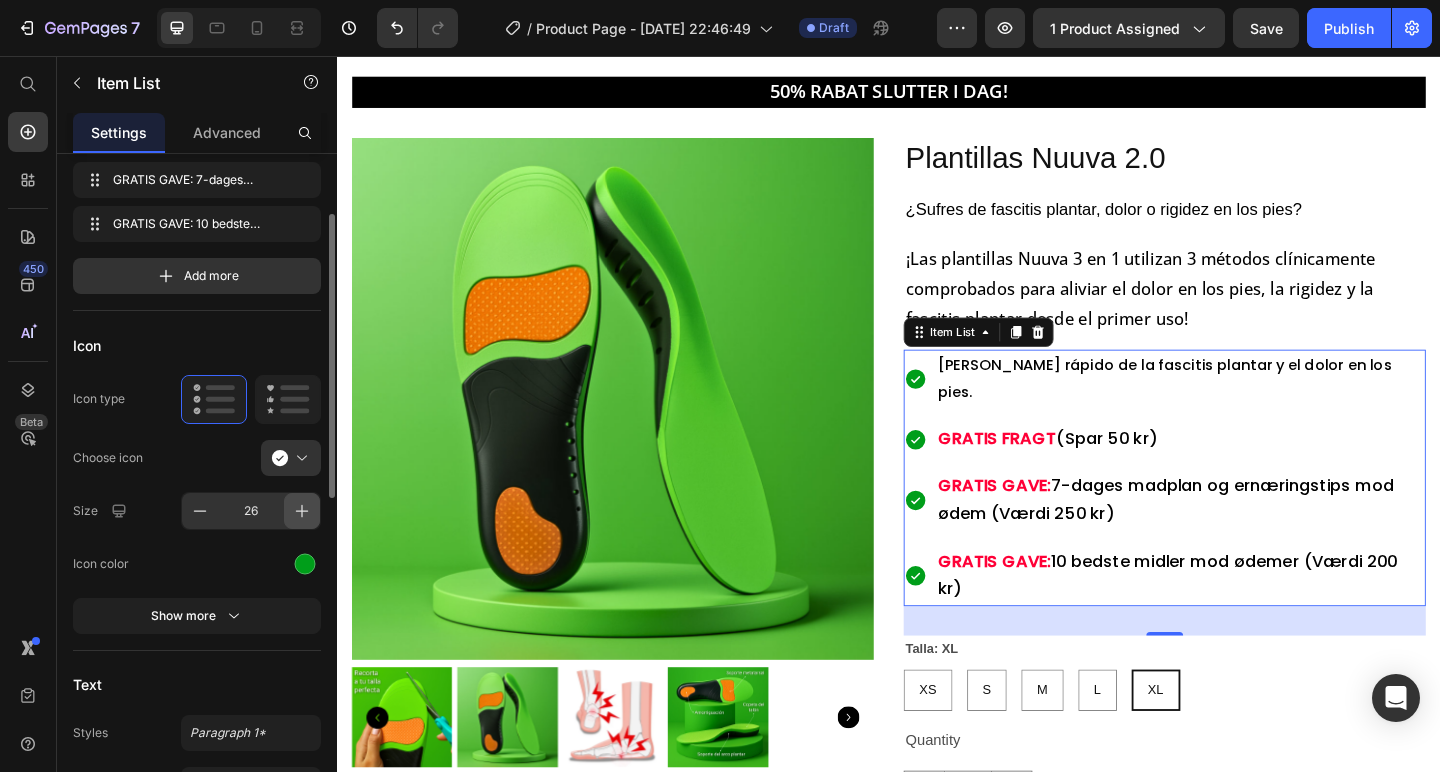 click at bounding box center (302, 511) 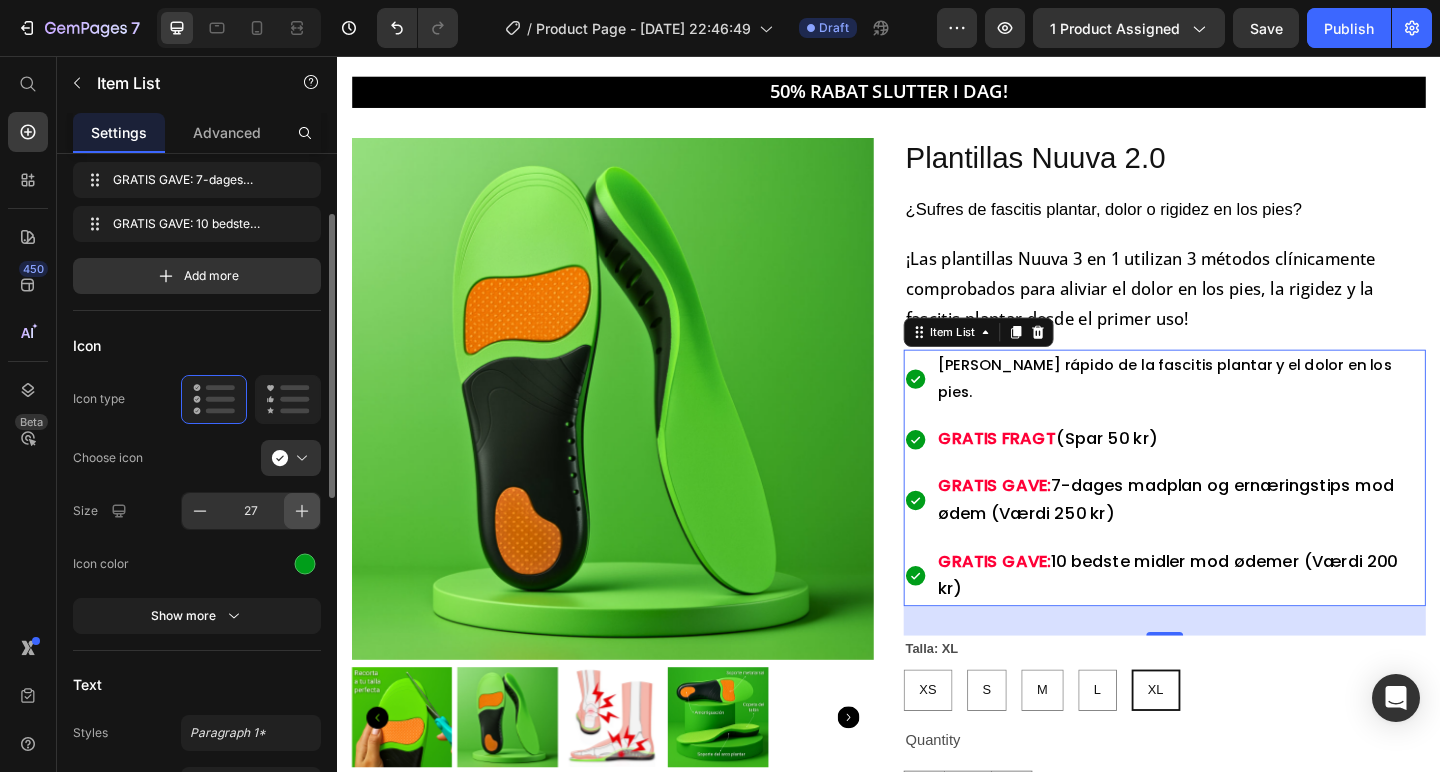 click at bounding box center (302, 511) 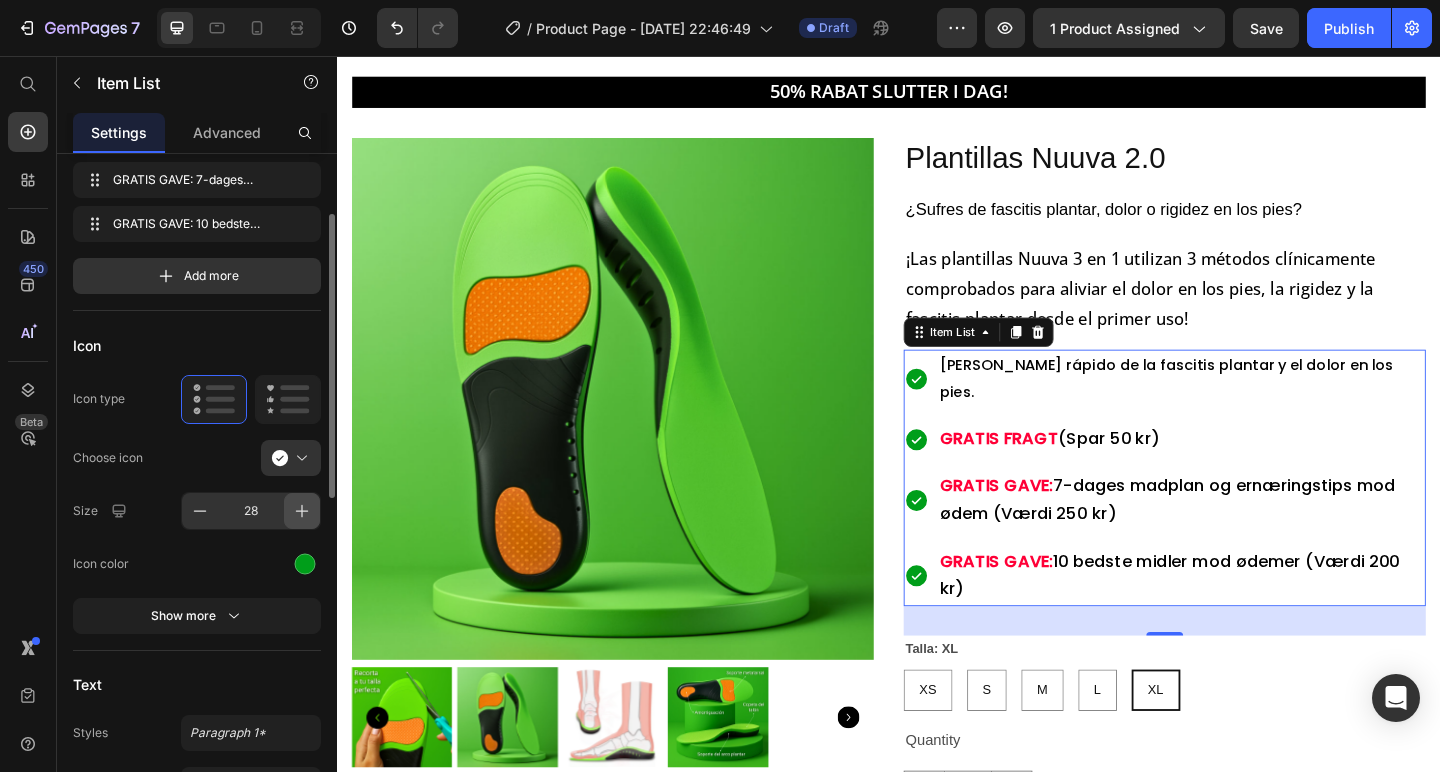 click at bounding box center (302, 511) 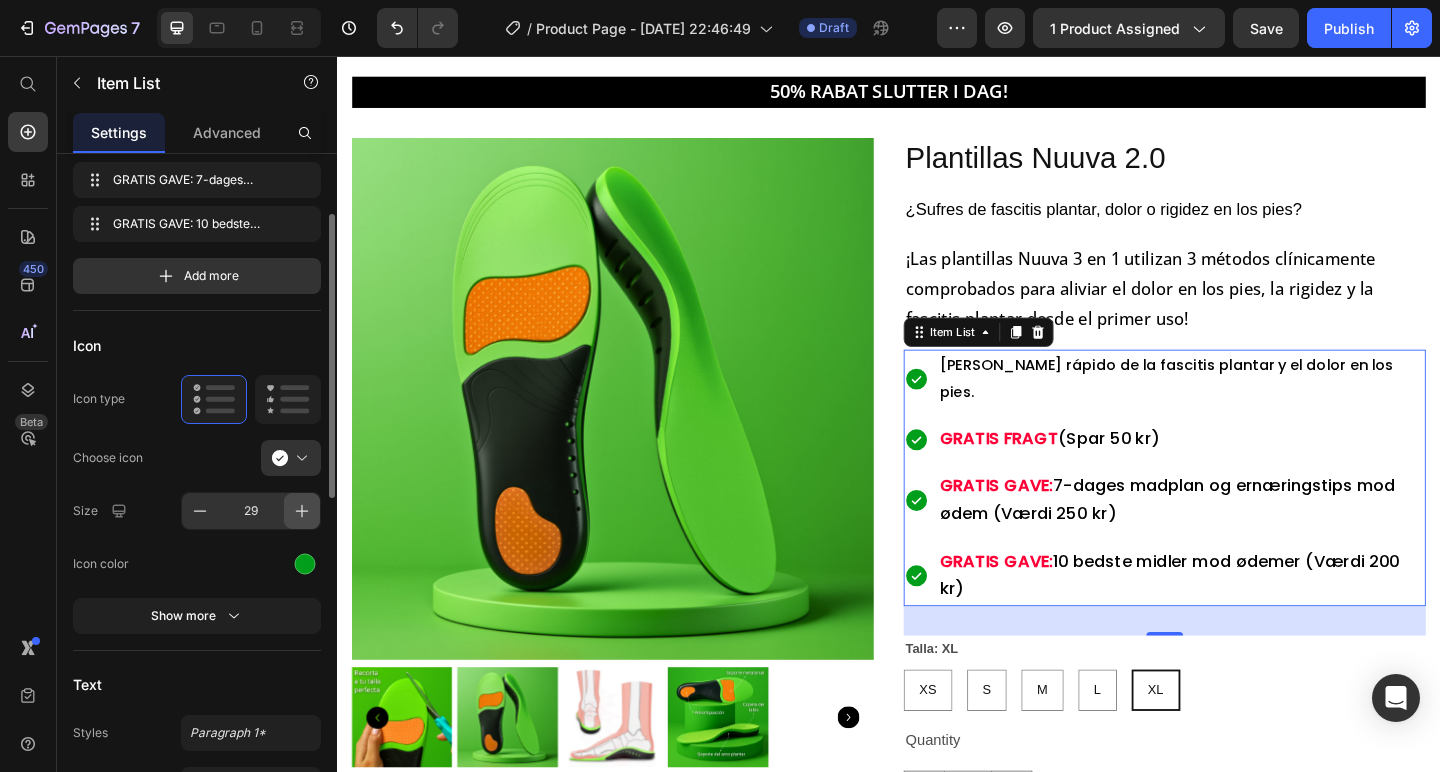 click at bounding box center [302, 511] 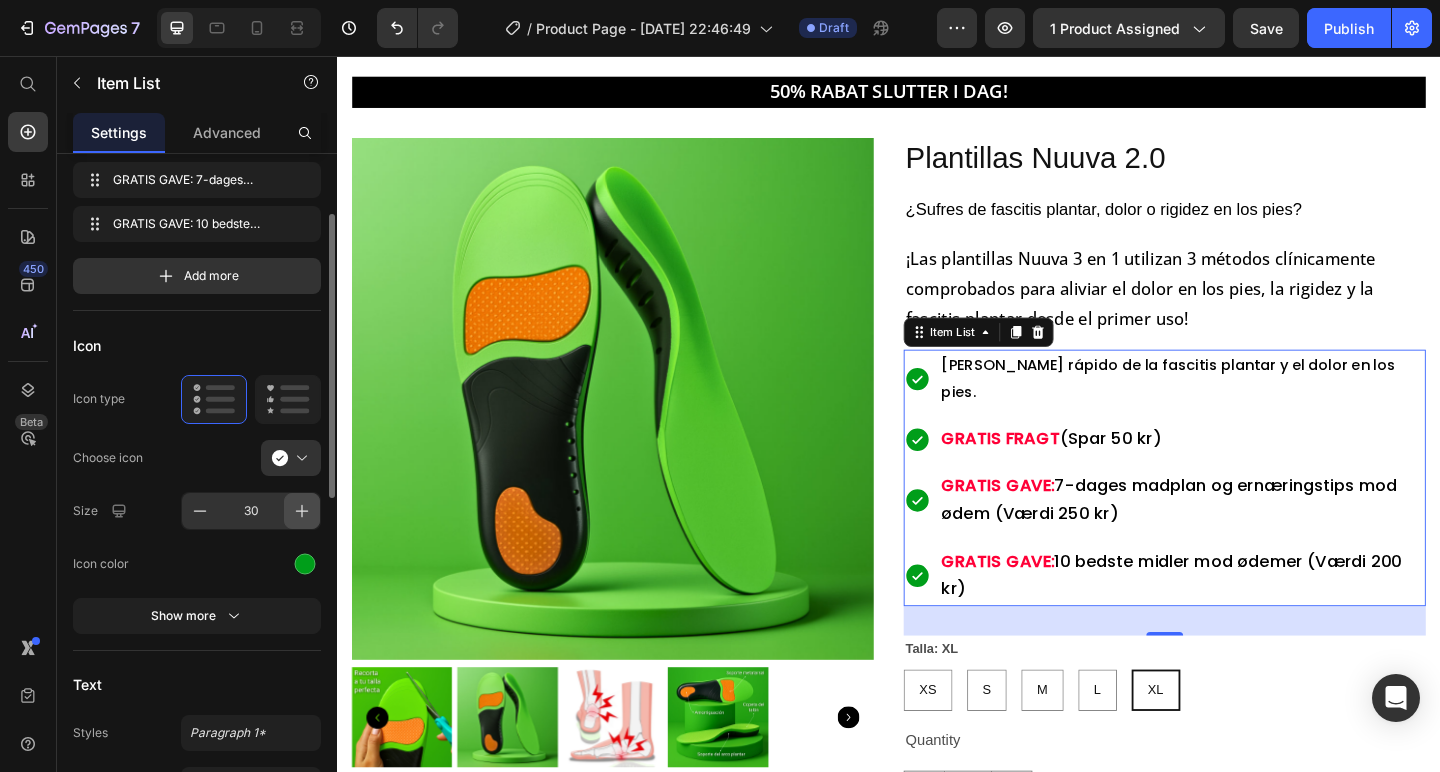 click at bounding box center (302, 511) 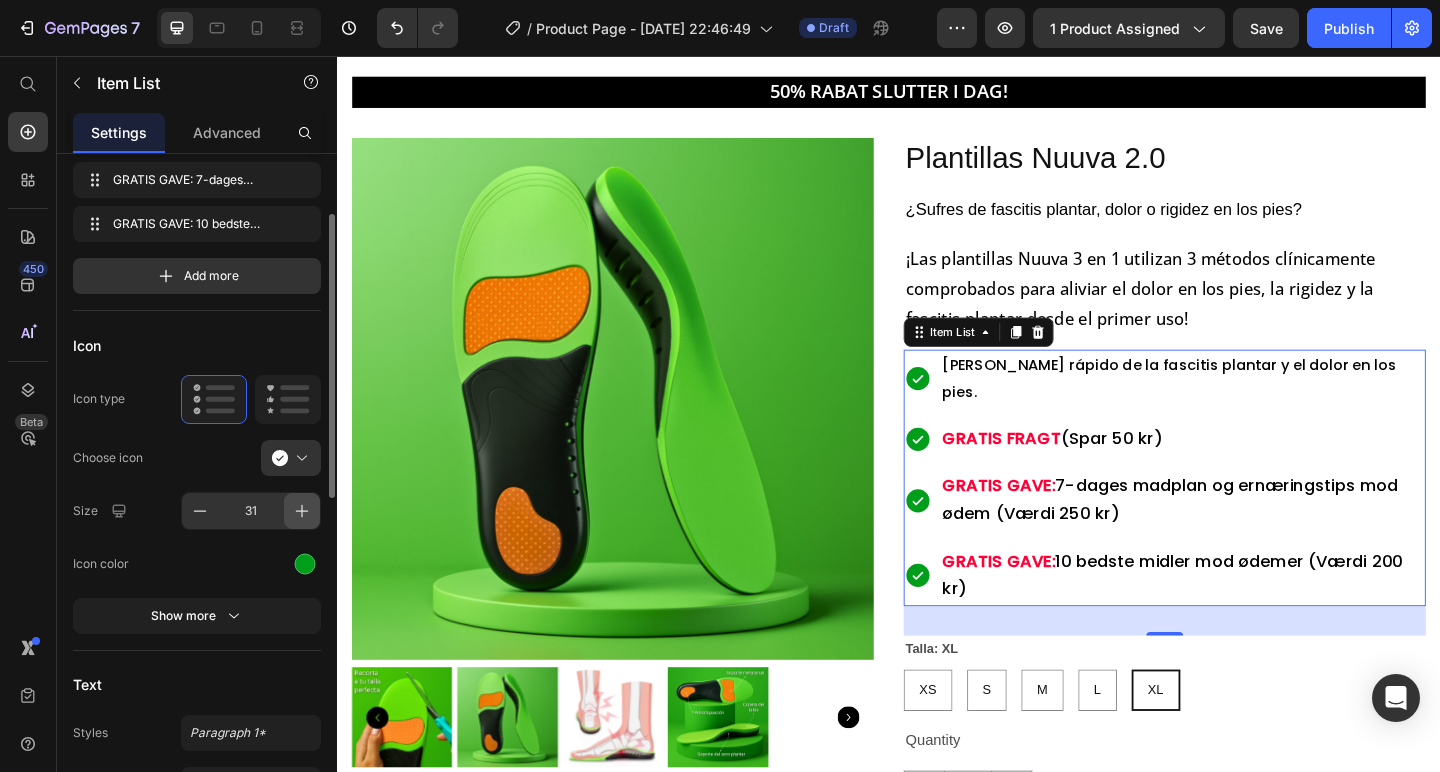 click at bounding box center [302, 511] 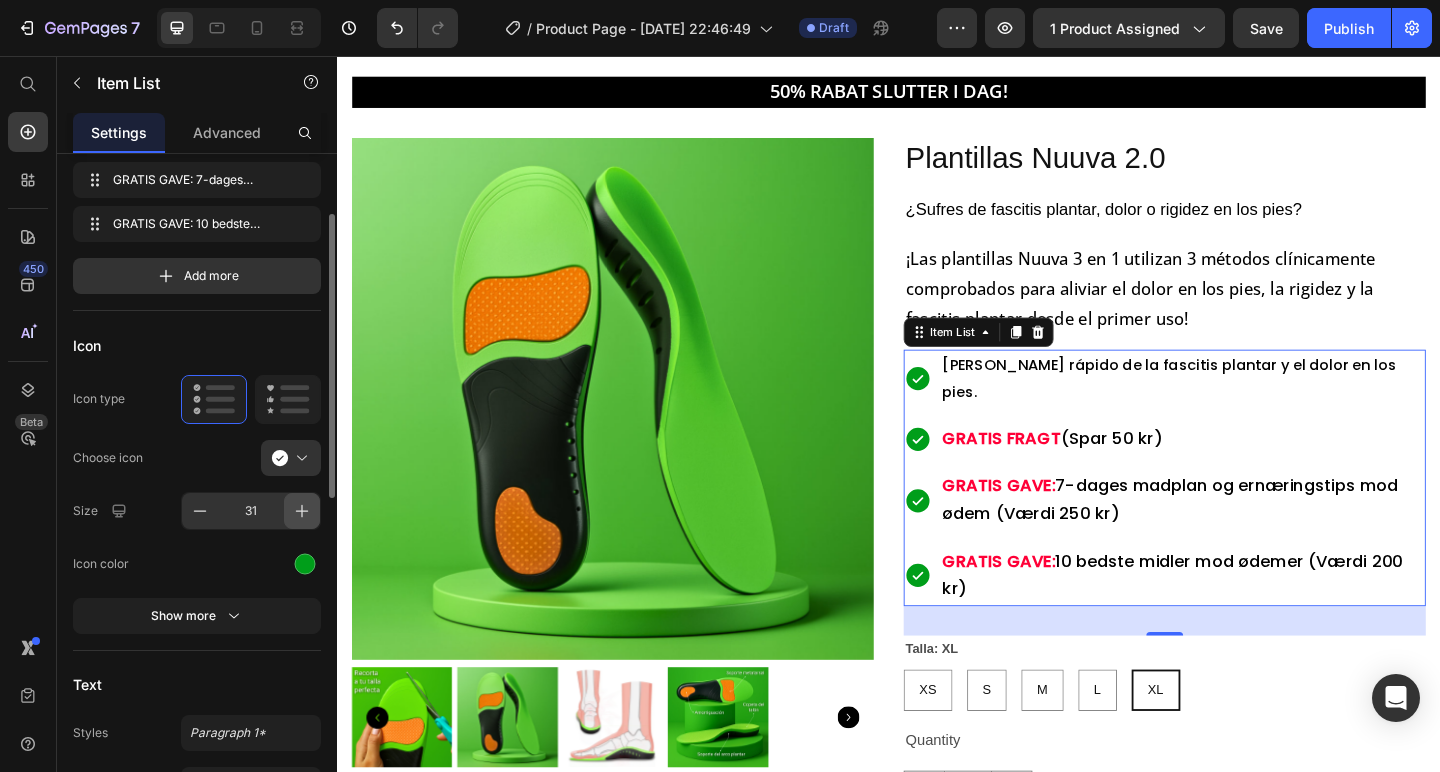 type on "32" 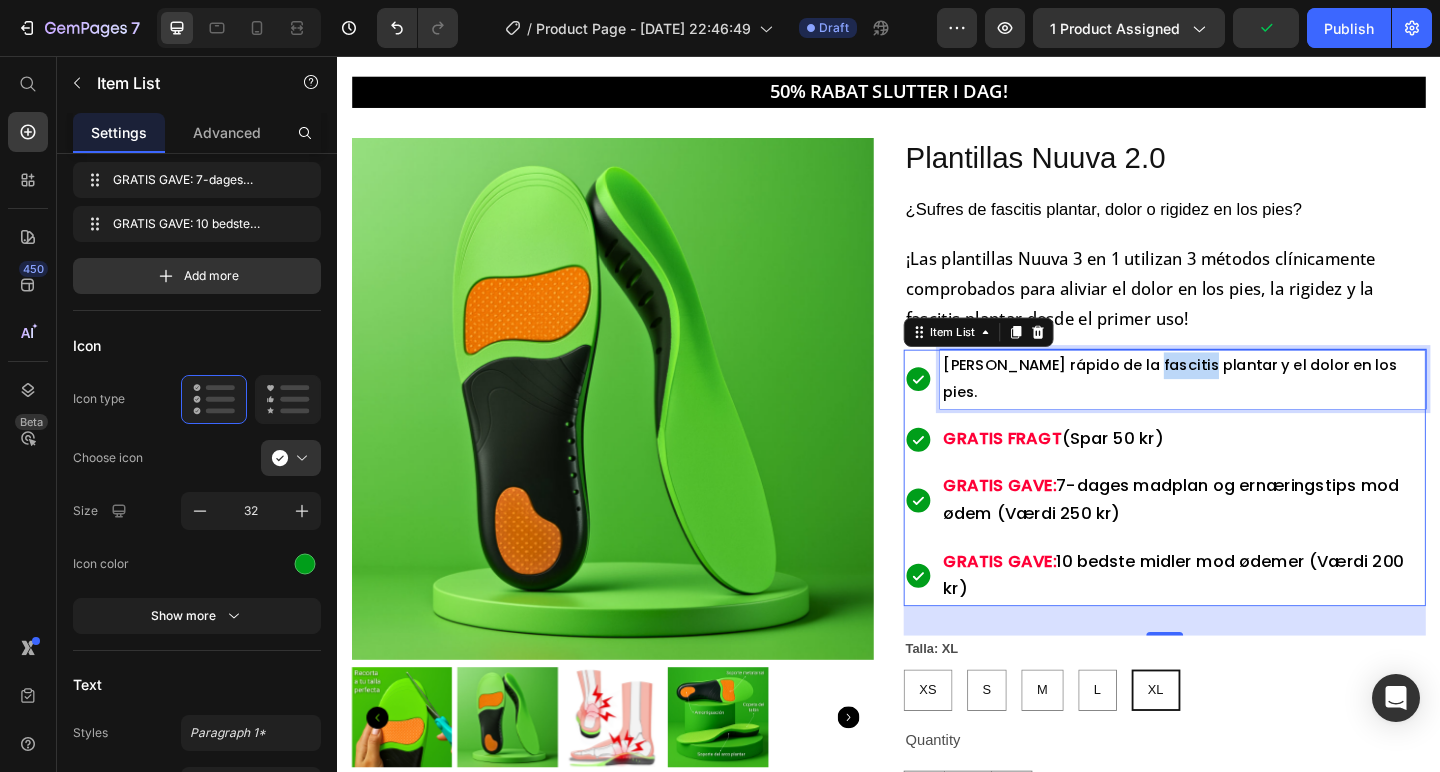 click on "[PERSON_NAME] rápido de la fascitis plantar y el dolor en los pies." at bounding box center [1257, 407] 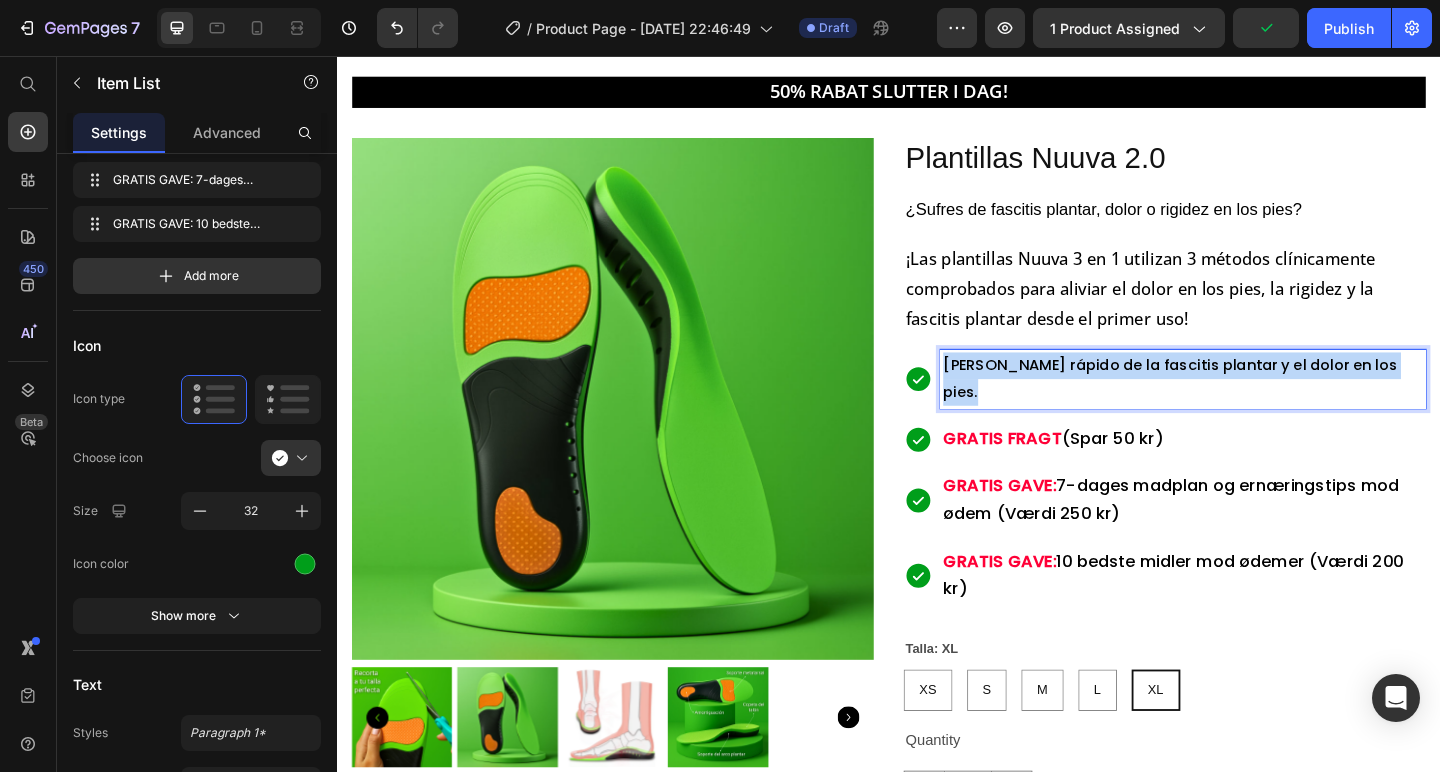 click on "[PERSON_NAME] rápido de la fascitis plantar y el dolor en los pies." at bounding box center [1257, 407] 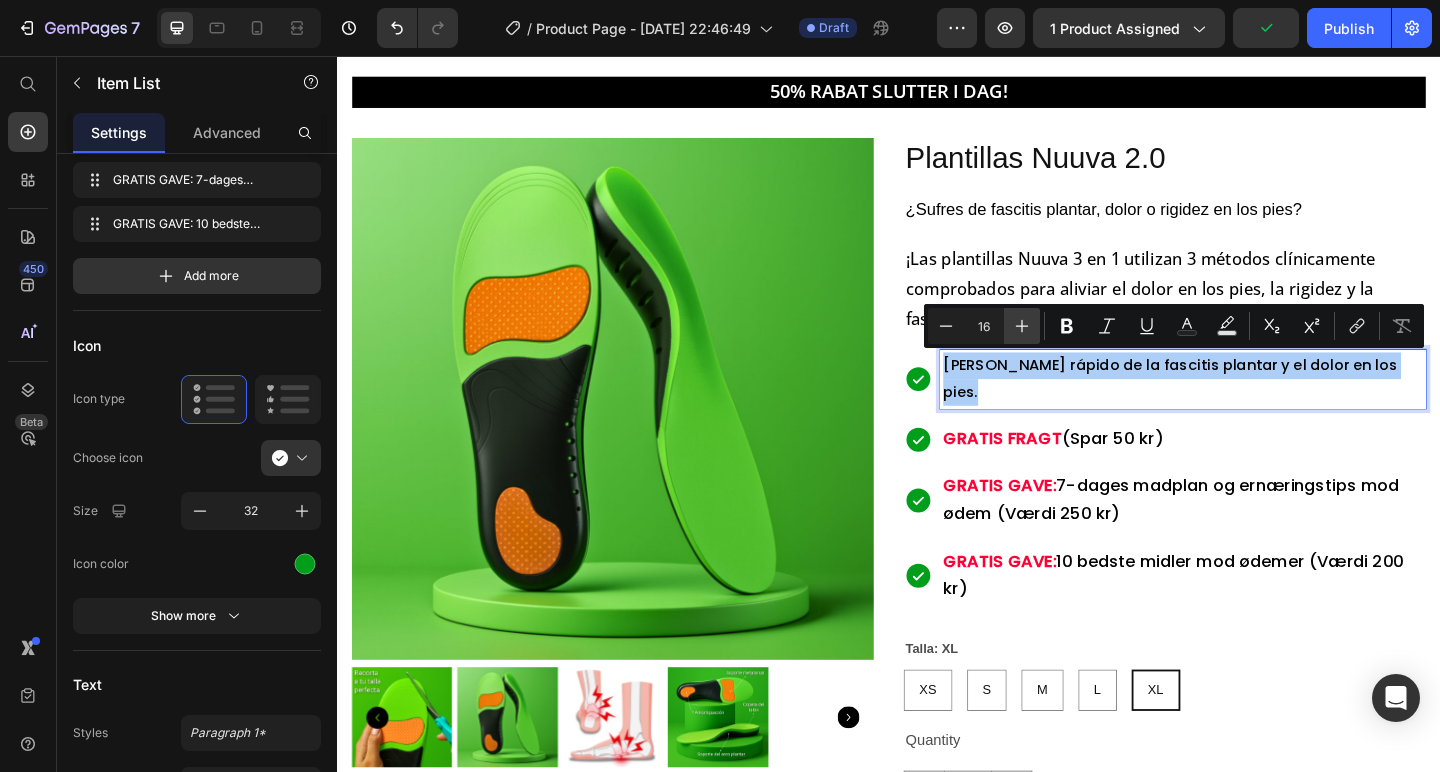 click 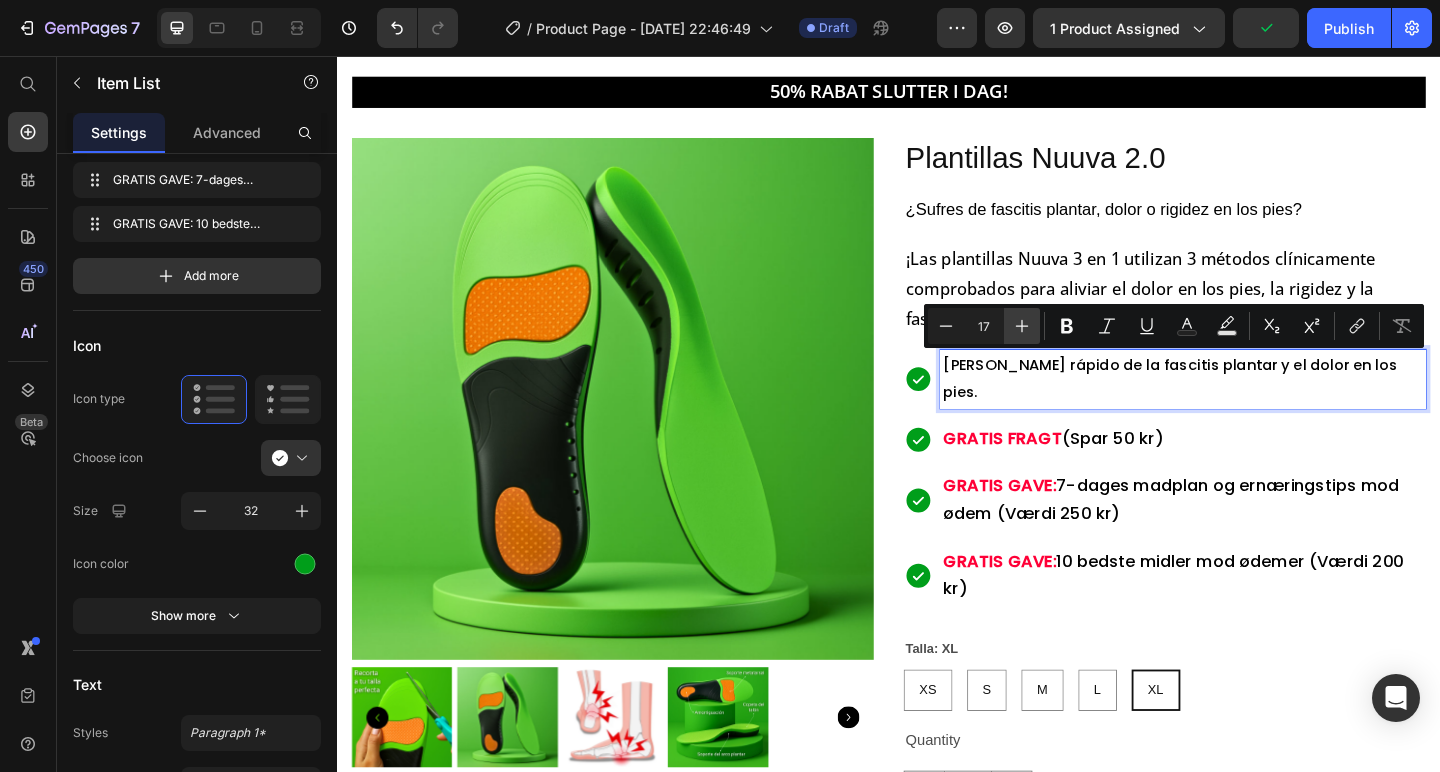 click 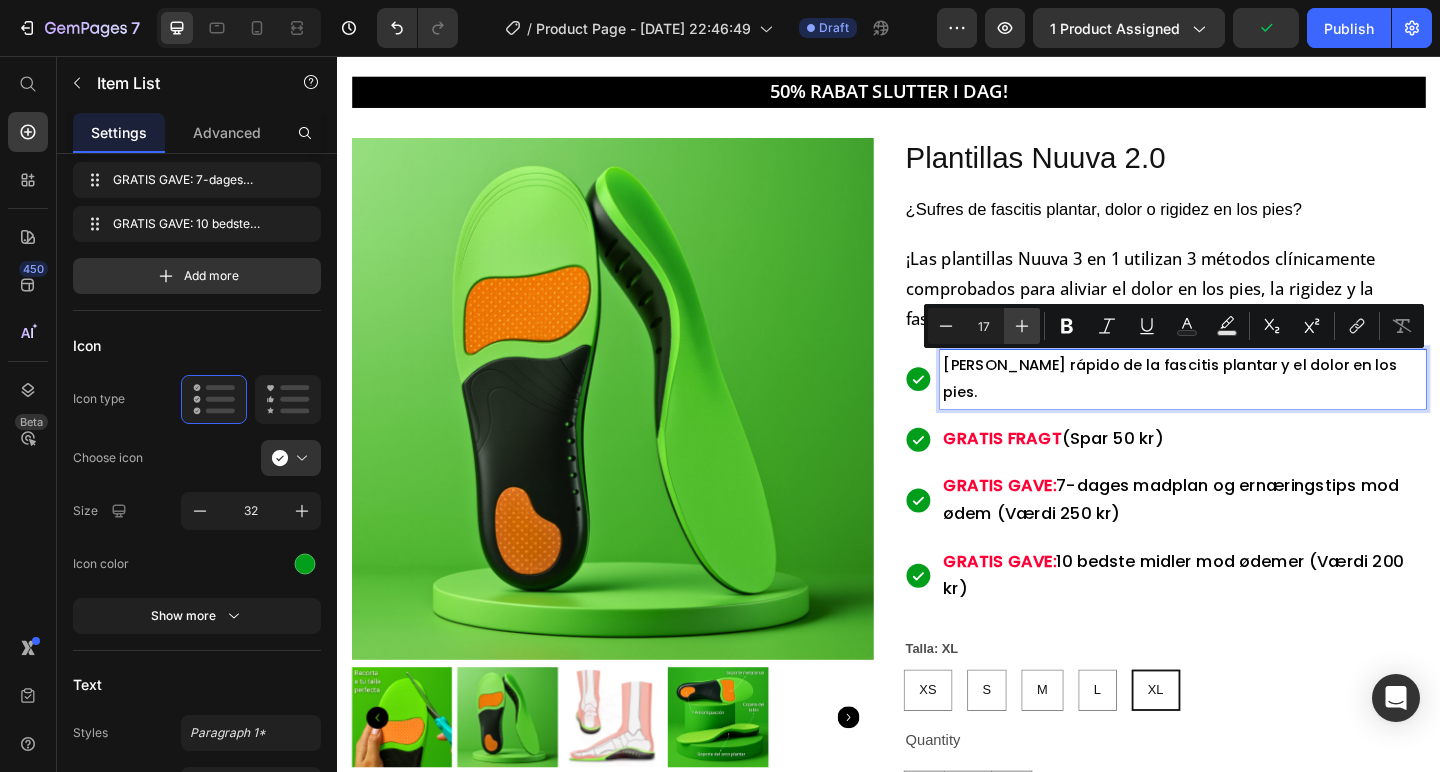 type on "18" 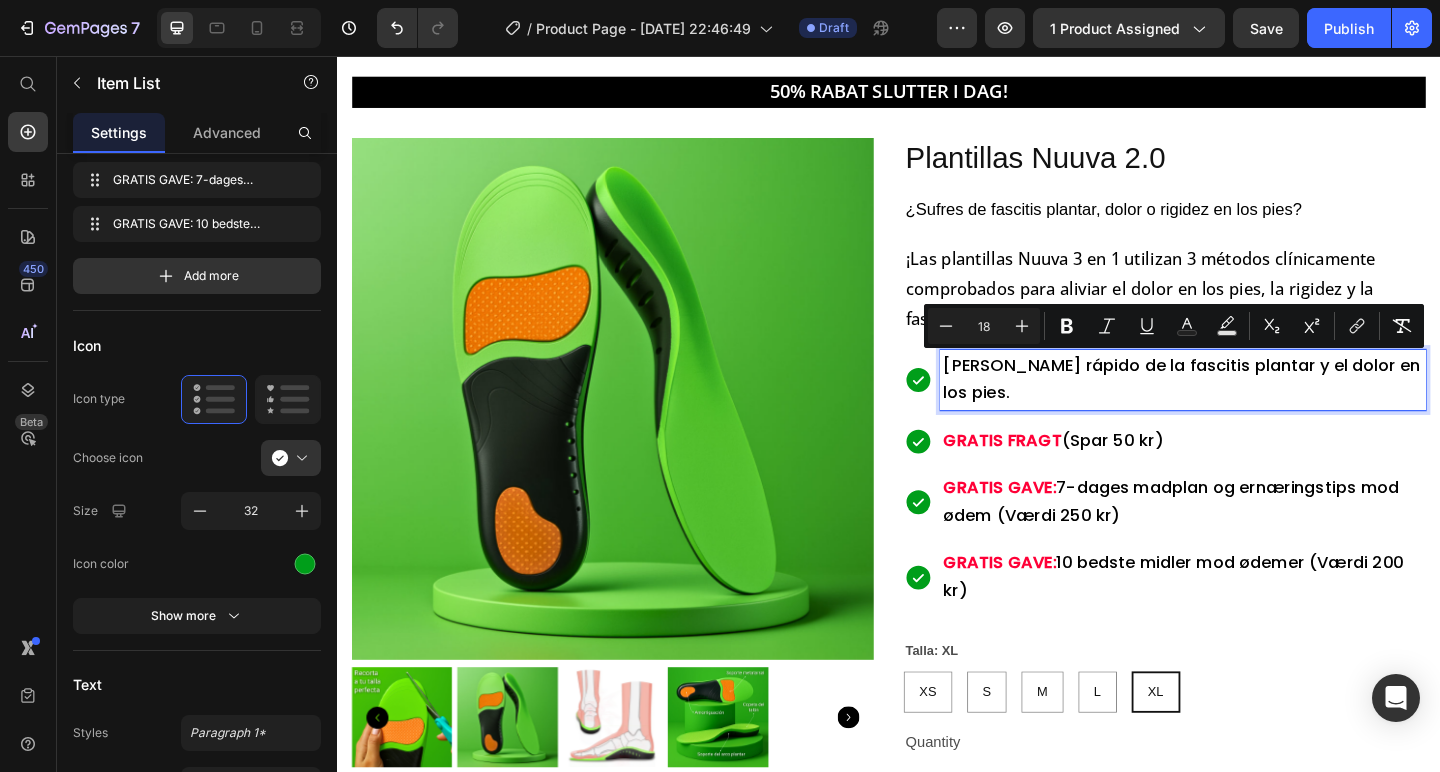 click on "[PERSON_NAME] rápido de la fascitis plantar y el dolor en los pies. GRATIS FRAGT  (Spar 50 kr) GRATIS GAVE:  7-[PERSON_NAME] madplan og ernæringstips mod [PERSON_NAME] (Værdi 250 kr) GRATIS GAVE:  10 bedste [PERSON_NAME] mod ødemer (Værdi 200 kr)" at bounding box center [1237, 515] 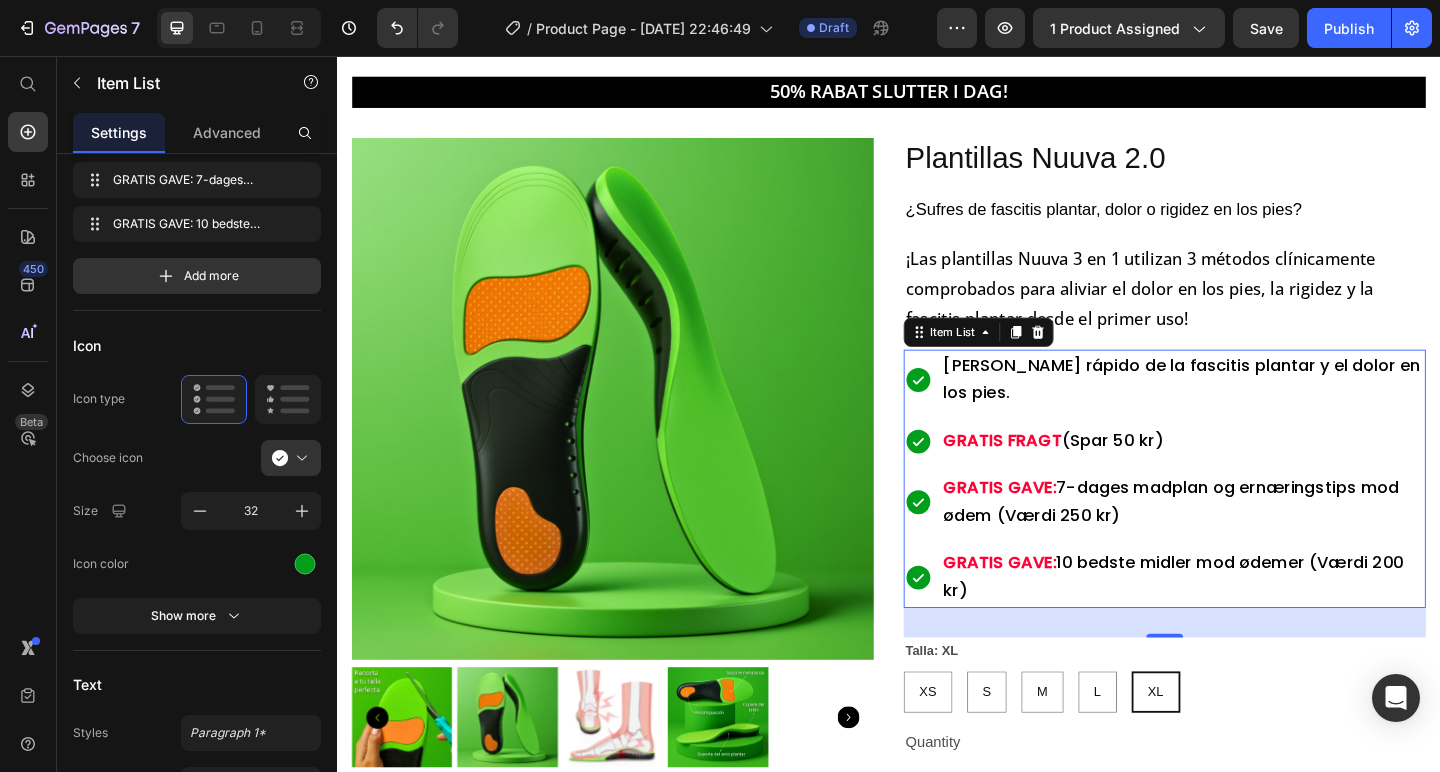 click on "(Spar 50 kr)" at bounding box center (1180, 473) 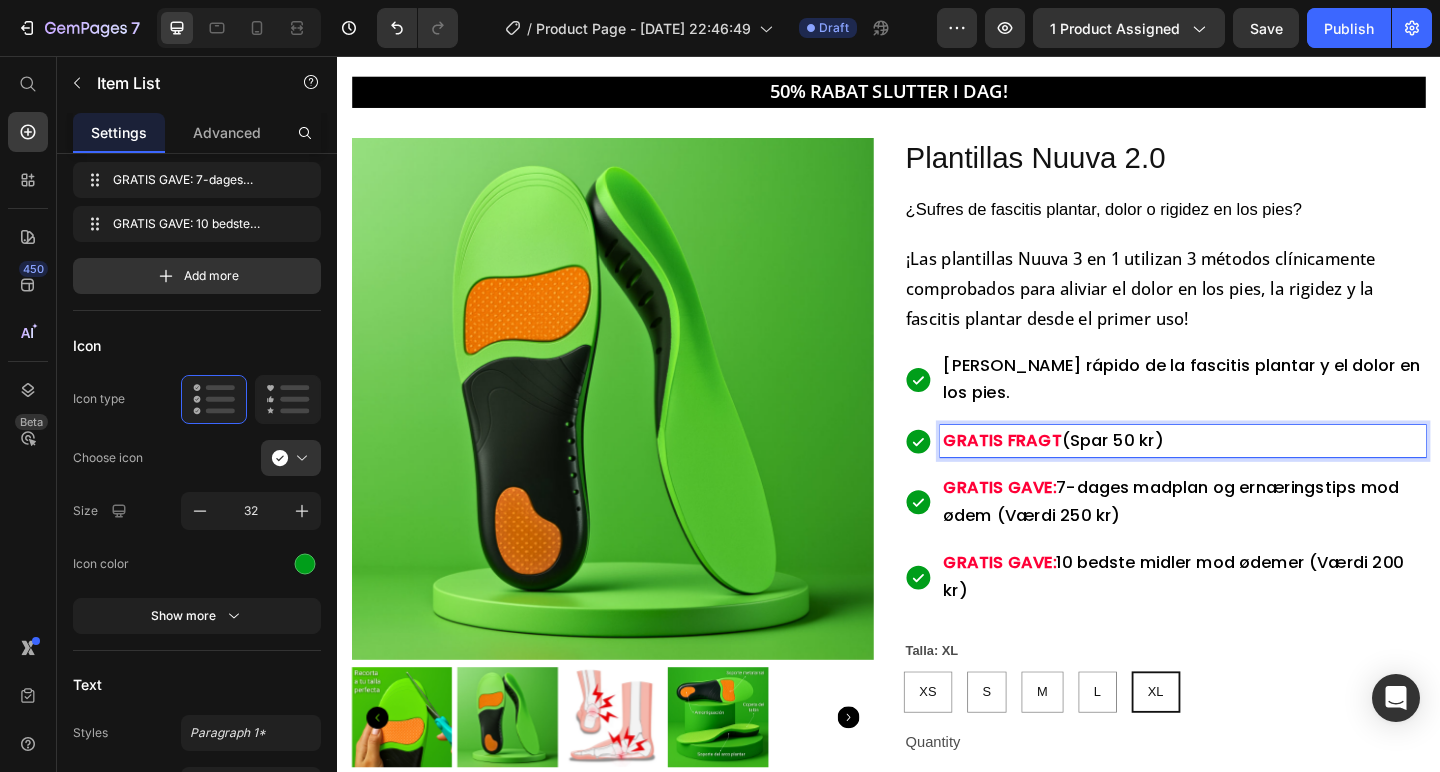 click on "(Spar 50 kr)" at bounding box center [1180, 473] 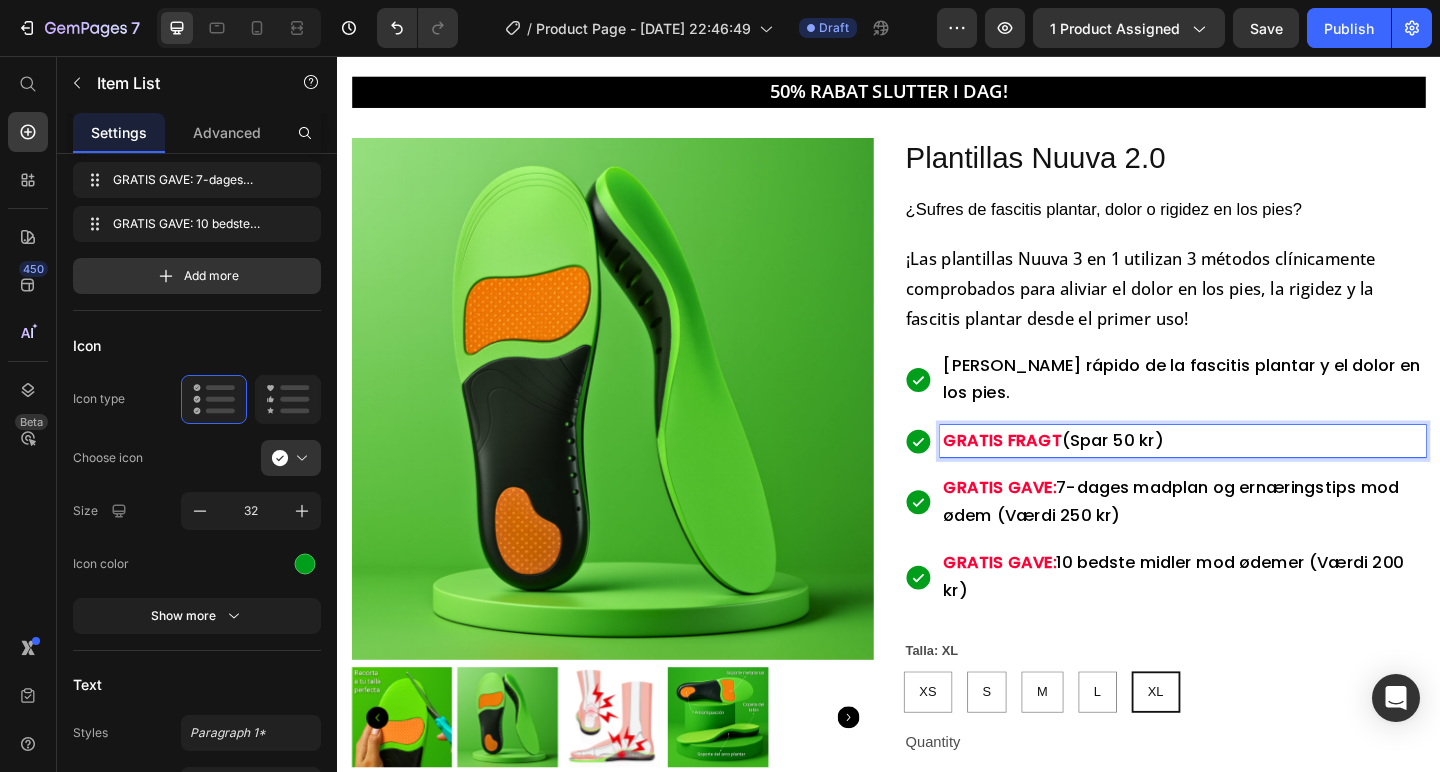 click on "GRATIS FRAGT  (Spar 50 kr)" at bounding box center [1257, 475] 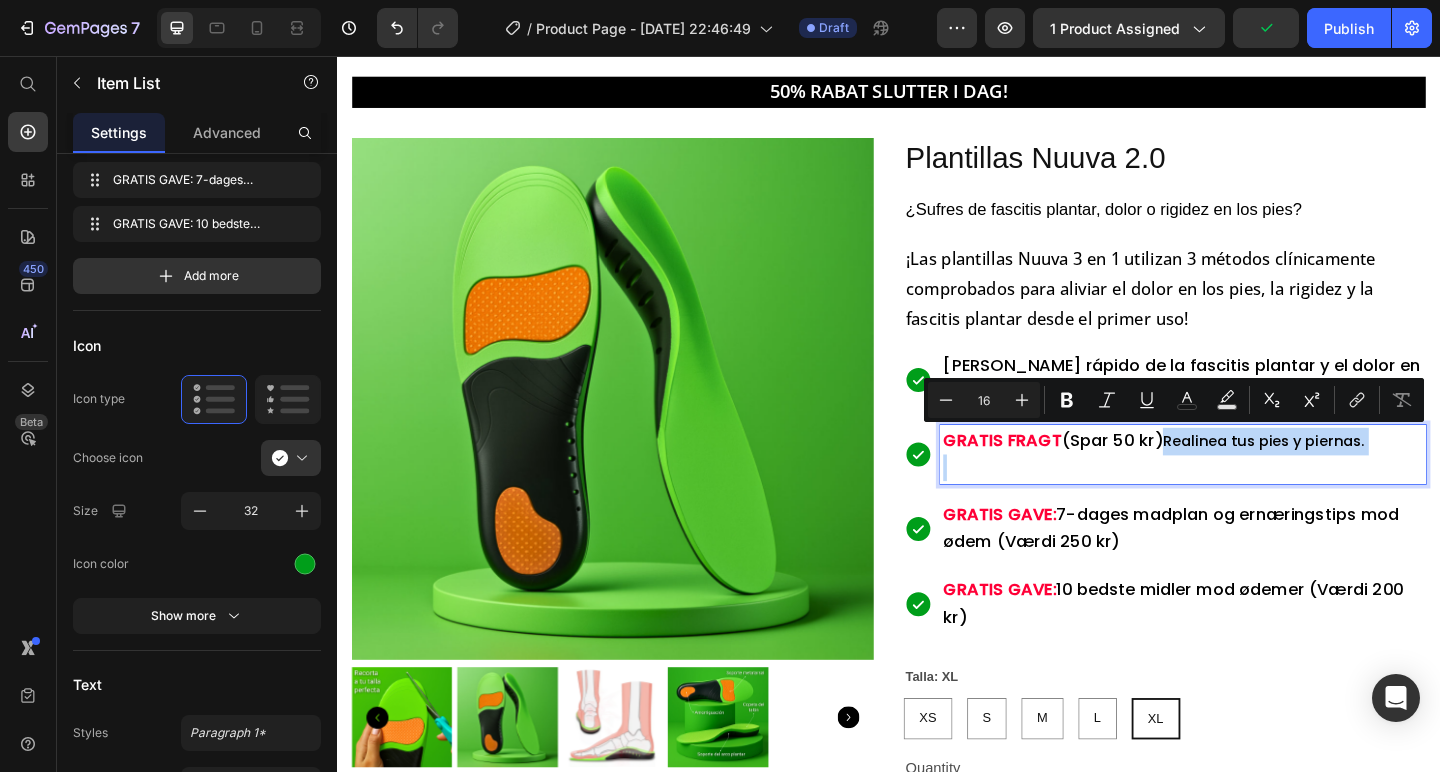 type on "18" 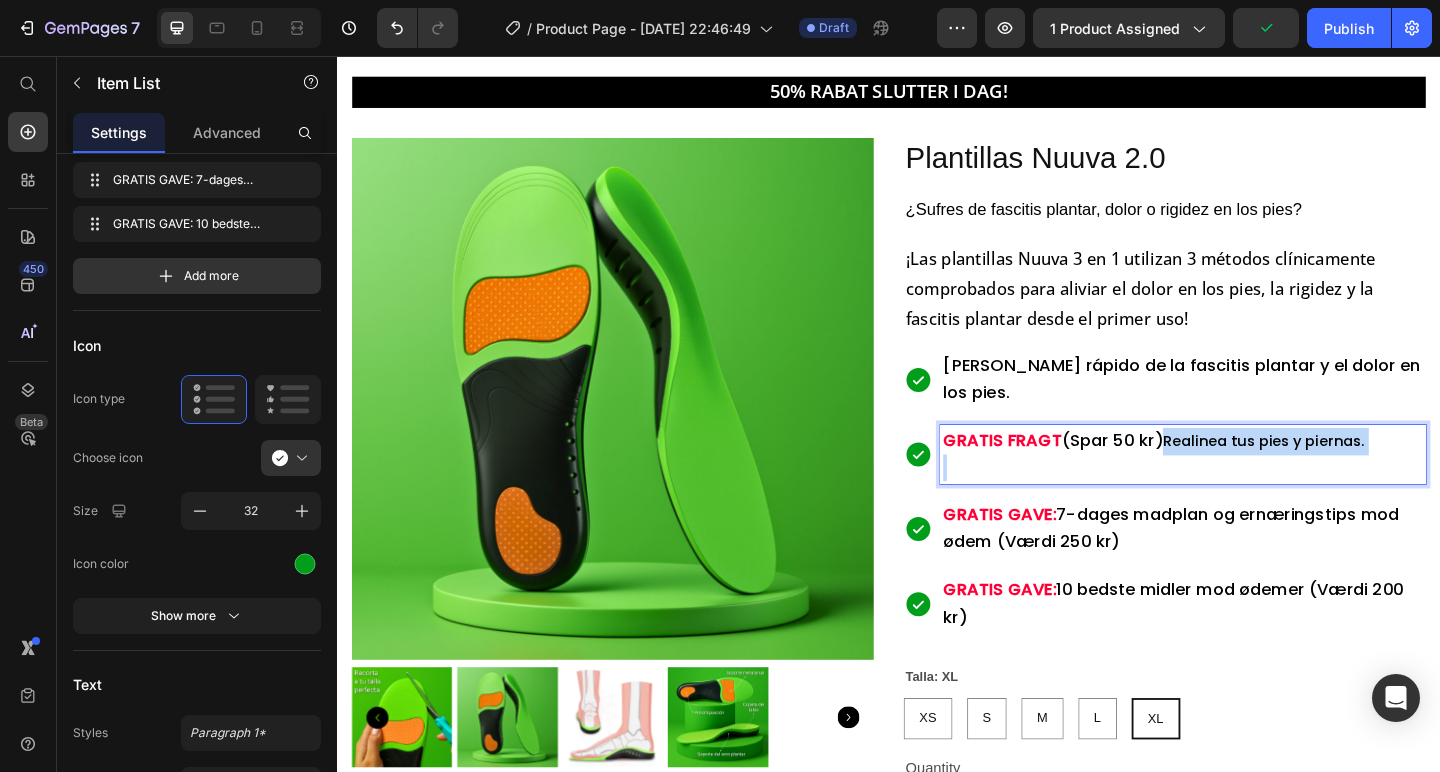drag, startPoint x: 1238, startPoint y: 477, endPoint x: 1004, endPoint y: 479, distance: 234.00854 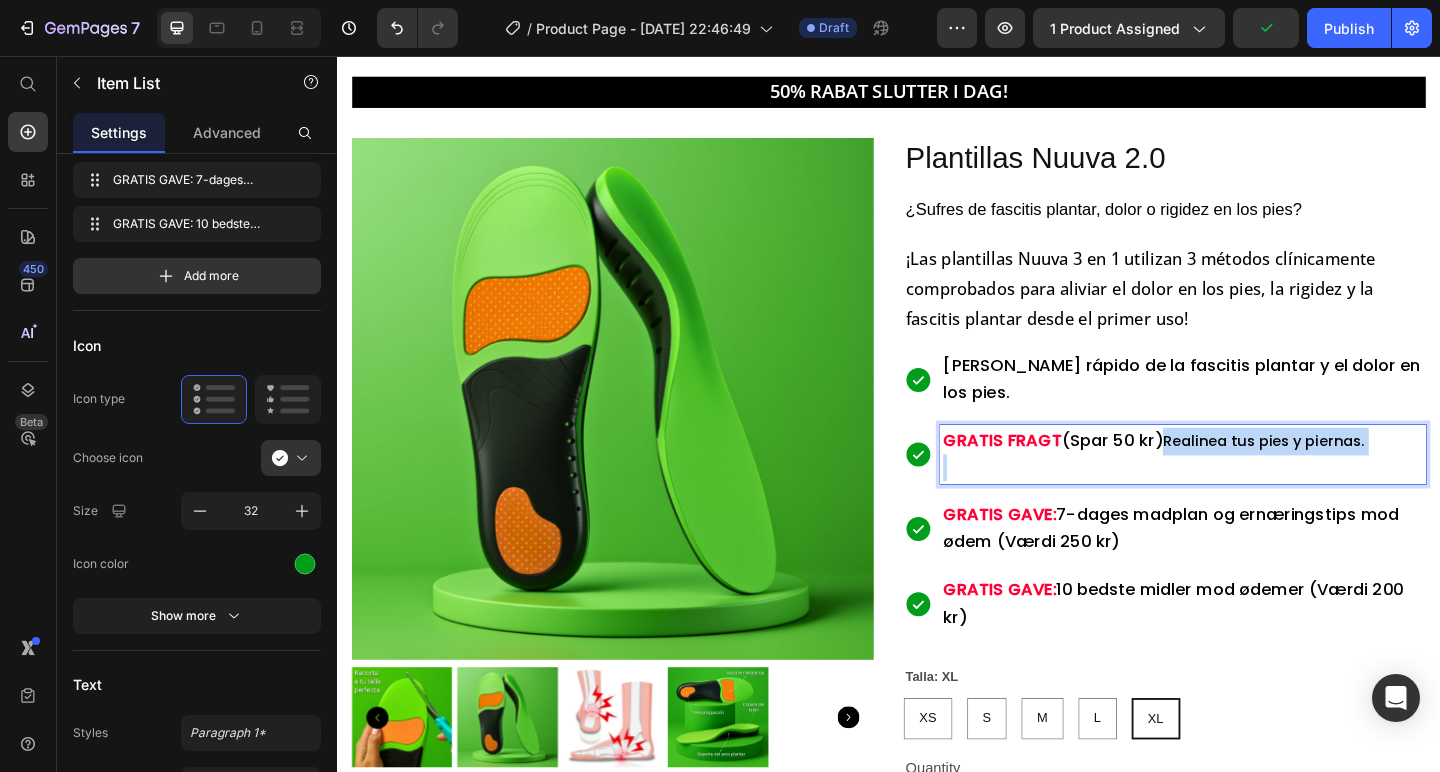 click on "GRATIS FRAGT  (Spar 50 kr) Realinea tus pies y piernas." at bounding box center [1257, 475] 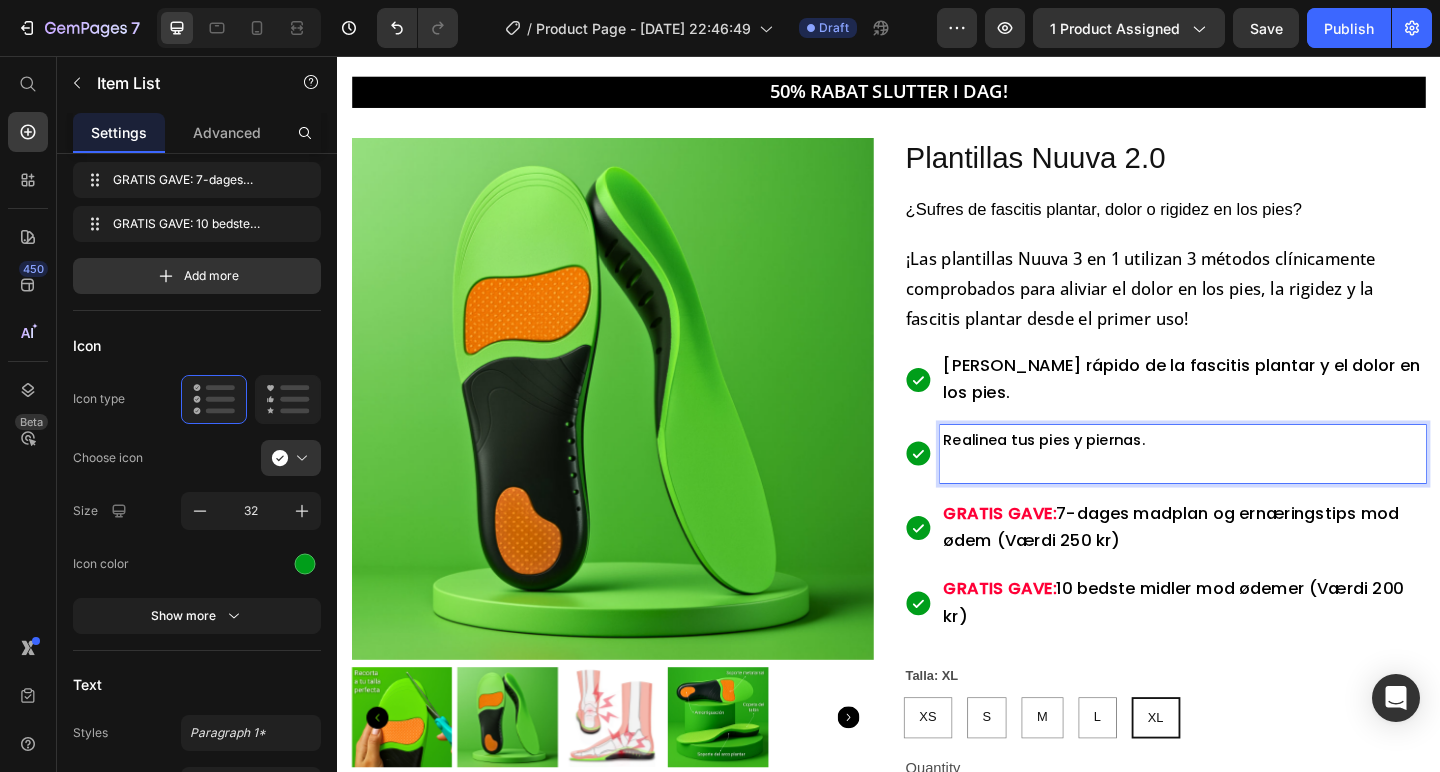 click at bounding box center [1257, 502] 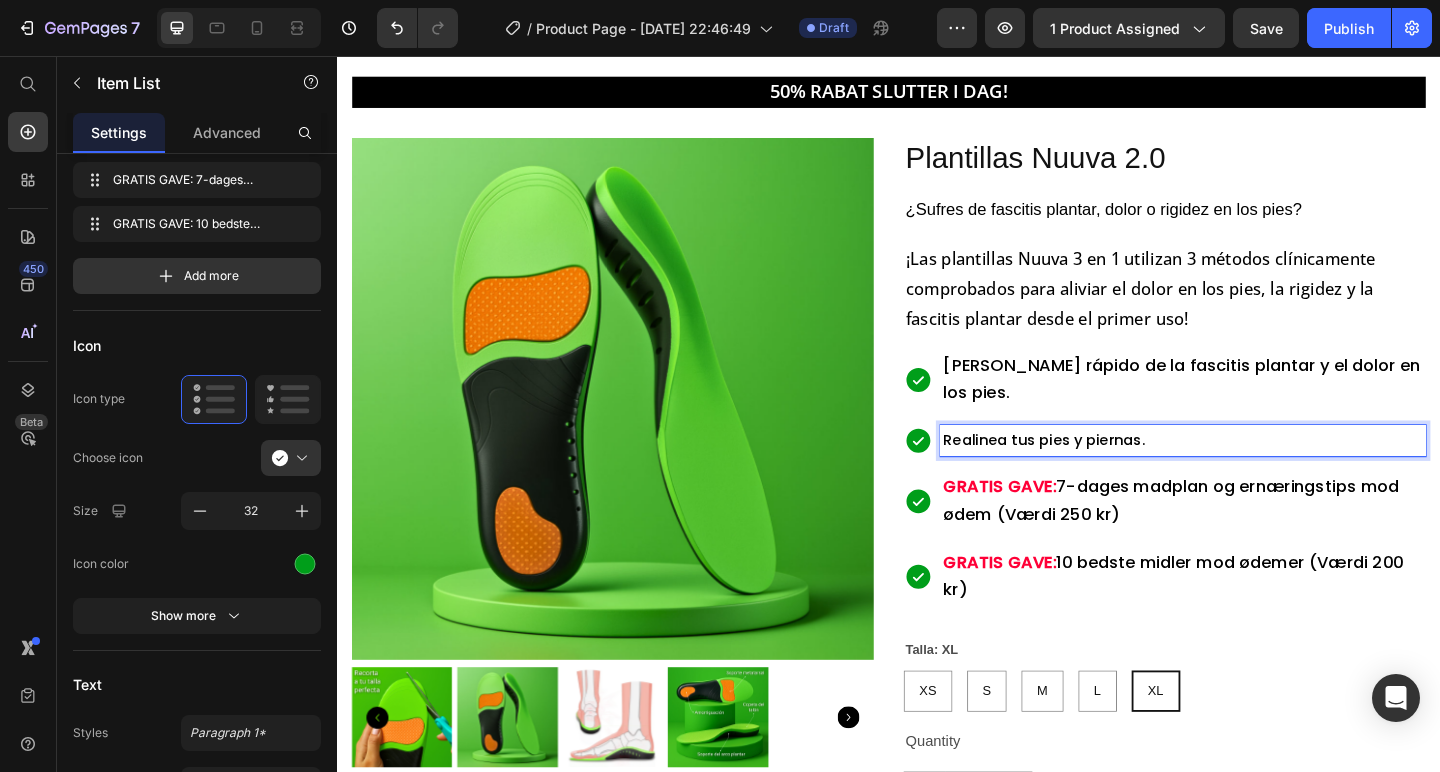 click on "Realinea tus pies y piernas." at bounding box center [1257, 474] 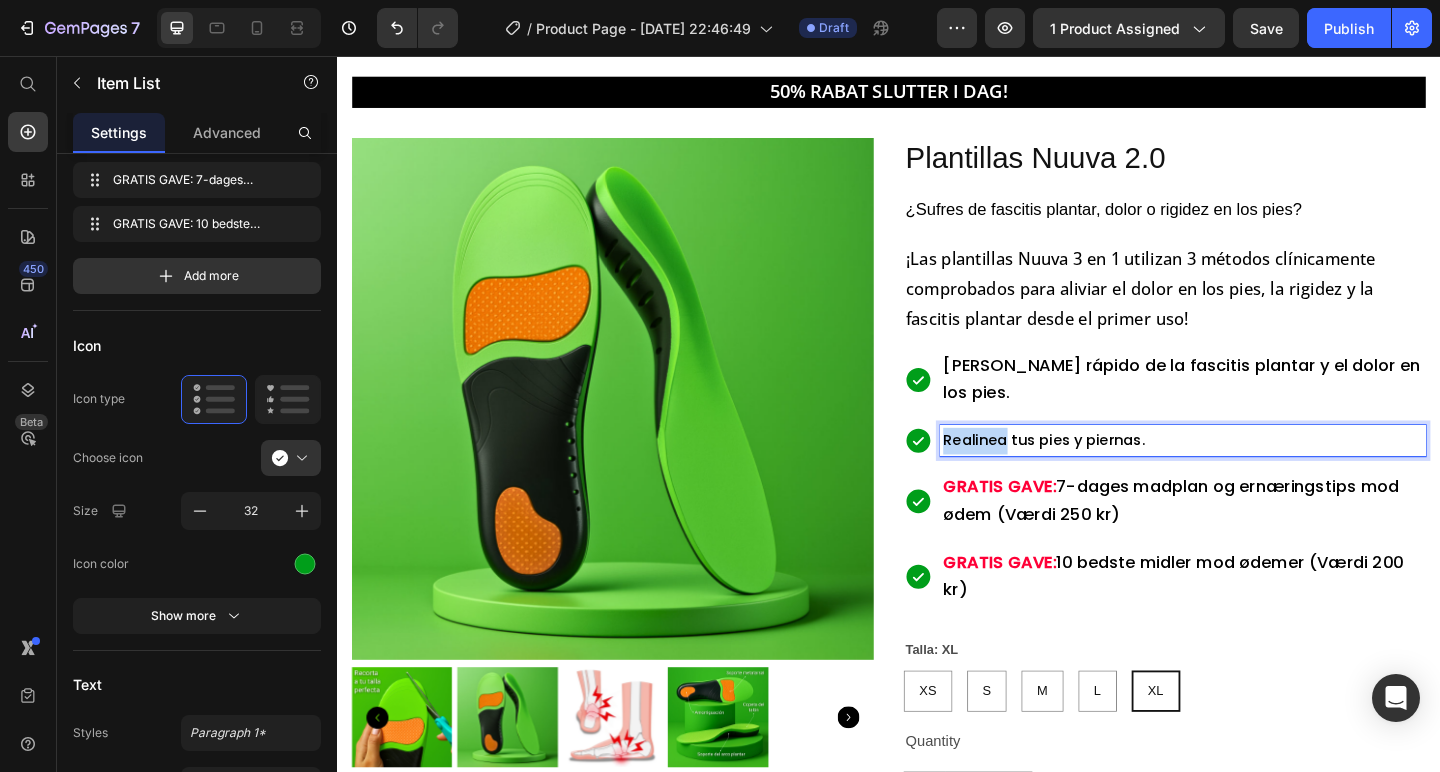 click on "Realinea tus pies y piernas." at bounding box center [1257, 474] 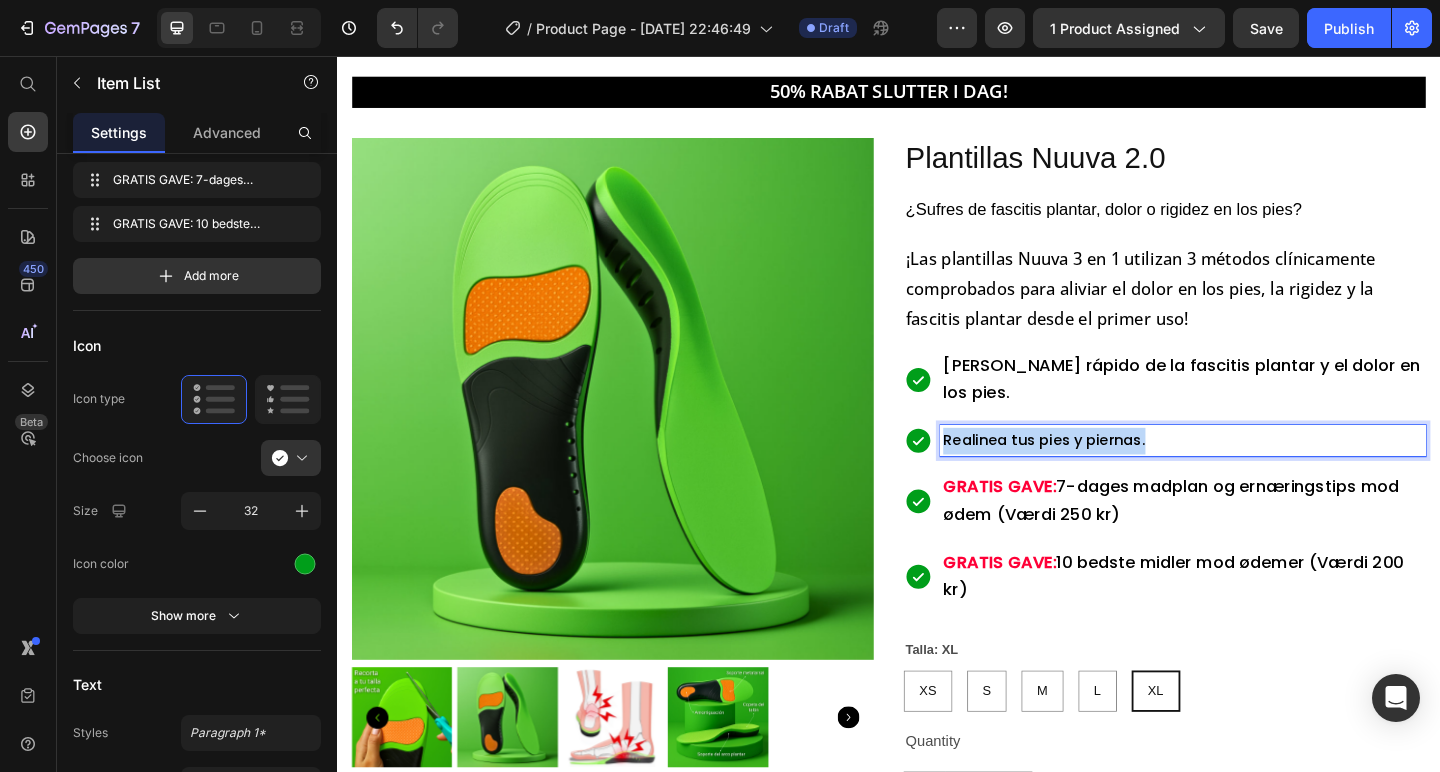 click on "Realinea tus pies y piernas." at bounding box center (1257, 474) 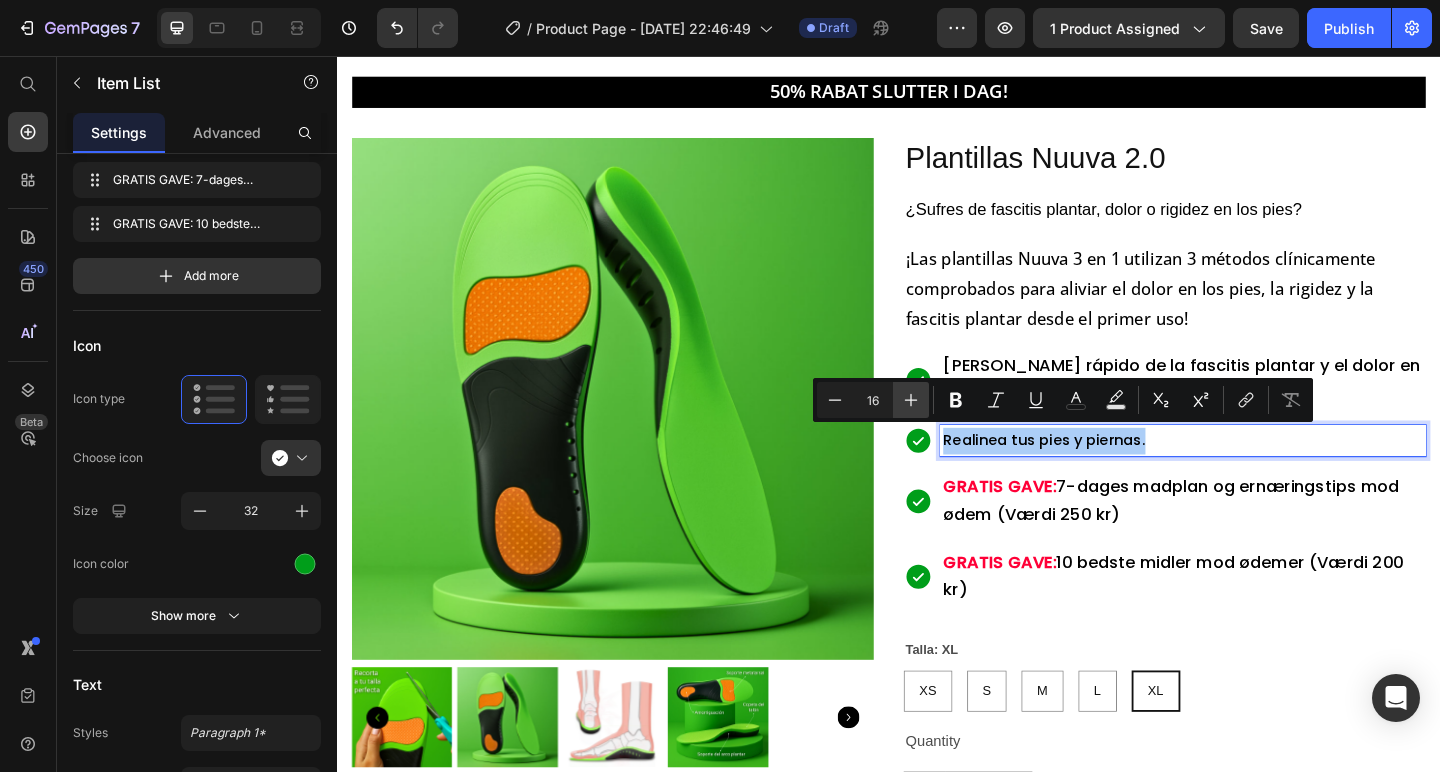 click 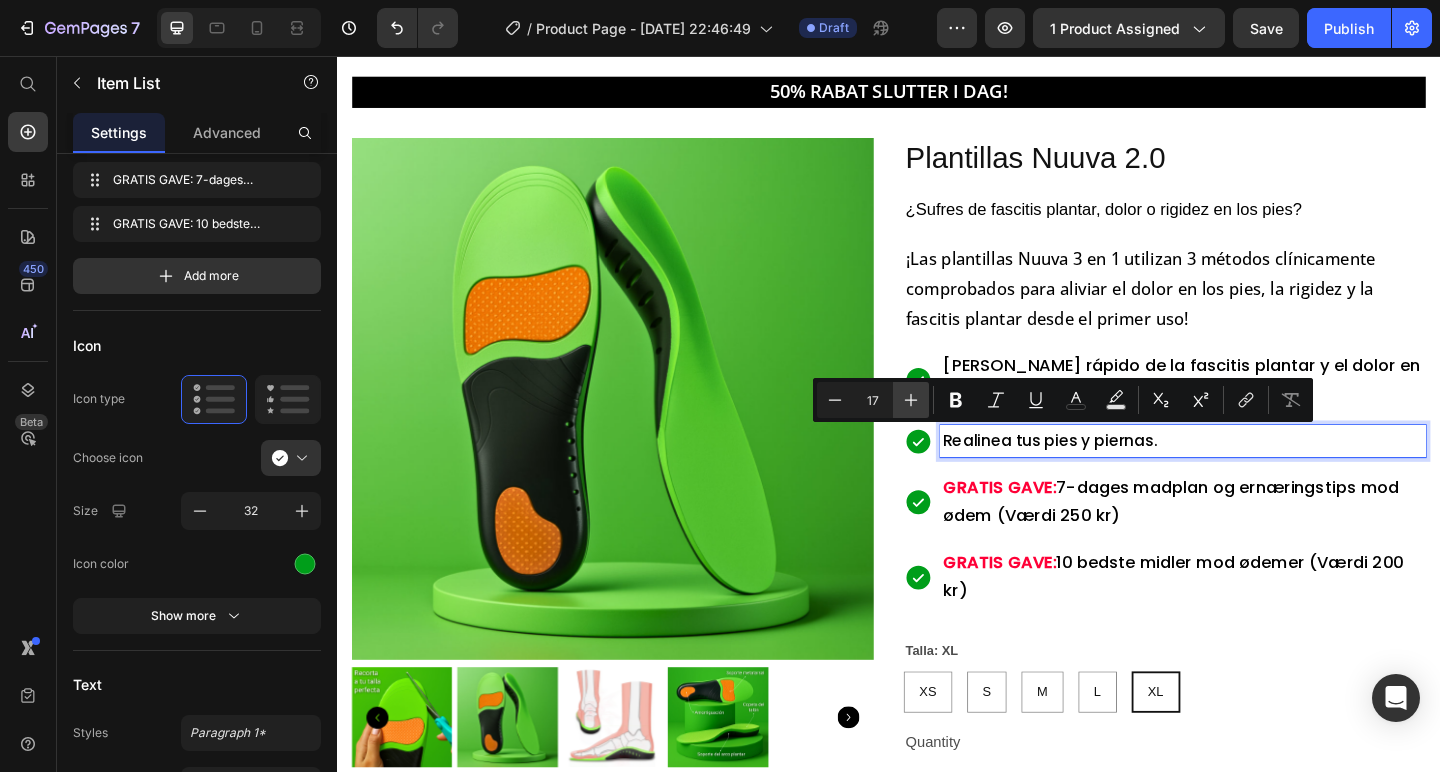 click 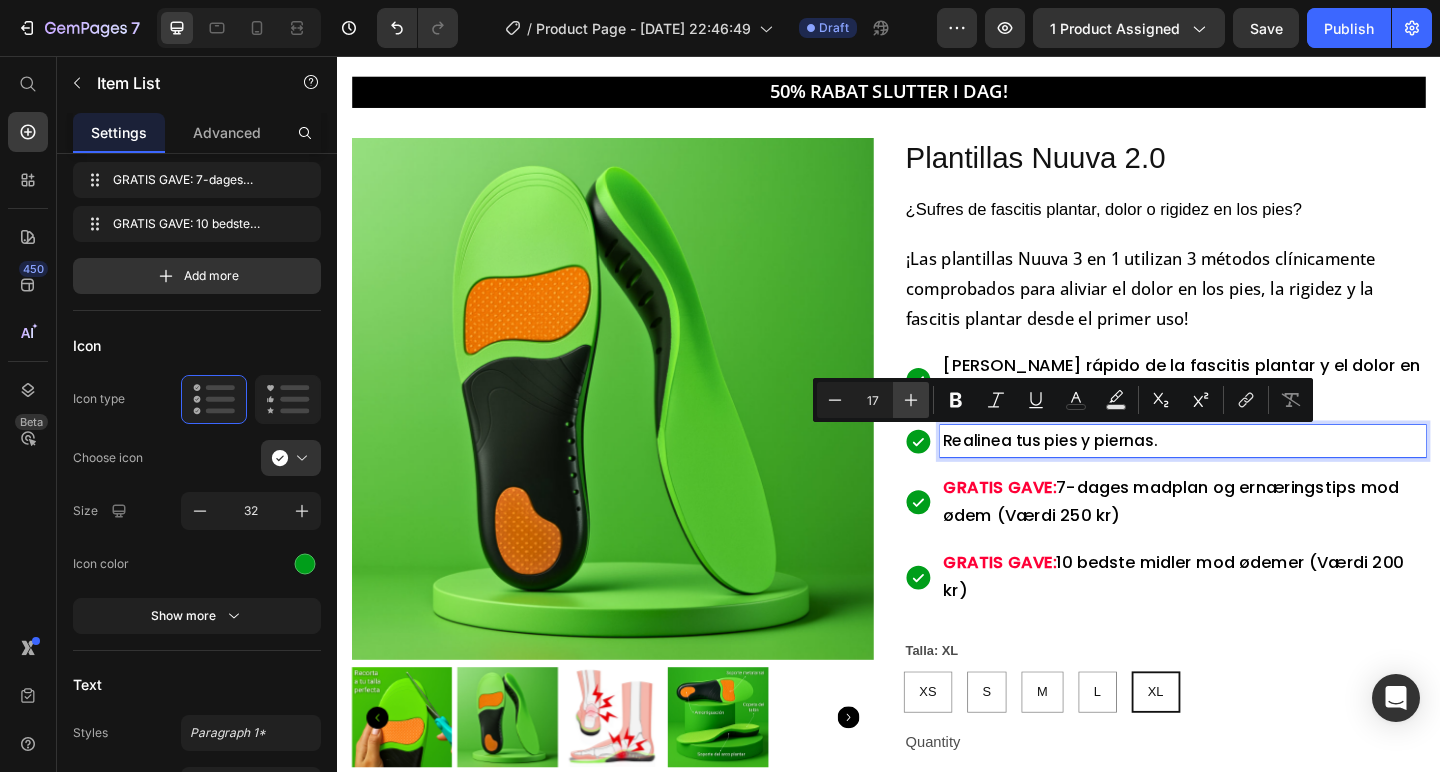 type on "18" 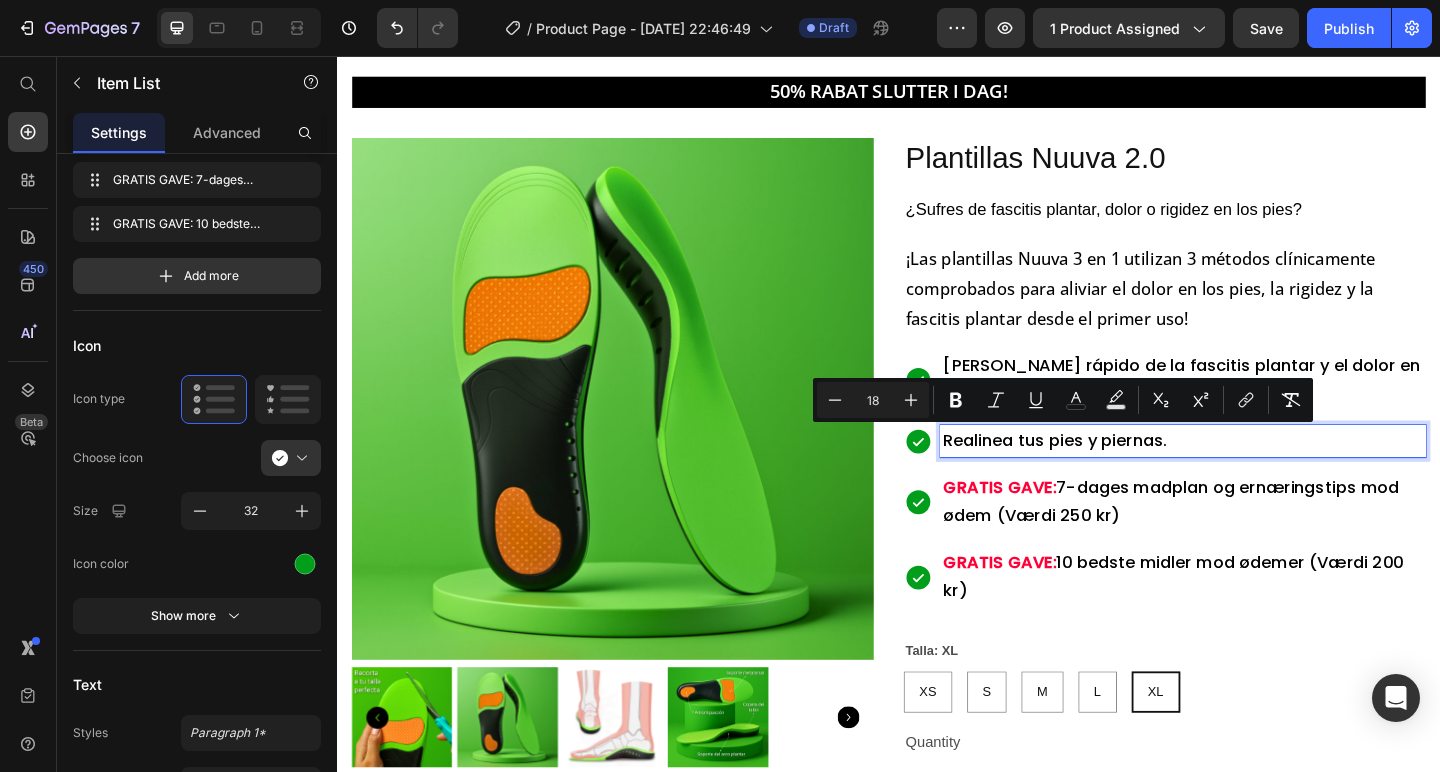 click on "7-dages madplan og ernæringstips mod ødem (Værdi 250 kr)" at bounding box center [1244, 539] 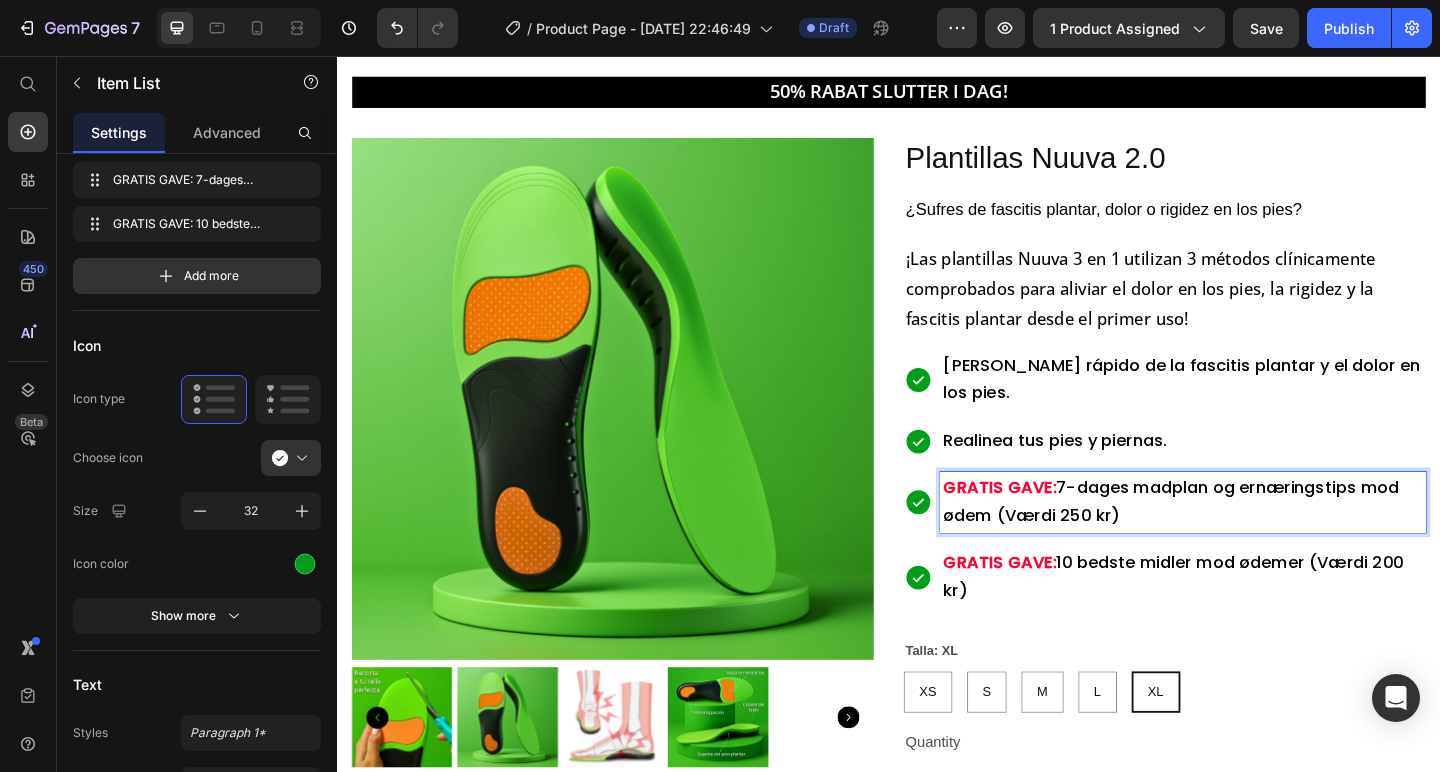click on "[PERSON_NAME] rápido de la fascitis plantar y el dolor en los pies." at bounding box center (1257, 408) 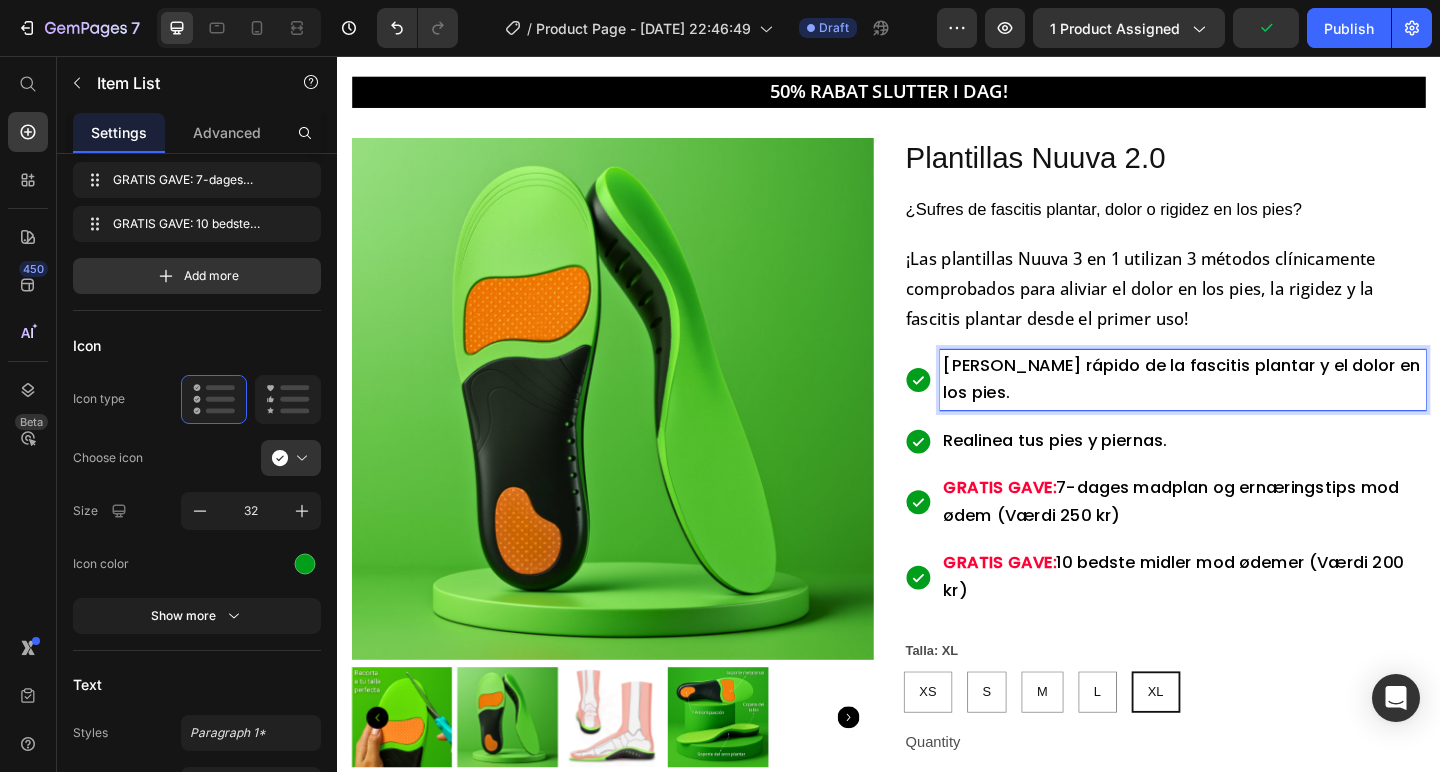 click on "[PERSON_NAME] rápido de la fascitis plantar y el dolor en los pies." at bounding box center [1255, 406] 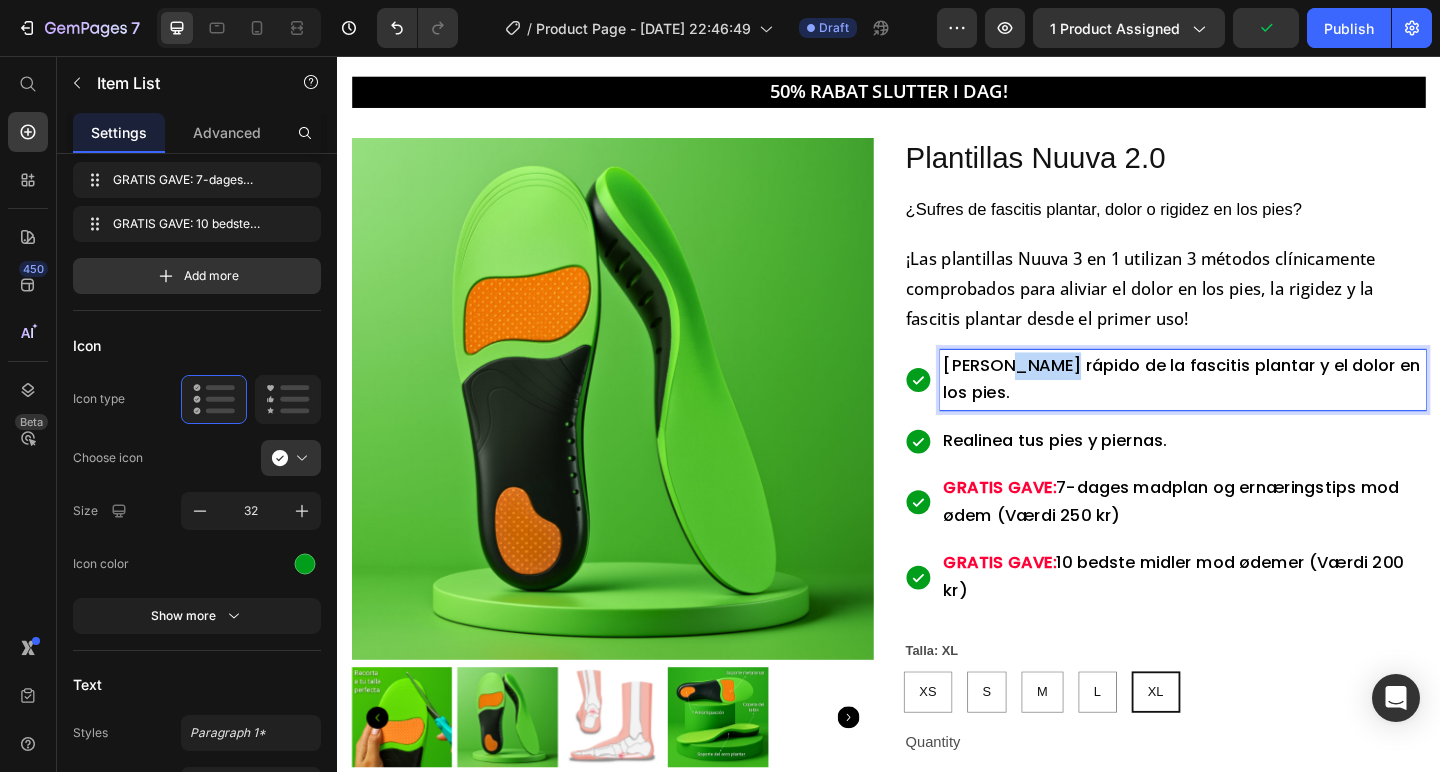 click on "[PERSON_NAME] rápido de la fascitis plantar y el dolor en los pies." at bounding box center [1255, 406] 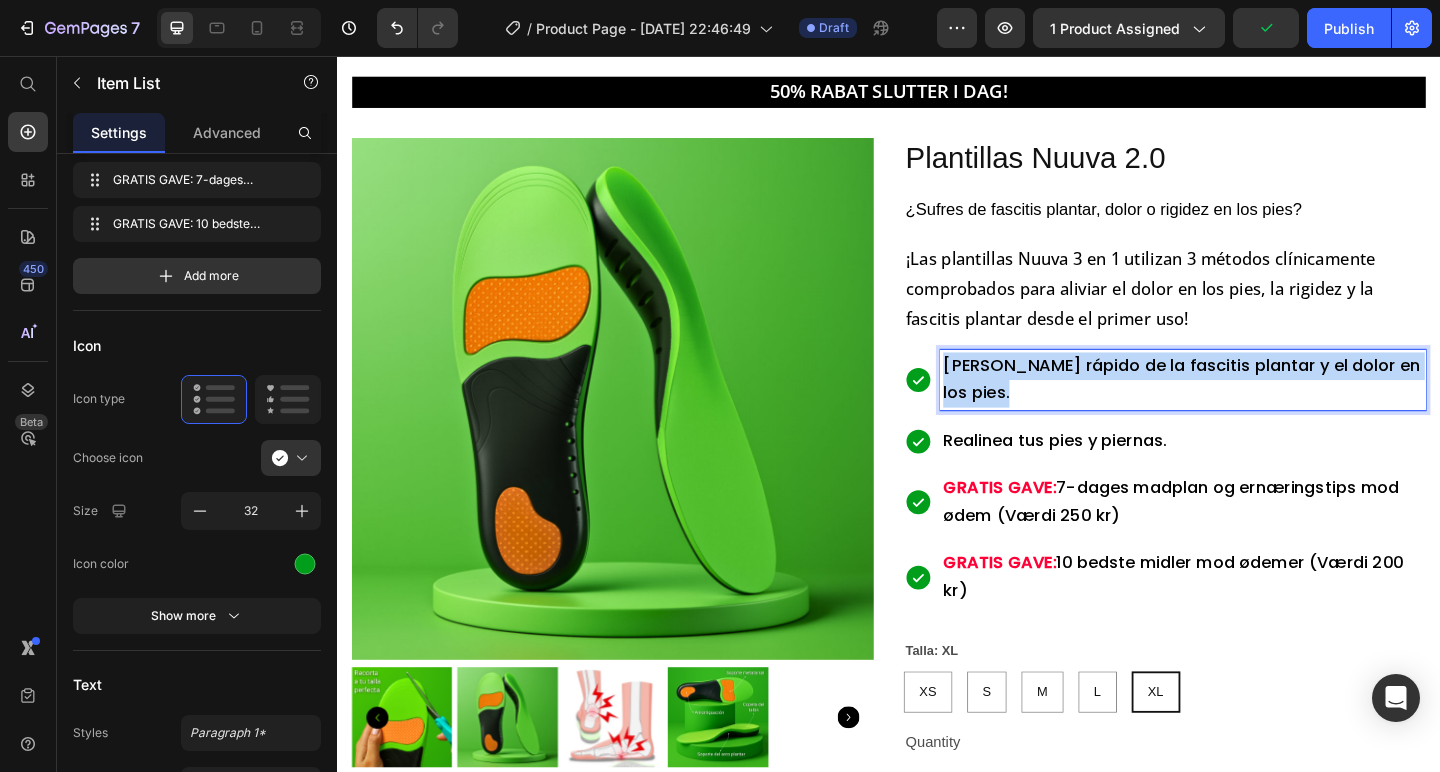 click on "[PERSON_NAME] rápido de la fascitis plantar y el dolor en los pies." at bounding box center (1255, 406) 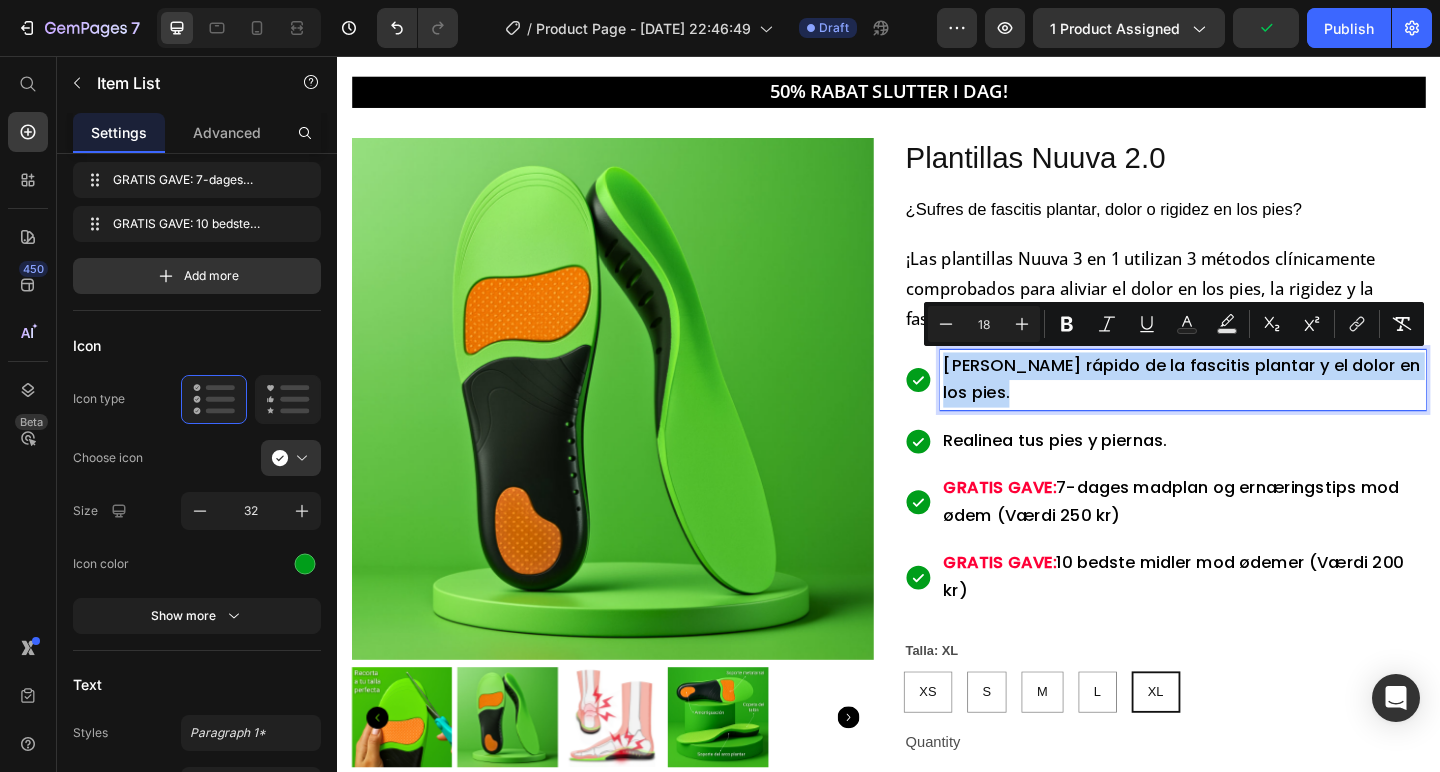 click on "[PERSON_NAME] rápido de la fascitis plantar y el dolor en los pies." at bounding box center (1257, 408) 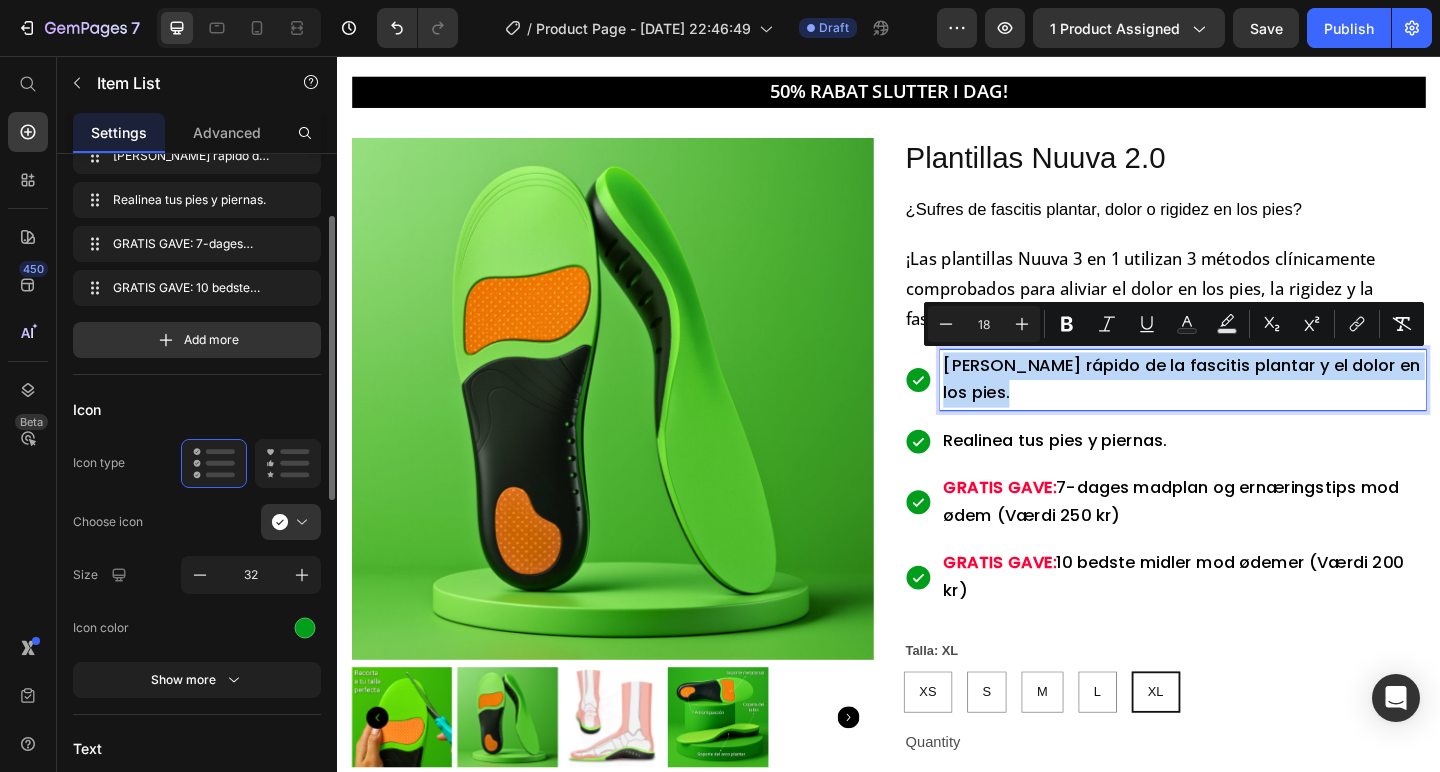 scroll, scrollTop: 106, scrollLeft: 0, axis: vertical 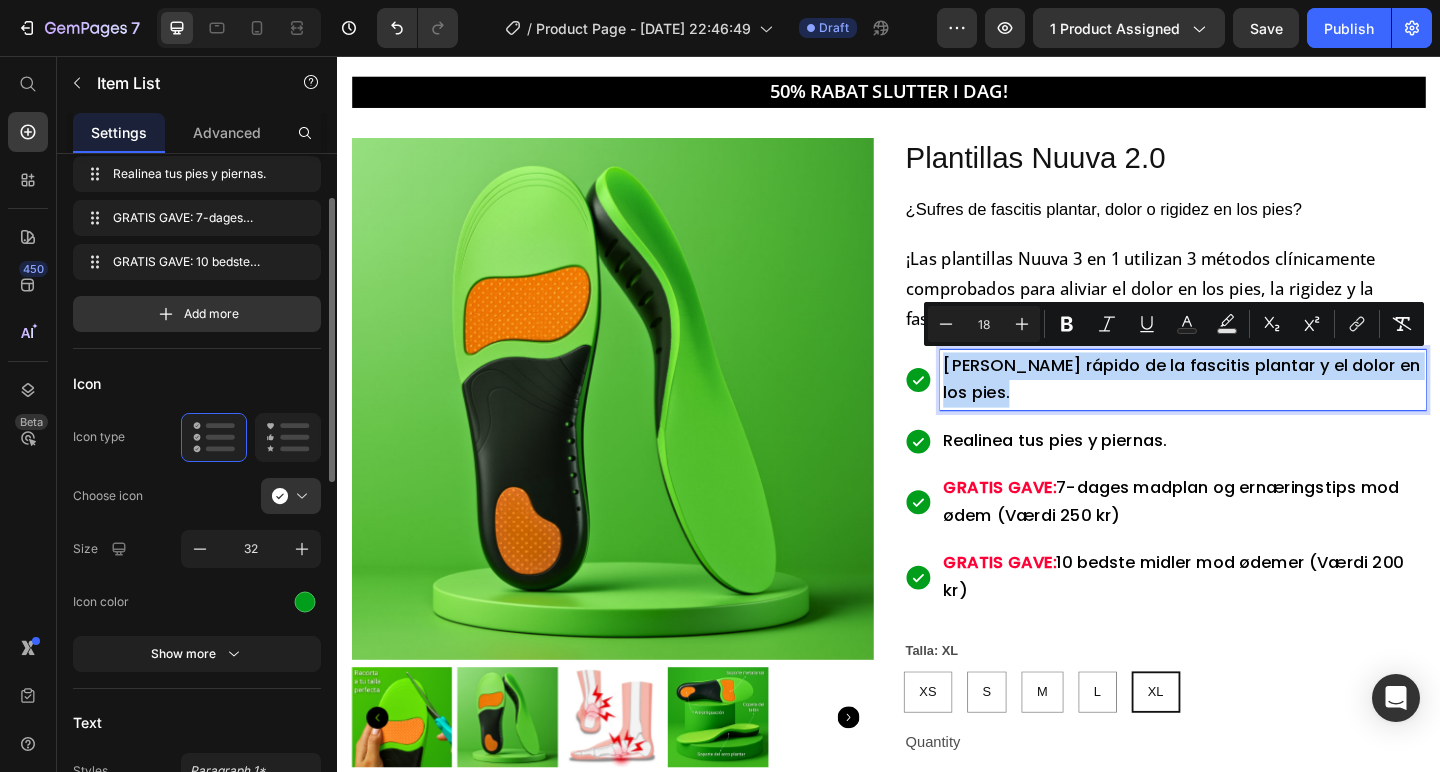 click on "[PERSON_NAME] rápido de la fascitis plantar y el dolor en los pies. Realinea tus pies y piernas. GRATIS GAVE:  7-[PERSON_NAME] madplan og ernæringstips mod [PERSON_NAME] (Værdi 250 kr) GRATIS GAVE:  10 bedste [PERSON_NAME] mod ødemer (Værdi 200 kr)" at bounding box center [1237, 515] 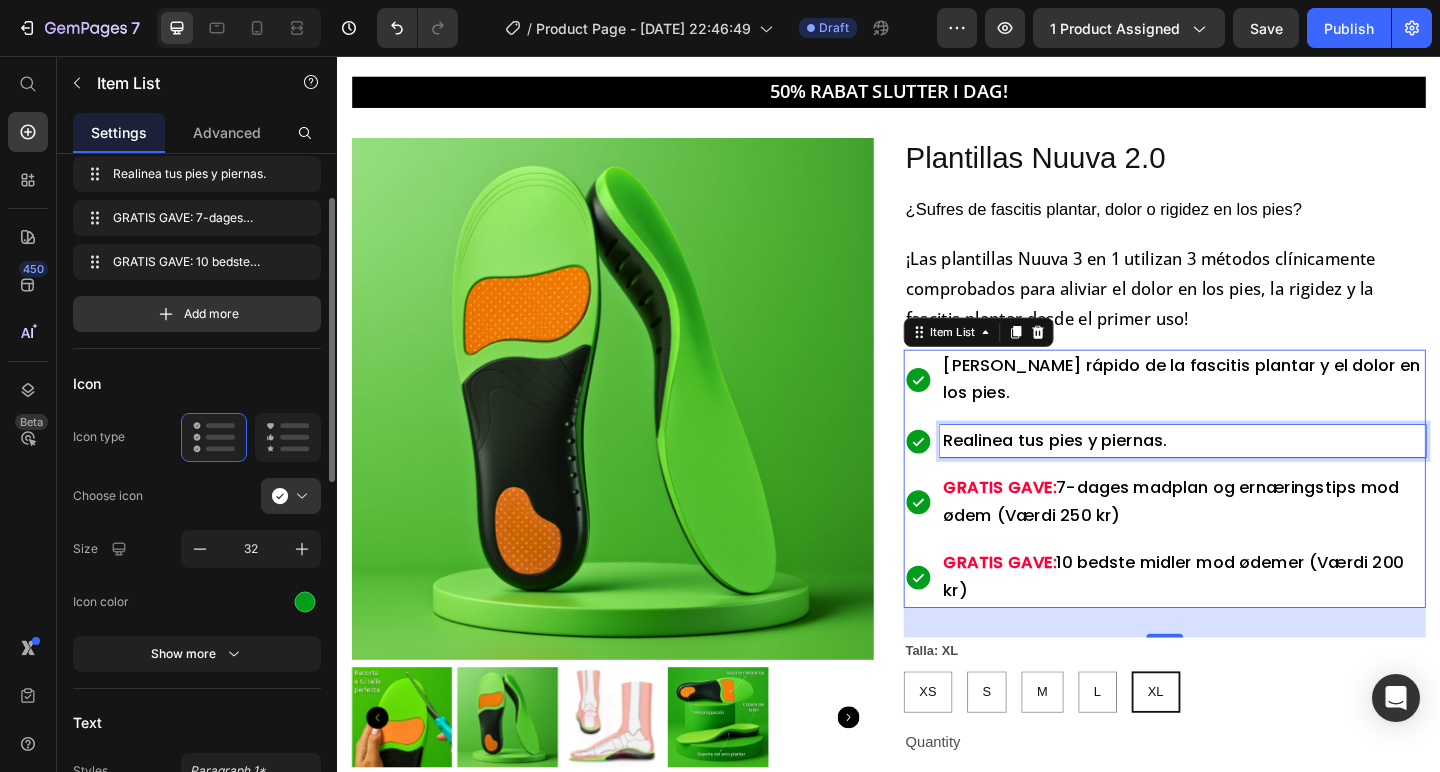 click on "Realinea tus pies y piernas." at bounding box center [1257, 475] 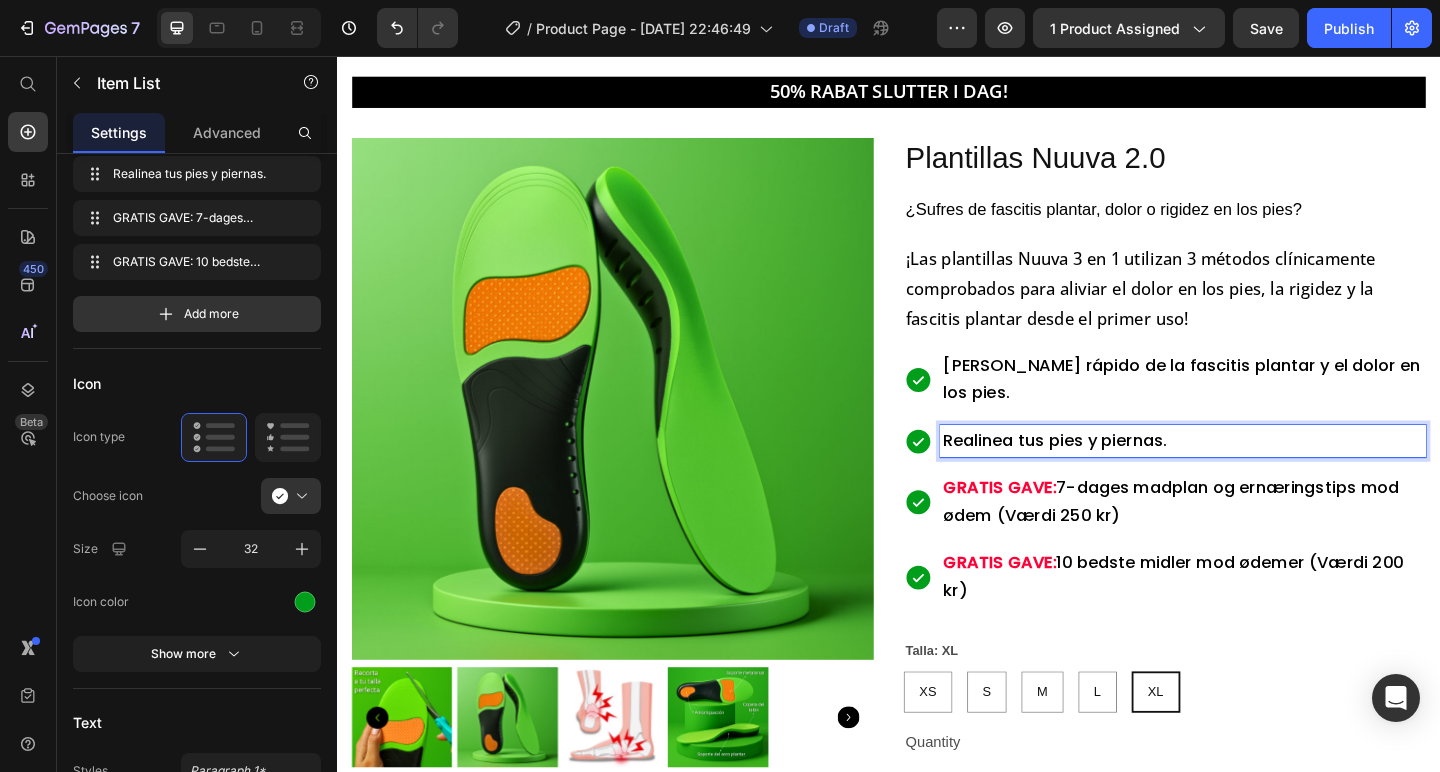 click on "[PERSON_NAME] rápido de la fascitis plantar y el dolor en los pies." at bounding box center (1255, 406) 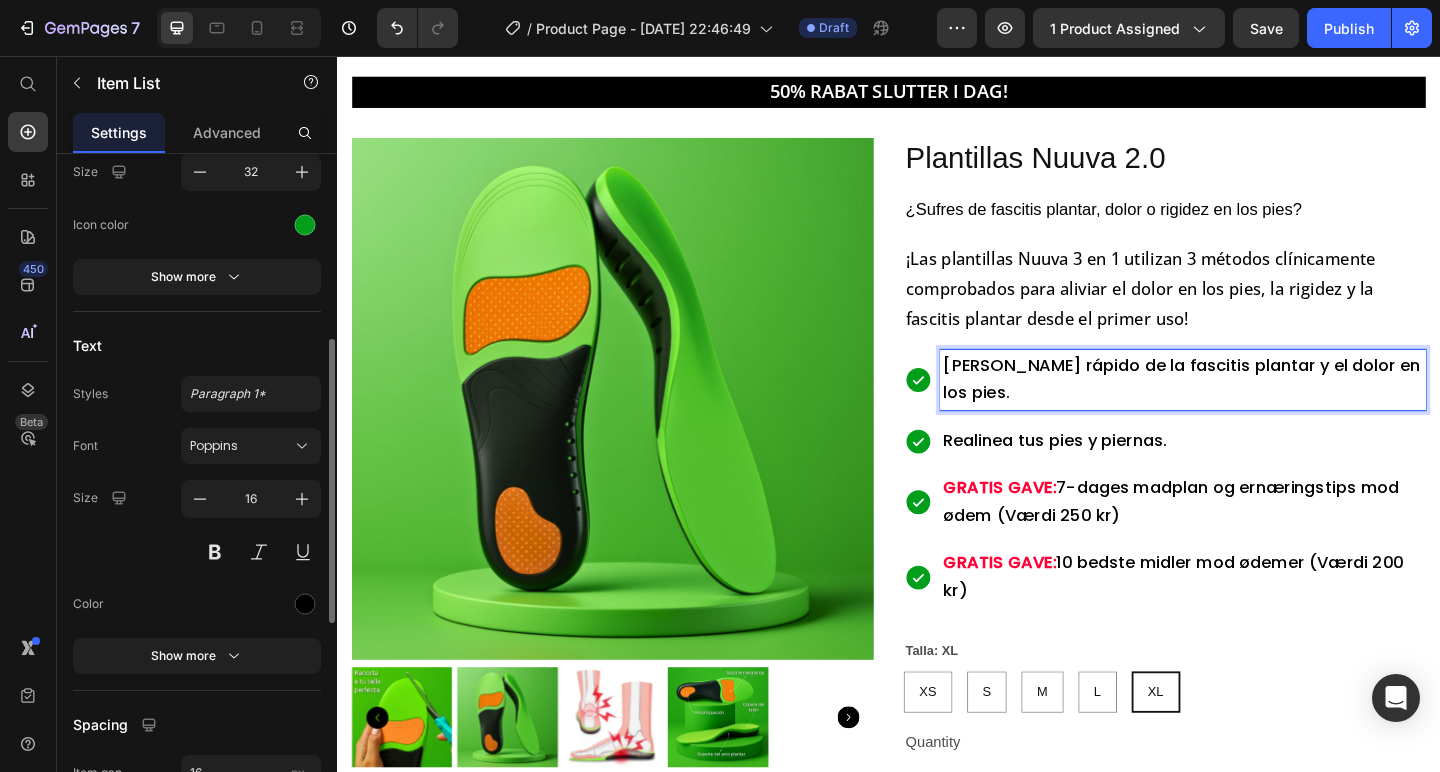 scroll, scrollTop: 485, scrollLeft: 0, axis: vertical 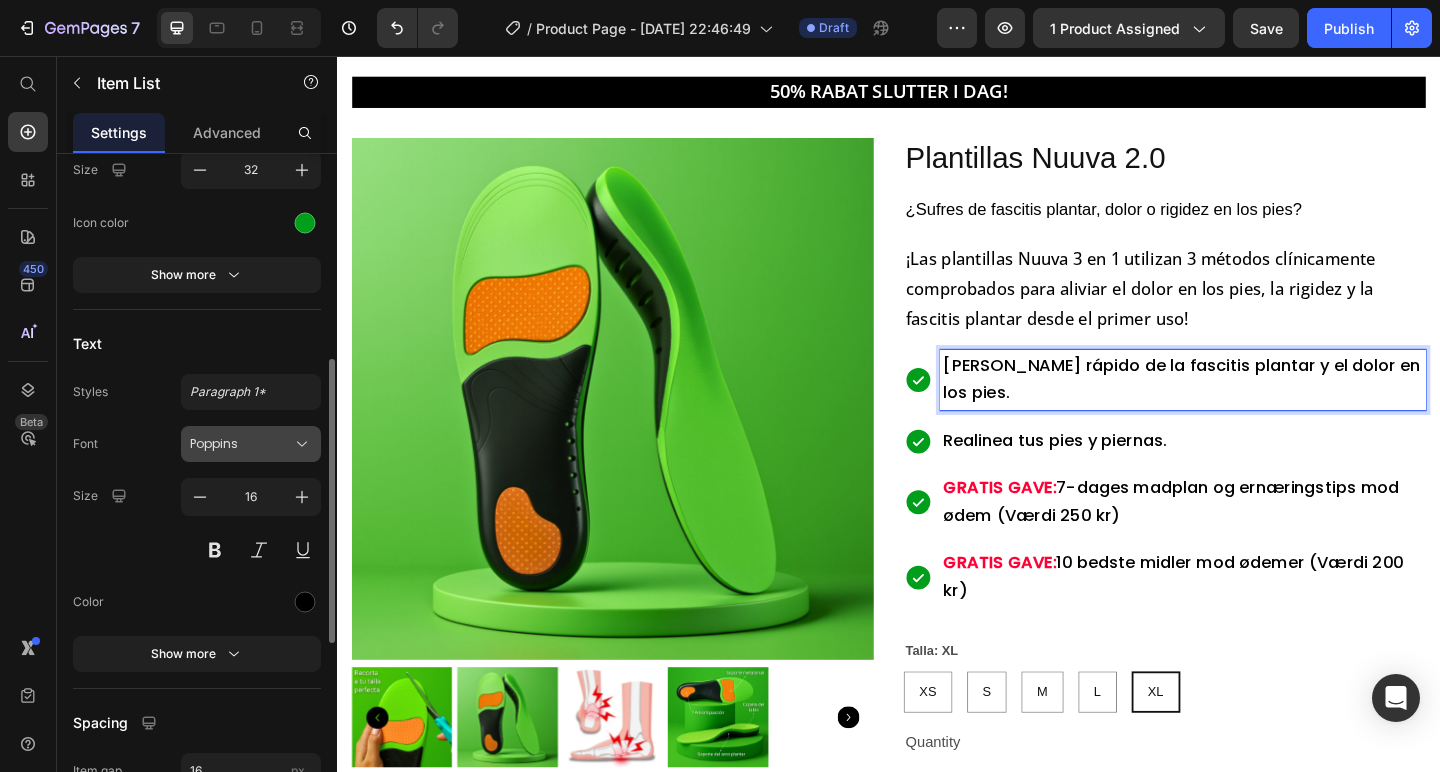 click on "Poppins" at bounding box center [241, 444] 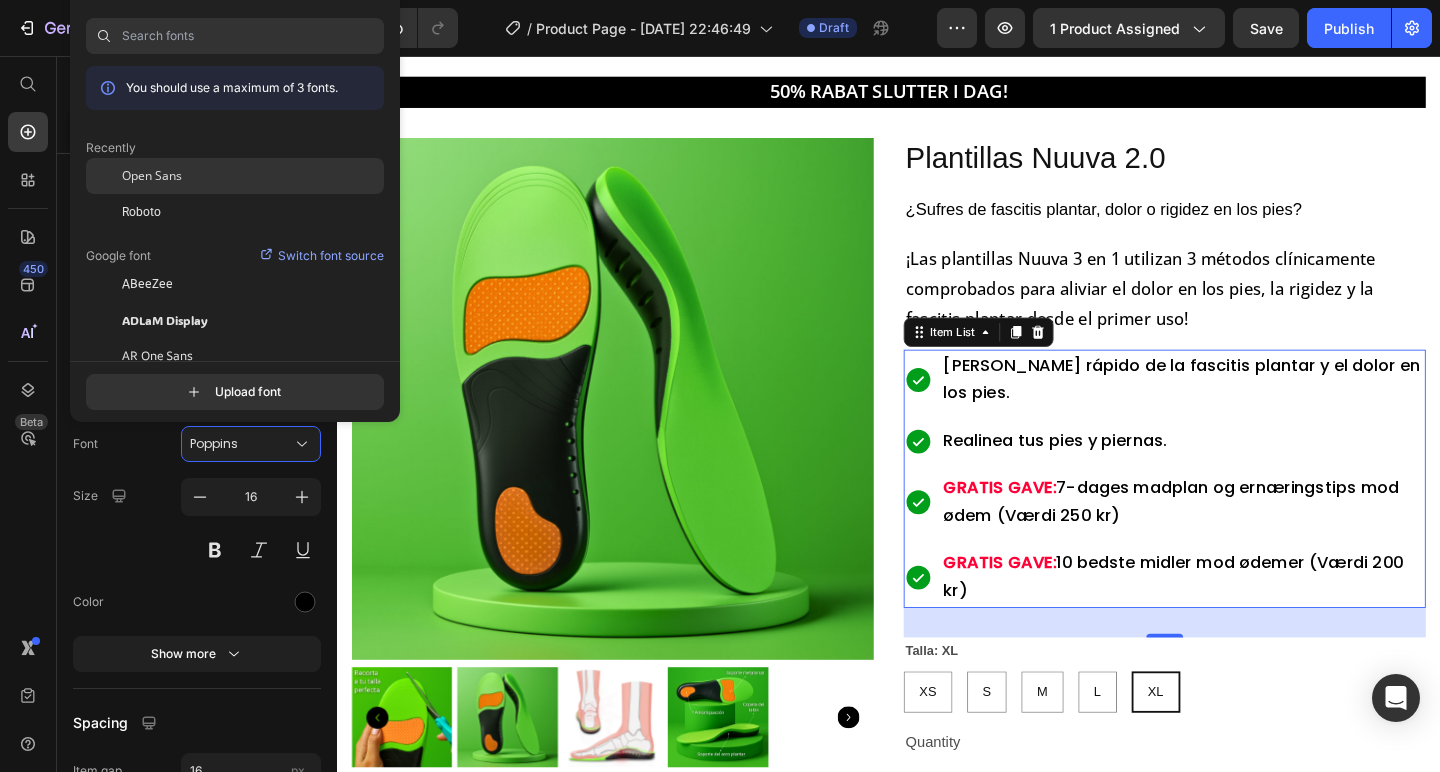 click on "Open Sans" 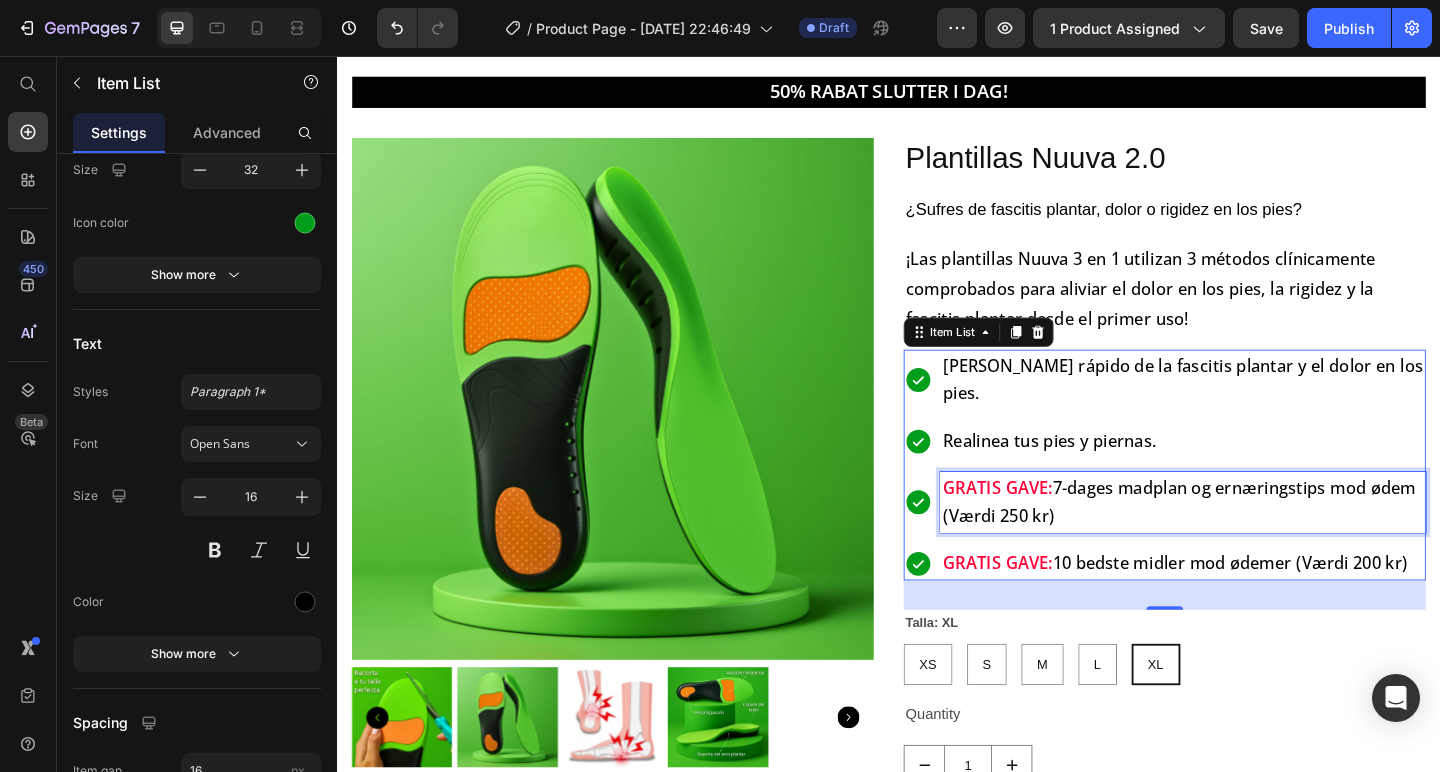 click on "7-dages madplan og ernæringstips mod ødem (Værdi 250 kr)" at bounding box center (1253, 540) 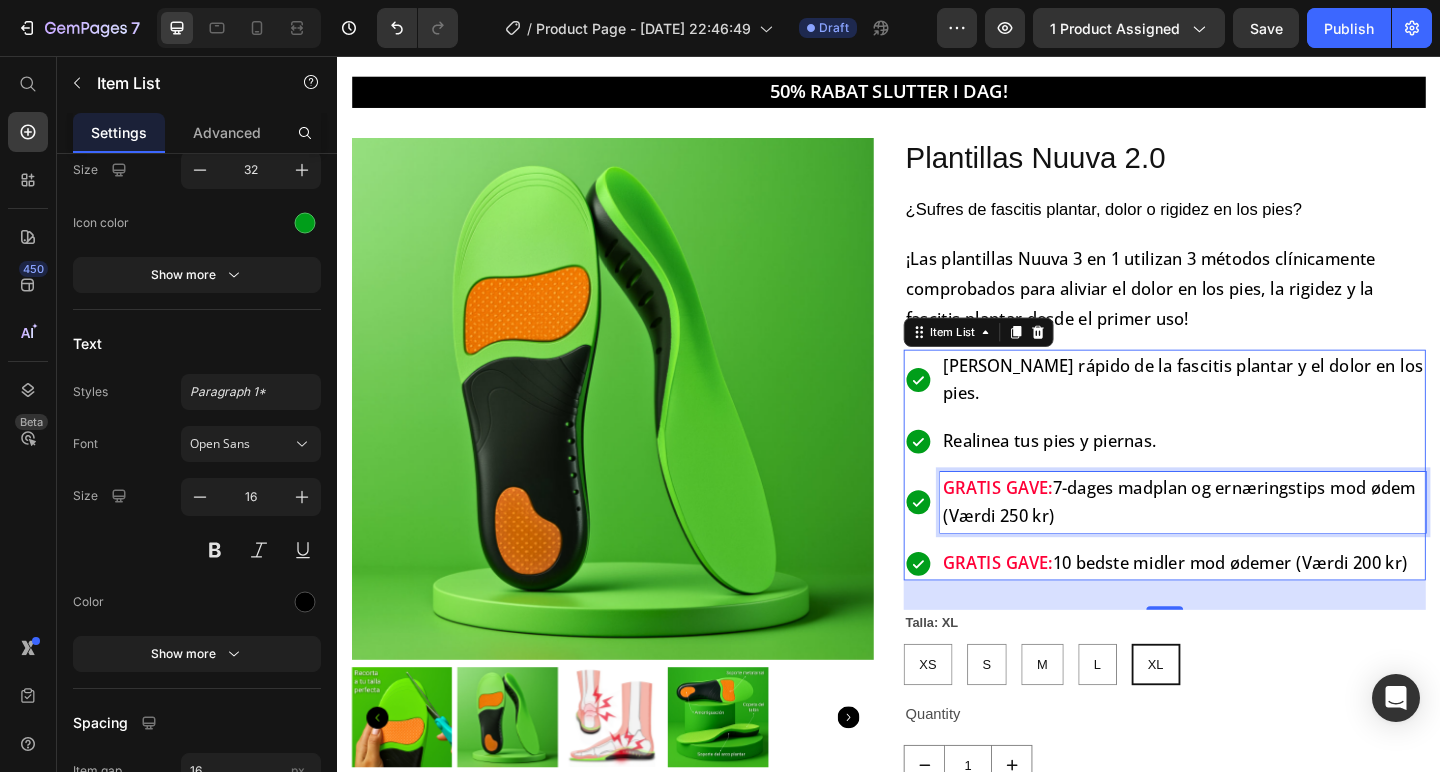 click on "7-dages madplan og ernæringstips mod ødem (Værdi 250 kr)" at bounding box center [1253, 540] 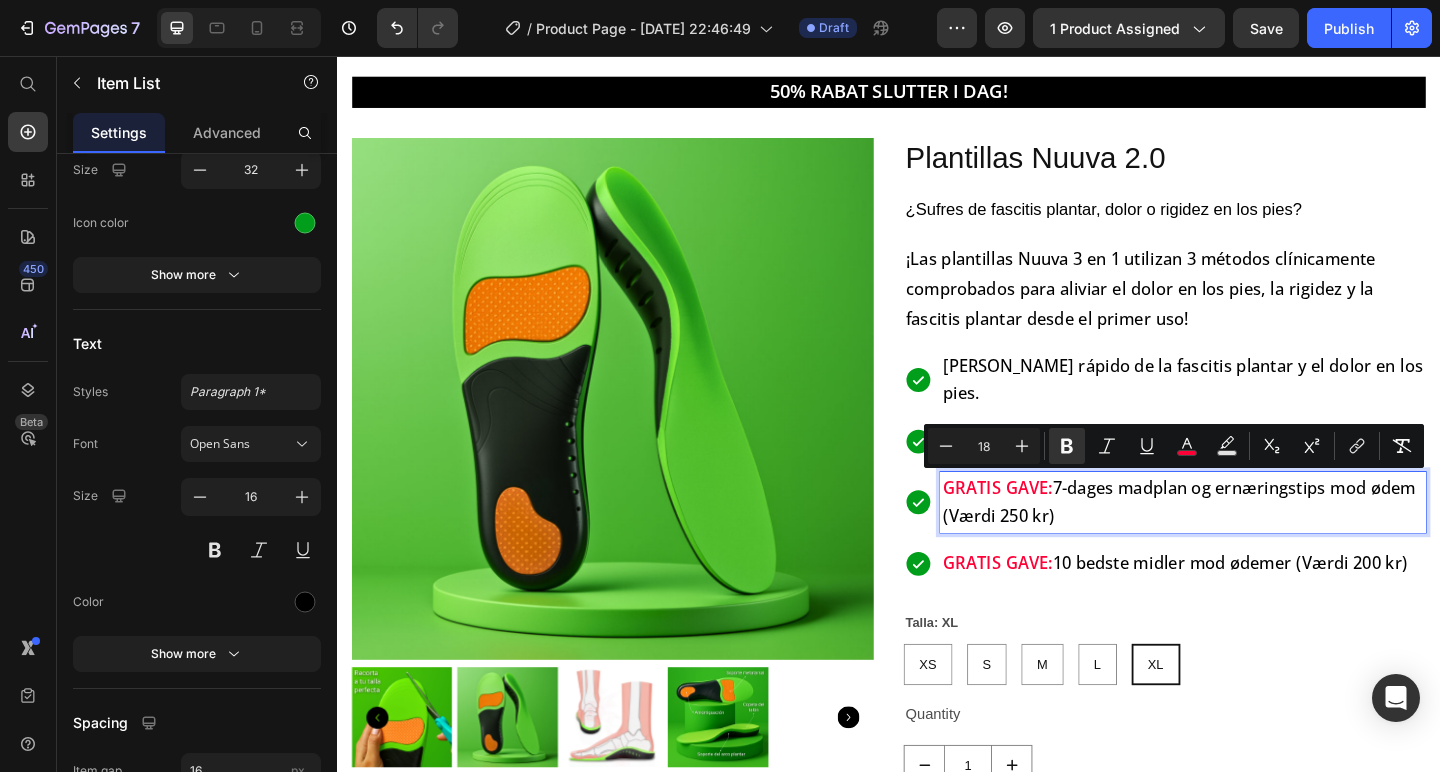 click on "7-dages madplan og ernæringstips mod ødem (Værdi 250 kr)" at bounding box center [1253, 540] 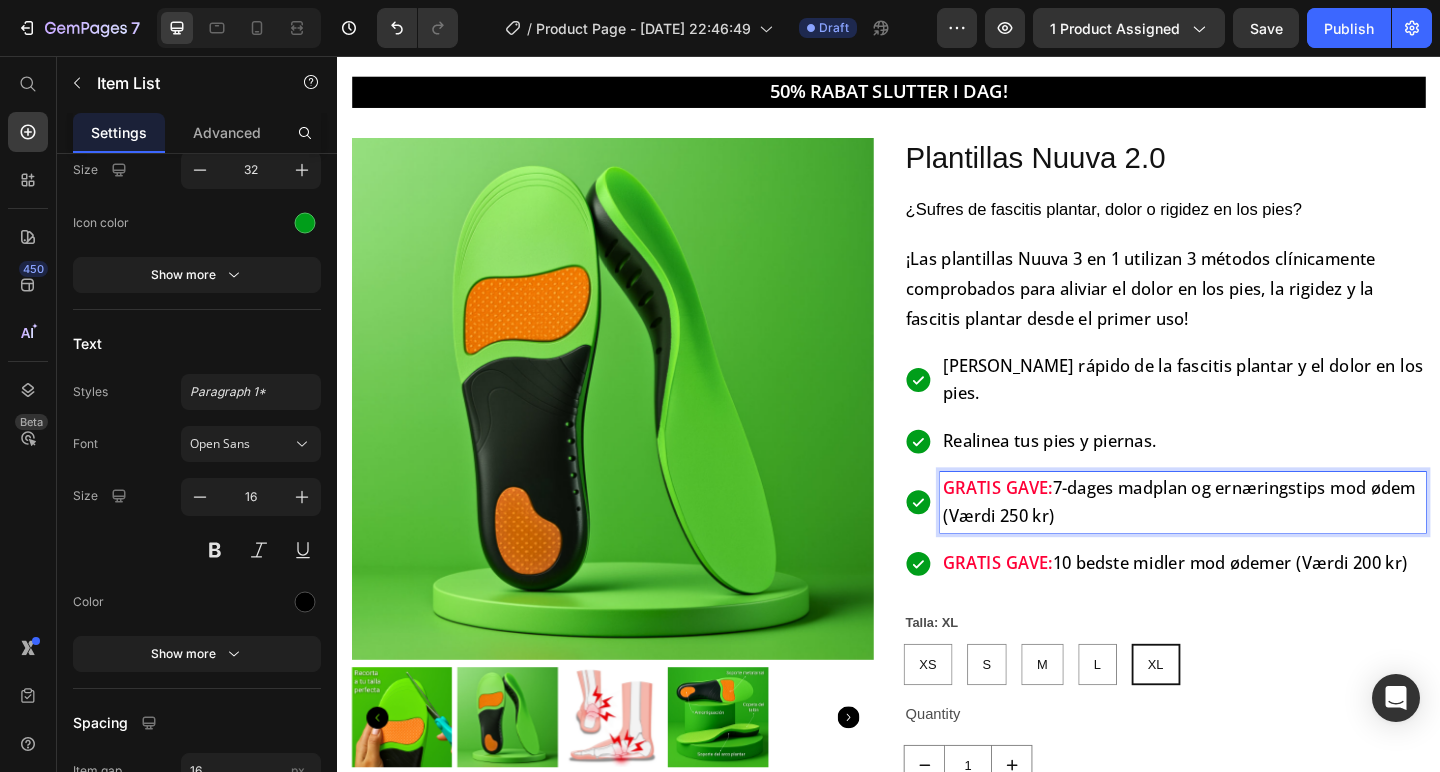 click on "7-dages madplan og ernæringstips mod ødem (Værdi 250 kr)" at bounding box center [1253, 540] 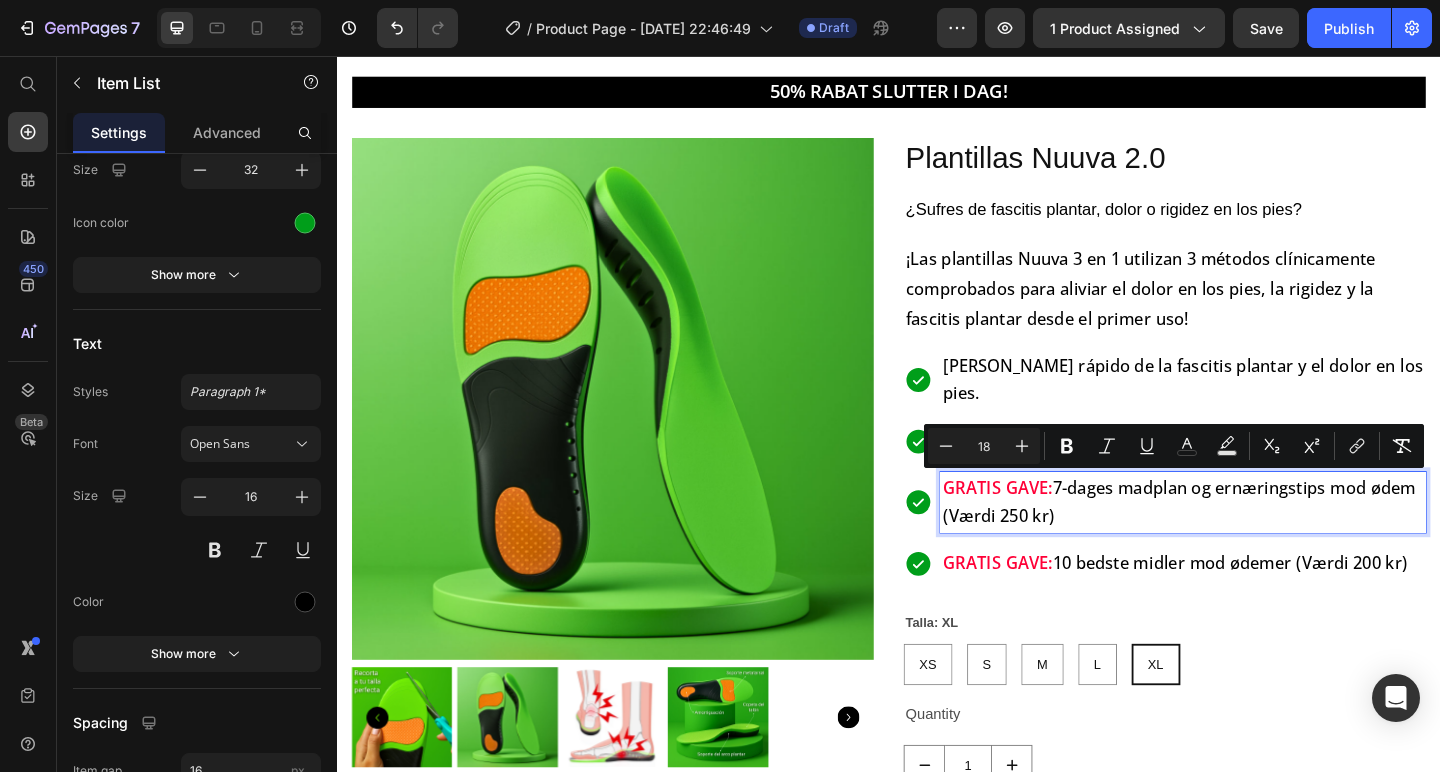 drag, startPoint x: 1162, startPoint y: 530, endPoint x: 1168, endPoint y: 581, distance: 51.351727 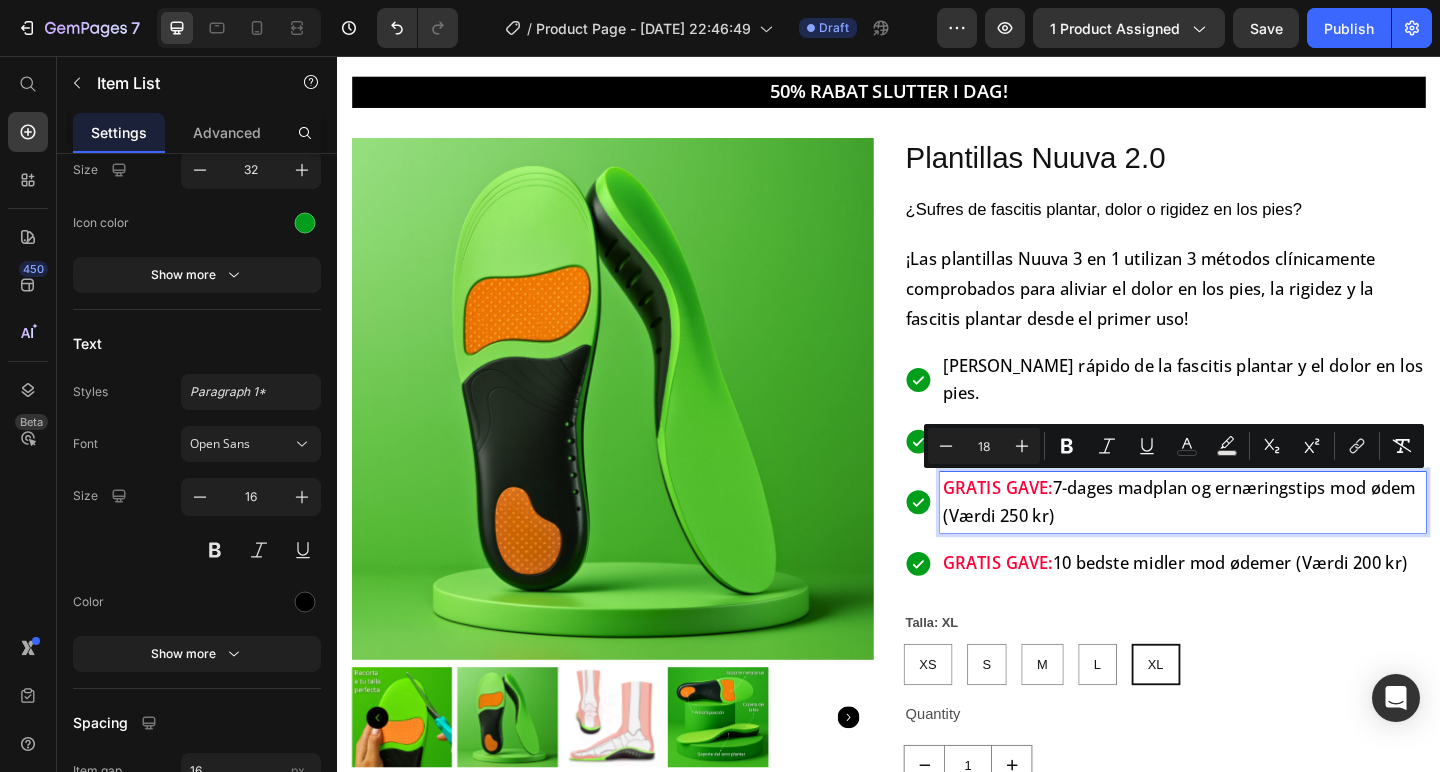 click on "[PERSON_NAME] rápido de la fascitis plantar y el dolor en los pies. Realinea tus pies y piernas. GRATIS GAVE:  7-[PERSON_NAME] madplan og ernæringstips mod [PERSON_NAME] (Værdi 250 kr) GRATIS GAVE:  10 bedste [PERSON_NAME] mod ødemer (Værdi 200 kr)" at bounding box center [1237, 500] 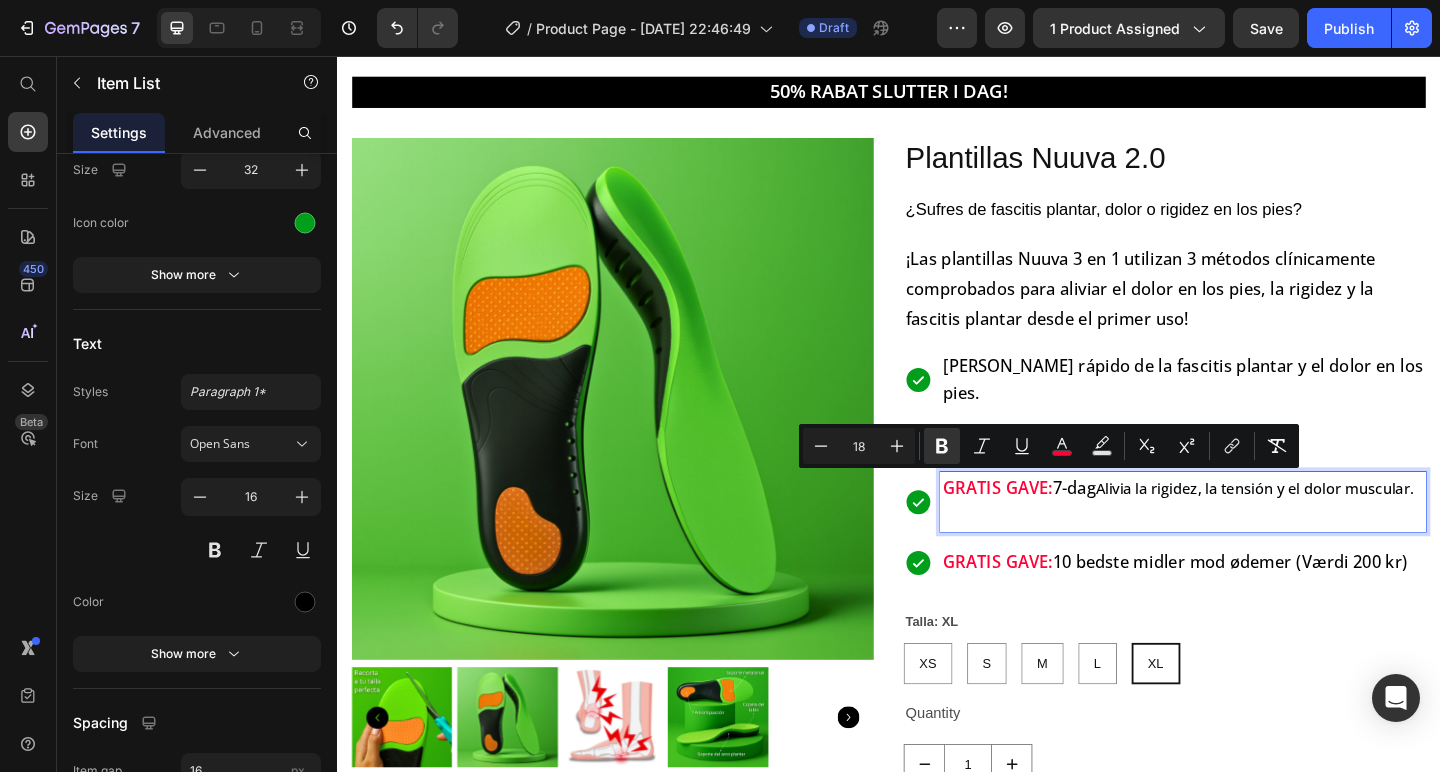 drag, startPoint x: 1172, startPoint y: 524, endPoint x: 997, endPoint y: 516, distance: 175.18275 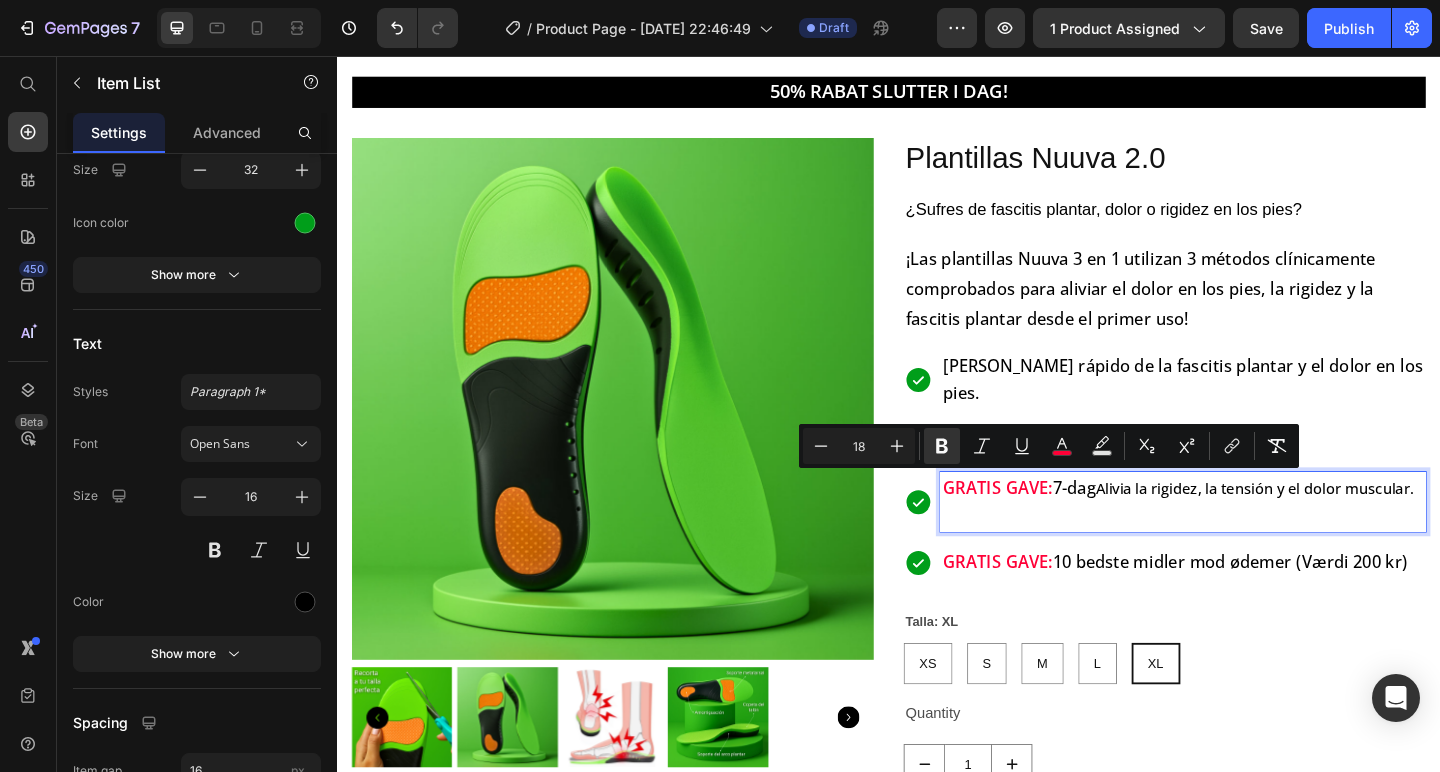 click on "GRATIS GAVE:  7-dag  Alivia la rigidez, la tensión y el dolor muscular." at bounding box center (1257, 526) 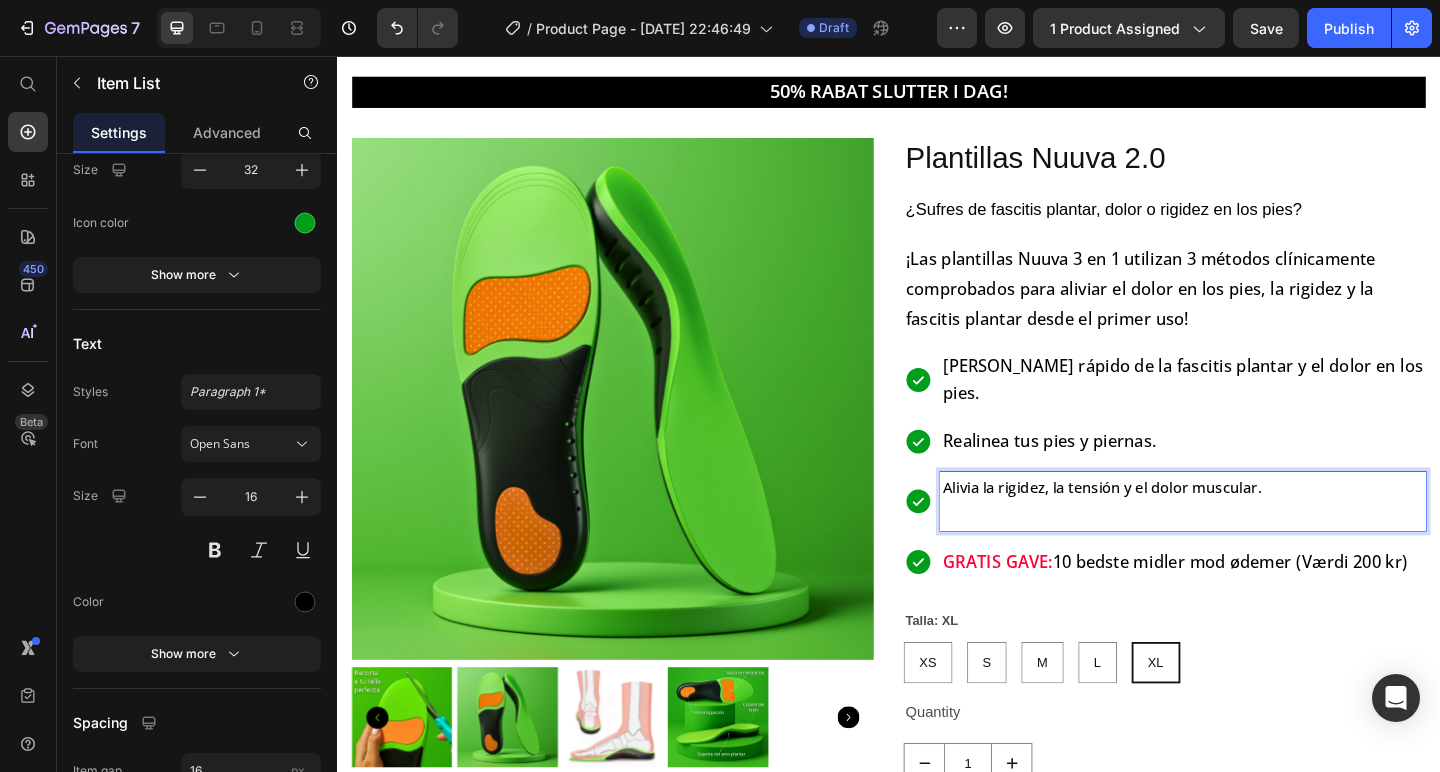 click on "Alivia la rigidez, la tensión y el dolor muscular." at bounding box center (1257, 525) 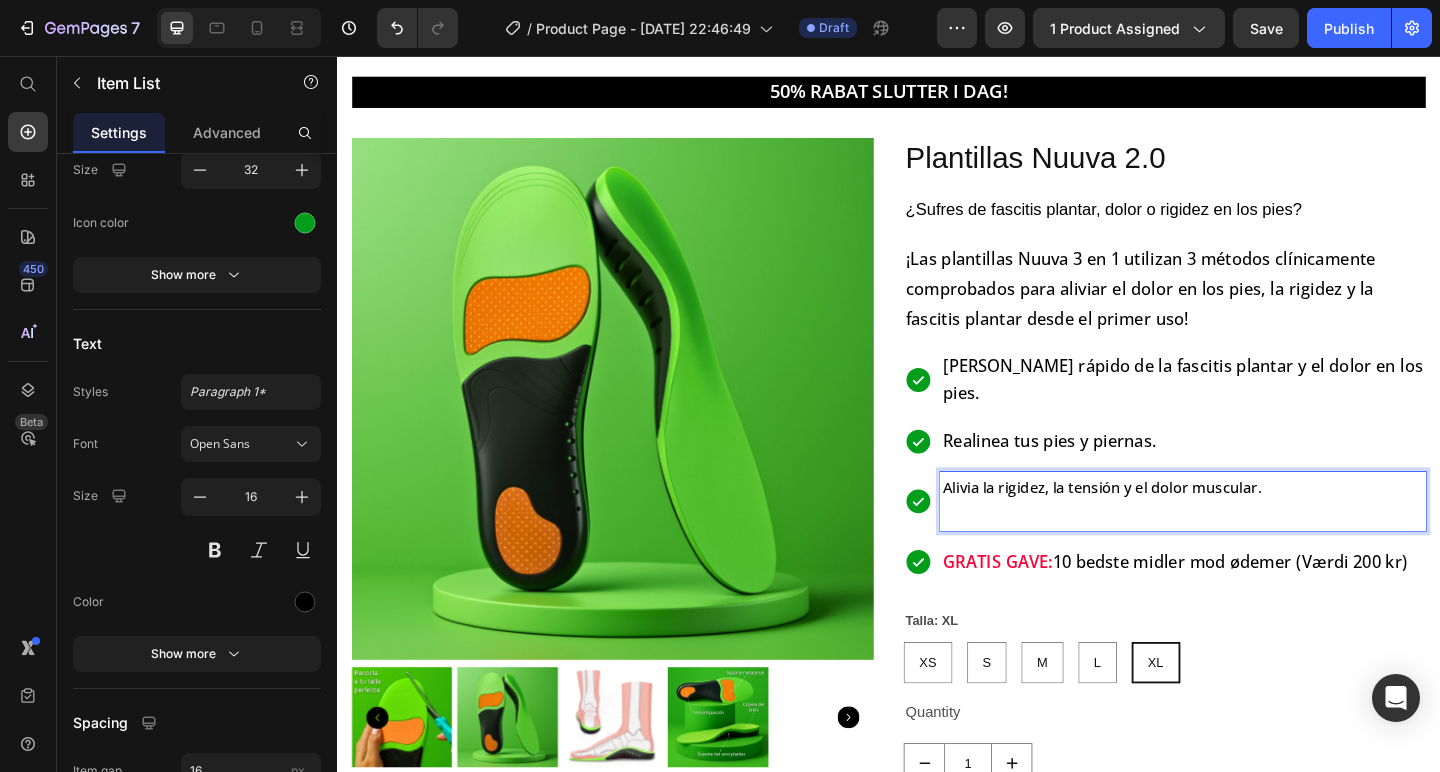 click at bounding box center [1257, 554] 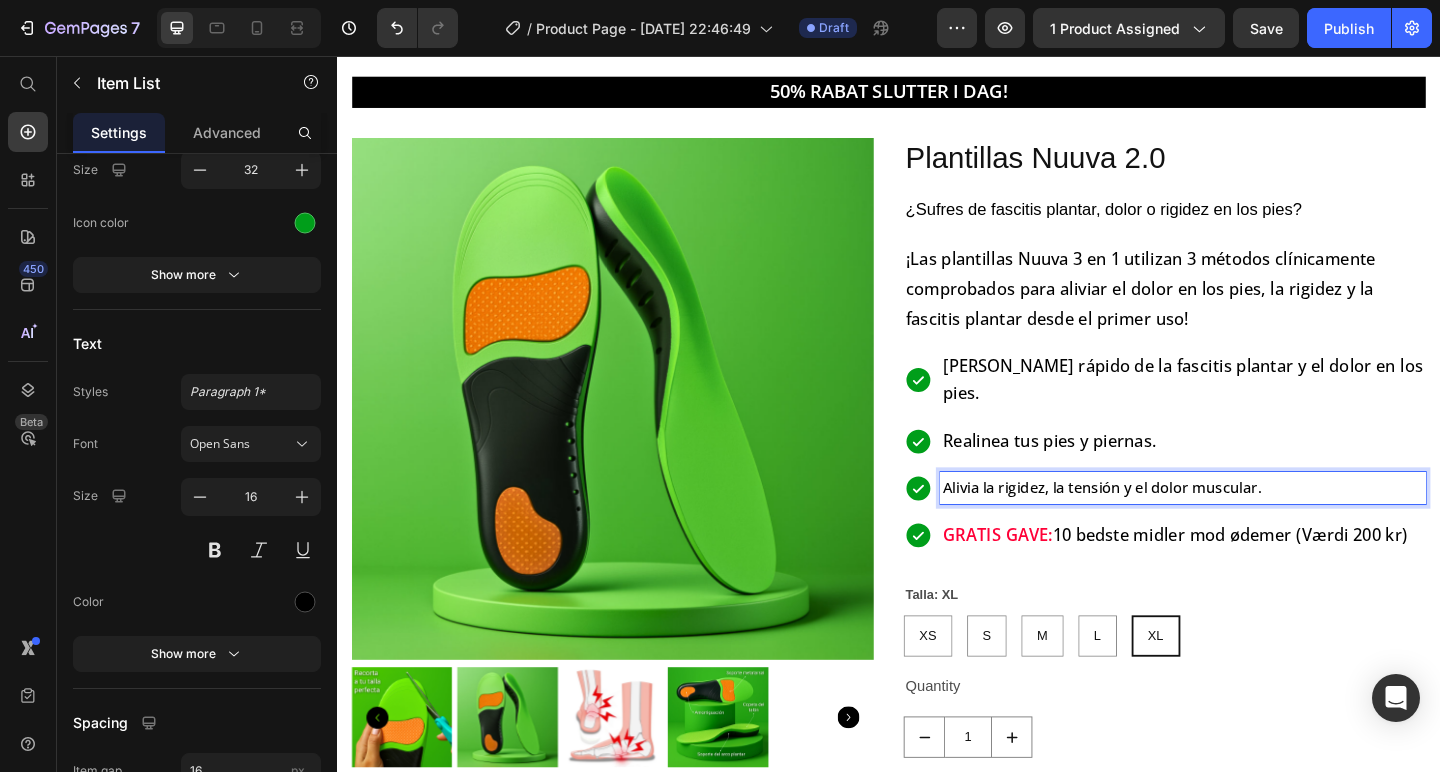 click on "Alivia la rigidez, la tensión y el dolor muscular." at bounding box center (1257, 525) 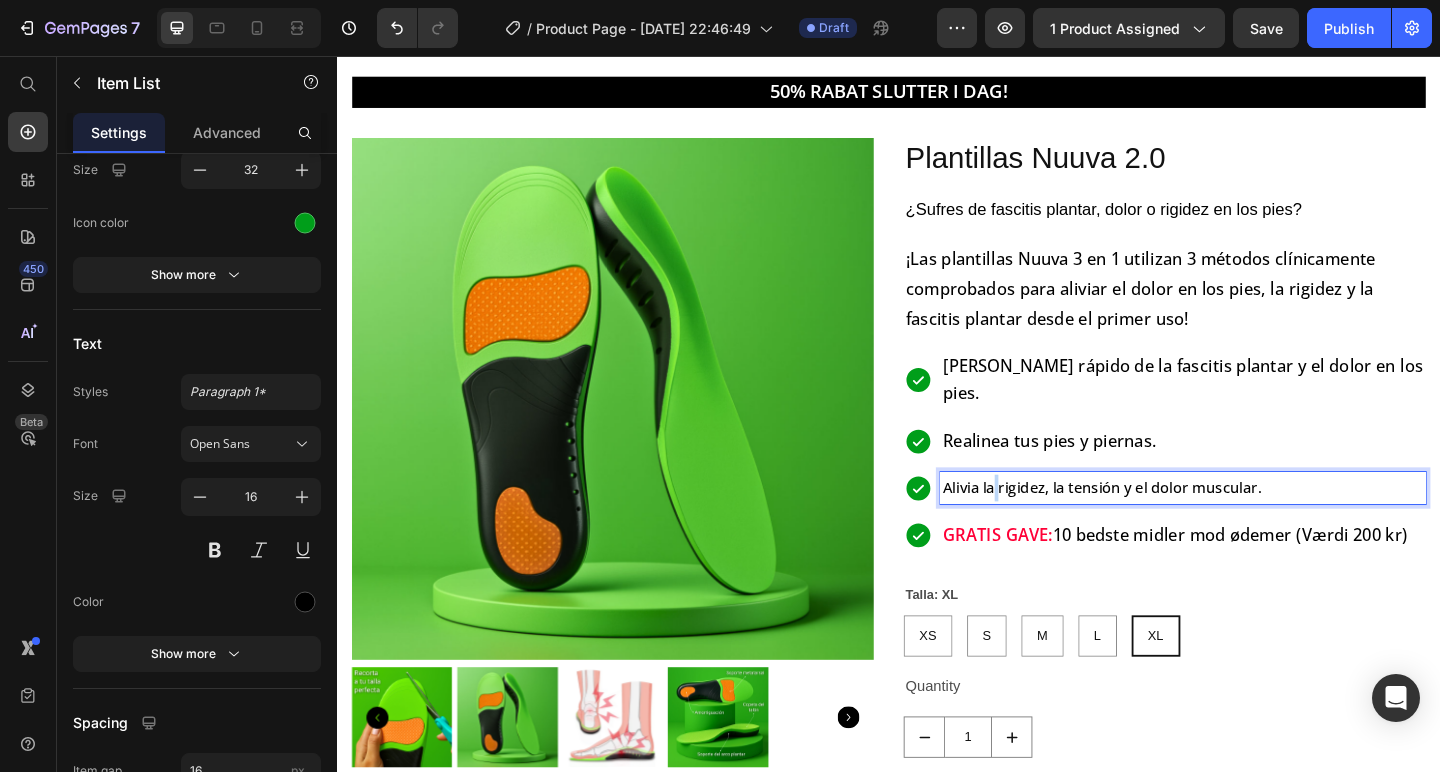 click on "Alivia la rigidez, la tensión y el dolor muscular." at bounding box center (1257, 525) 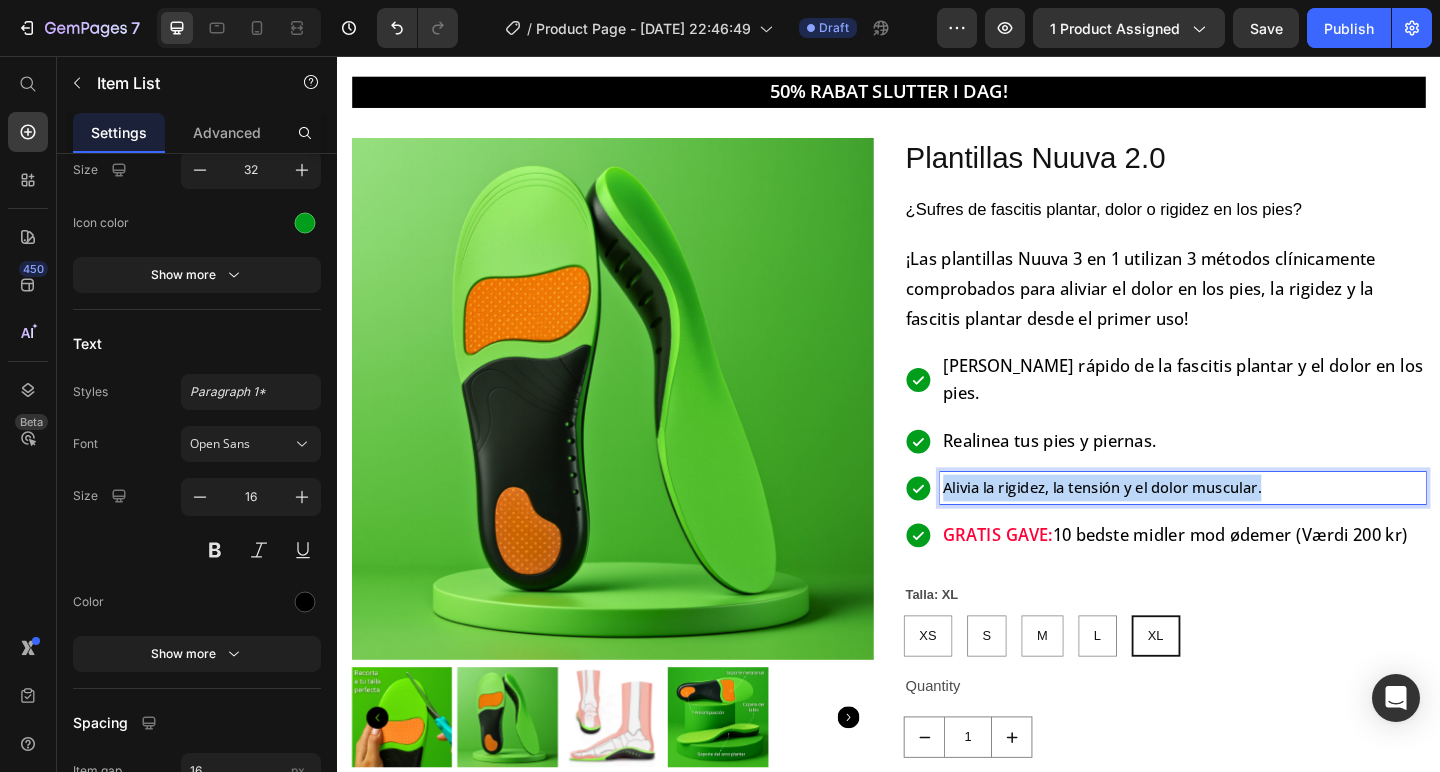 click on "Alivia la rigidez, la tensión y el dolor muscular." at bounding box center (1257, 525) 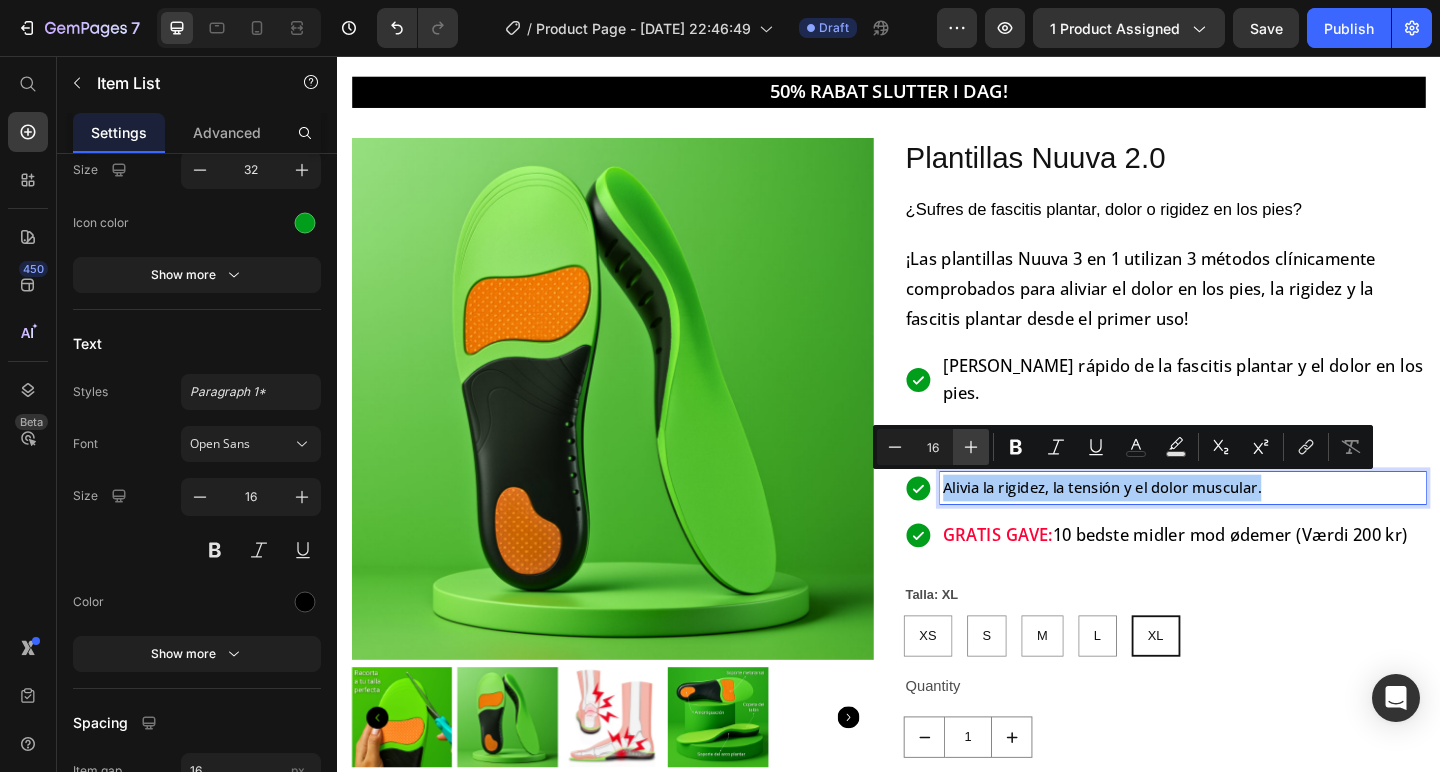 click 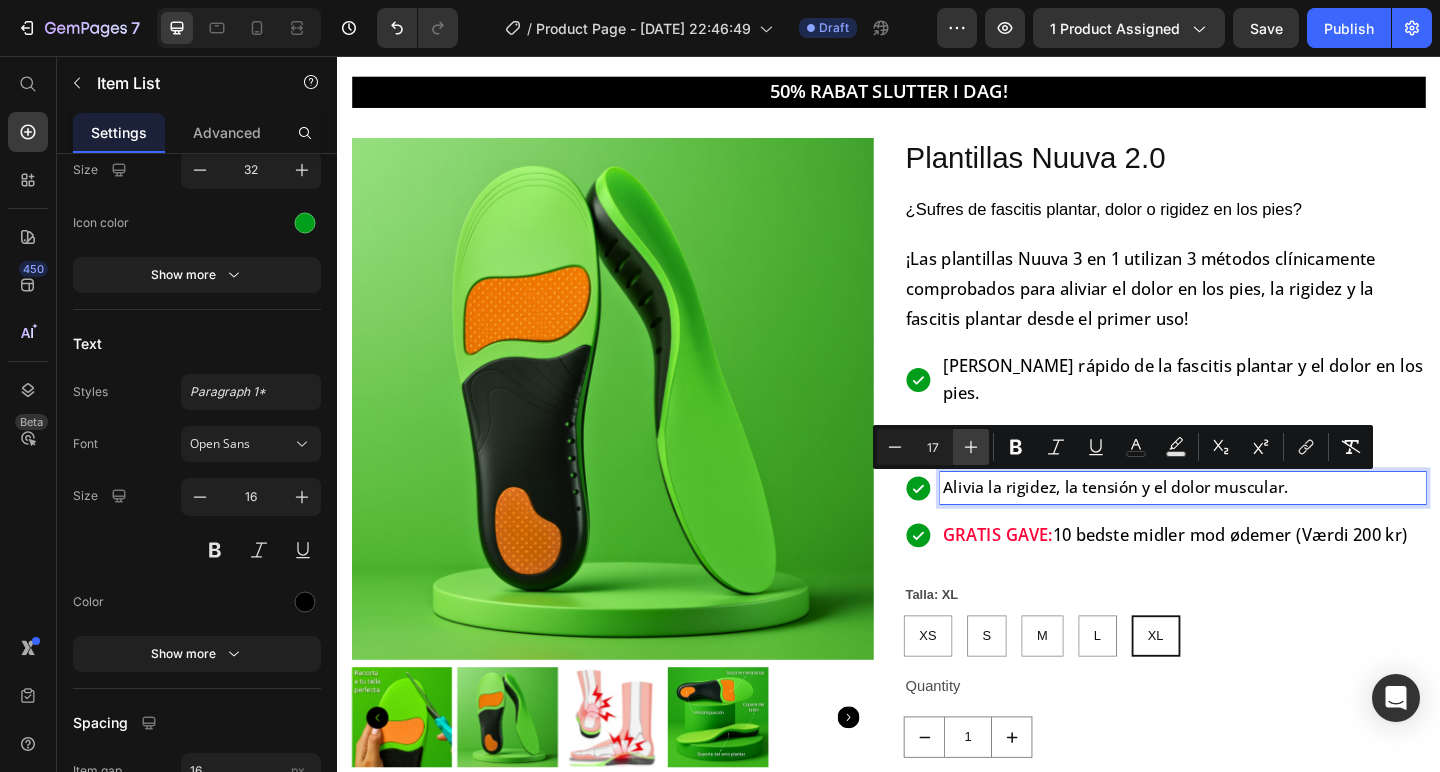 click 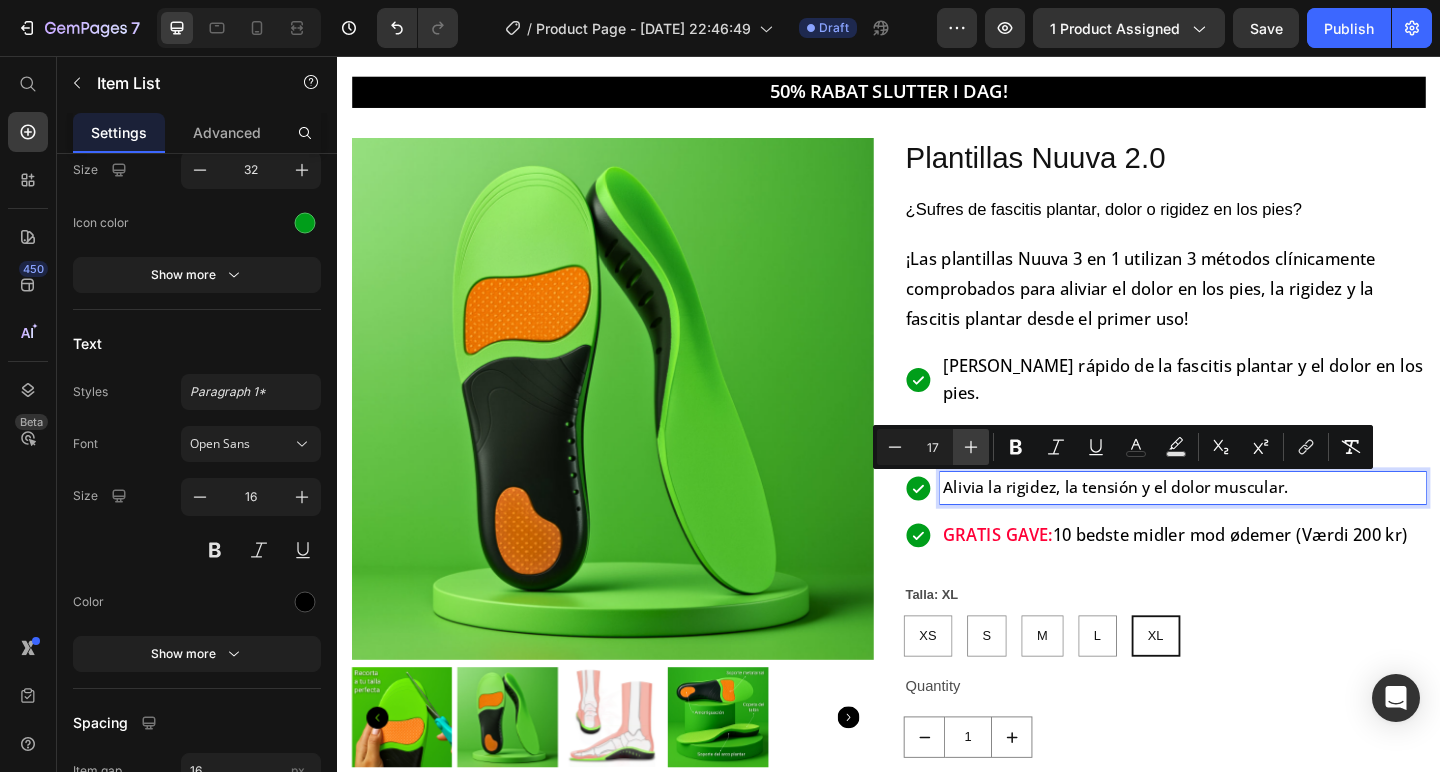 type on "18" 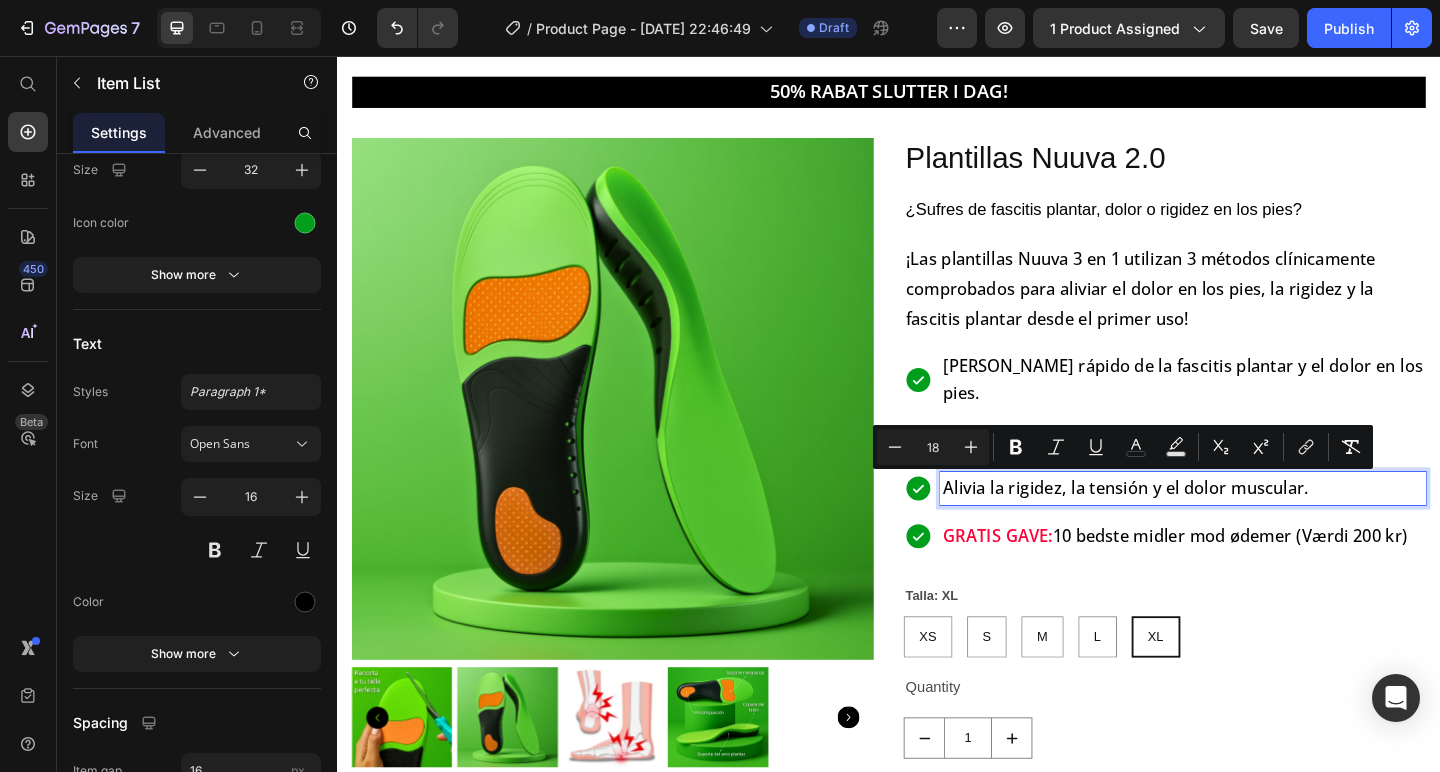 click on "Alivia la rigidez, la tensión y el dolor muscular." at bounding box center (1195, 525) 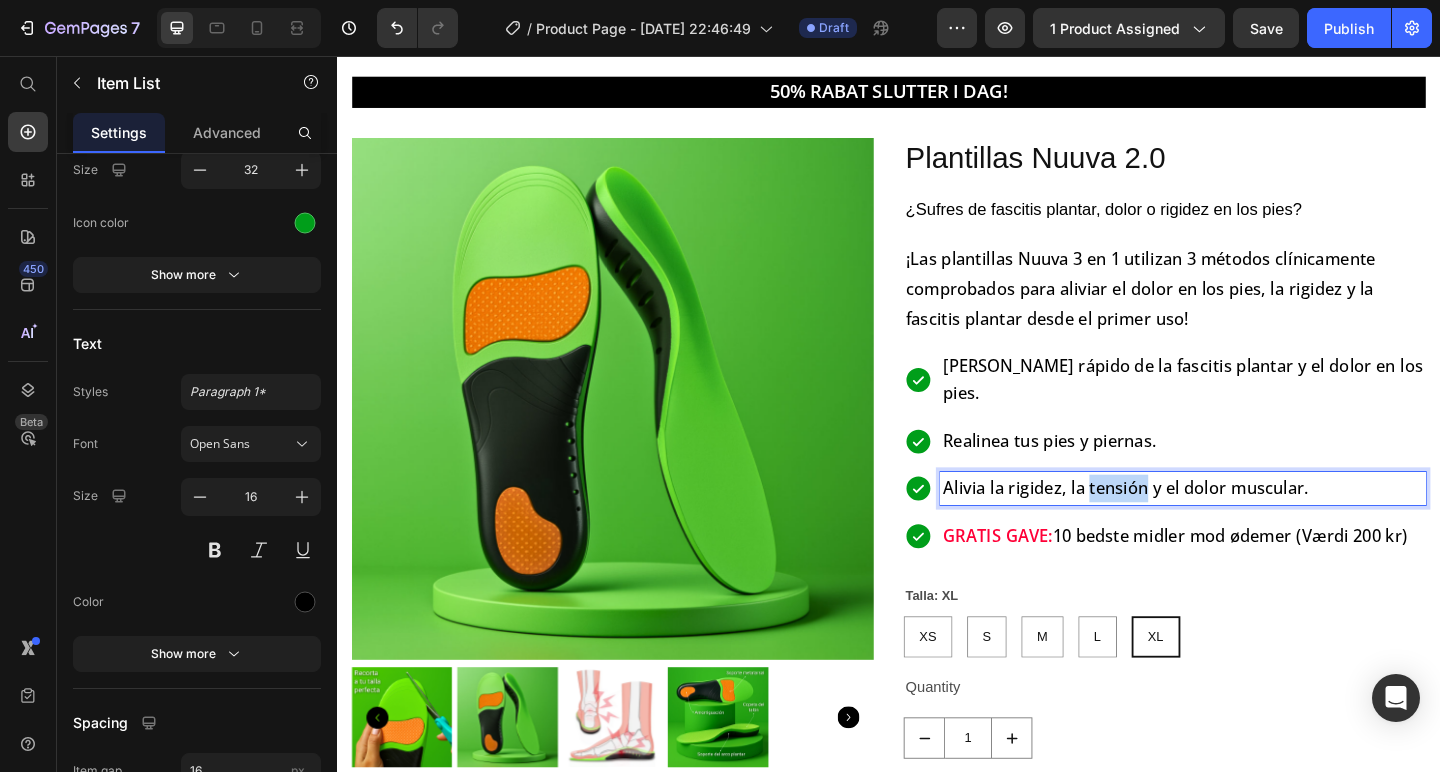 click on "Alivia la rigidez, la tensión y el dolor muscular." at bounding box center (1195, 525) 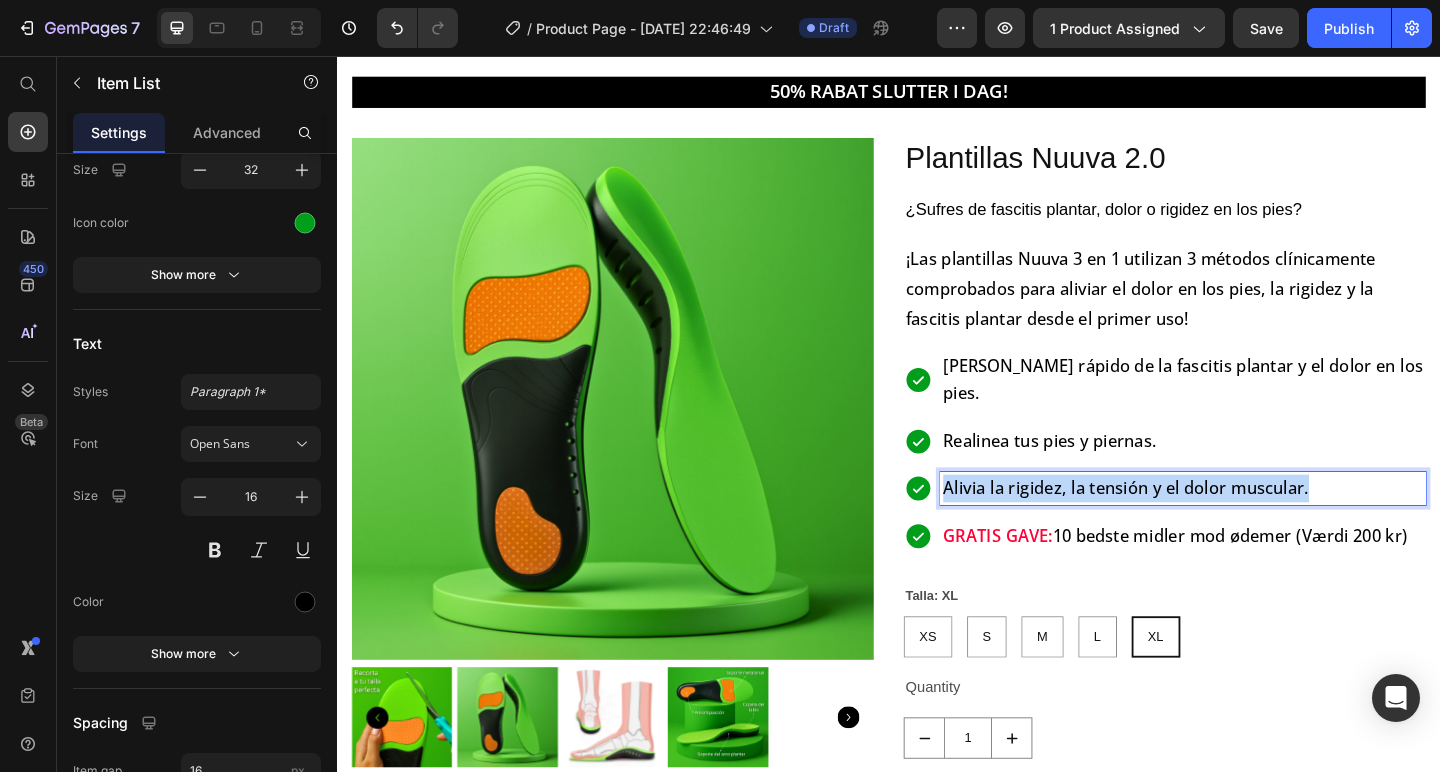 click on "Alivia la rigidez, la tensión y el dolor muscular." at bounding box center (1195, 525) 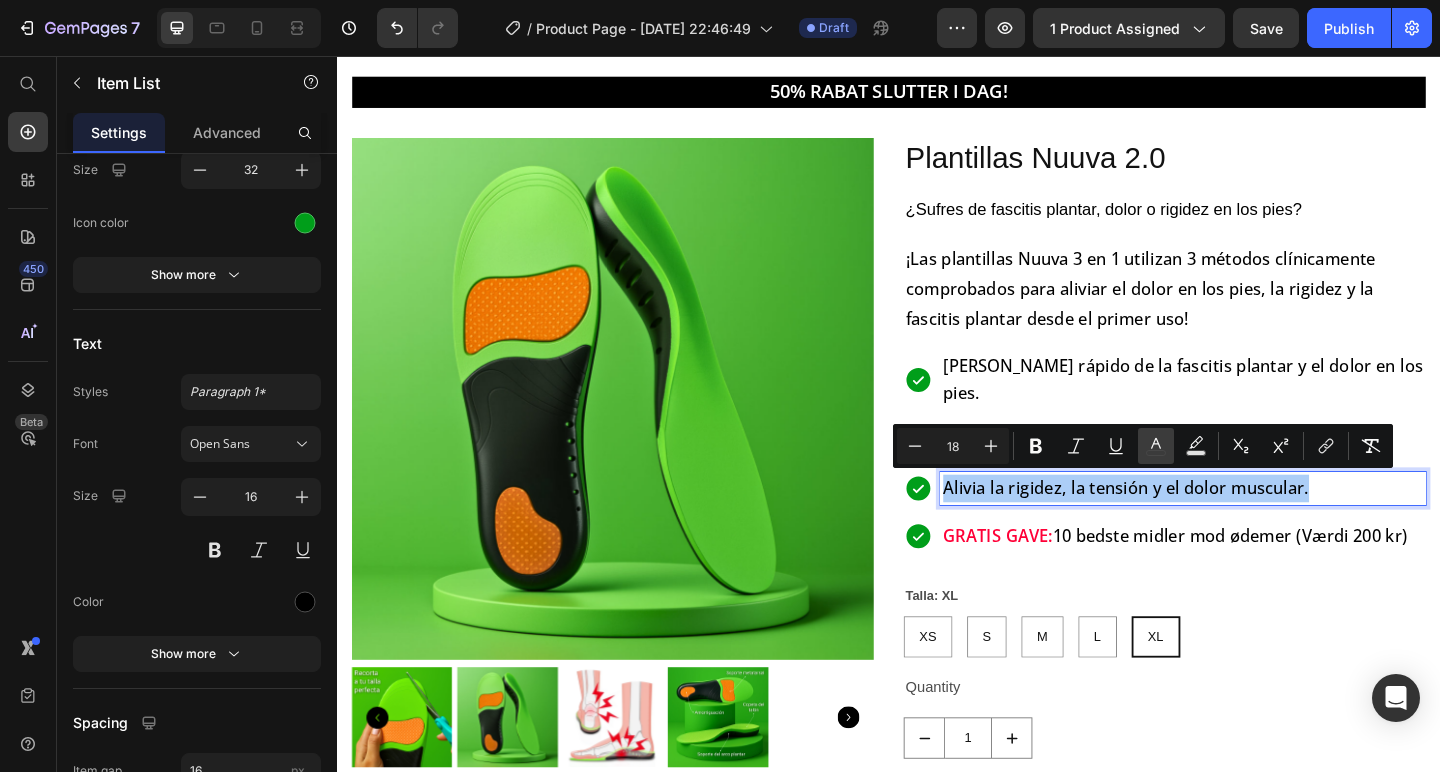 click 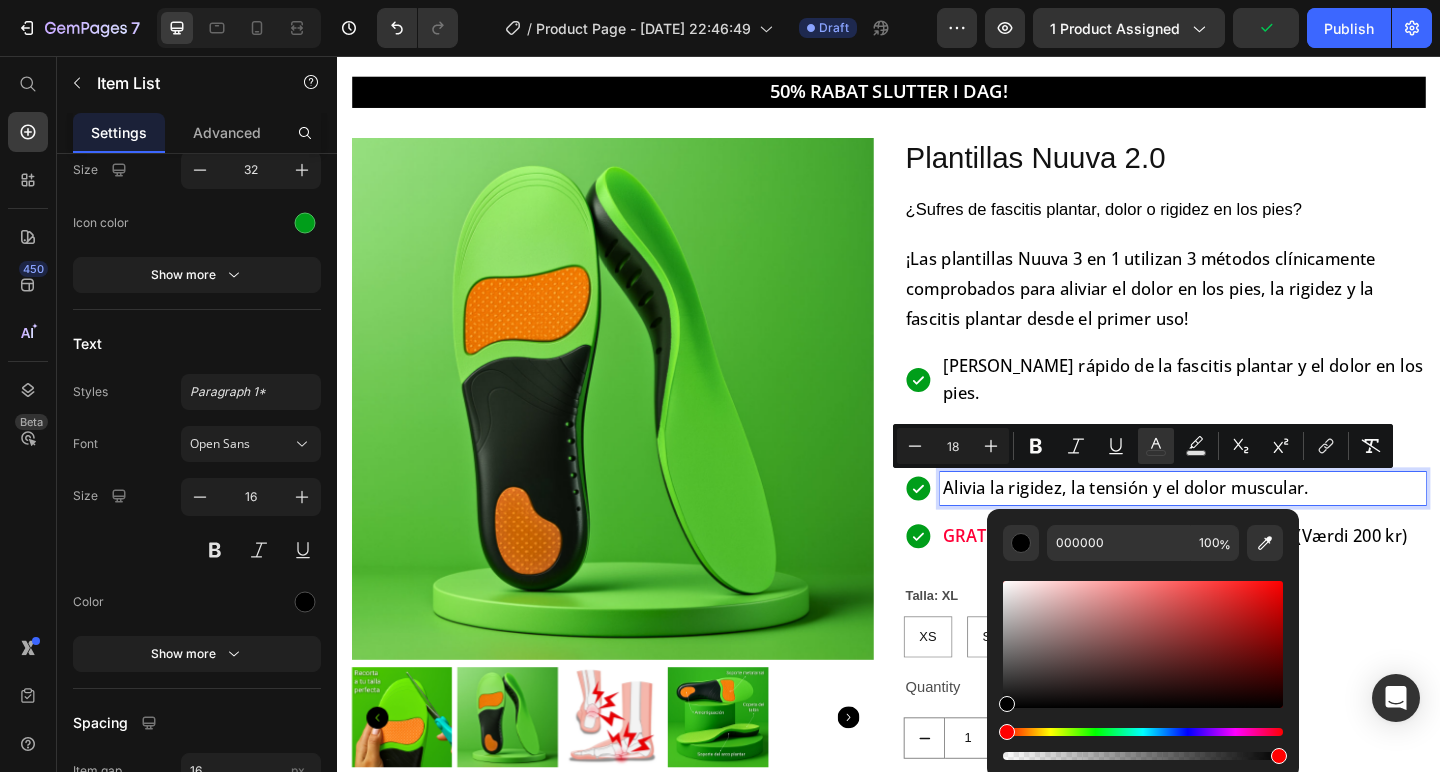click on "[PERSON_NAME] rápido de la fascitis plantar y el dolor en los pies." at bounding box center [1257, 408] 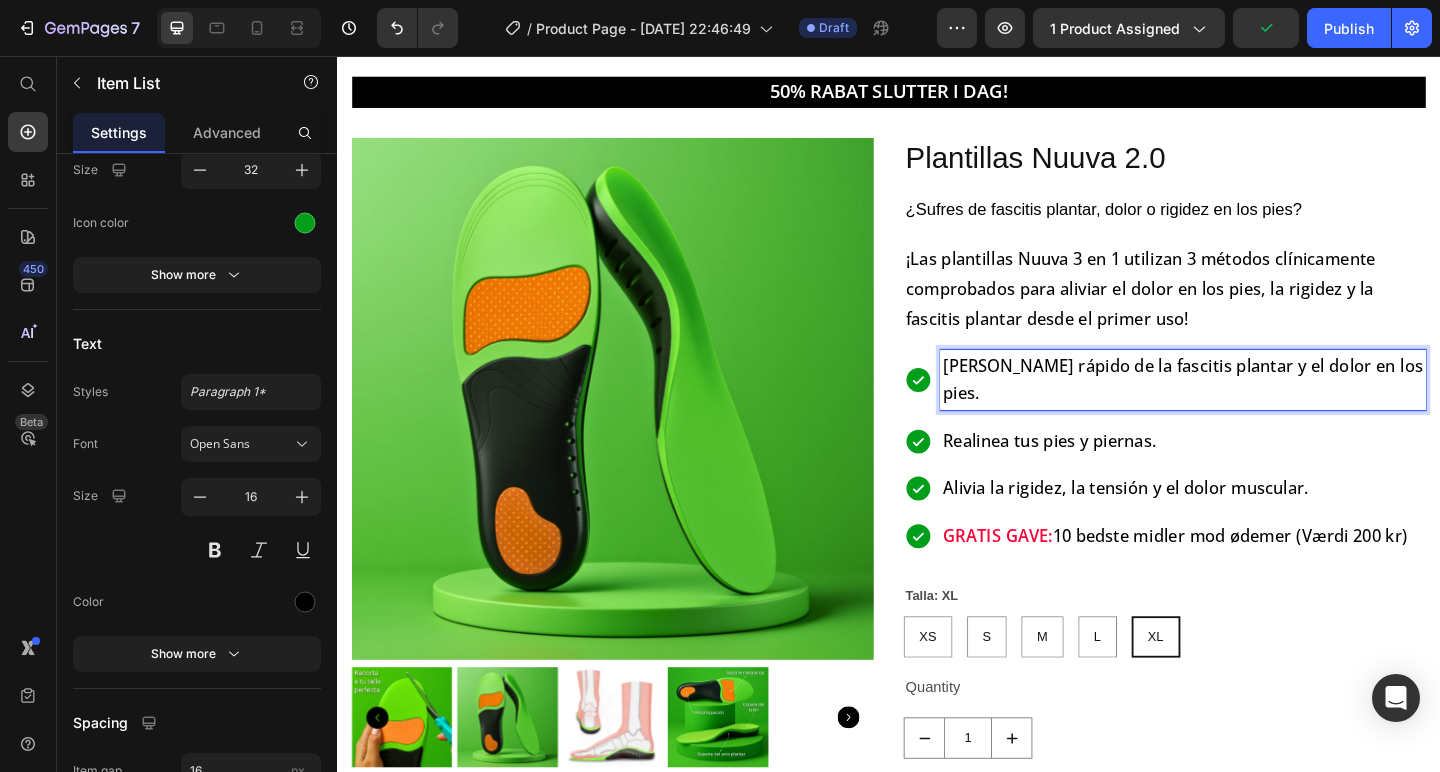 click on "10 bedste midler mod ødemer (Værdi 200 kr)" at bounding box center [1308, 577] 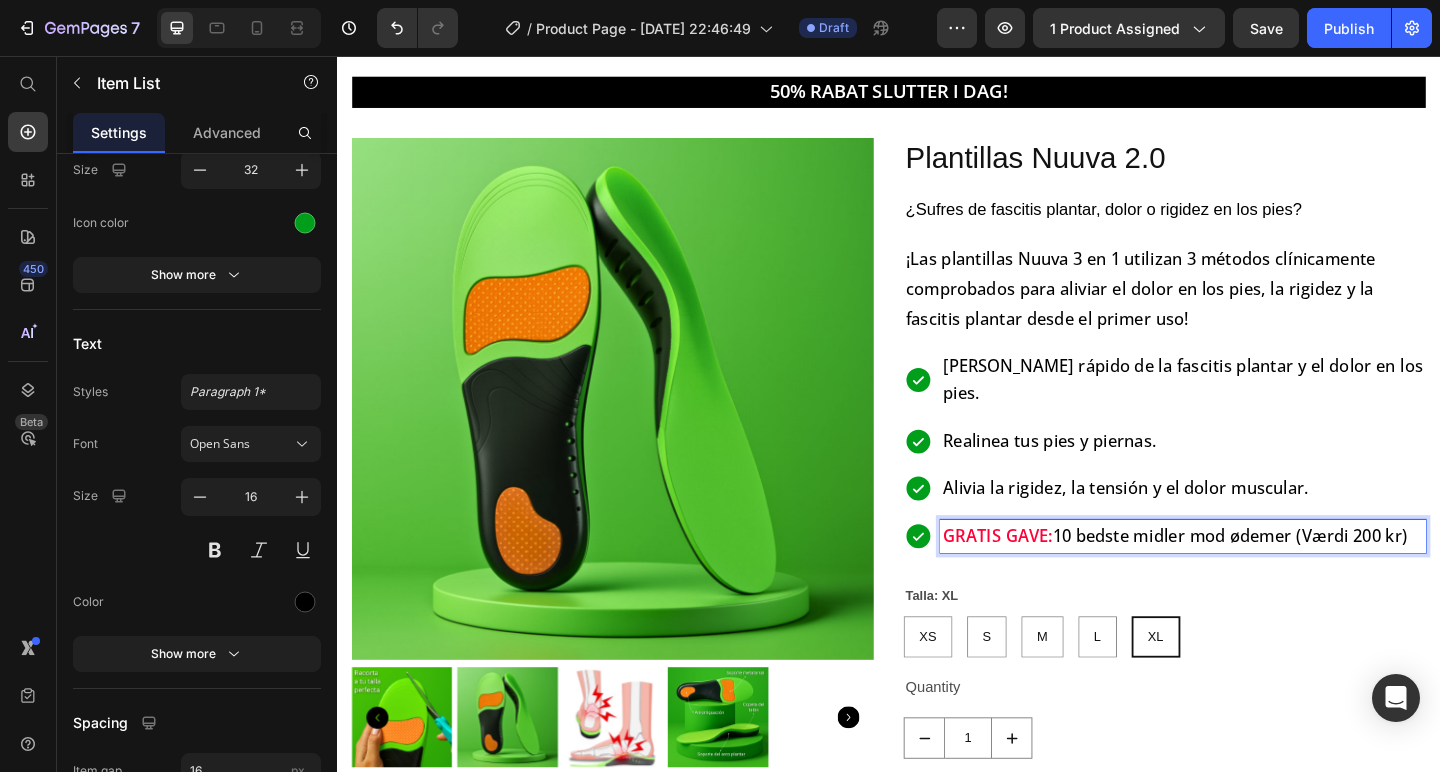 click on "10 bedste midler mod ødemer (Værdi 200 kr)" at bounding box center [1308, 577] 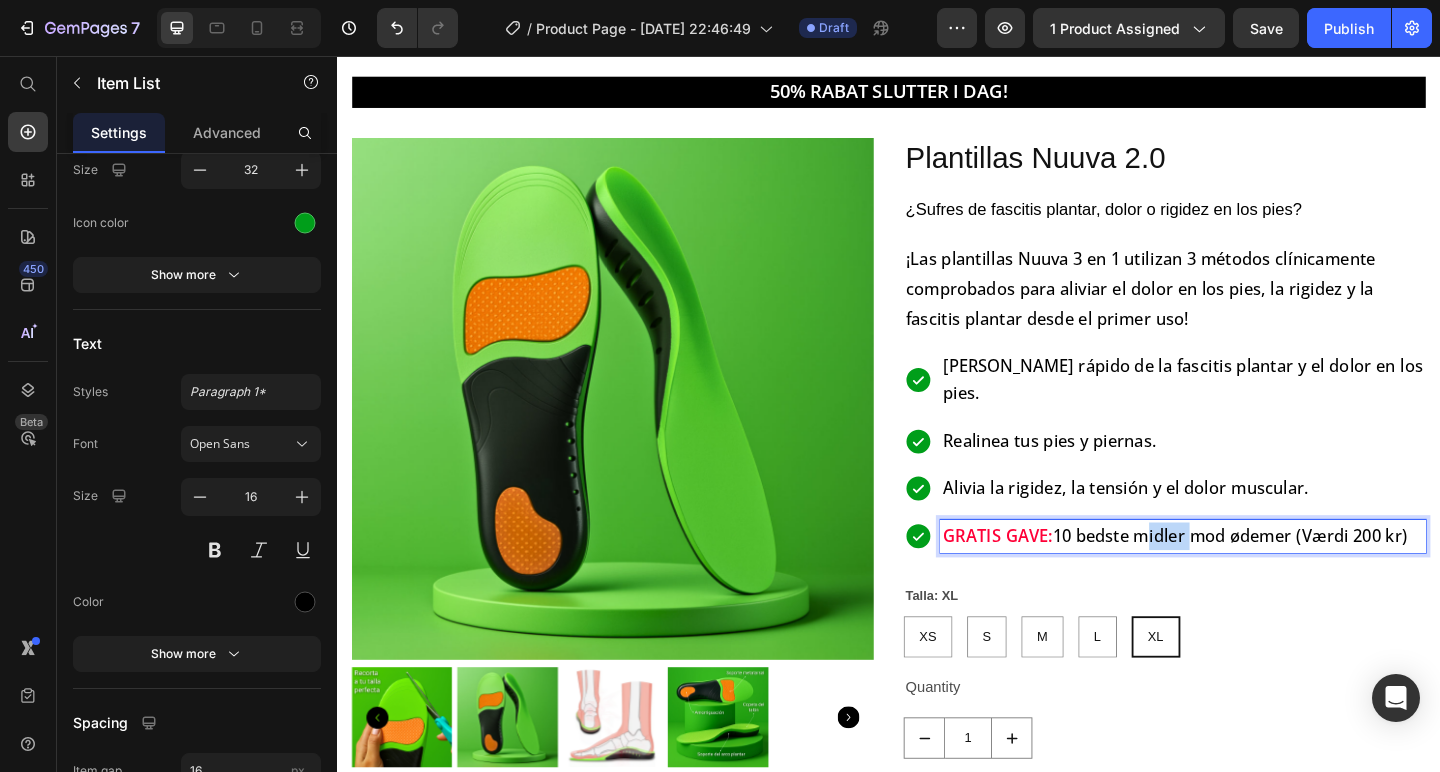 click on "10 bedste midler mod ødemer (Værdi 200 kr)" at bounding box center (1308, 577) 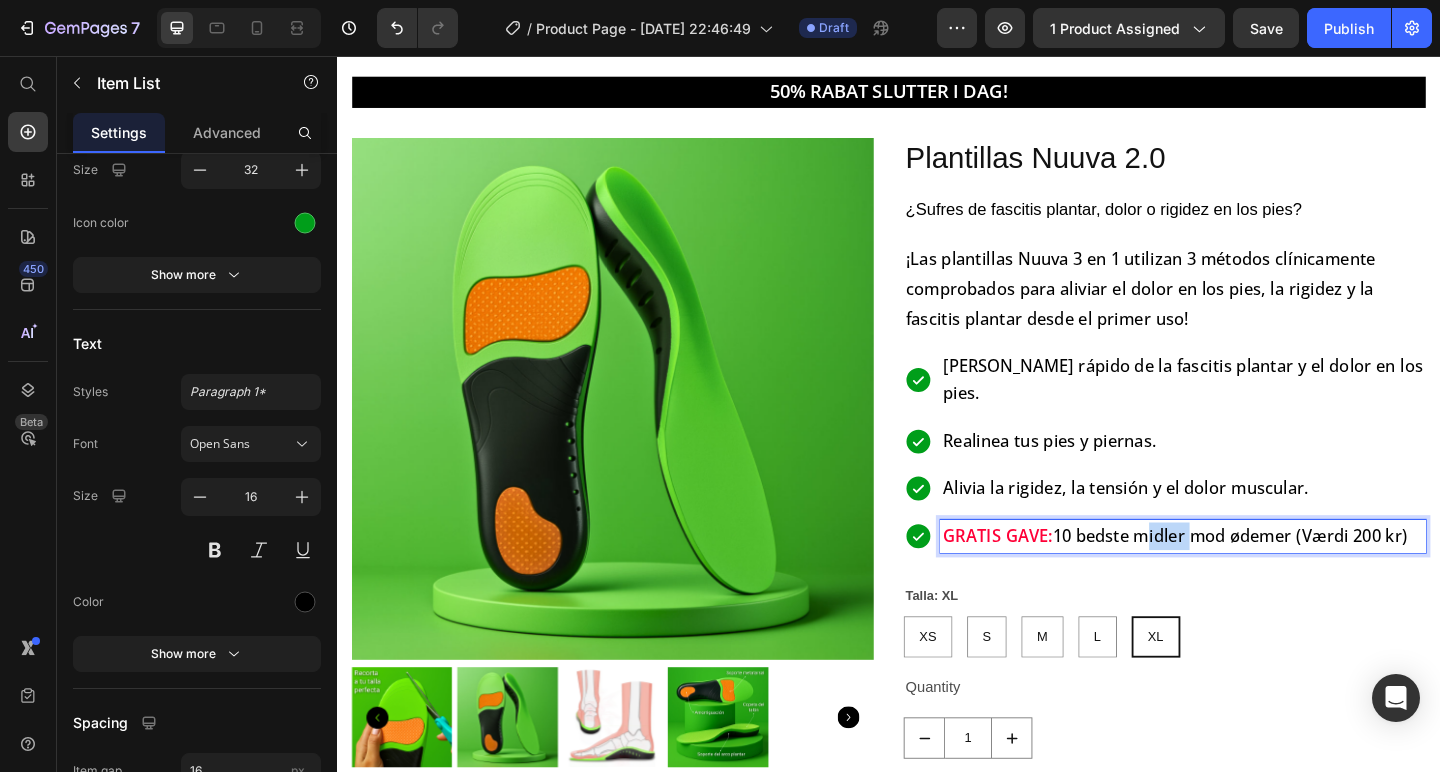 click on "10 bedste midler mod ødemer (Værdi 200 kr)" at bounding box center [1308, 577] 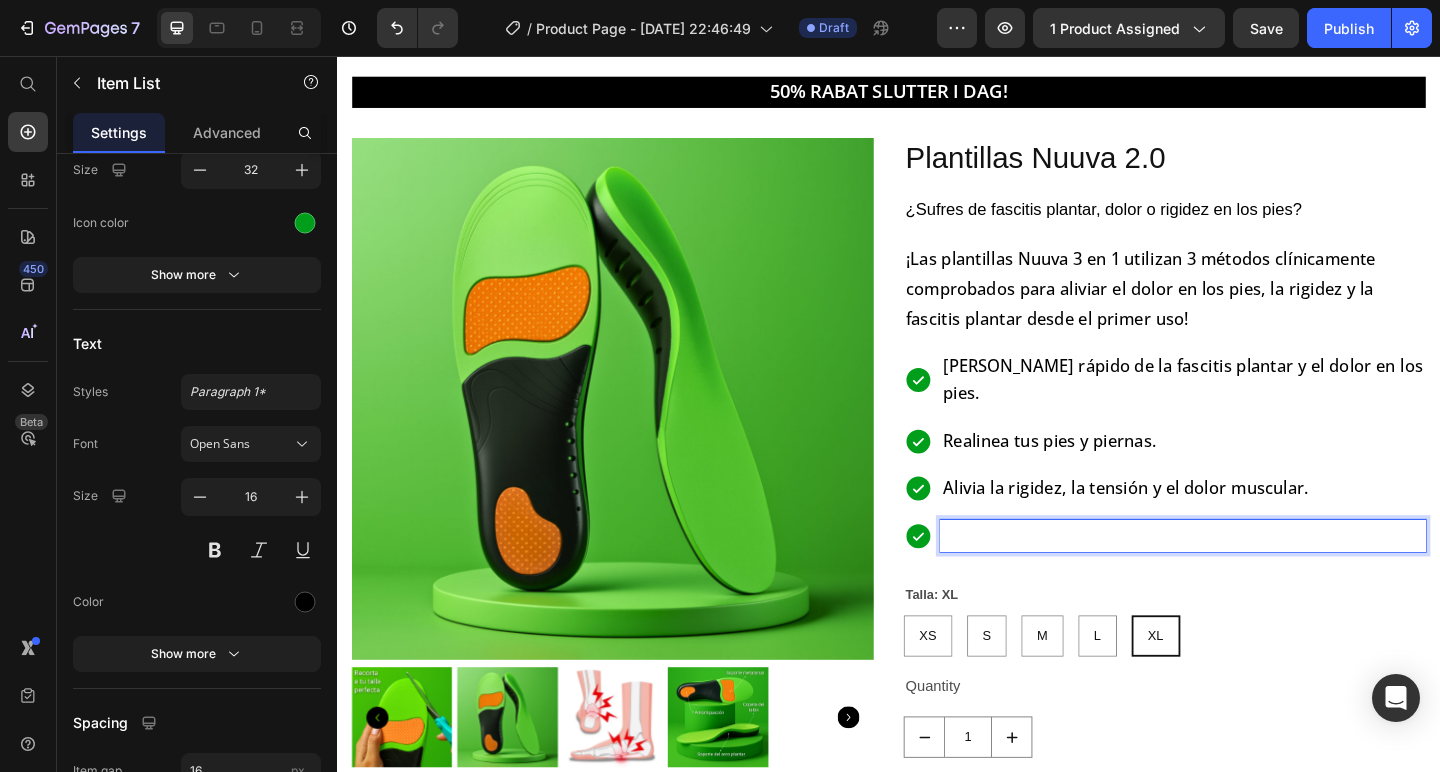 scroll, scrollTop: 38, scrollLeft: 0, axis: vertical 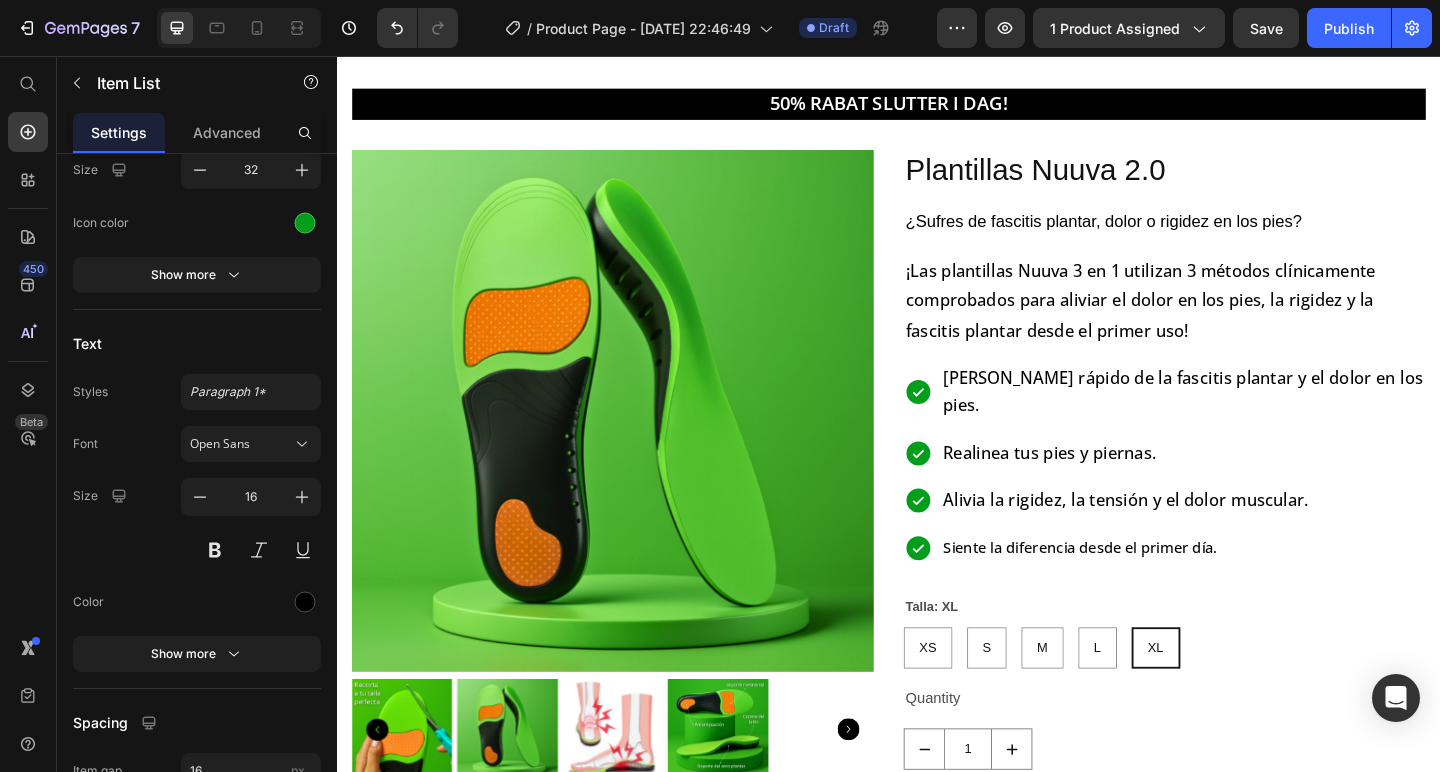 click on "Siente la diferencia desde el primer día." at bounding box center (1257, 590) 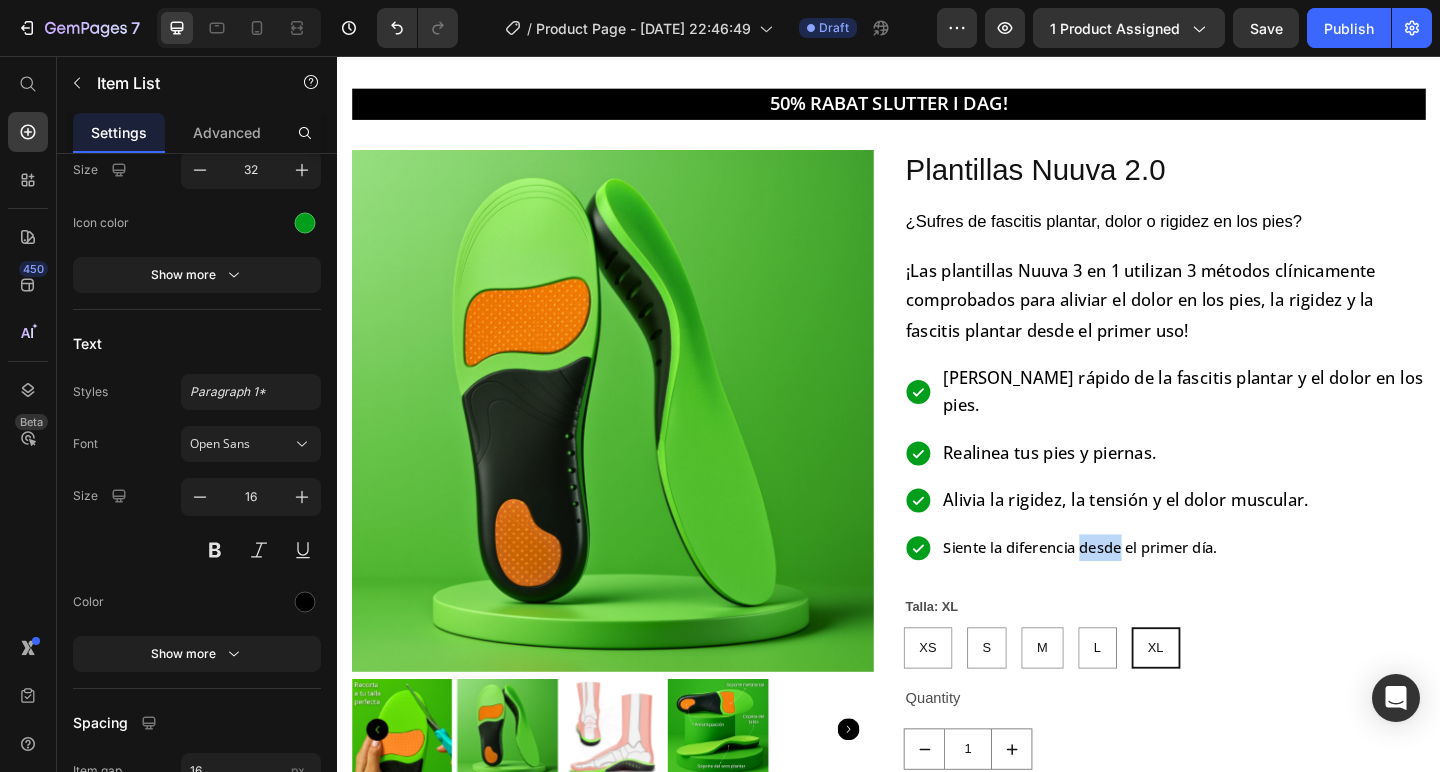 click on "Siente la diferencia desde el primer día." at bounding box center [1257, 590] 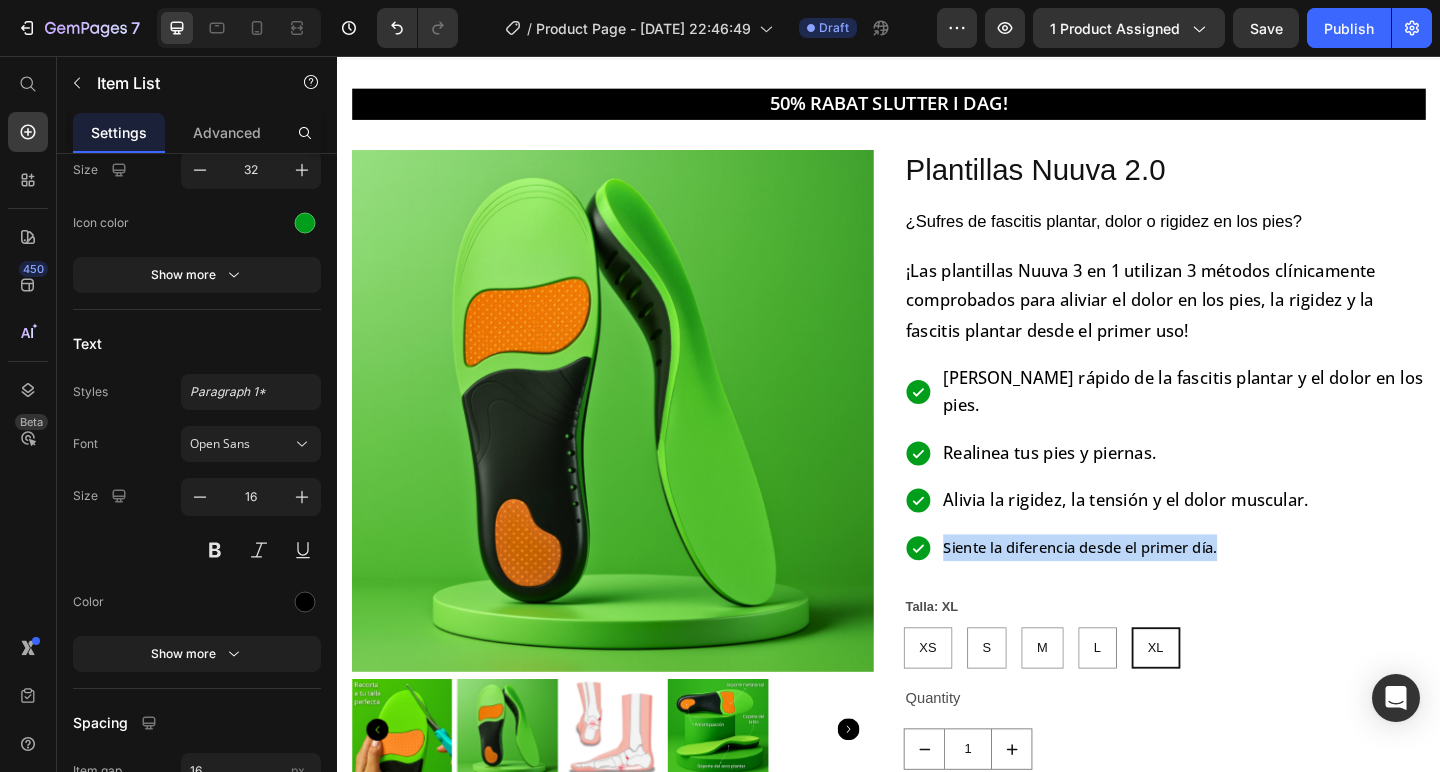 click on "Siente la diferencia desde el primer día." at bounding box center (1257, 590) 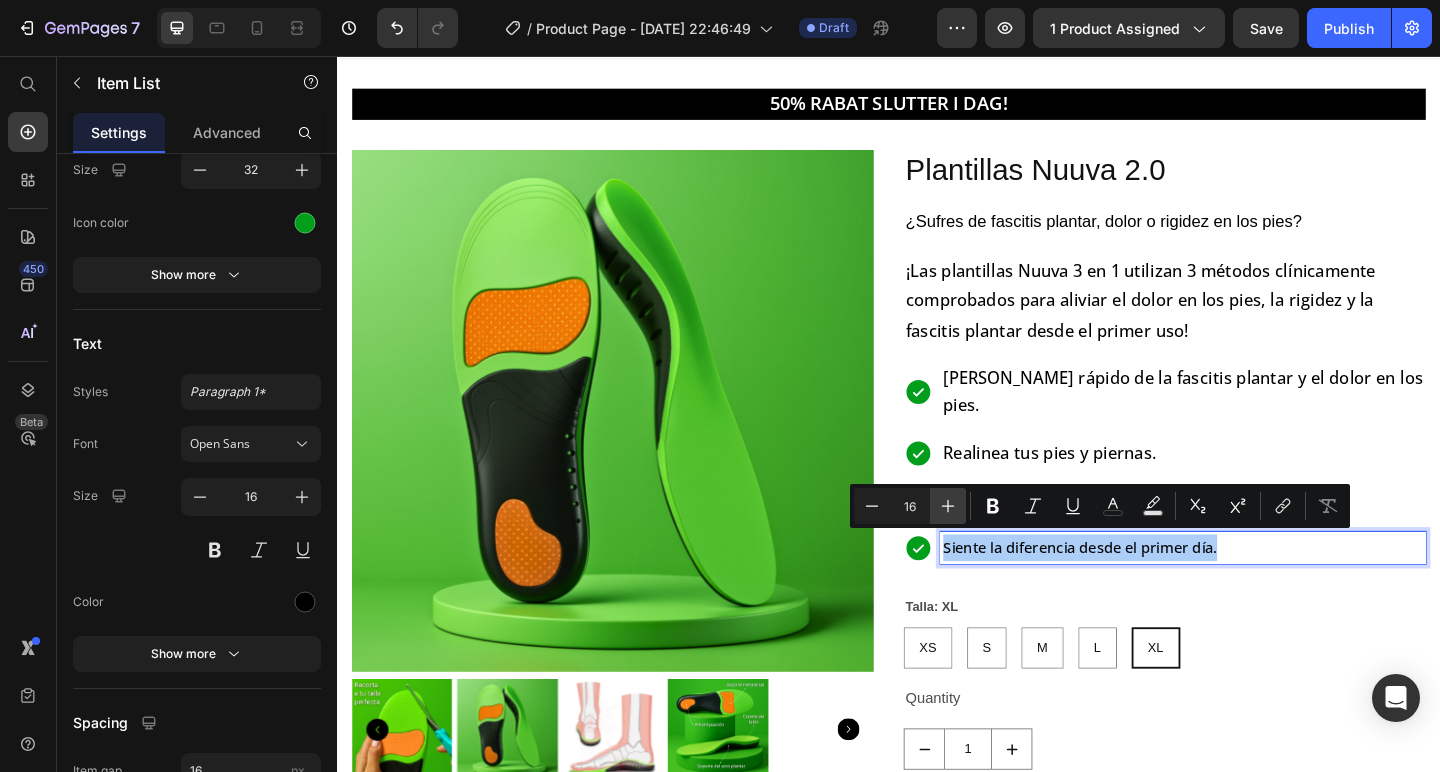 click 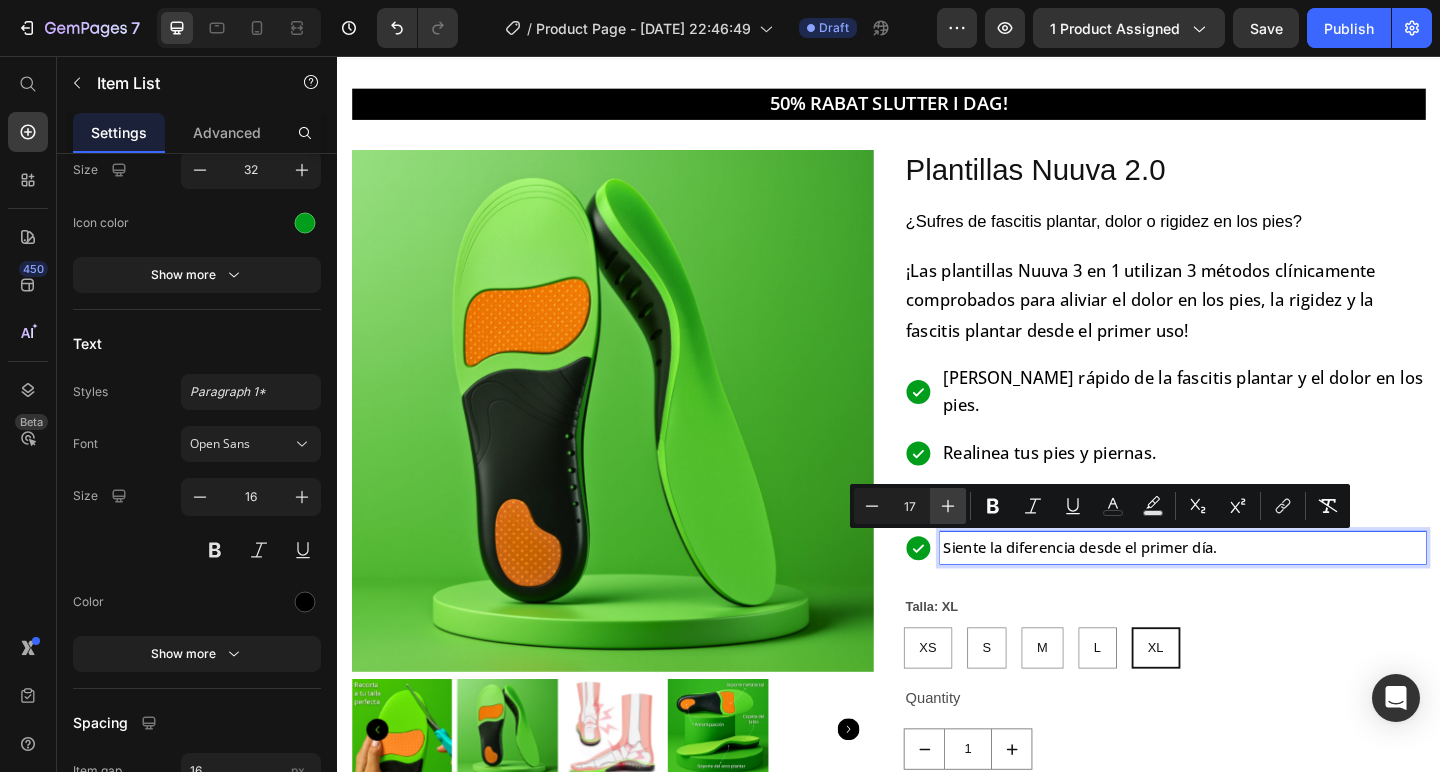 click 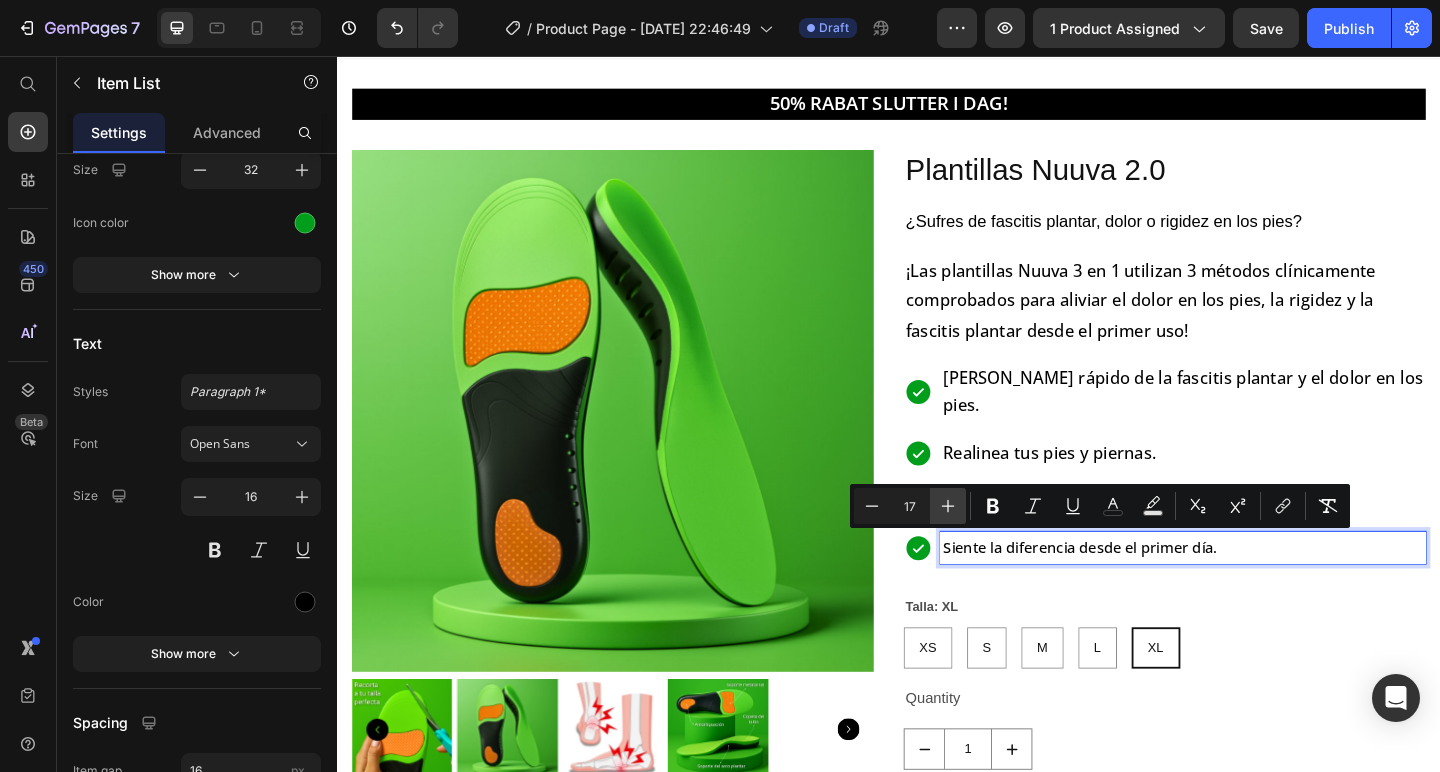 type on "18" 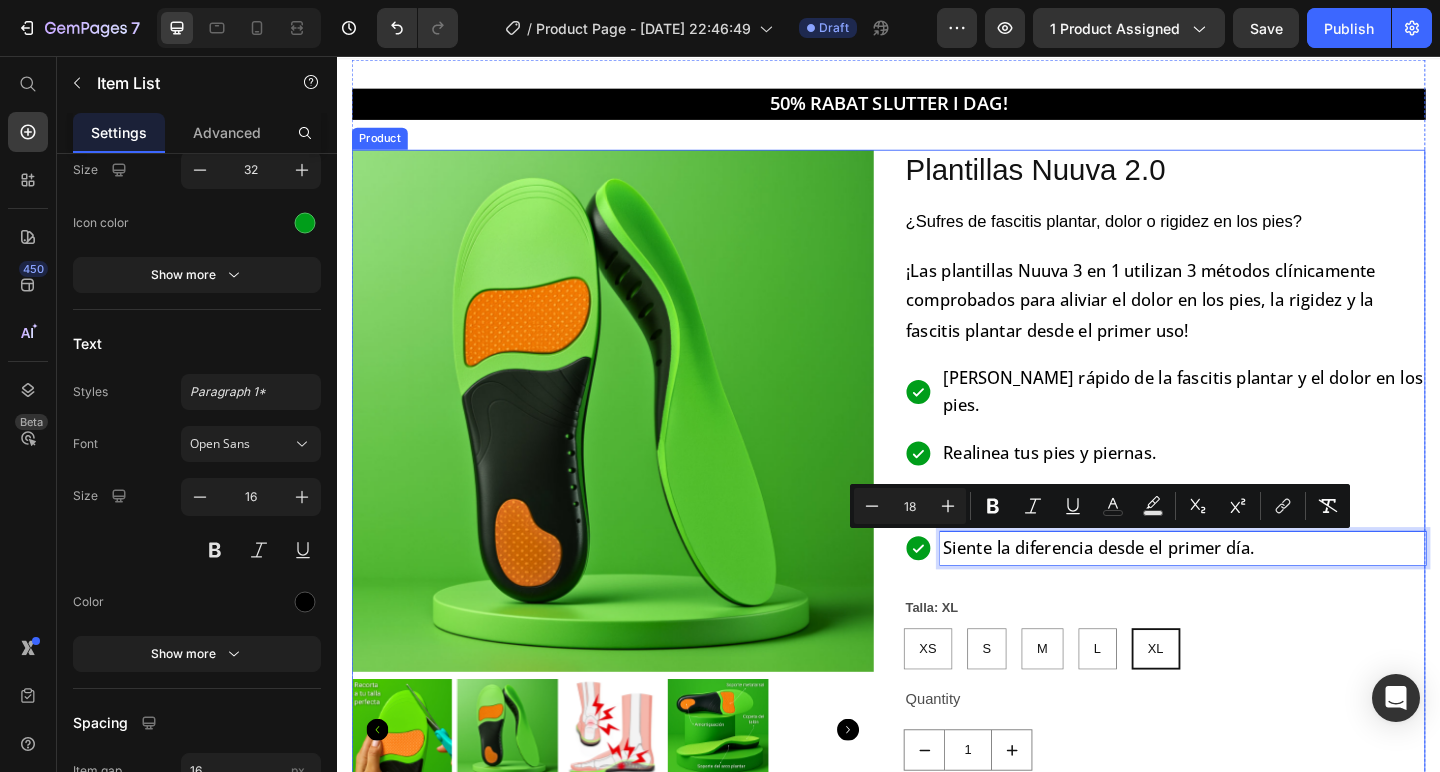 click on "Plantillas Nuuva 2.0 Product Title ¿Sufres de fascitis plantar, dolor o rigidez en los pies? Text Block ¡Las plantillas Nuuva 3 en 1 utilizan 3 métodos clínicamente comprobados para aliviar el dolor en los pies, la rigidez y la fascitis plantar desde el primer uso! Text Block [PERSON_NAME] rápido de la fascitis plantar y el dolor en los pies. Realinea tus pies y piernas. Alivia la rigidez, la tensión y el dolor muscular. Siente la diferencia desde el primer día. Item List   32 Talla: XL XS XS XS S S S M M M L L L XL XL XL Product Variants & Swatches Quantity Text Block 1 Product Quantity
Add to cart Add to Cart Buy it now Dynamic Checkout" at bounding box center (1237, 564) 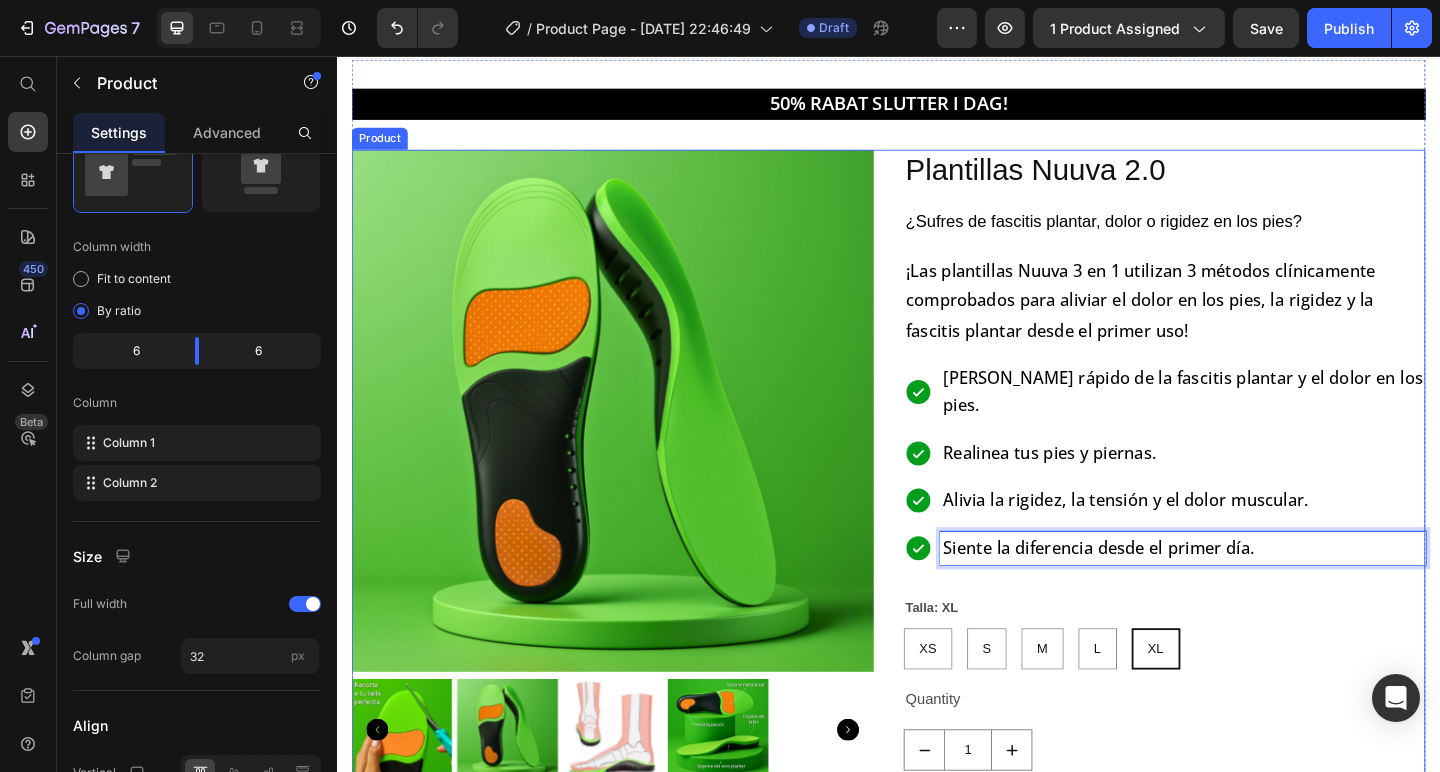 scroll, scrollTop: 0, scrollLeft: 0, axis: both 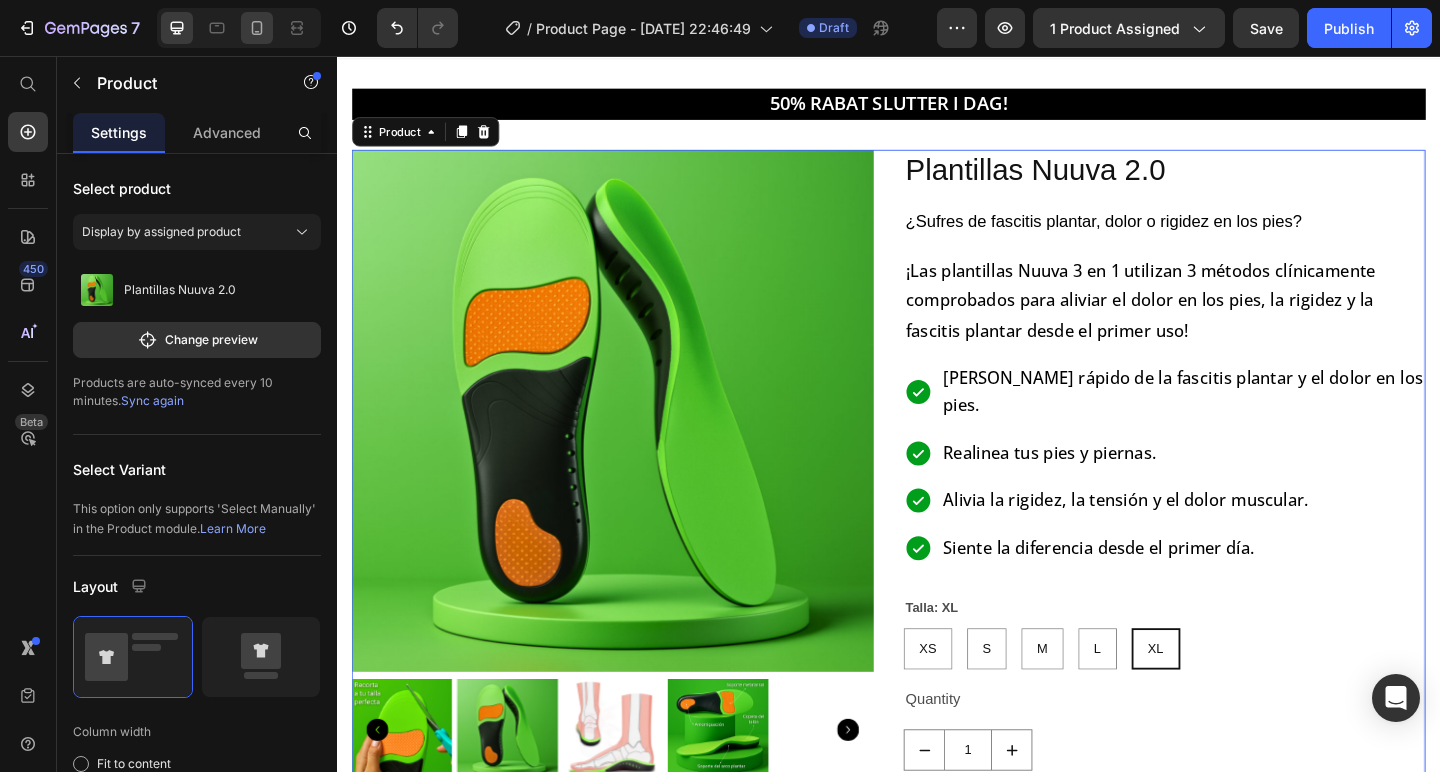 click 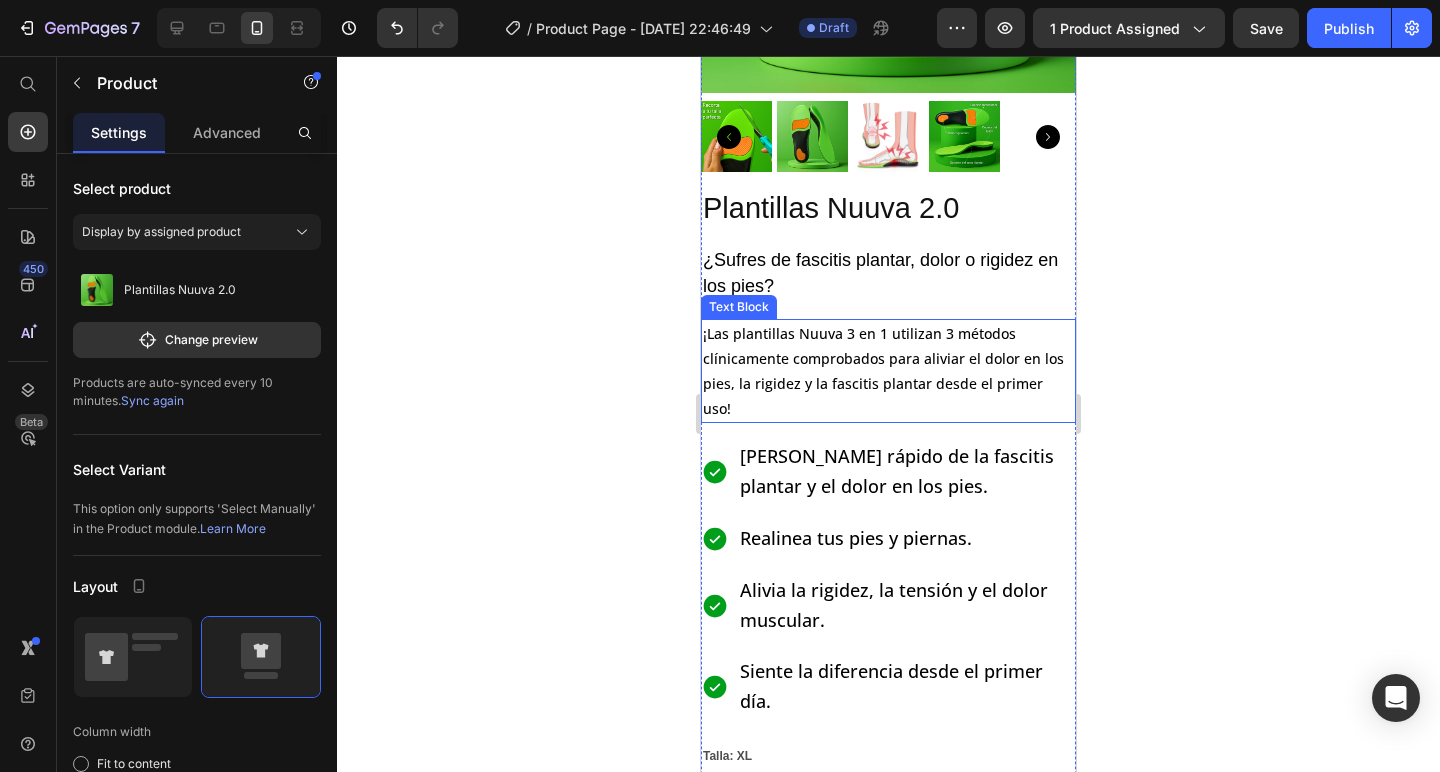 scroll, scrollTop: 471, scrollLeft: 0, axis: vertical 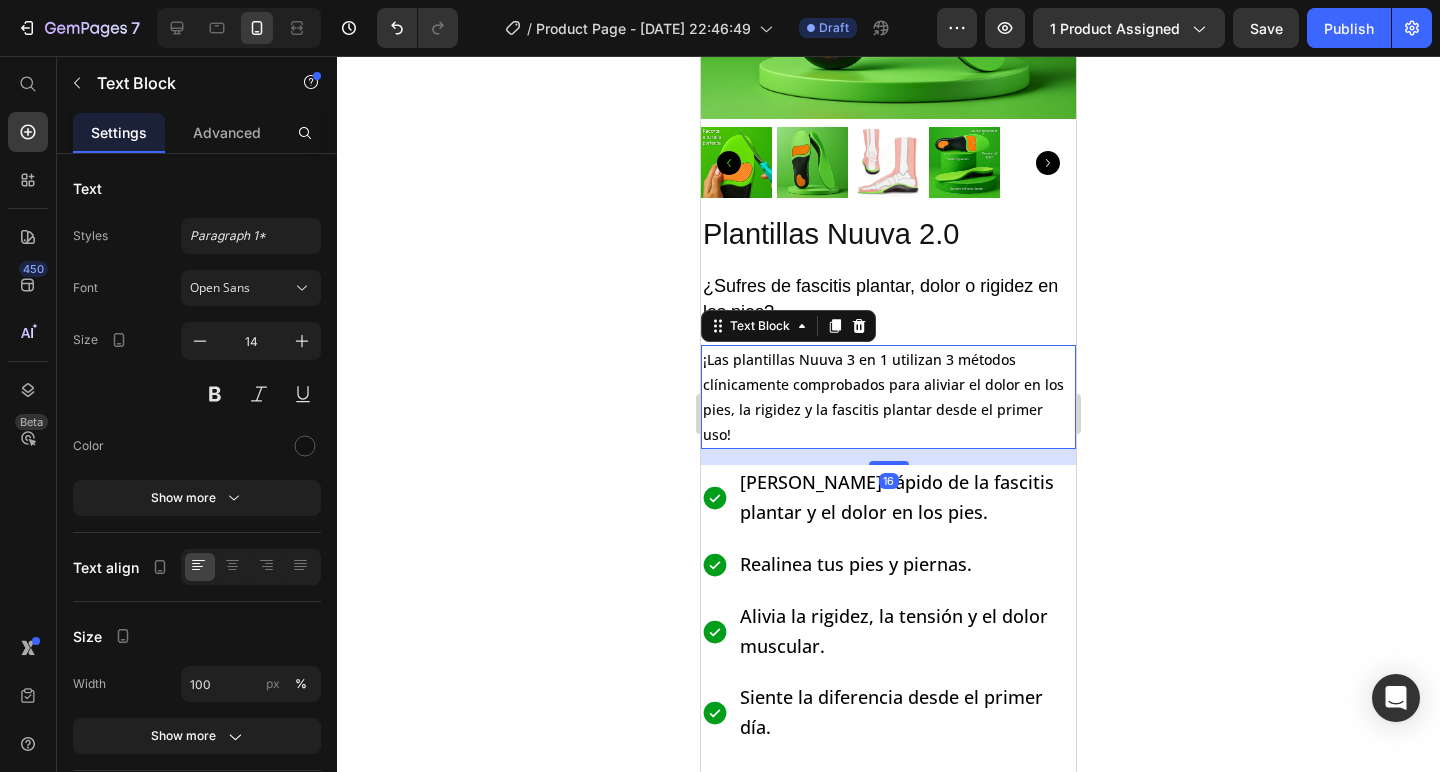 click on "¡Las plantillas Nuuva 3 en 1 utilizan 3 métodos clínicamente comprobados para aliviar el dolor en los pies, la rigidez y la fascitis plantar desde el primer uso!" at bounding box center [883, 397] 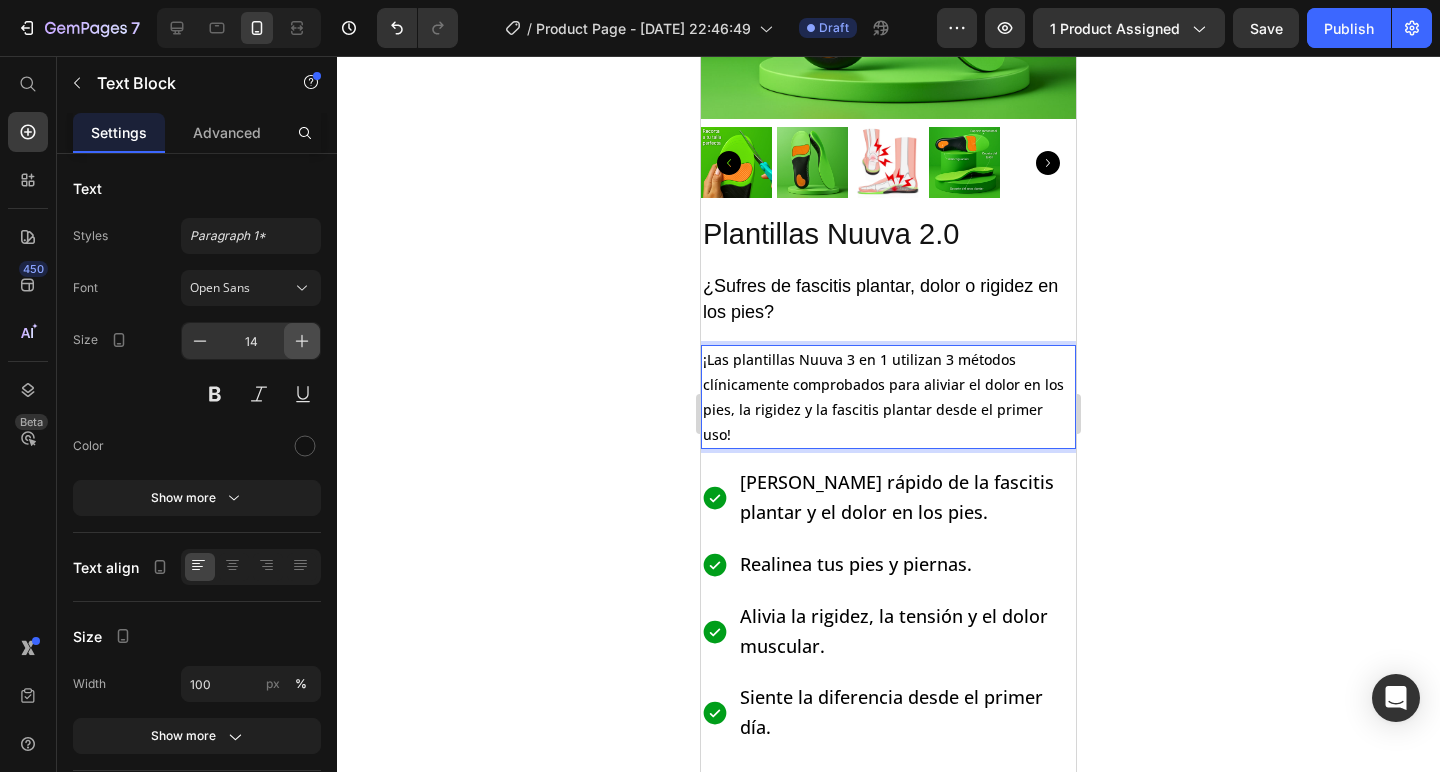 click 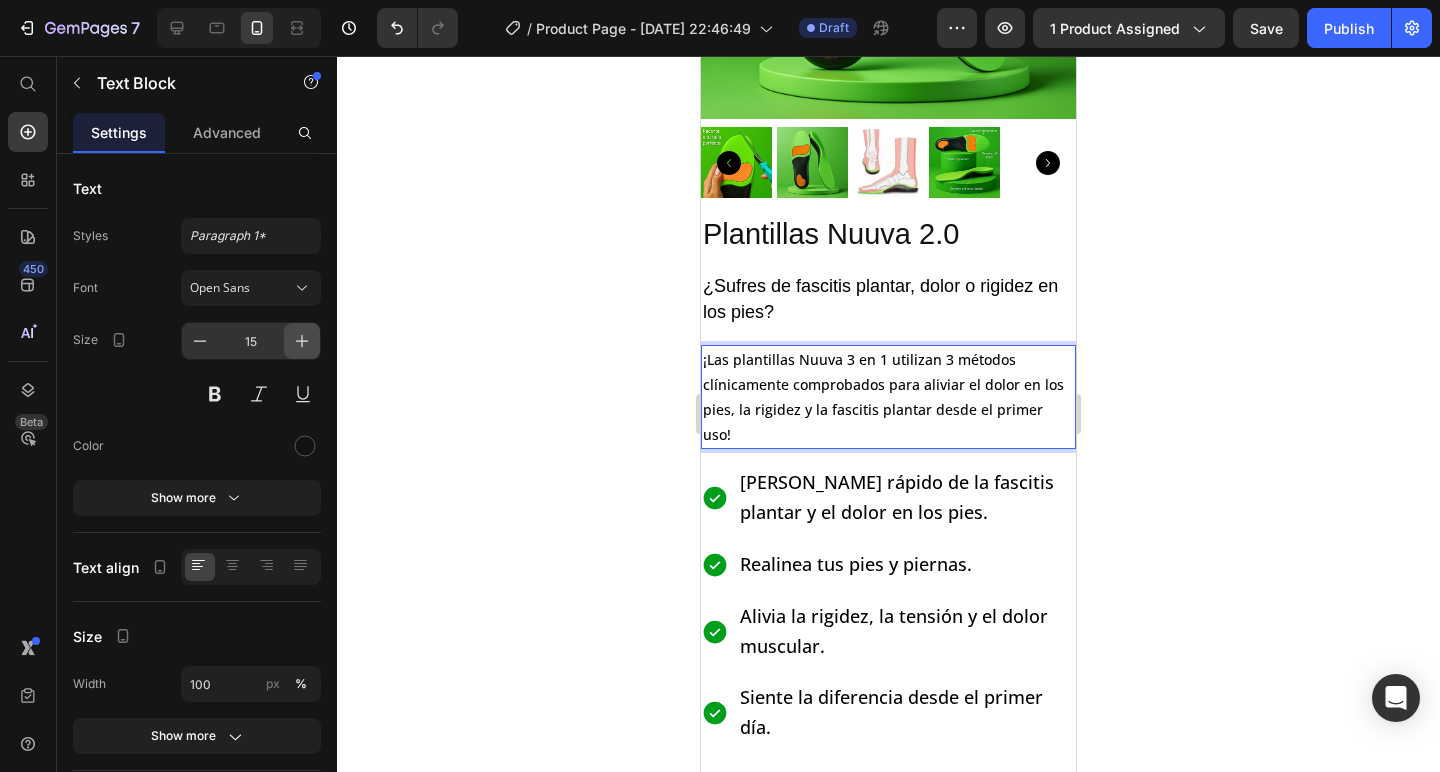 click 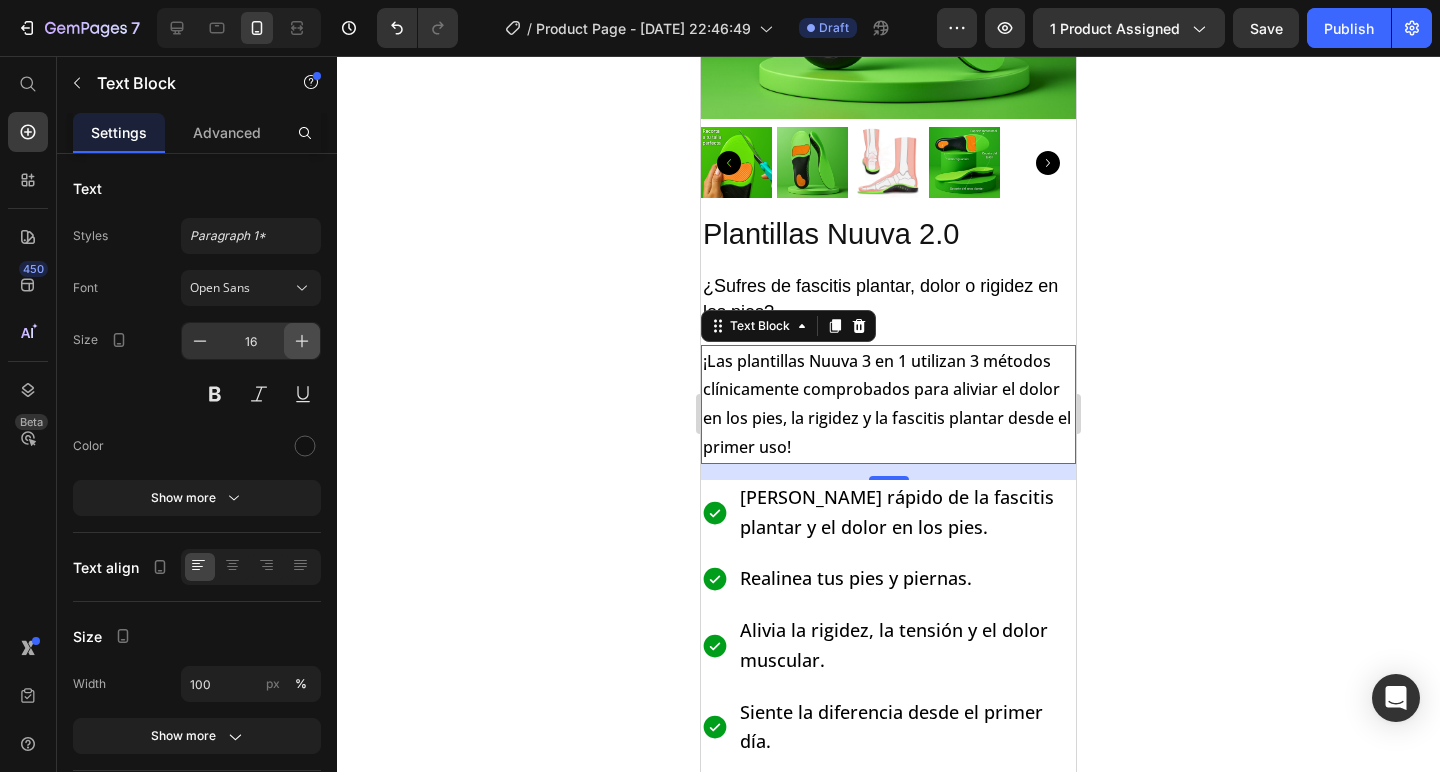 click 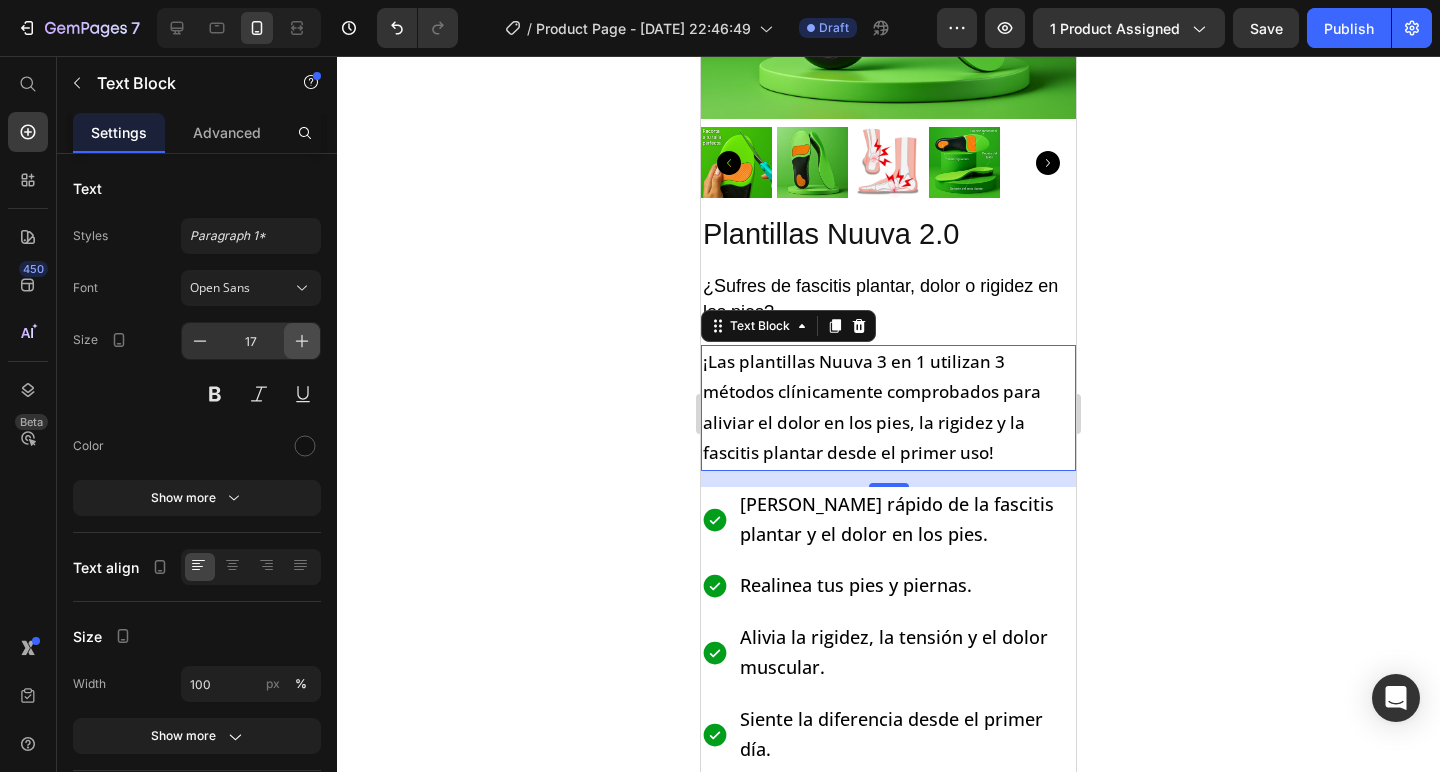 click 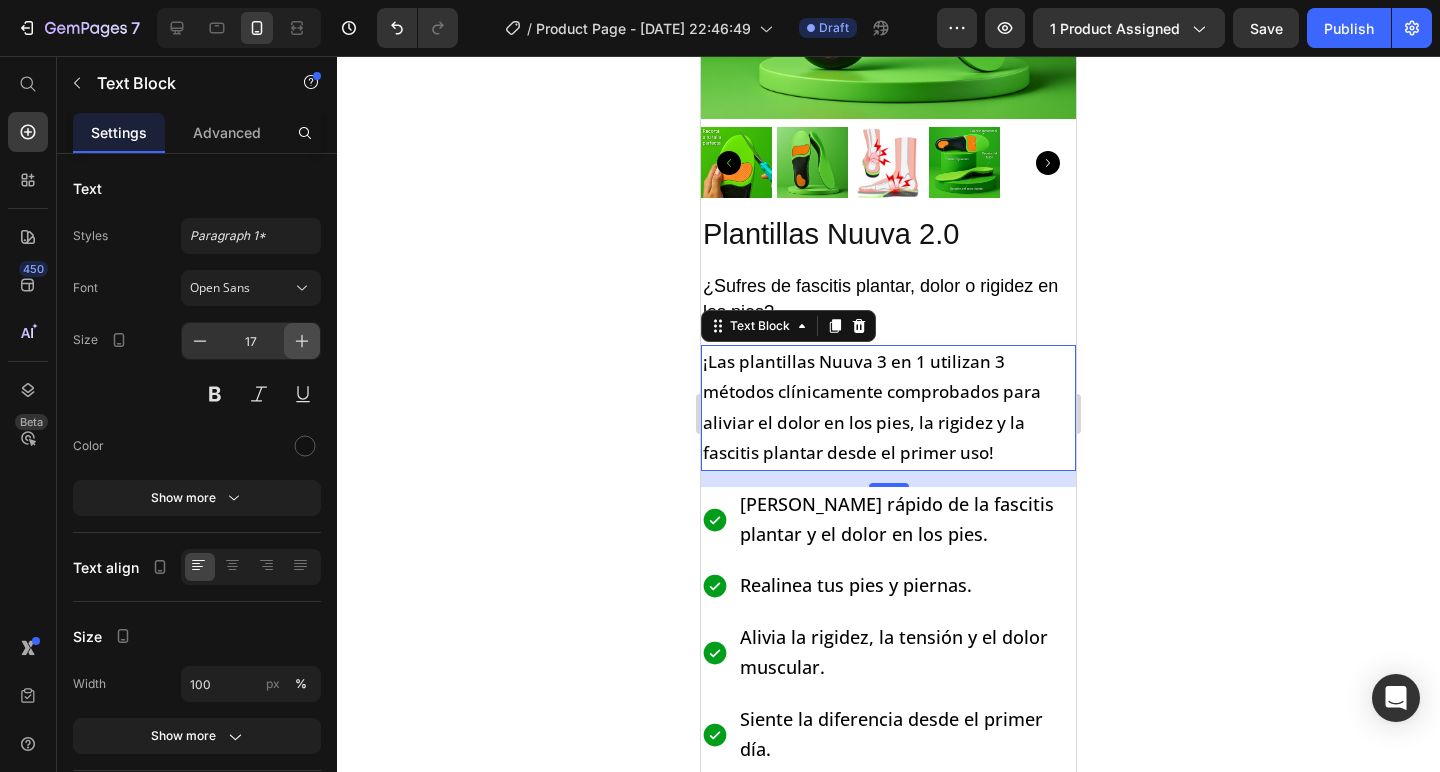 type on "18" 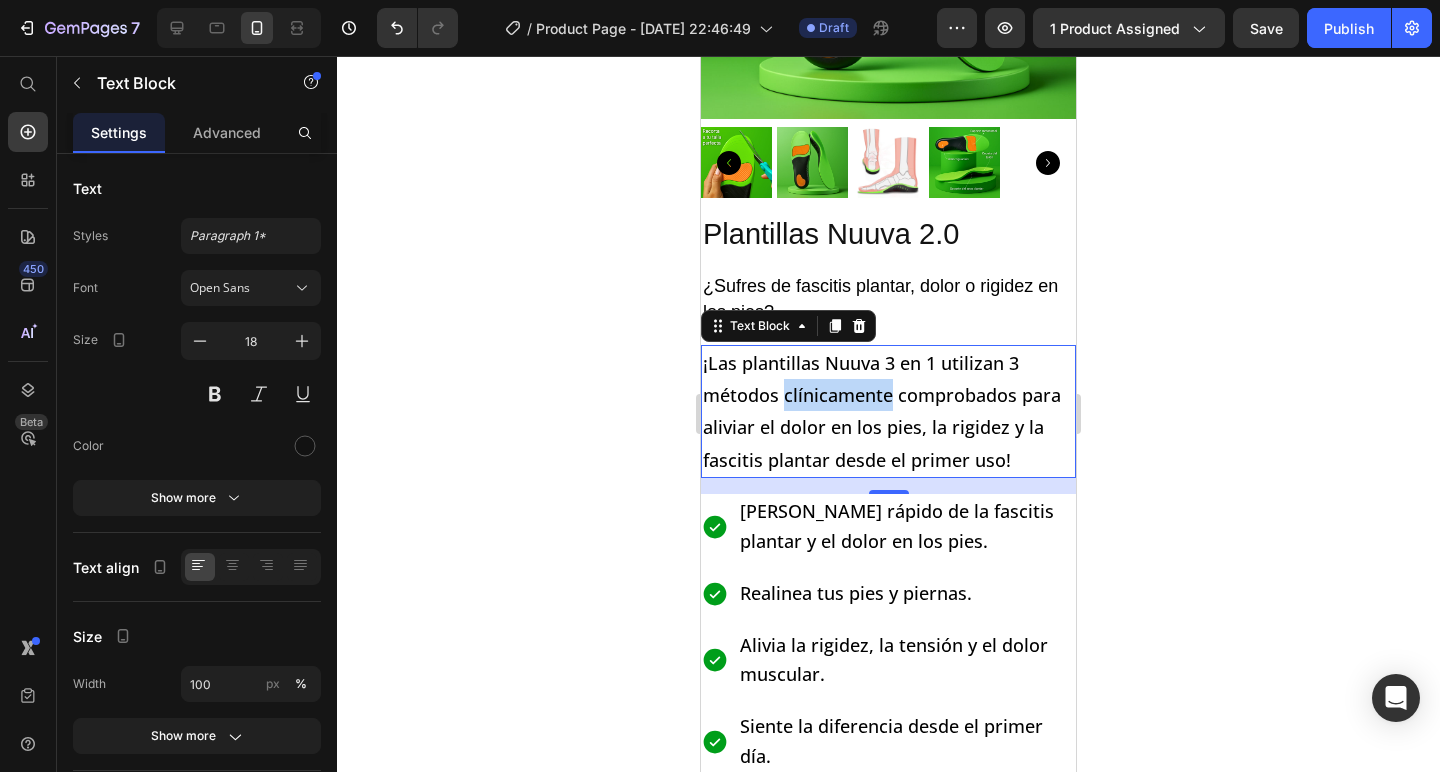 click on "¡Las plantillas Nuuva 3 en 1 utilizan 3 métodos clínicamente comprobados para aliviar el dolor en los pies, la rigidez y la fascitis plantar desde el primer uso!" at bounding box center (882, 411) 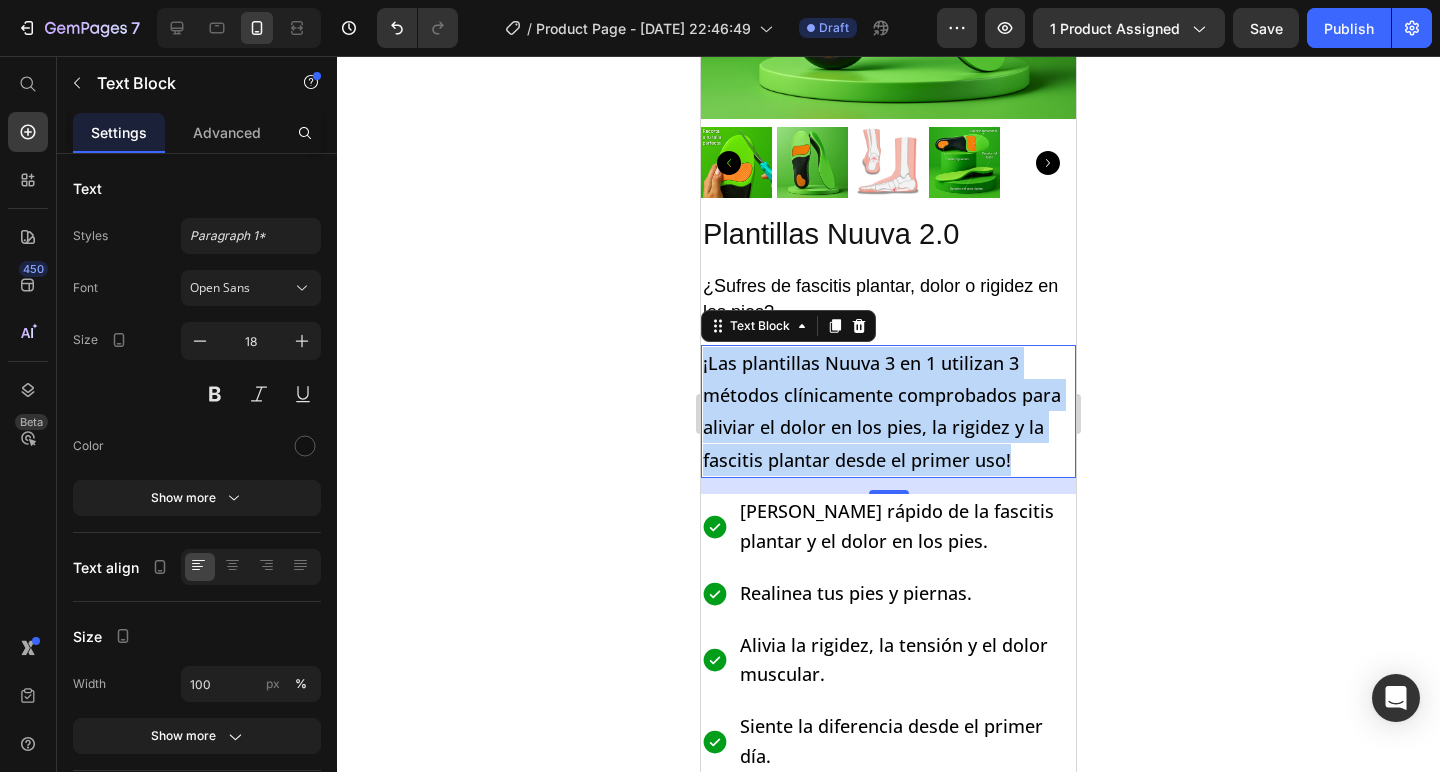click on "¡Las plantillas Nuuva 3 en 1 utilizan 3 métodos clínicamente comprobados para aliviar el dolor en los pies, la rigidez y la fascitis plantar desde el primer uso!" at bounding box center (882, 411) 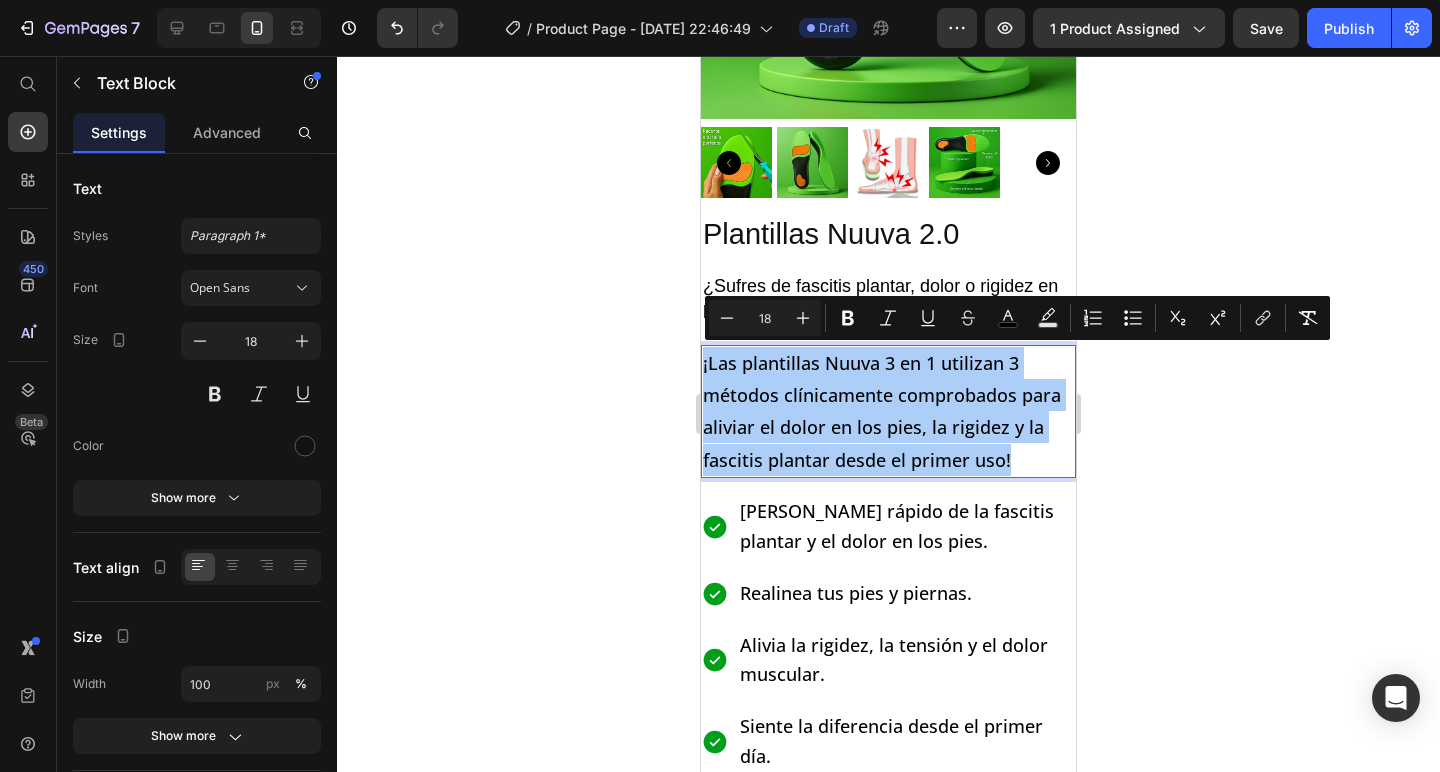 click 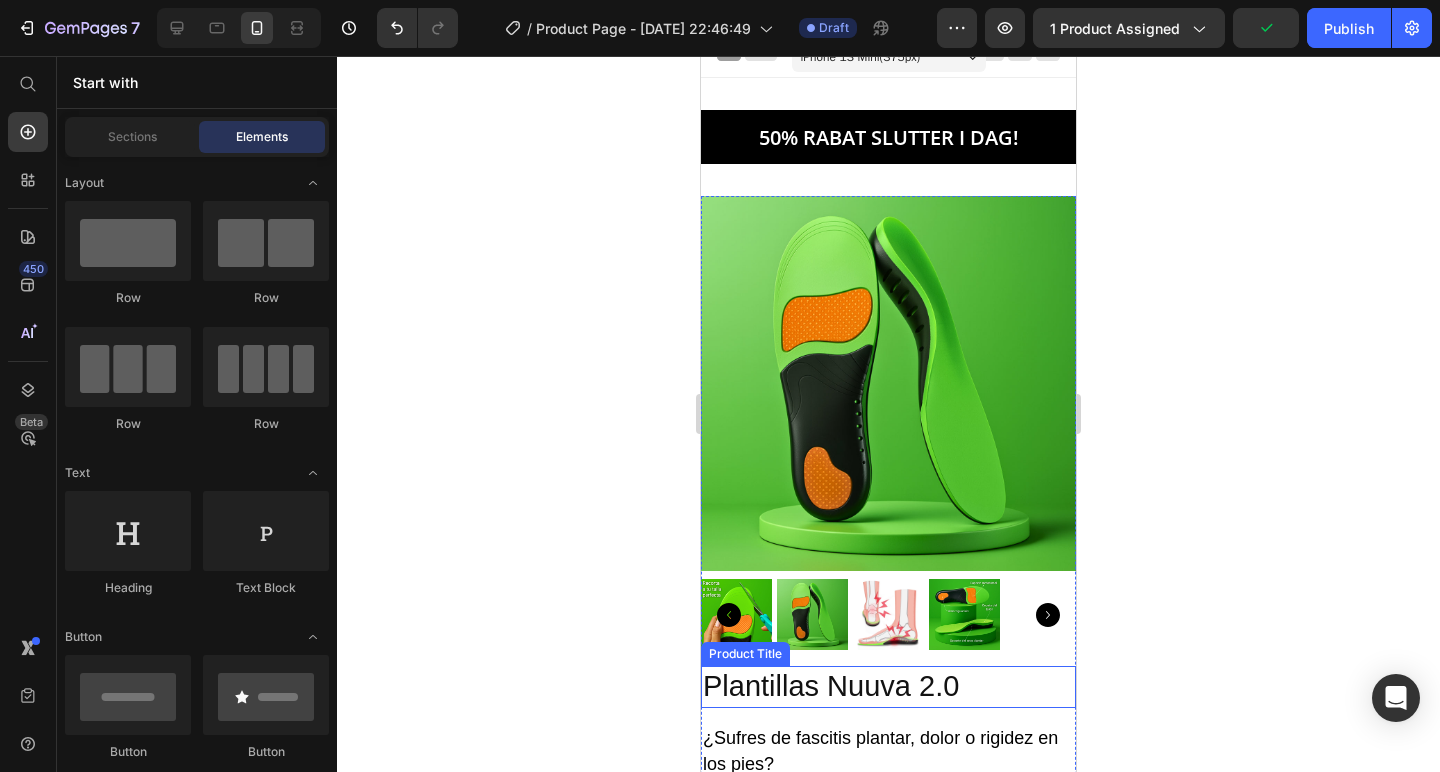 scroll, scrollTop: 0, scrollLeft: 0, axis: both 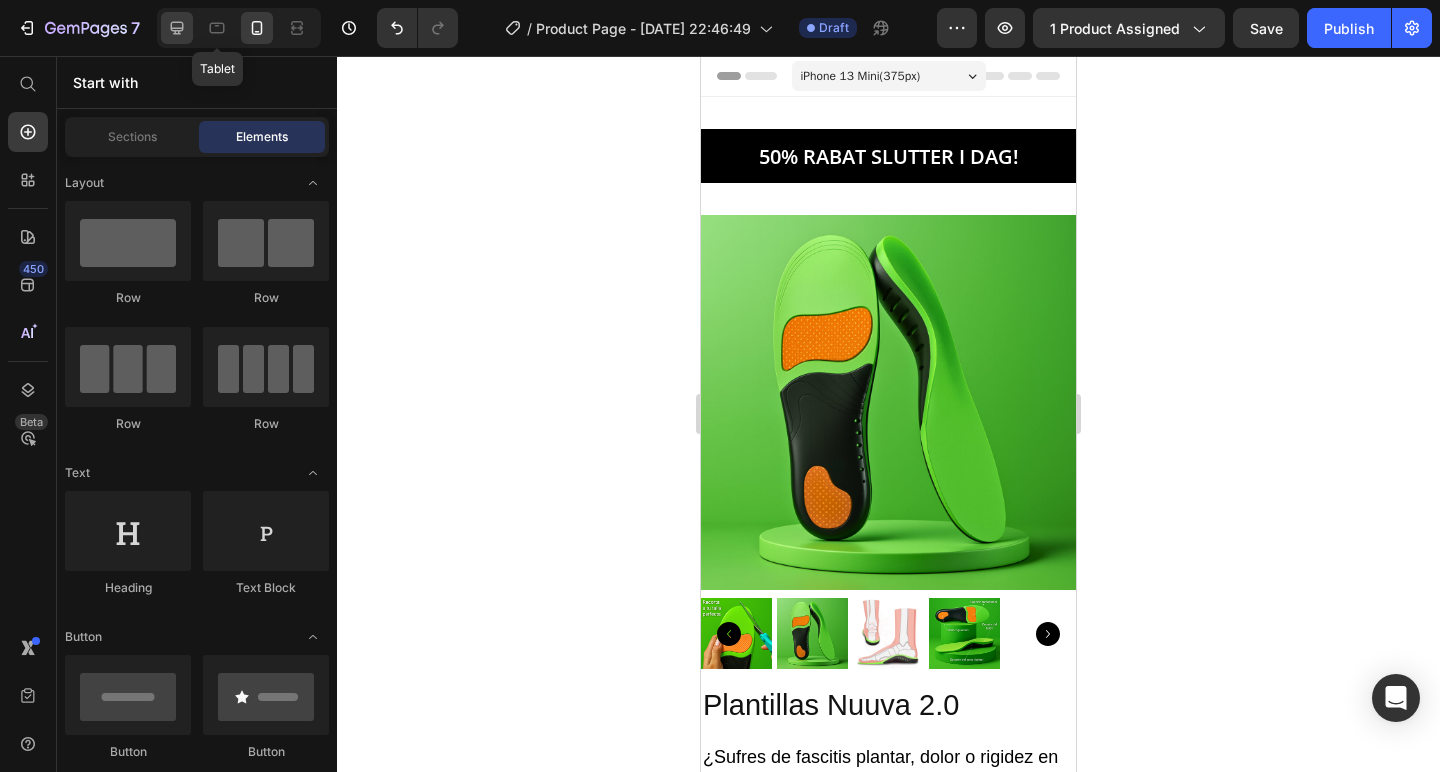 click 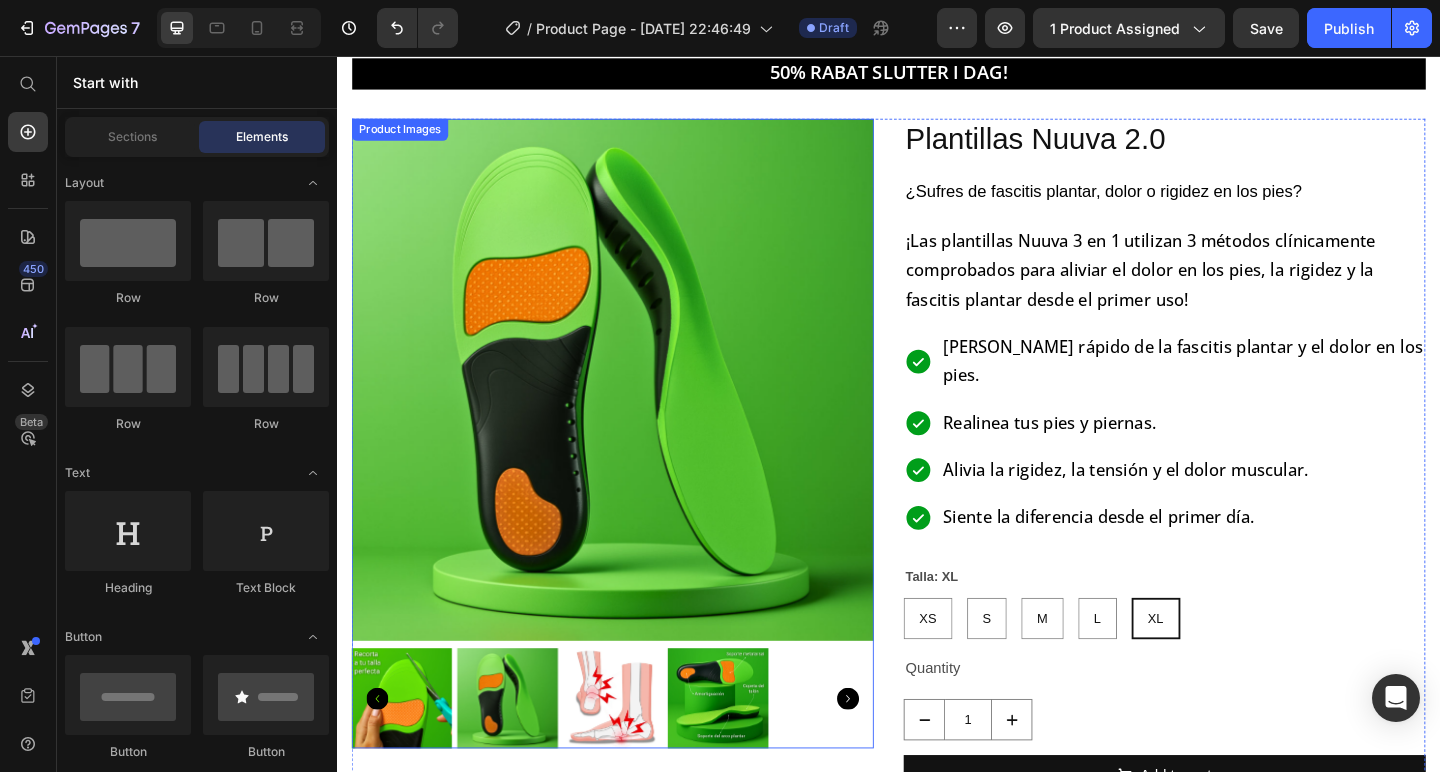 scroll, scrollTop: 0, scrollLeft: 0, axis: both 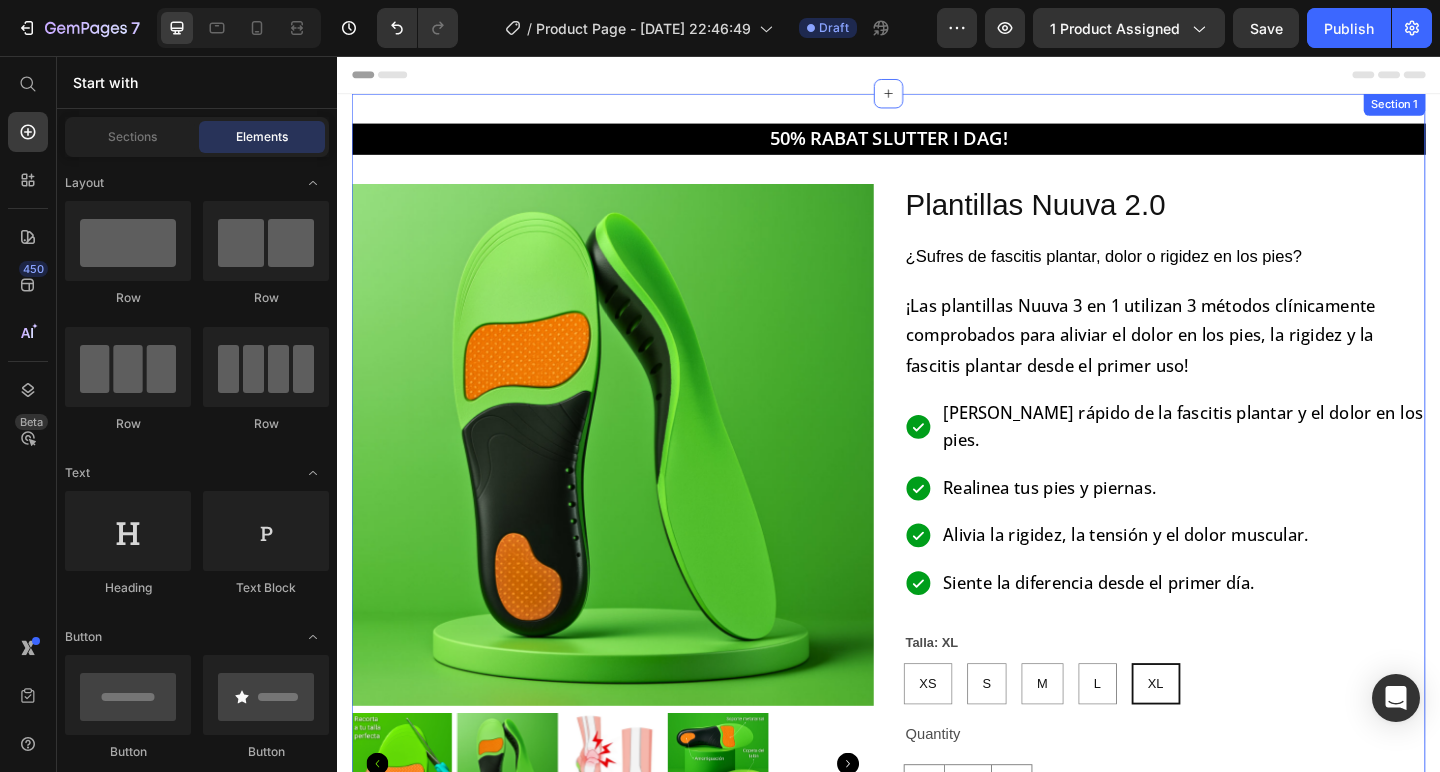 click on "50% RABAT [PERSON_NAME] I DAG! Text Block
Product Images Plantillas Nuuva 2.0 Product Title ¿Sufres de fascitis plantar, dolor o rigidez en los pies? Text Block ¡Las plantillas Nuuva 3 en 1 utilizan 3 métodos clínicamente comprobados para aliviar el dolor en los pies, la rigidez y la fascitis plantar desde el primer uso! Text Block [PERSON_NAME] rápido de la fascitis plantar y el dolor en los pies. Realinea tus pies y piernas. Alivia la rigidez, la tensión y el dolor muscular. Siente la diferencia desde el primer día. Item List Talla: XL XS XS XS S S S M M M L L L XL XL XL Product Variants & Swatches Quantity Text Block 1 Product Quantity
Add to cart Add to Cart Buy it now Dynamic Checkout Product" at bounding box center (937, 569) 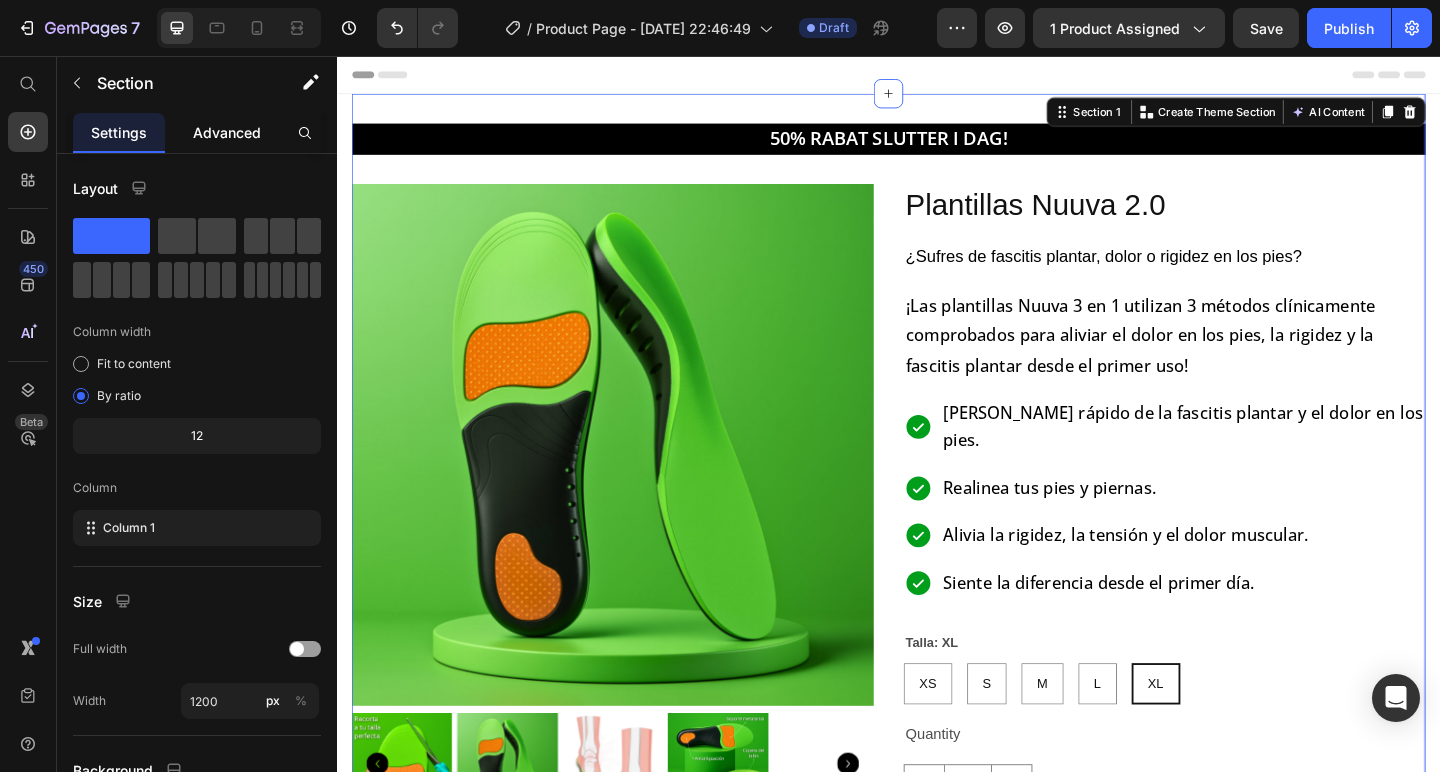 click on "Advanced" at bounding box center [227, 132] 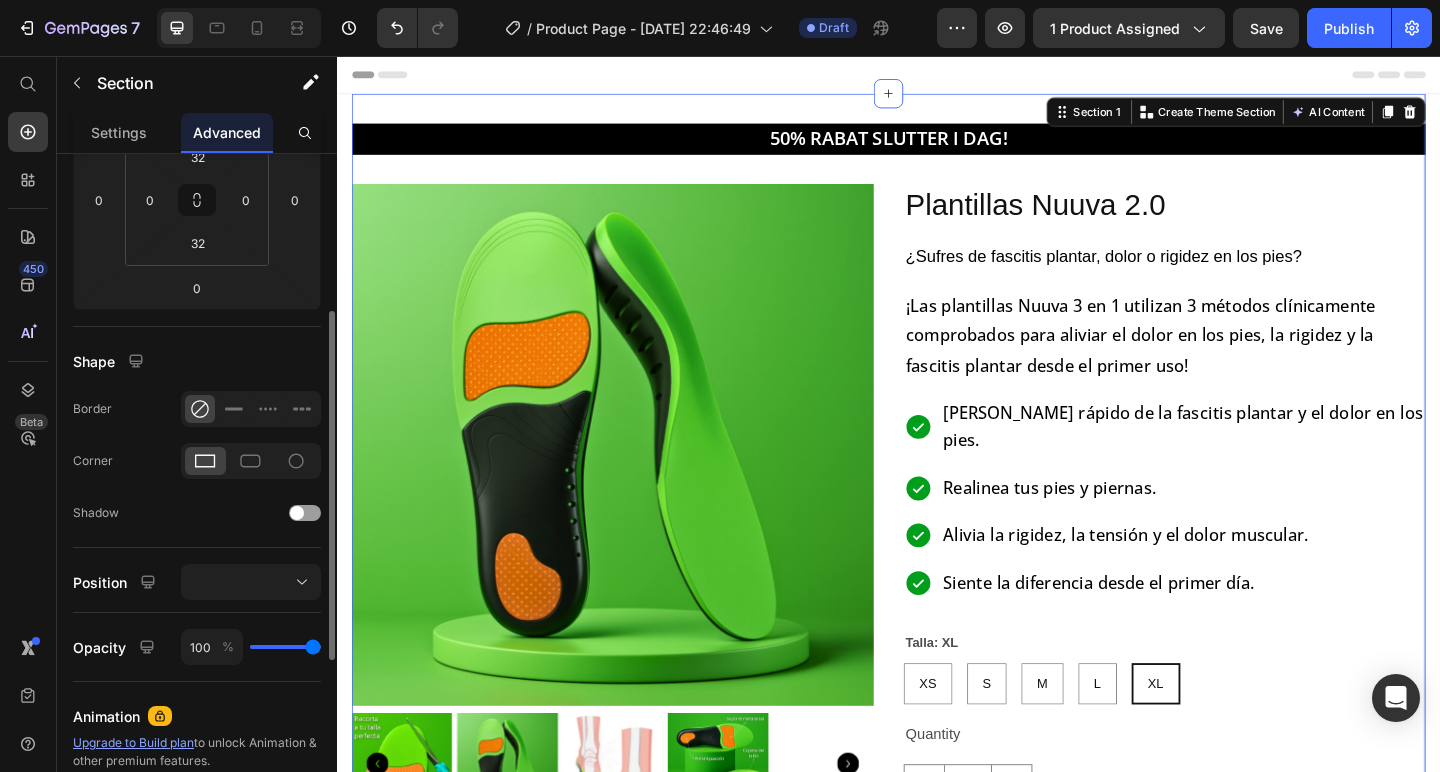 scroll, scrollTop: 43, scrollLeft: 0, axis: vertical 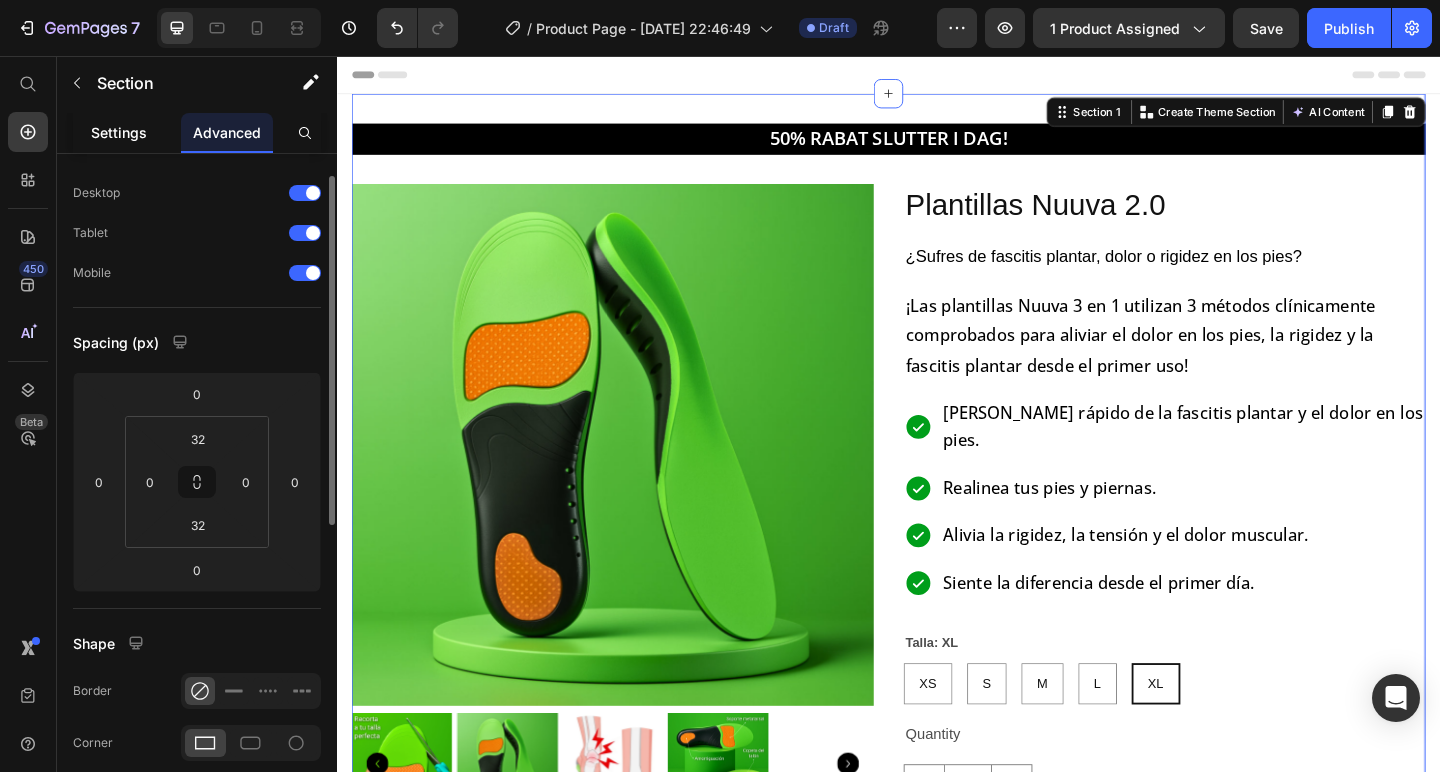 click on "Settings" at bounding box center [119, 132] 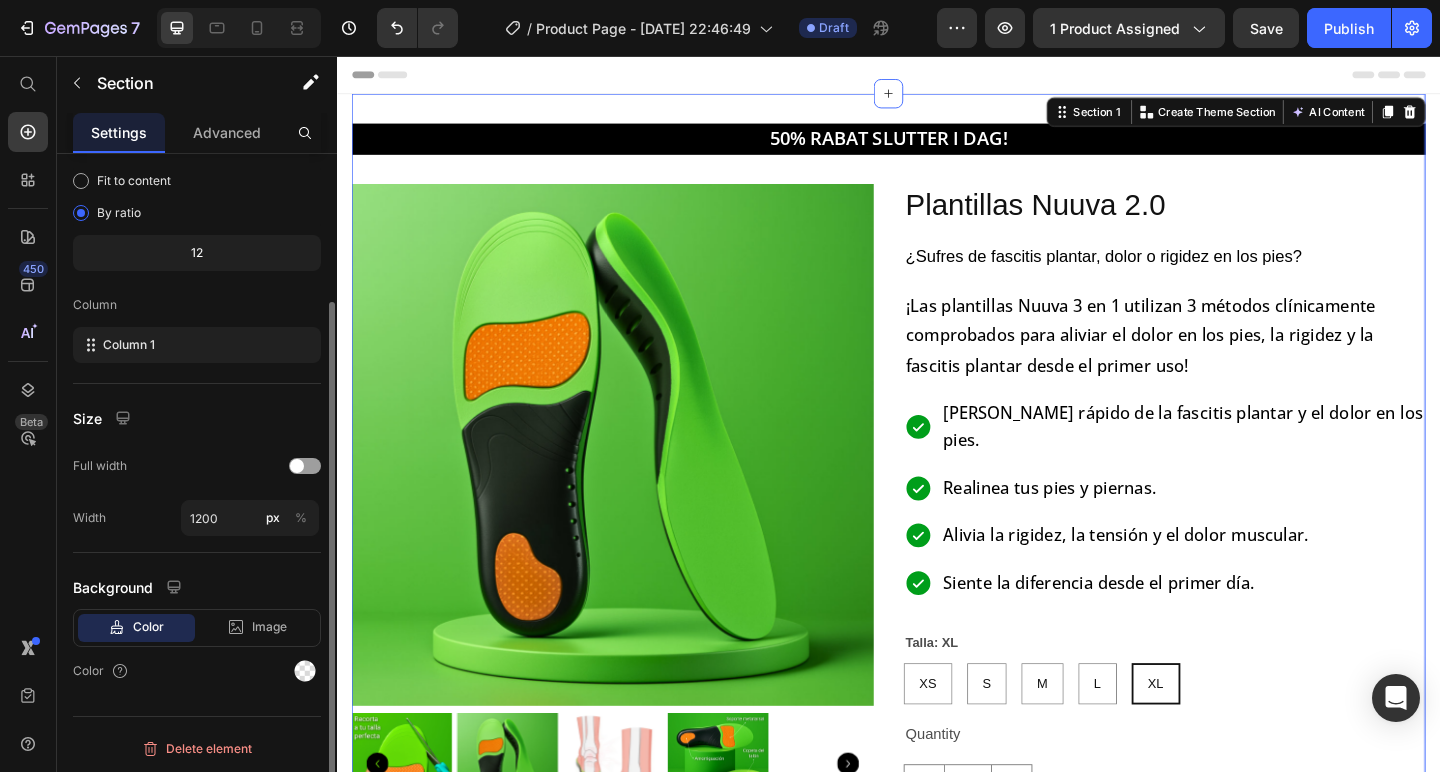 scroll, scrollTop: 185, scrollLeft: 0, axis: vertical 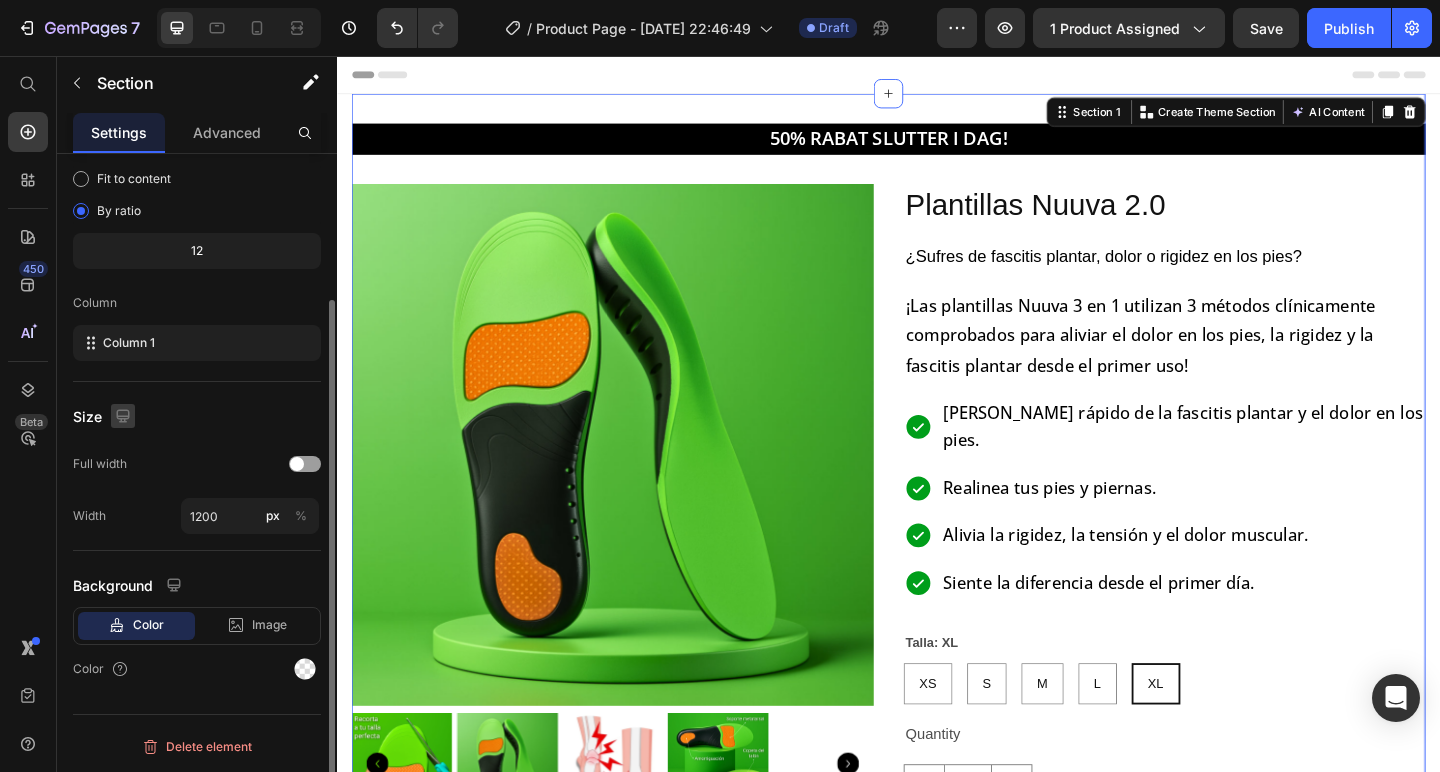 click at bounding box center [123, 416] 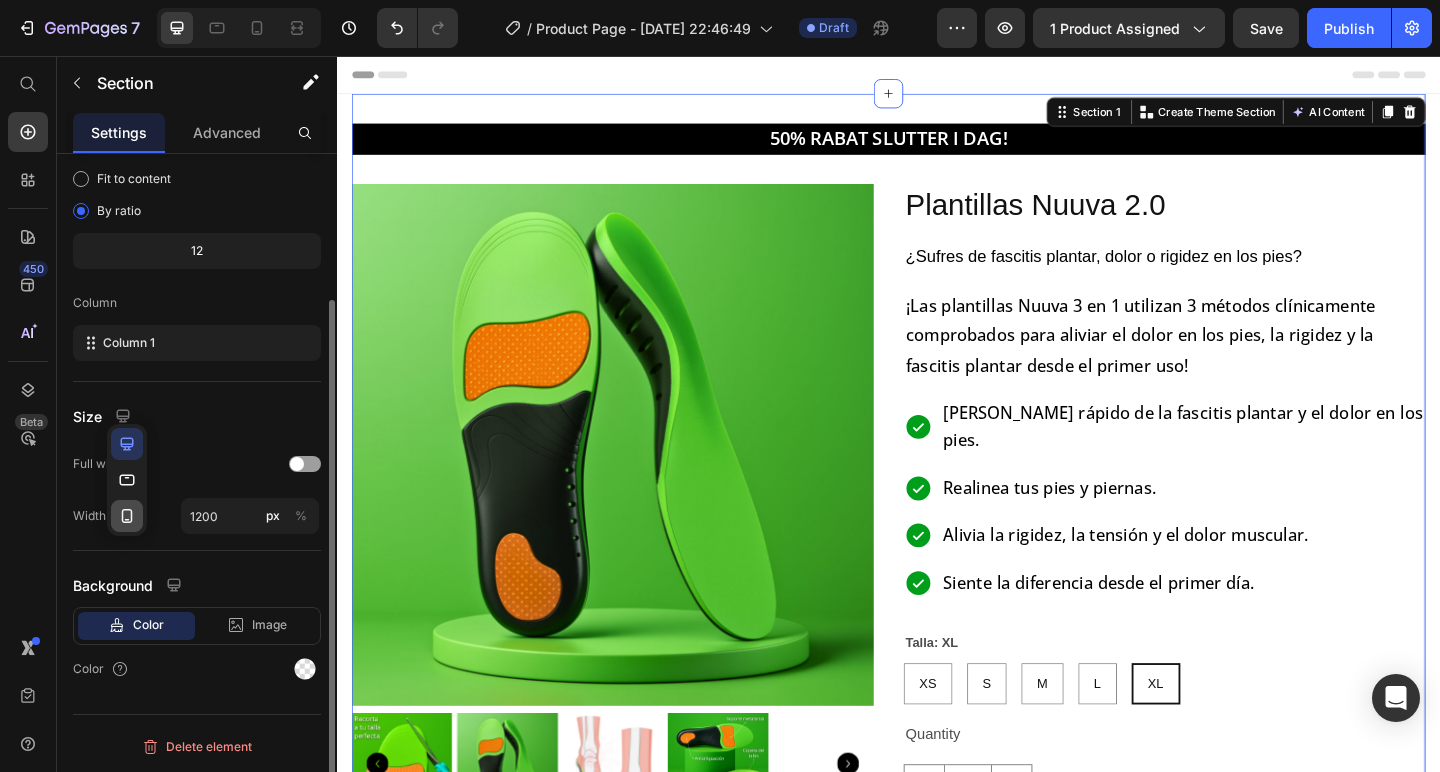click 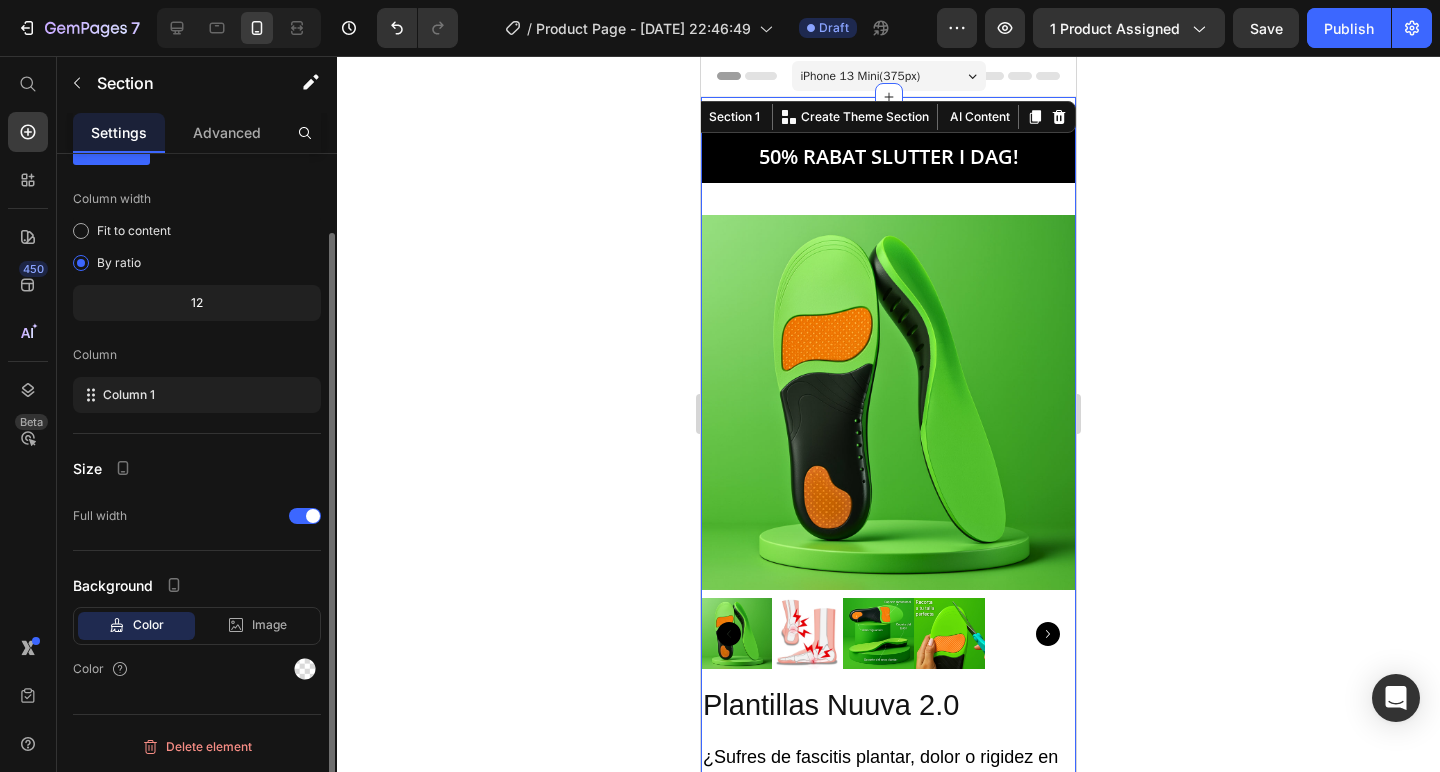 scroll, scrollTop: 89, scrollLeft: 0, axis: vertical 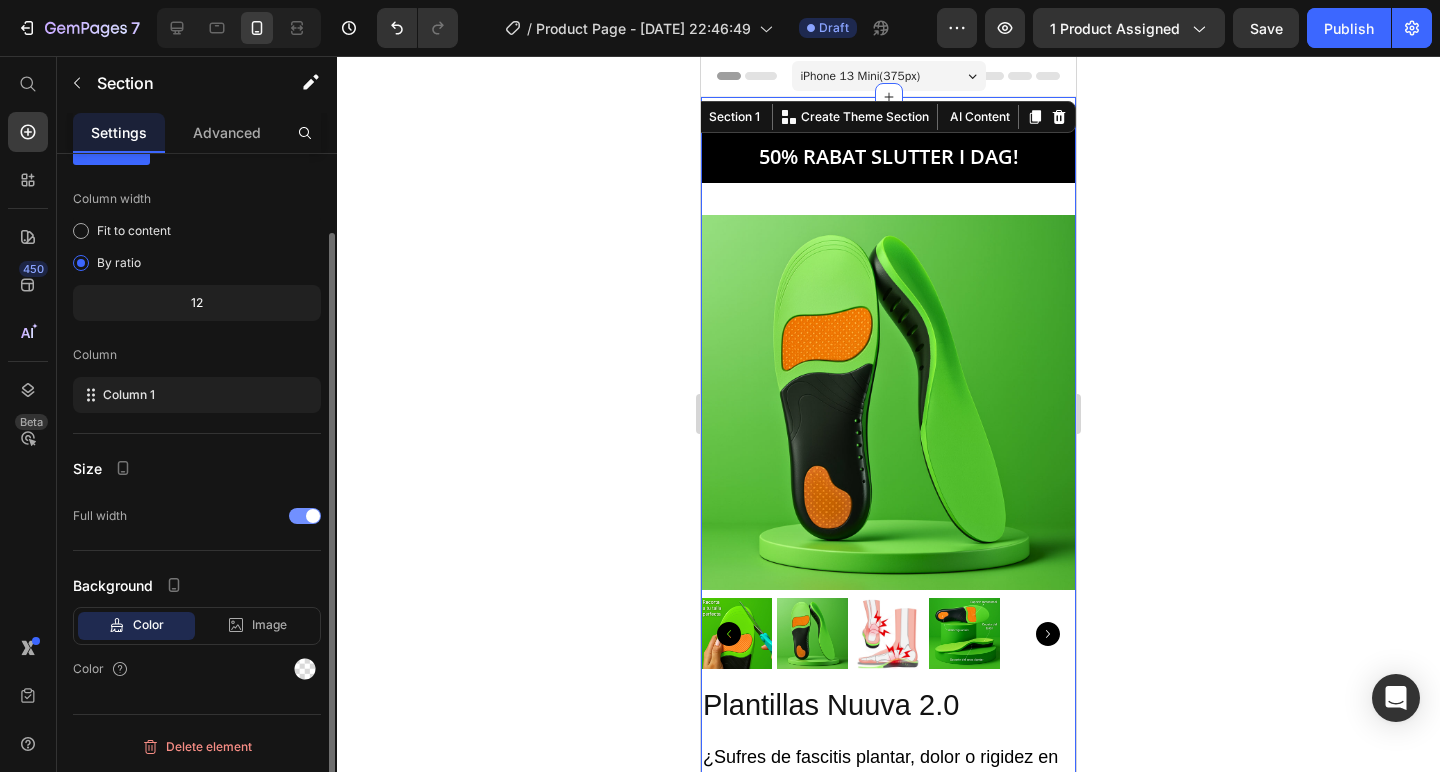 click at bounding box center [305, 516] 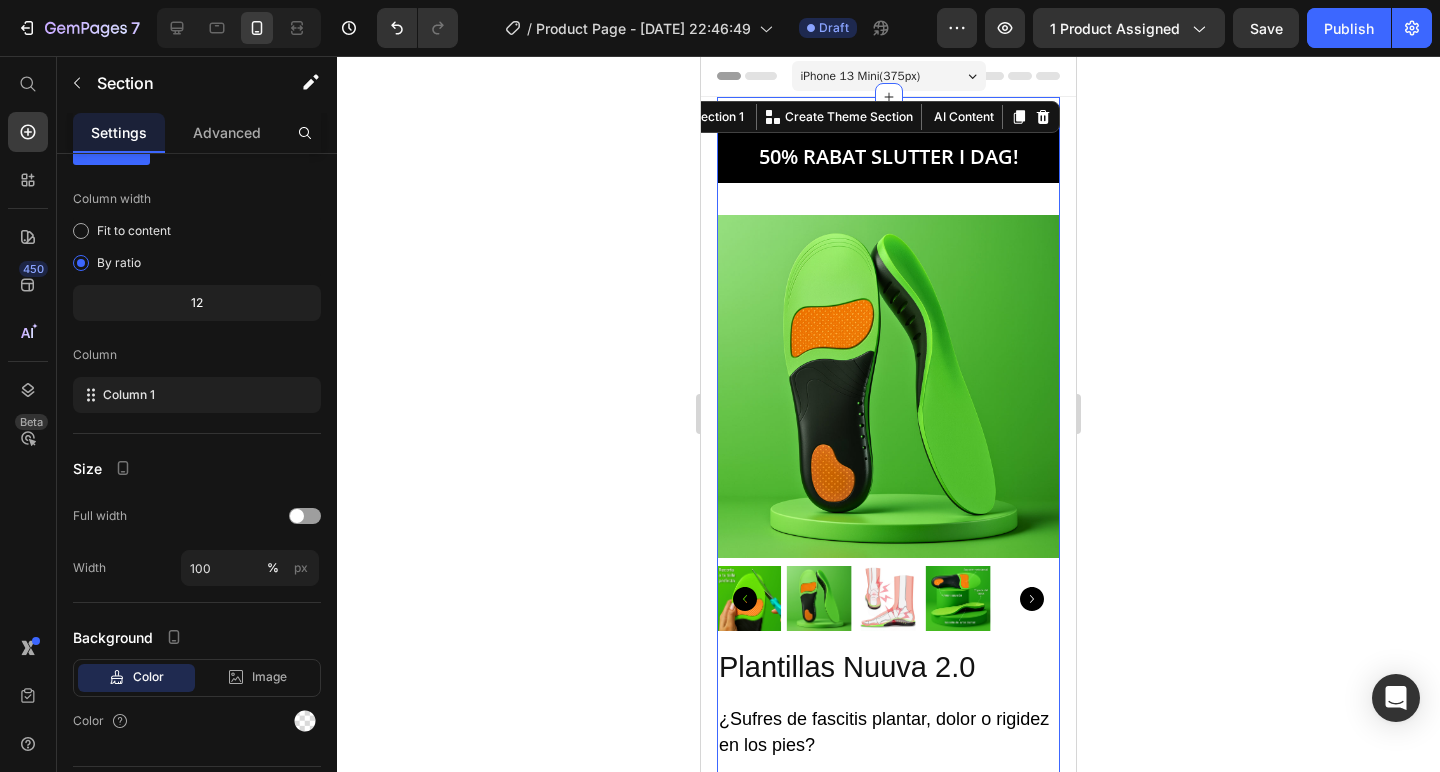 click 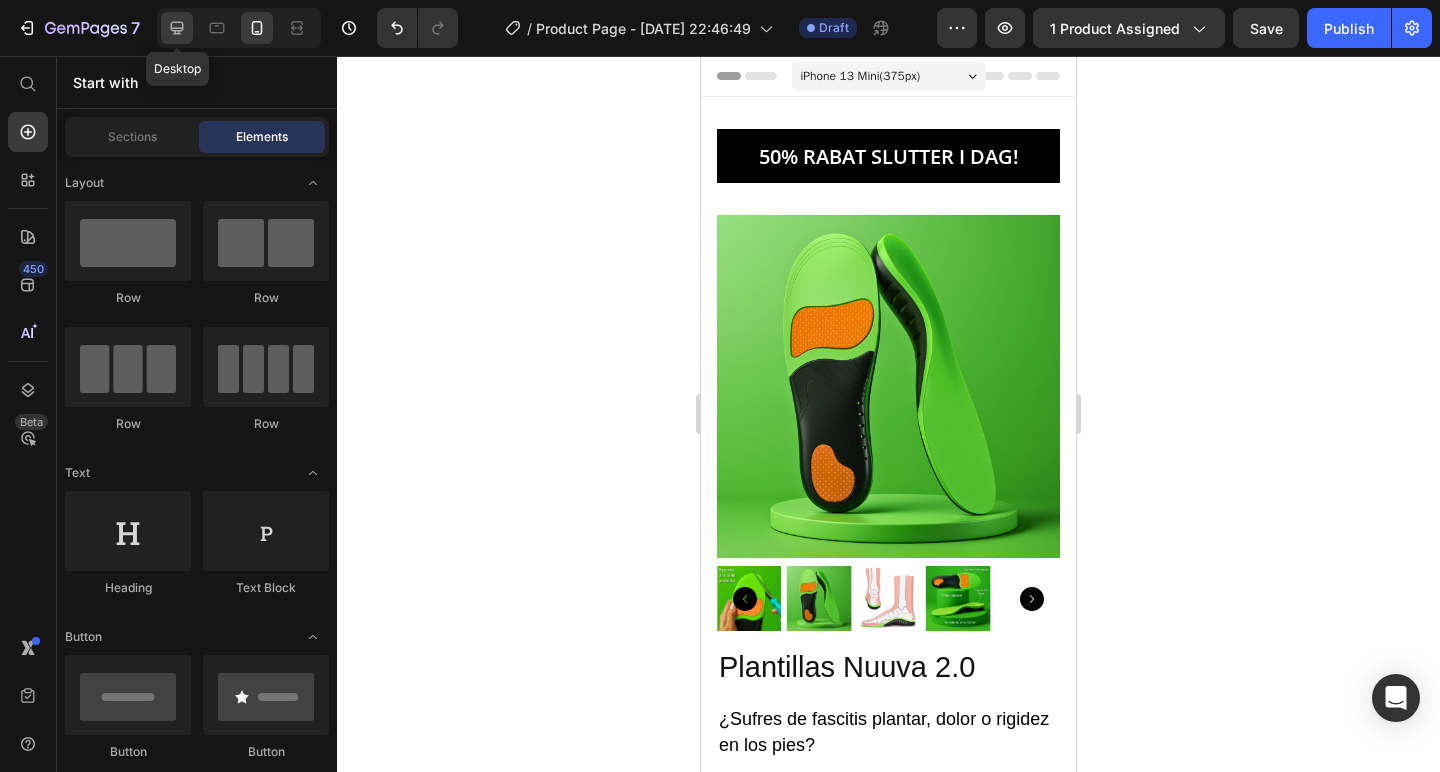 click 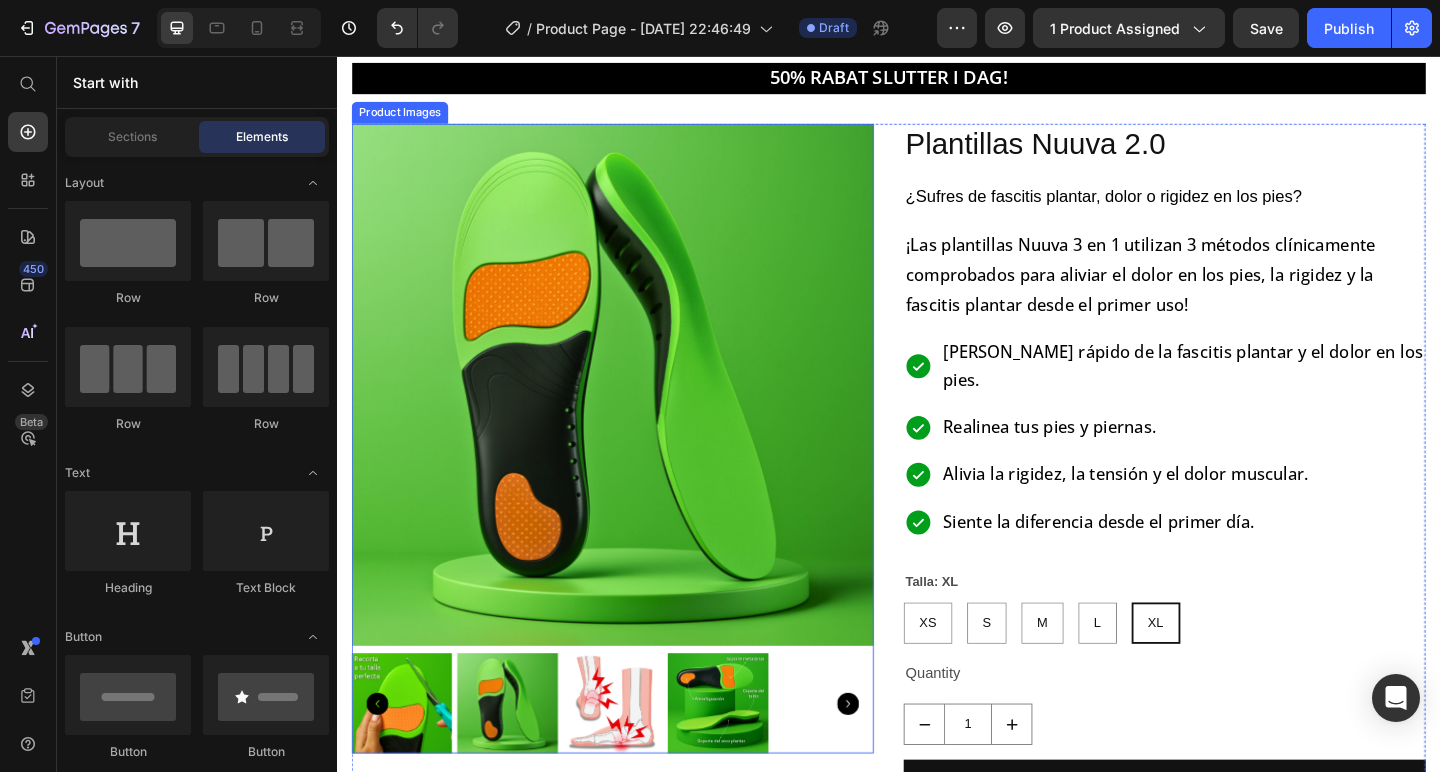 scroll, scrollTop: 64, scrollLeft: 0, axis: vertical 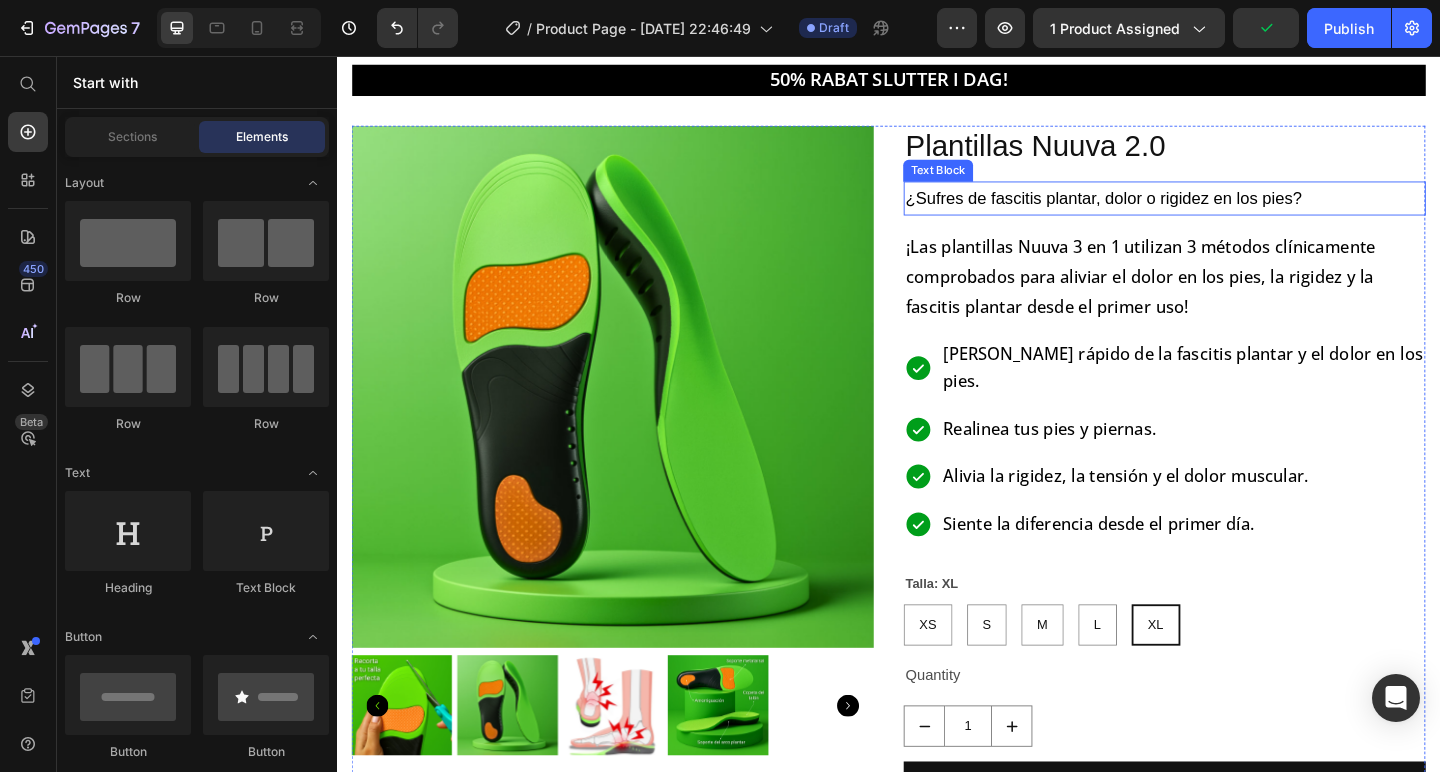 click on "¿Sufres de fascitis plantar, dolor o rigidez en los pies?" at bounding box center (1170, 210) 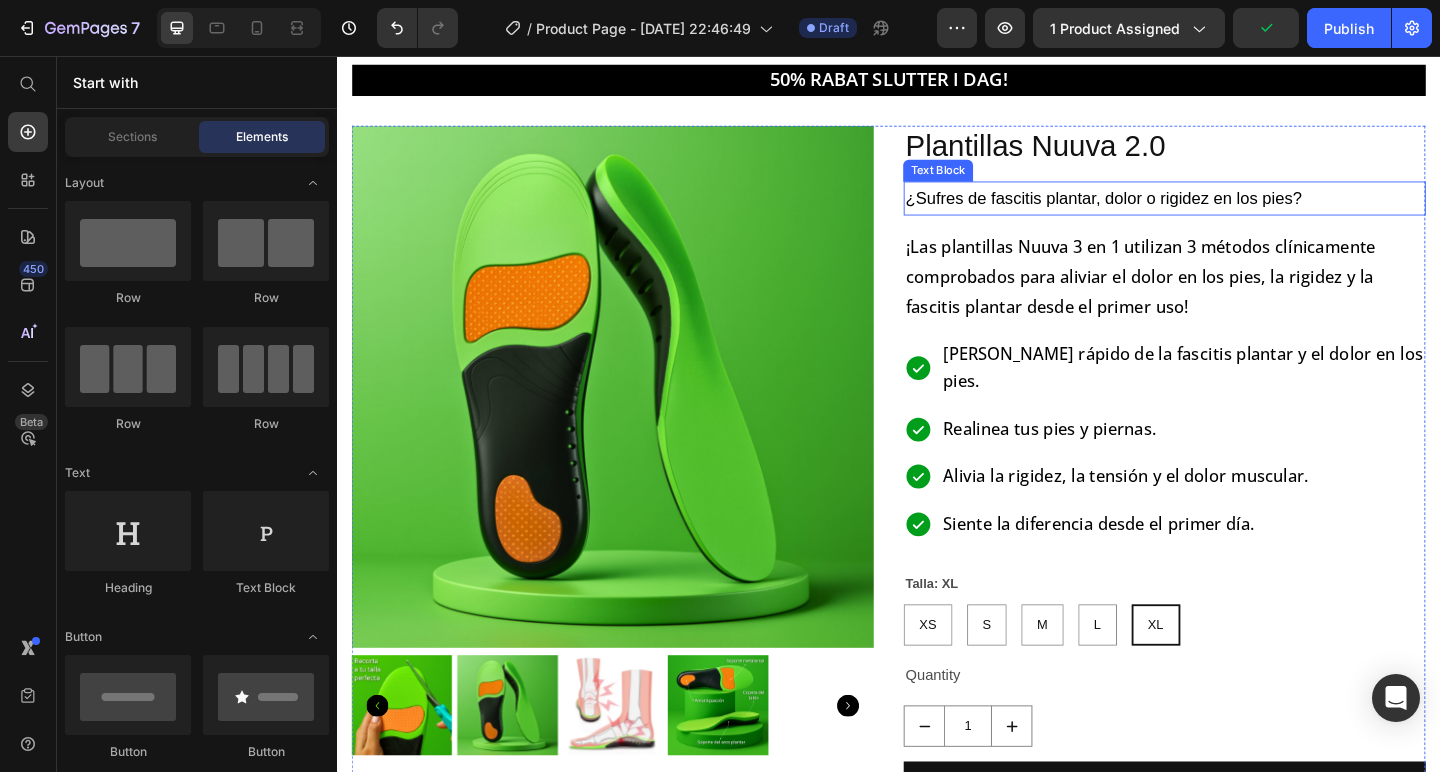 scroll, scrollTop: 0, scrollLeft: 0, axis: both 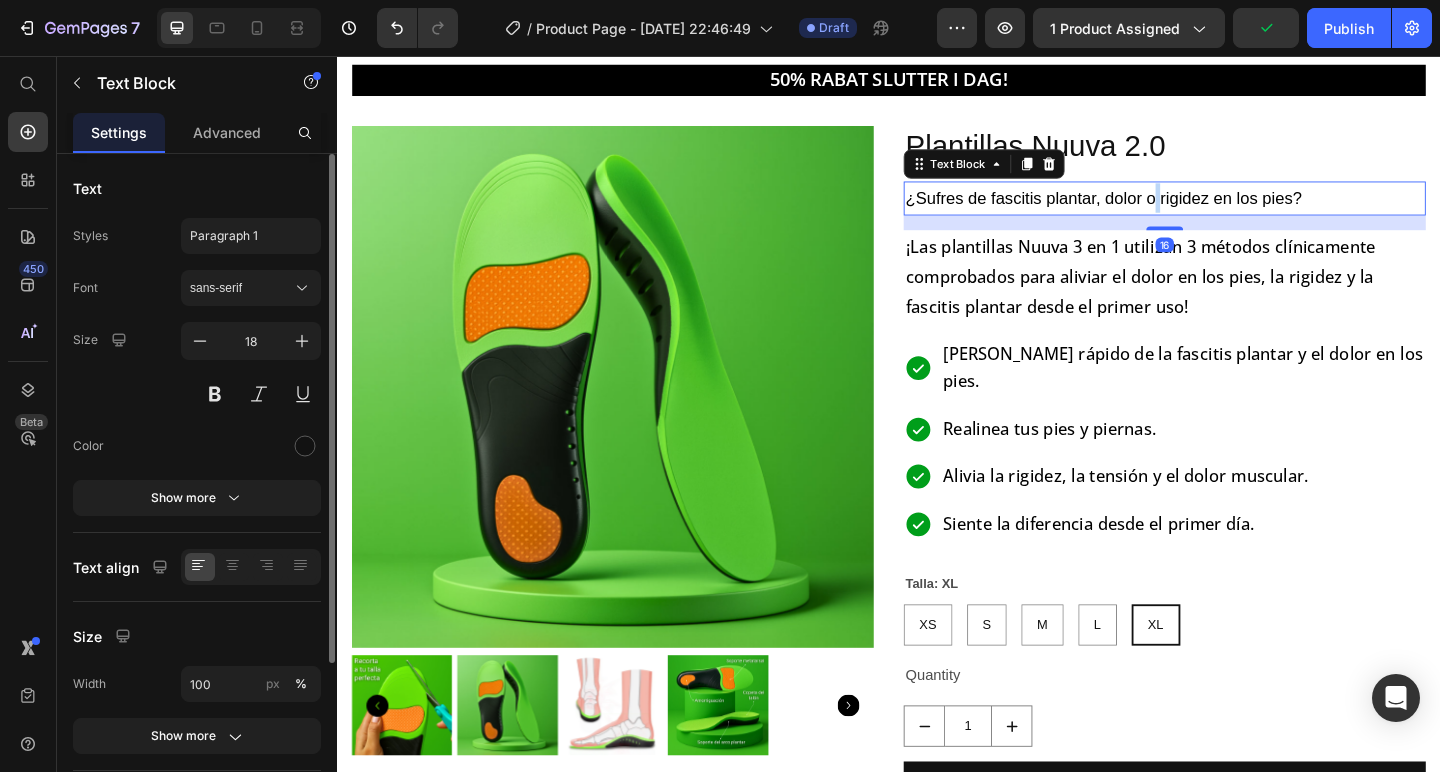 click on "¿Sufres de fascitis plantar, dolor o rigidez en los pies?" at bounding box center [1170, 210] 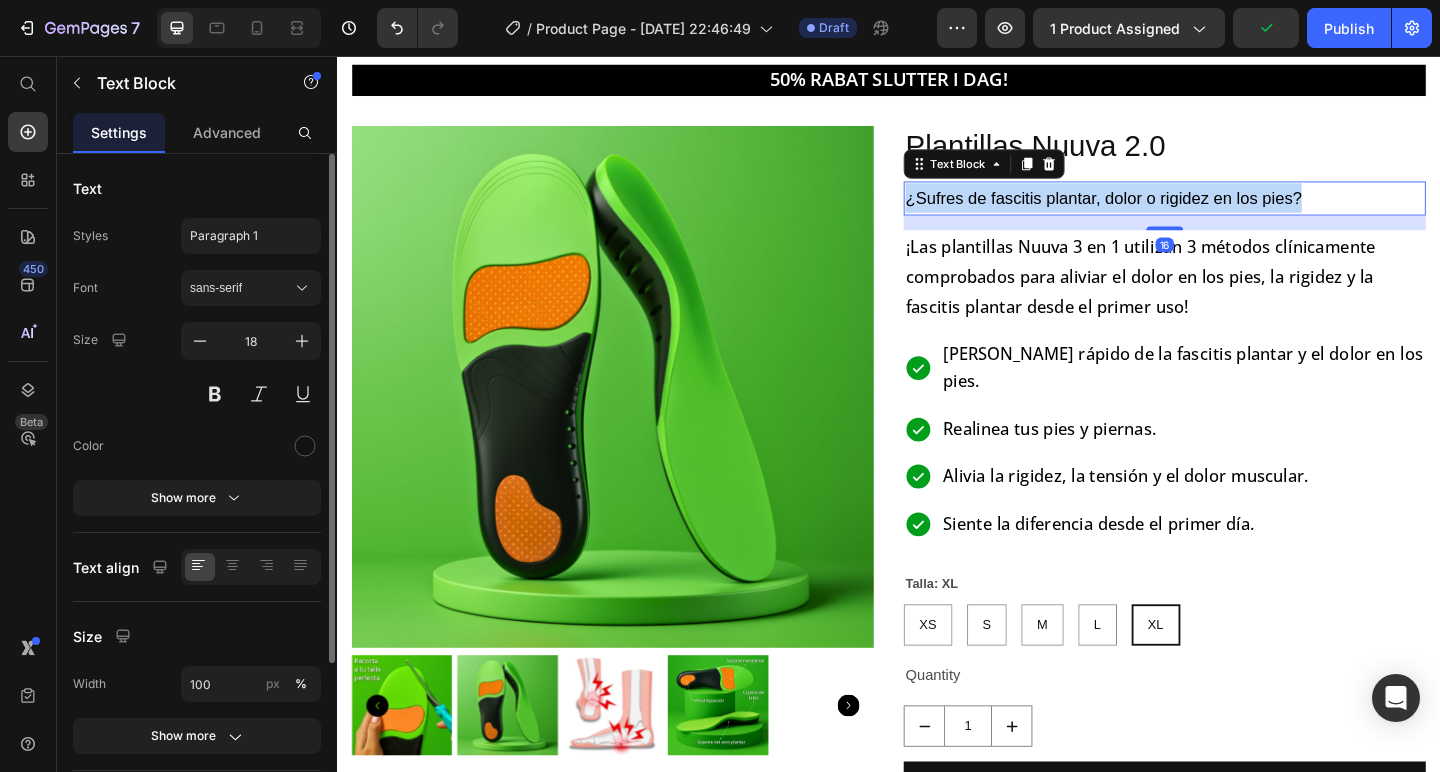 click on "¿Sufres de fascitis plantar, dolor o rigidez en los pies?" at bounding box center (1170, 210) 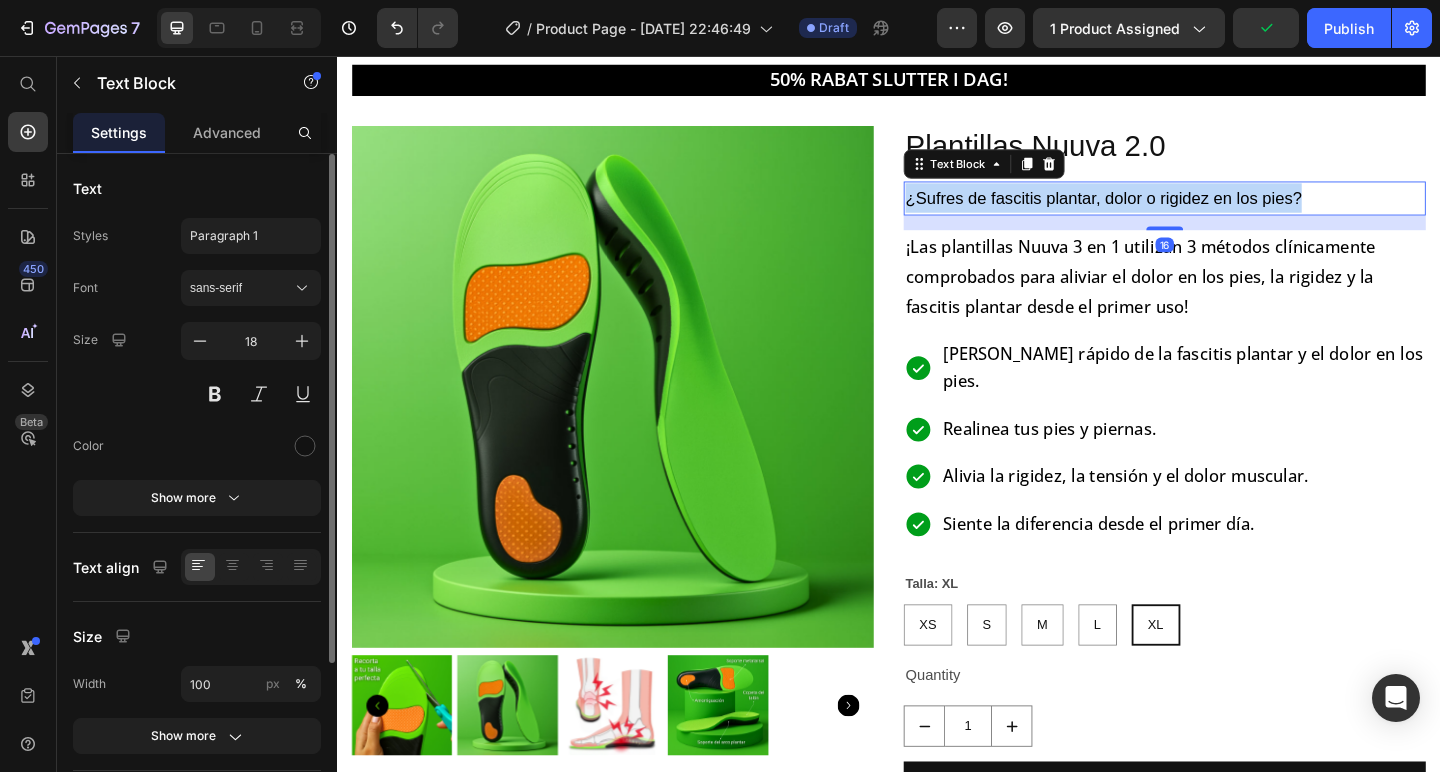 click on "¿Sufres de fascitis plantar, dolor o rigidez en los pies?" at bounding box center [1170, 210] 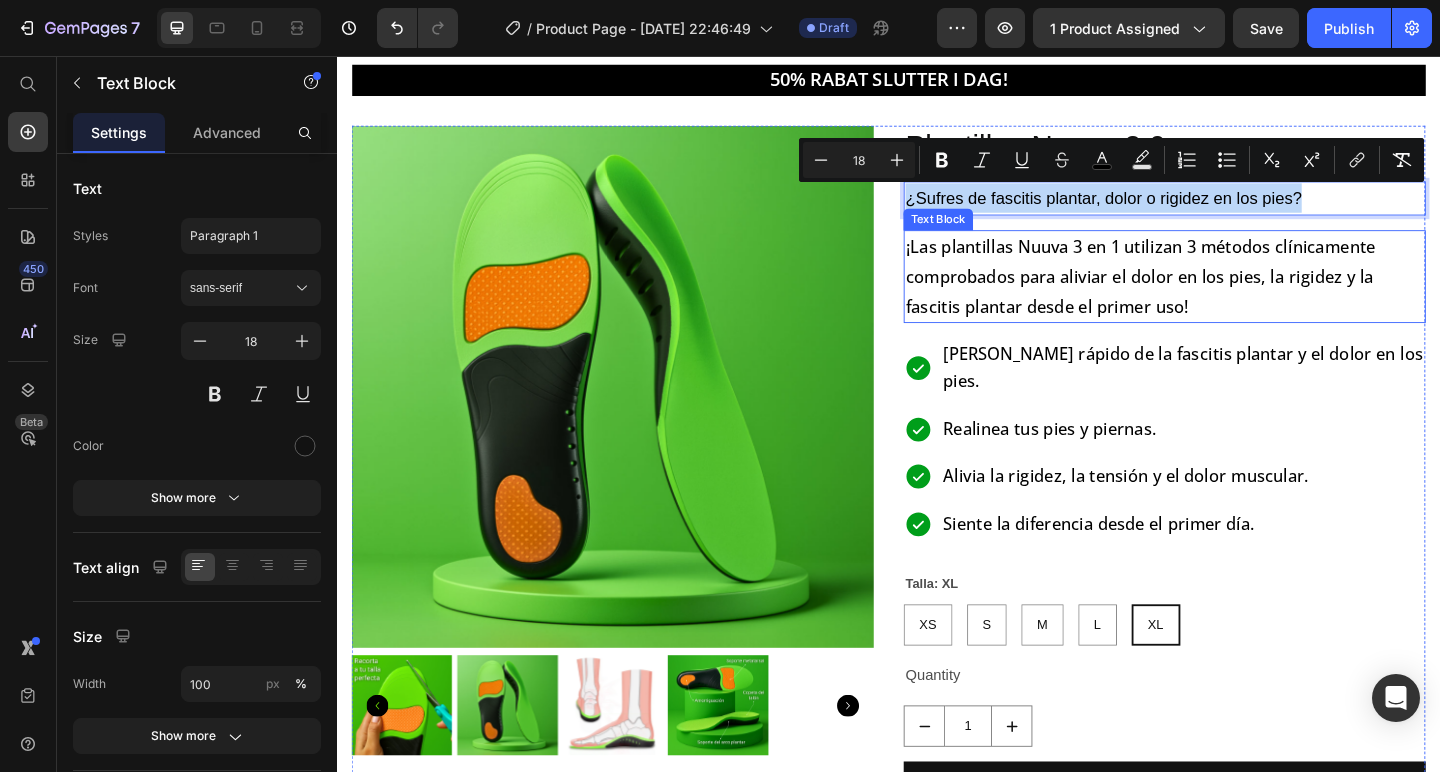 click on "¡Las plantillas Nuuva 3 en 1 utilizan 3 métodos clínicamente comprobados para aliviar el dolor en los pies, la rigidez y la fascitis plantar desde el primer uso!" at bounding box center (1210, 295) 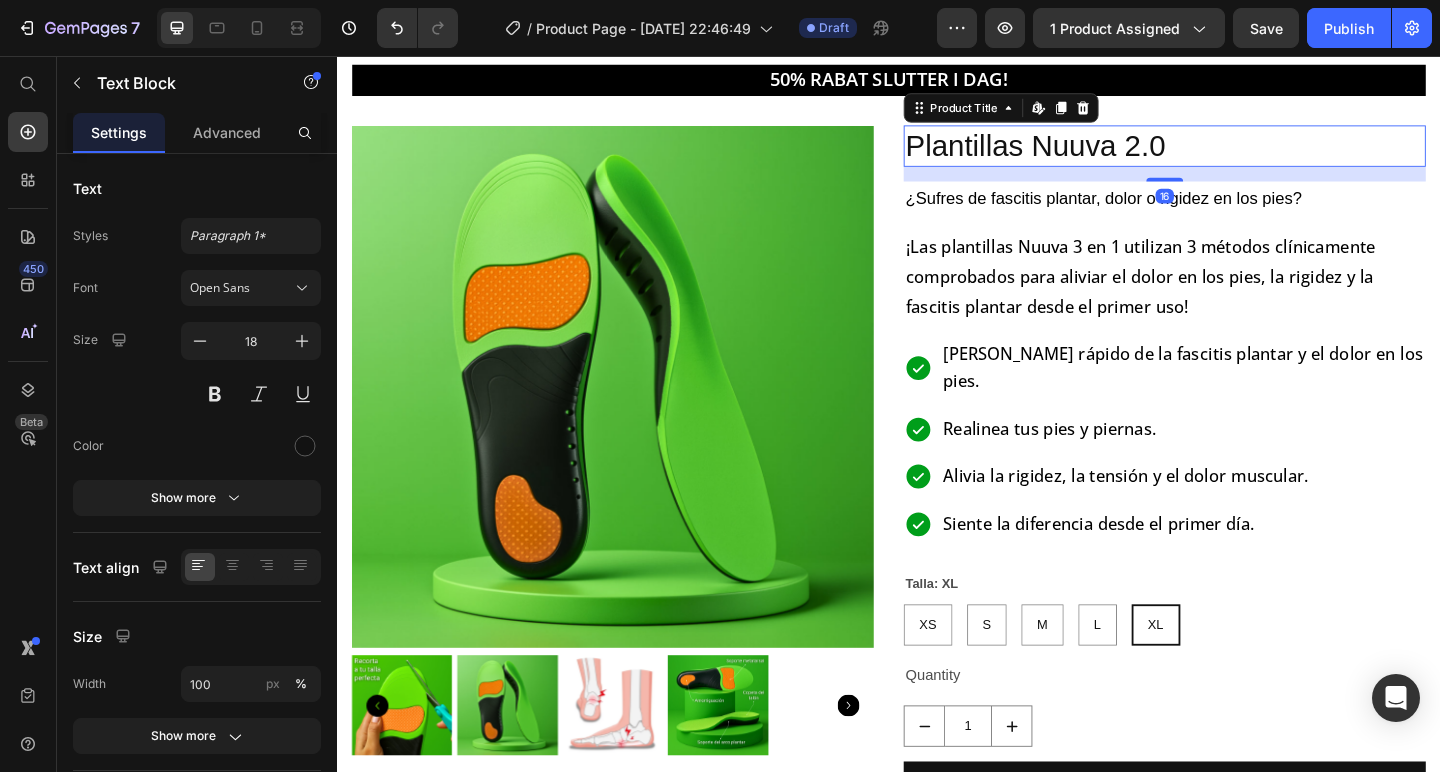 click on "Plantillas Nuuva 2.0" at bounding box center (1237, 154) 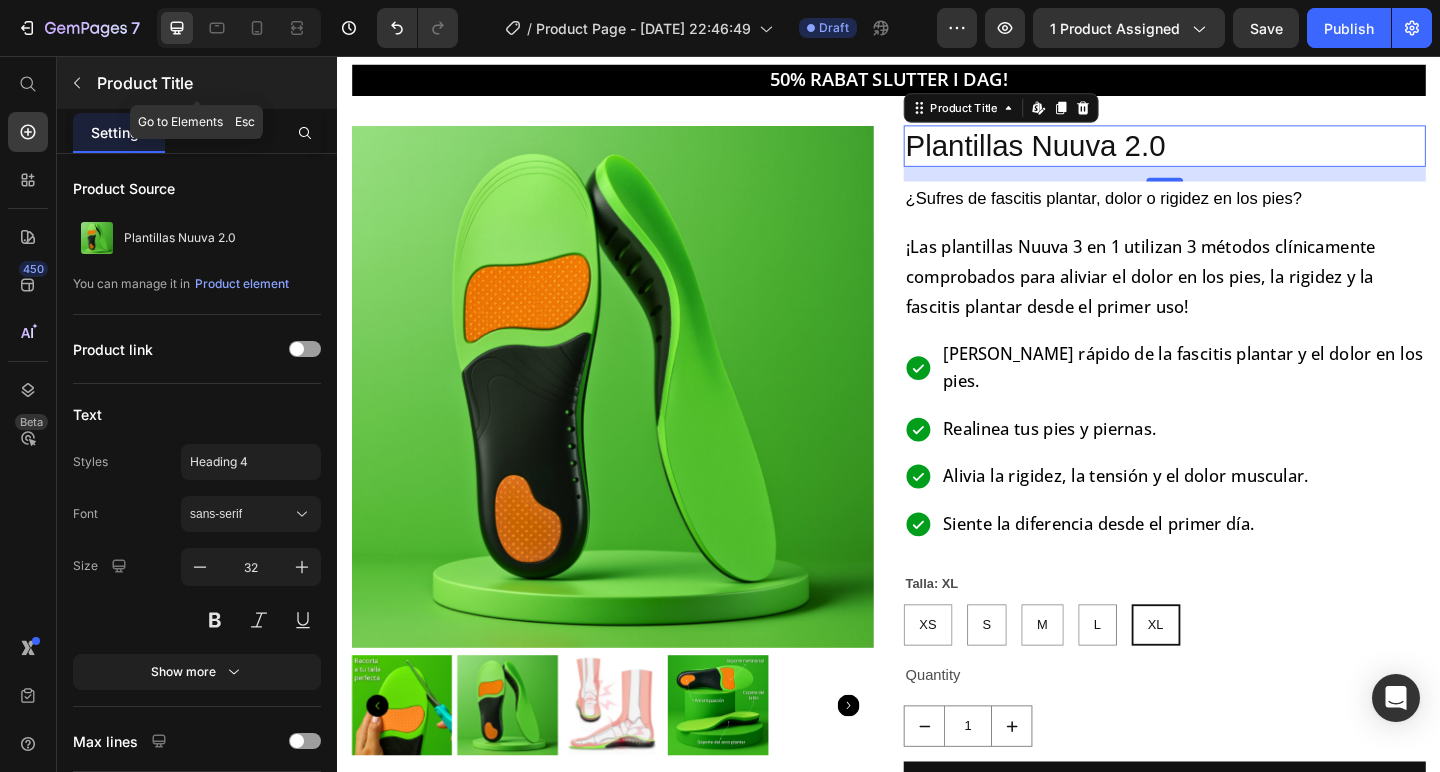 click at bounding box center (77, 83) 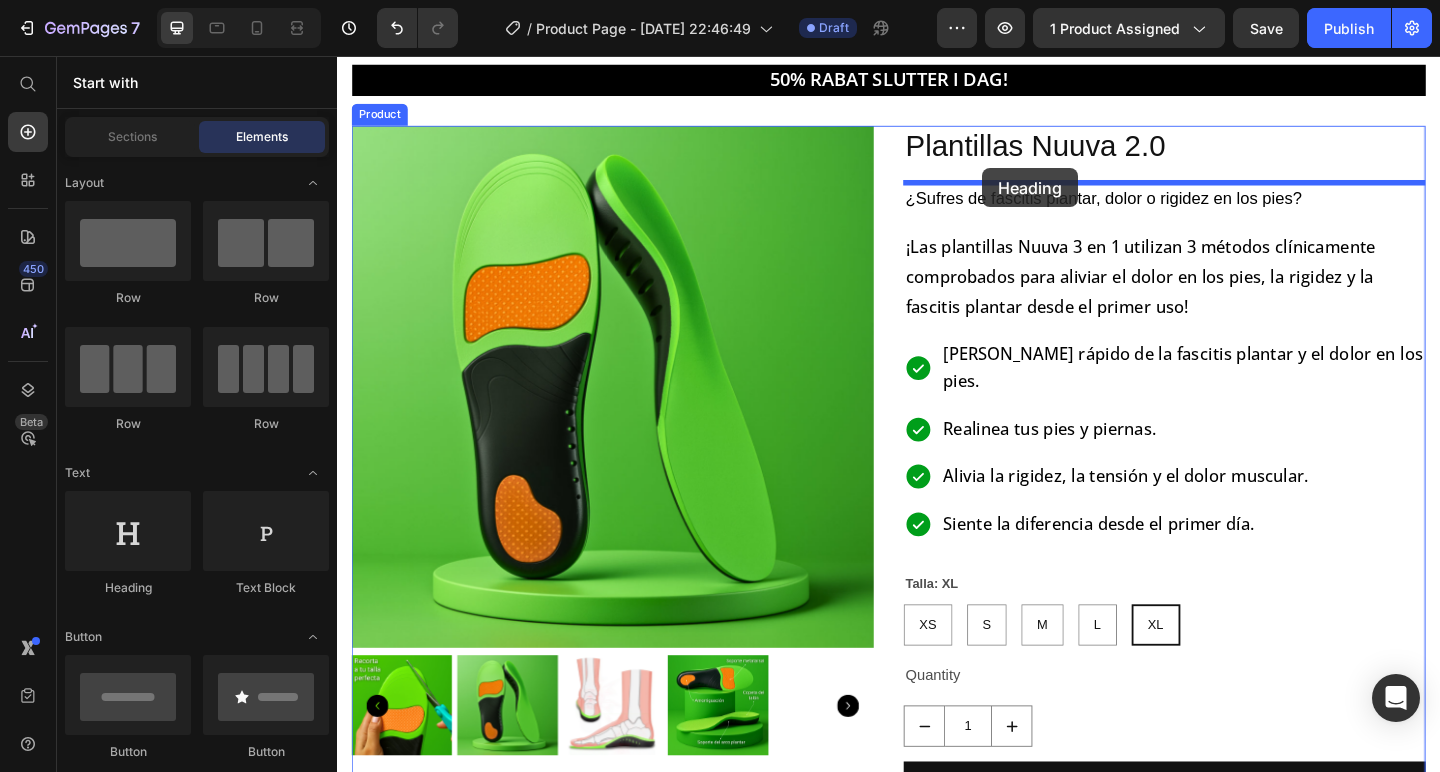 drag, startPoint x: 478, startPoint y: 590, endPoint x: 1039, endPoint y: 178, distance: 696.0352 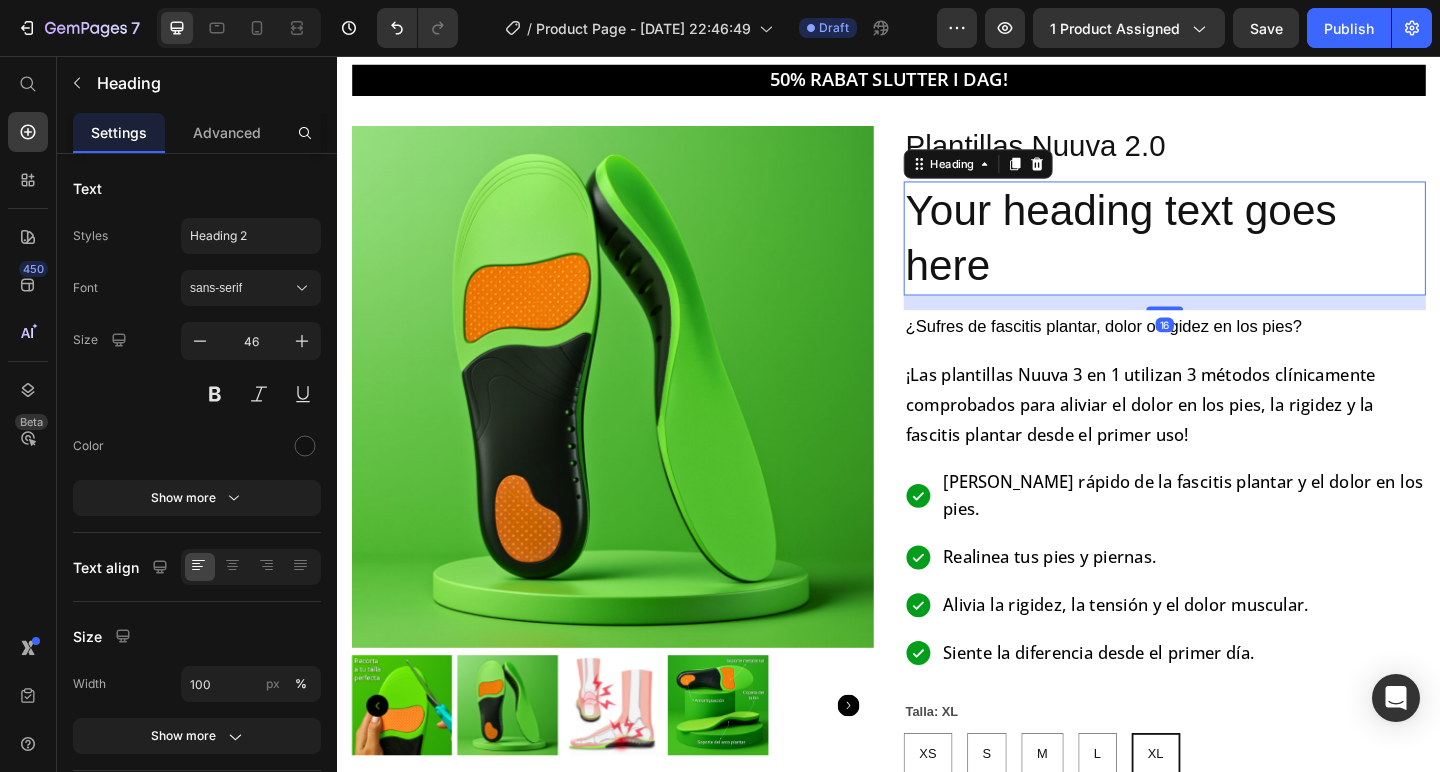 click on "Your heading text goes here" at bounding box center [1237, 254] 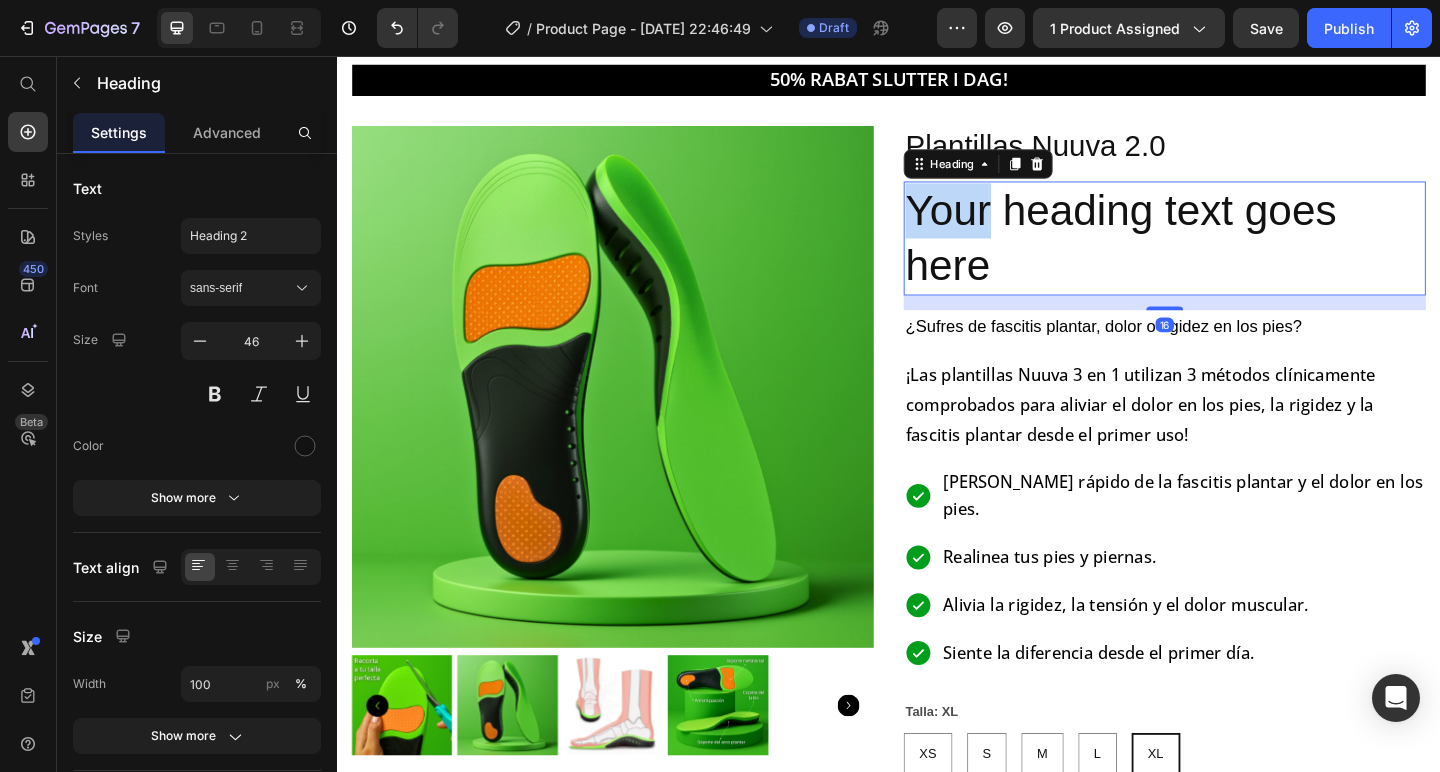 click on "Your heading text goes here" at bounding box center [1237, 254] 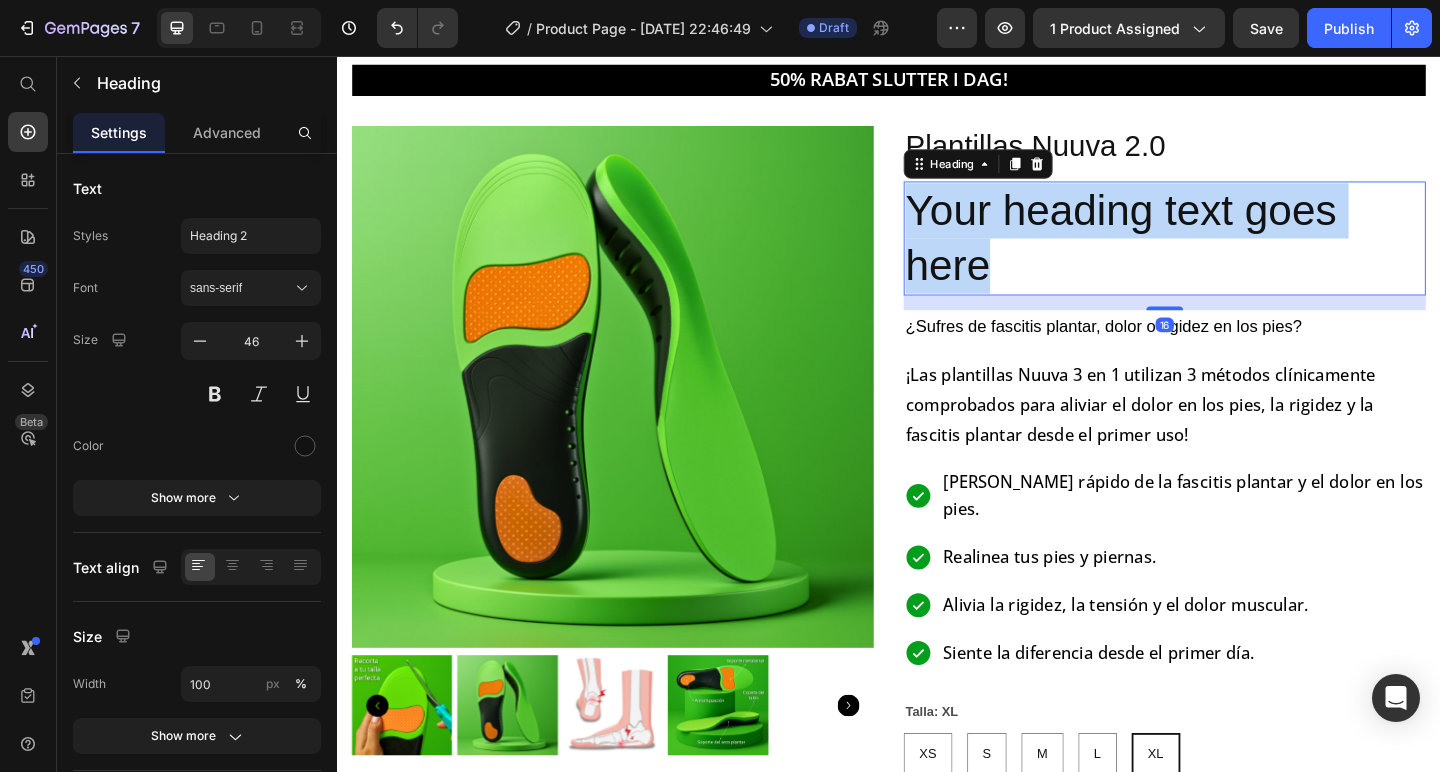 click on "Your heading text goes here" at bounding box center [1237, 254] 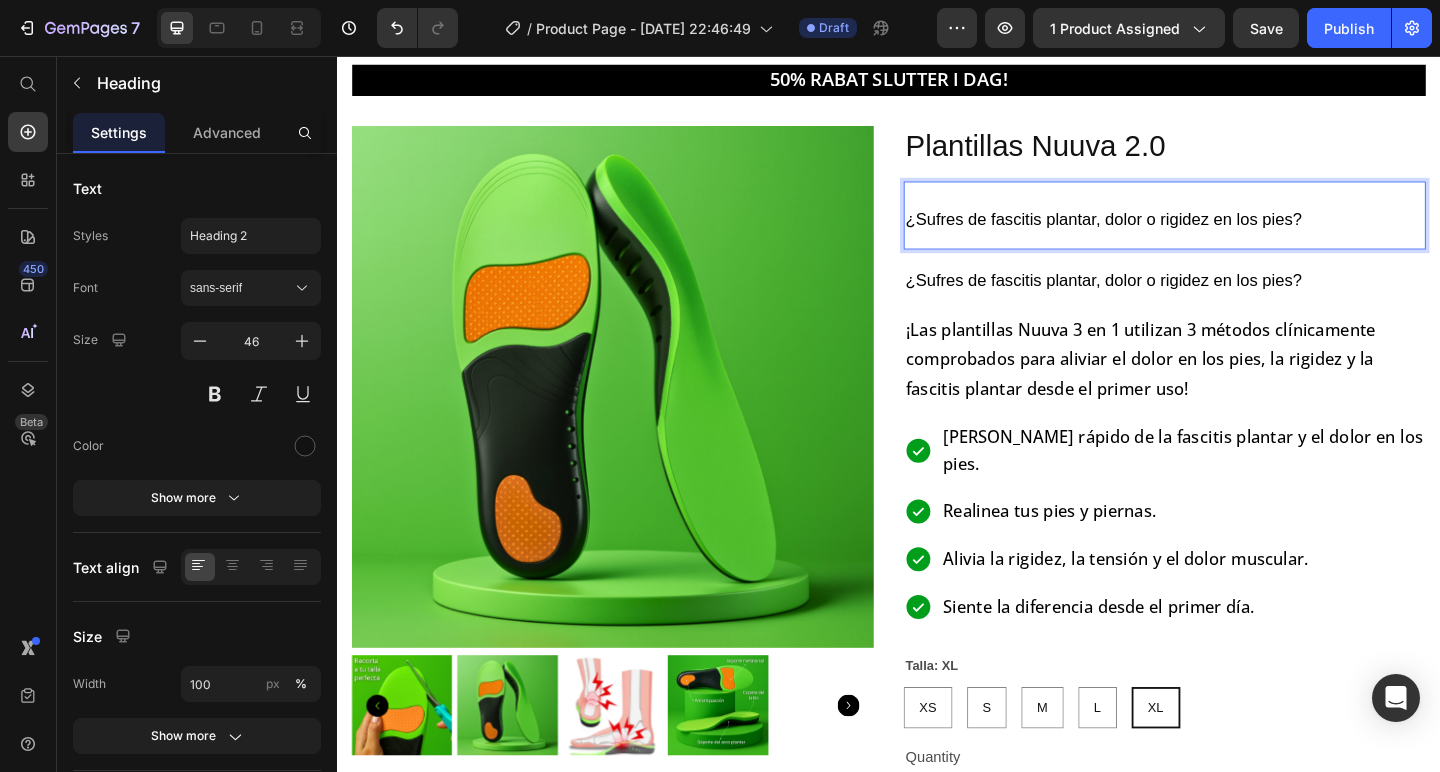 click on "¿Sufres de fascitis plantar, dolor o rigidez en los pies?" at bounding box center (1170, 233) 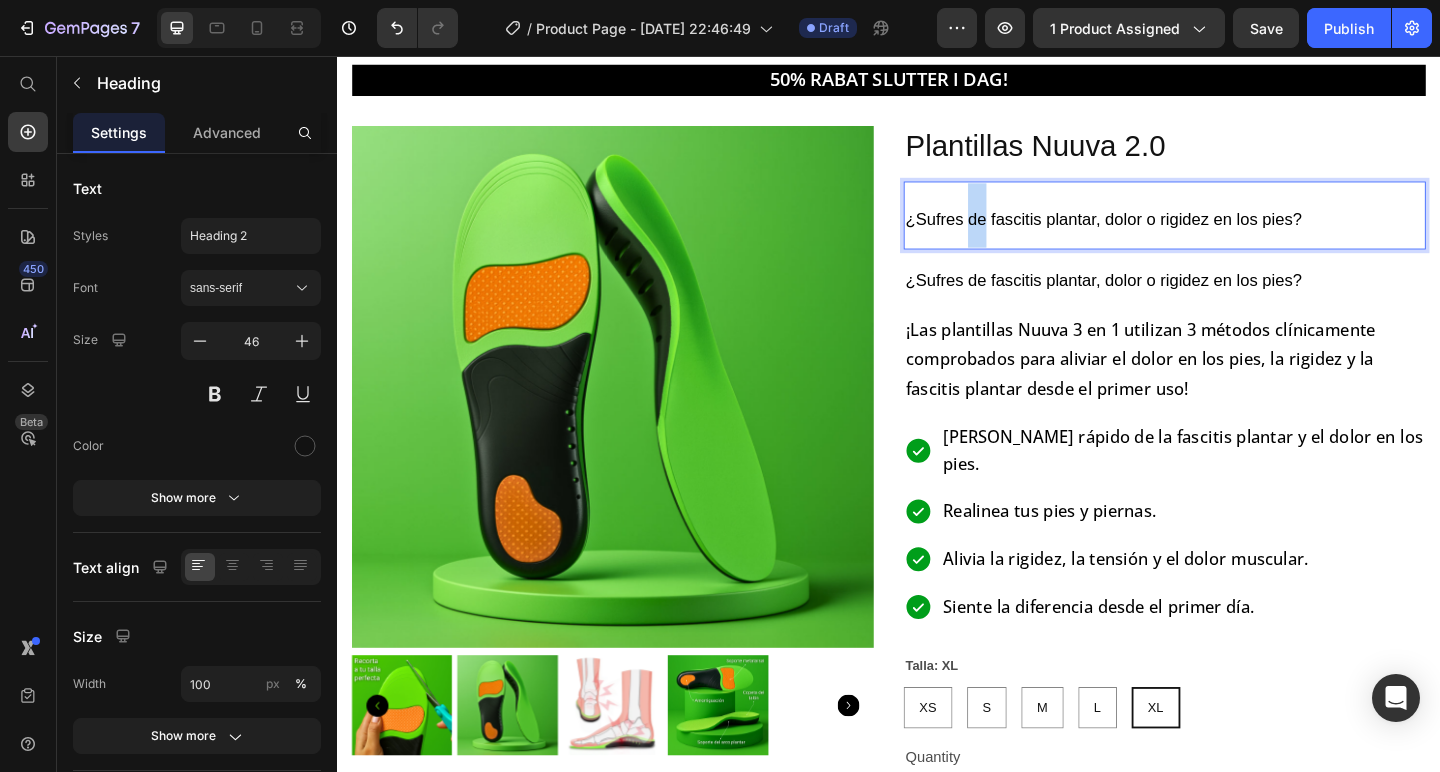 click on "¿Sufres de fascitis plantar, dolor o rigidez en los pies?" at bounding box center [1170, 233] 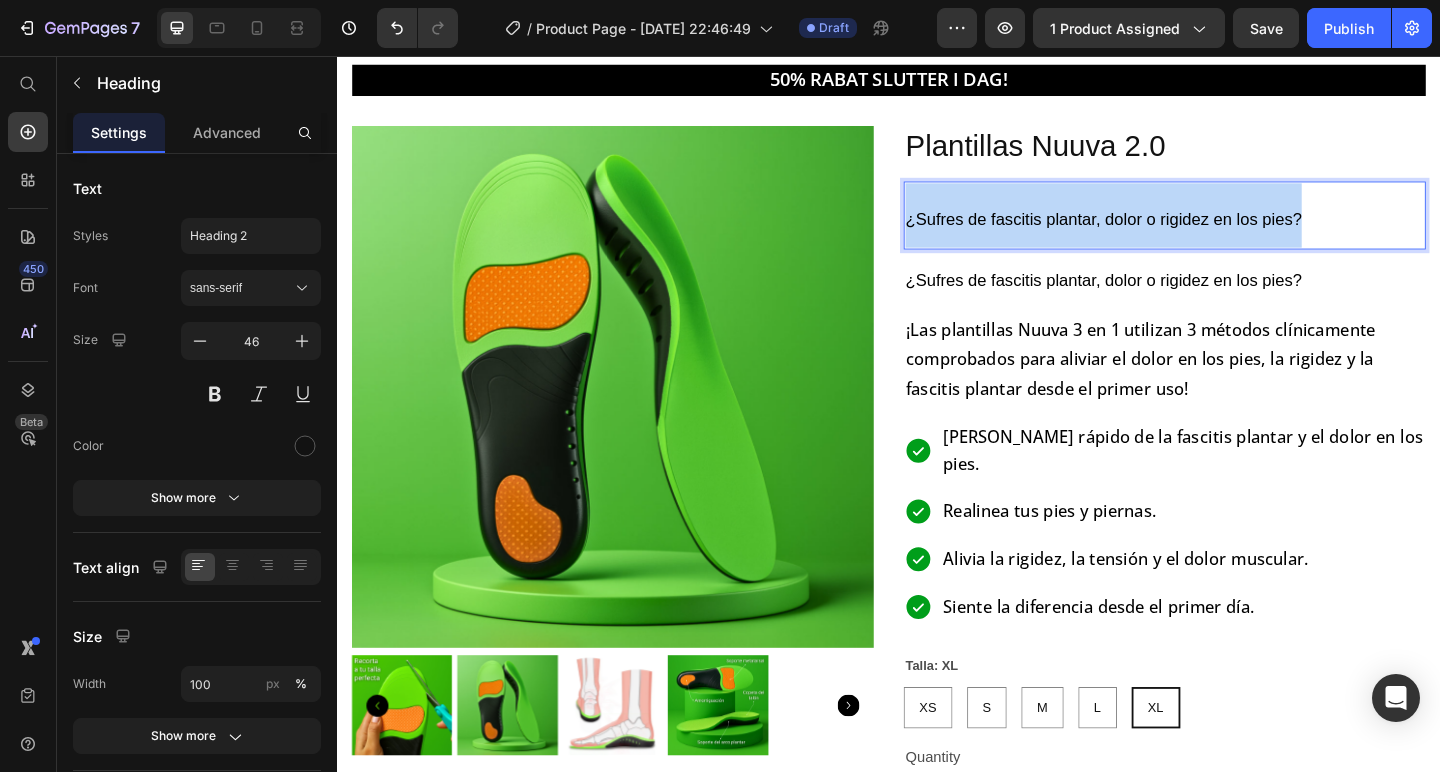 click on "¿Sufres de fascitis plantar, dolor o rigidez en los pies?" at bounding box center [1170, 233] 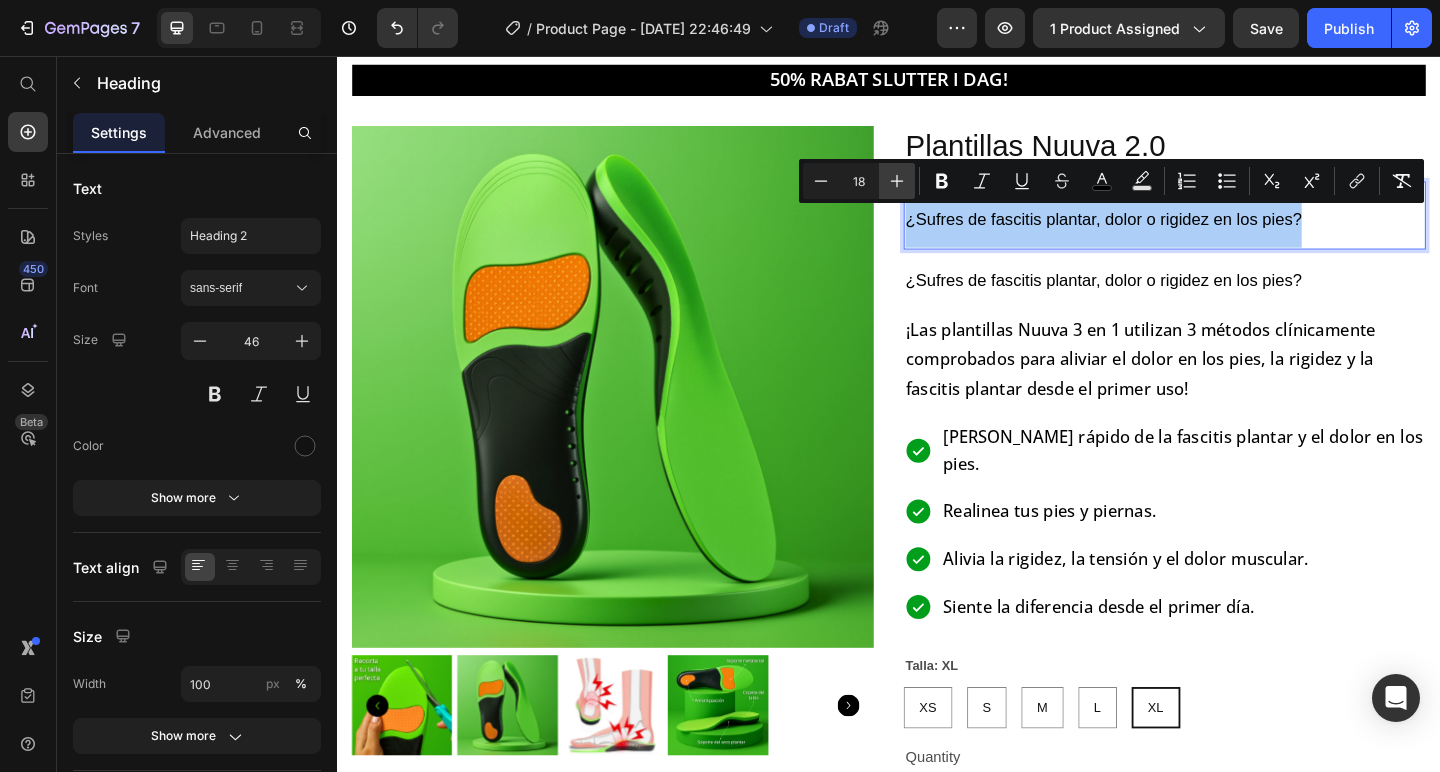 click on "Plus" at bounding box center (897, 181) 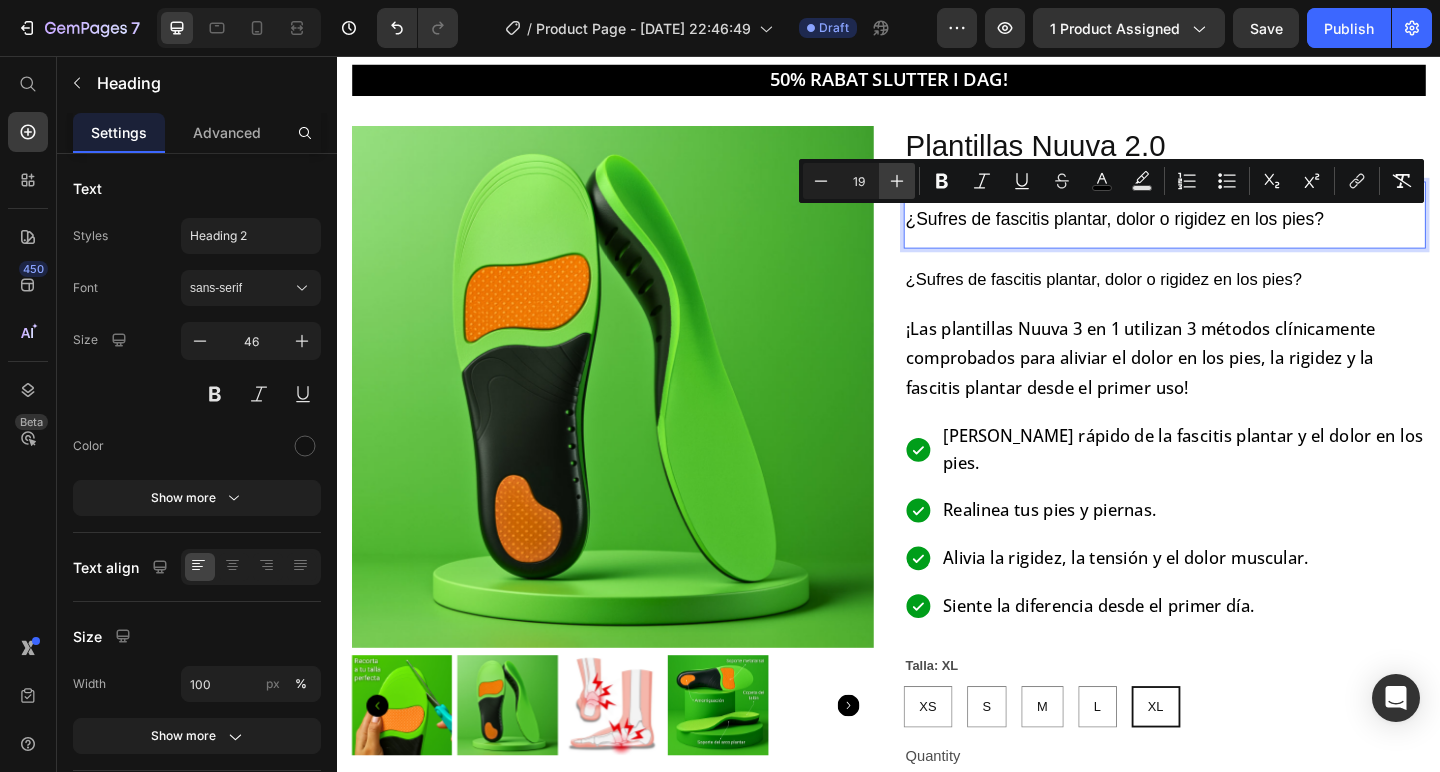click on "Plus" at bounding box center [897, 181] 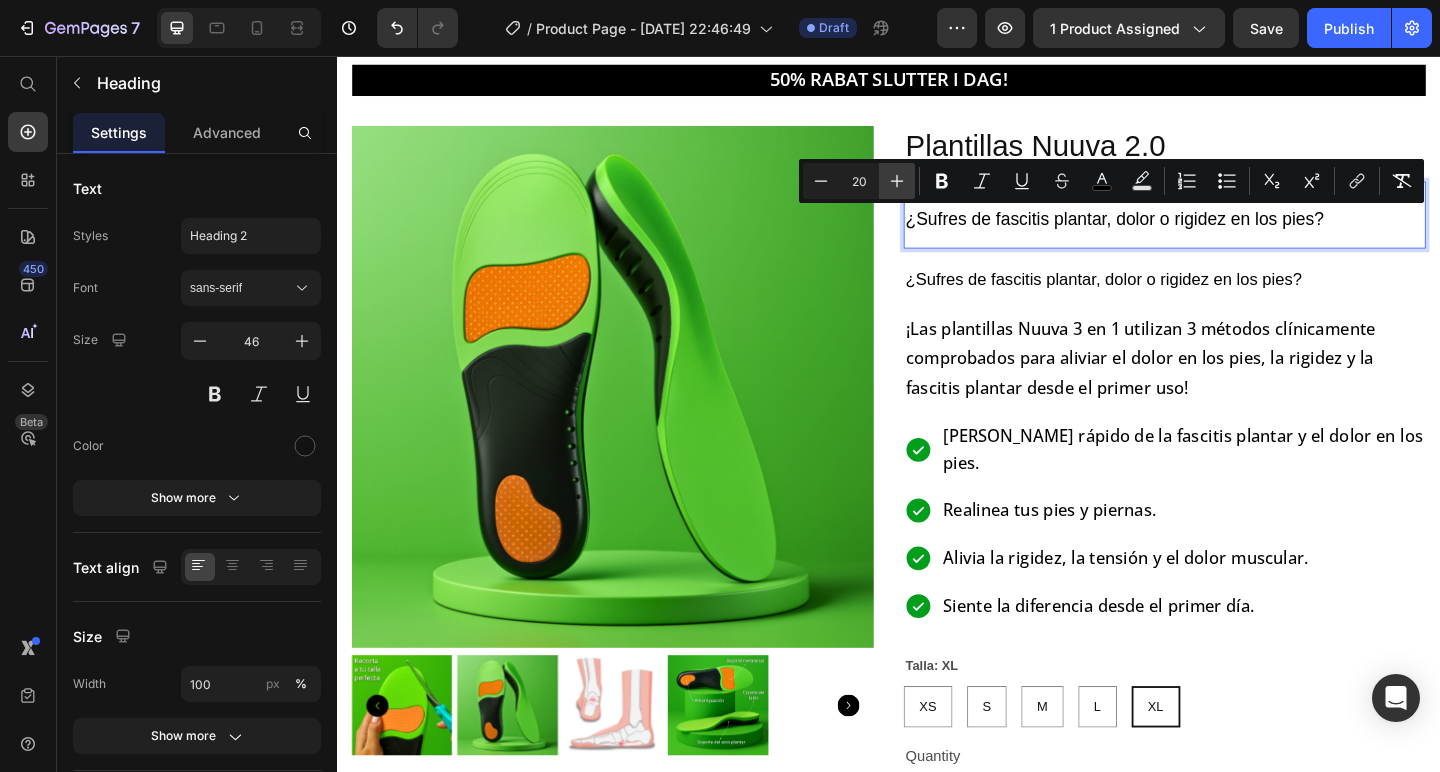 click on "Plus" at bounding box center [897, 181] 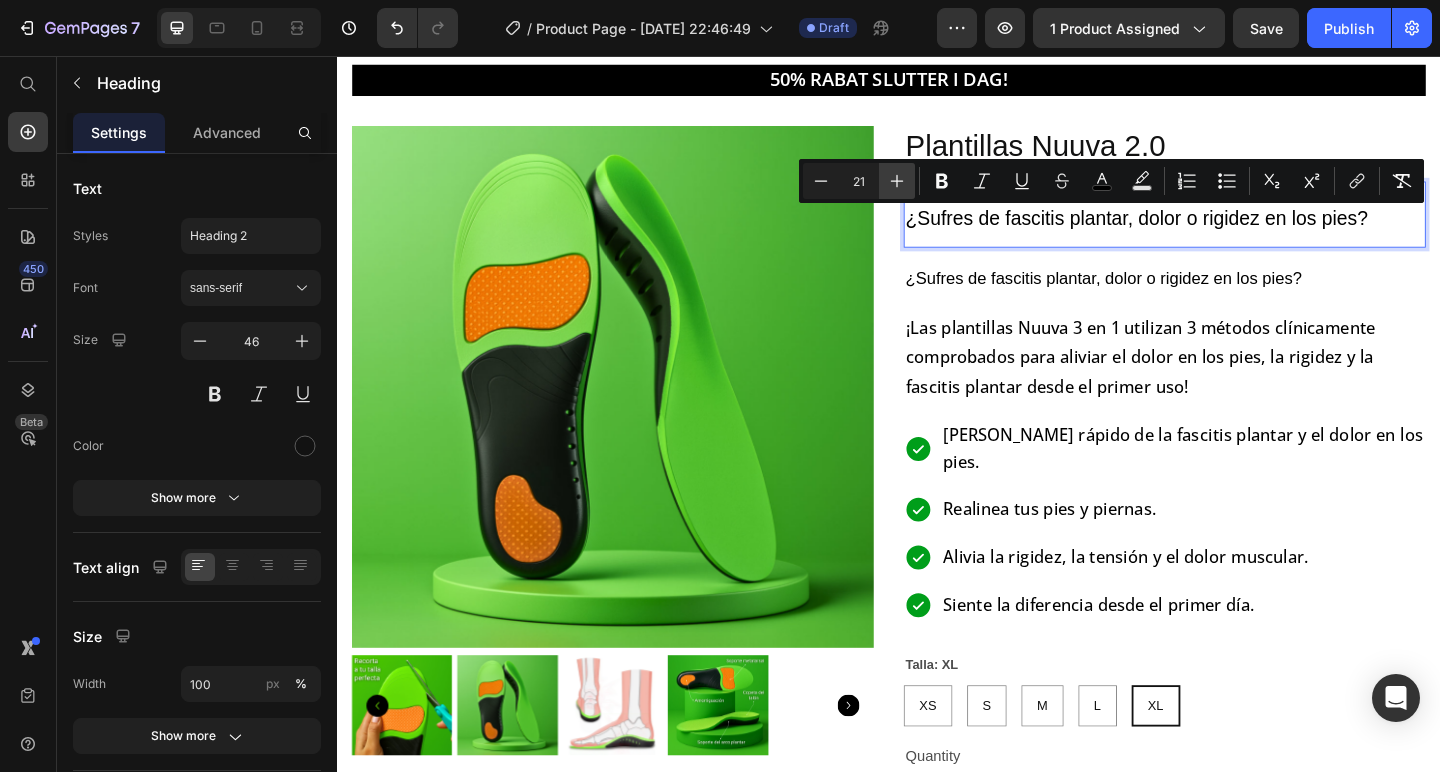 click on "Plus" at bounding box center [897, 181] 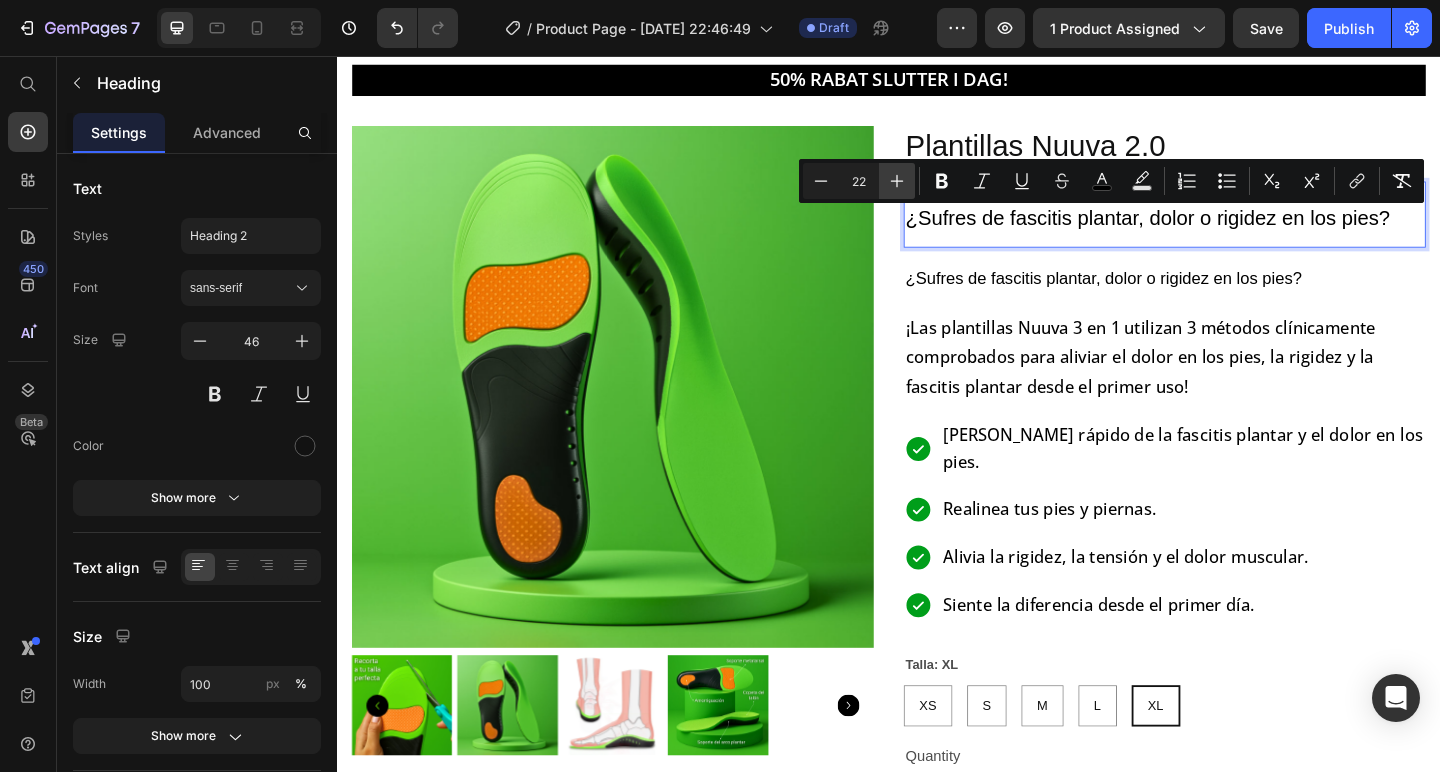 click on "Plus" at bounding box center [897, 181] 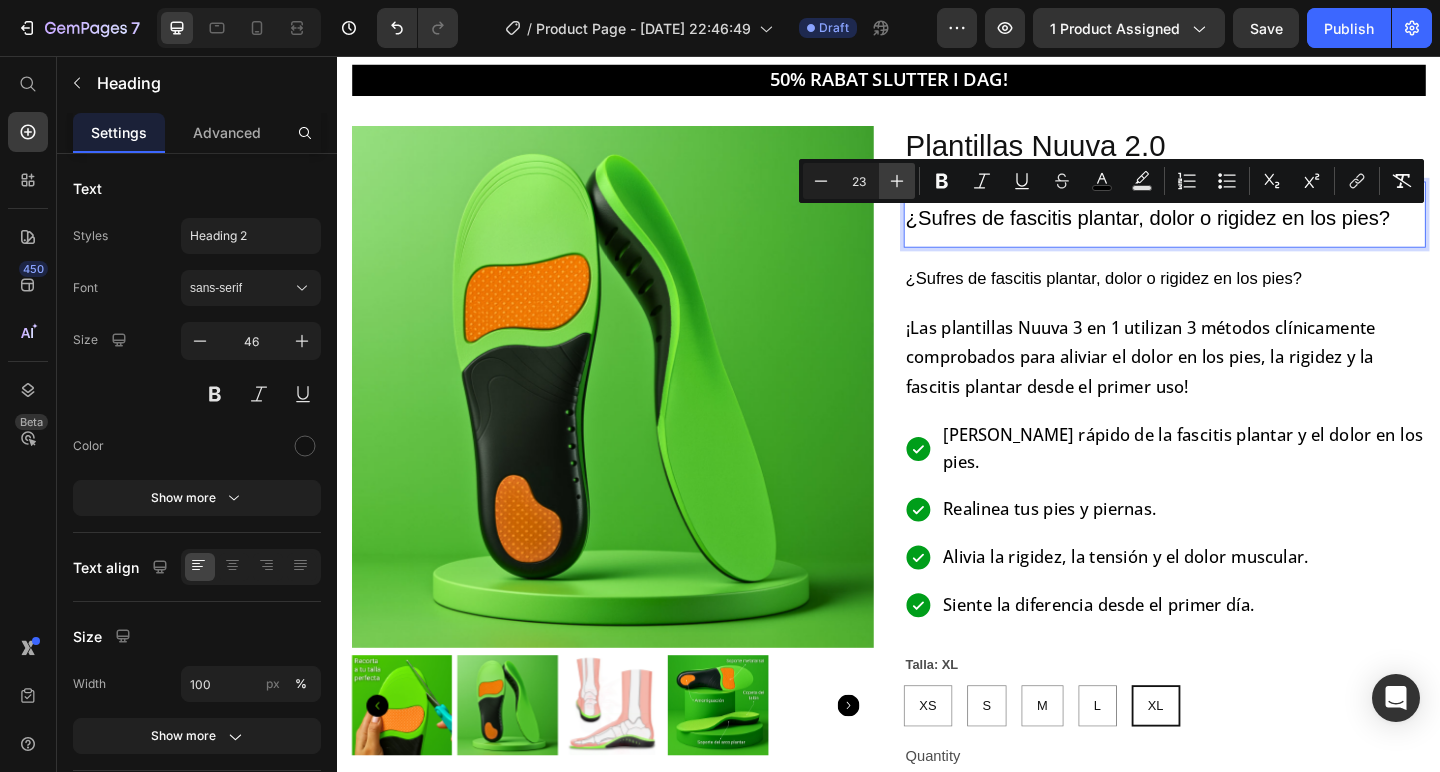 click on "Plus" at bounding box center (897, 181) 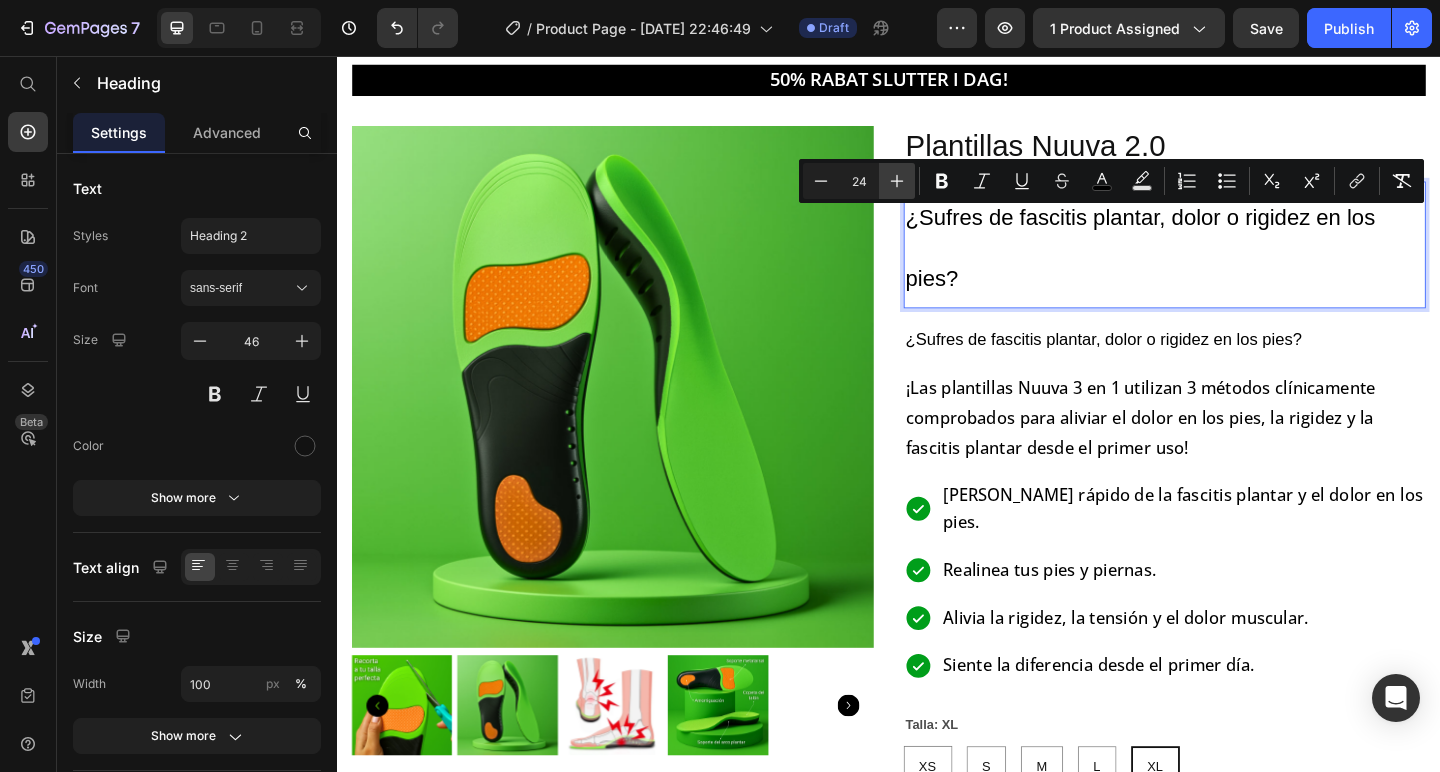 click on "Plus" at bounding box center (897, 181) 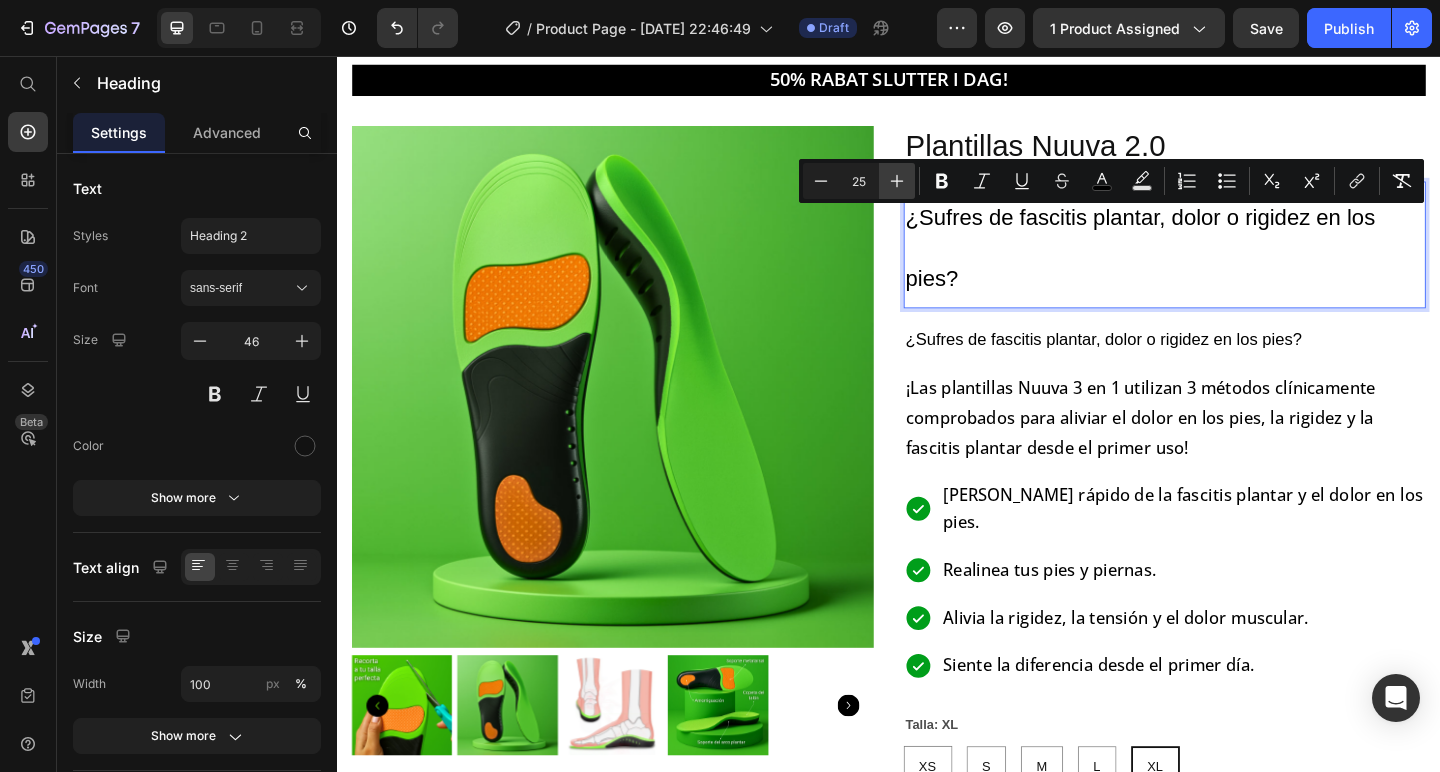 click on "Plus" at bounding box center [897, 181] 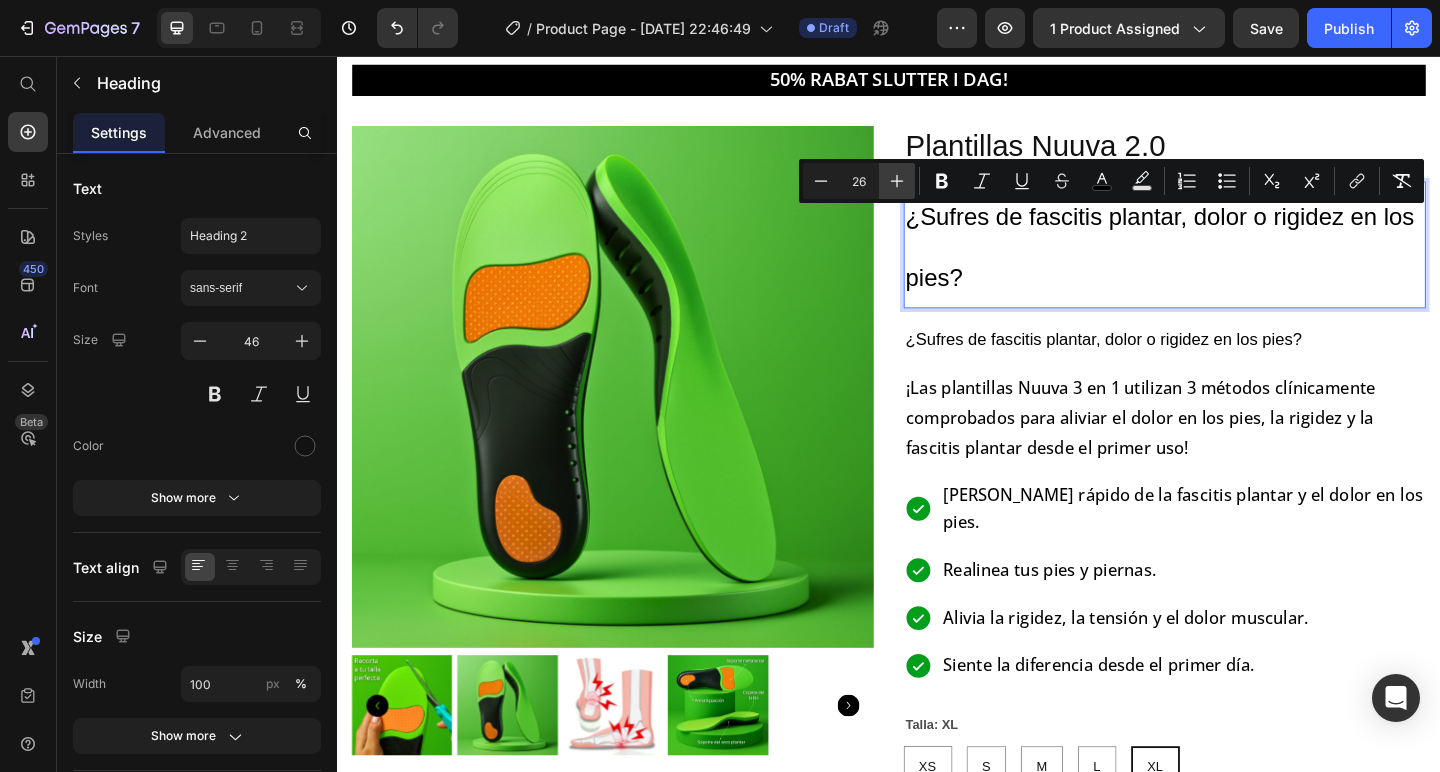 click on "Plus" at bounding box center (897, 181) 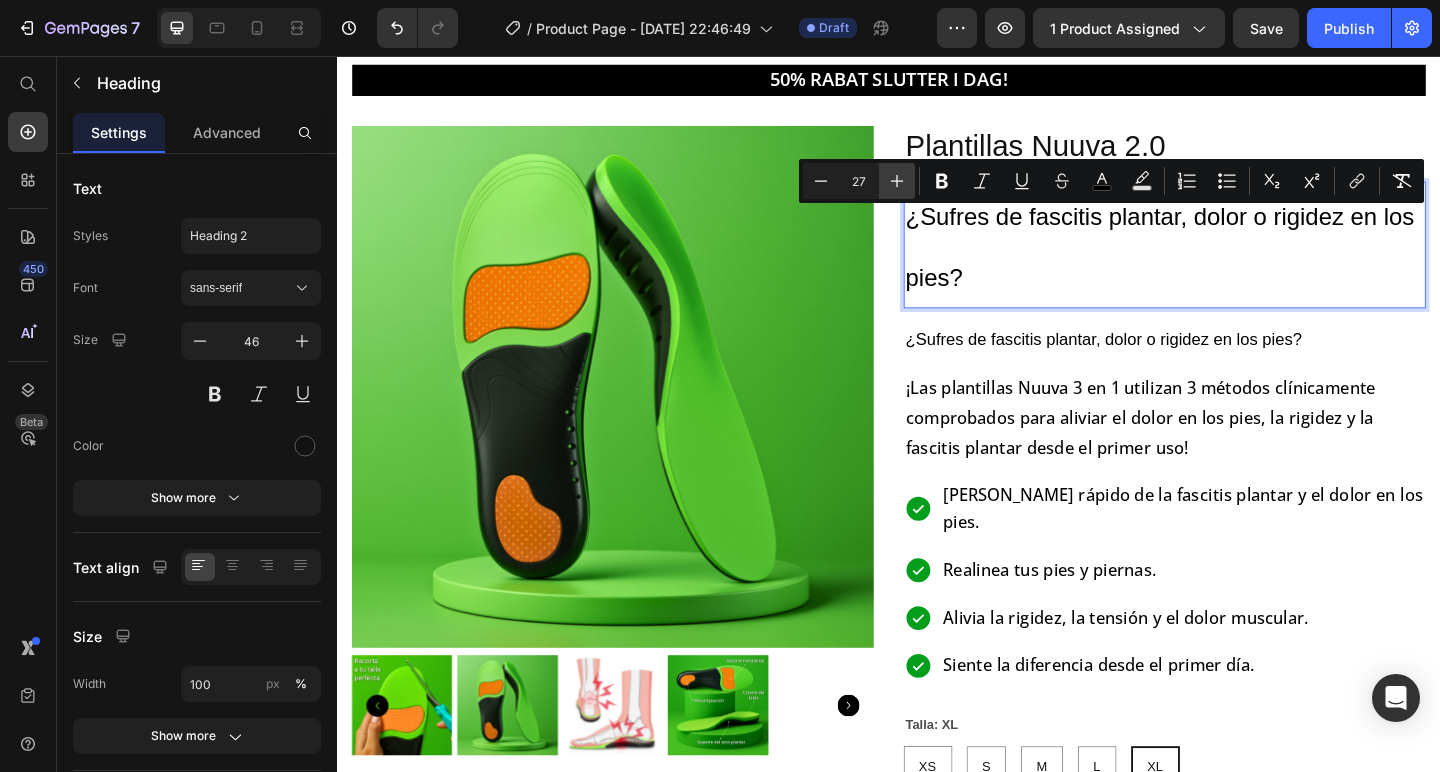 click on "Plus" at bounding box center (897, 181) 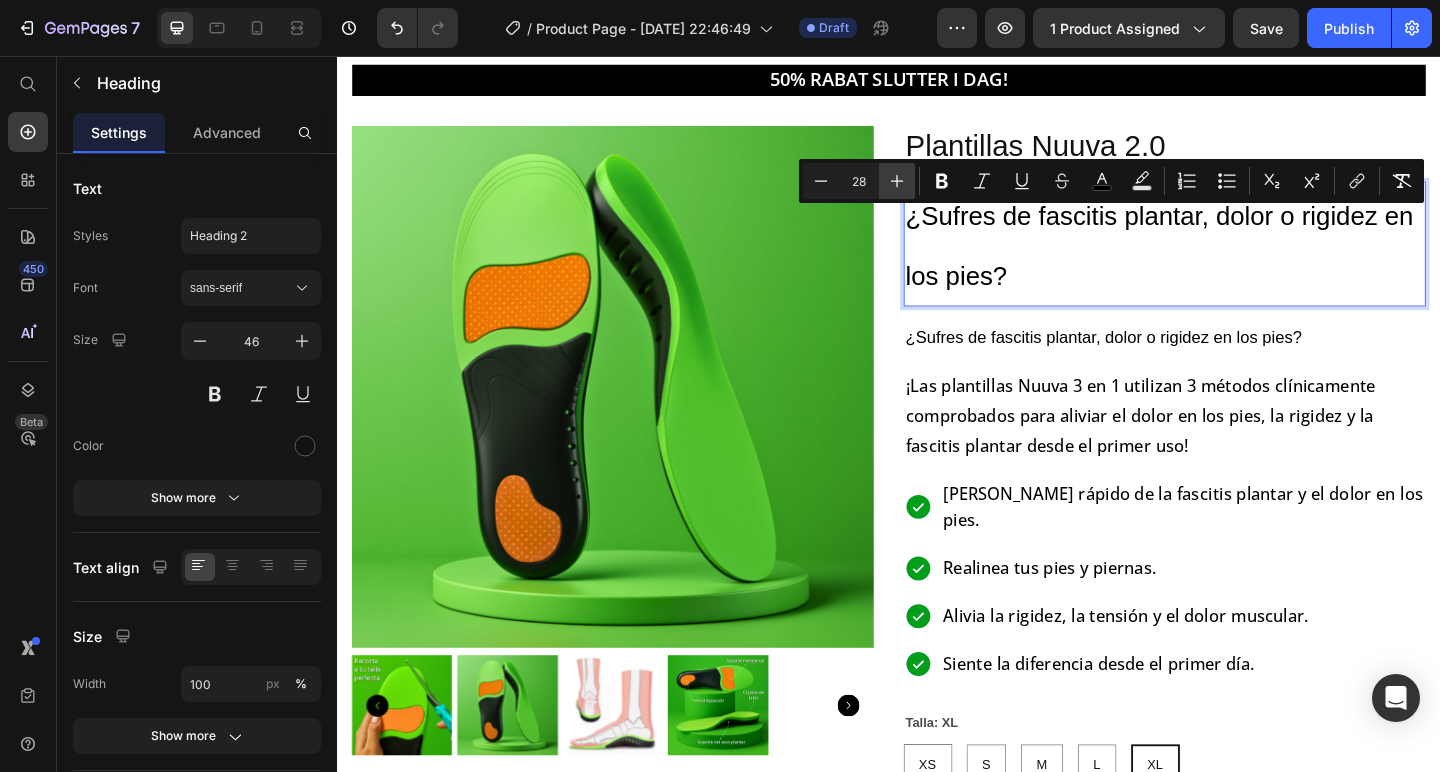 click on "Plus" at bounding box center (897, 181) 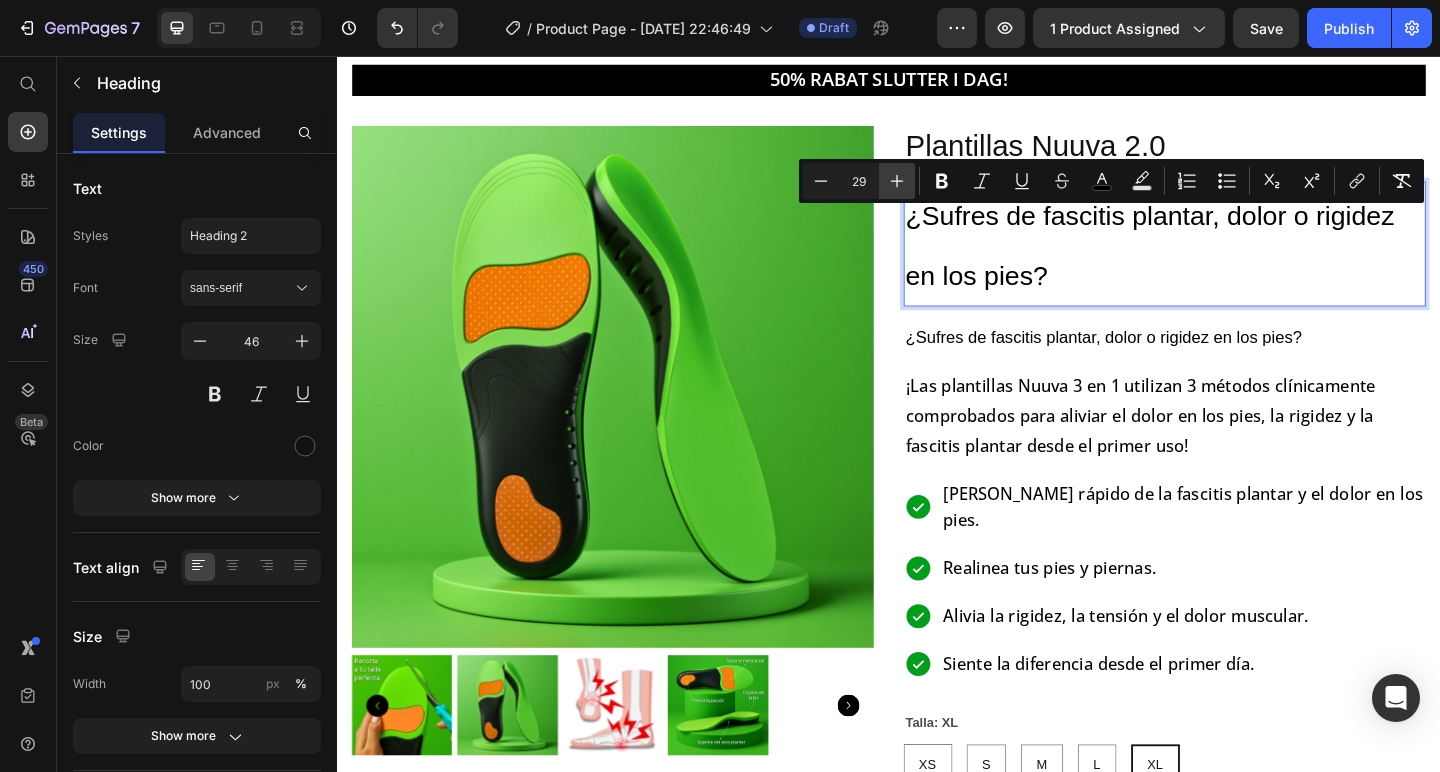 click on "Plus" at bounding box center (897, 181) 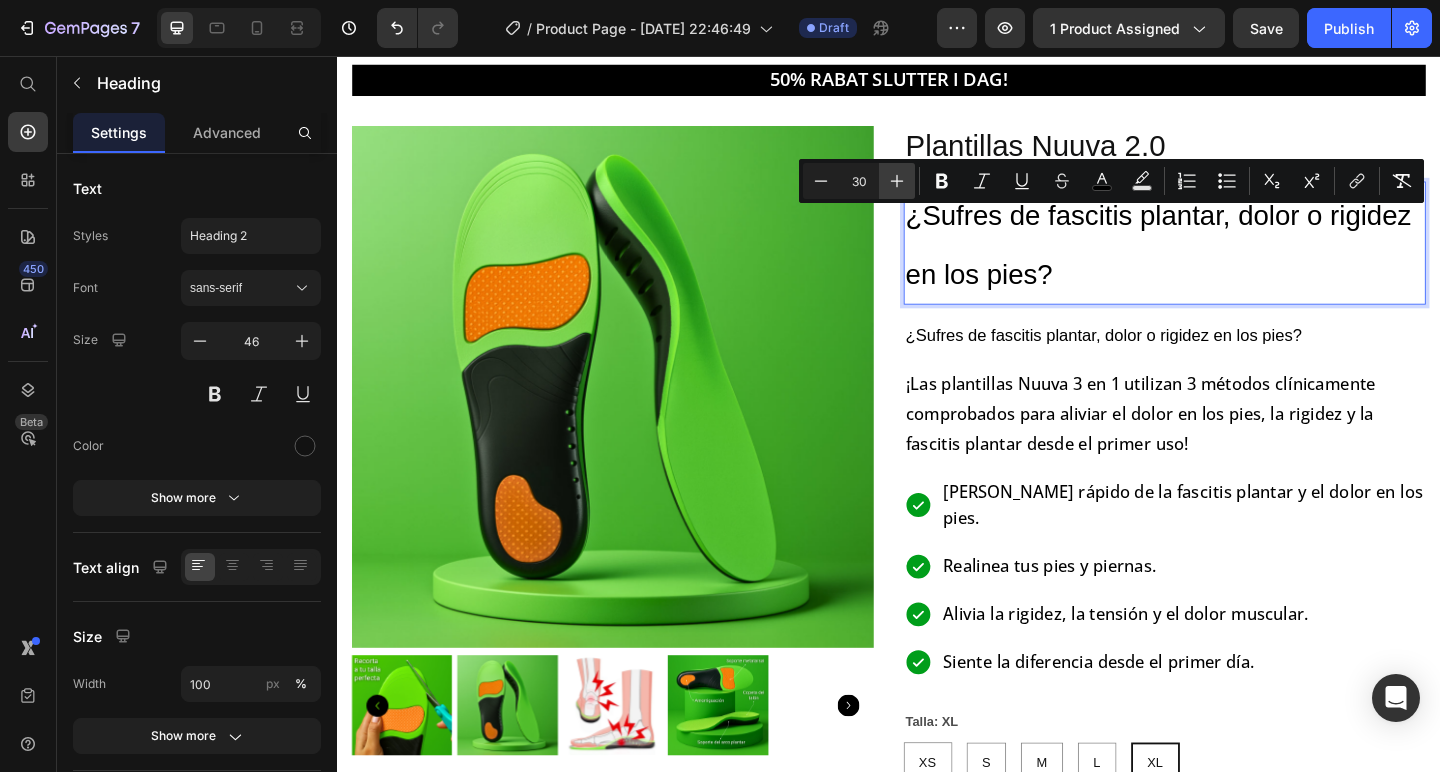 click on "Plus" at bounding box center (897, 181) 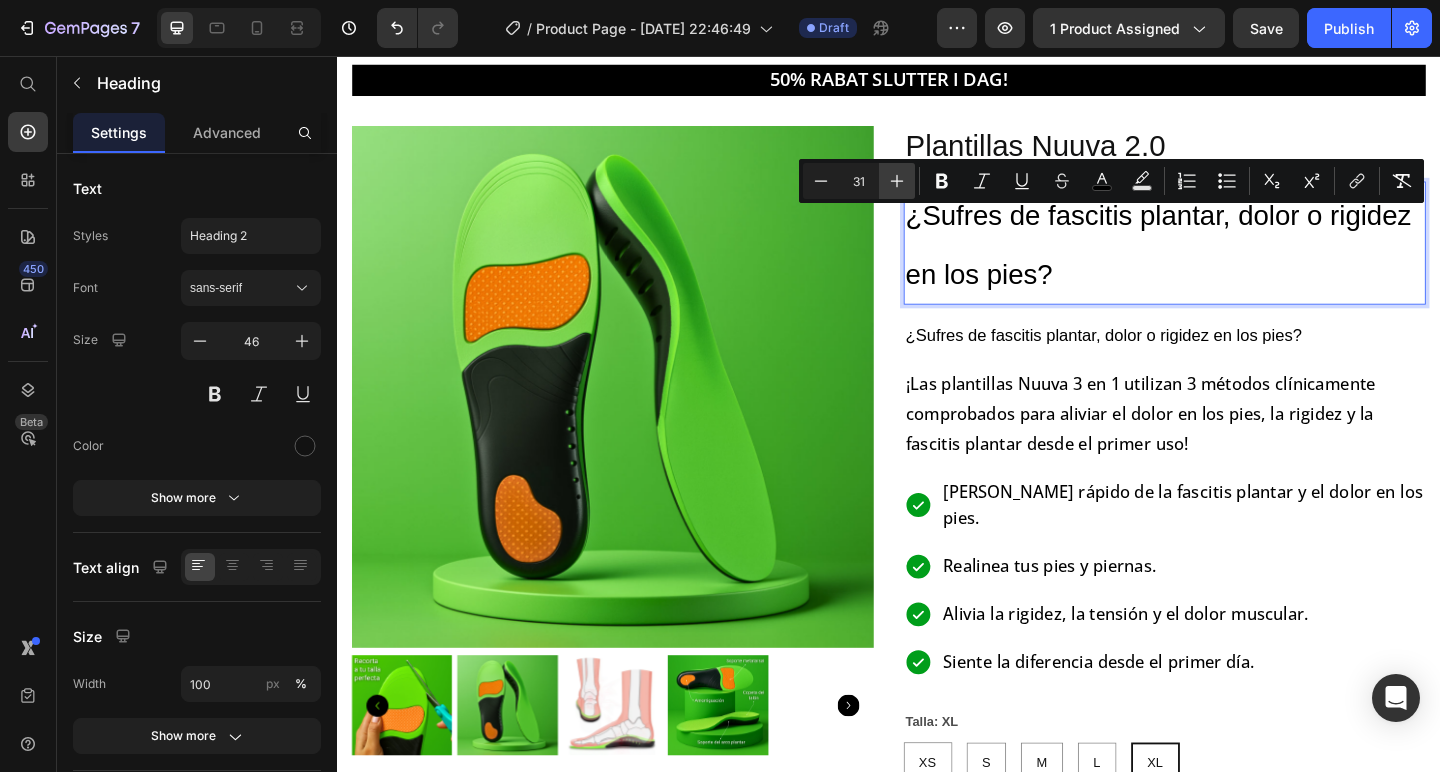 click on "Plus" at bounding box center (897, 181) 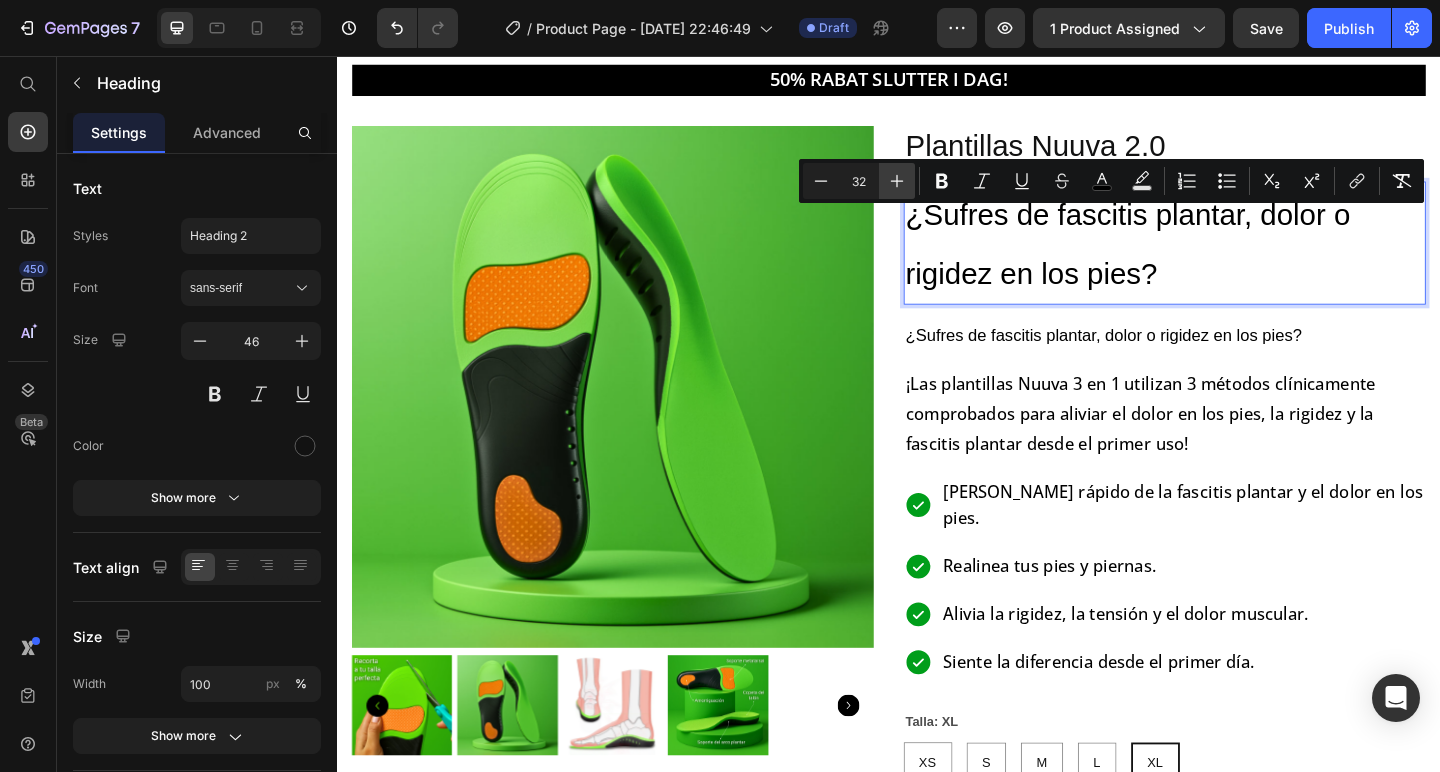 click on "Plus" at bounding box center (897, 181) 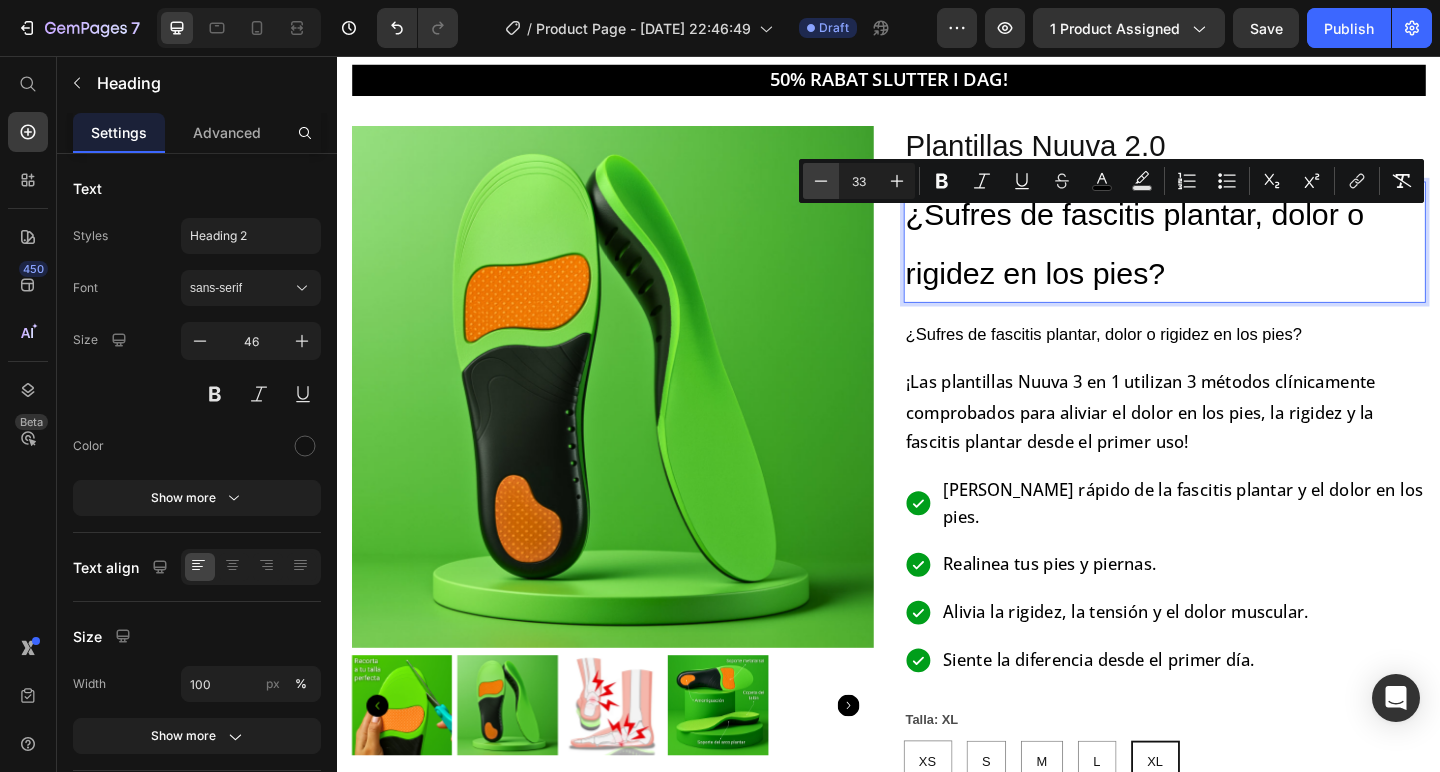 click 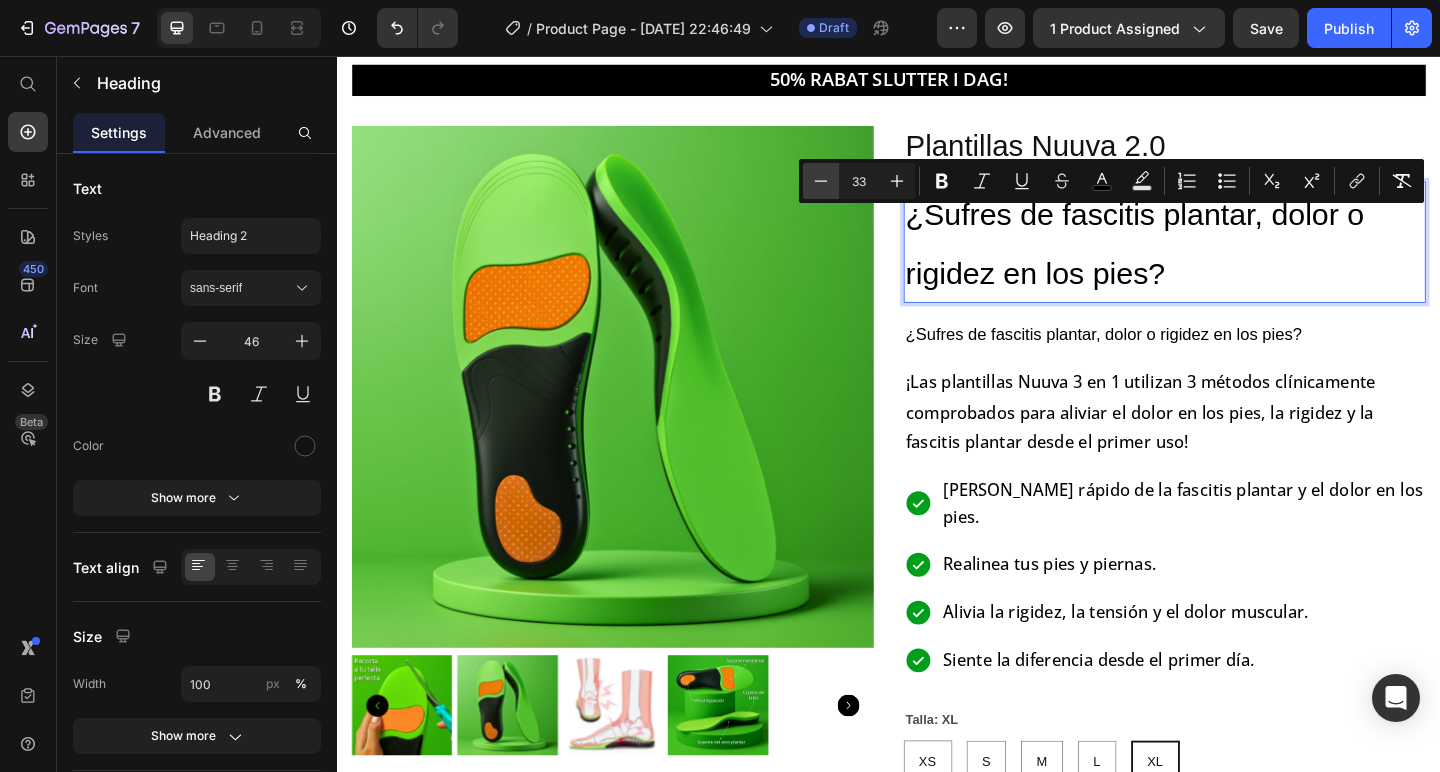 type on "32" 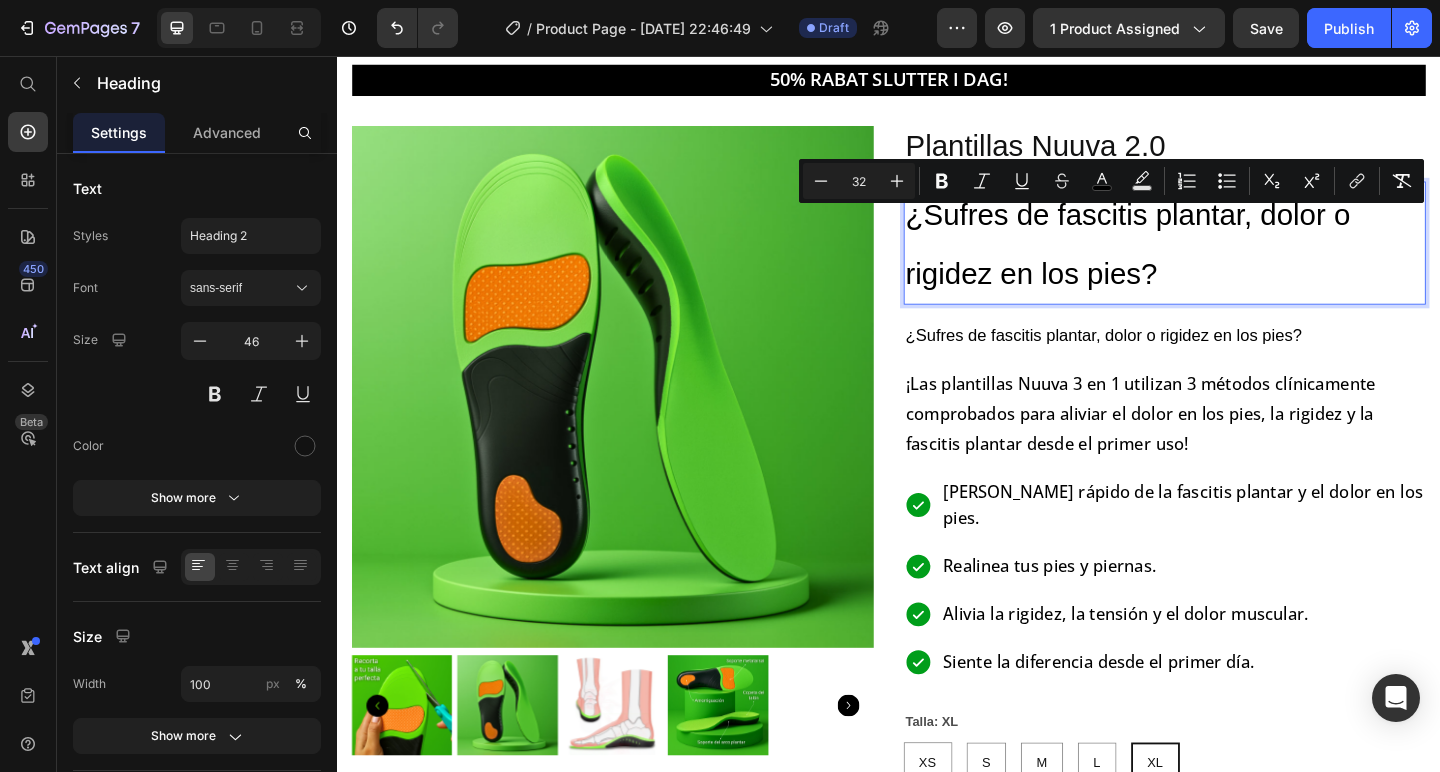 click on "¿Sufres de fascitis plantar, dolor o rigidez en los pies?" at bounding box center [1197, 260] 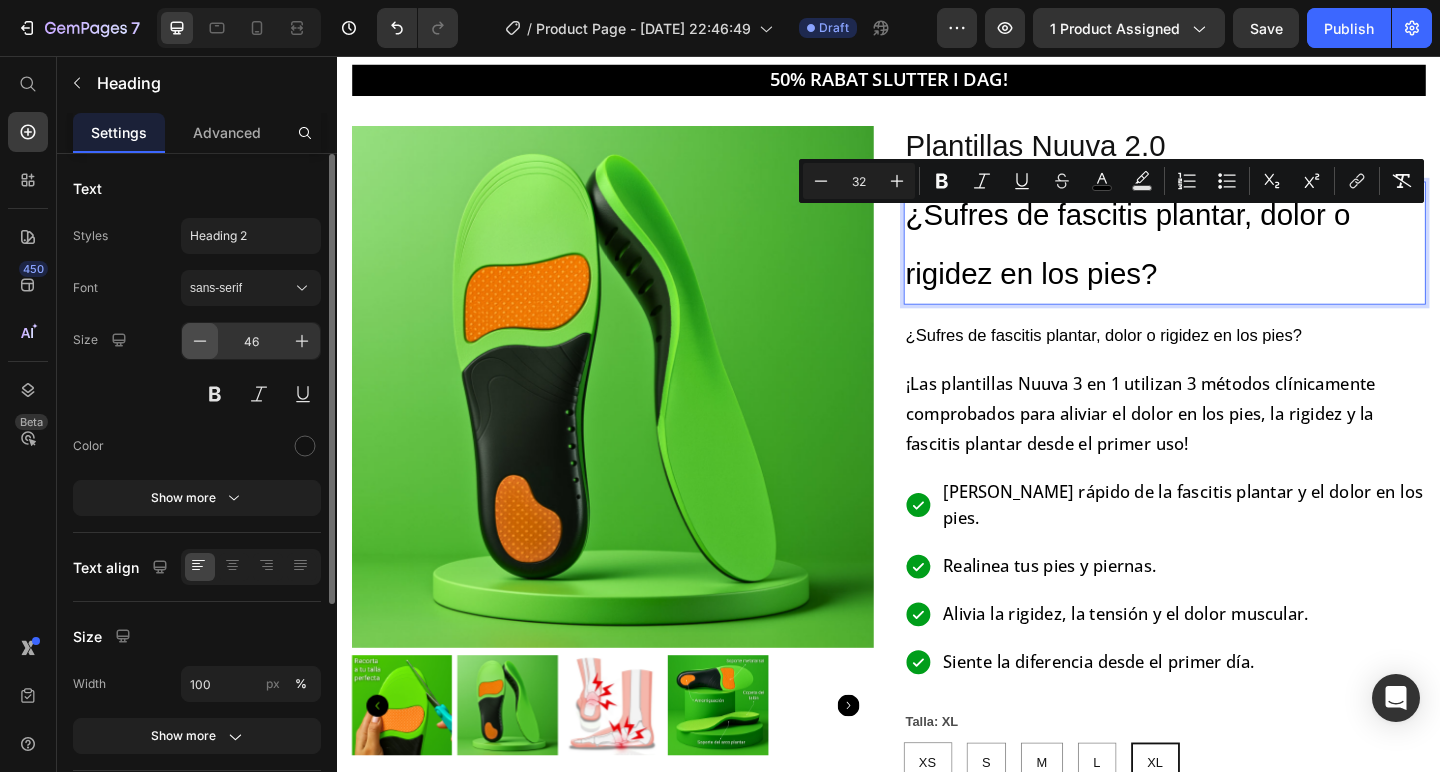 click 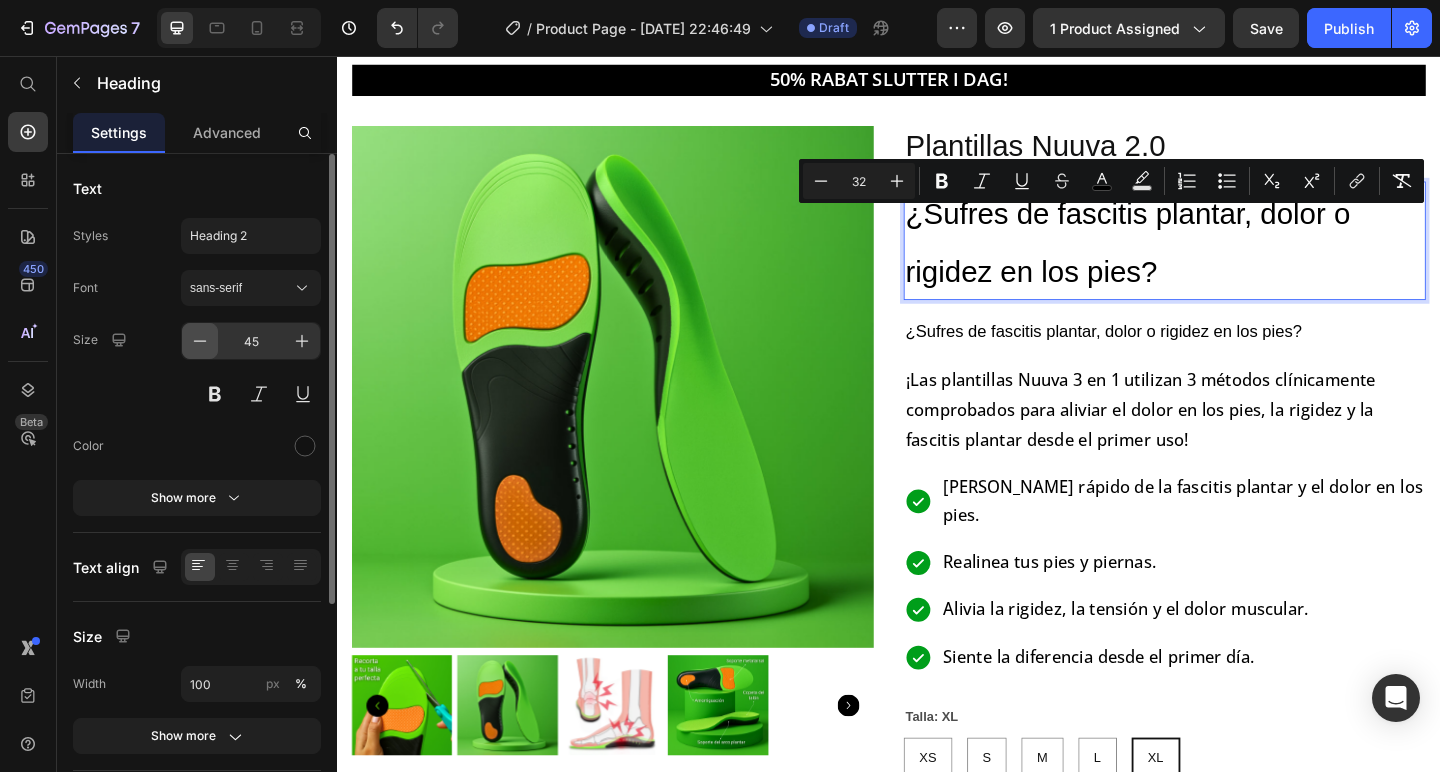 click 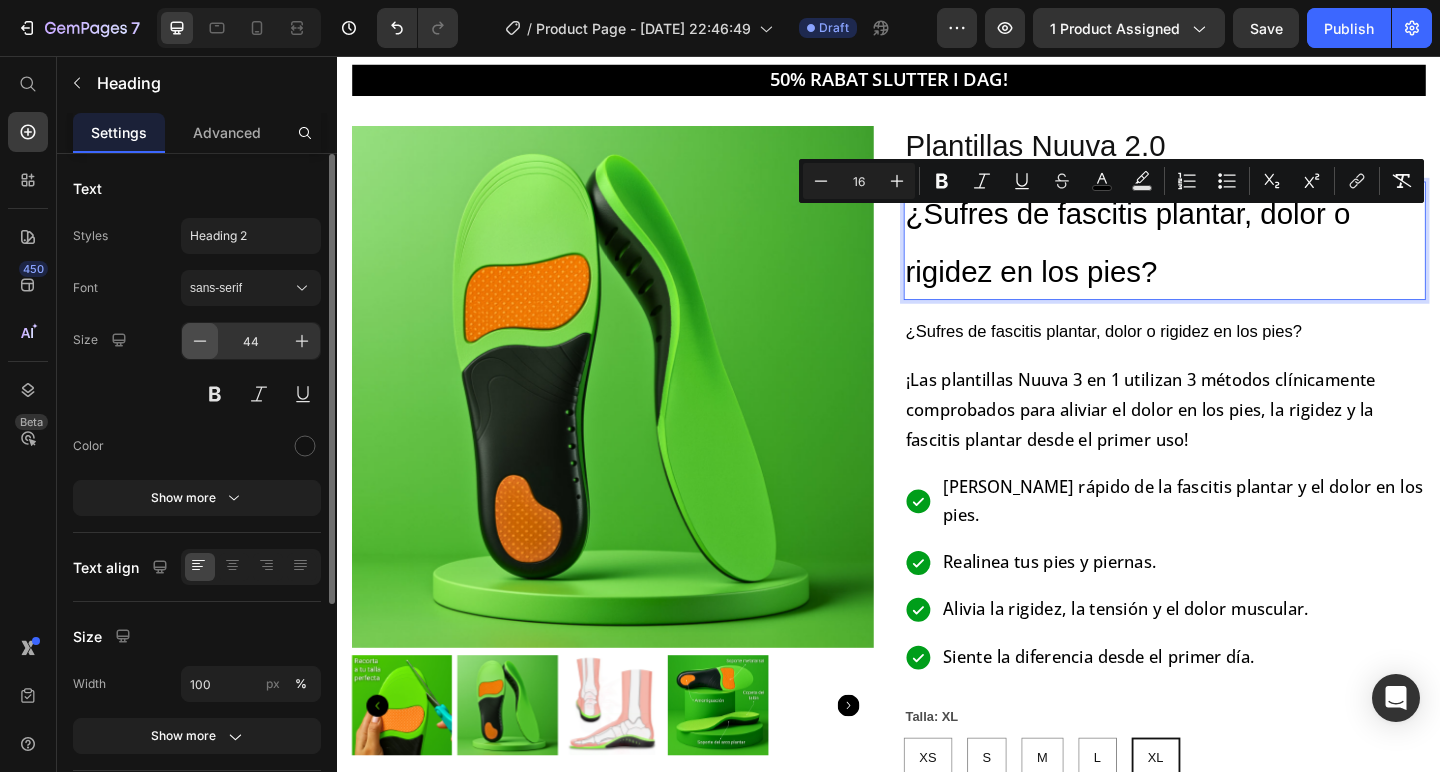 click 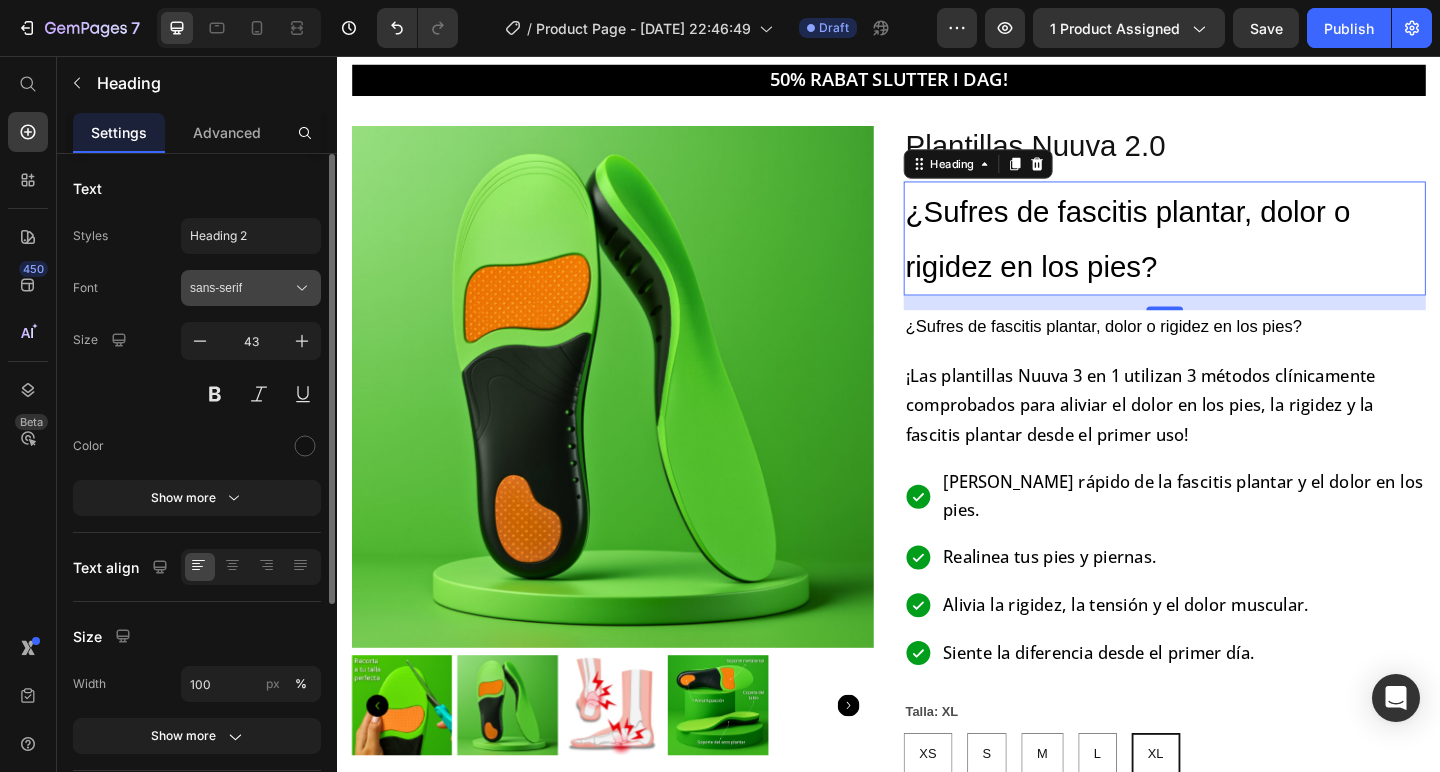 click on "sans-serif" at bounding box center (241, 288) 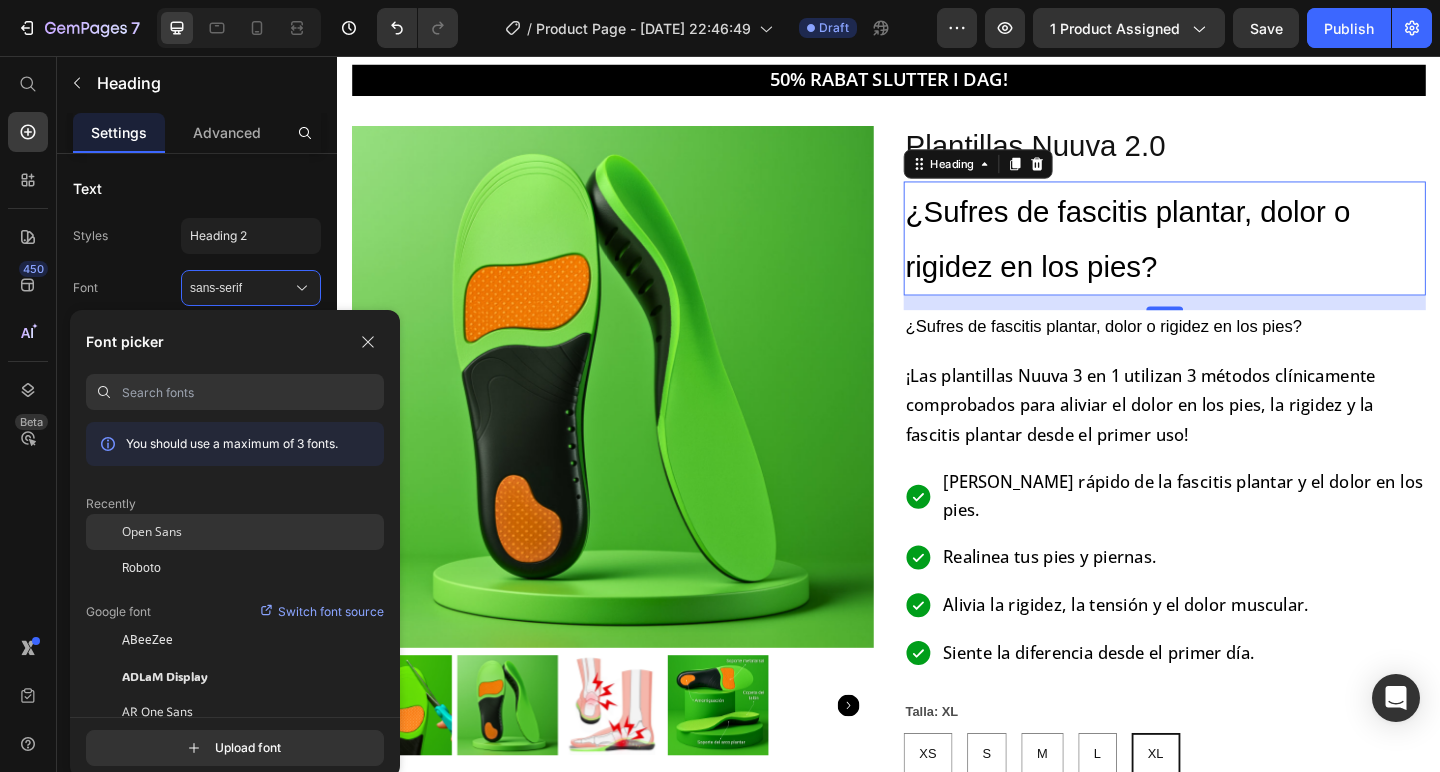 click on "Open Sans" 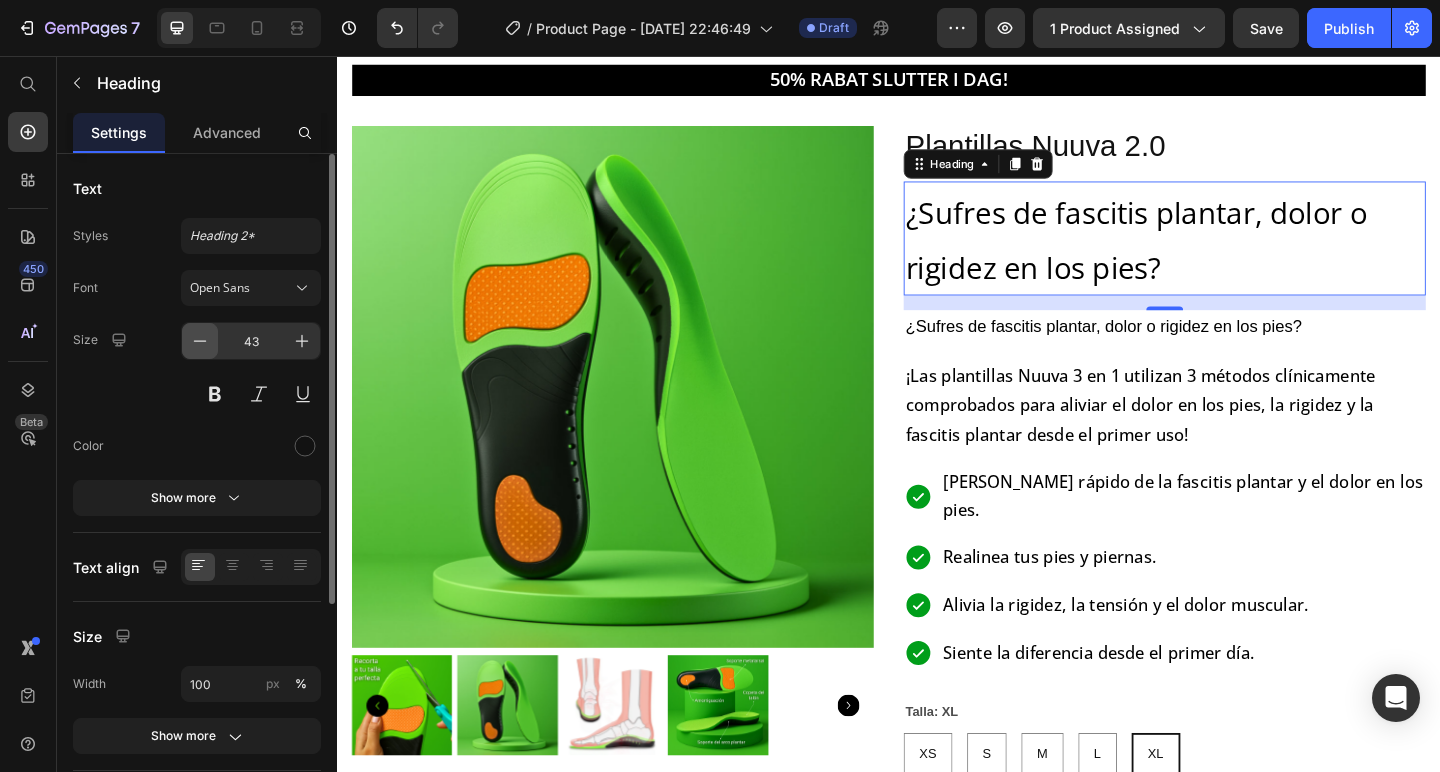 click 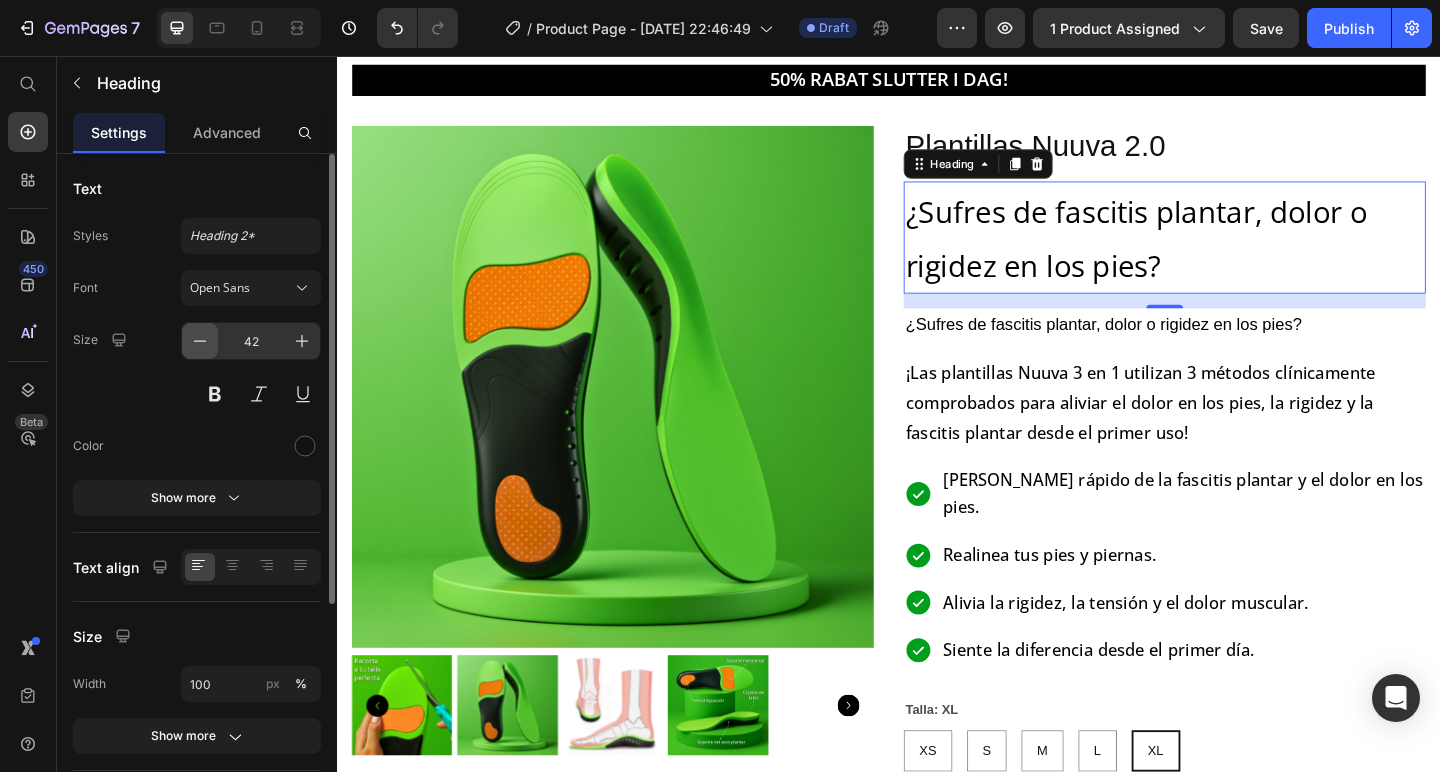 click 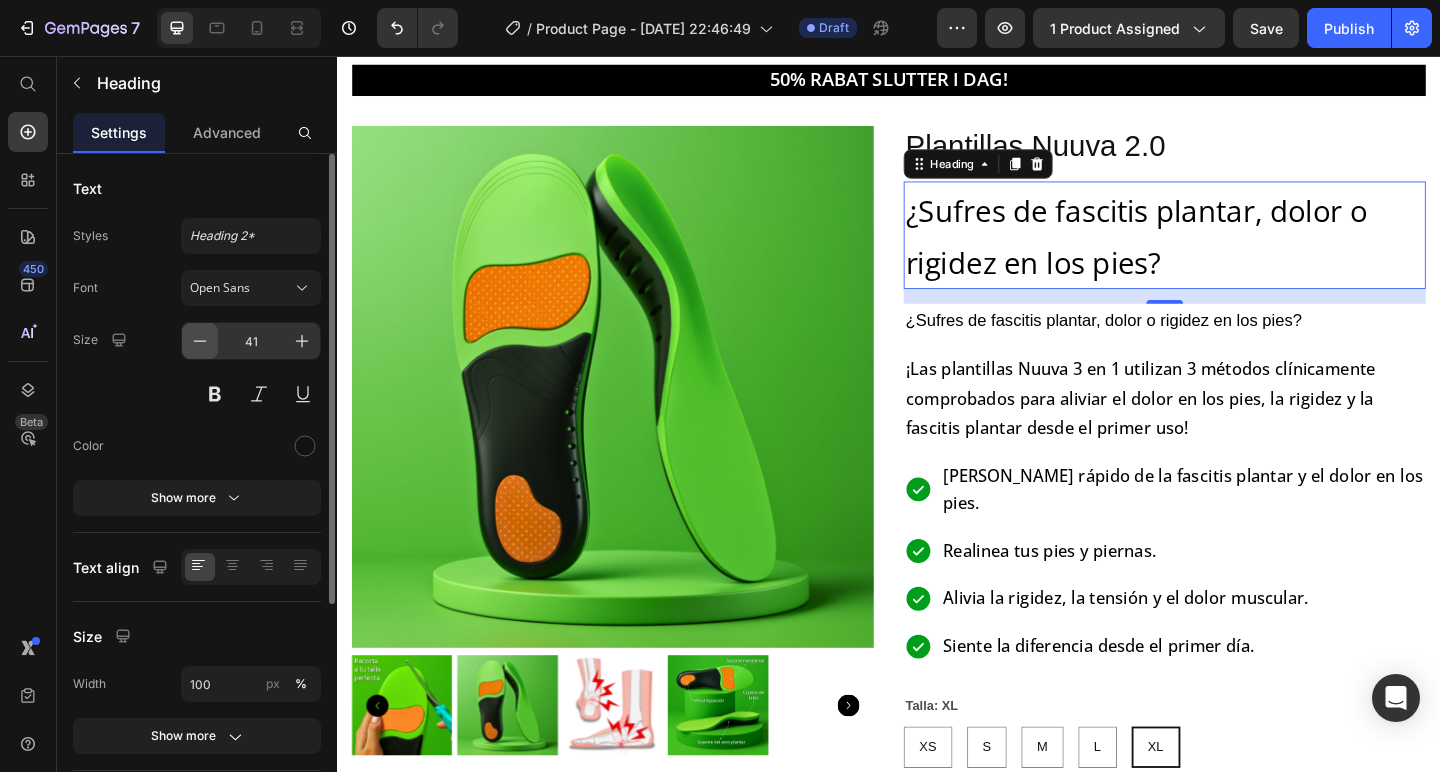 click 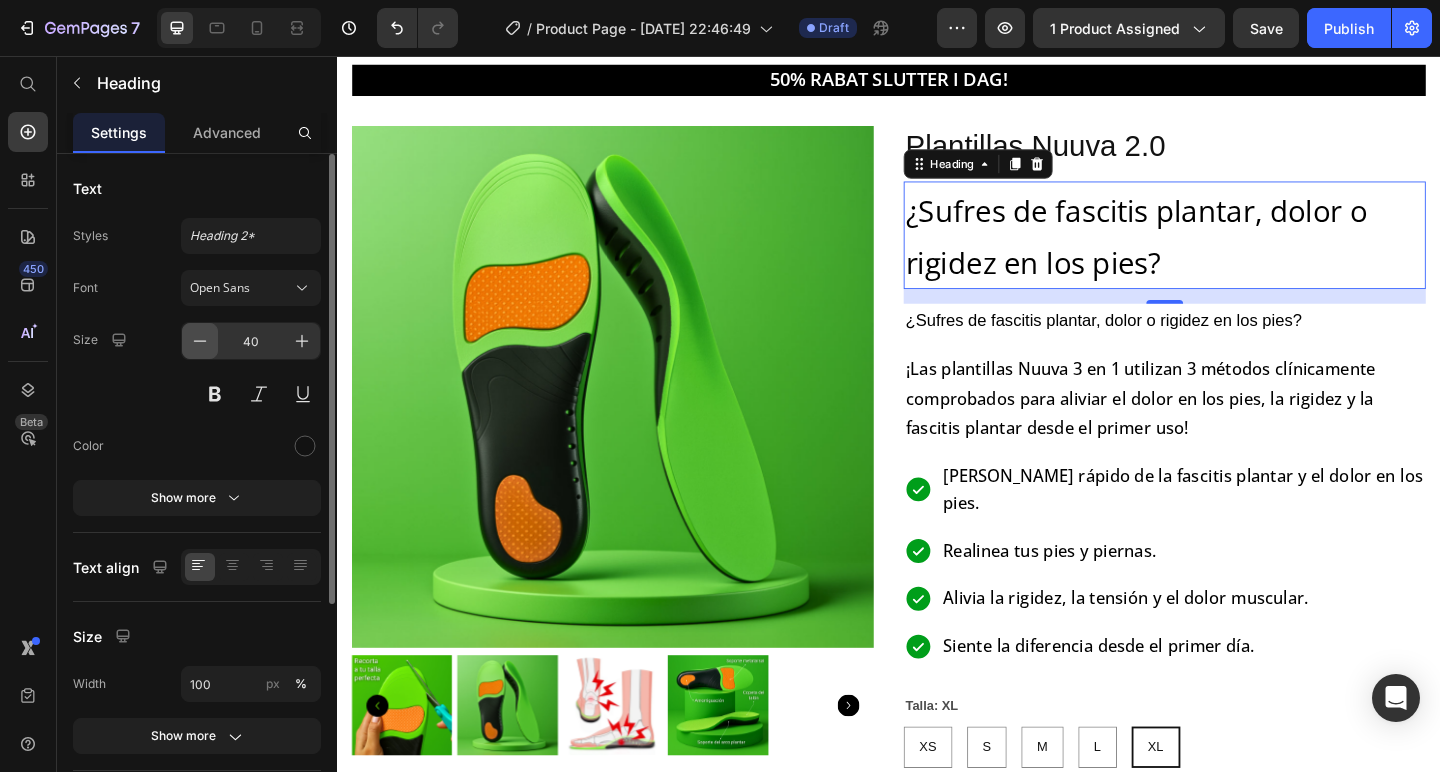 click 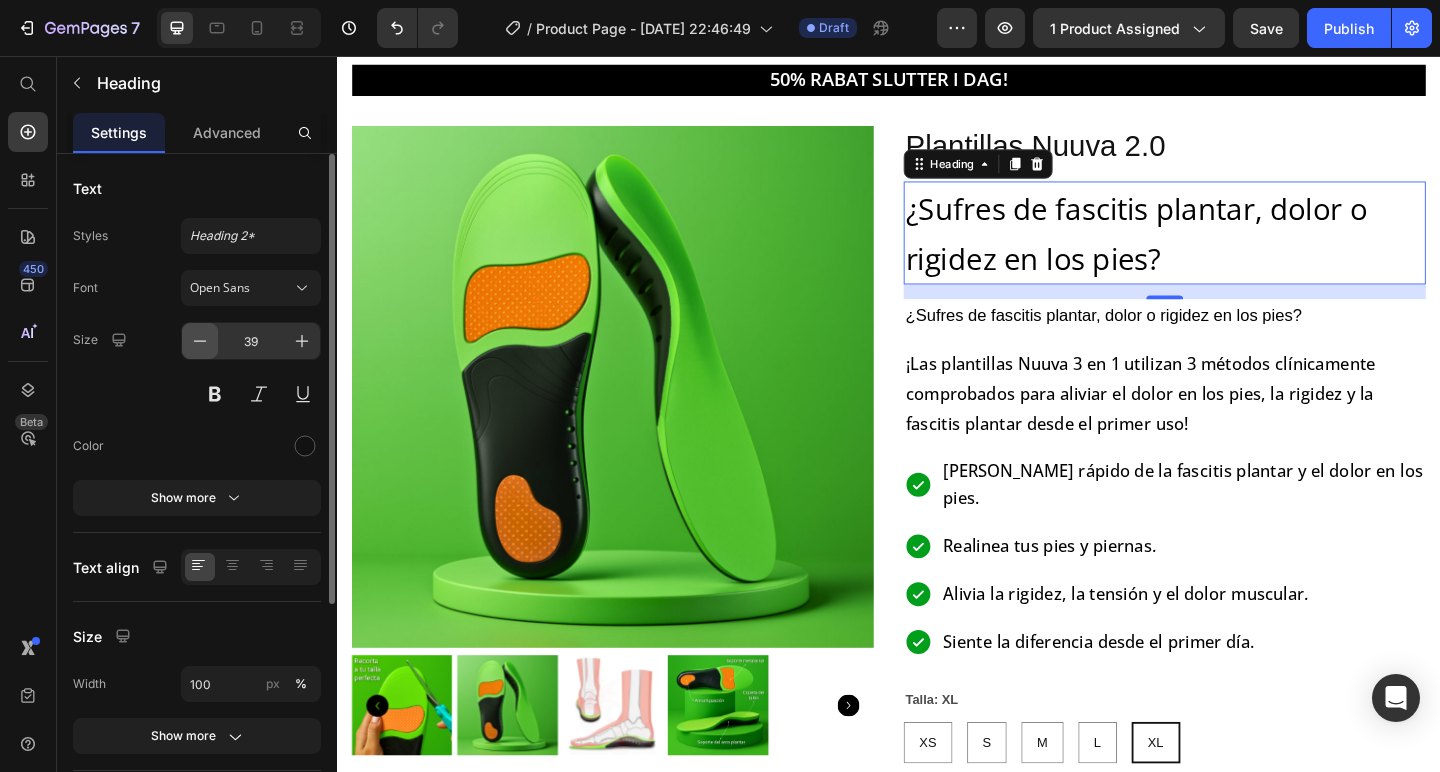 click 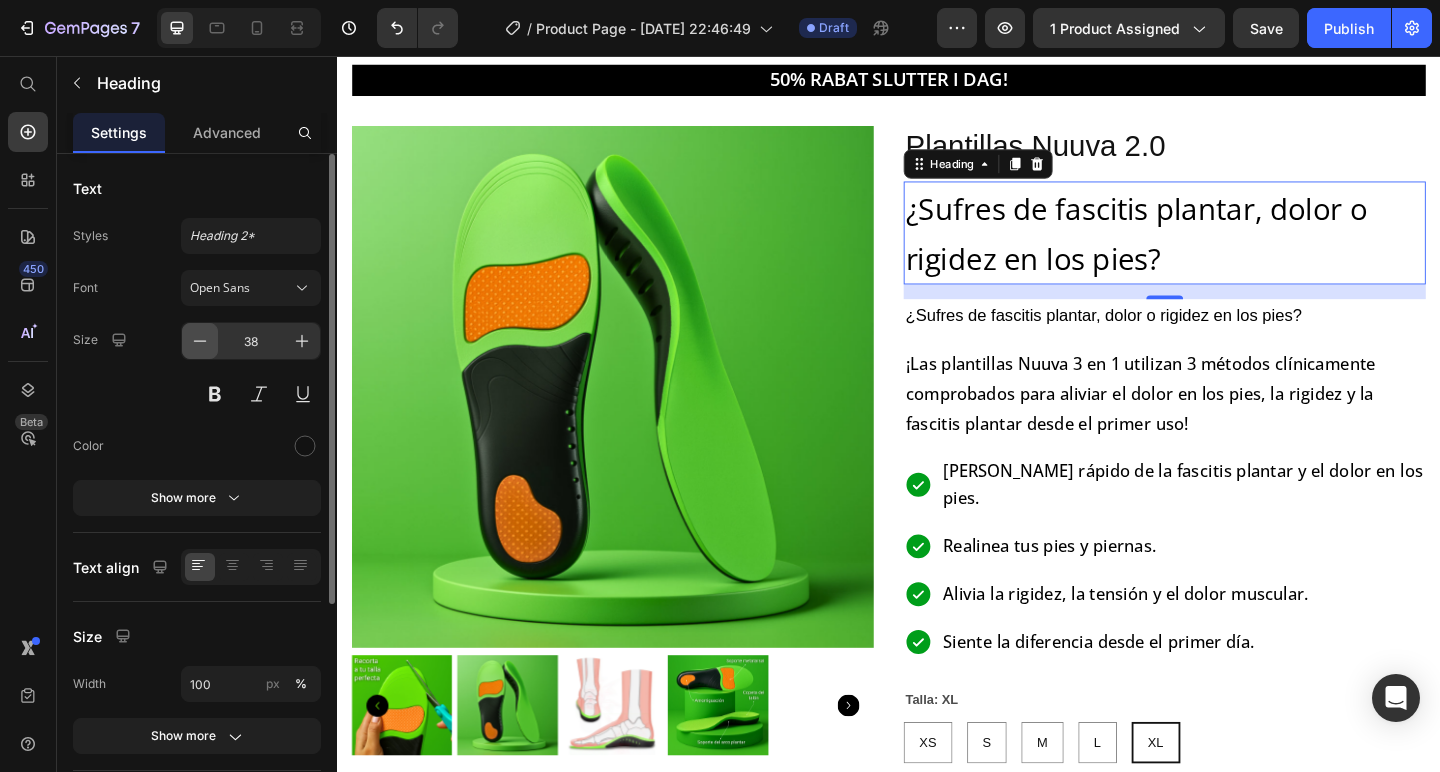click 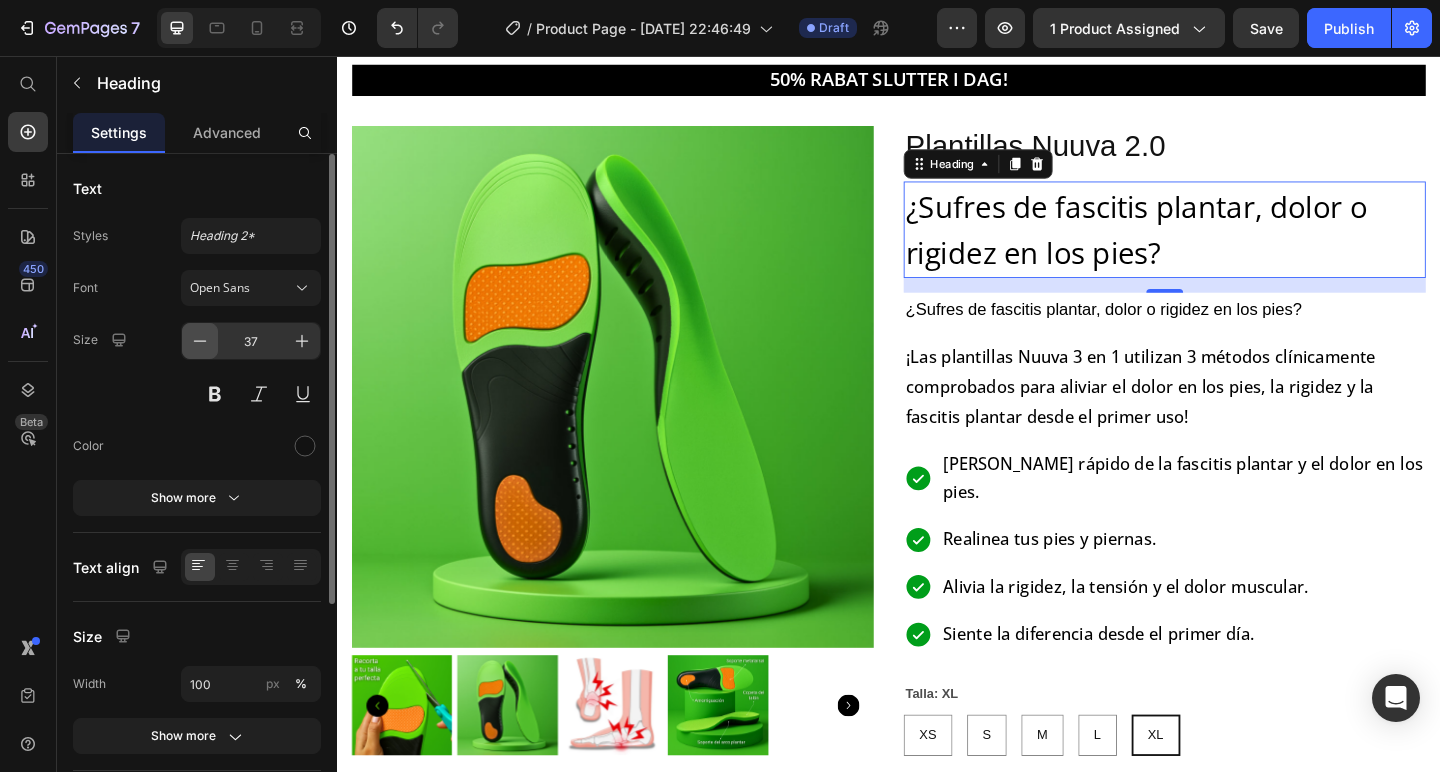 click 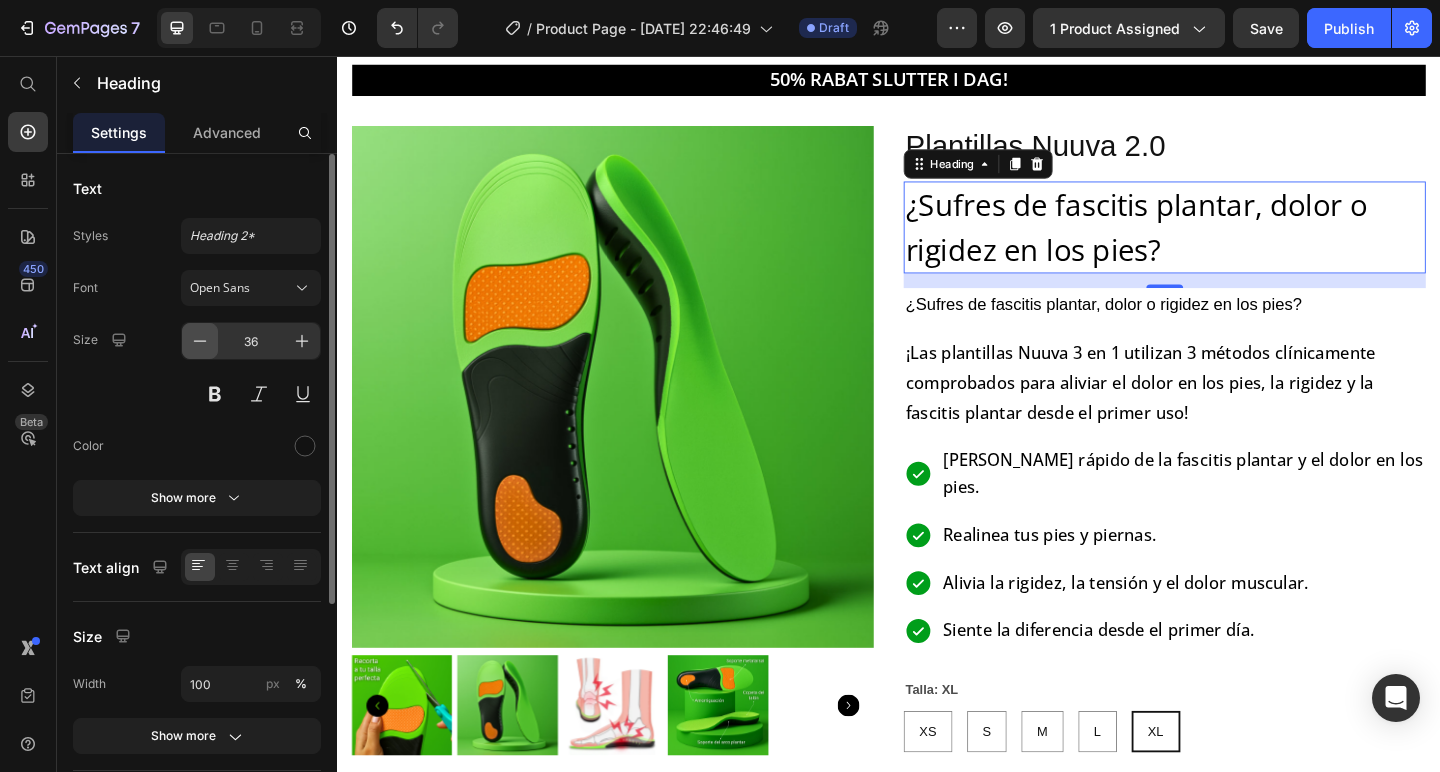 click 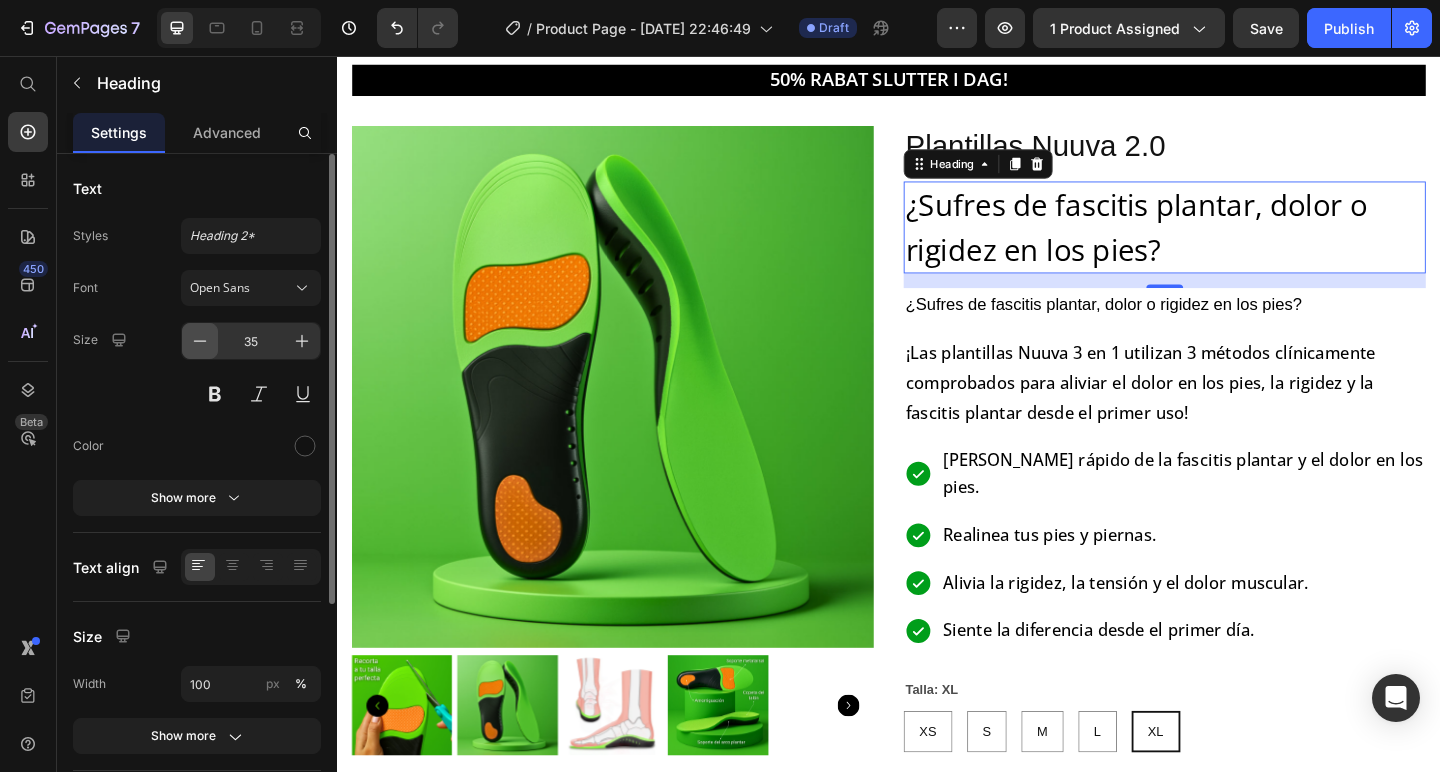 click 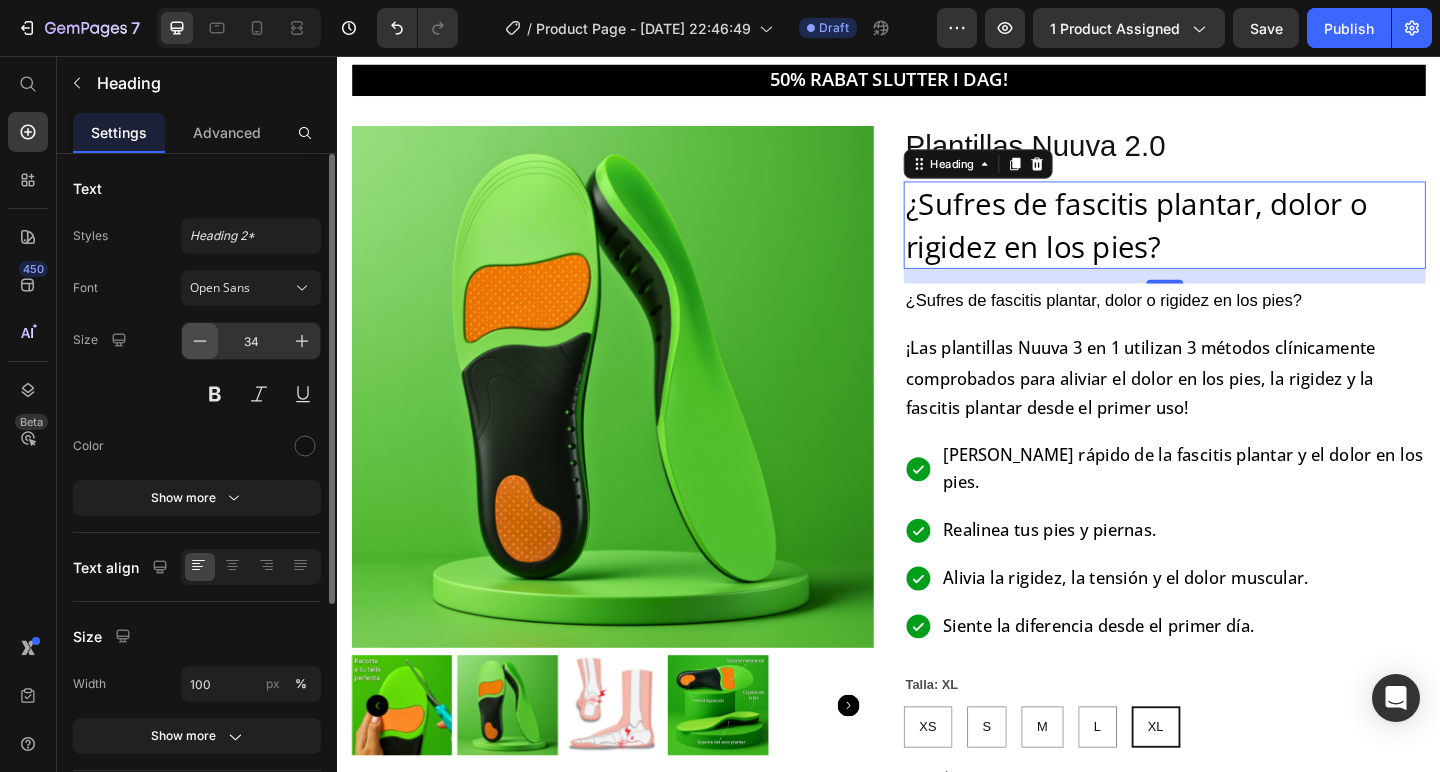 click 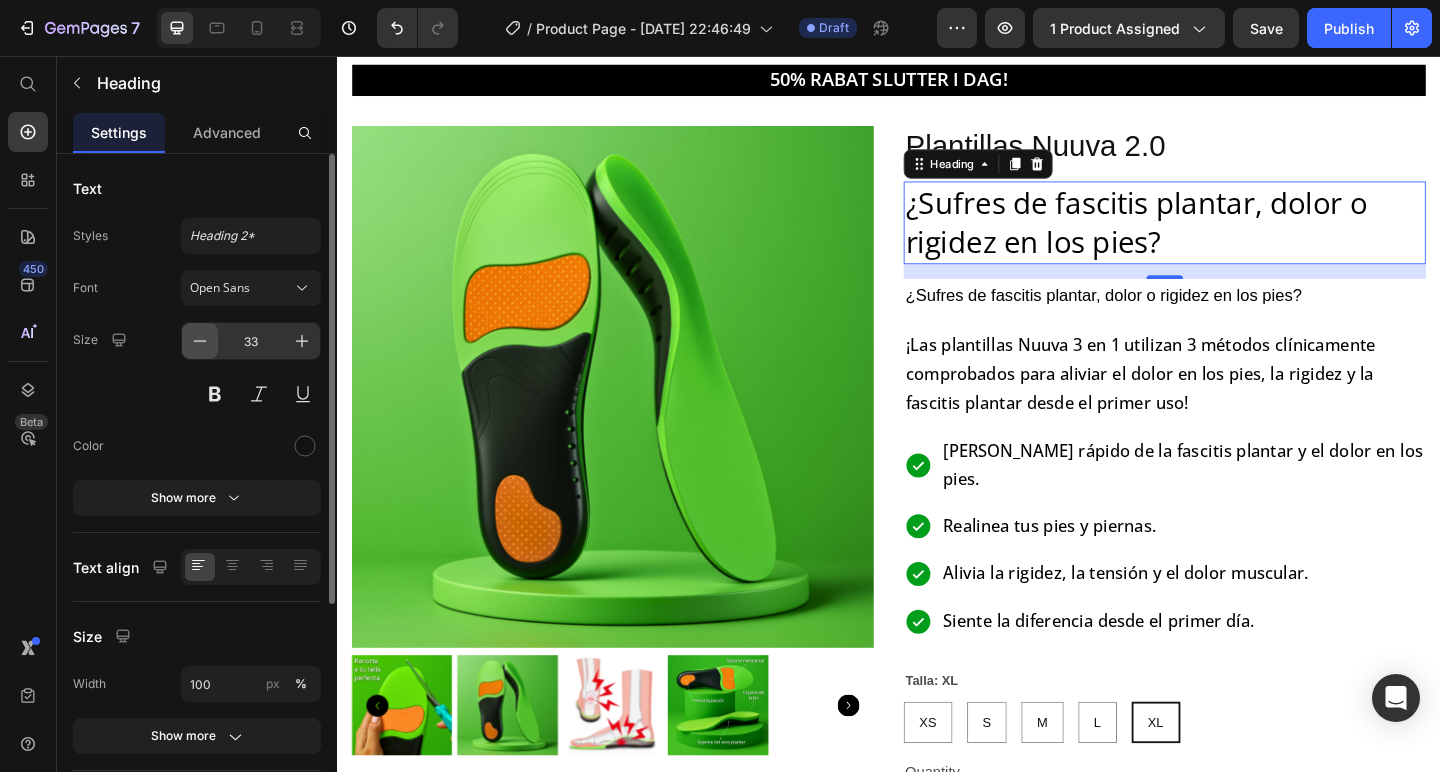 click 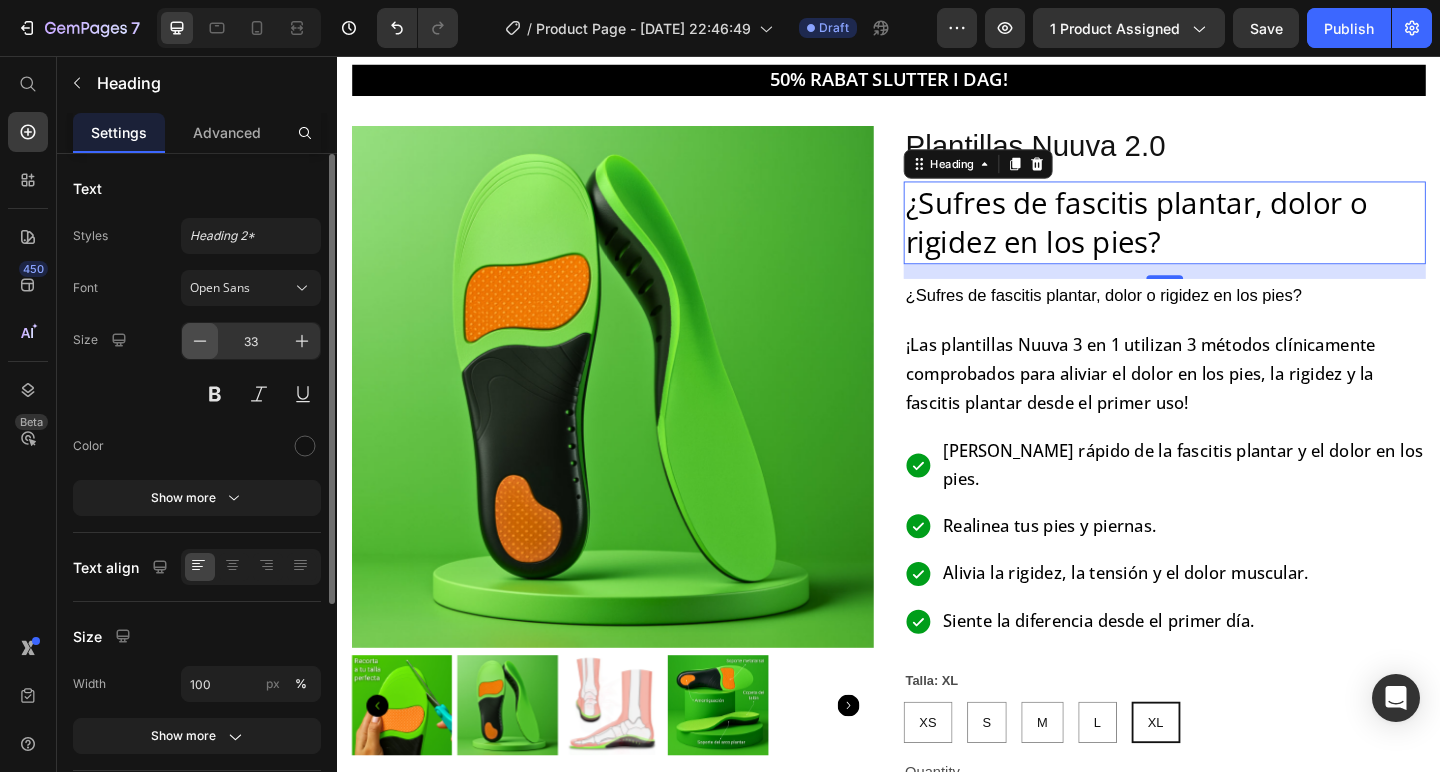 type on "32" 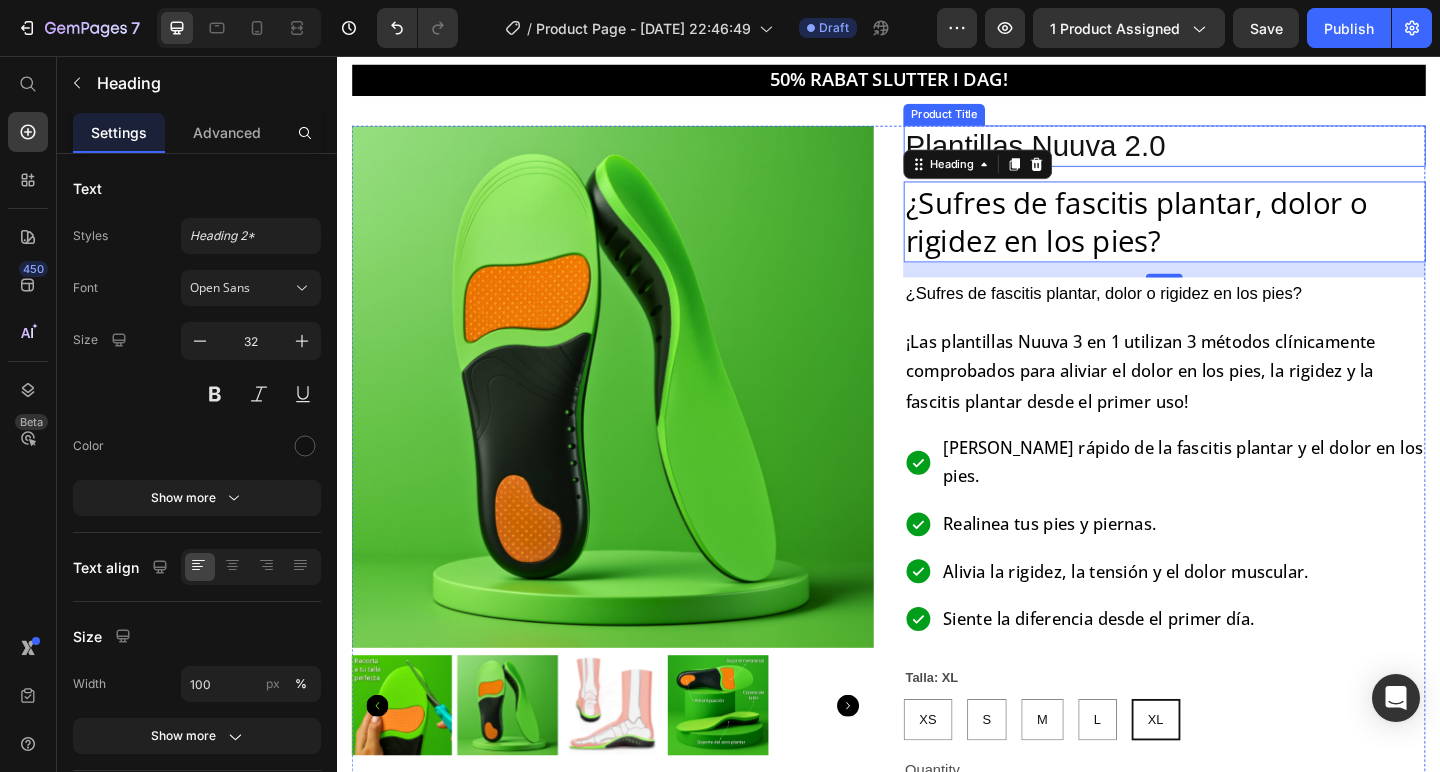 click on "50% RABAT [PERSON_NAME] I DAG! Text Block
Product Images Plantillas Nuuva 2.0 Product Title ⁠⁠⁠⁠⁠⁠⁠ ¿Sufres de fascitis plantar, dolor o rigidez en los pies? Heading   16 ¿Sufres de fascitis plantar, dolor o rigidez en los pies? Text Block ¡Las plantillas Nuuva 3 en 1 utilizan 3 métodos clínicamente comprobados para aliviar el dolor en los pies, la rigidez y la fascitis plantar desde el primer uso! Text Block [PERSON_NAME] rápido de la fascitis plantar y el dolor en los pies. Realinea tus pies y piernas. Alivia la rigidez, la tensión y el dolor muscular. Siente la diferencia desde el primer día. Item List Talla: XL XS XS XS S S S M M M L L L XL XL XL Product Variants & Swatches Quantity Text Block 1 Product Quantity
Add to cart Add to Cart Buy it now Dynamic Checkout Product" at bounding box center [937, 556] 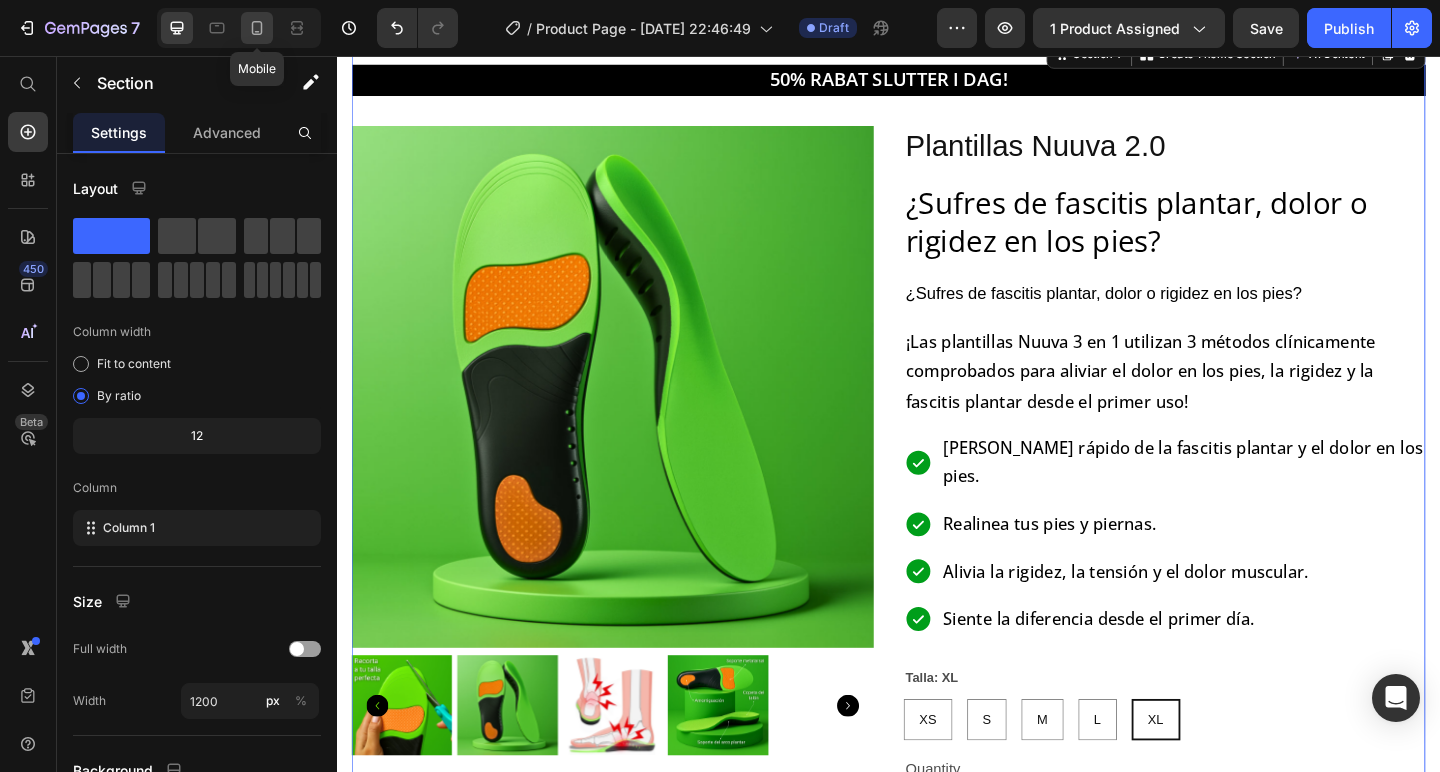 click 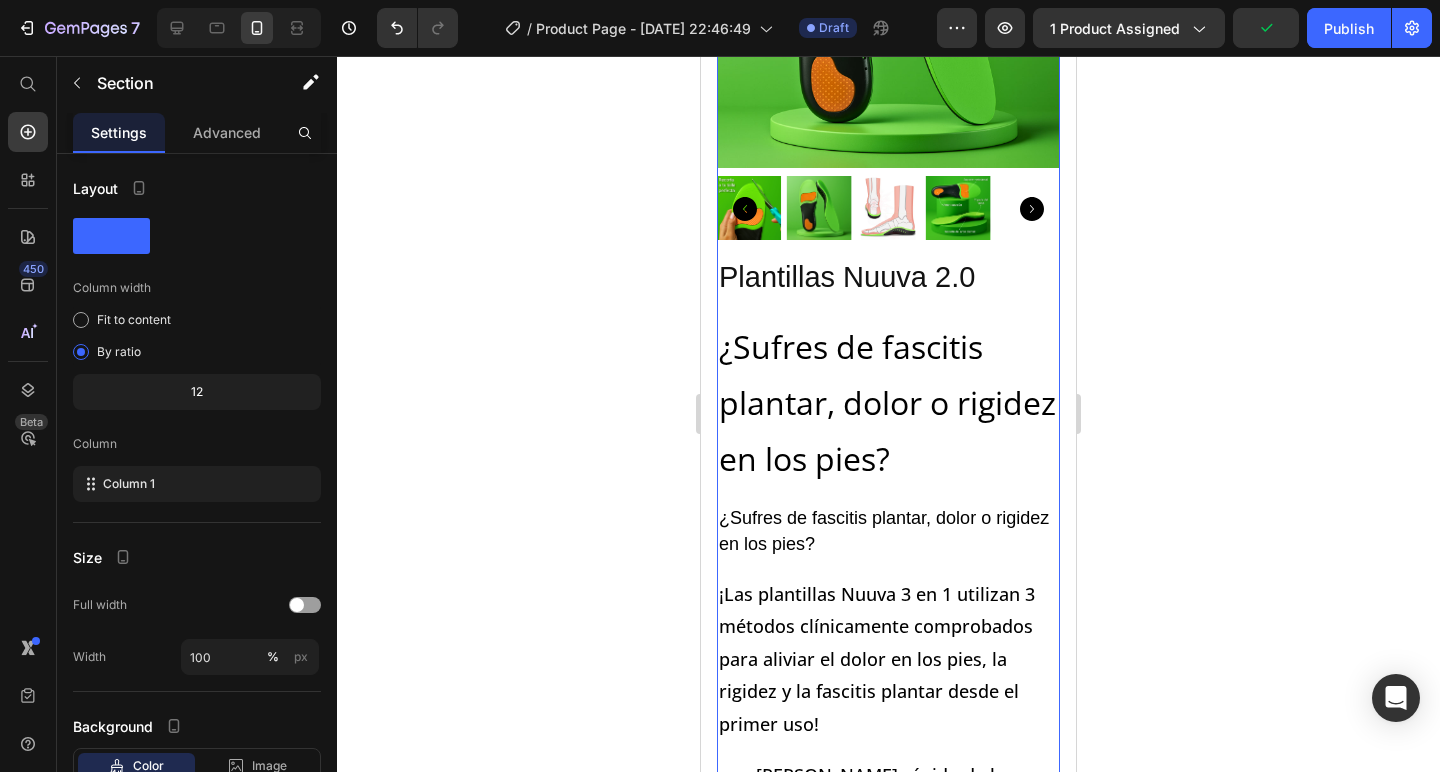 scroll, scrollTop: 394, scrollLeft: 0, axis: vertical 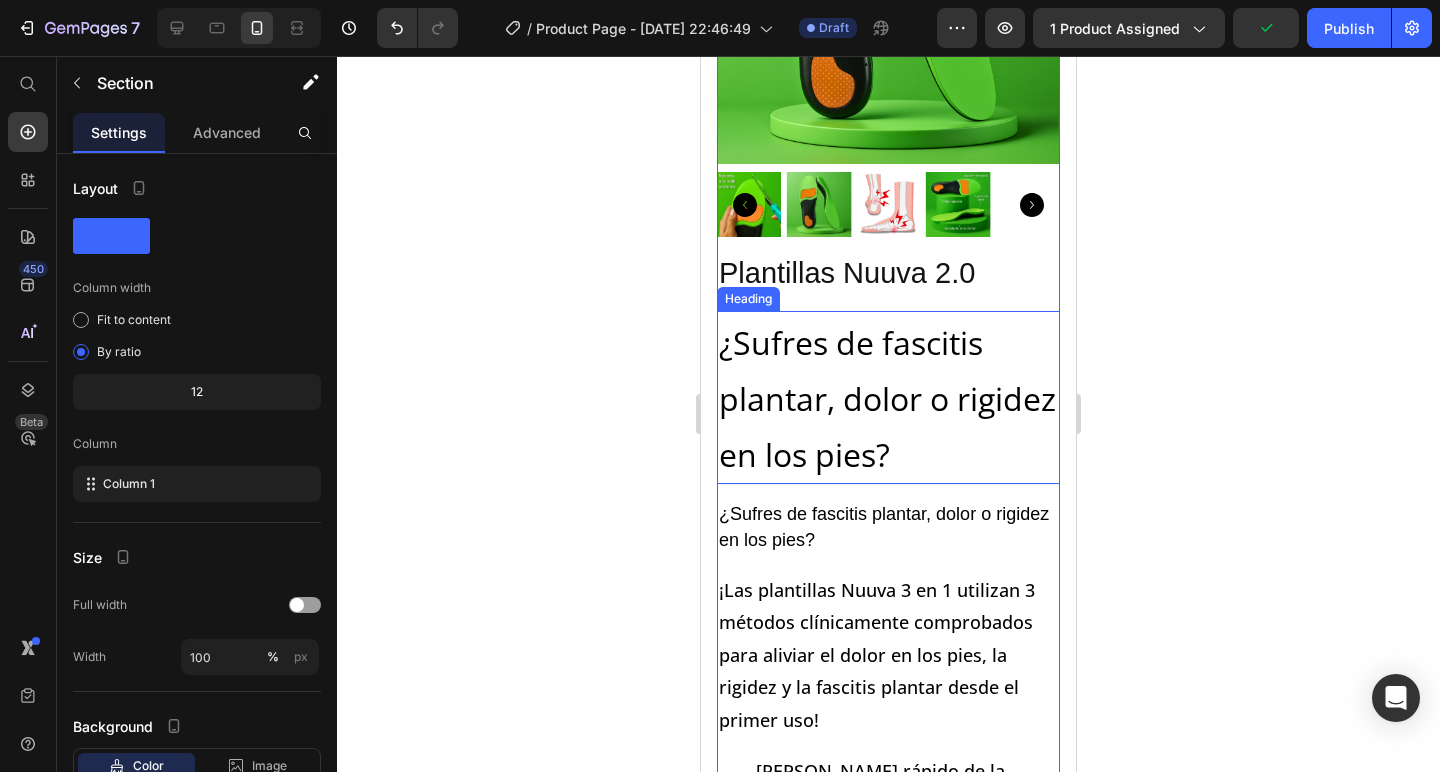 click on "¿Sufres de fascitis plantar, dolor o rigidez en los pies?" at bounding box center (887, 399) 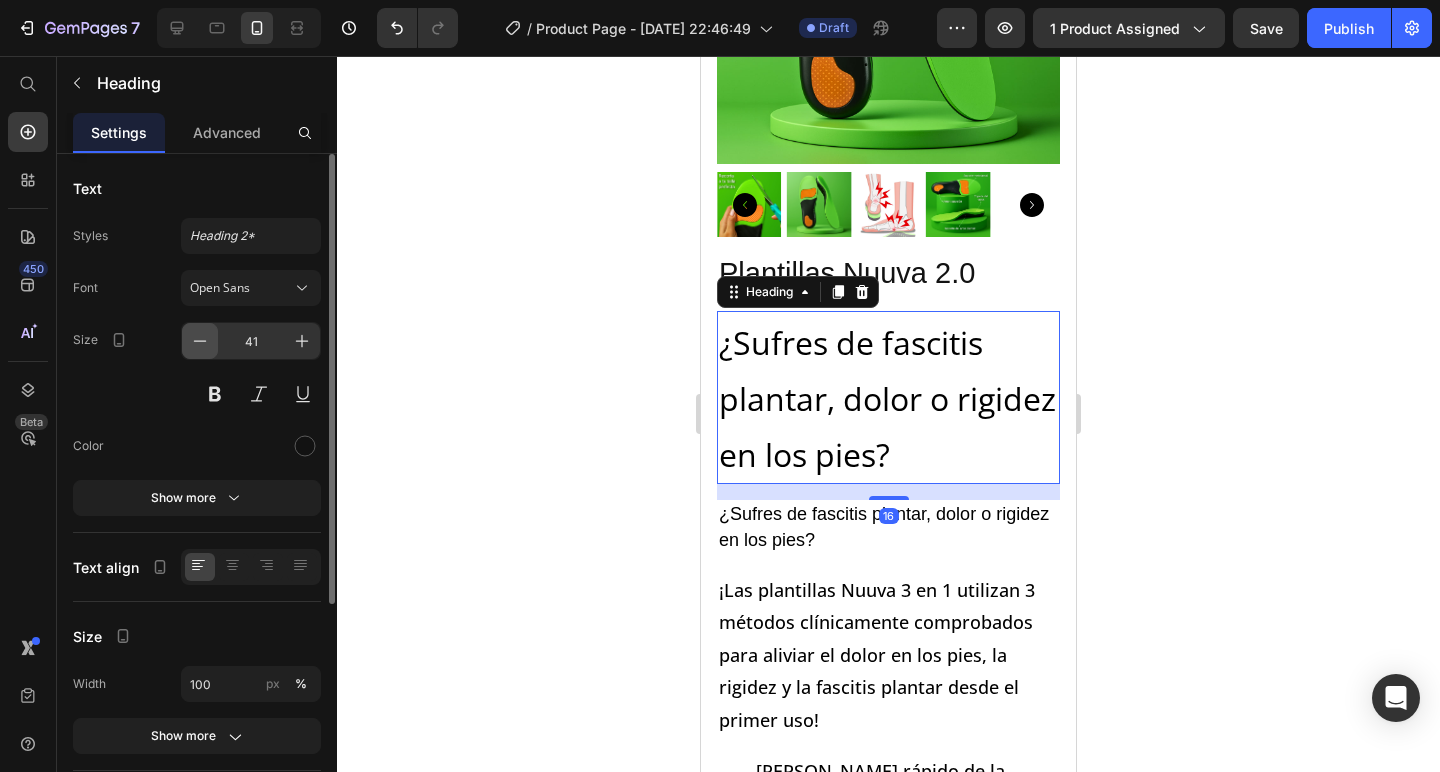click 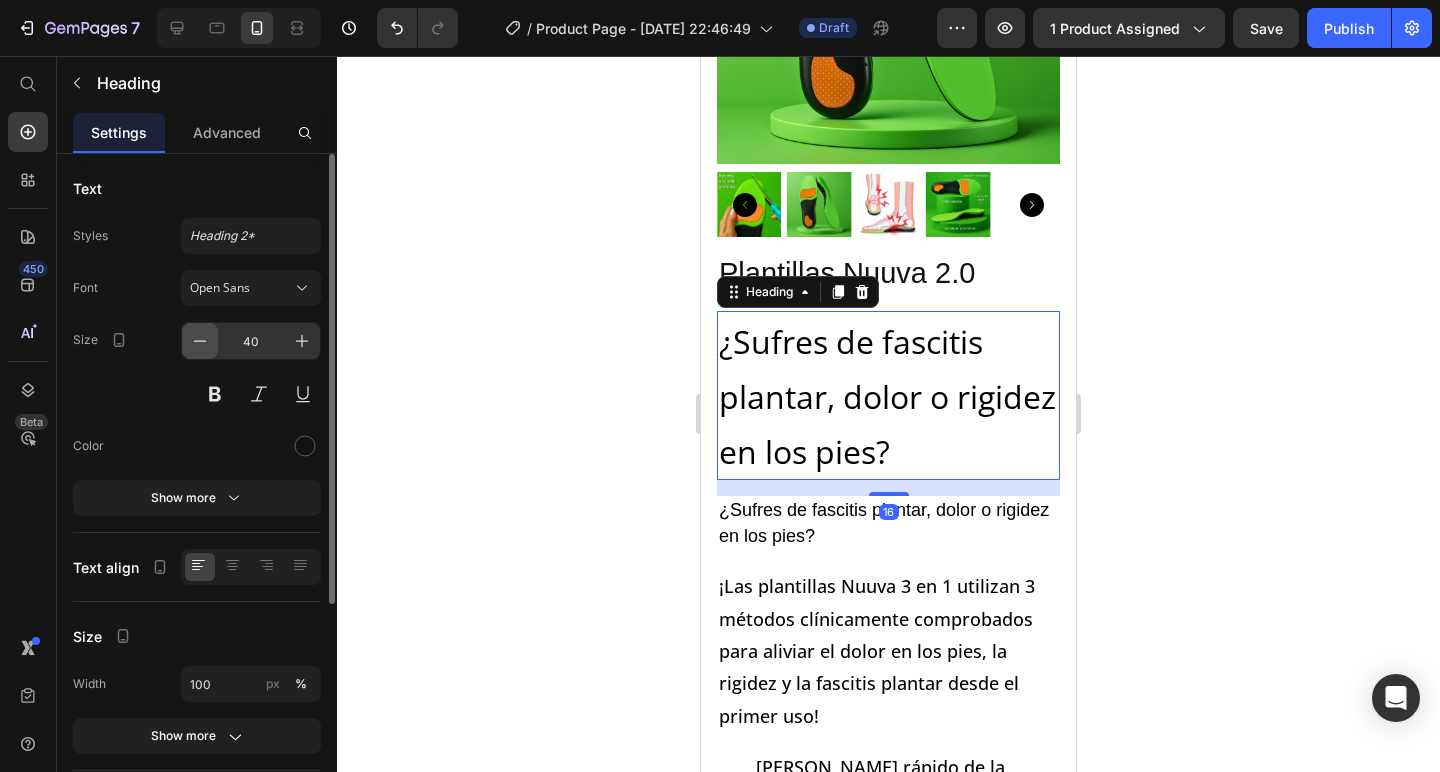 click 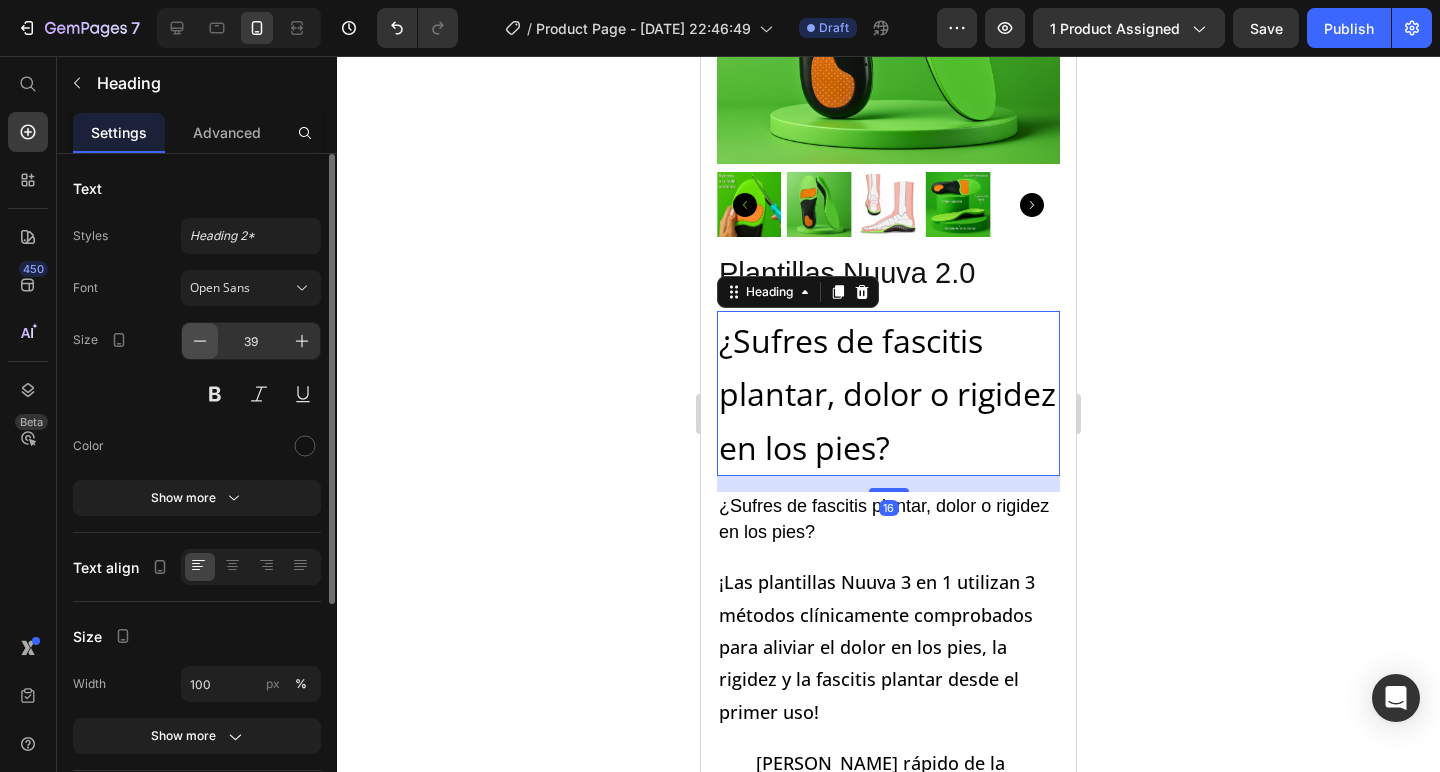 click 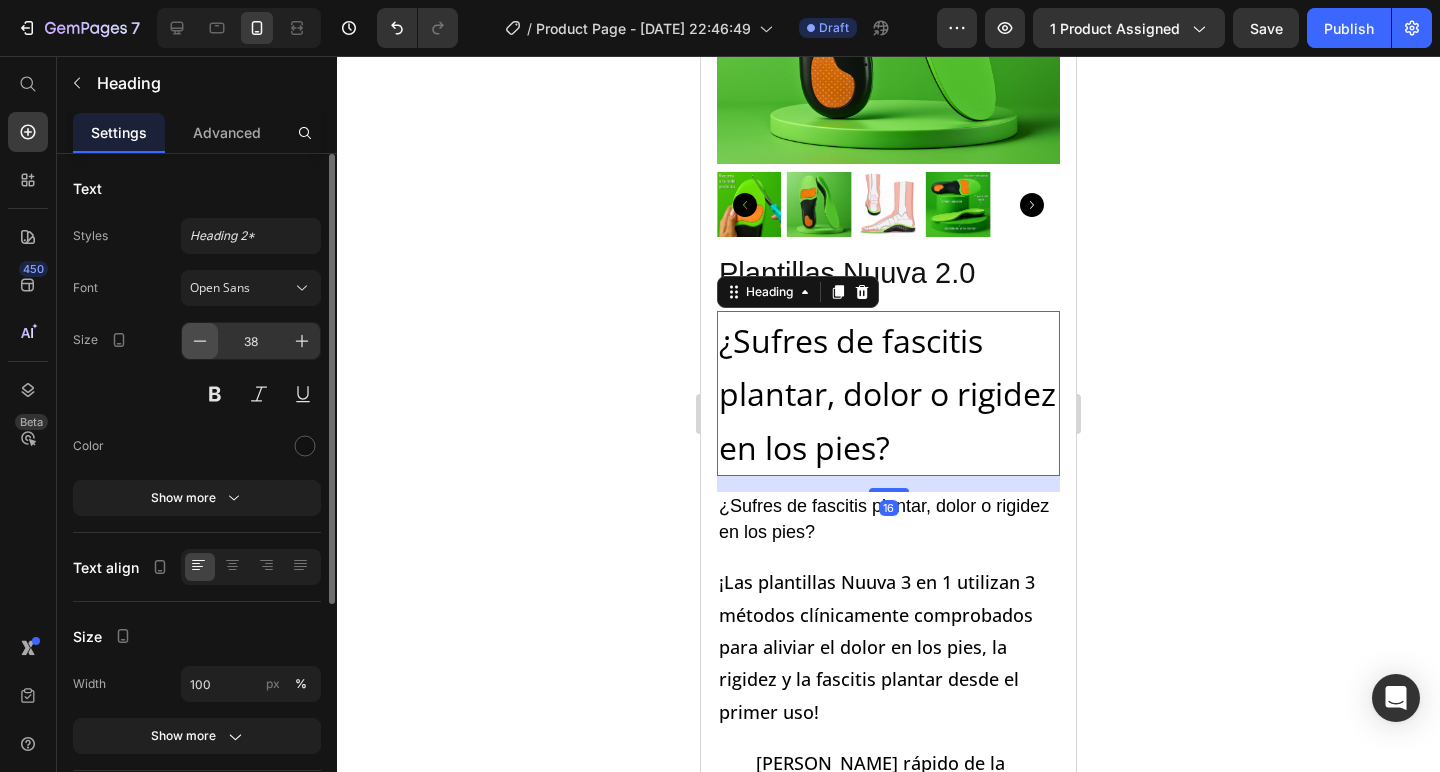 click 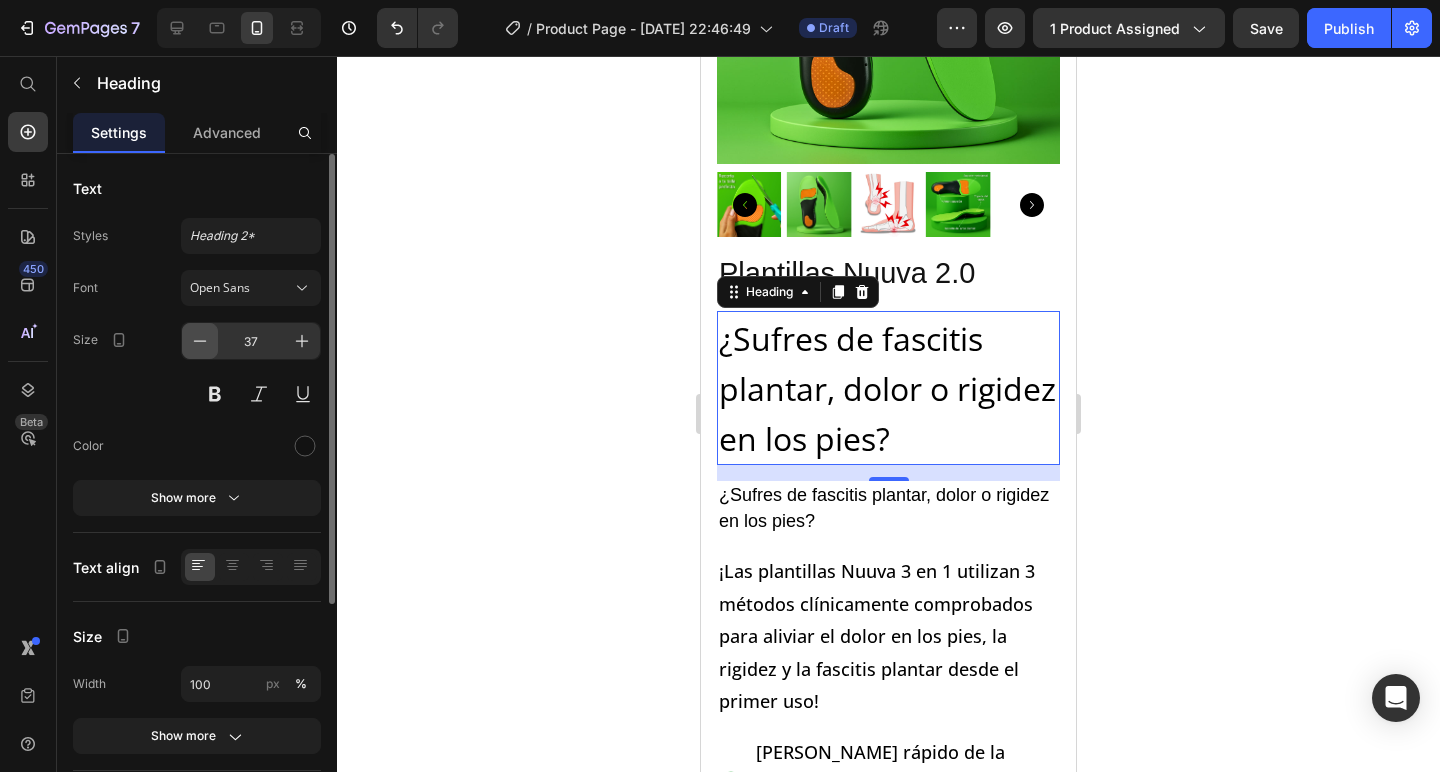 click 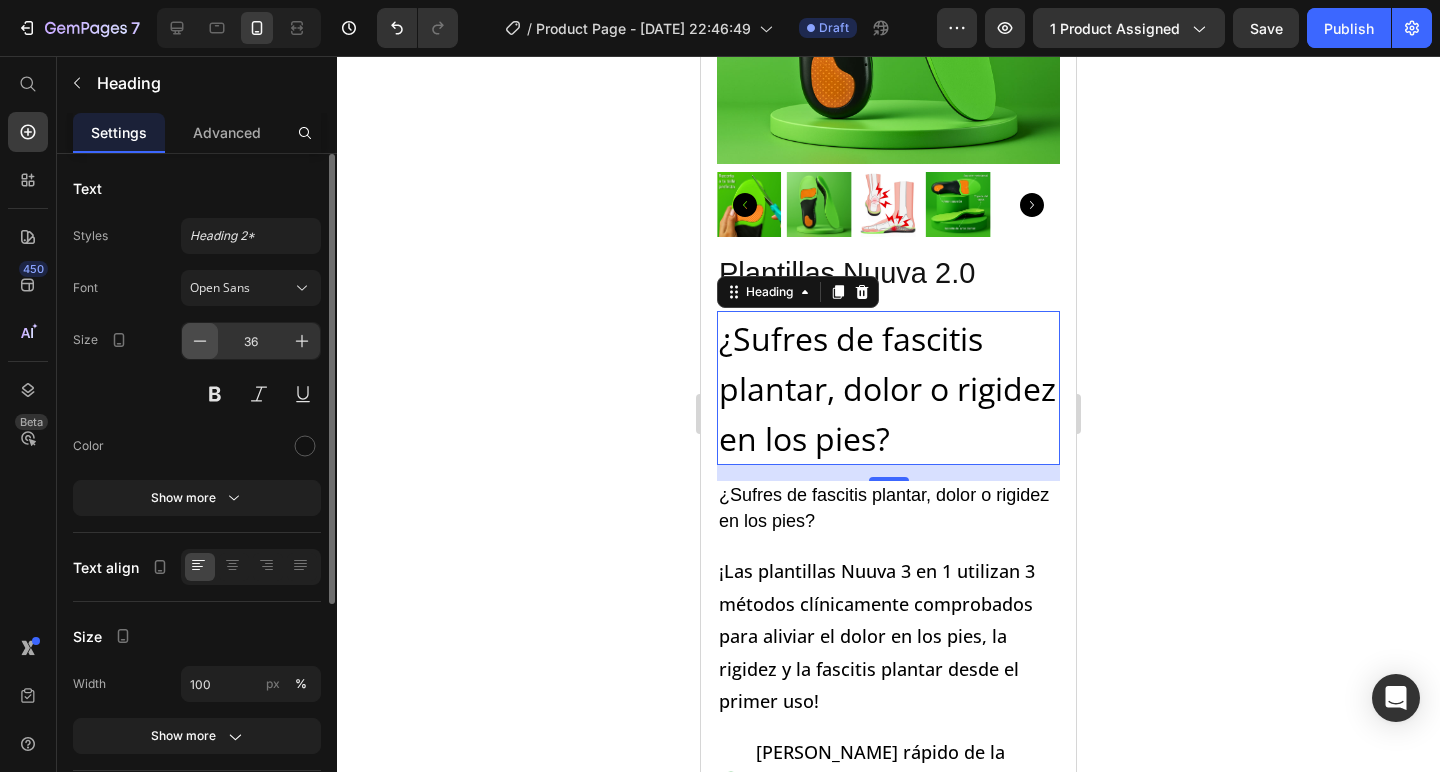 click 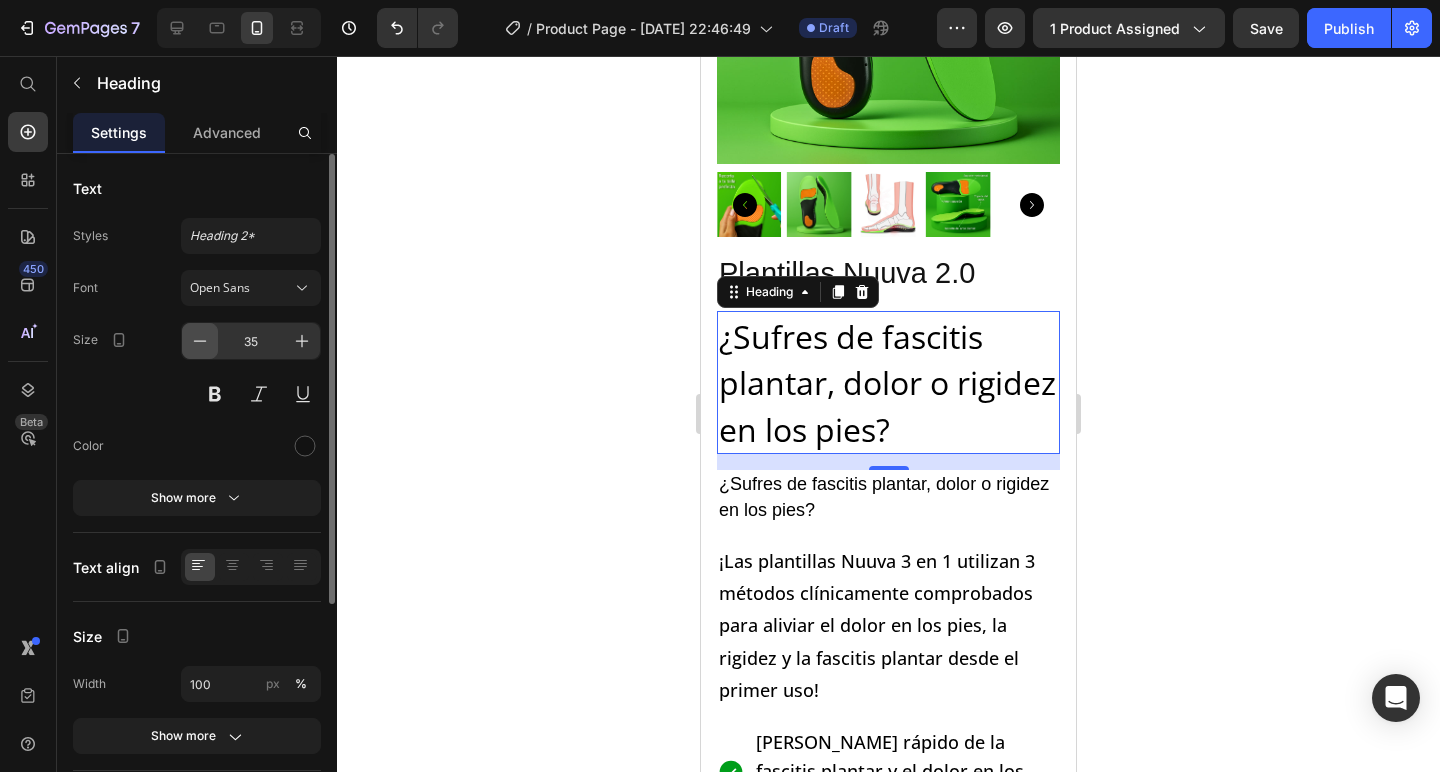 click 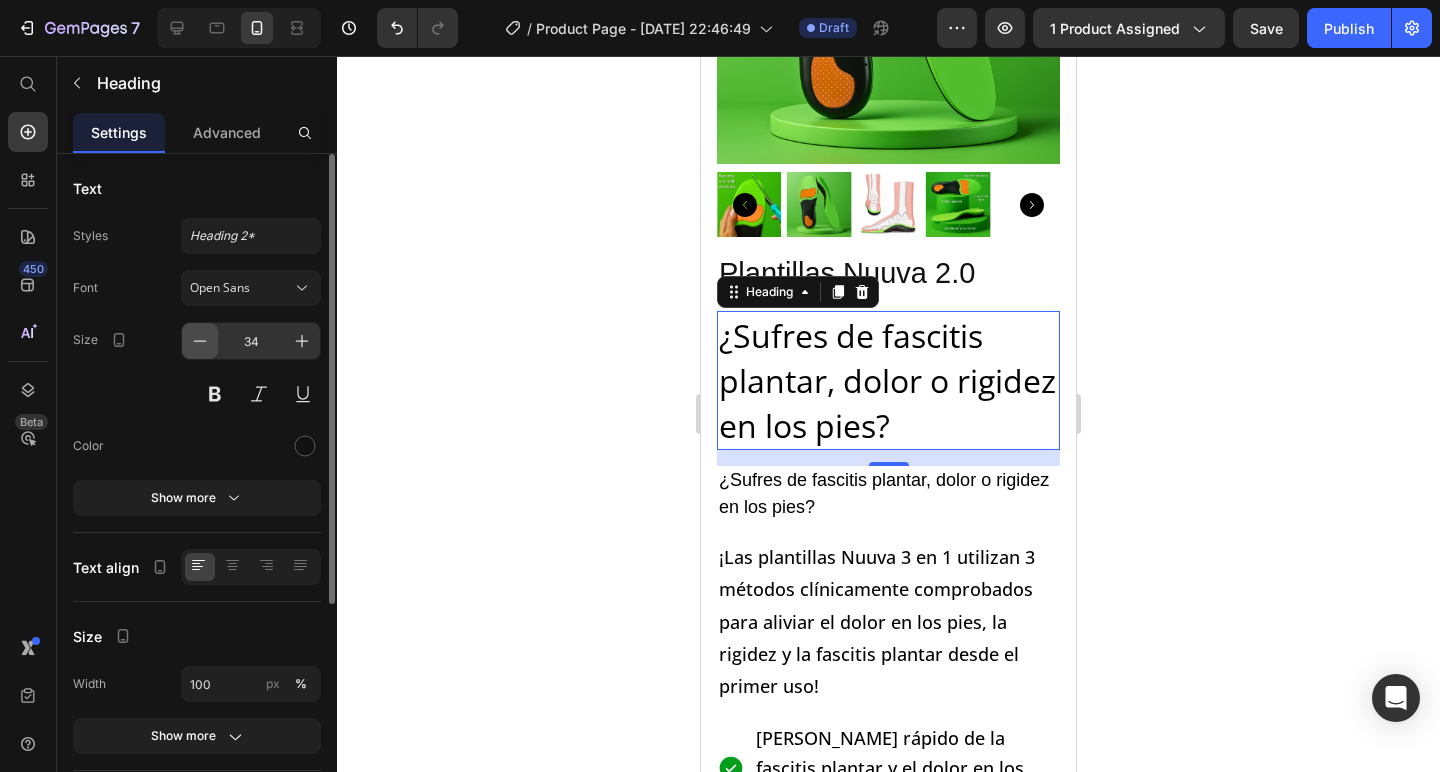 click 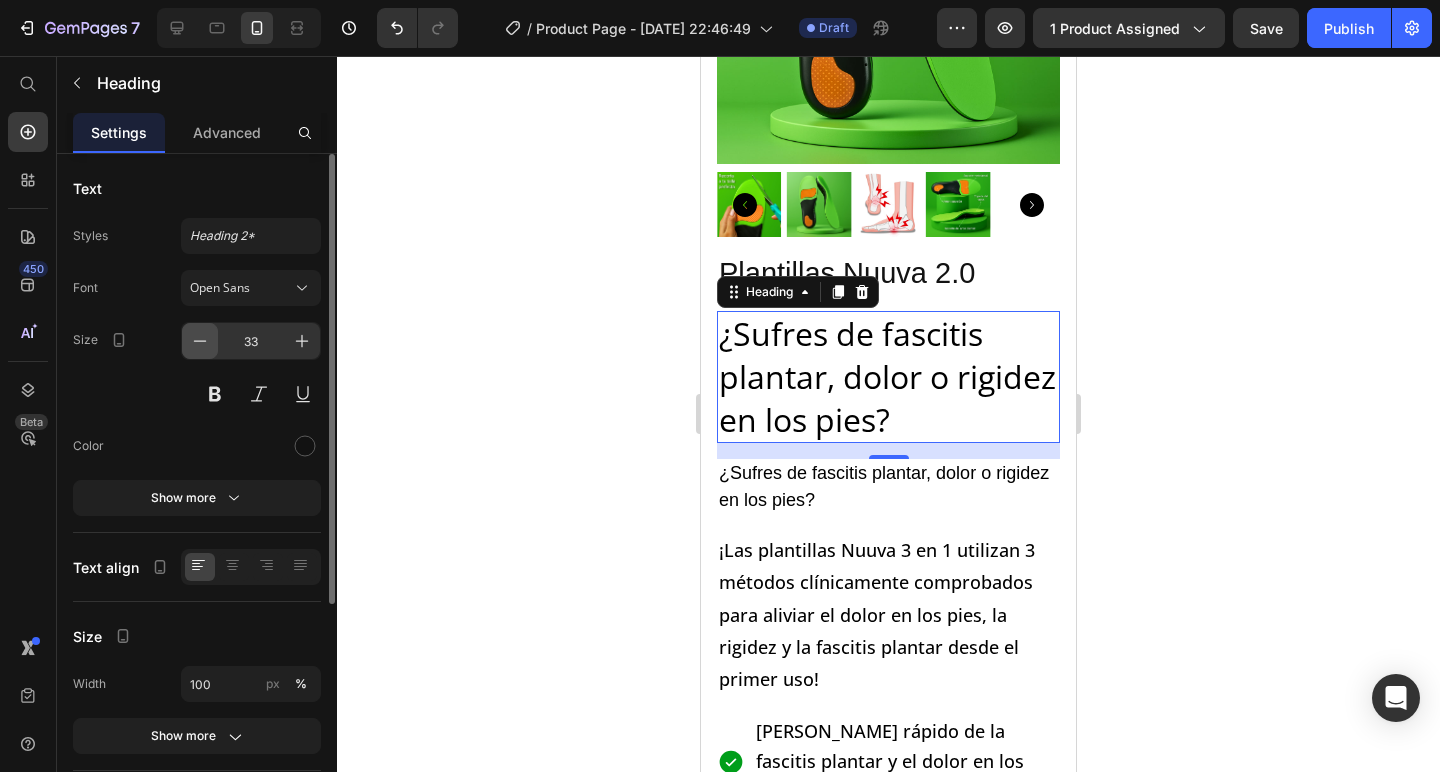 click 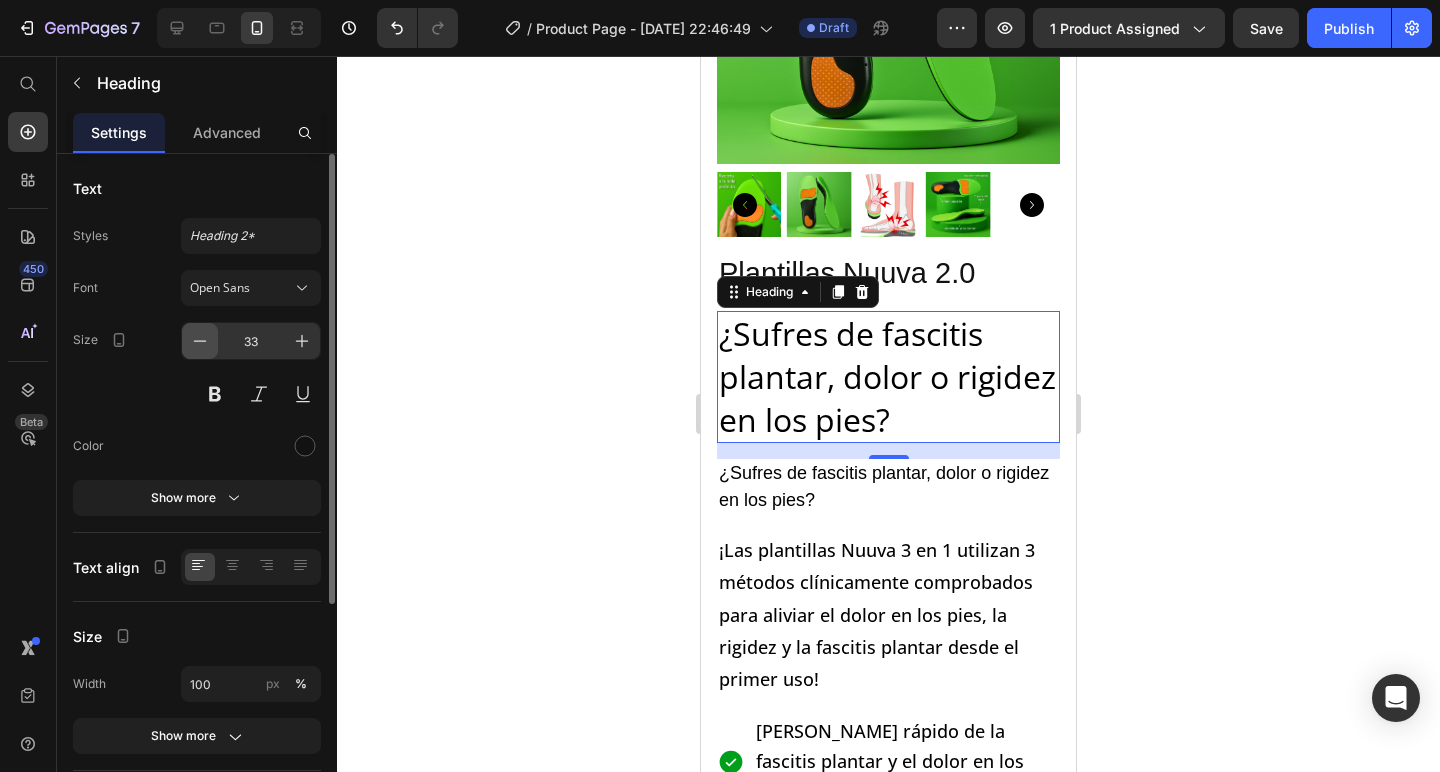 type on "32" 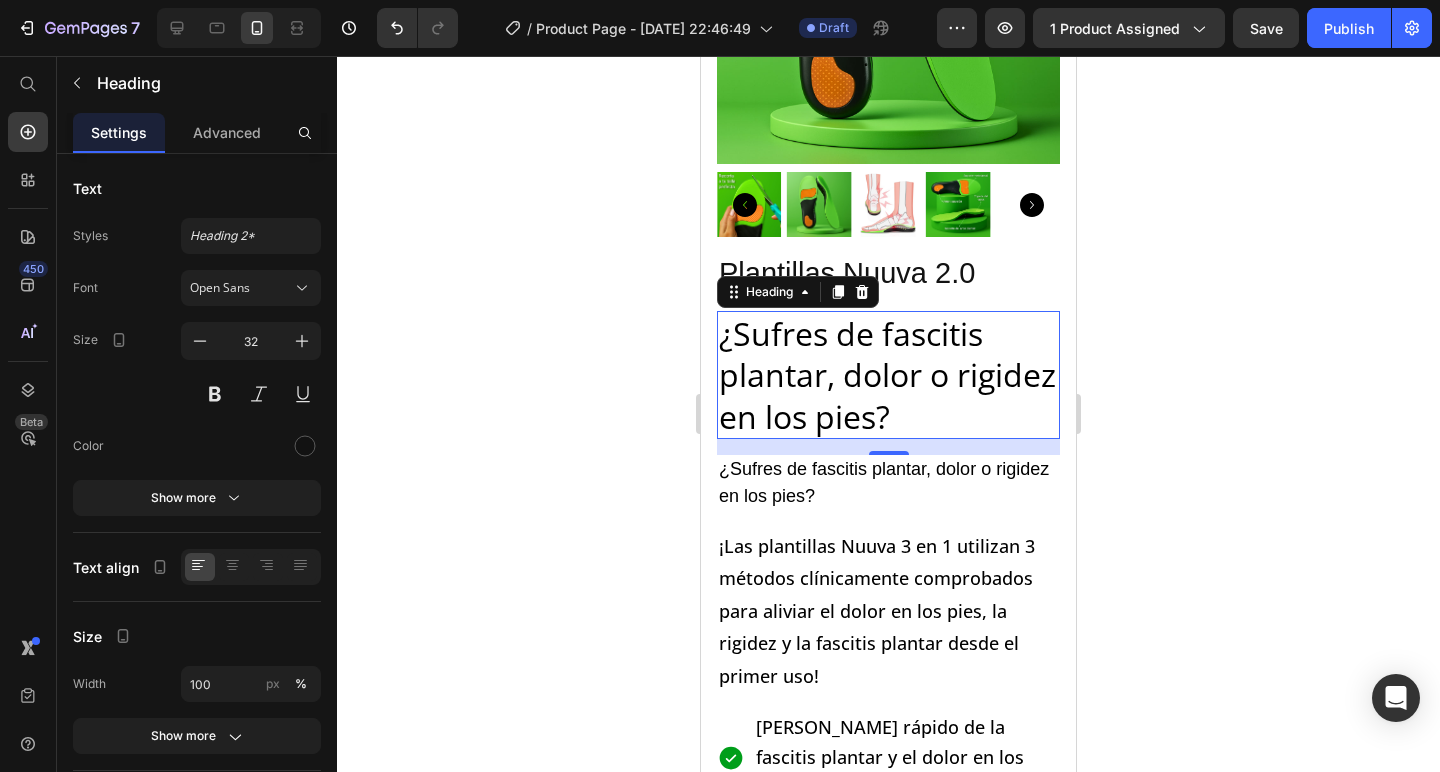click 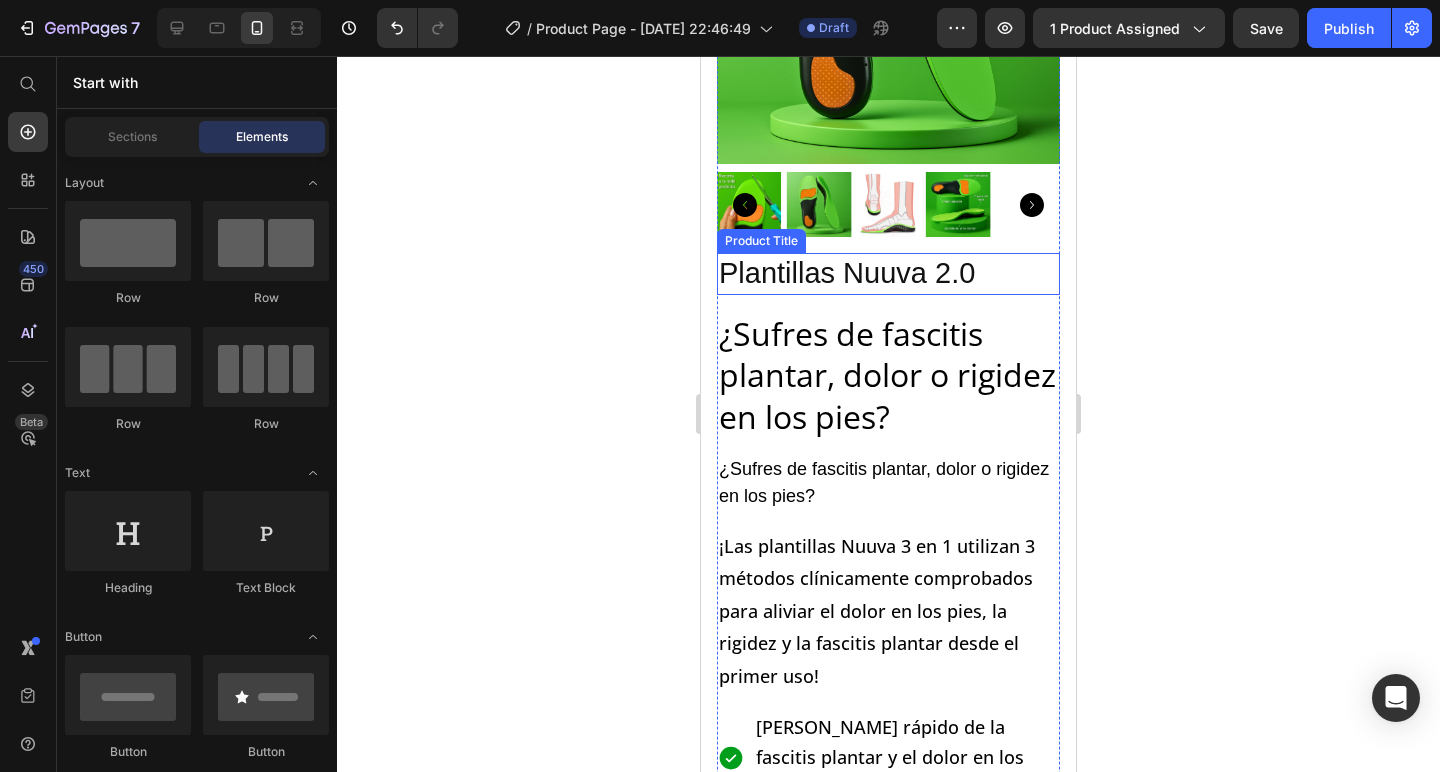 click on "Plantillas Nuuva 2.0" at bounding box center [888, 274] 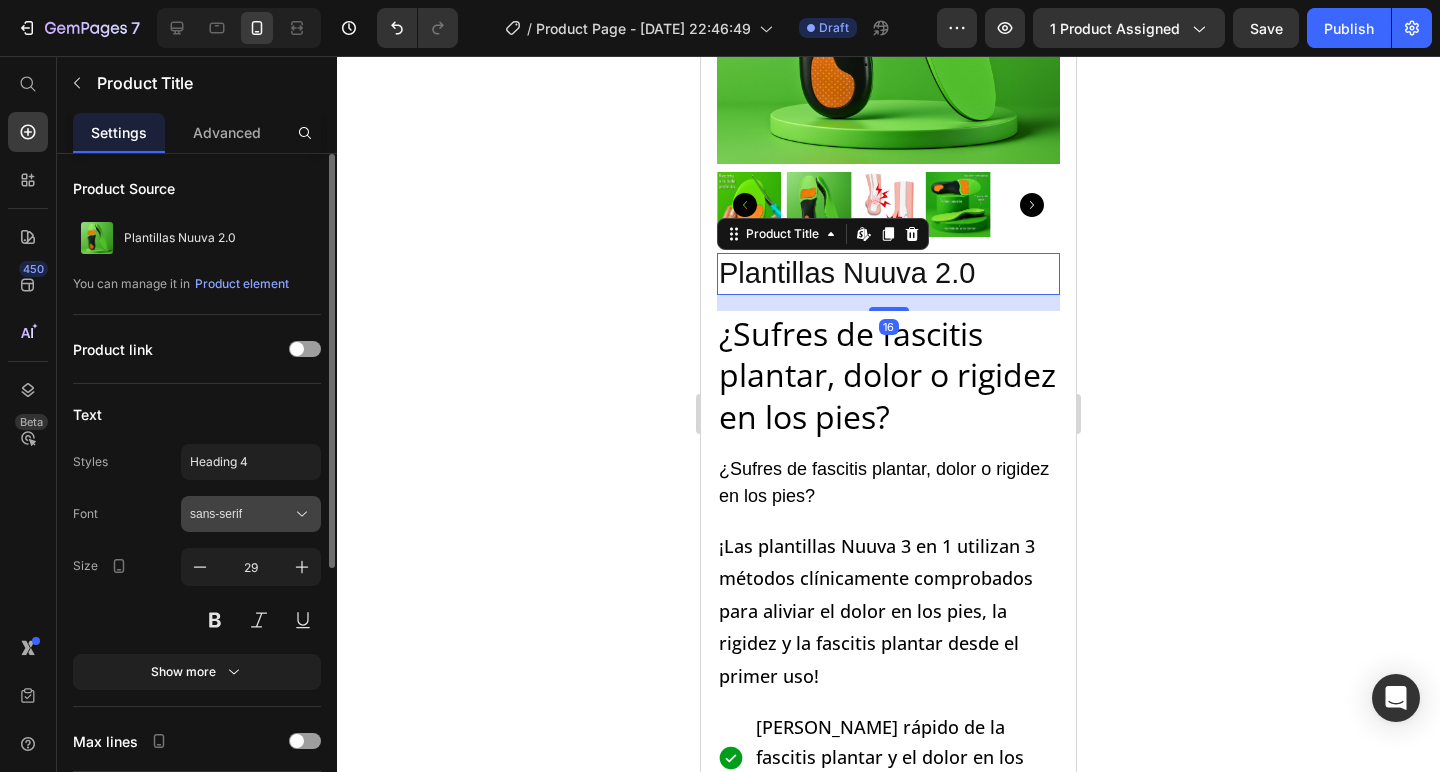 click on "sans-serif" at bounding box center (241, 514) 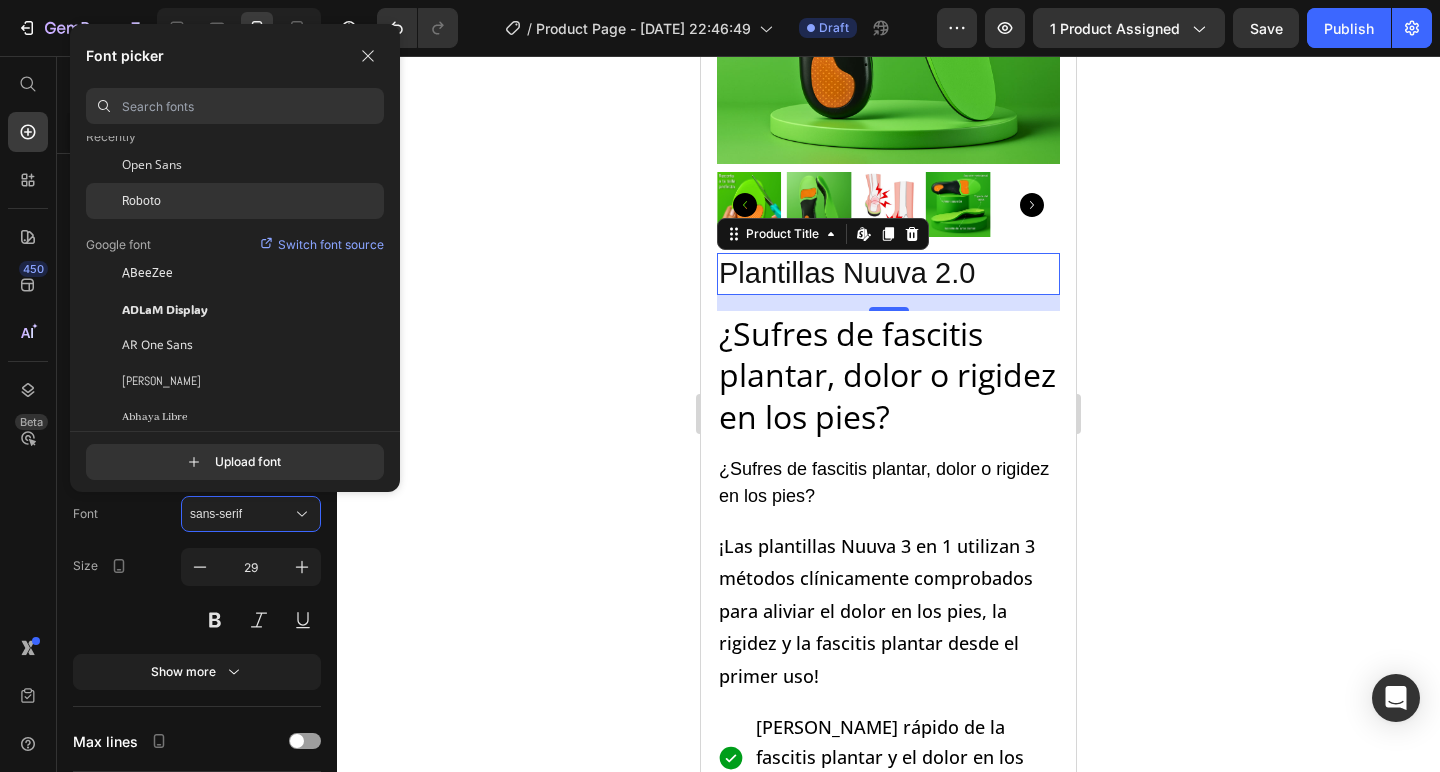 scroll, scrollTop: 0, scrollLeft: 0, axis: both 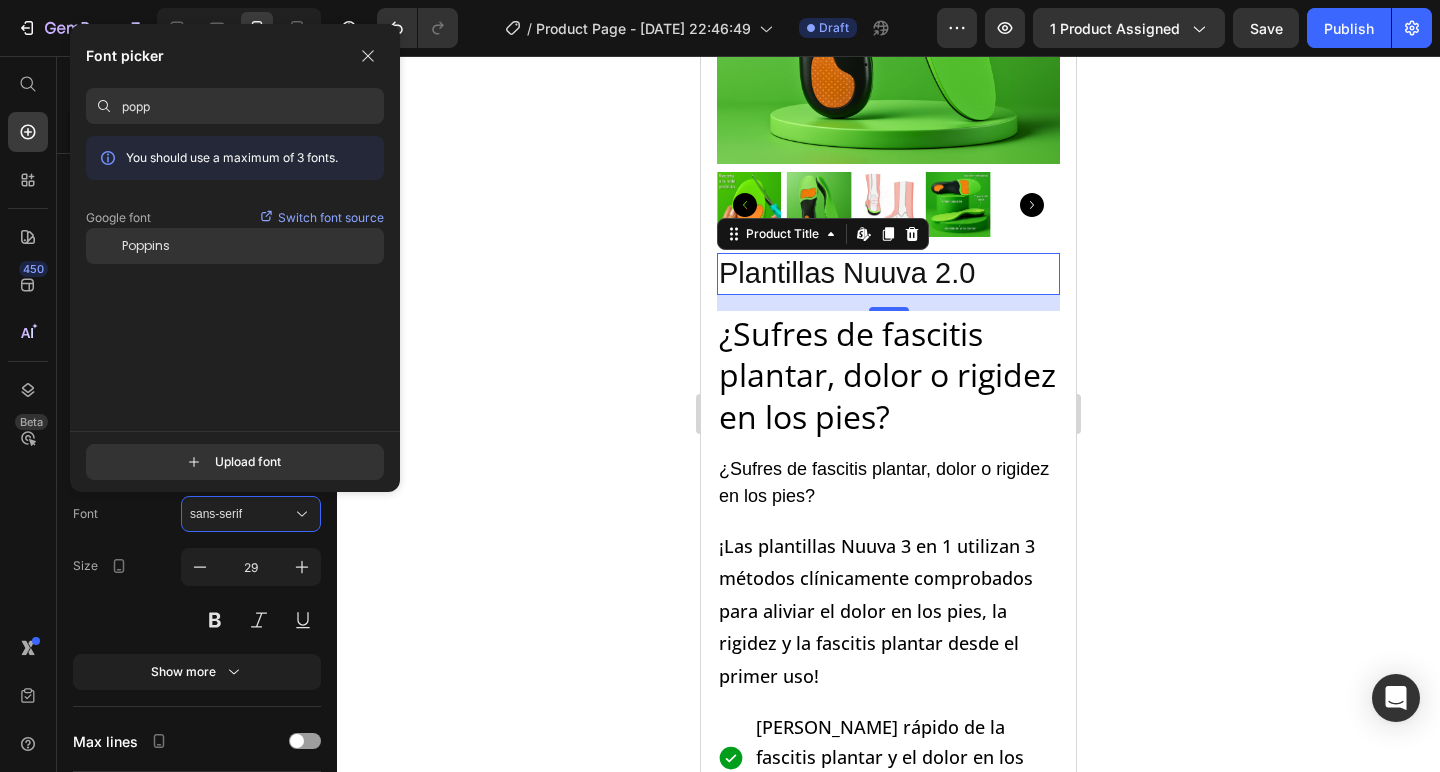 type on "popp" 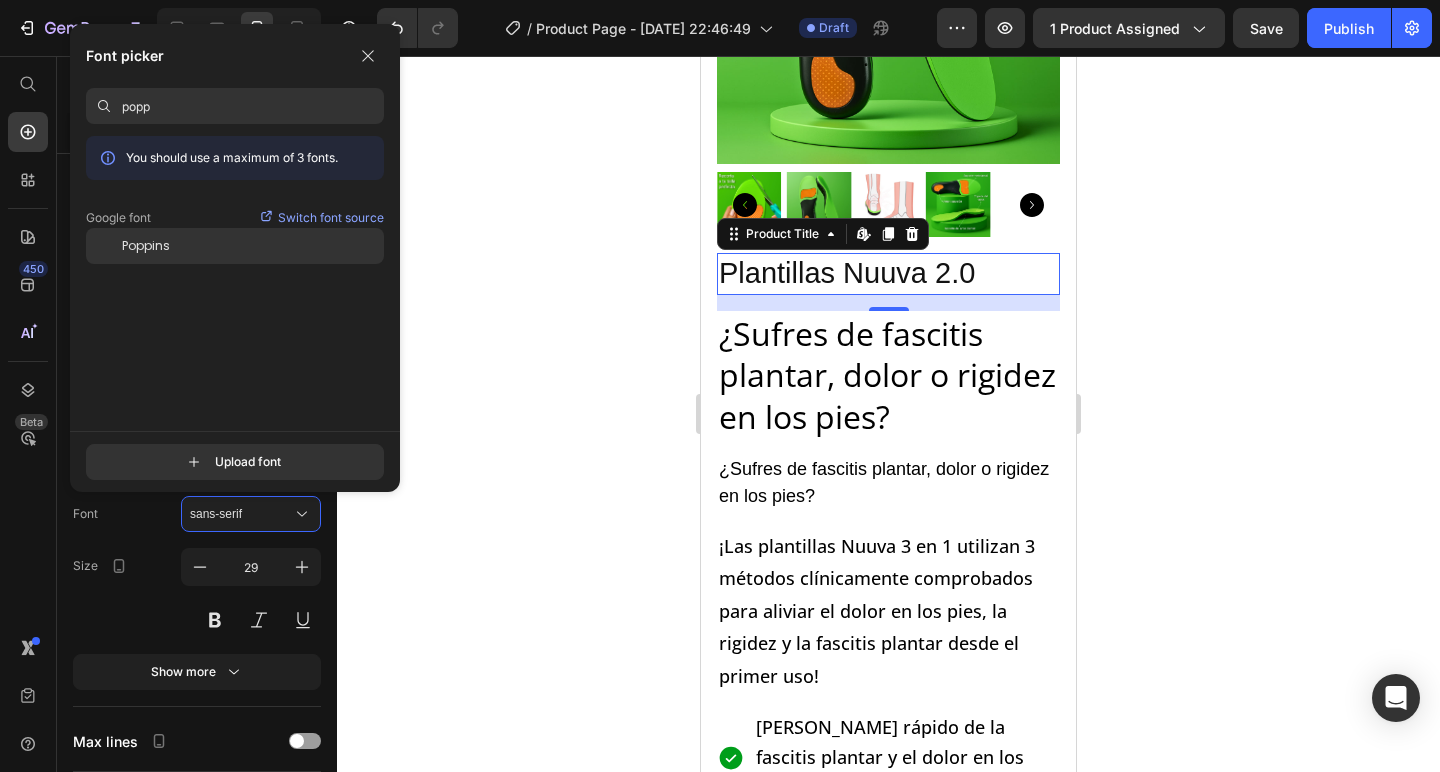click on "Poppins" 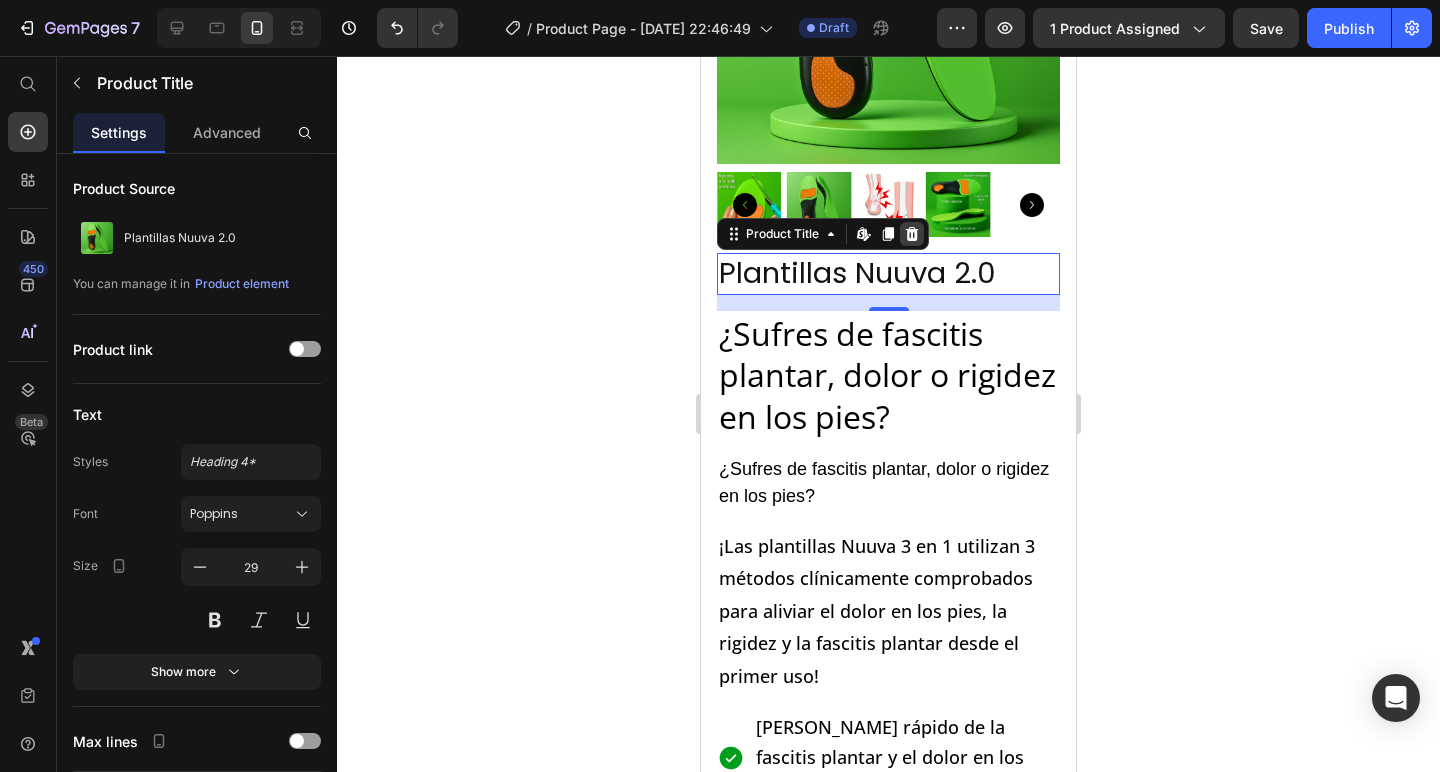 click 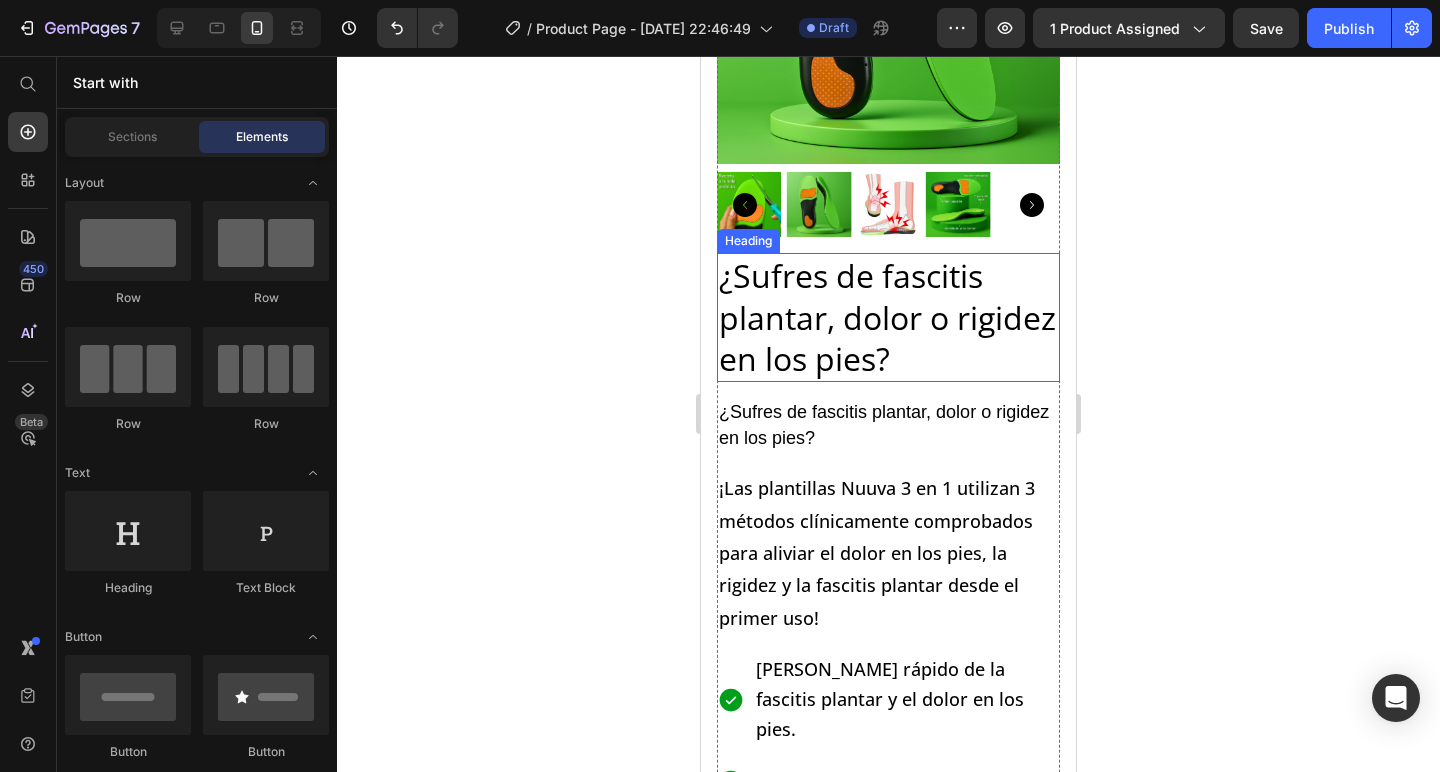 click on "¿Sufres de fascitis plantar, dolor o rigidez en los pies?" at bounding box center (887, 317) 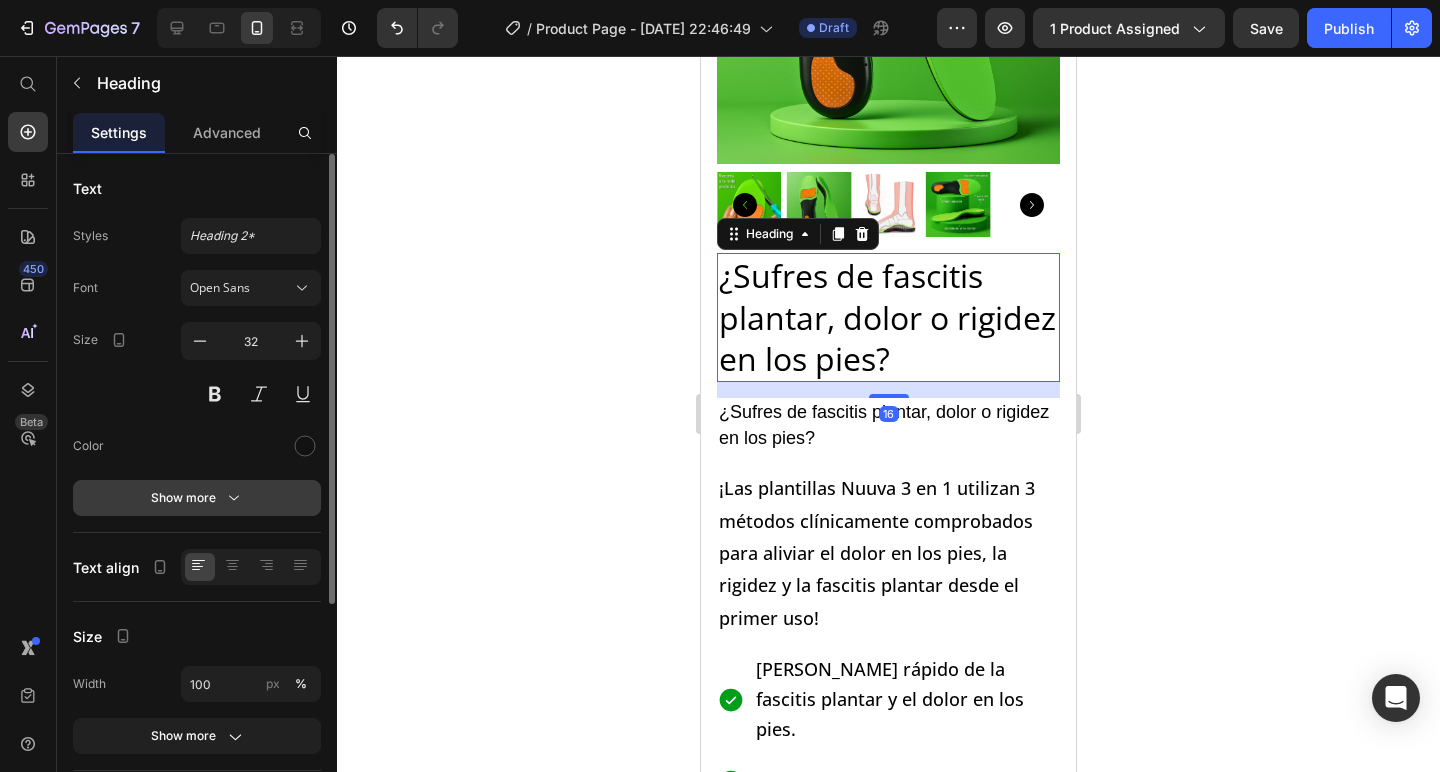 click on "Show more" at bounding box center [197, 498] 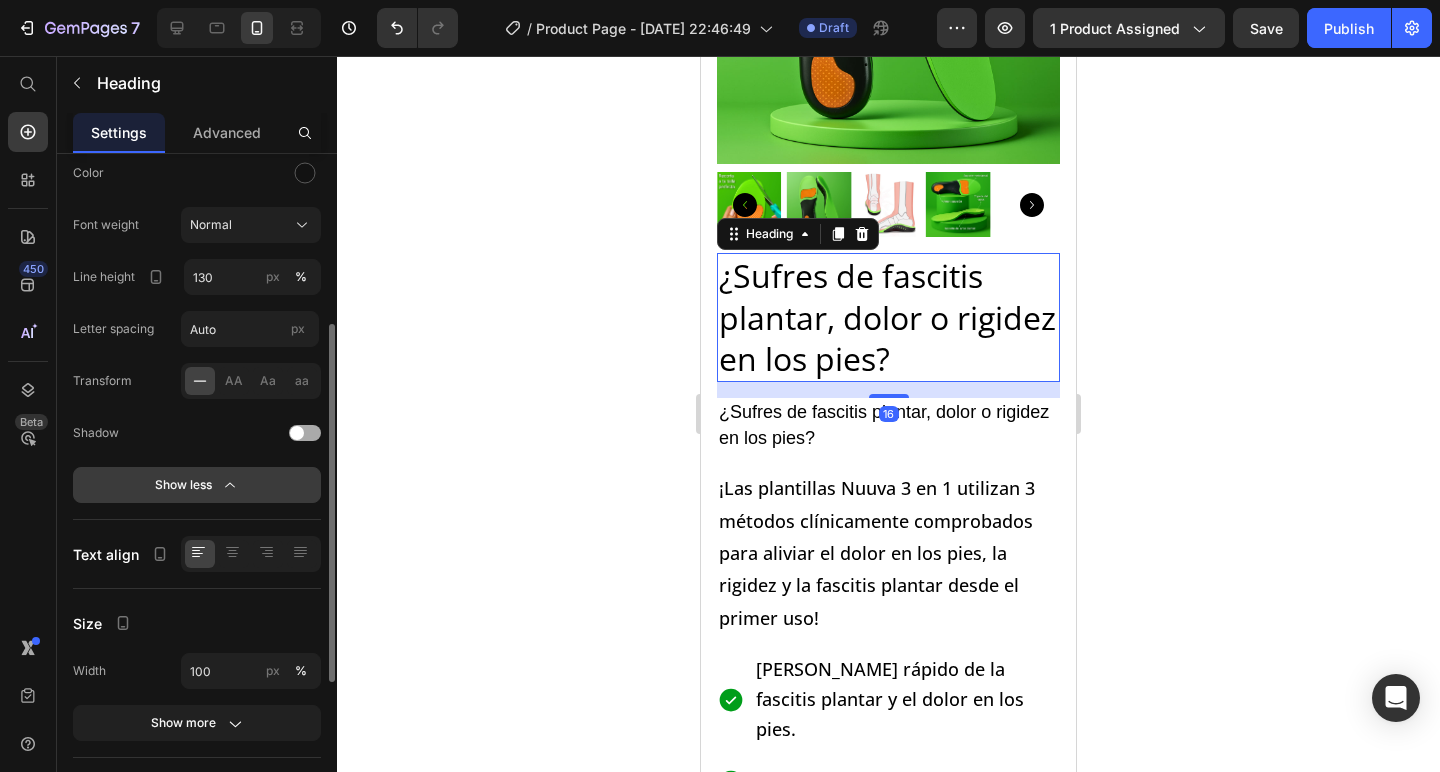 scroll, scrollTop: 290, scrollLeft: 0, axis: vertical 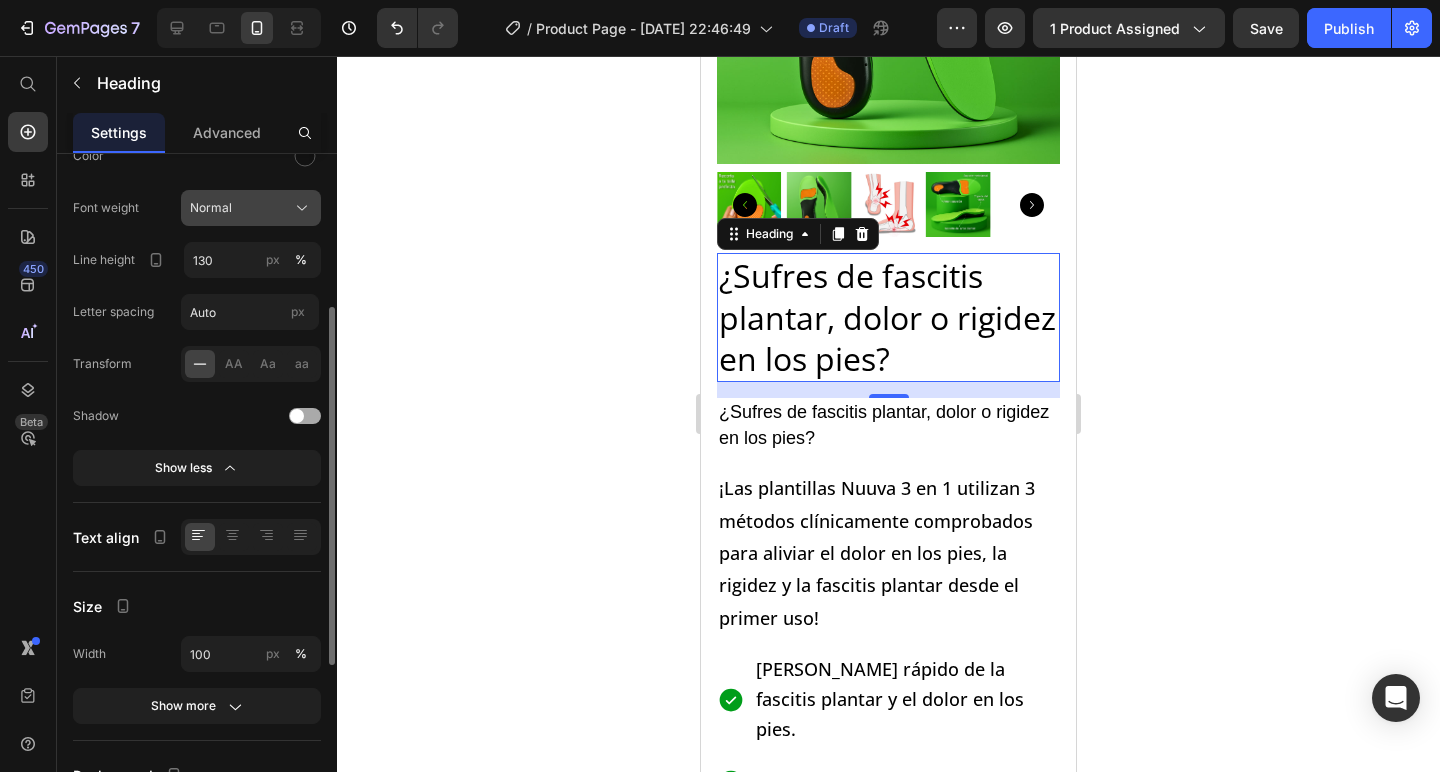 click on "Normal" 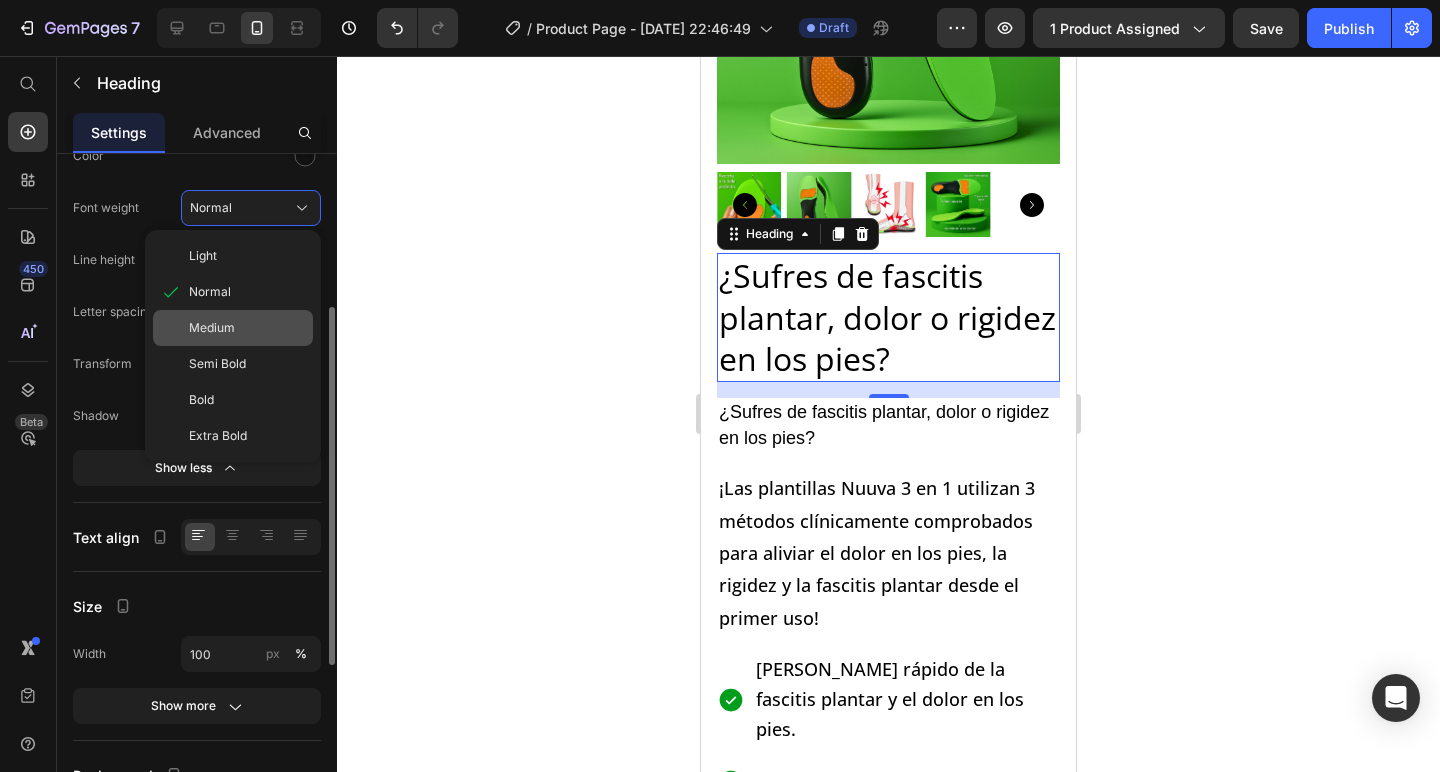 click on "Medium" at bounding box center [247, 328] 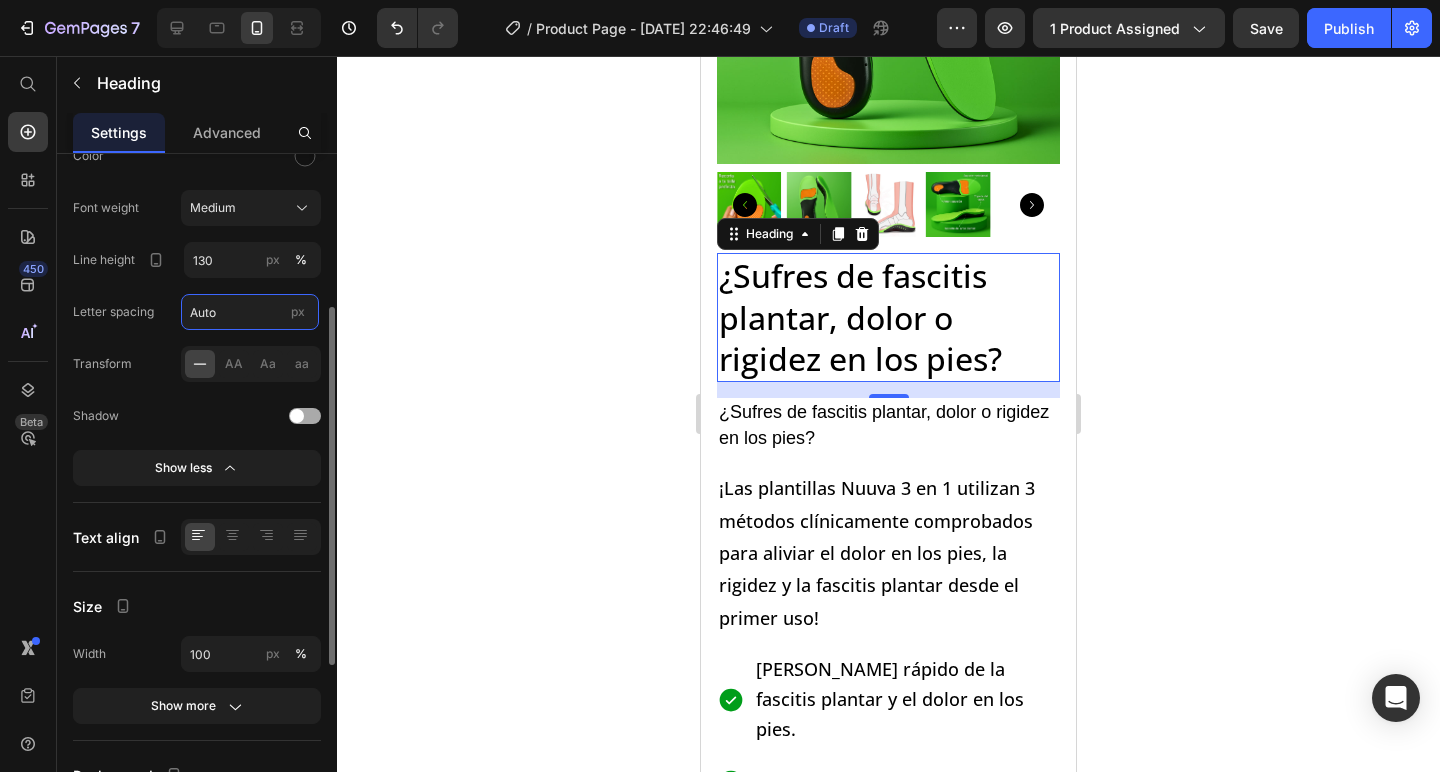 click on "Auto" at bounding box center (250, 312) 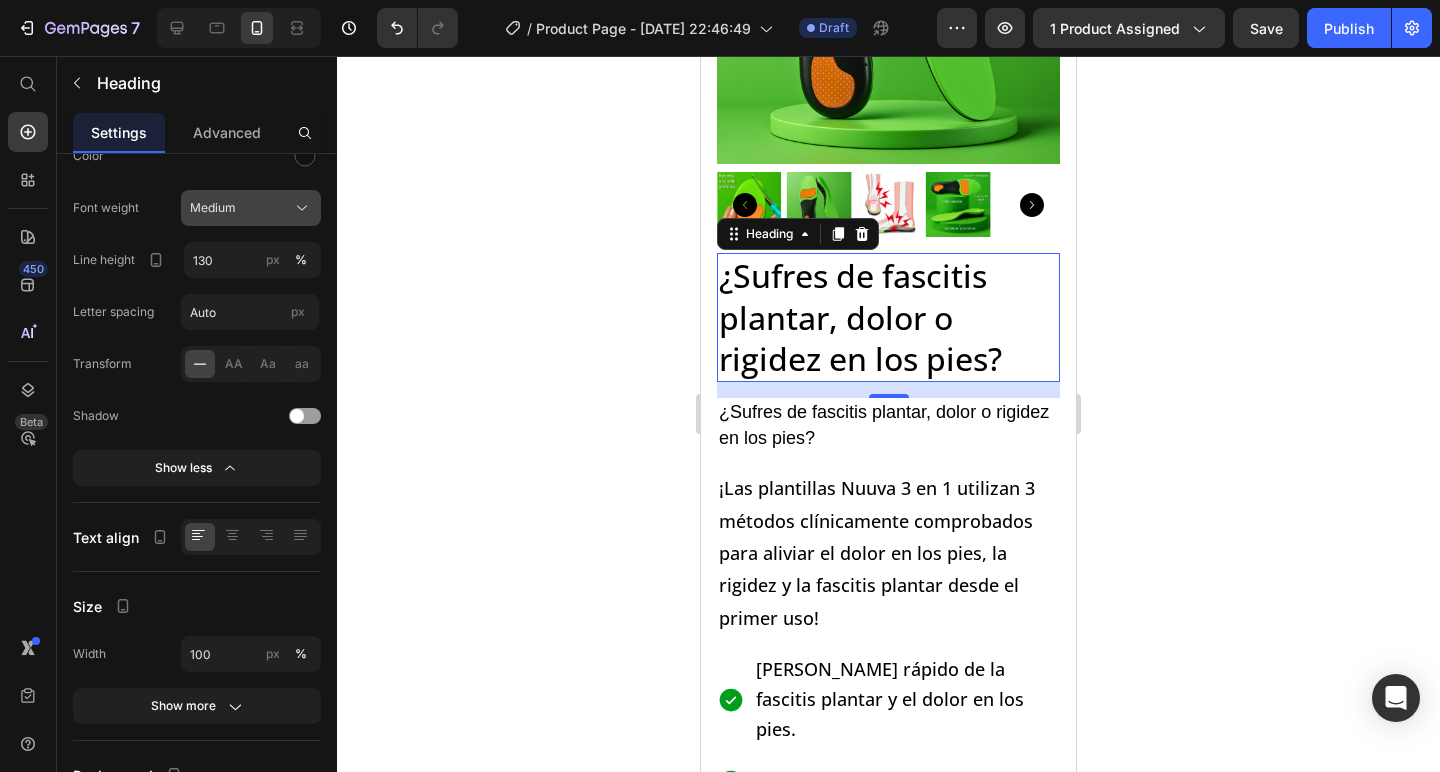 click on "Medium" at bounding box center [251, 208] 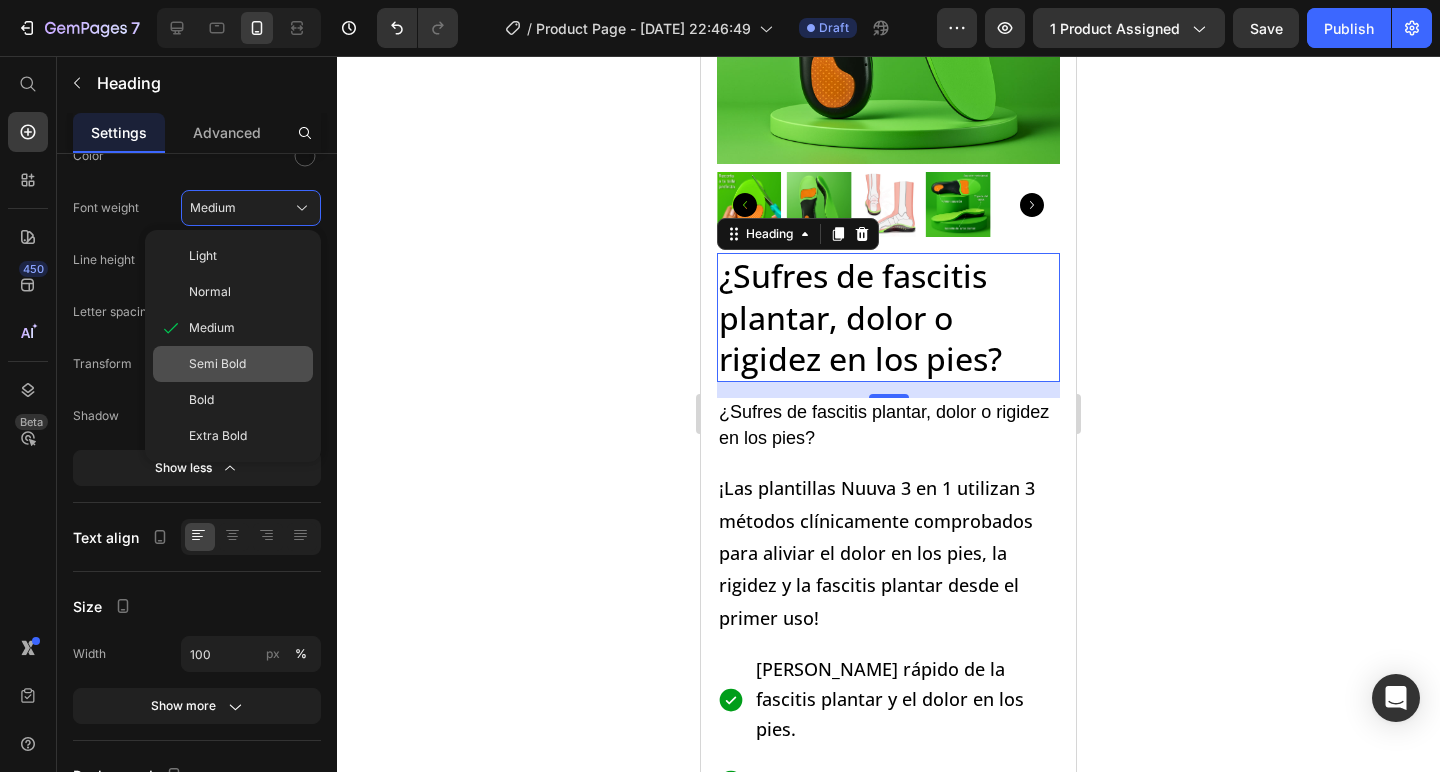 click on "Semi Bold" at bounding box center (247, 364) 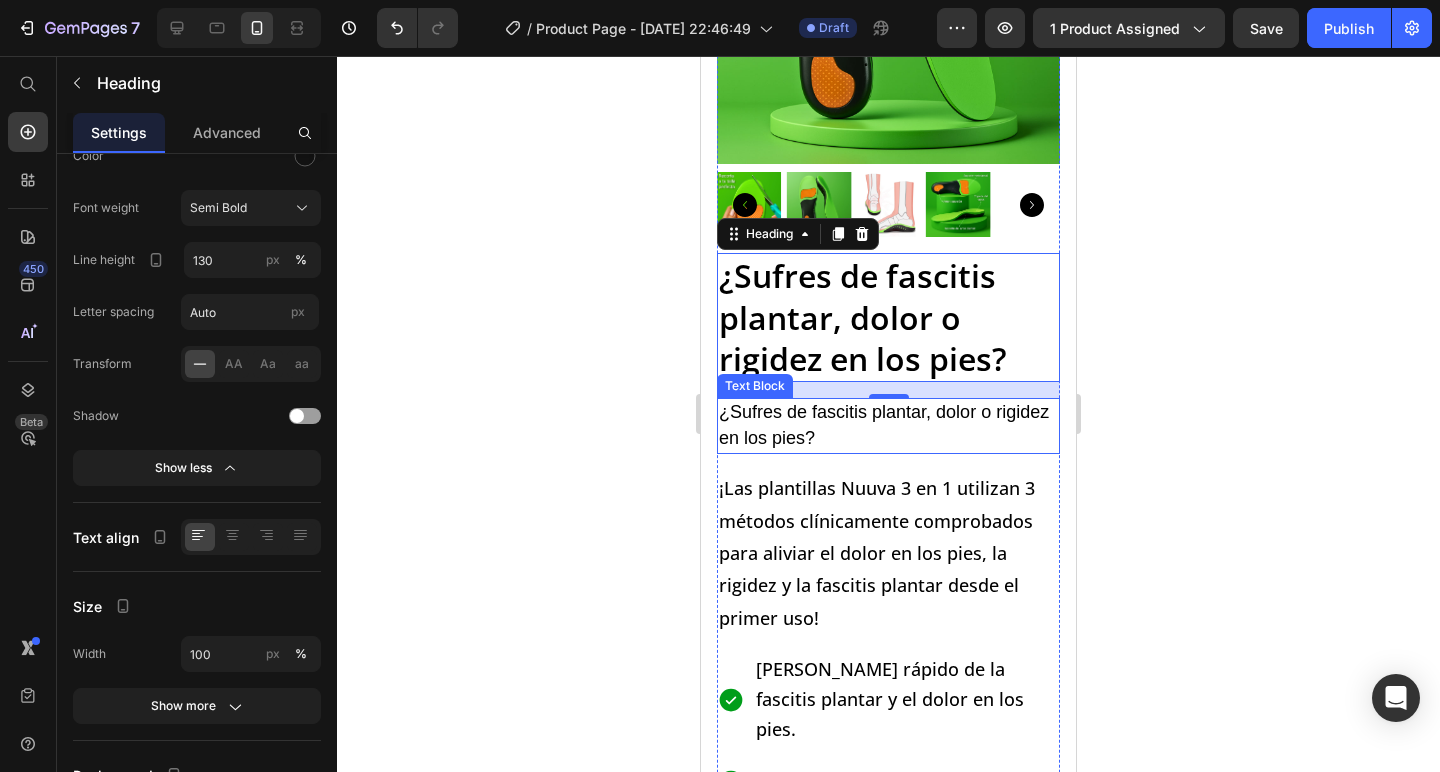 click on "¿Sufres de fascitis plantar, dolor o rigidez en los pies?" at bounding box center [884, 425] 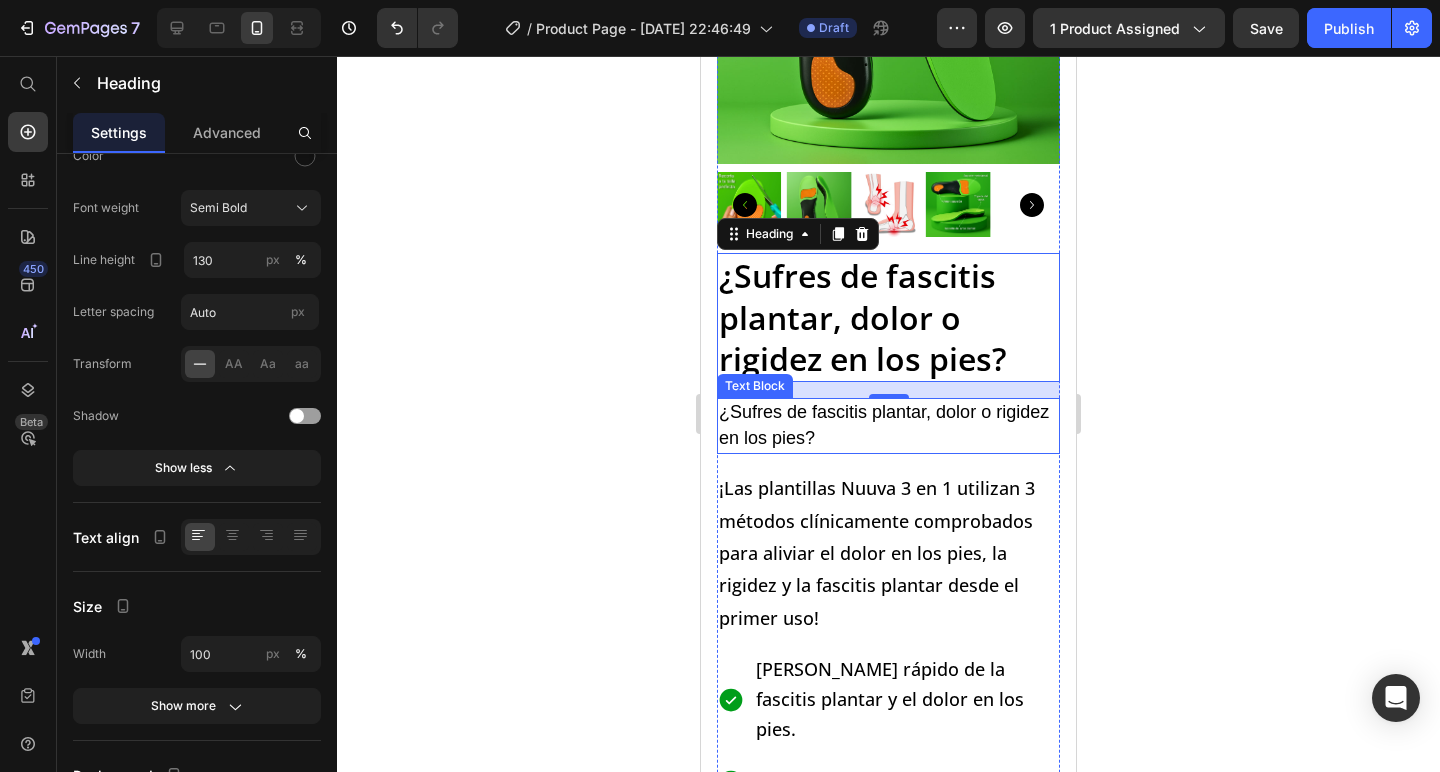 scroll, scrollTop: 0, scrollLeft: 0, axis: both 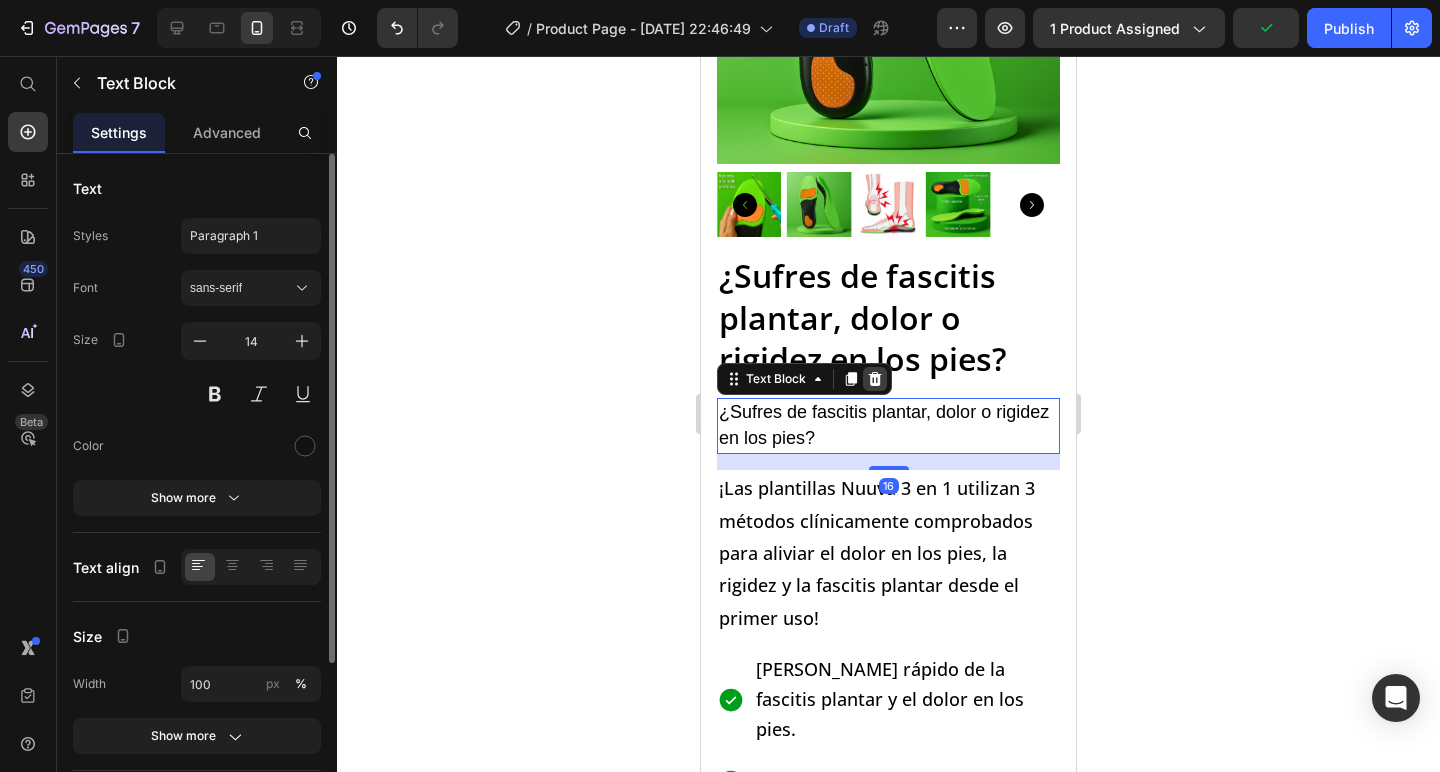 click 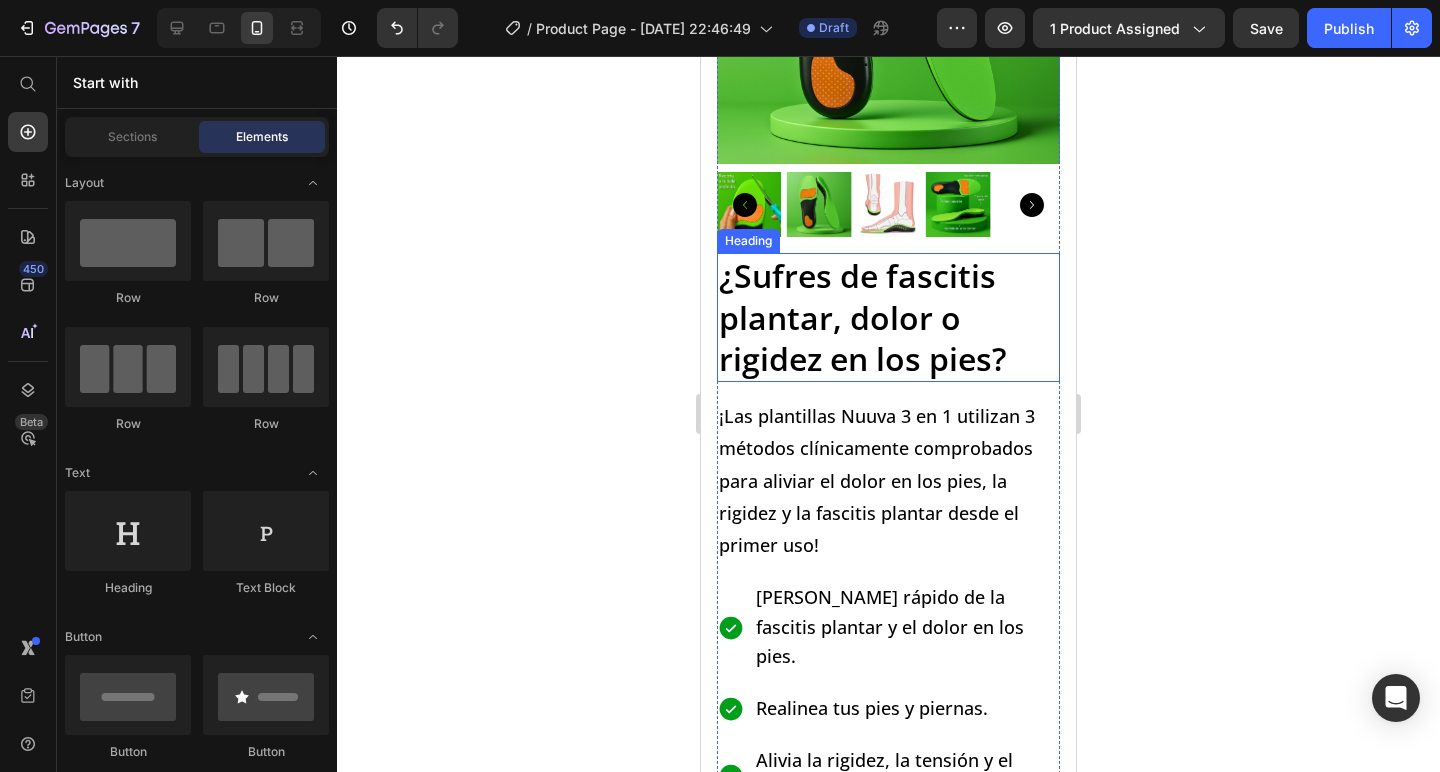 click on "¿Sufres de fascitis plantar, dolor o rigidez en los pies?" at bounding box center [863, 317] 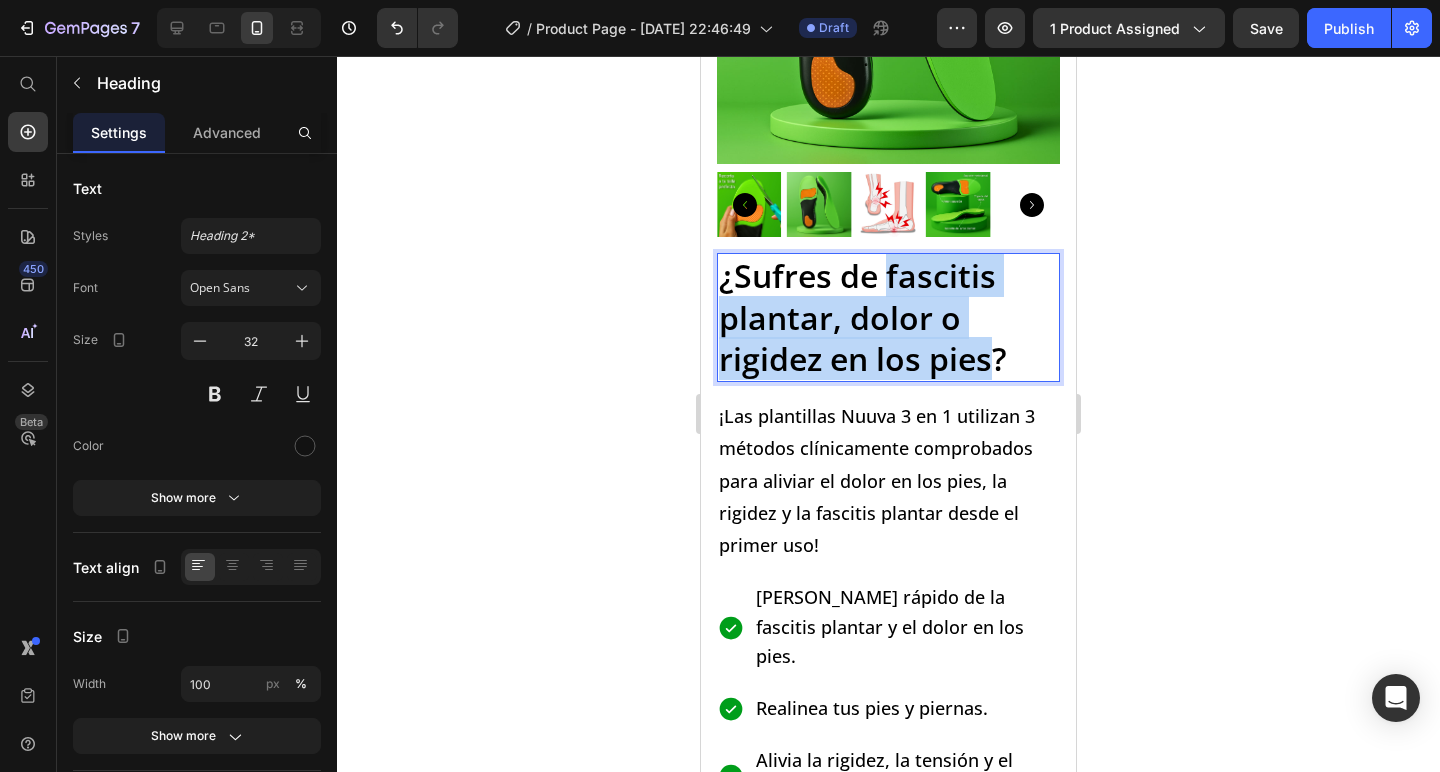 drag, startPoint x: 889, startPoint y: 280, endPoint x: 994, endPoint y: 368, distance: 137 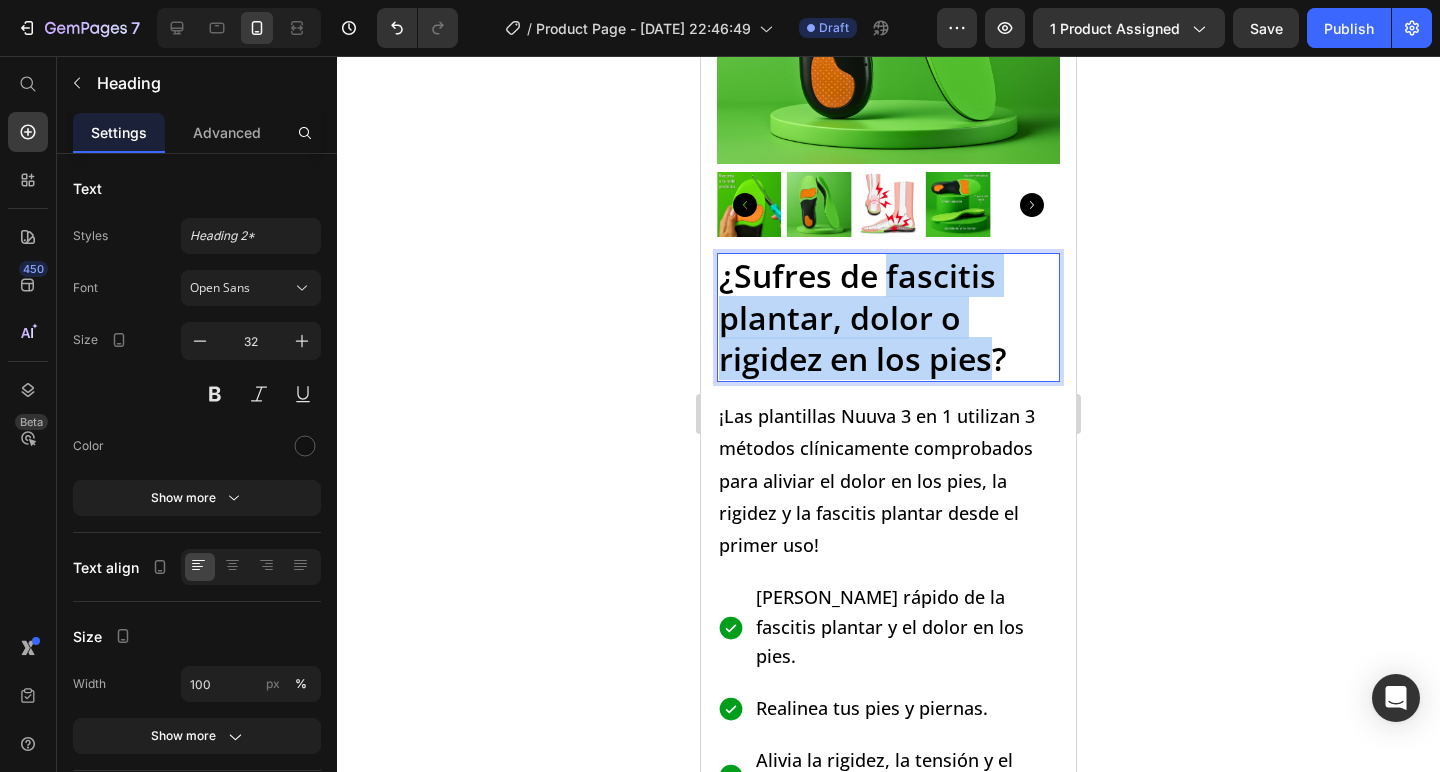 click on "¿Sufres de fascitis plantar, dolor o rigidez en los pies?" at bounding box center [863, 317] 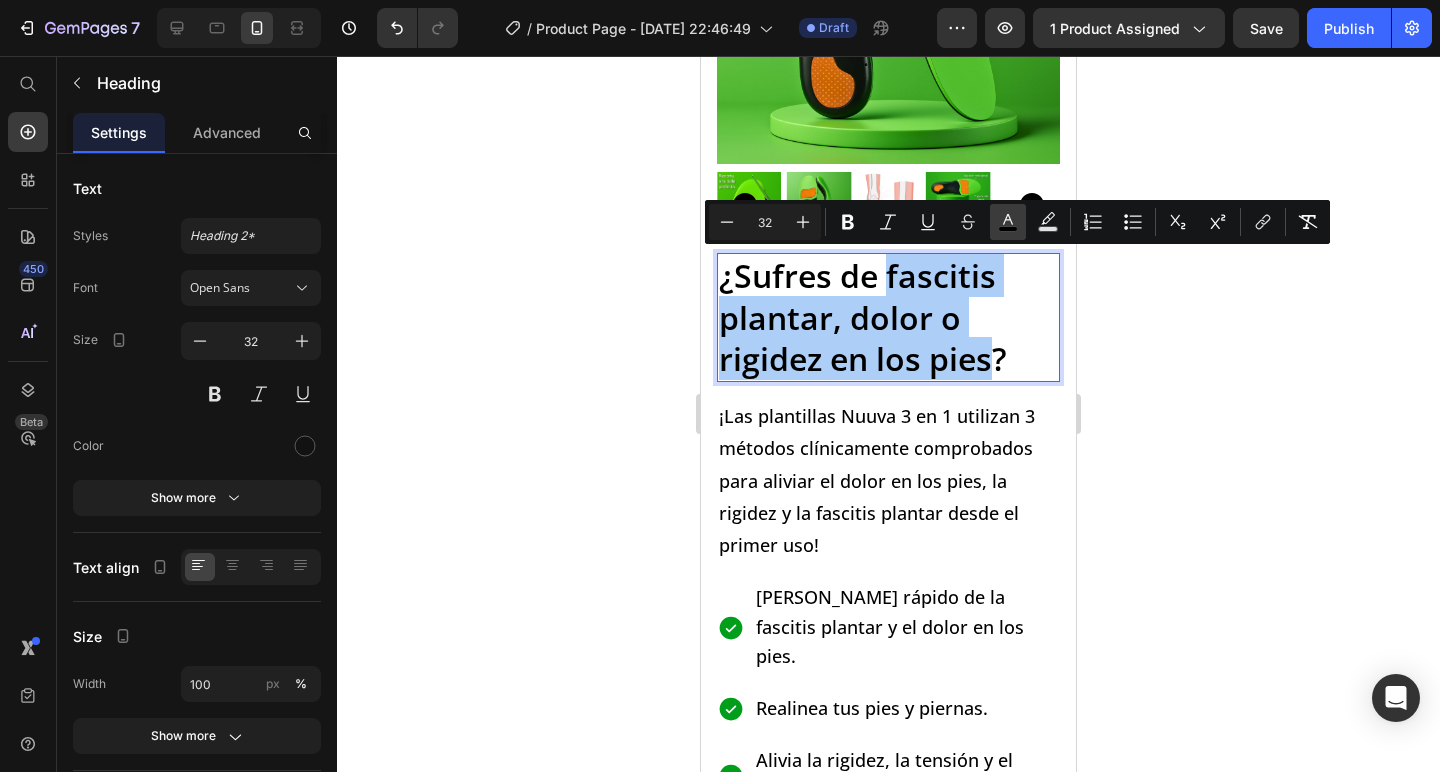 click 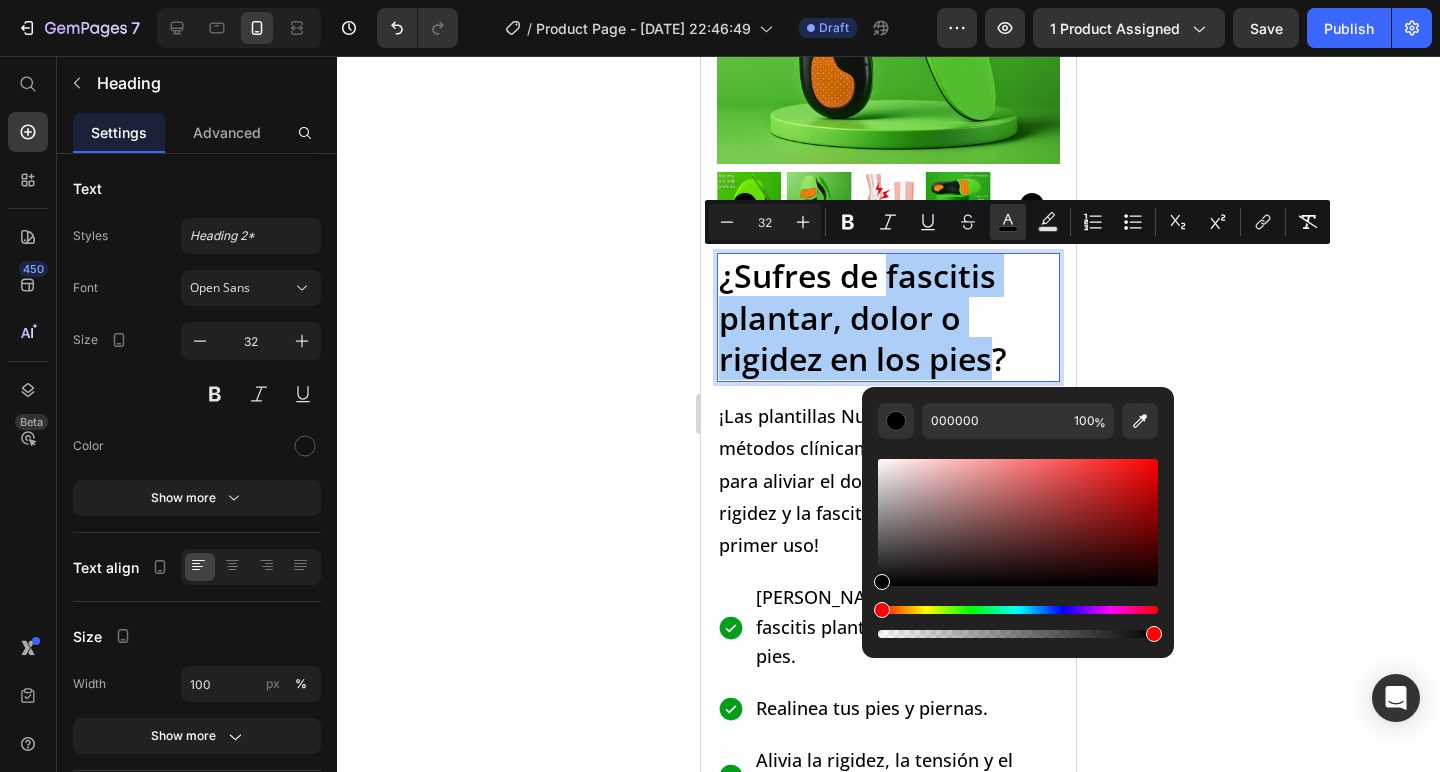 click at bounding box center [1018, 610] 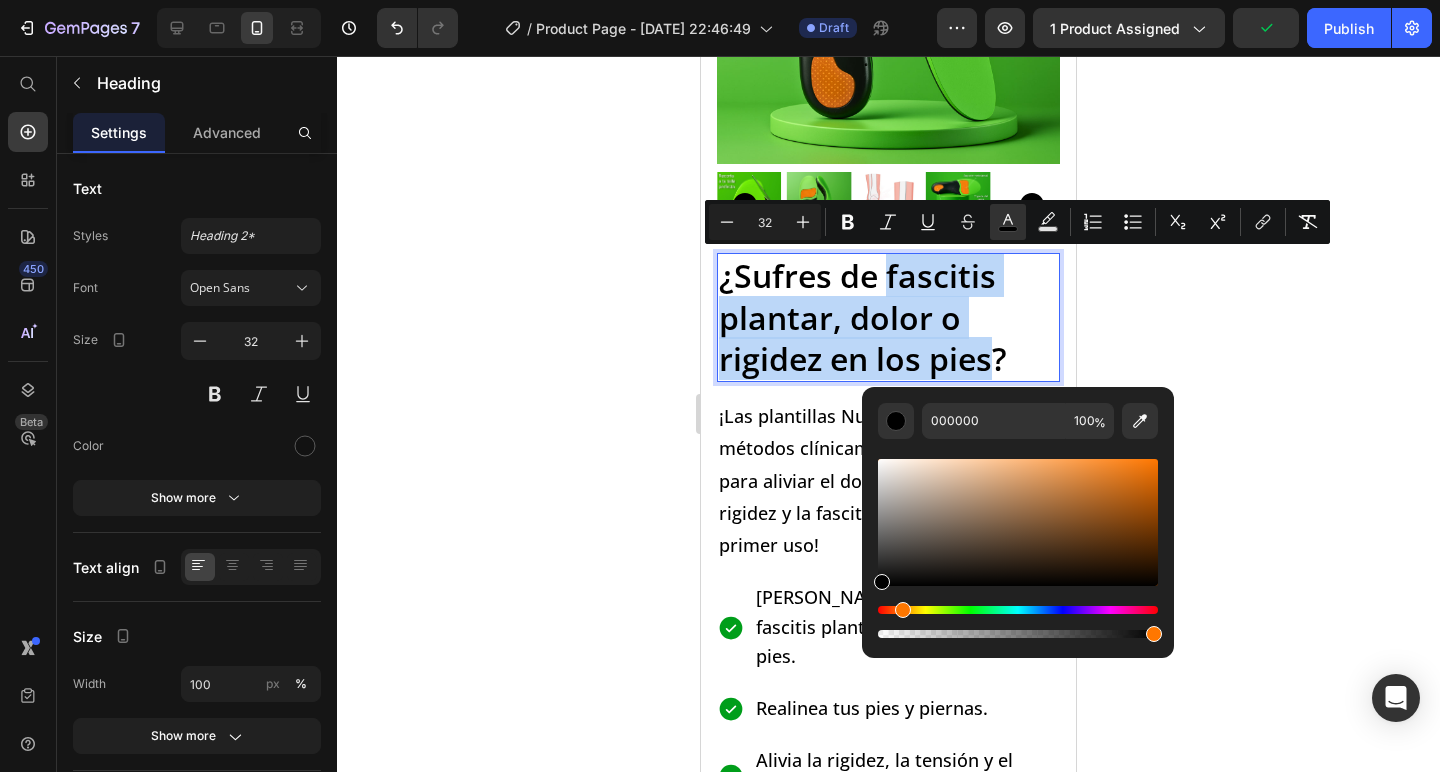 drag, startPoint x: 1147, startPoint y: 611, endPoint x: 900, endPoint y: 615, distance: 247.03238 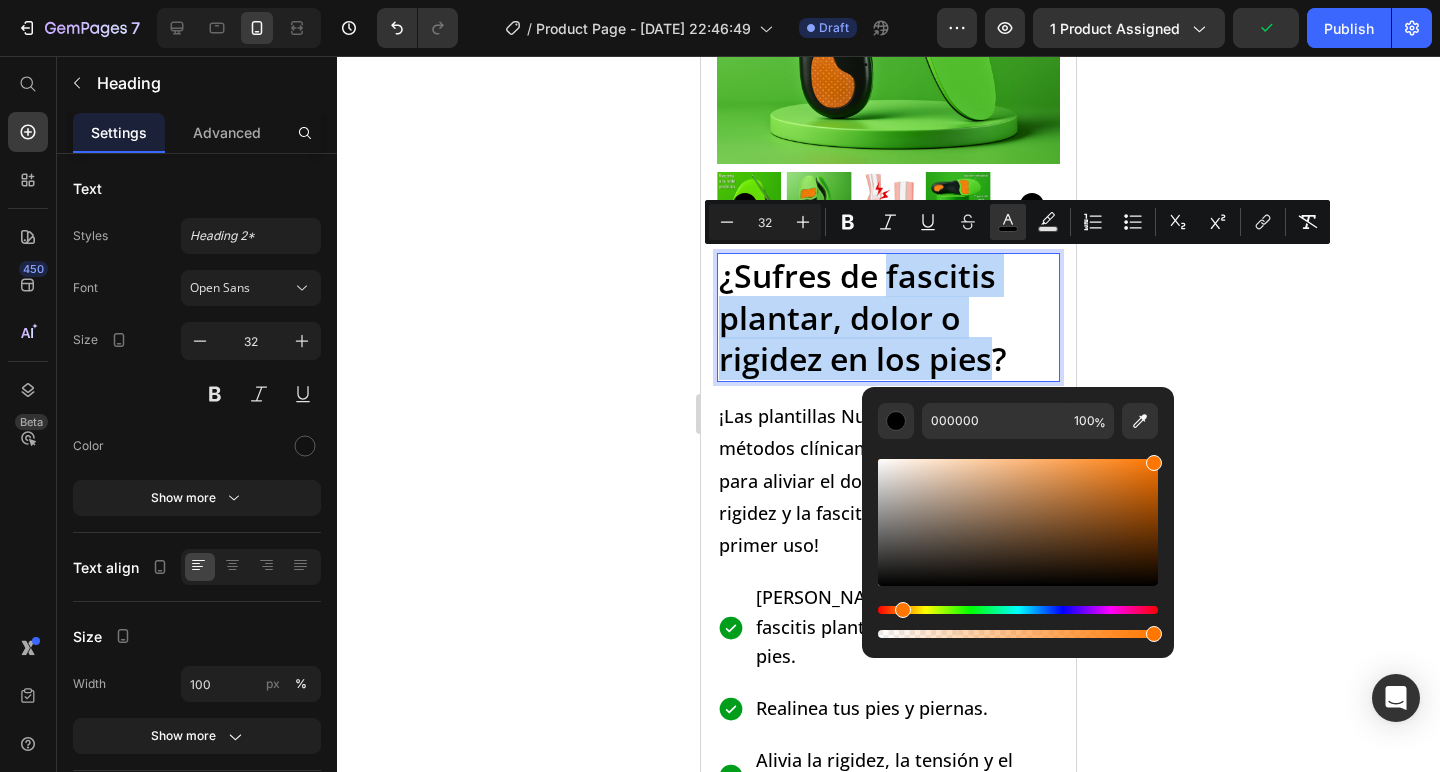 drag, startPoint x: 1014, startPoint y: 533, endPoint x: 1262, endPoint y: 333, distance: 318.59692 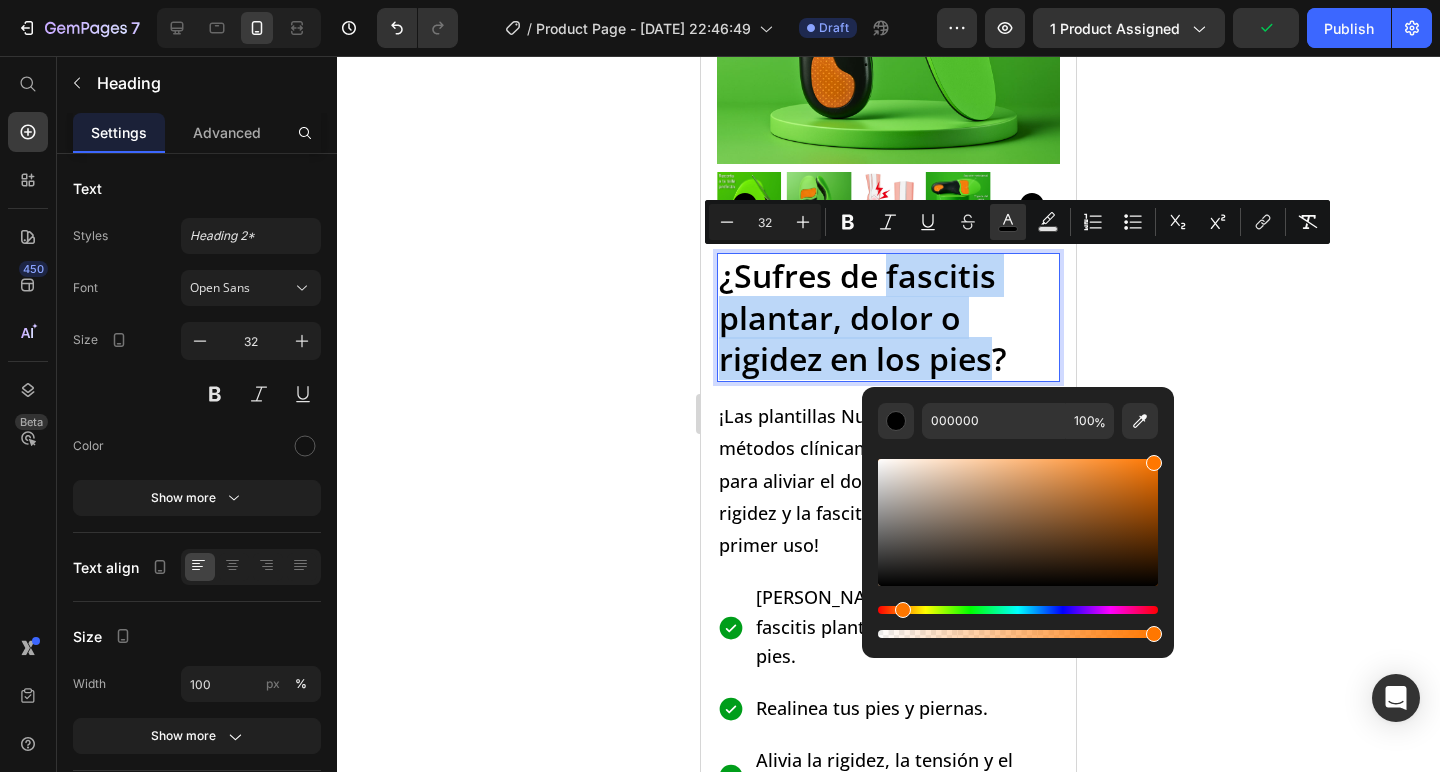 click on "7   /  Product Page - [DATE] 22:46:49 Draft Preview 1 product assigned  Publish  450 Beta Start with Sections Elements Hero Section Product Detail Brands Trusted Badges Guarantee Product Breakdown How to use Testimonials Compare Bundle FAQs Social Proof Brand Story Product List Collection Blog List Contact Sticky Add to Cart Custom Footer Browse Library 450 Layout
Row
Row
Row
Row Text
Heading
Text Block Button
Button
Button
Sticky Back to top Media
Image" at bounding box center [720, 0] 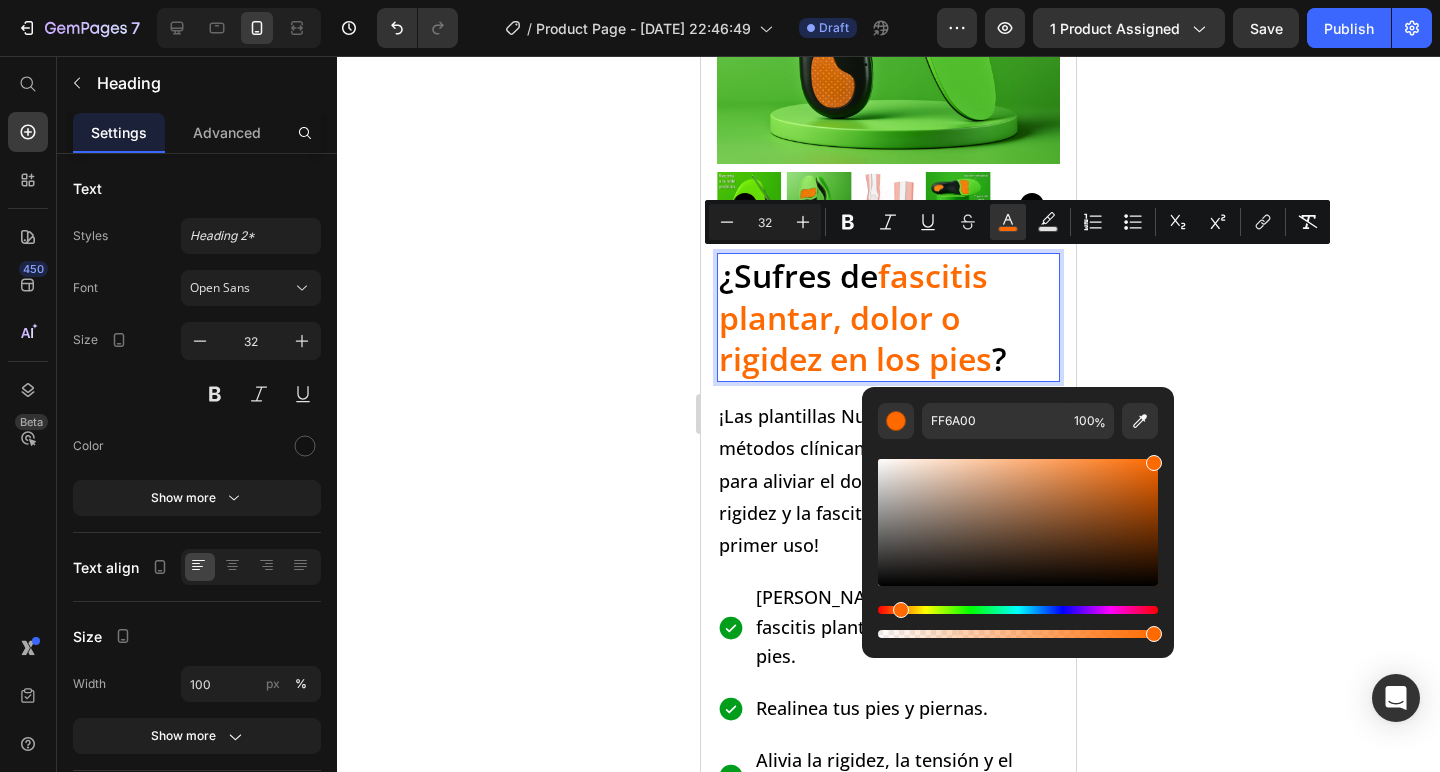 click at bounding box center (901, 610) 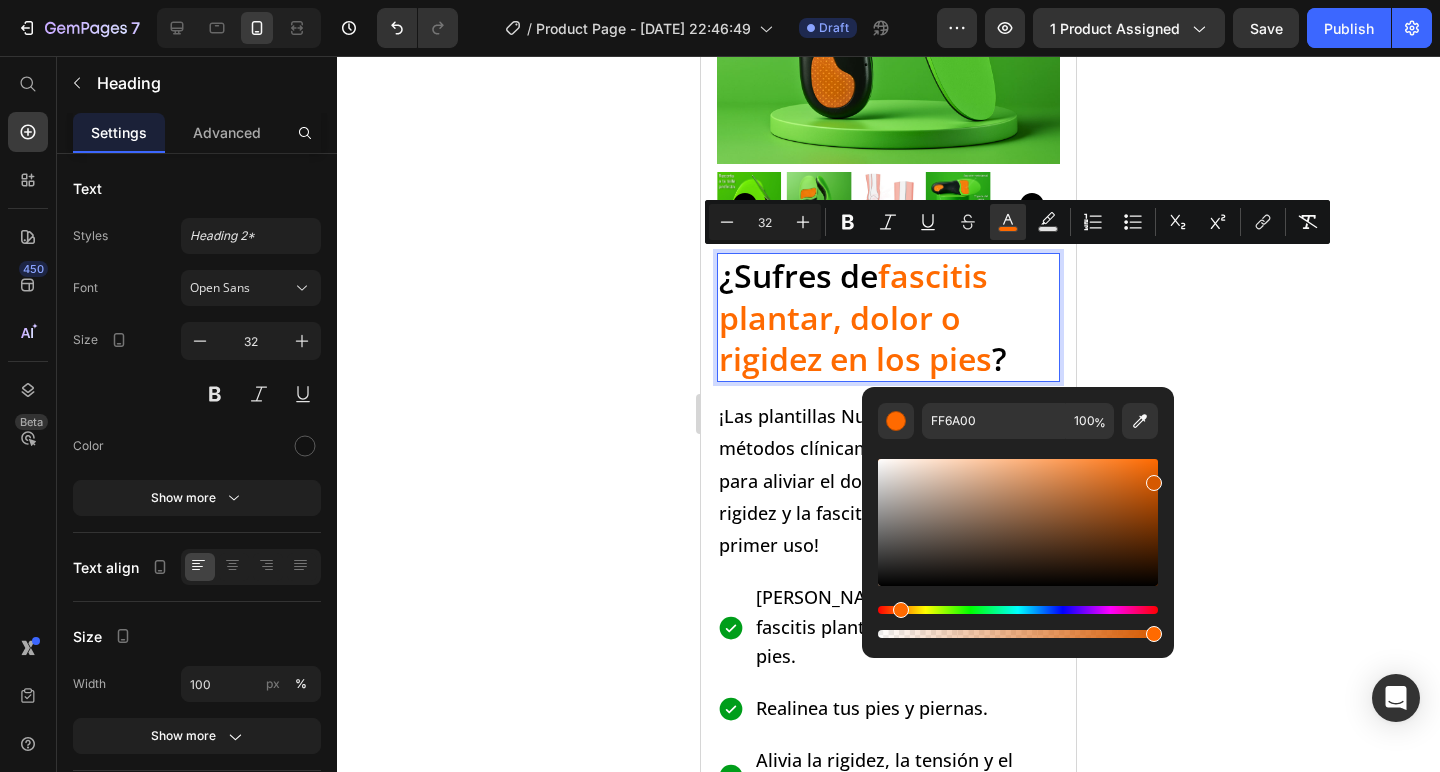 drag, startPoint x: 1154, startPoint y: 469, endPoint x: 1187, endPoint y: 482, distance: 35.468296 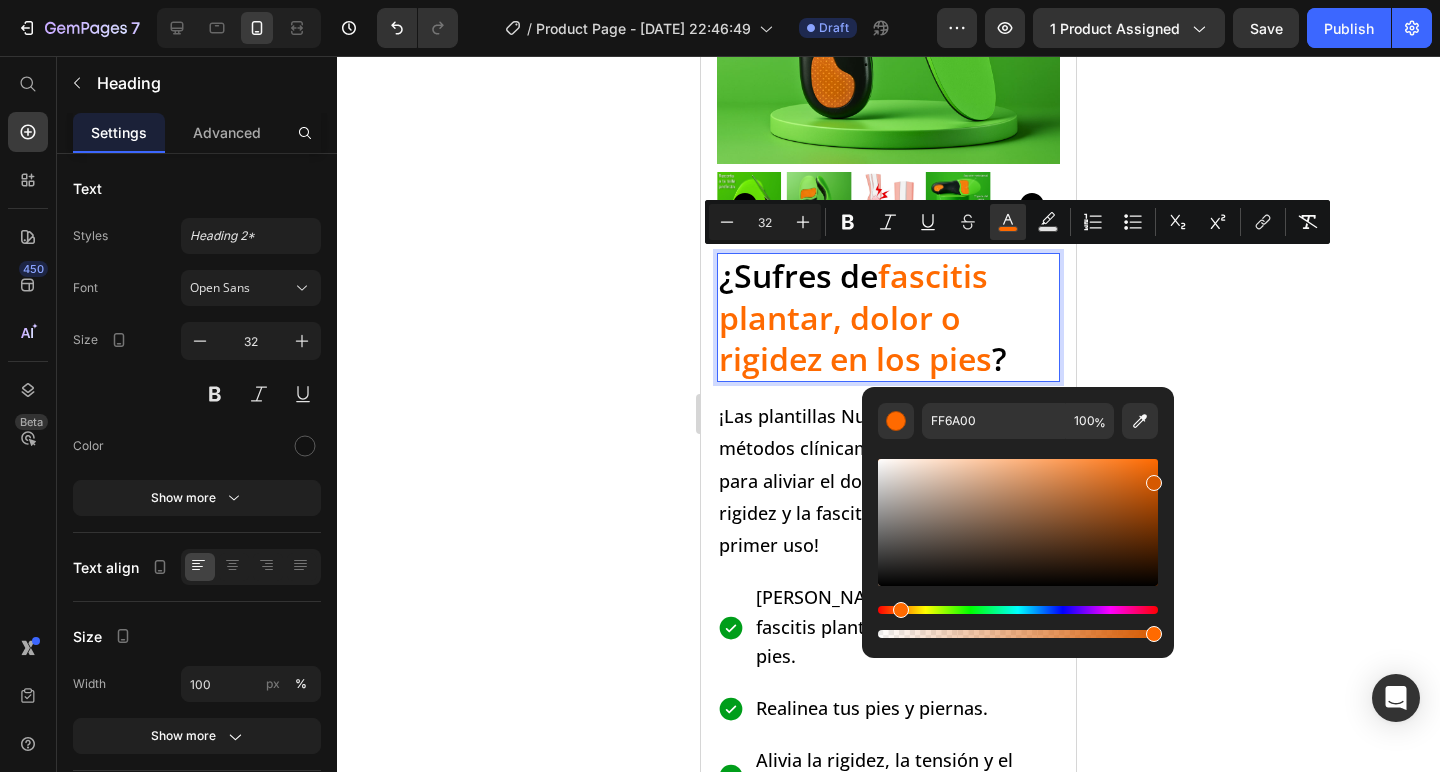 click on "7   /  Product Page - [DATE] 22:46:49 Draft Preview 1 product assigned  Save   Publish  450 Beta Start with Sections Elements Hero Section Product Detail Brands Trusted Badges Guarantee Product Breakdown How to use Testimonials Compare Bundle FAQs Social Proof Brand Story Product List Collection Blog List Contact Sticky Add to Cart Custom Footer Browse Library 450 Layout
Row
Row
Row
Row Text
Heading
Text Block Button
Button
Button
Sticky Back to top Media
Image Image" at bounding box center [720, 0] 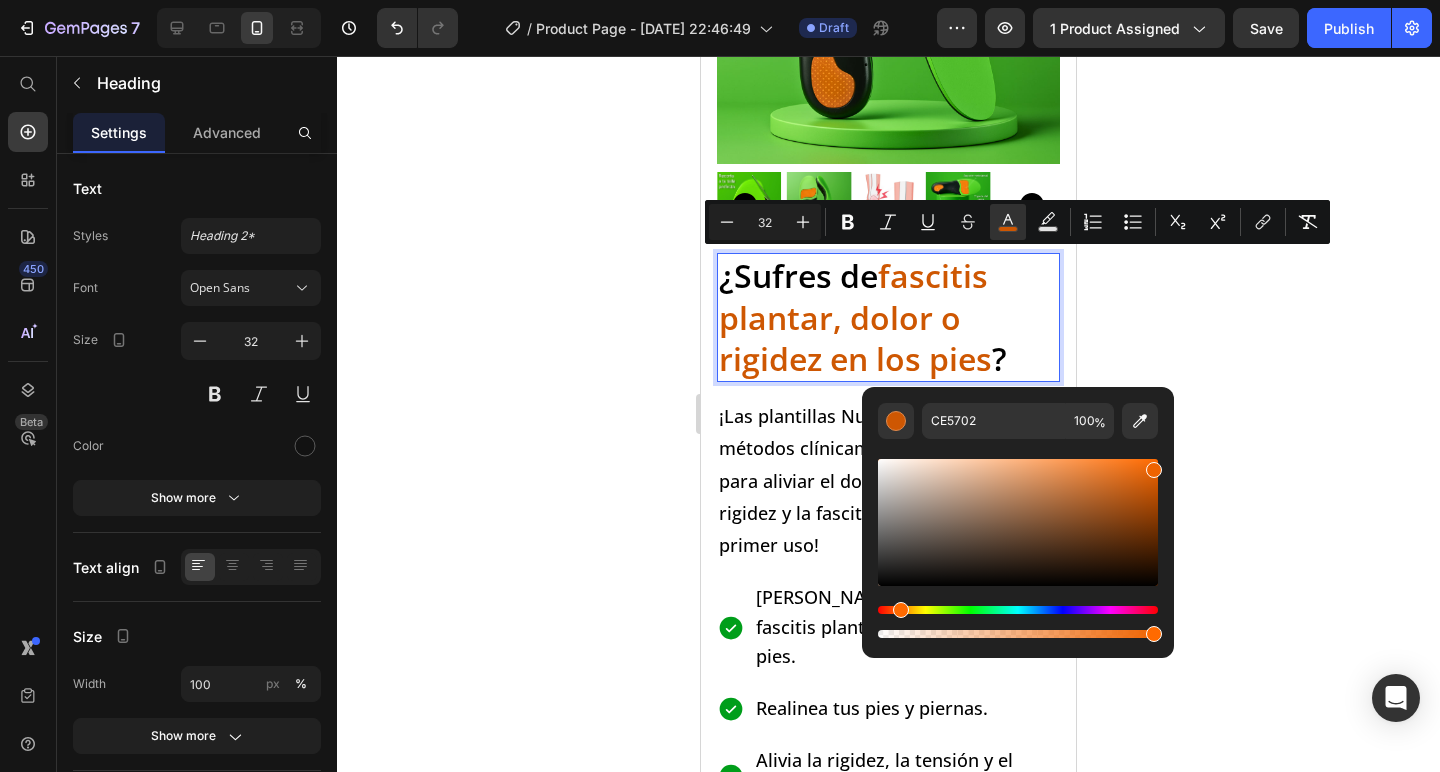 type on "EF6300" 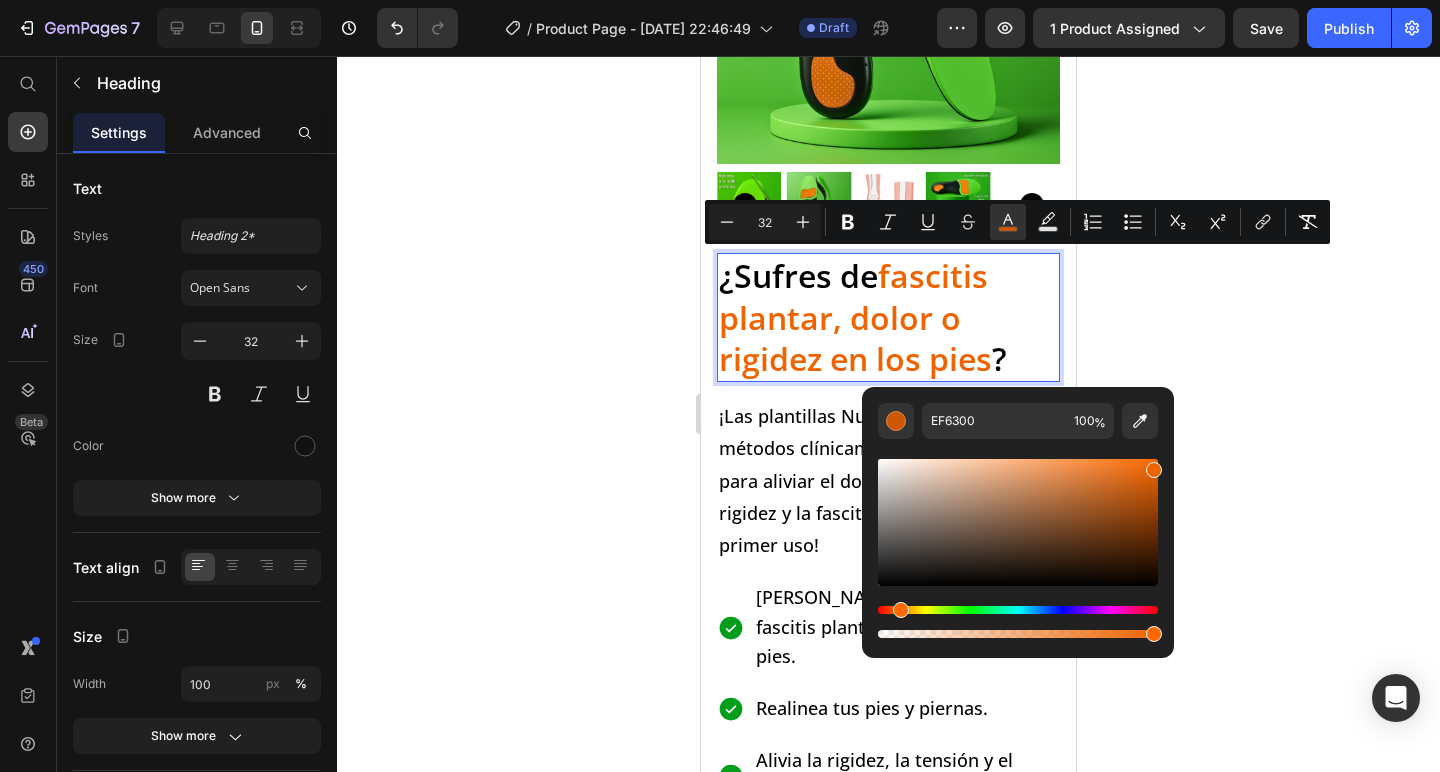 drag, startPoint x: 1155, startPoint y: 482, endPoint x: 1170, endPoint y: 466, distance: 21.931713 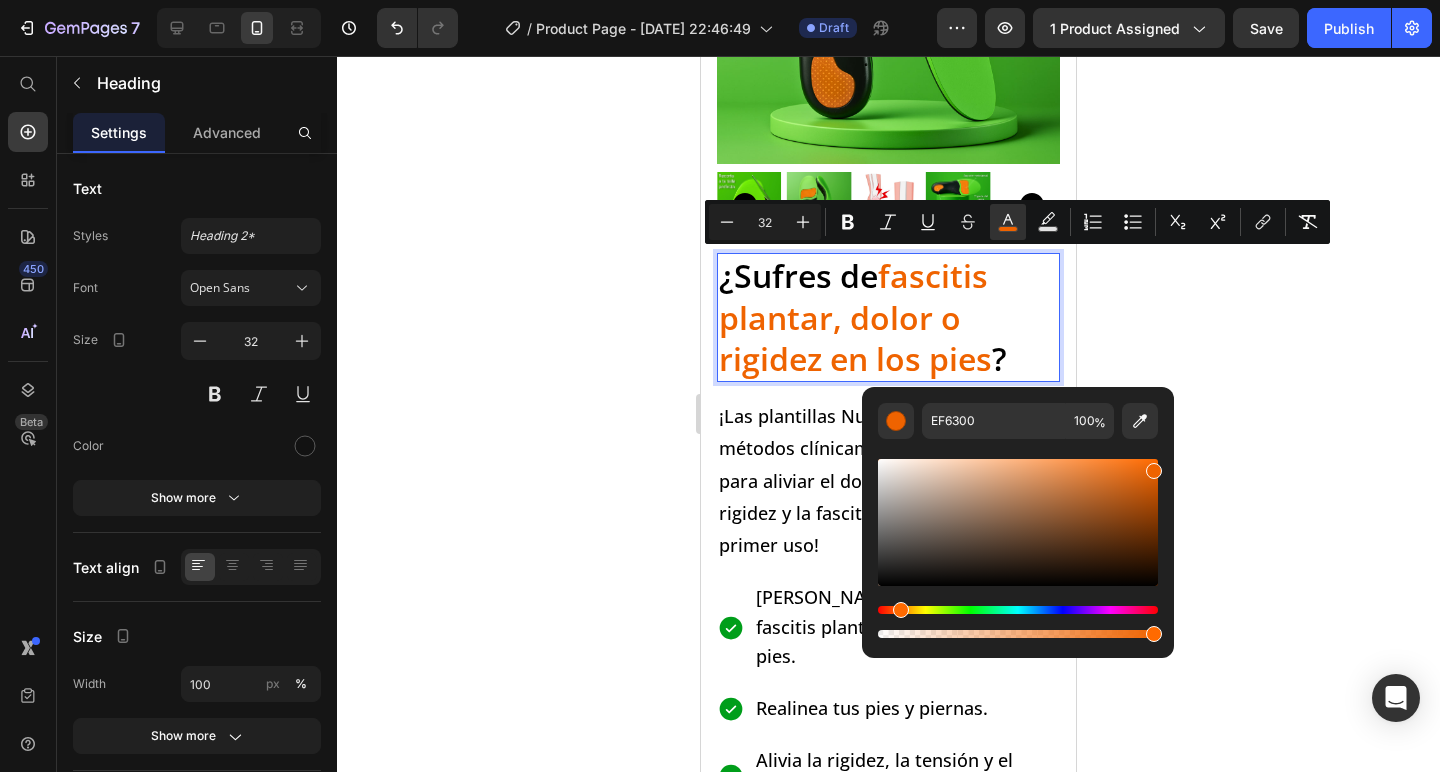 click 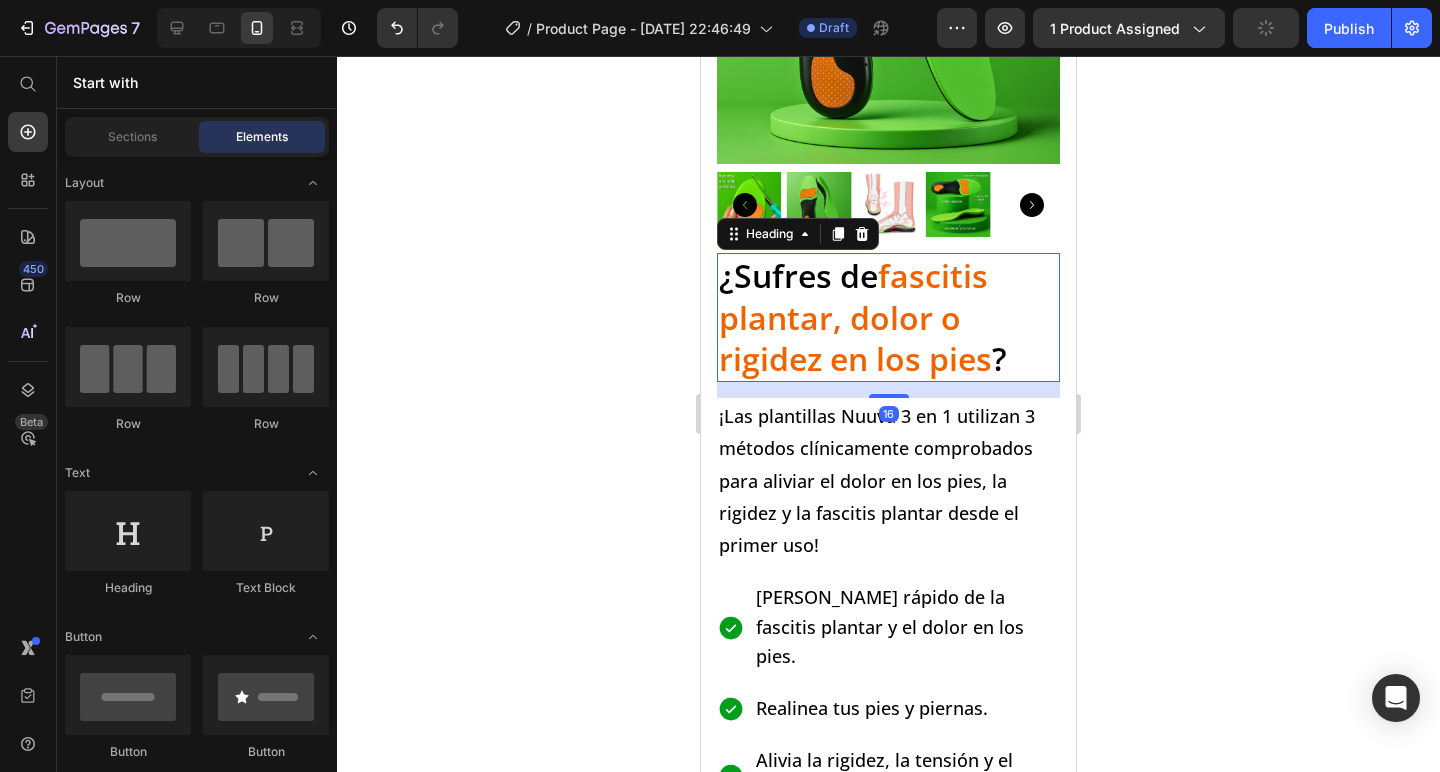 click on "fascitis plantar, dolor o rigidez en los pies" at bounding box center (855, 317) 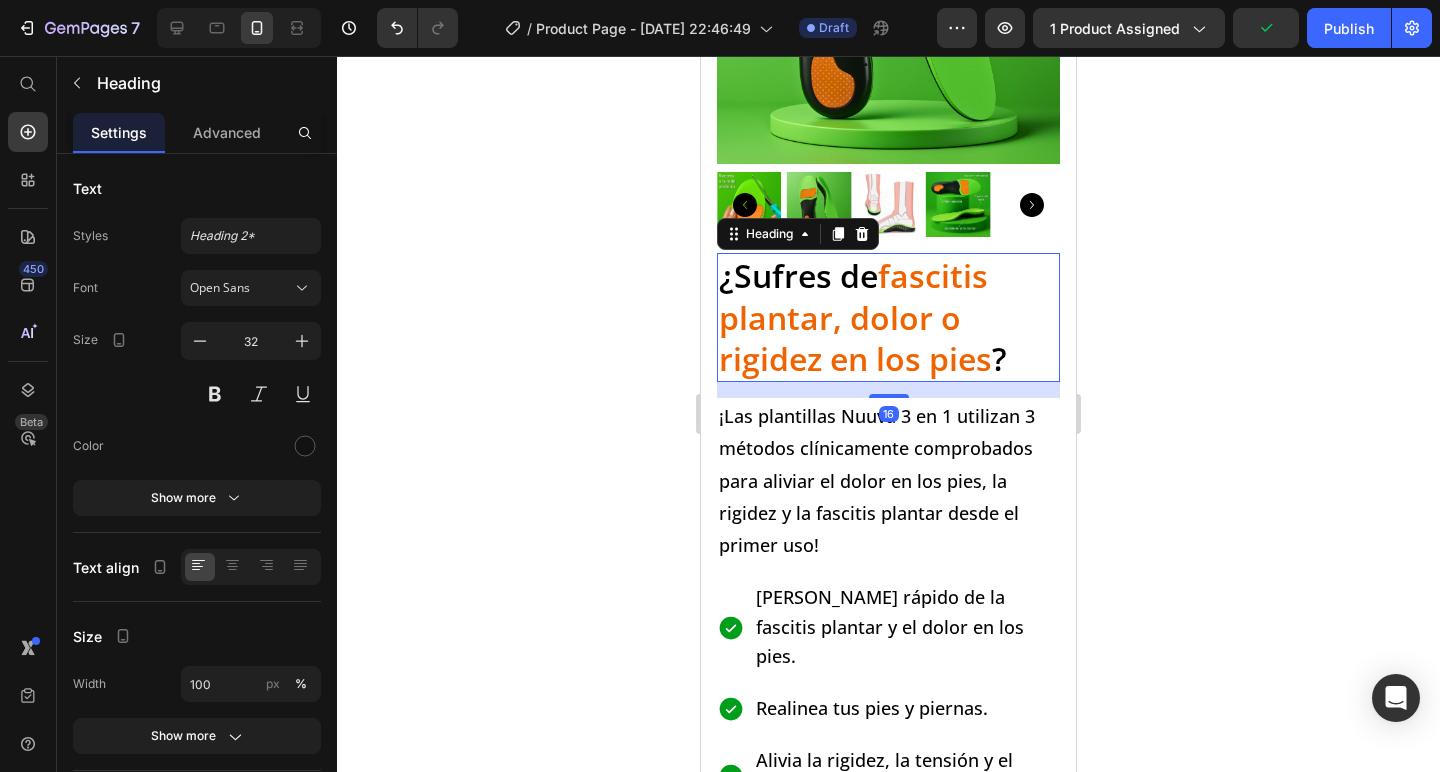 click 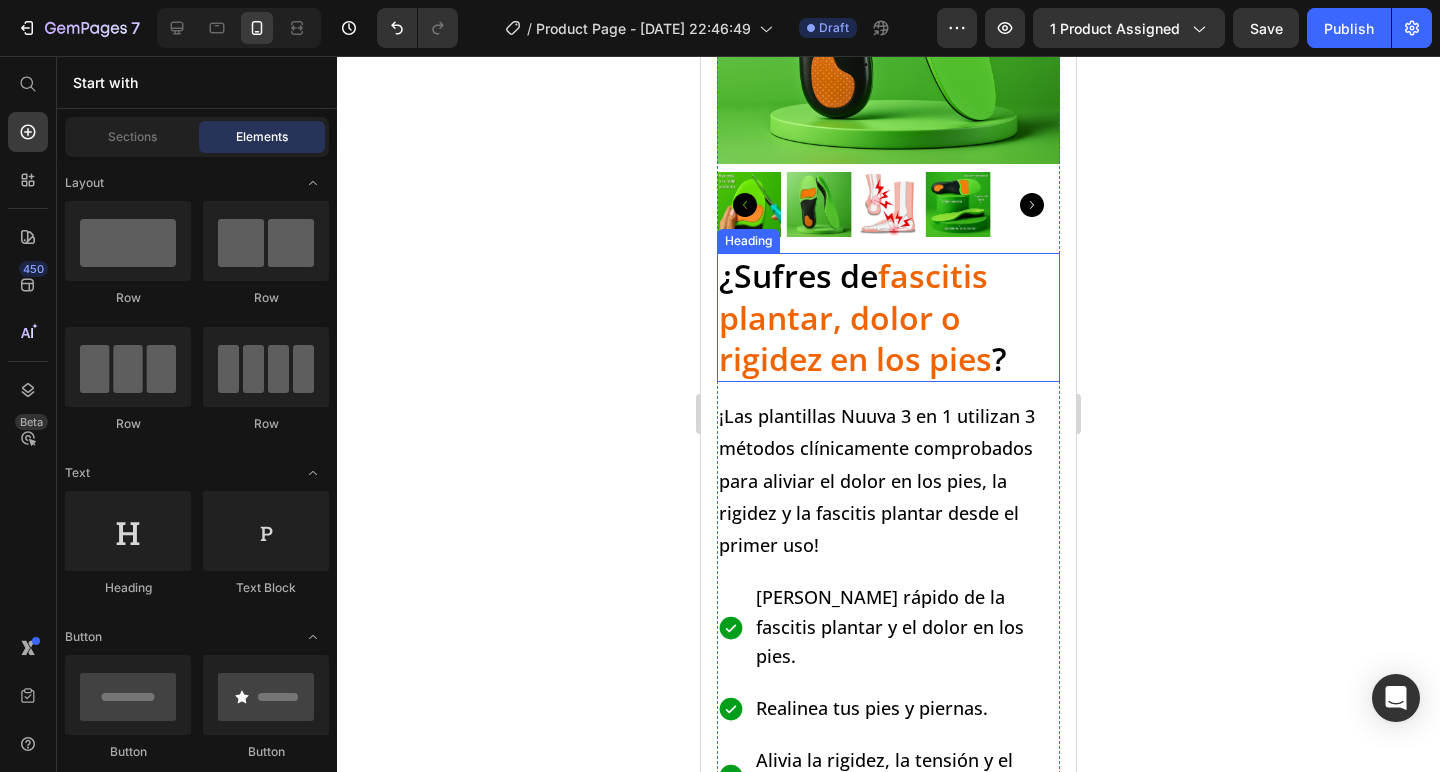 click on "fascitis plantar, dolor o rigidez en los pies" at bounding box center (855, 317) 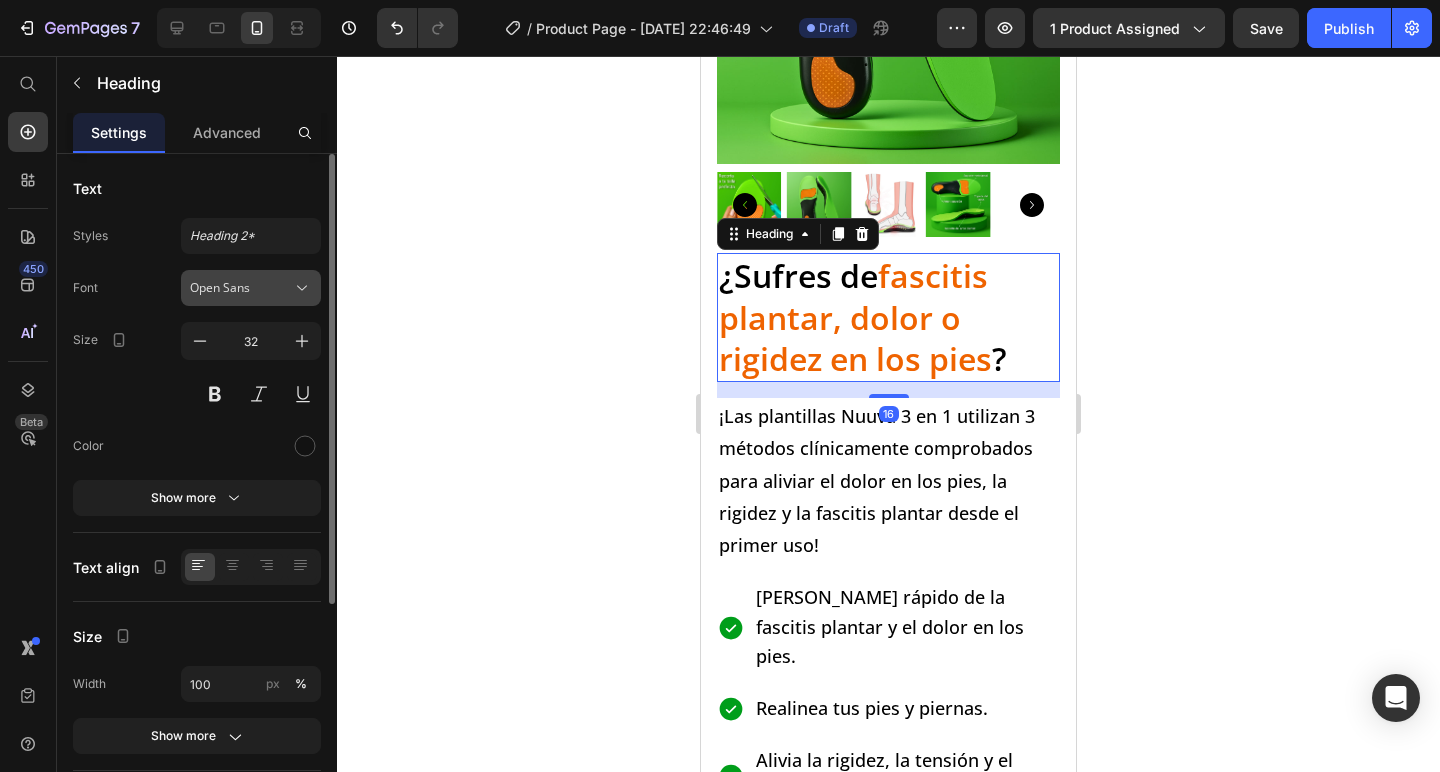 click on "Open Sans" at bounding box center (241, 288) 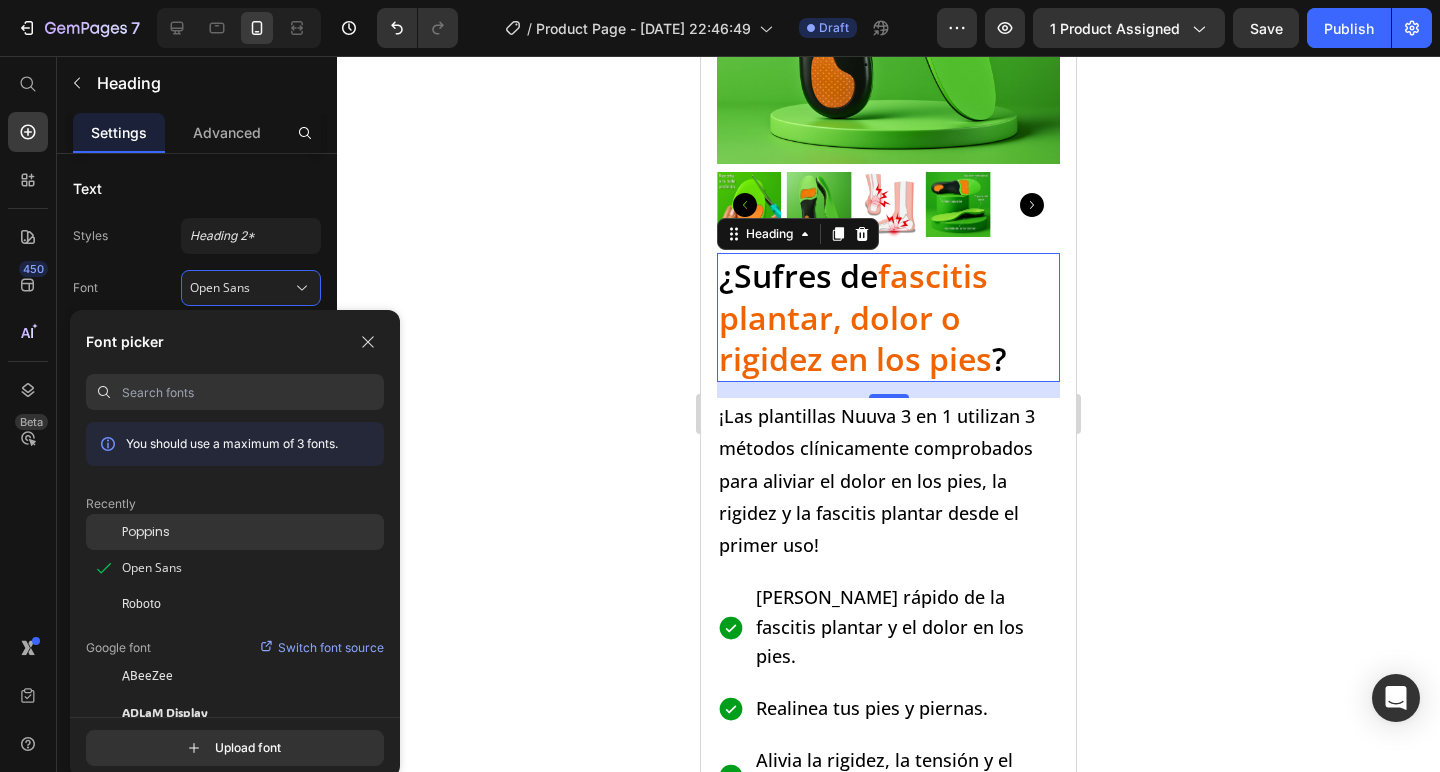 click on "Poppins" 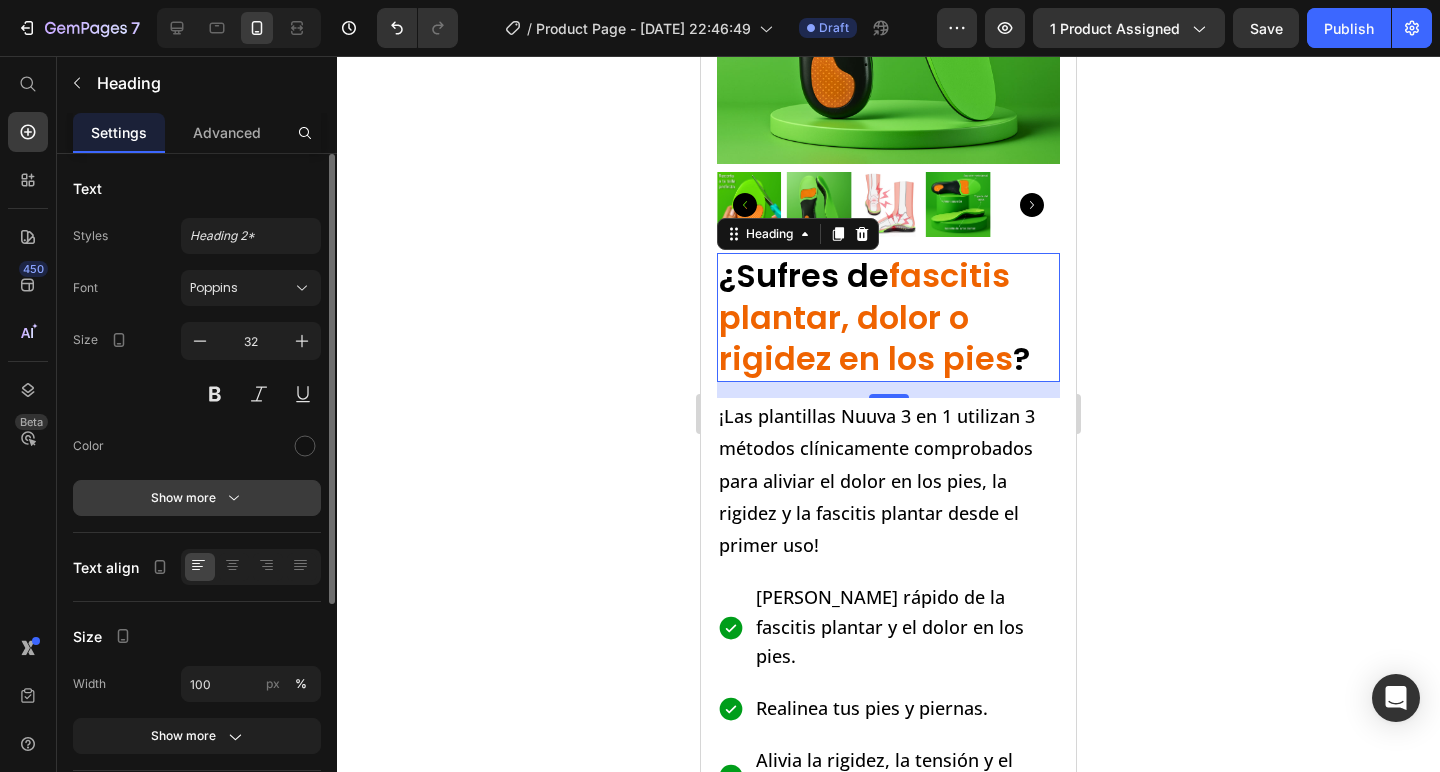 click 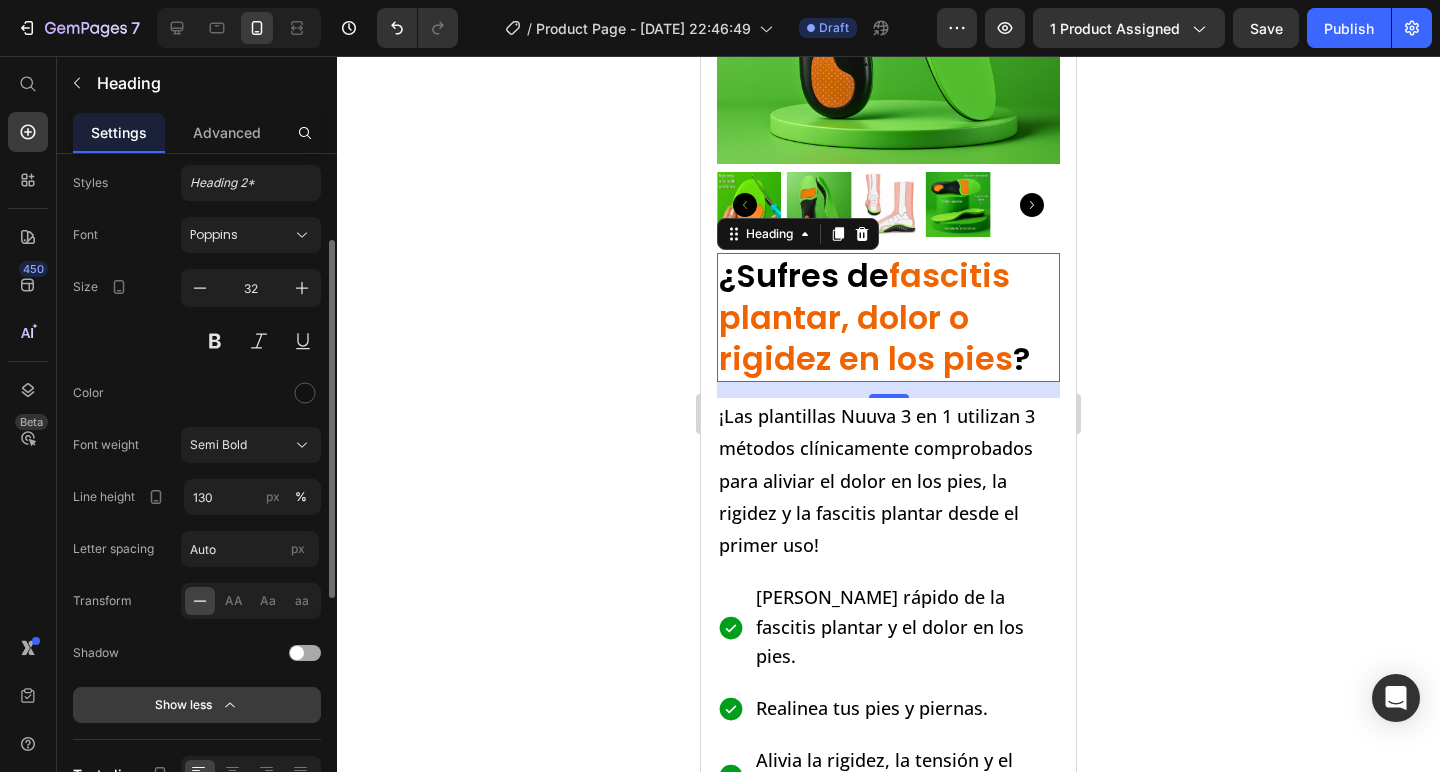 scroll, scrollTop: 118, scrollLeft: 0, axis: vertical 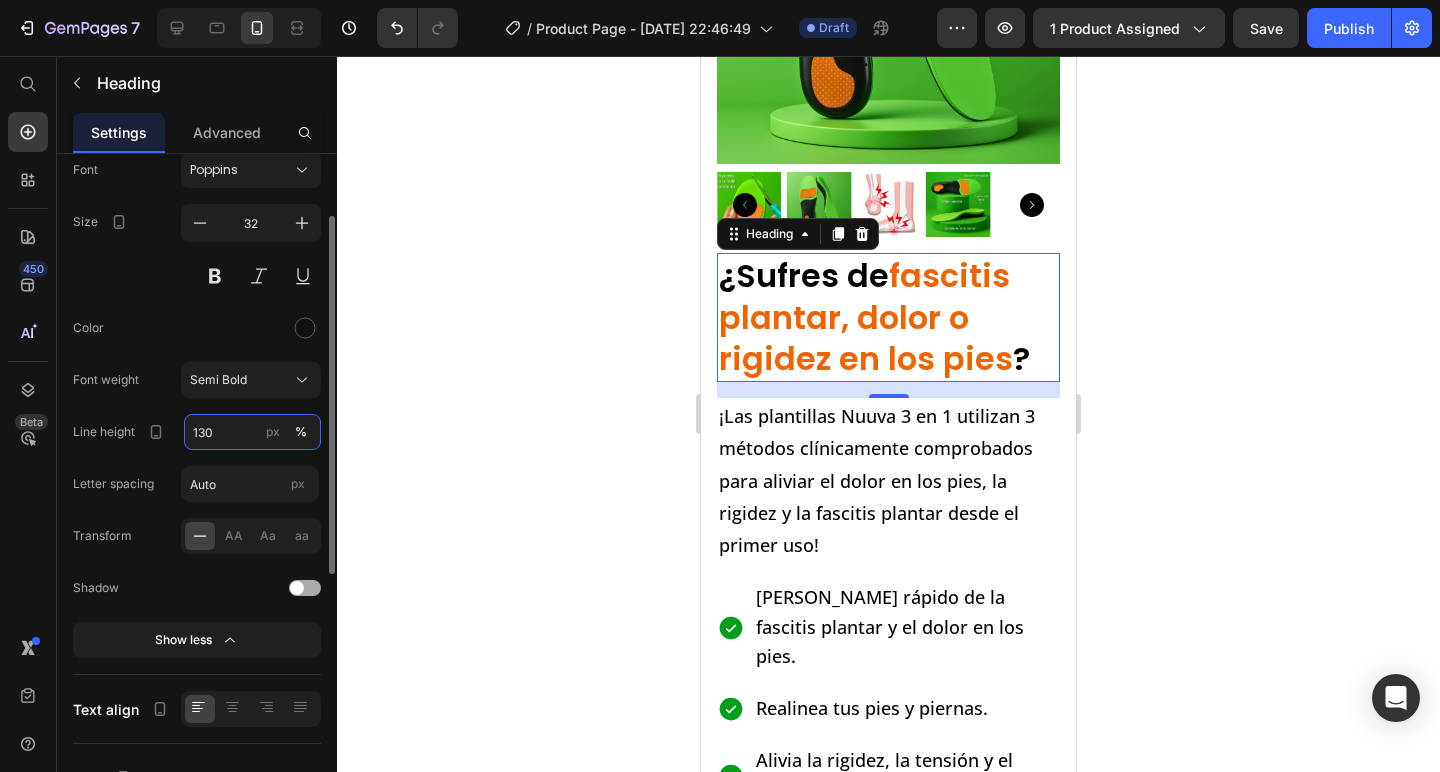 click on "130" at bounding box center [252, 432] 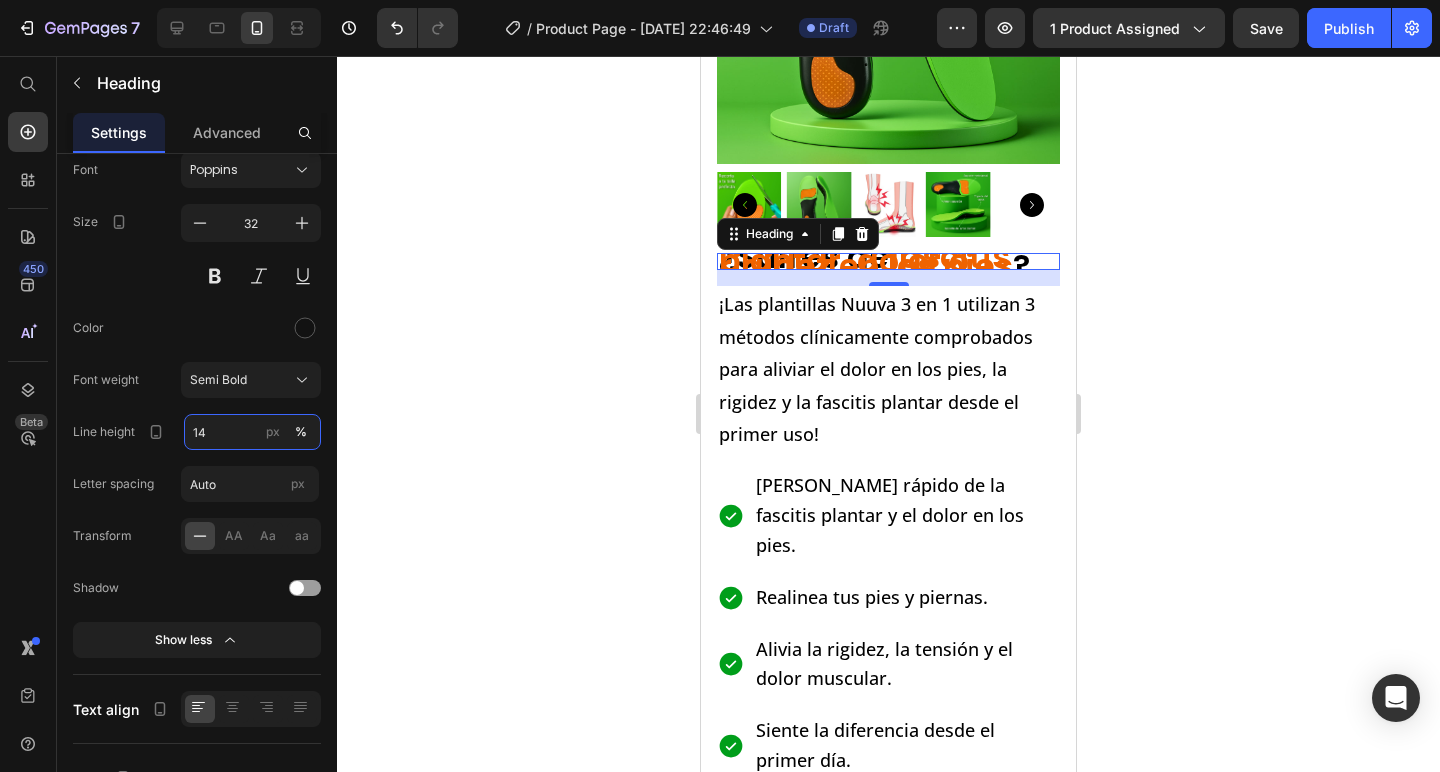 type on "140" 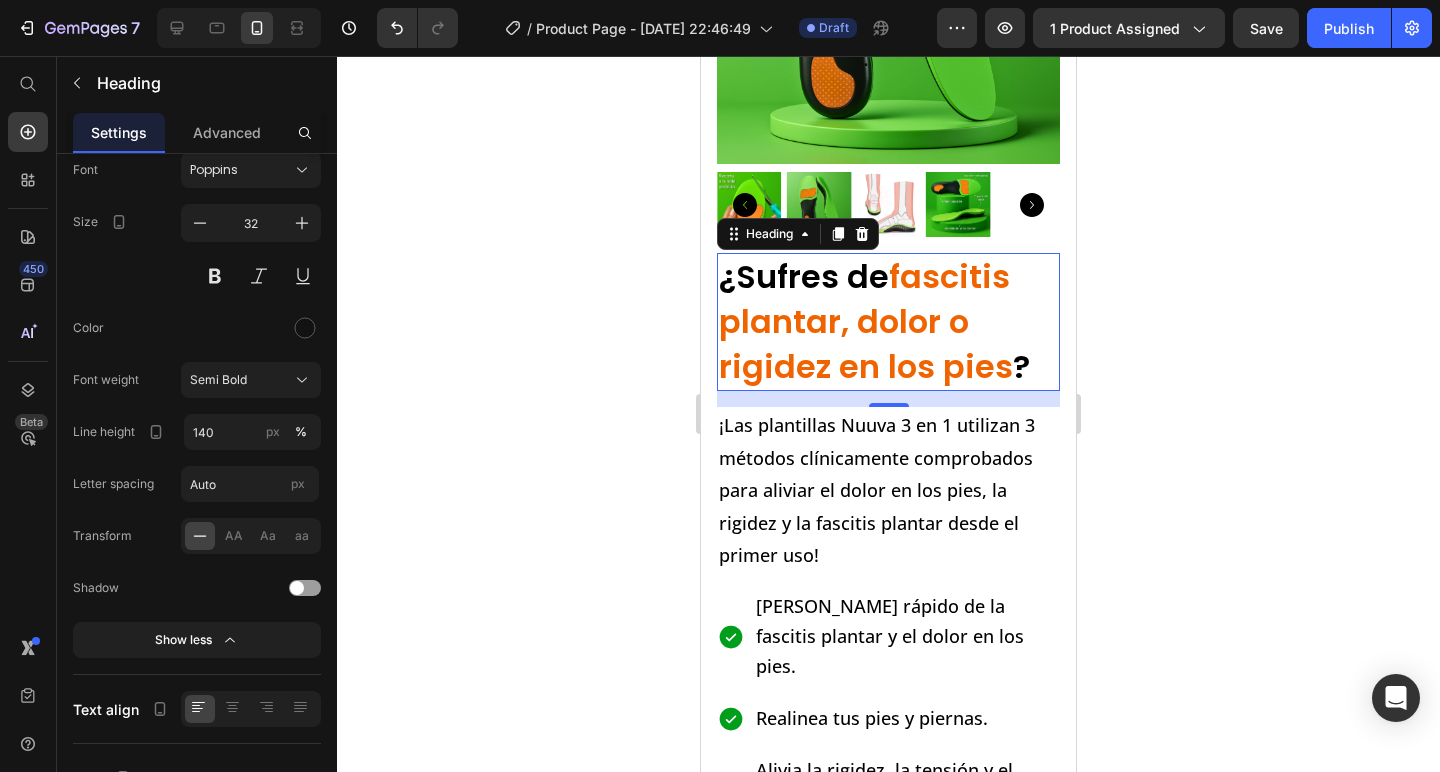 click 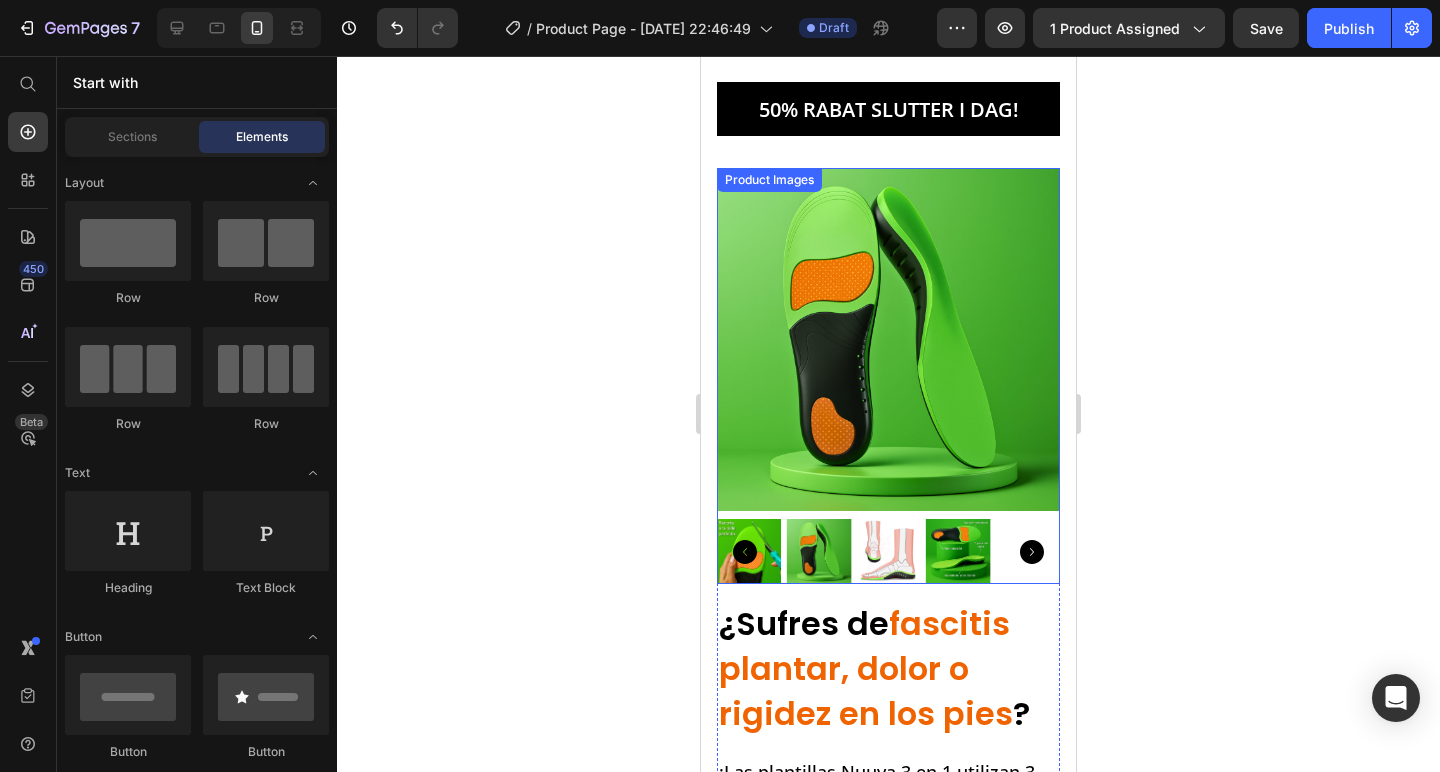 scroll, scrollTop: 50, scrollLeft: 0, axis: vertical 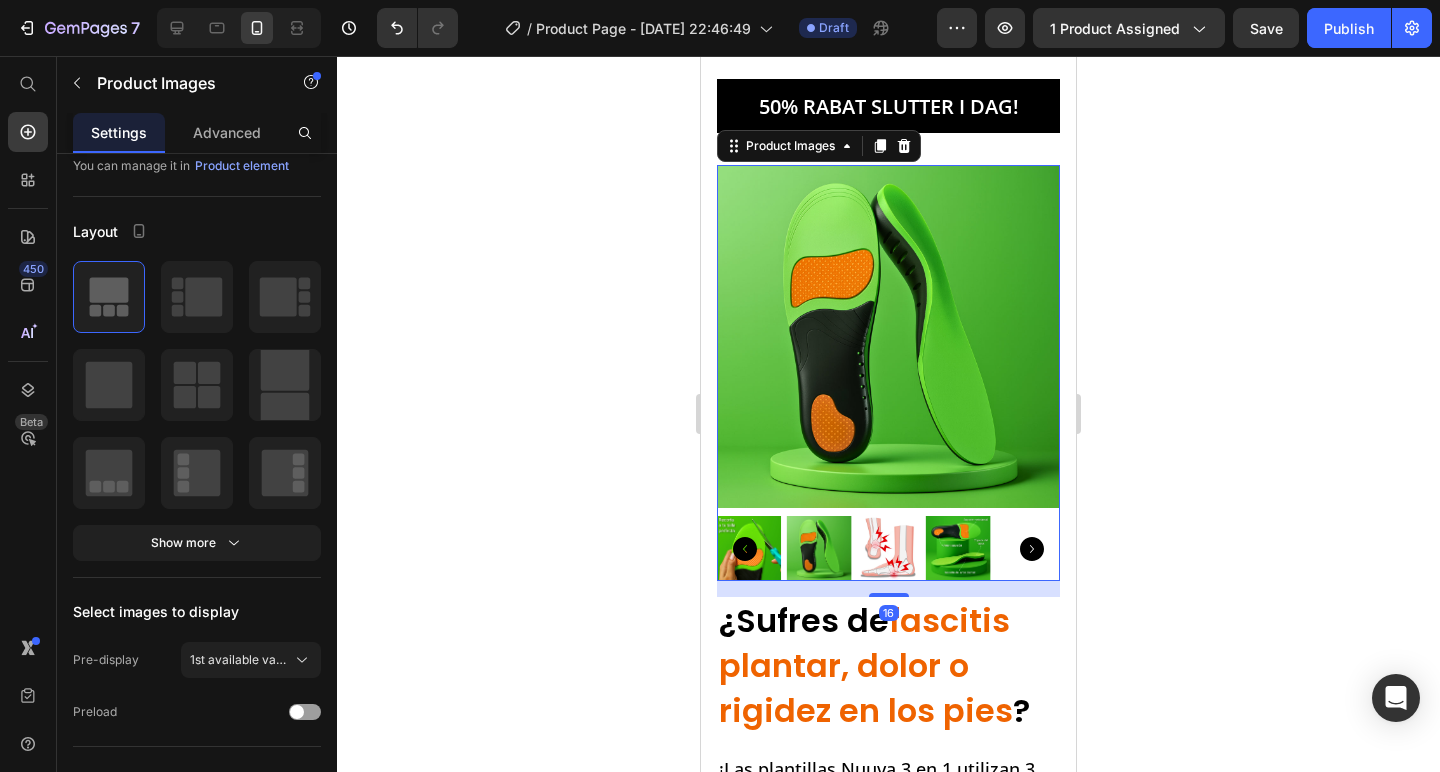 click at bounding box center [888, 336] 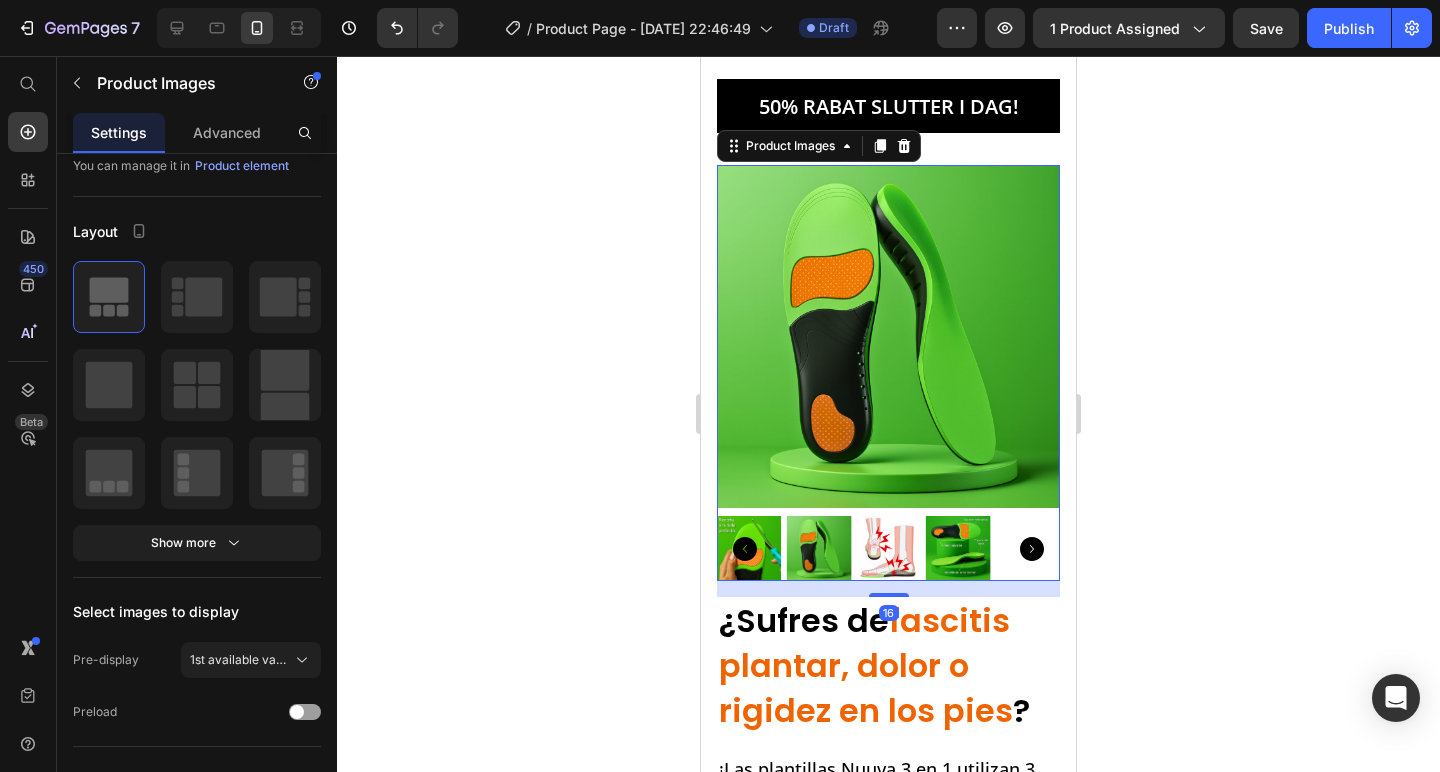 scroll, scrollTop: 0, scrollLeft: 0, axis: both 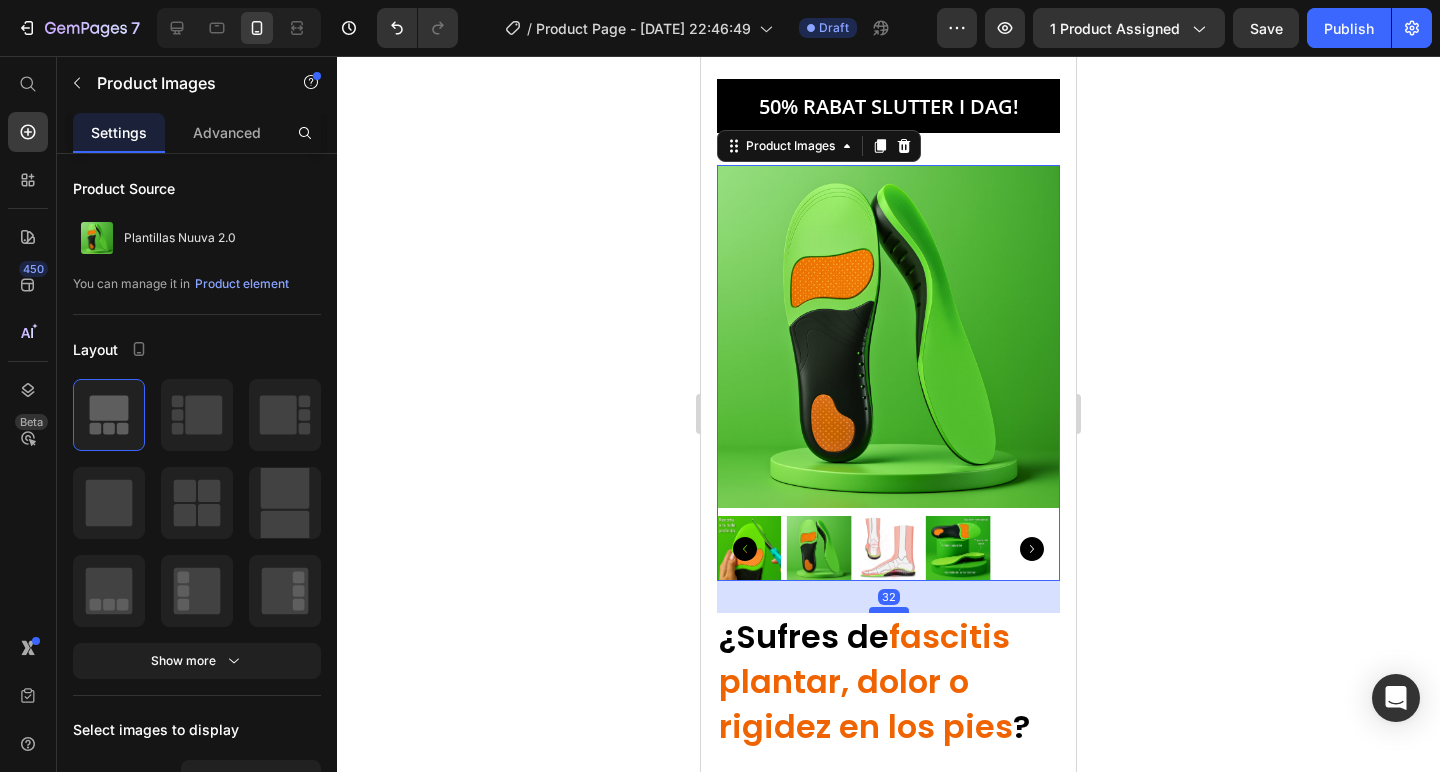 drag, startPoint x: 898, startPoint y: 592, endPoint x: 898, endPoint y: 608, distance: 16 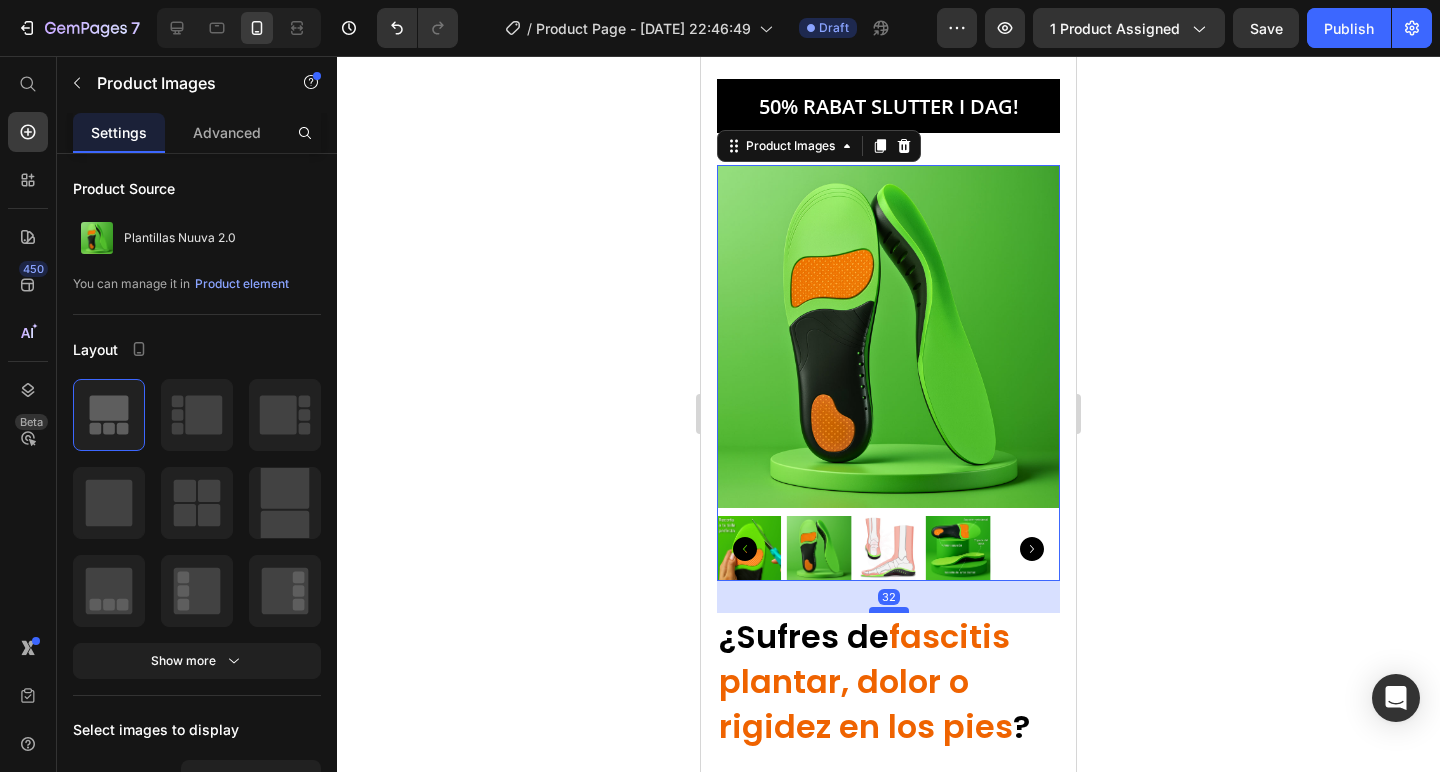 click at bounding box center (889, 610) 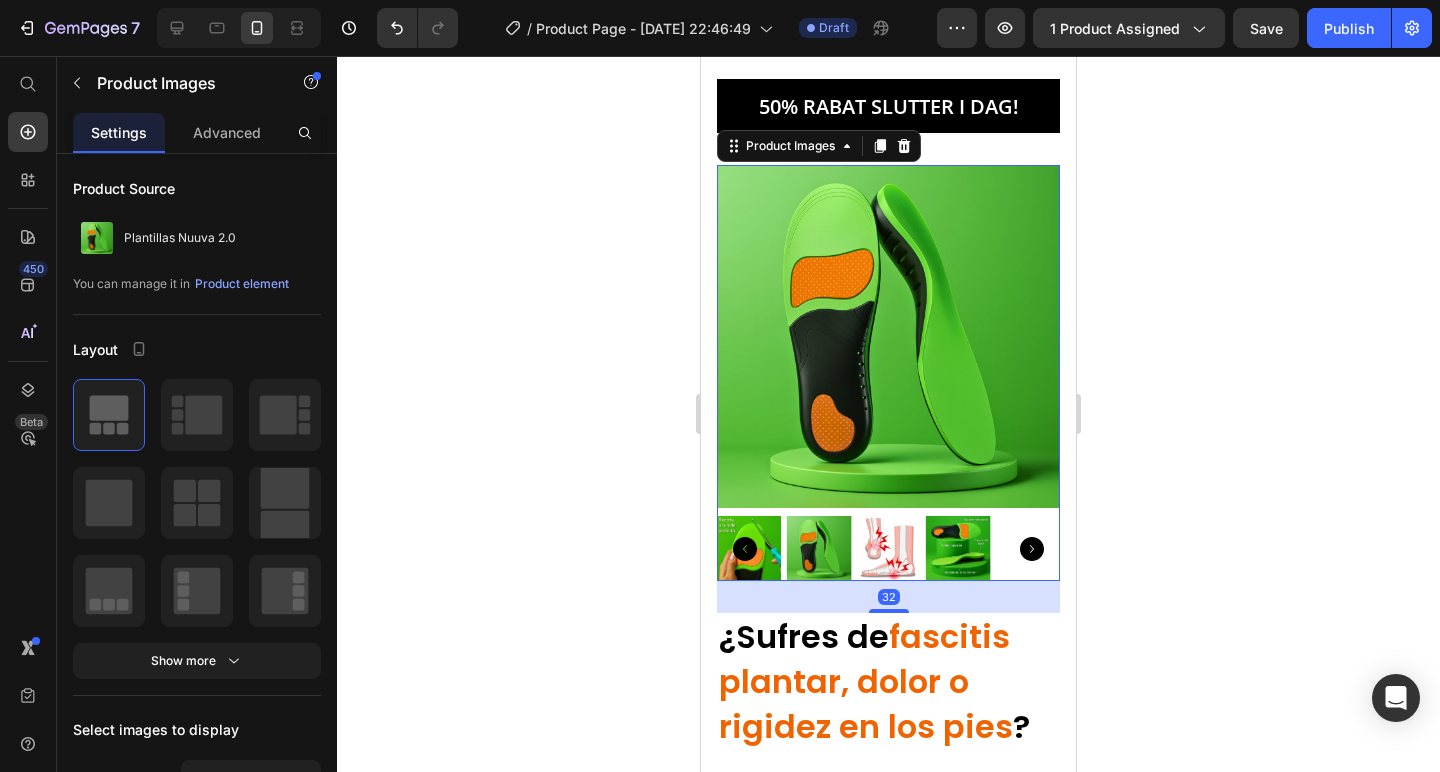 click 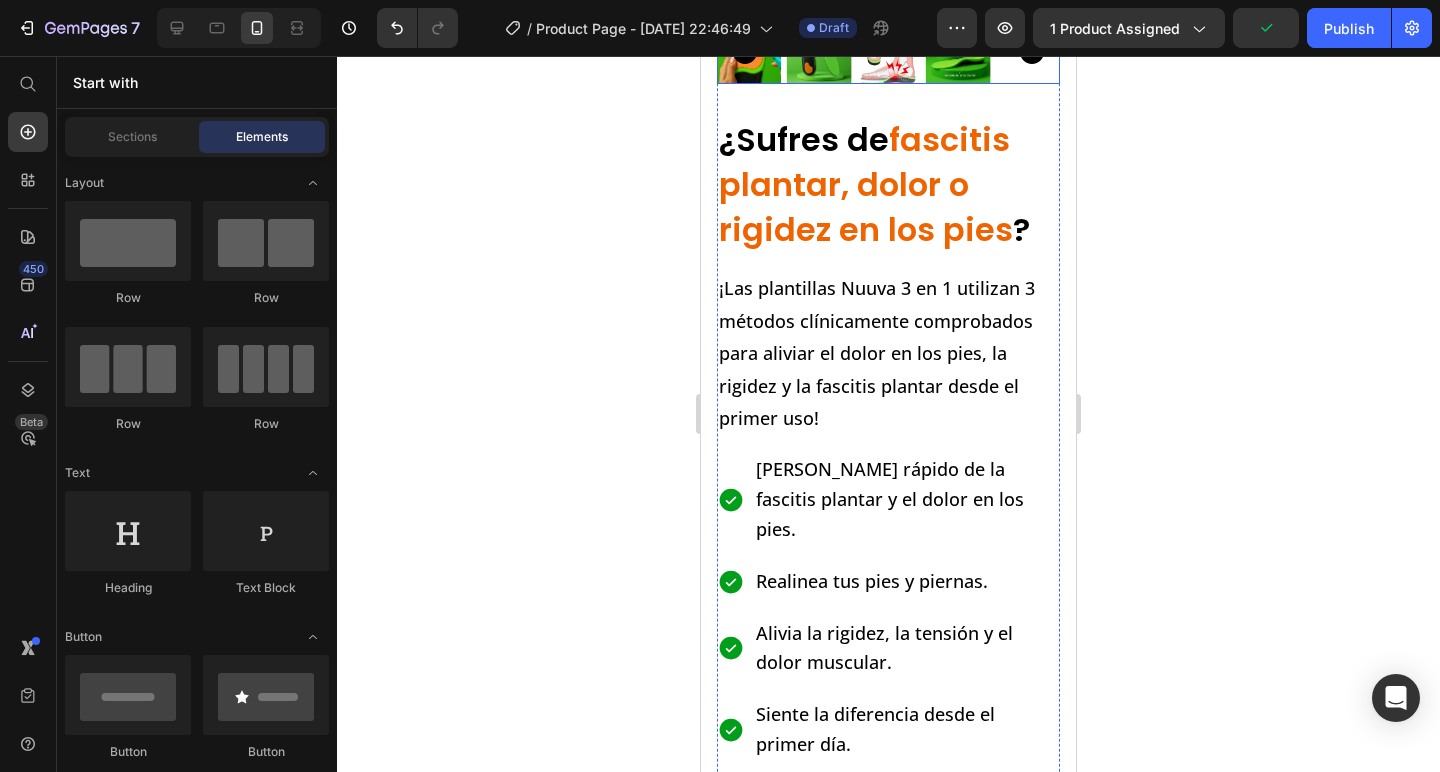 scroll, scrollTop: 569, scrollLeft: 0, axis: vertical 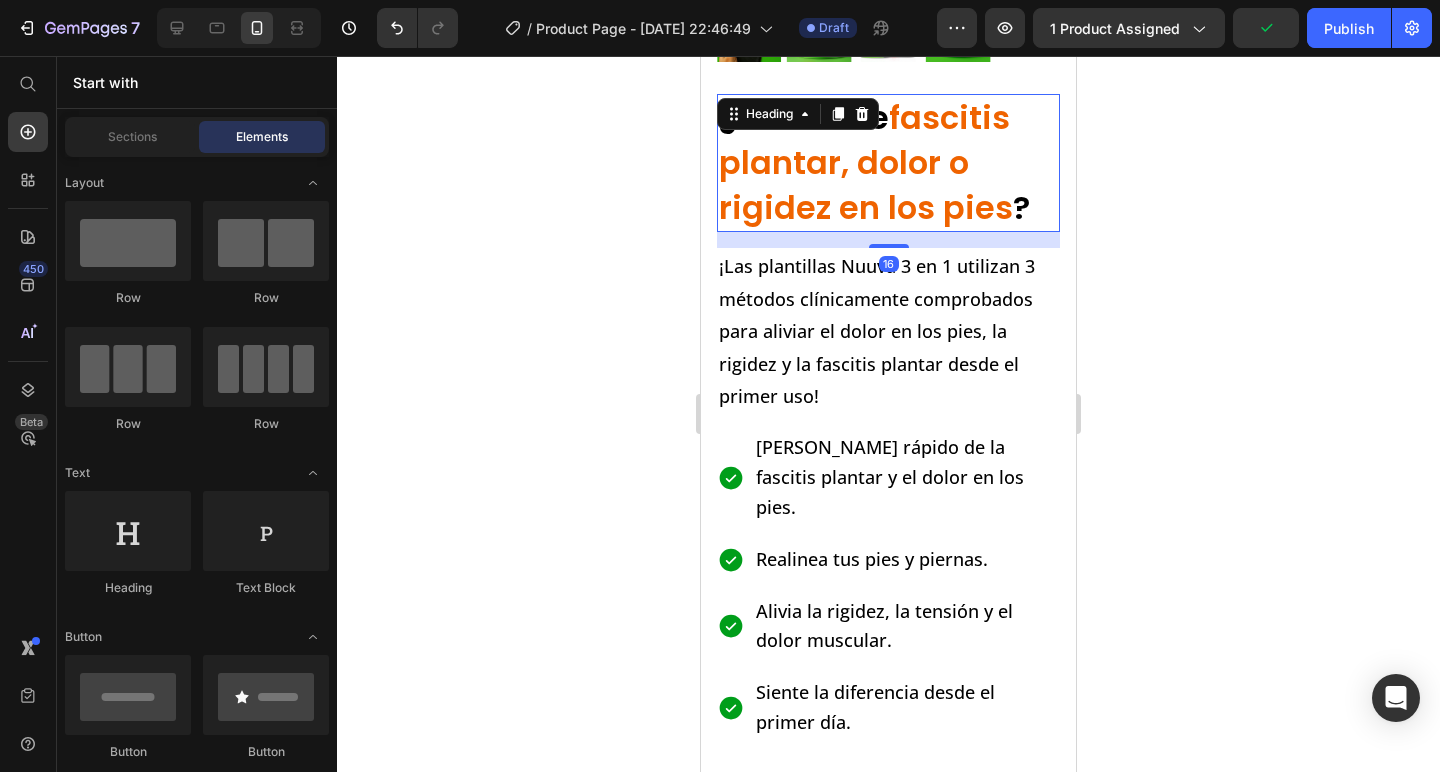 click on "fascitis plantar, dolor o rigidez en los pies" at bounding box center [866, 162] 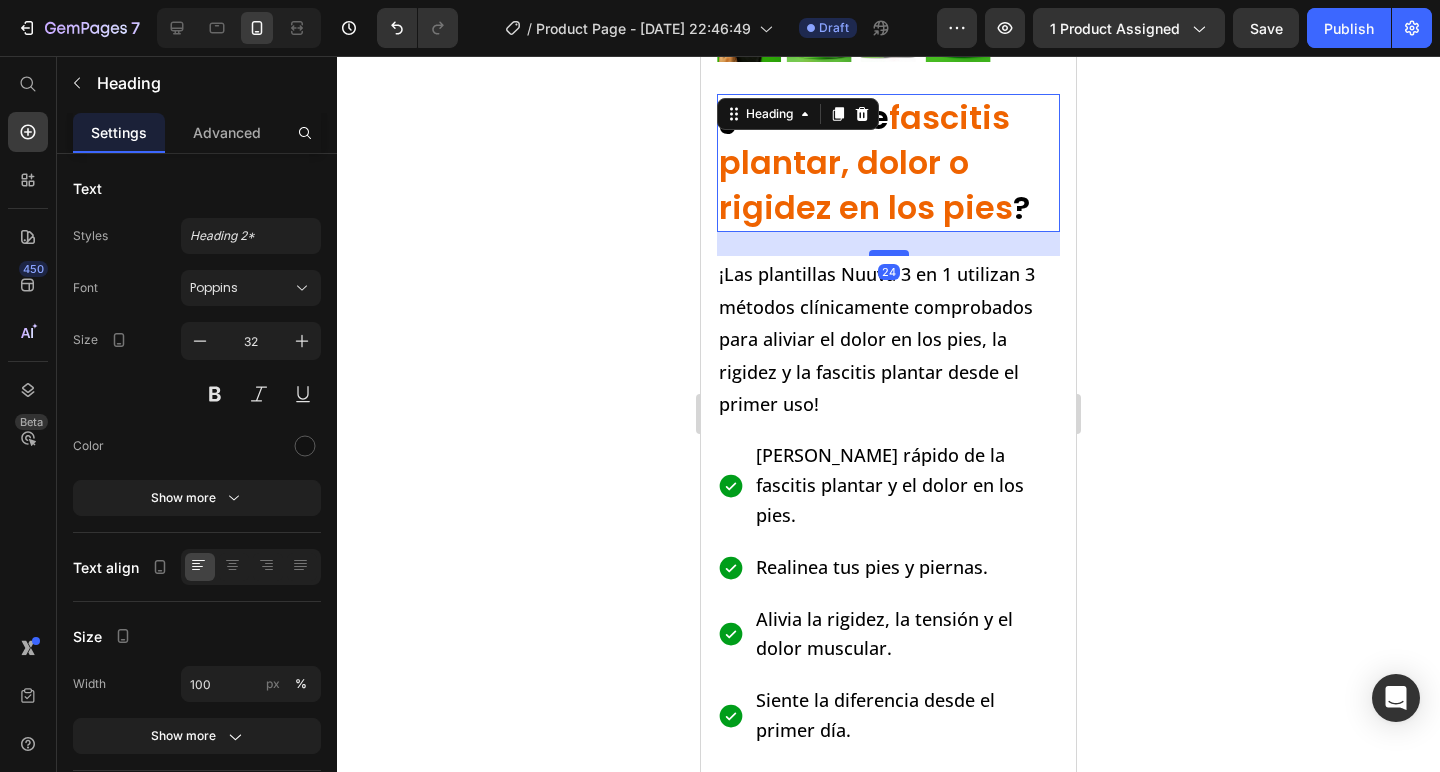 click at bounding box center (889, 253) 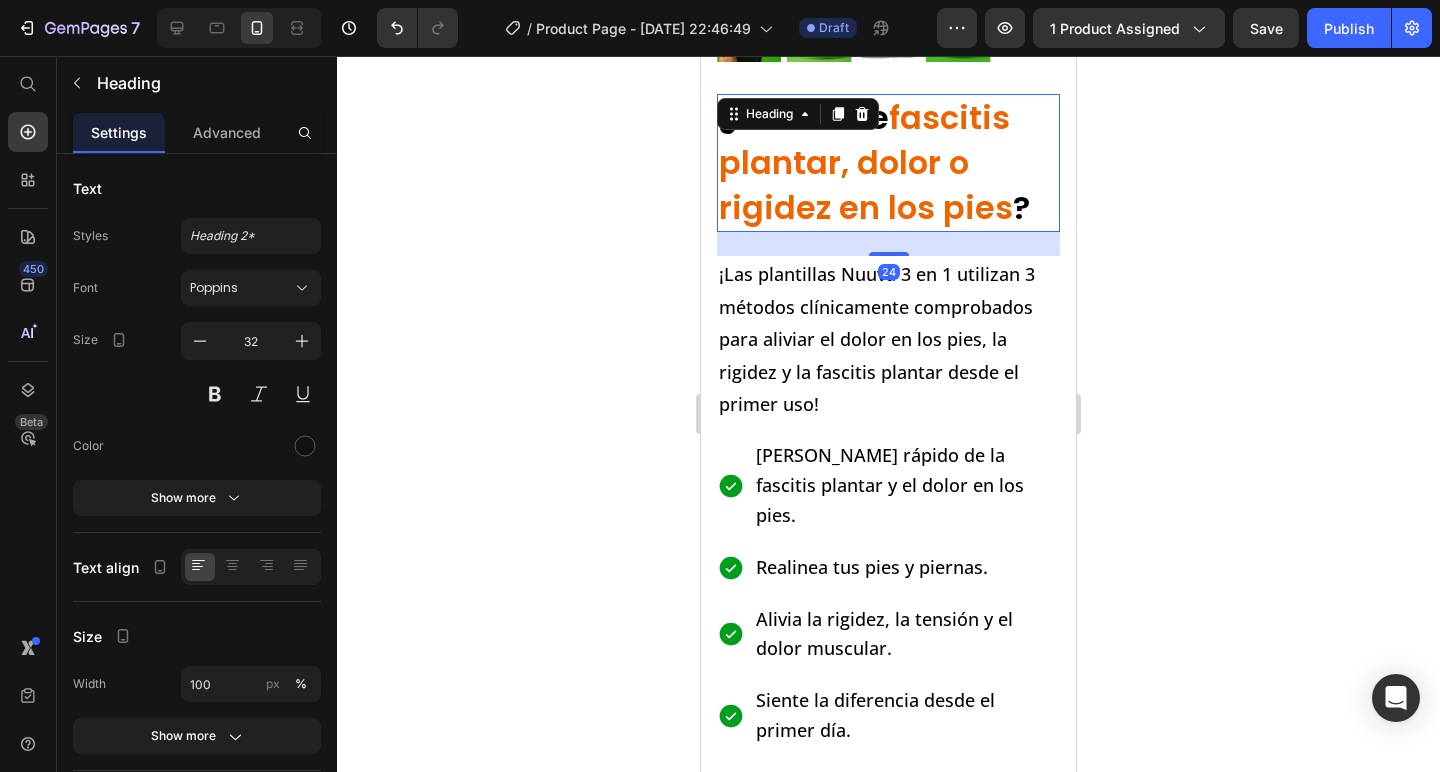 click 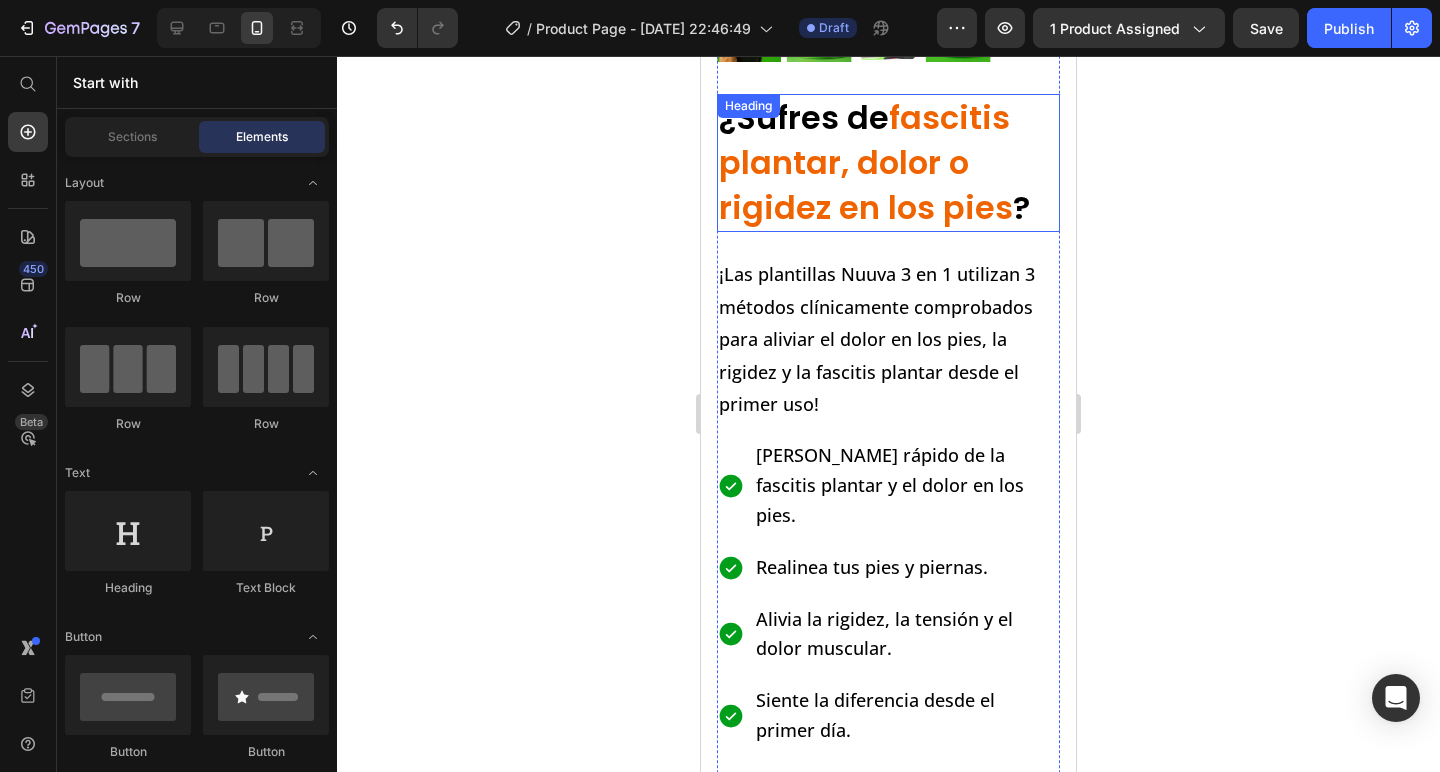 click on "fascitis plantar, dolor o rigidez en los pies" at bounding box center (866, 162) 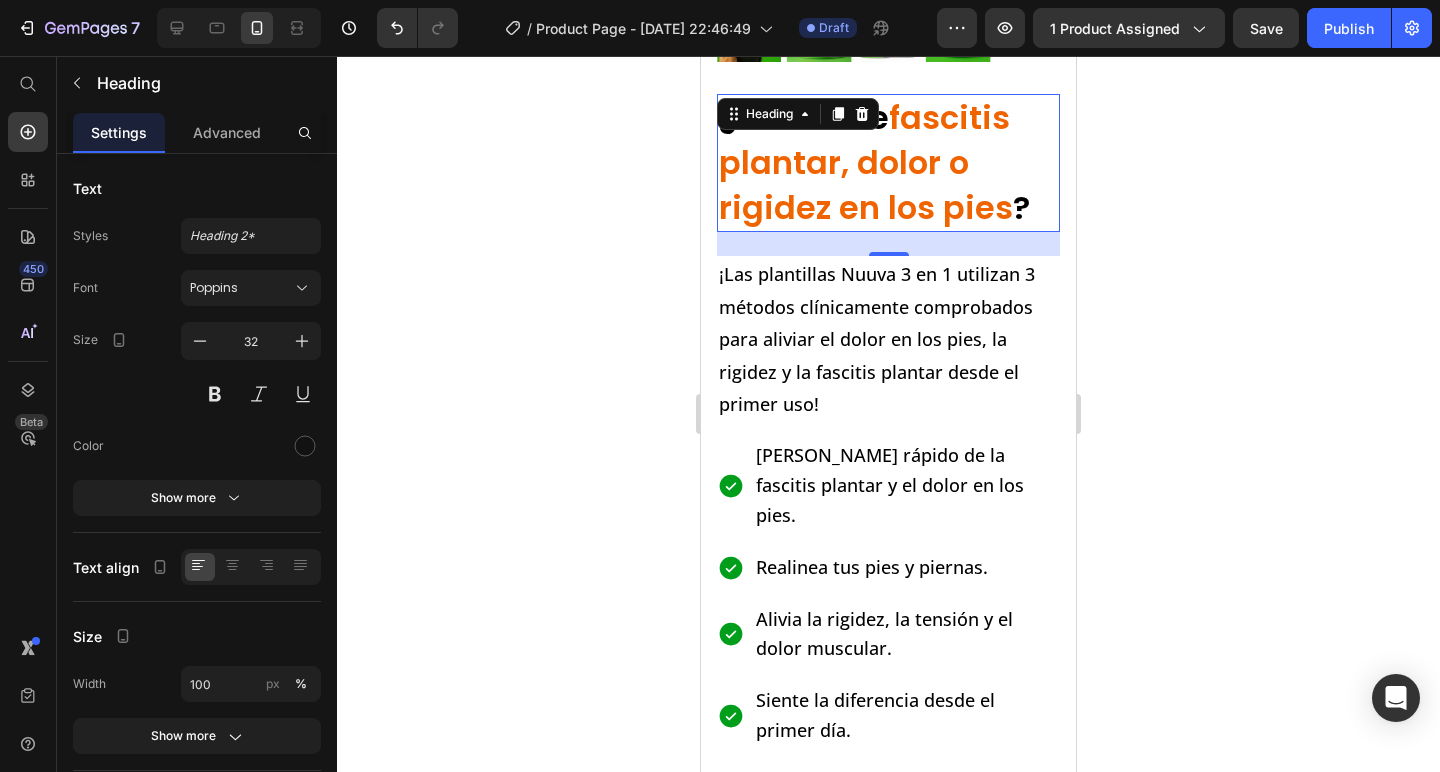 click 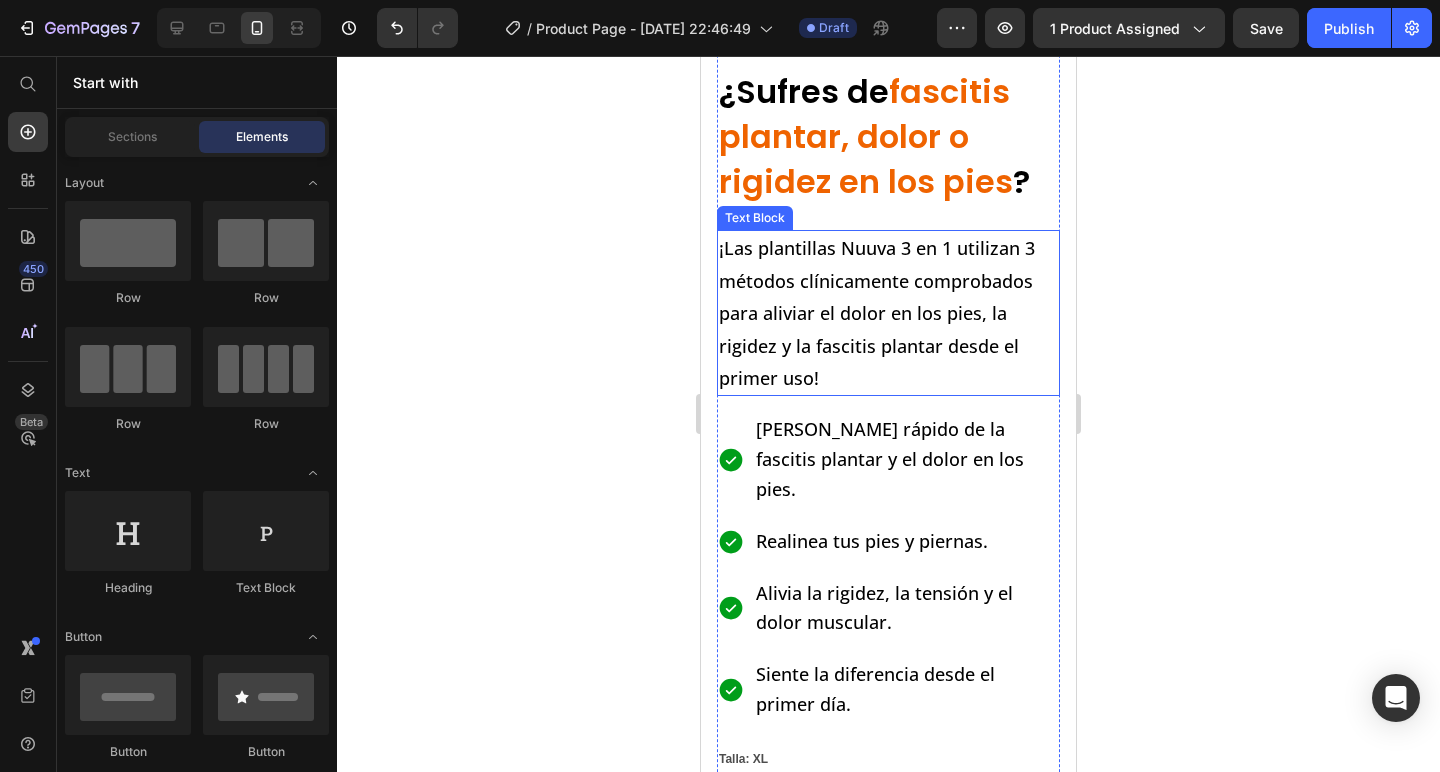 scroll, scrollTop: 611, scrollLeft: 0, axis: vertical 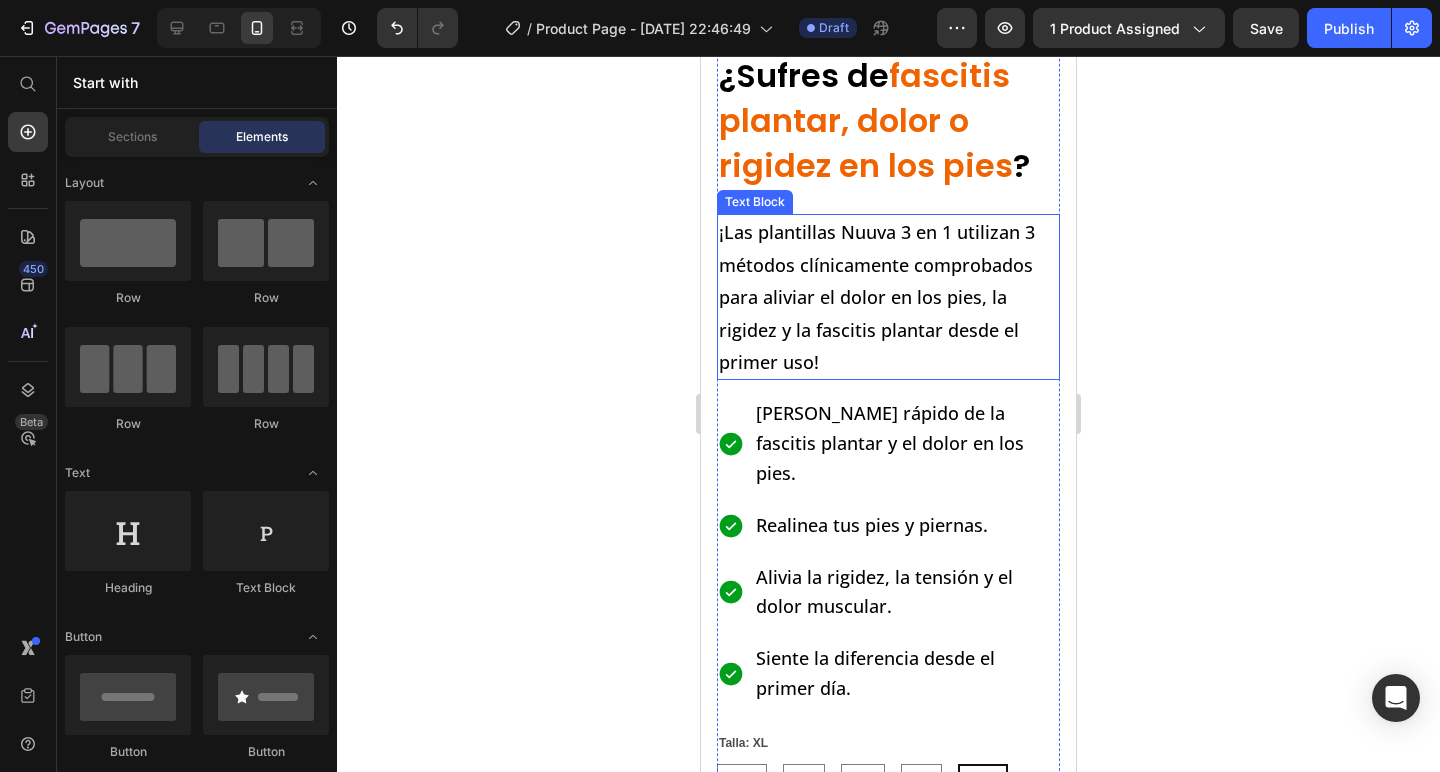 click on "¡Las plantillas Nuuva 3 en 1 utilizan 3 métodos clínicamente comprobados para aliviar el dolor en los pies, la rigidez y la fascitis plantar desde el primer uso!" at bounding box center (888, 297) 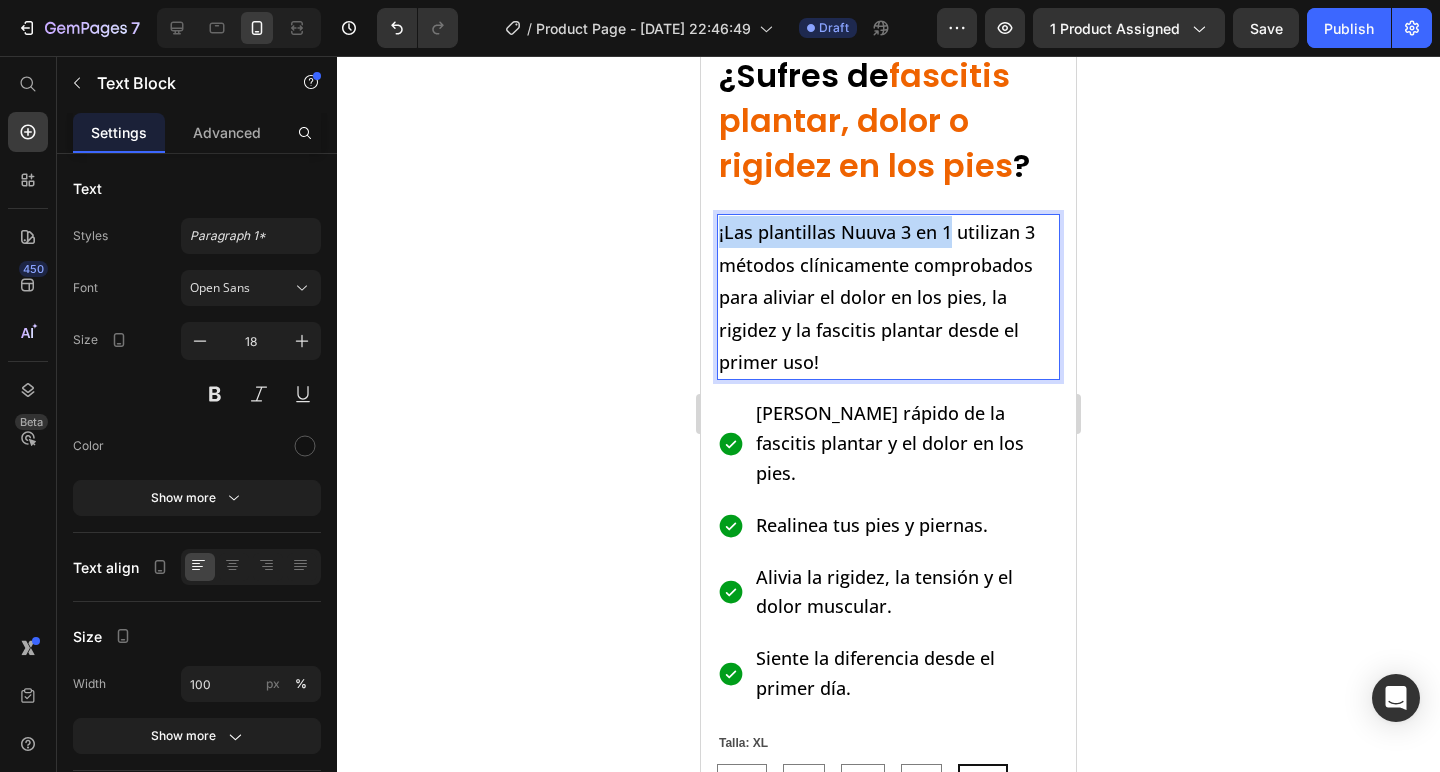 drag, startPoint x: 949, startPoint y: 237, endPoint x: 718, endPoint y: 239, distance: 231.00865 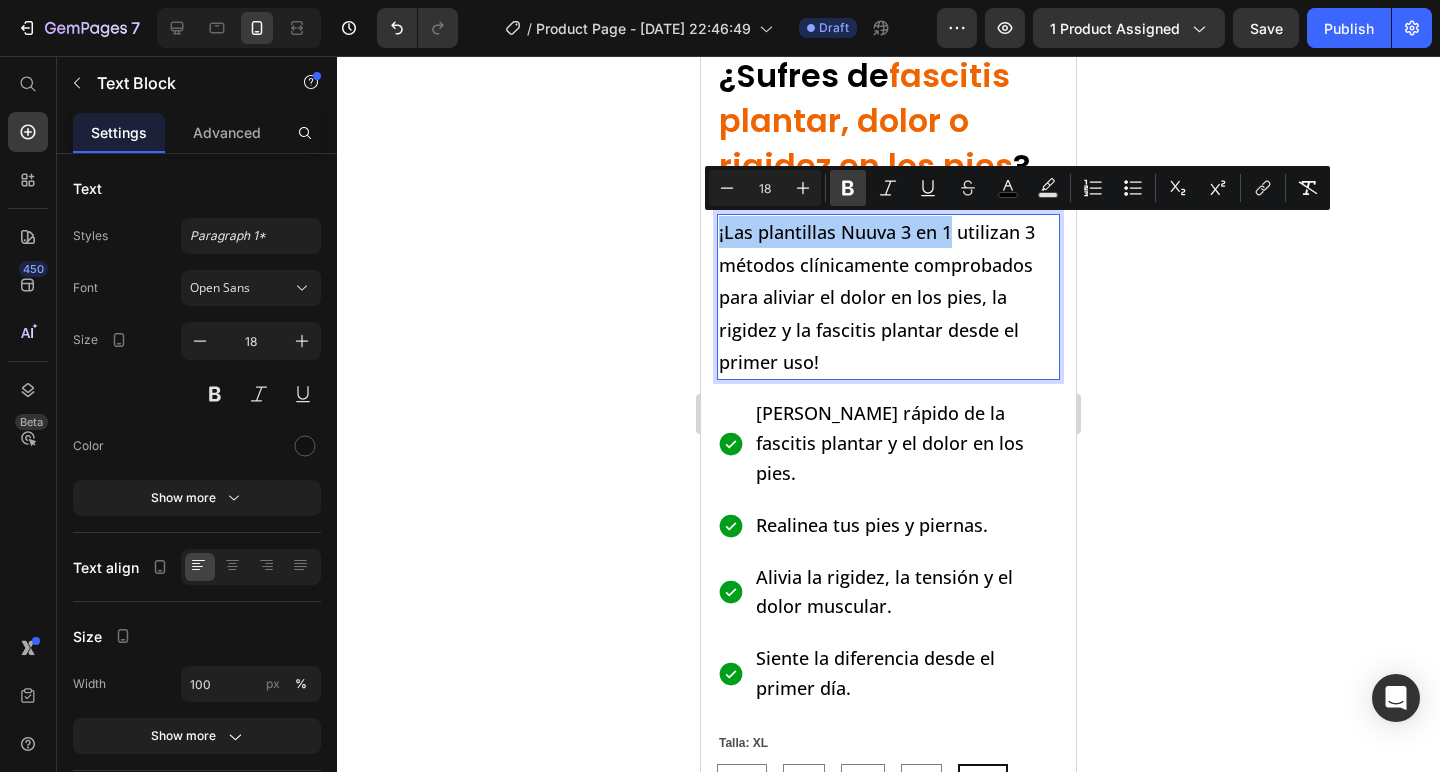 click 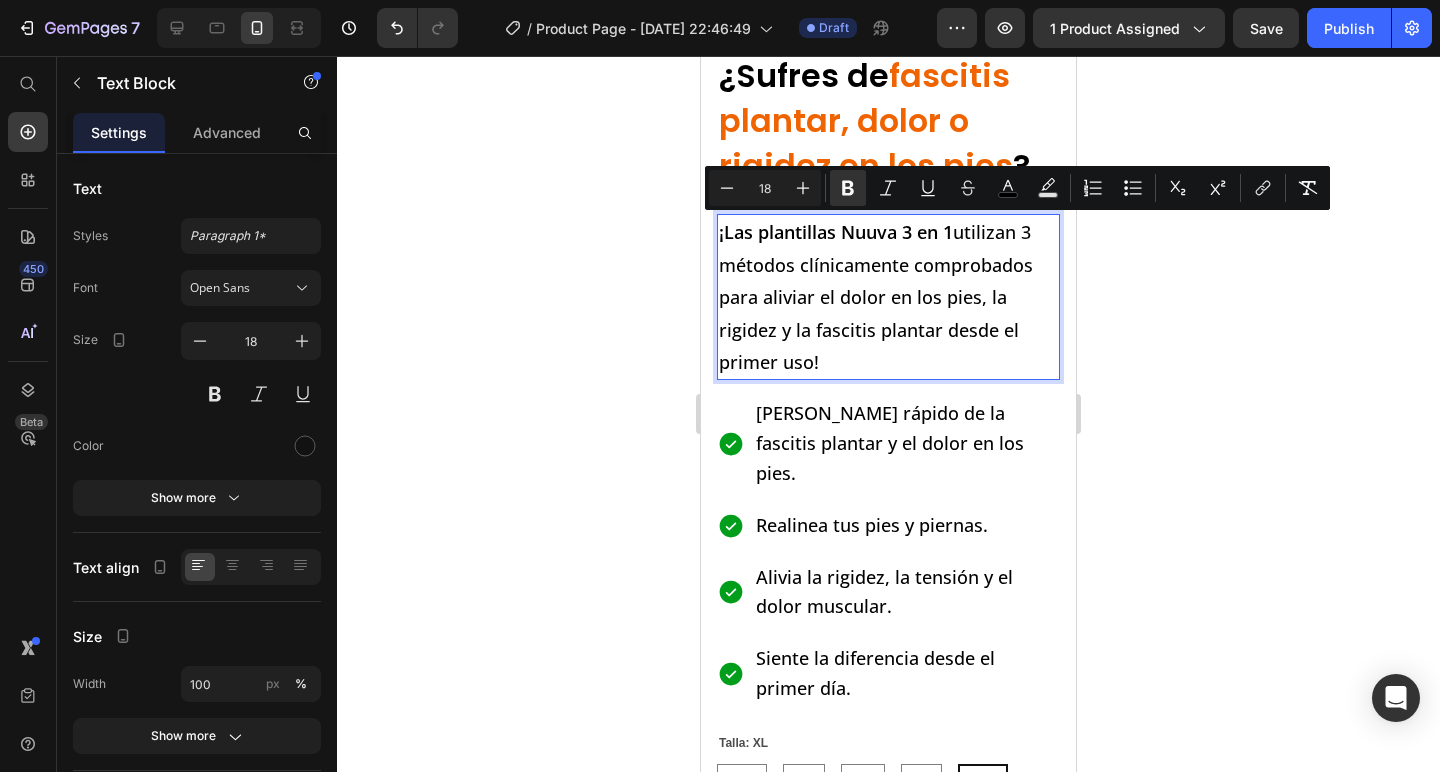 click 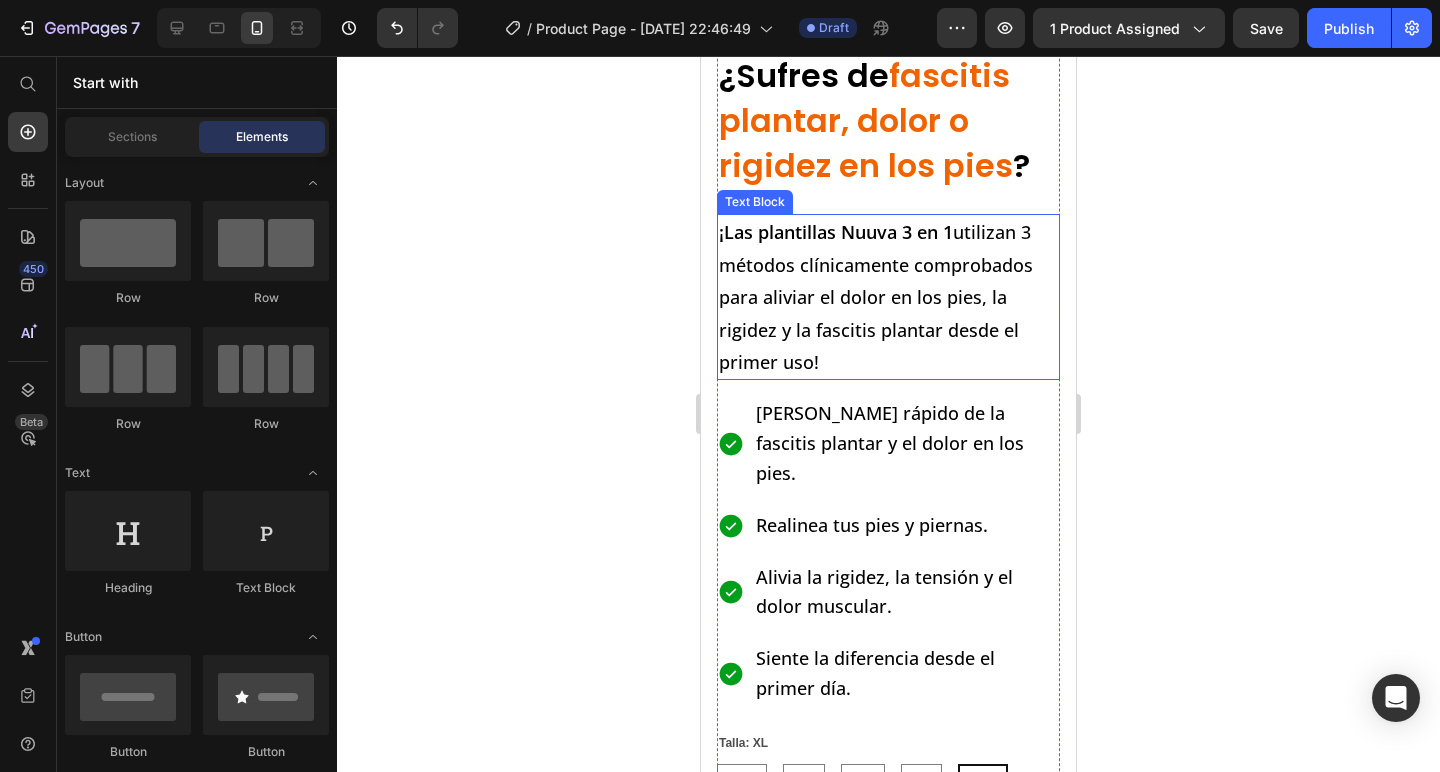 click on "¡Las plantillas Nuuva 3 en 1  utilizan 3 métodos clínicamente comprobados para aliviar el dolor en los pies, la rigidez y la fascitis plantar desde el primer uso!" at bounding box center (876, 297) 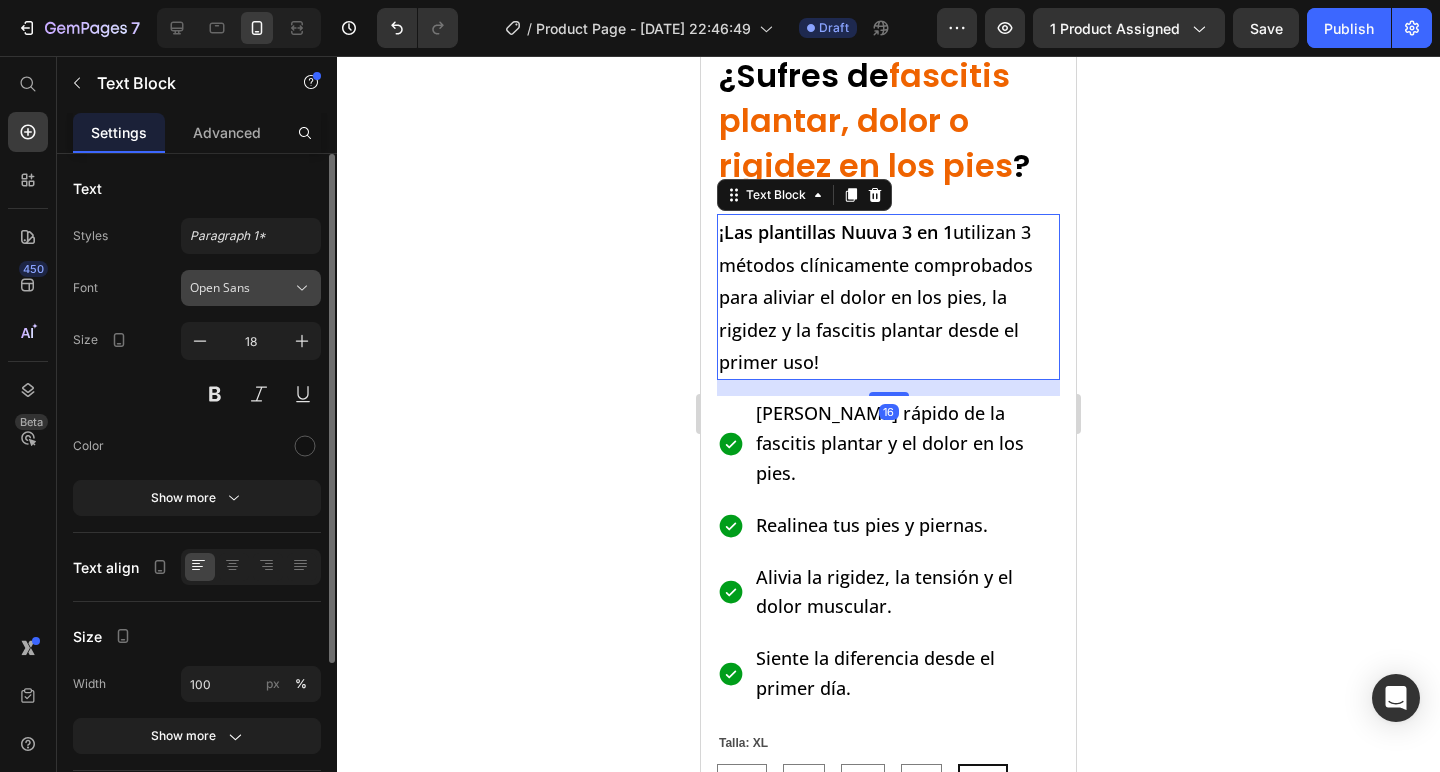click 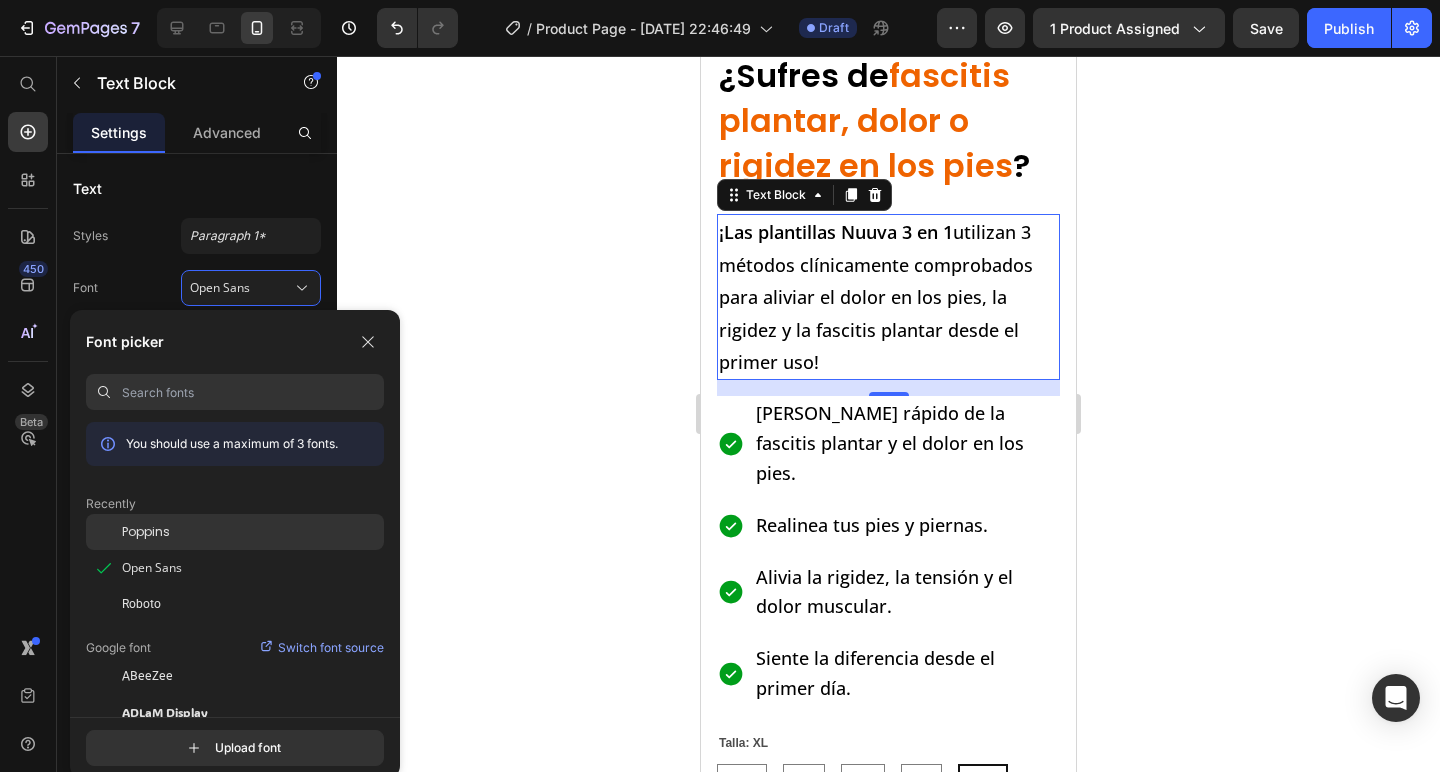 click on "Poppins" 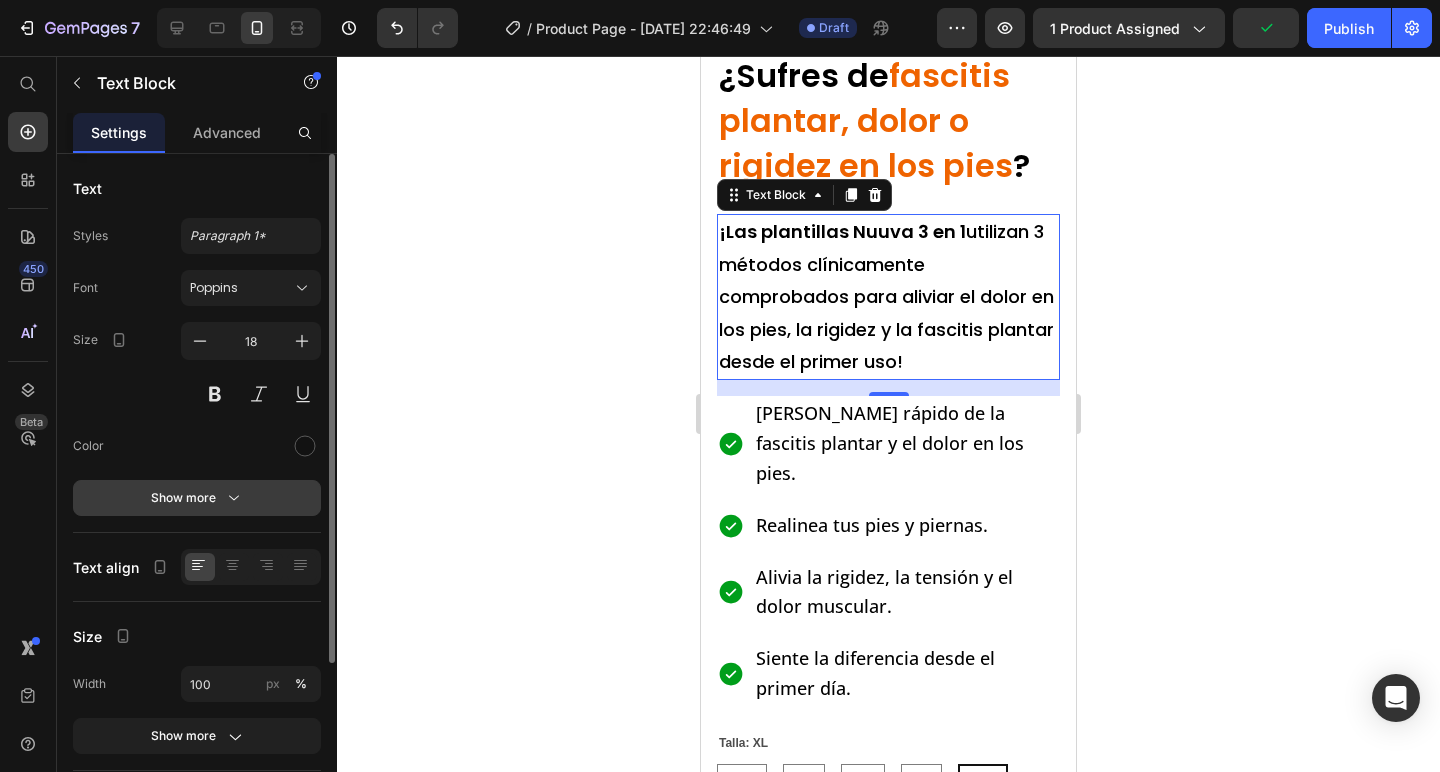 click on "Show more" at bounding box center (197, 498) 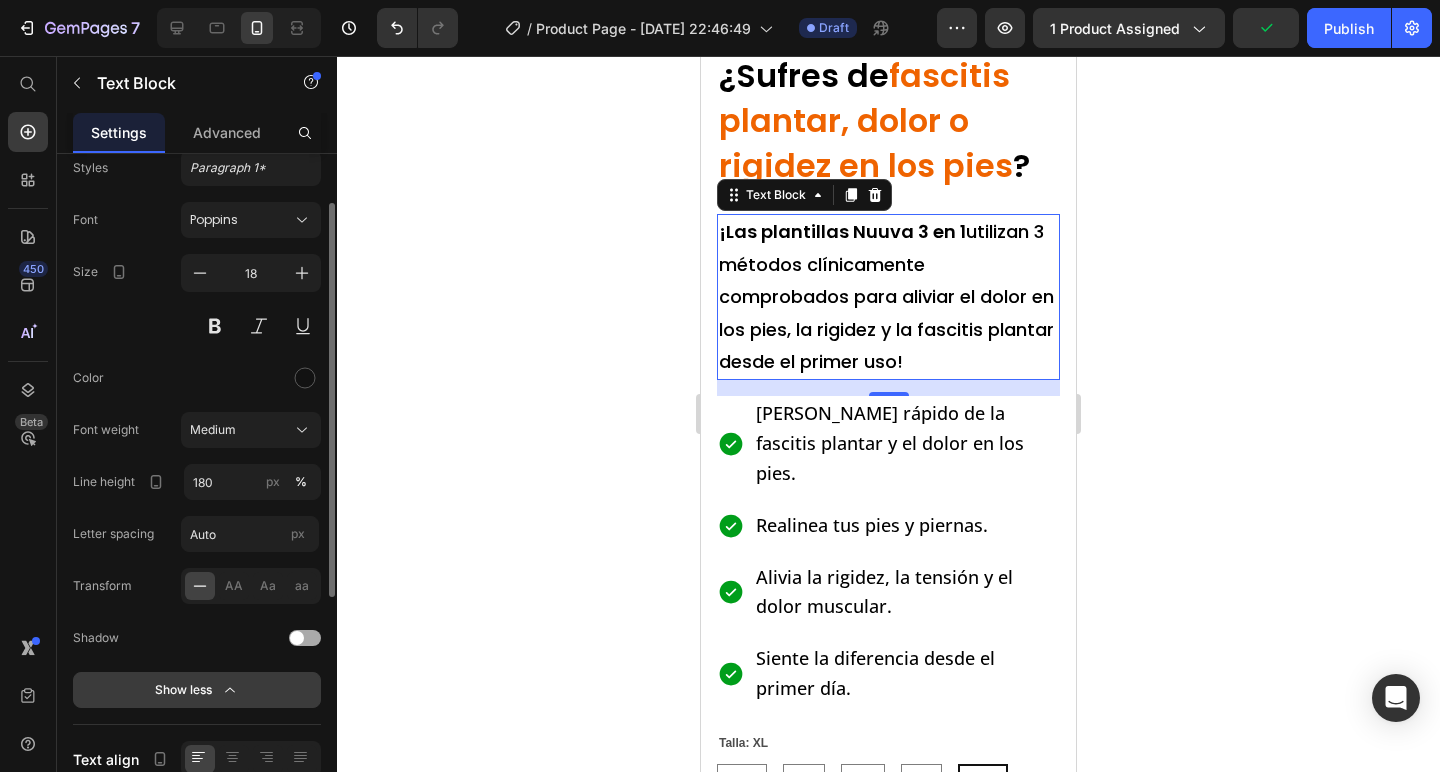 scroll, scrollTop: 110, scrollLeft: 0, axis: vertical 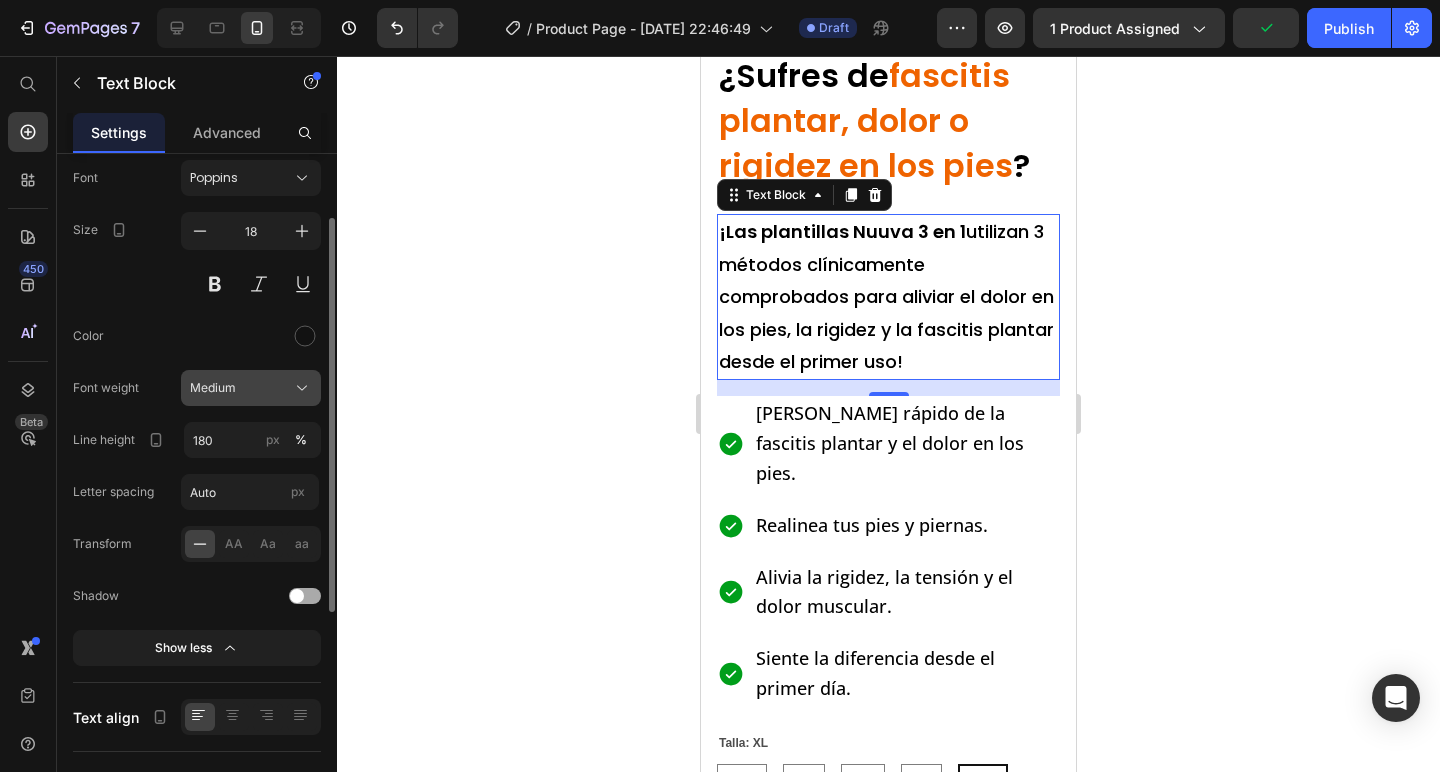 click on "Medium" 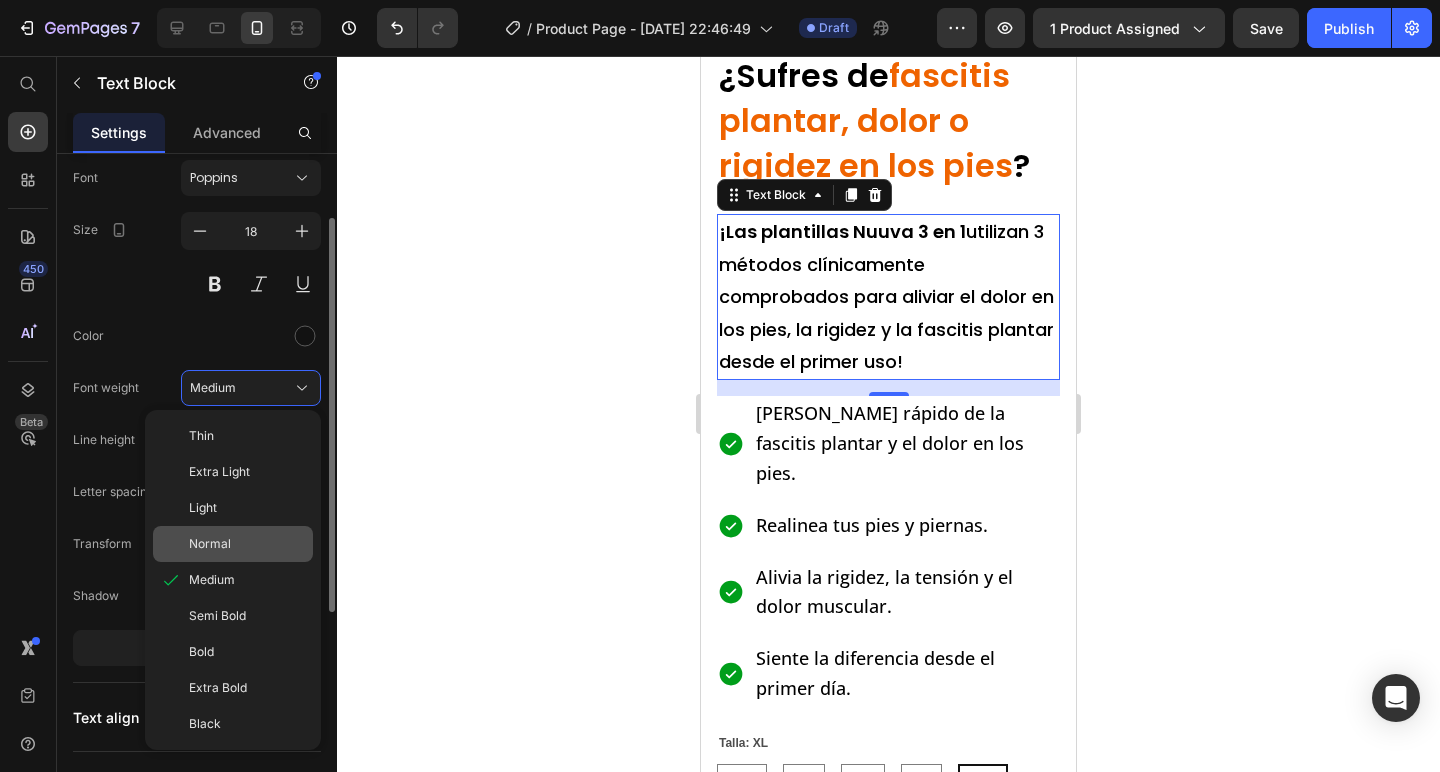 click on "Normal" at bounding box center (247, 544) 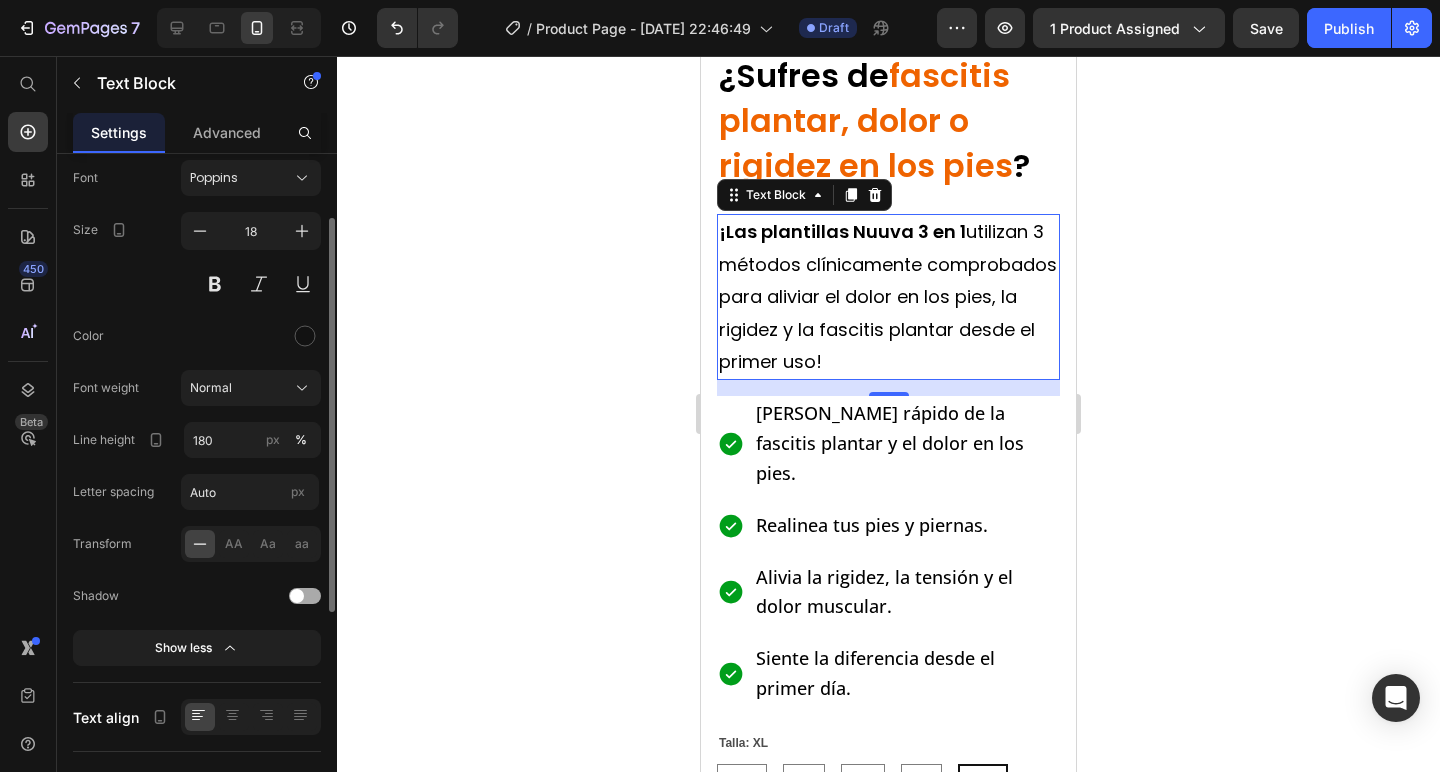 click 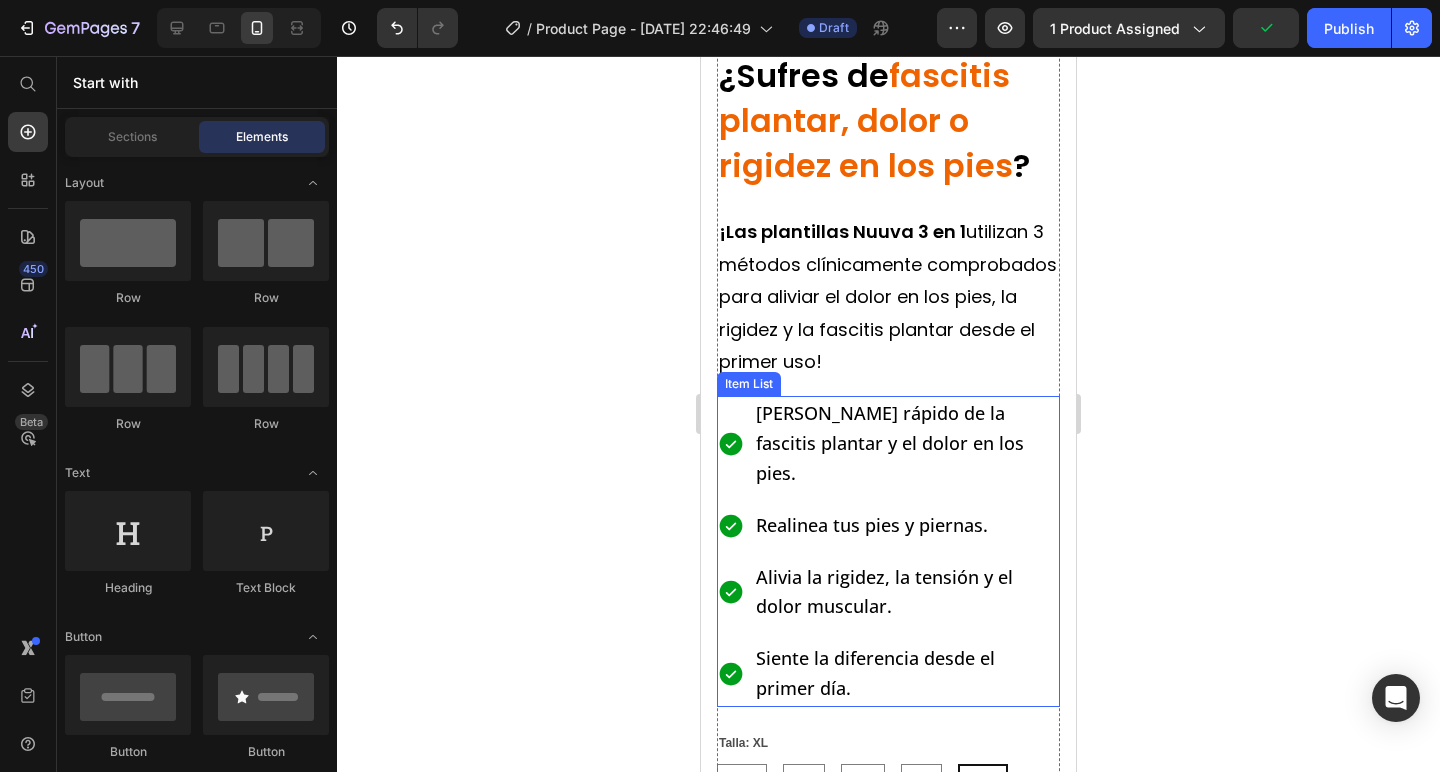 click on "[PERSON_NAME] rápido de la fascitis plantar y el dolor en los pies." at bounding box center (906, 443) 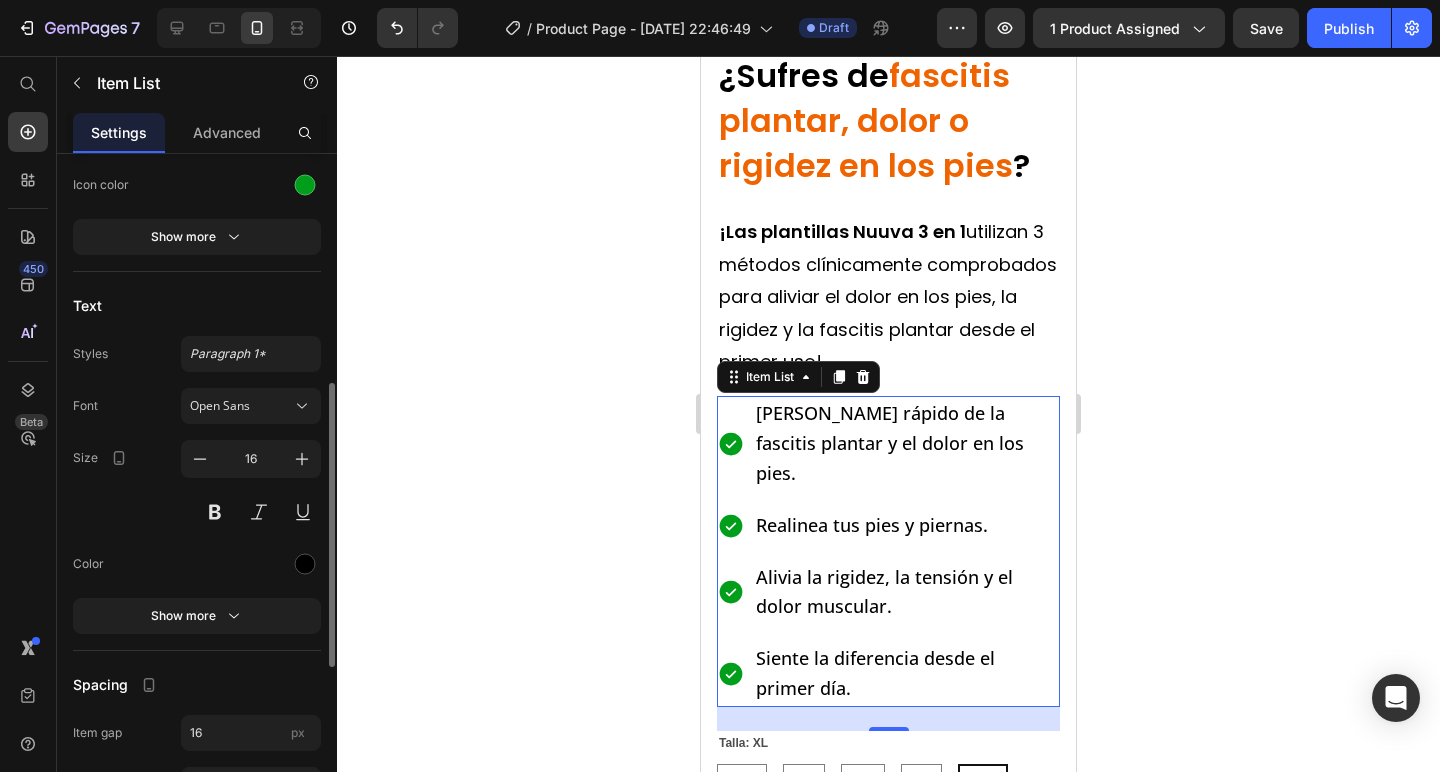 scroll, scrollTop: 532, scrollLeft: 0, axis: vertical 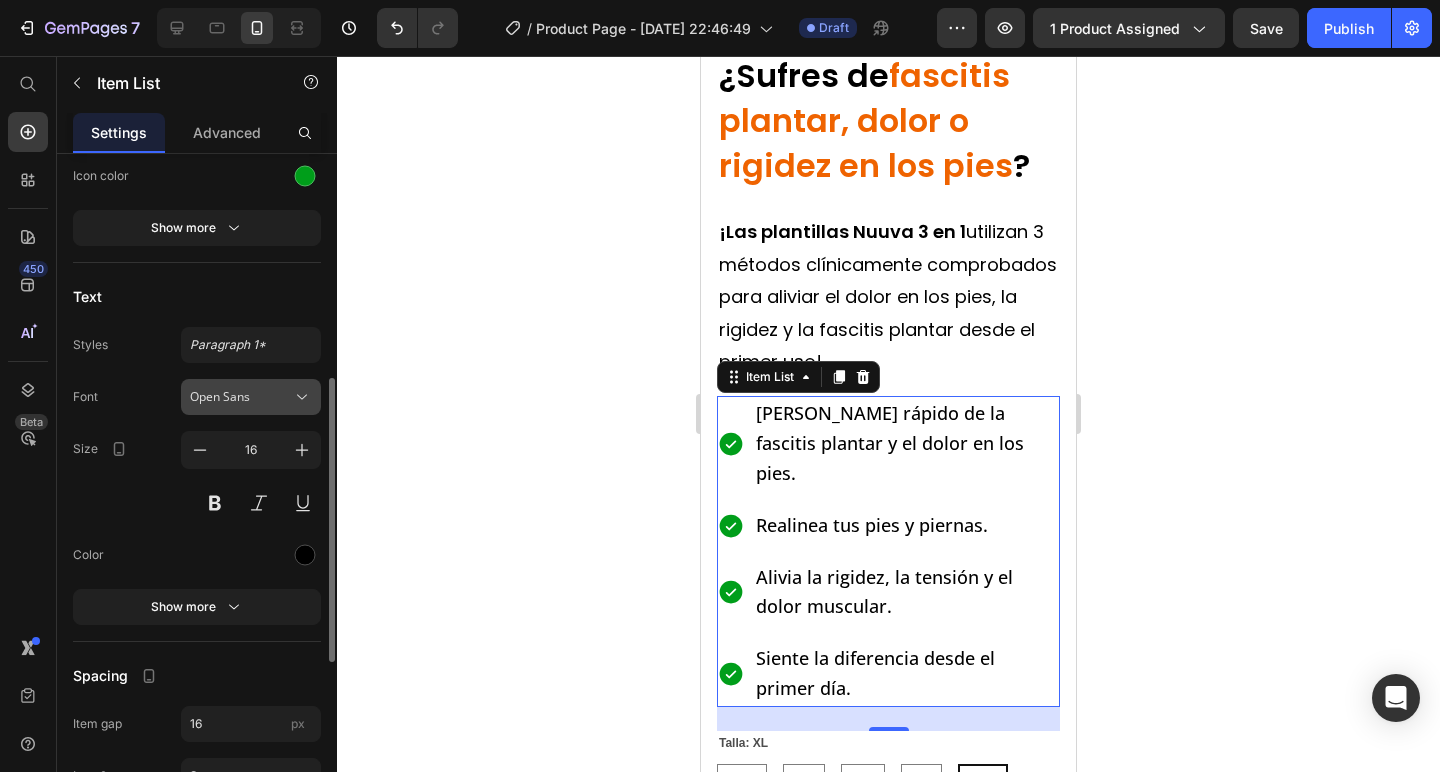 click on "Open Sans" at bounding box center (241, 397) 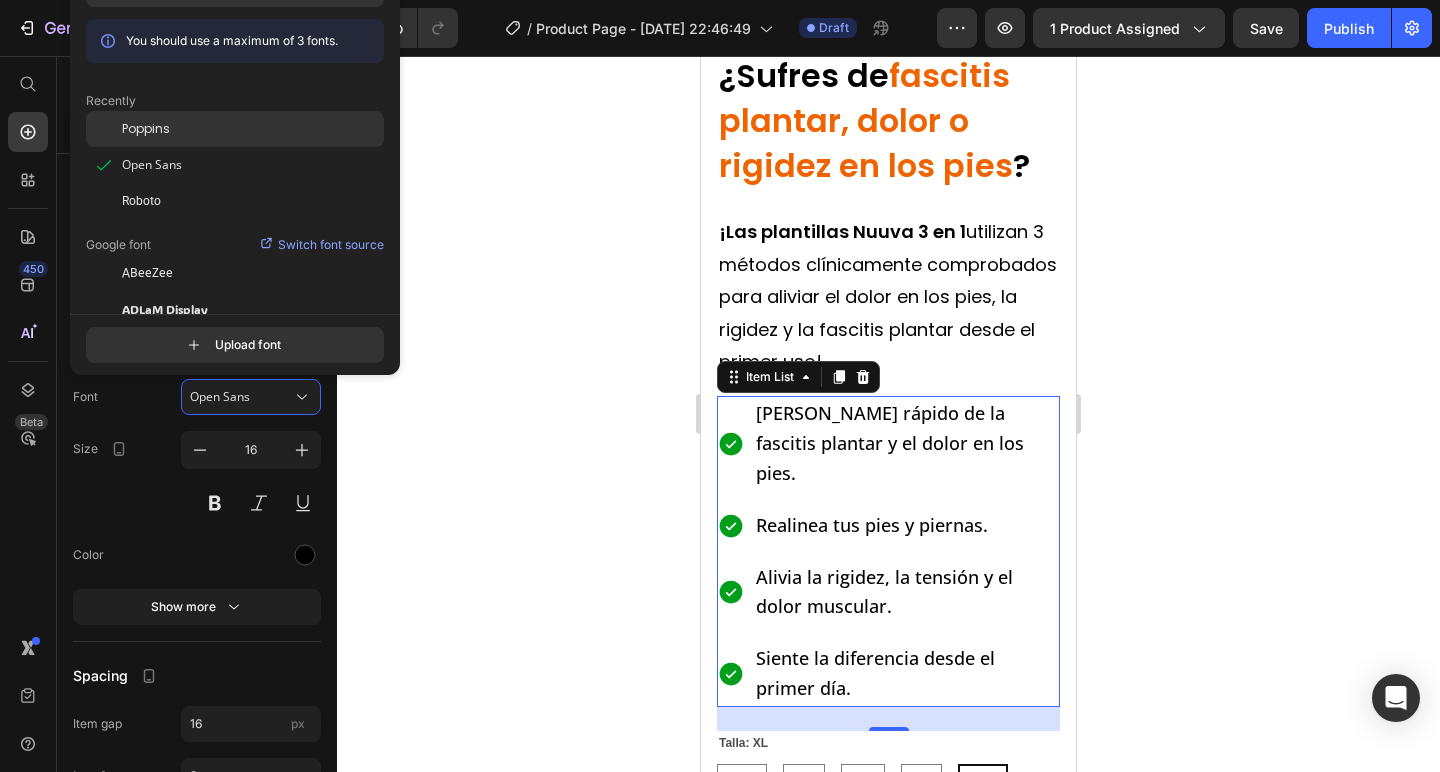 click on "Poppins" 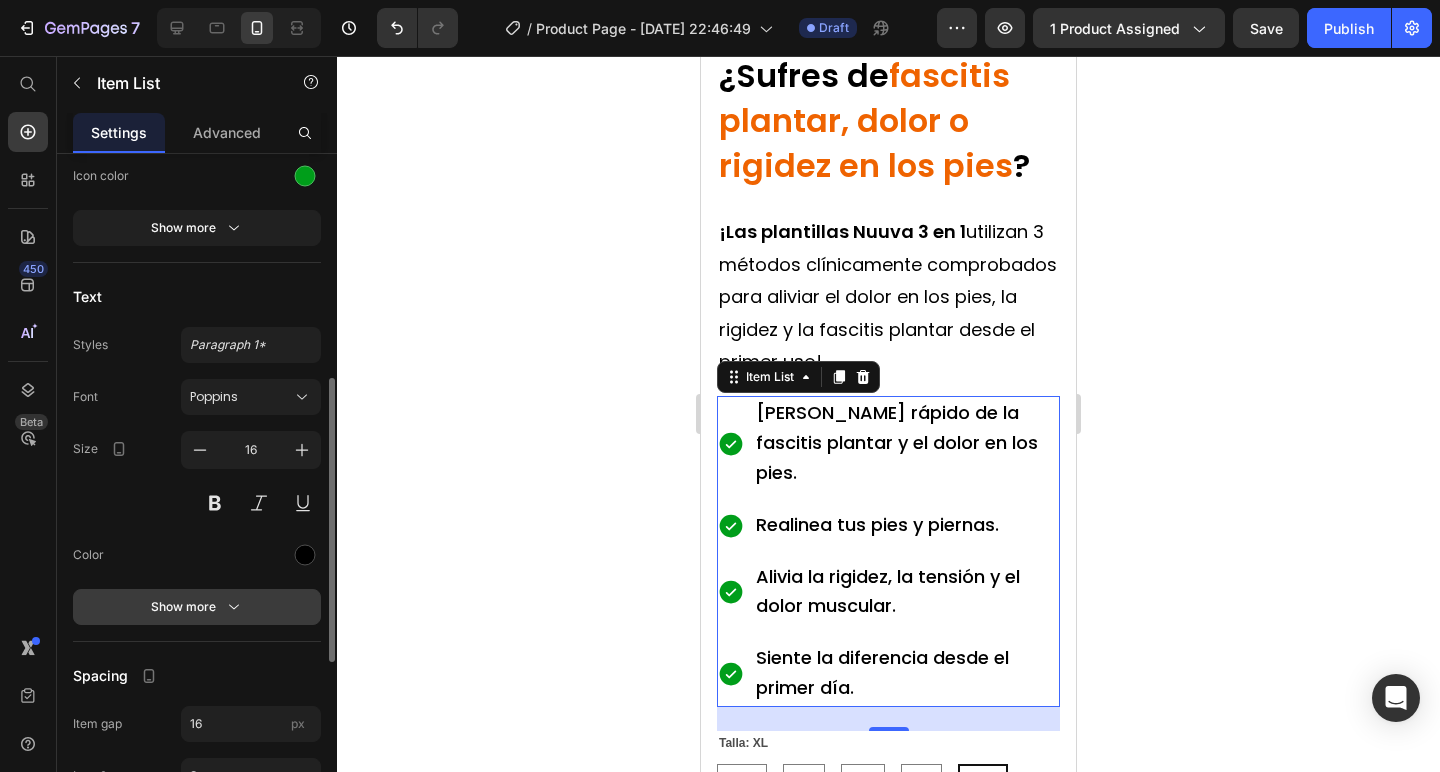 click on "Show more" at bounding box center (197, 607) 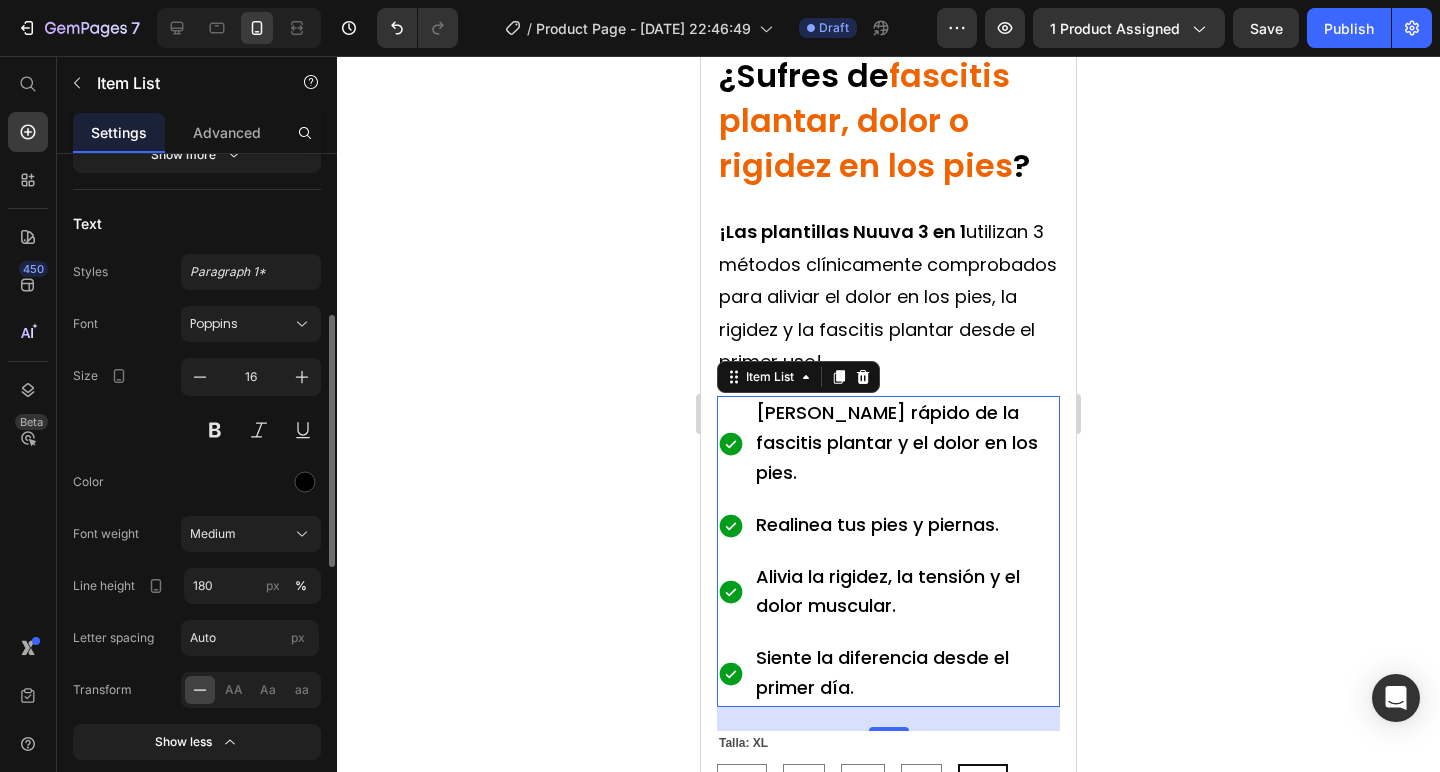 scroll, scrollTop: 617, scrollLeft: 0, axis: vertical 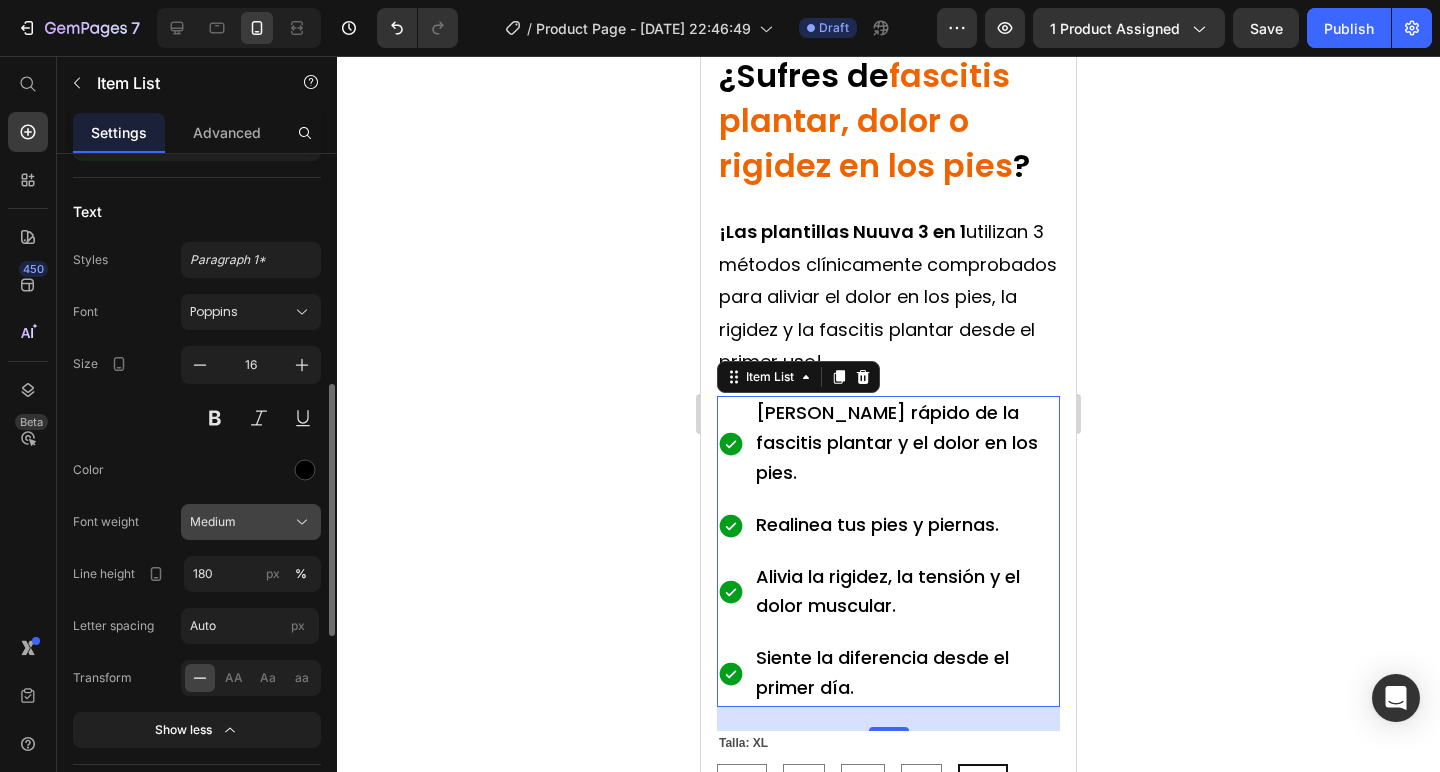 click on "Medium" 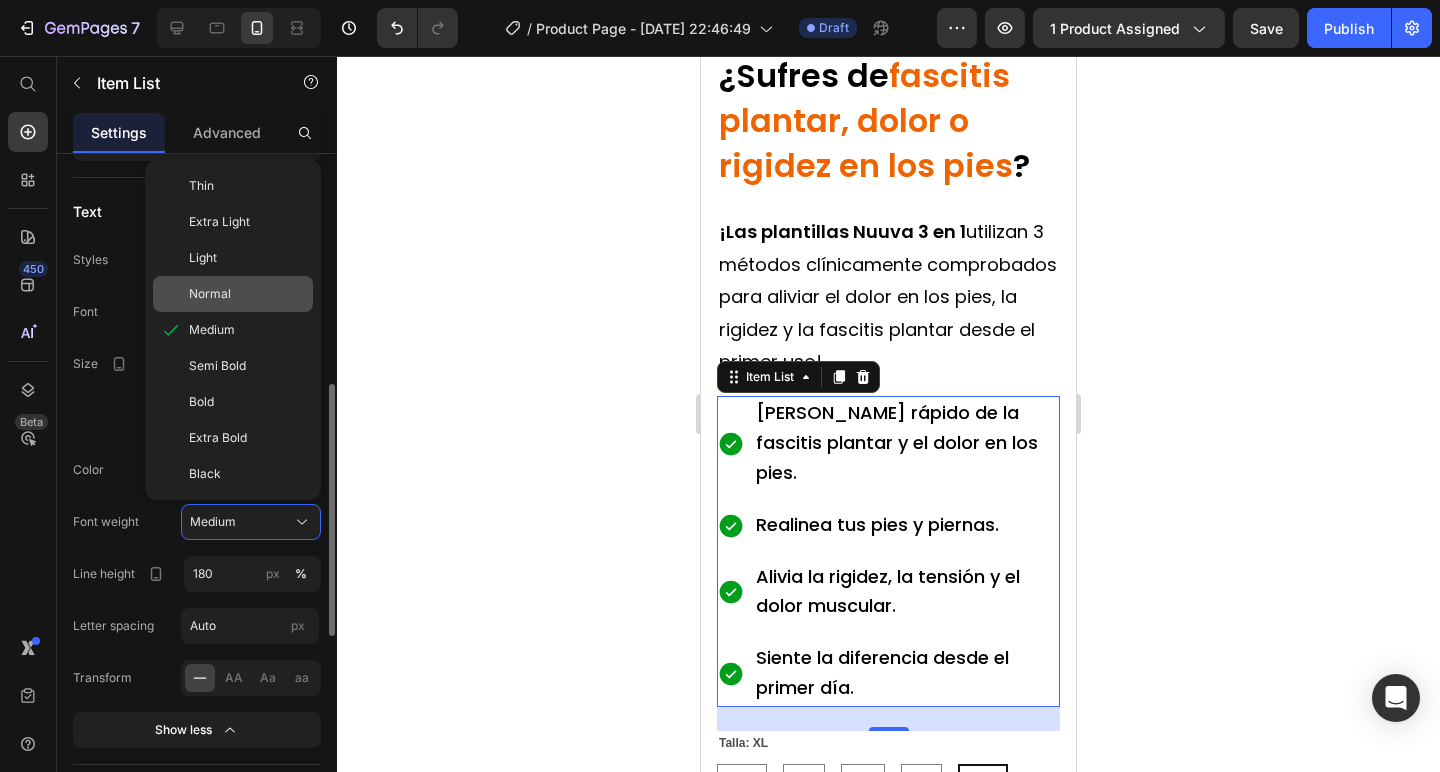 click on "Normal" at bounding box center [247, 294] 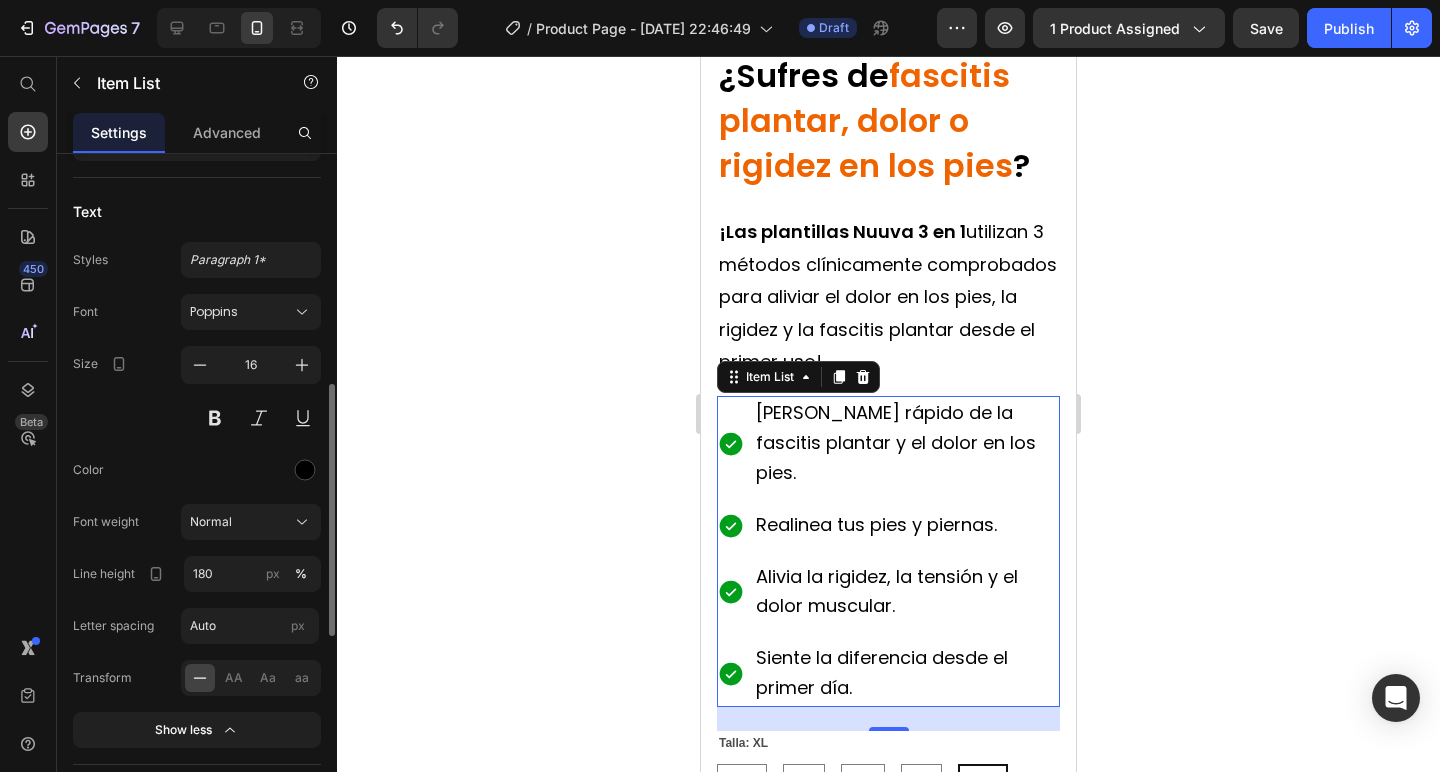 click 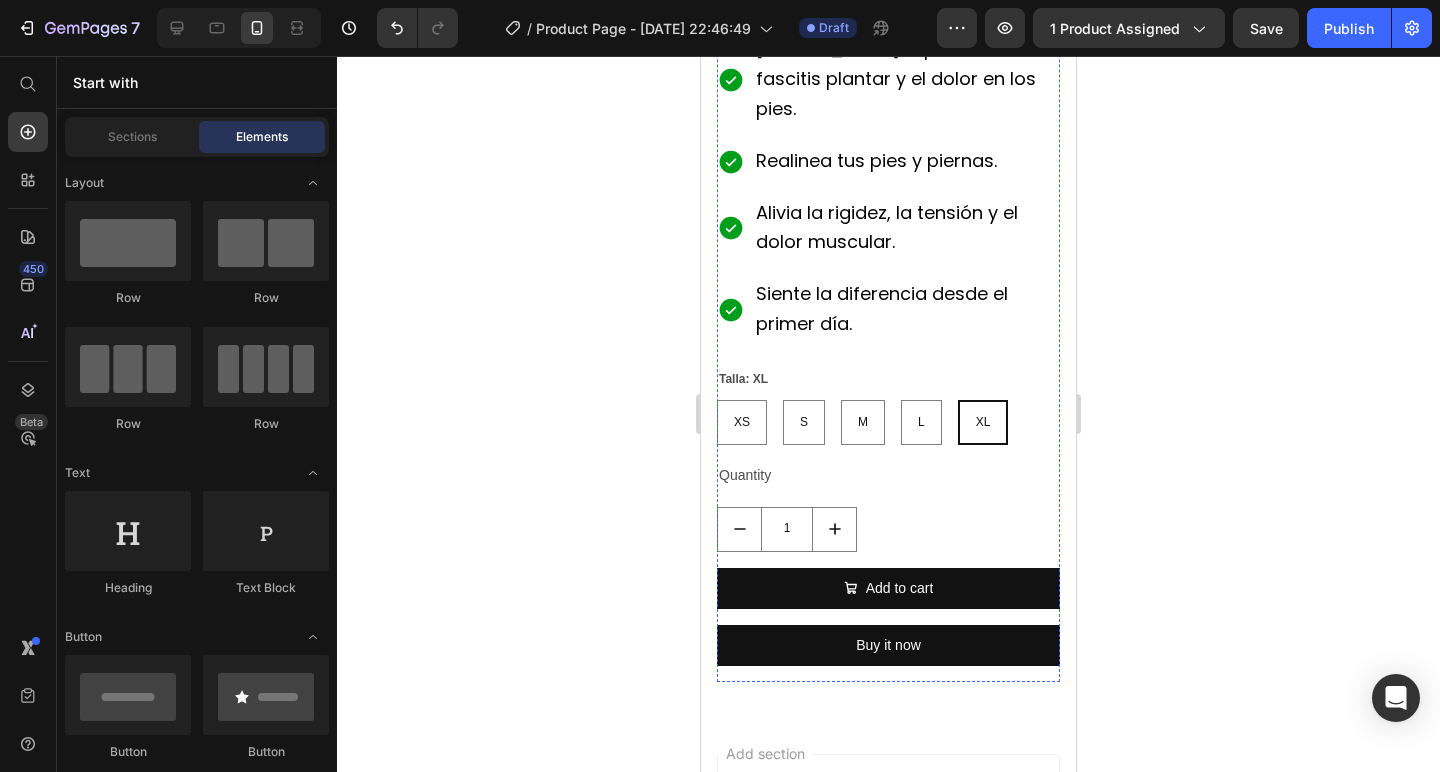 scroll, scrollTop: 1005, scrollLeft: 0, axis: vertical 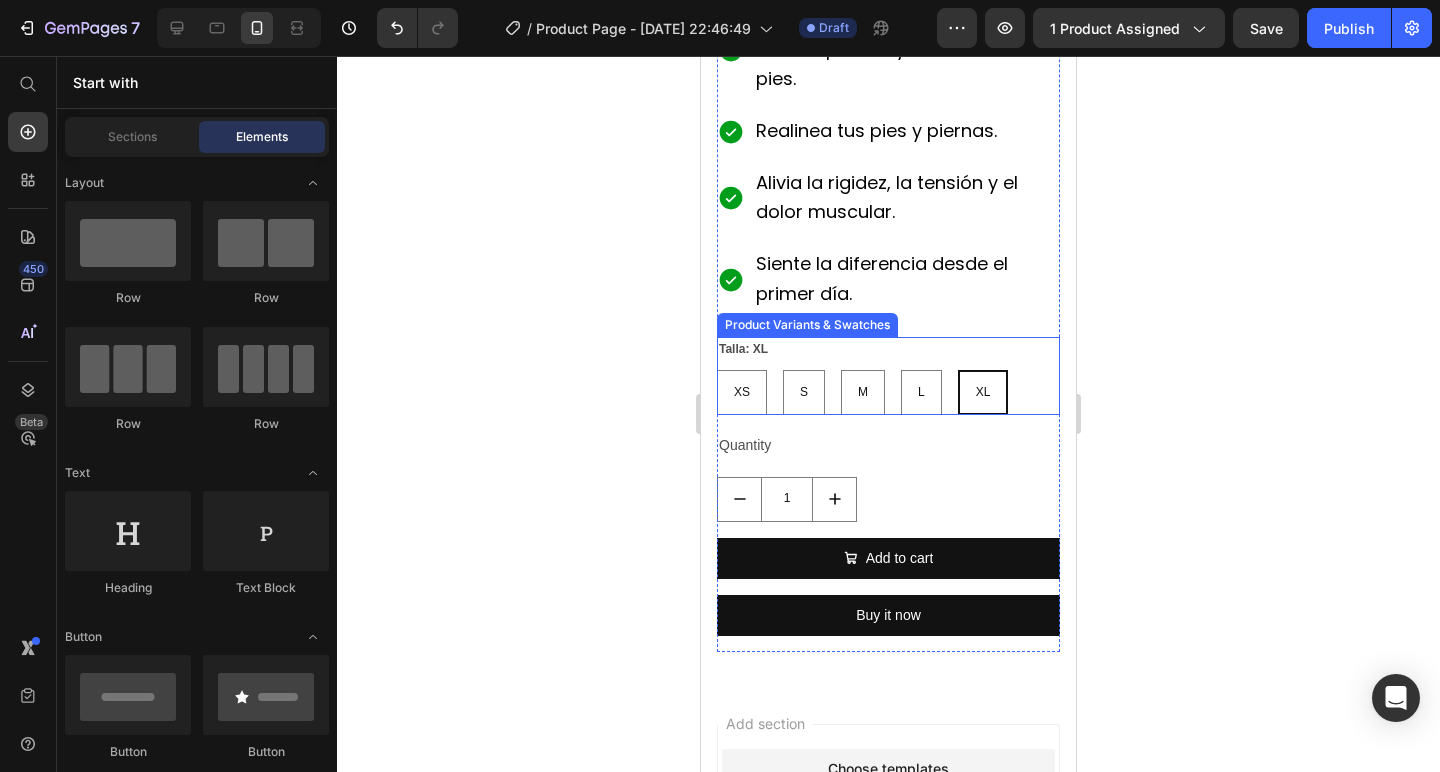 click on "Talla: XL XS XS XS S S S M M M L L L XL XL XL" at bounding box center [888, 376] 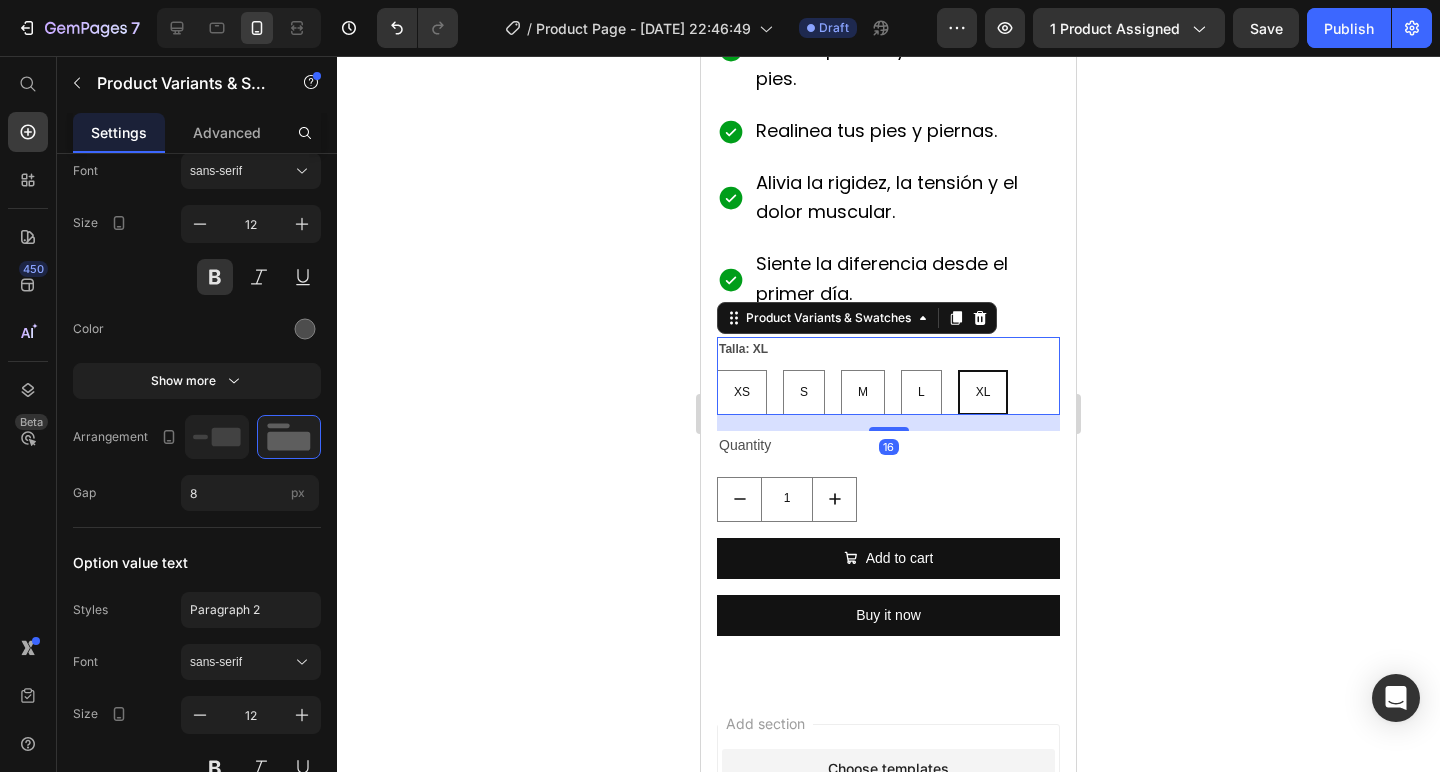 scroll, scrollTop: 0, scrollLeft: 0, axis: both 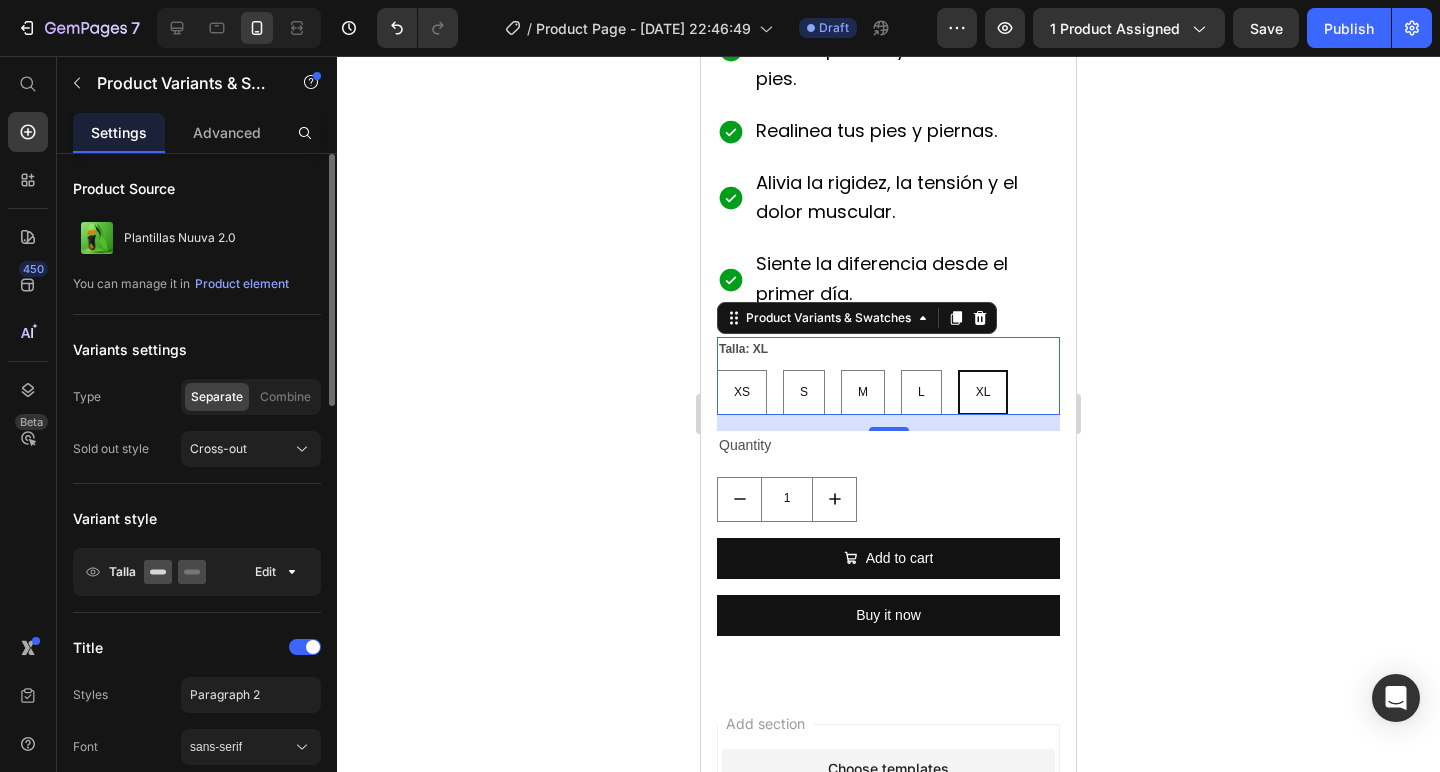 click 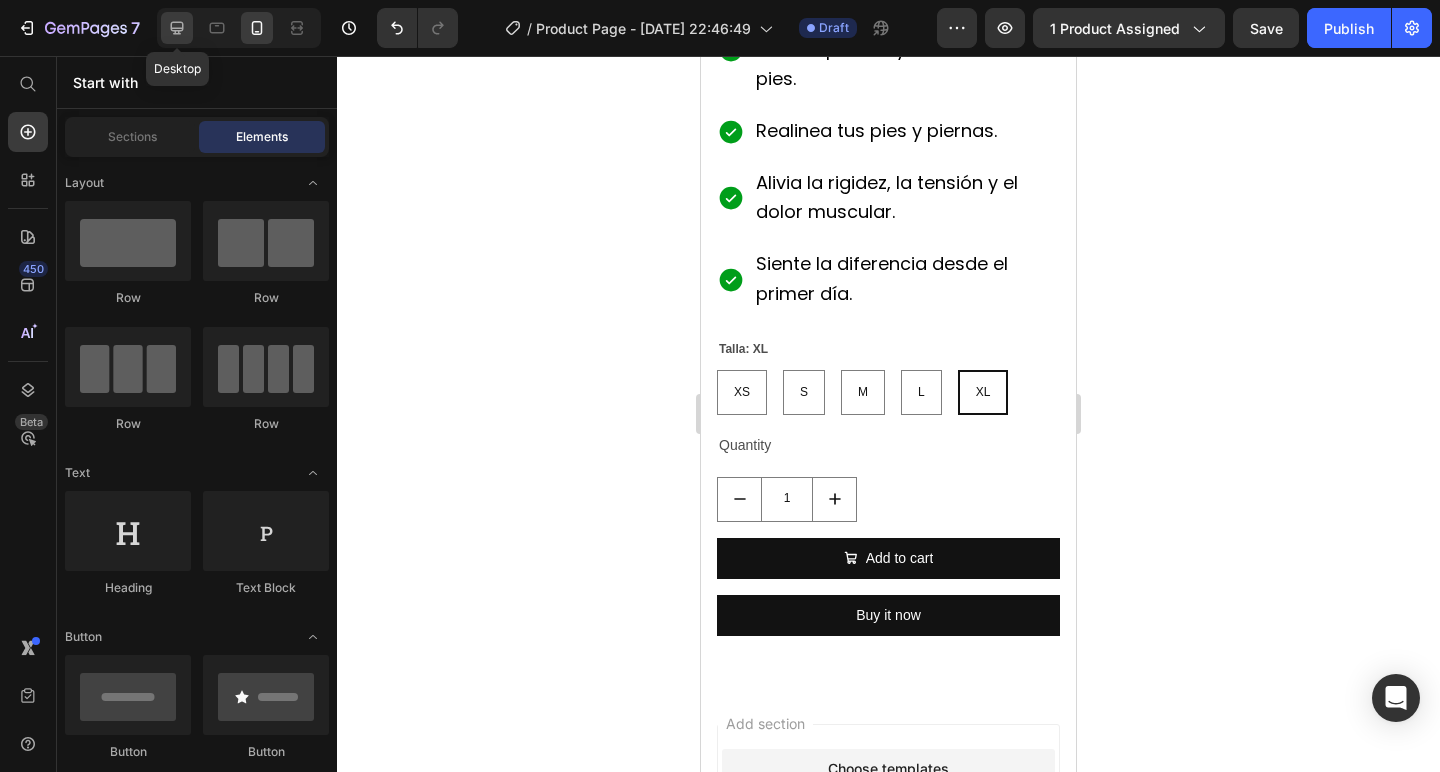 drag, startPoint x: 165, startPoint y: 32, endPoint x: 80, endPoint y: 98, distance: 107.61505 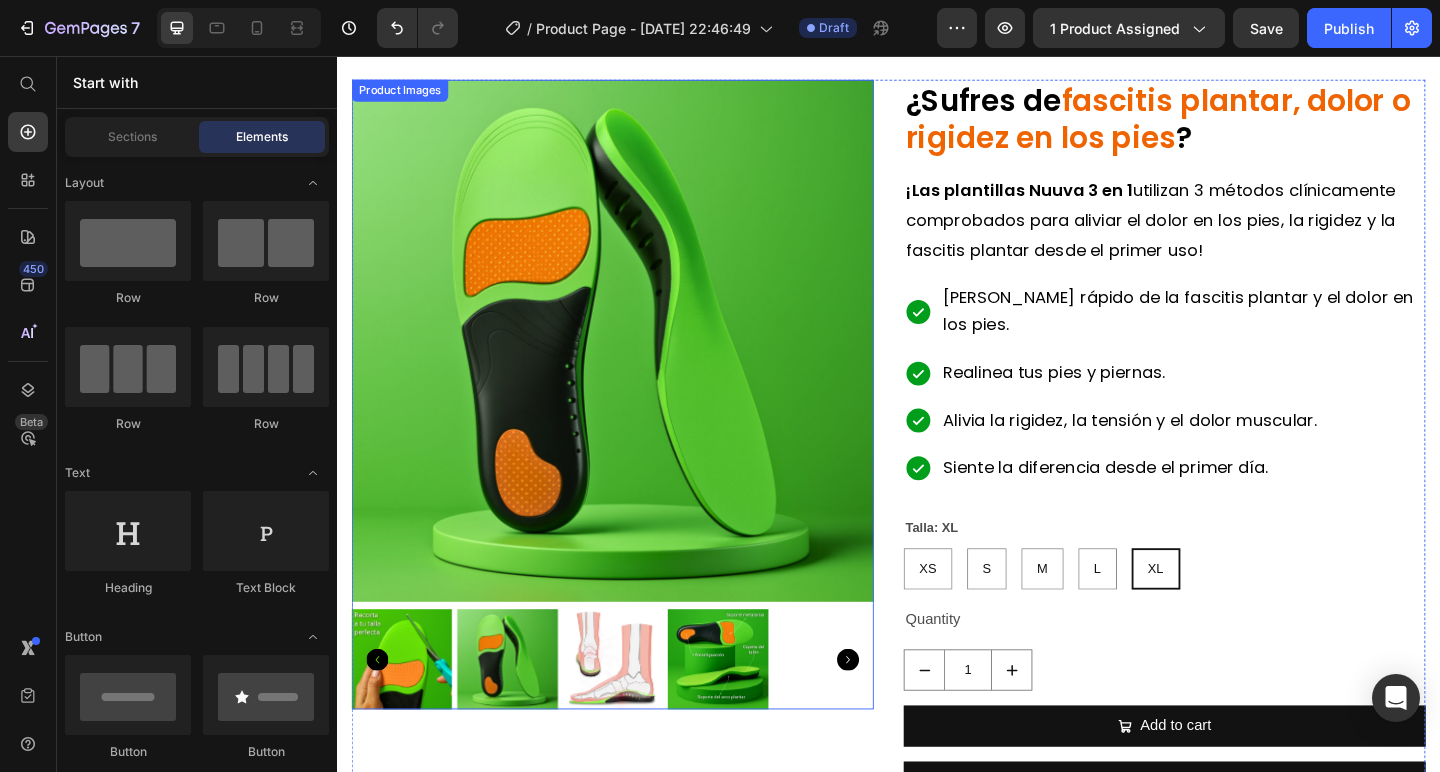 scroll, scrollTop: 120, scrollLeft: 0, axis: vertical 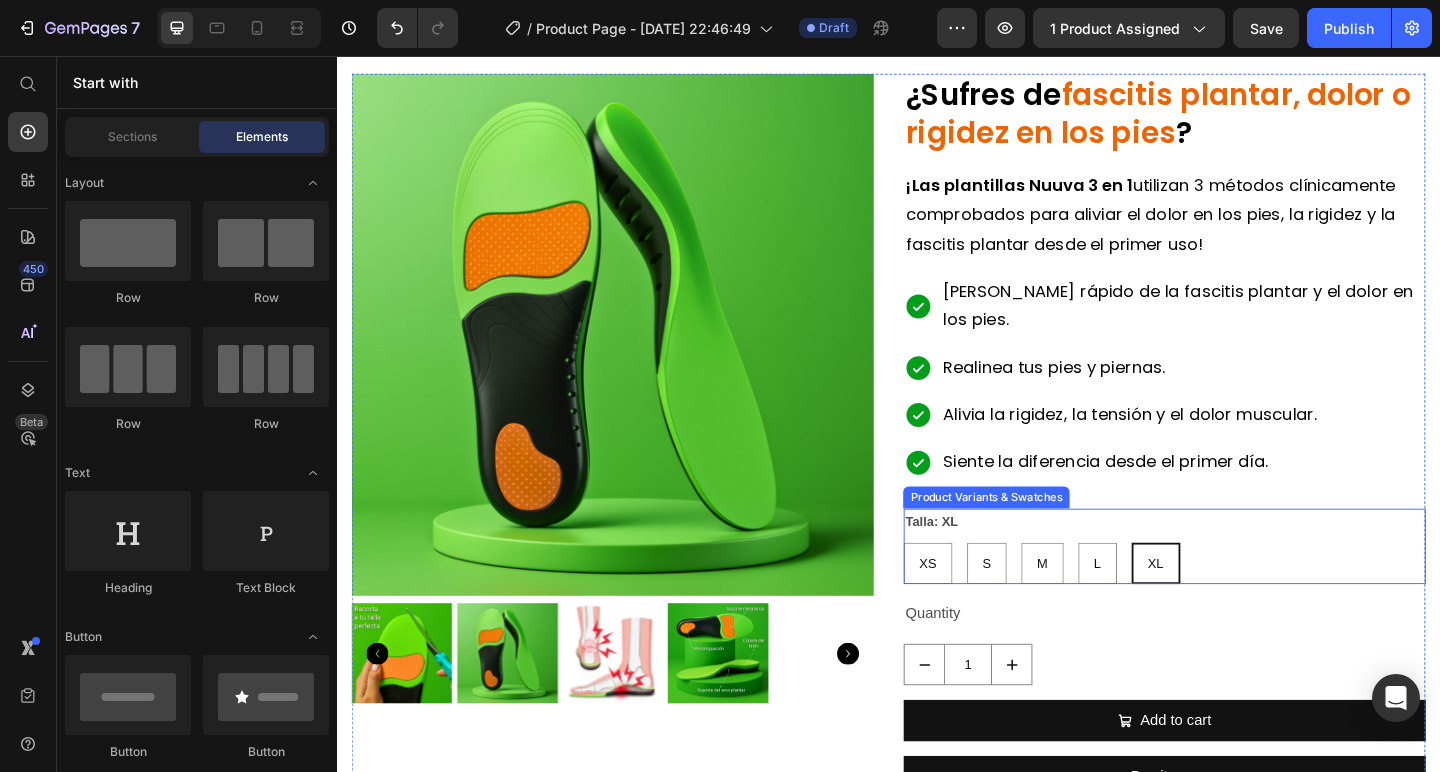click on "XS XS XS S S S M M M L L L XL XL XL" at bounding box center (1237, 607) 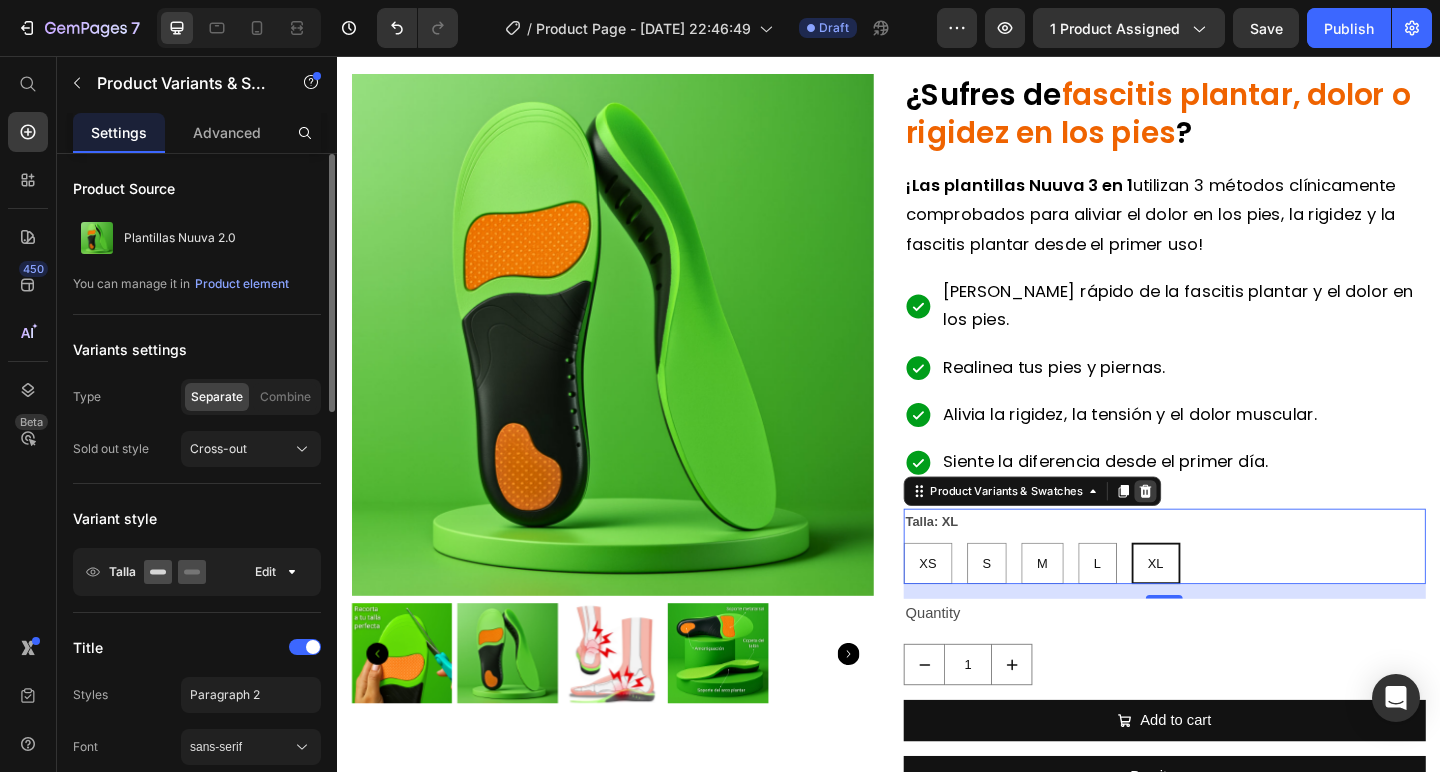 click 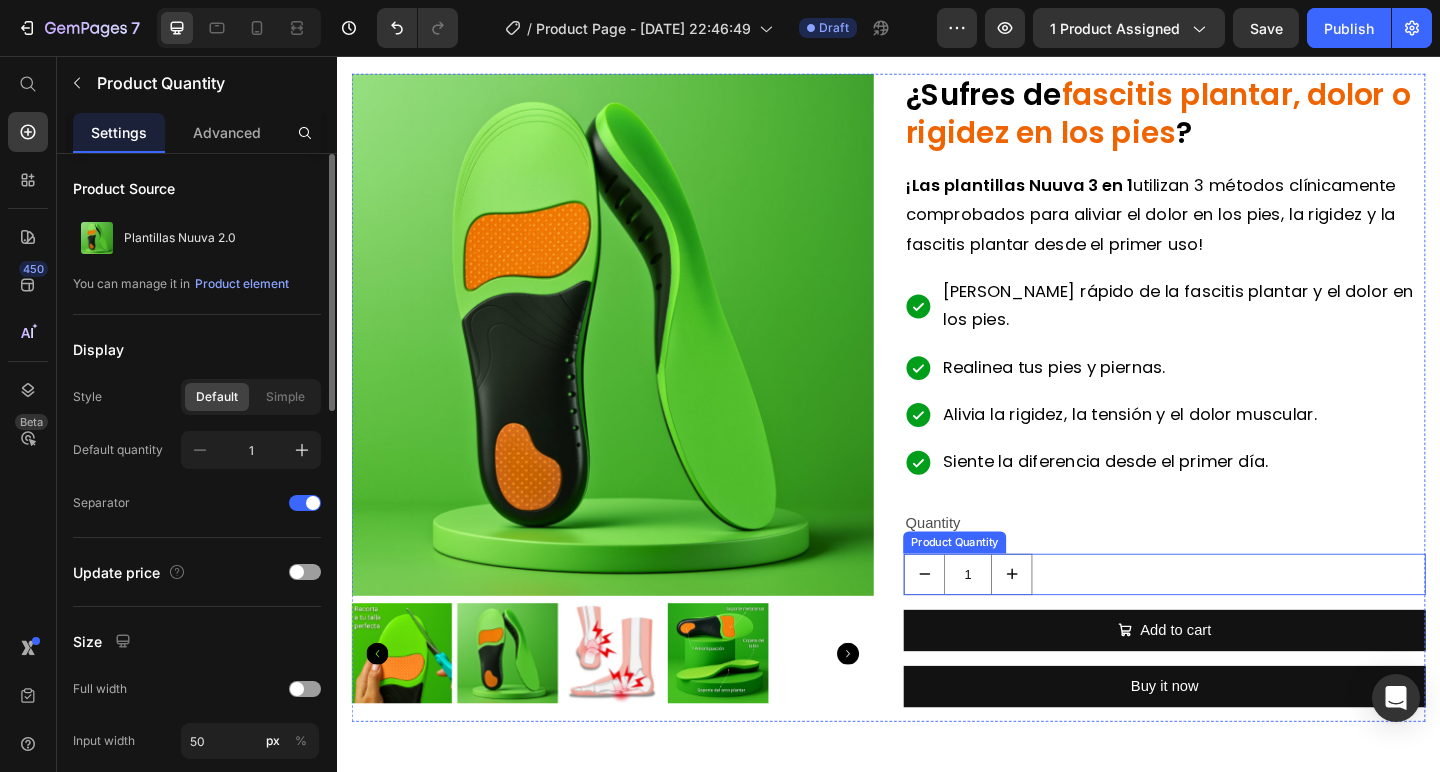 click on "1" at bounding box center [1237, 619] 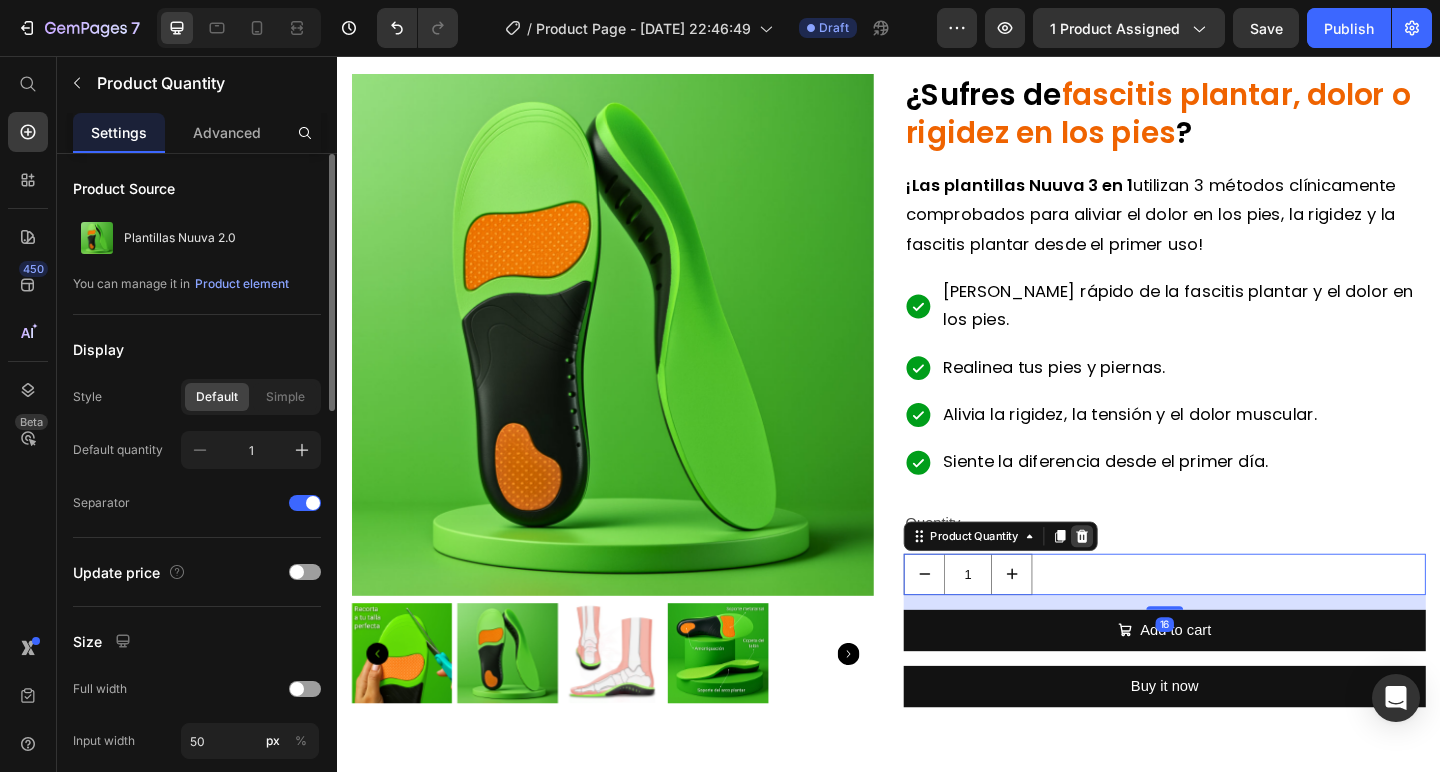 click 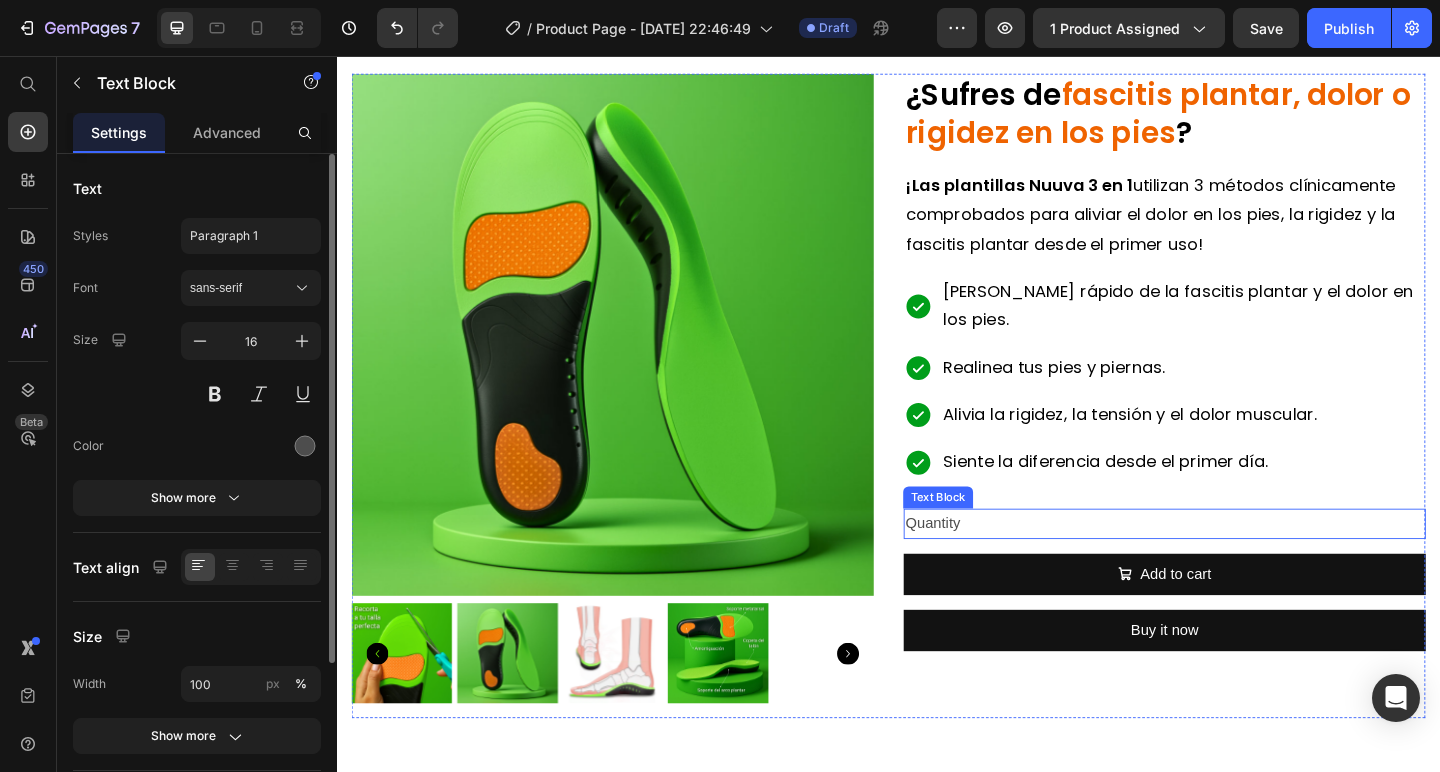 click on "Quantity" at bounding box center [1237, 564] 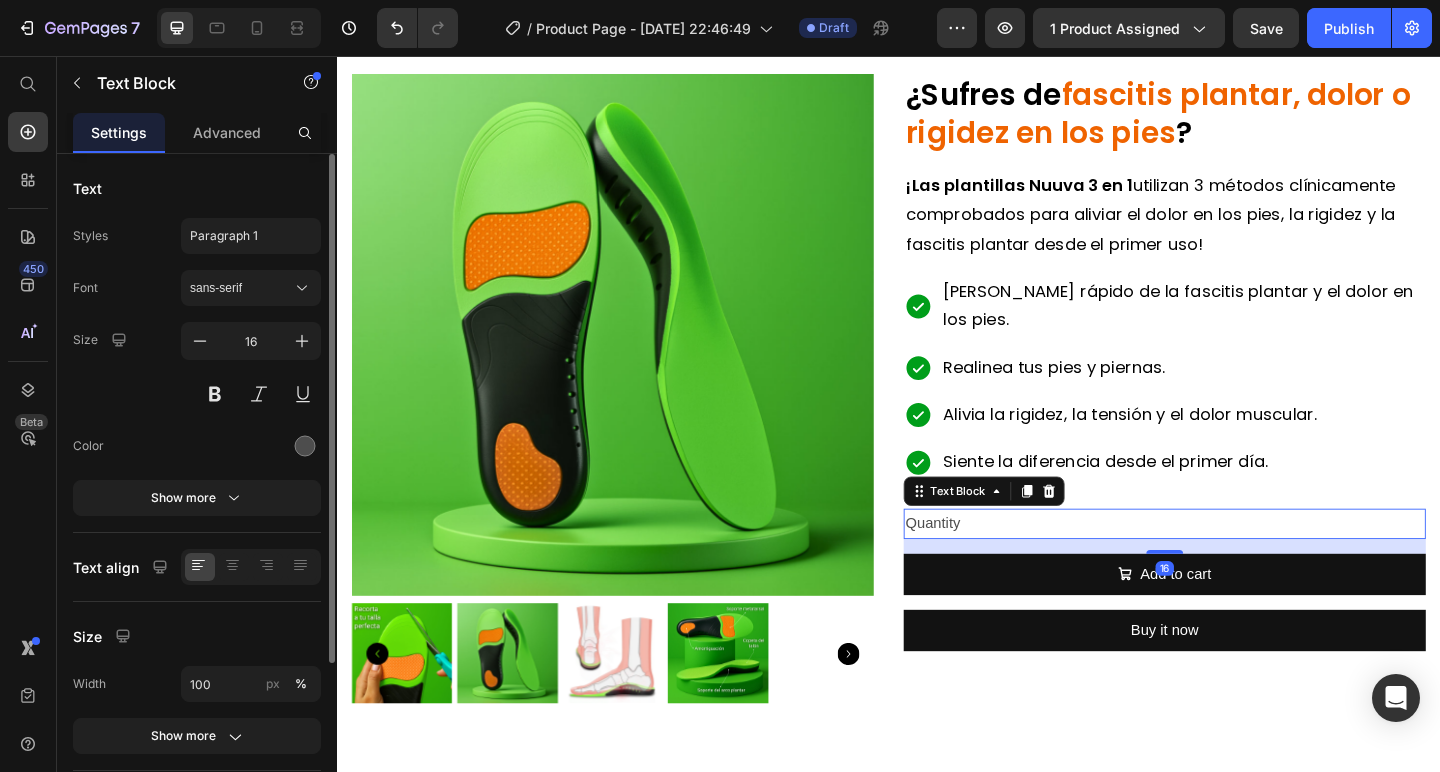 click 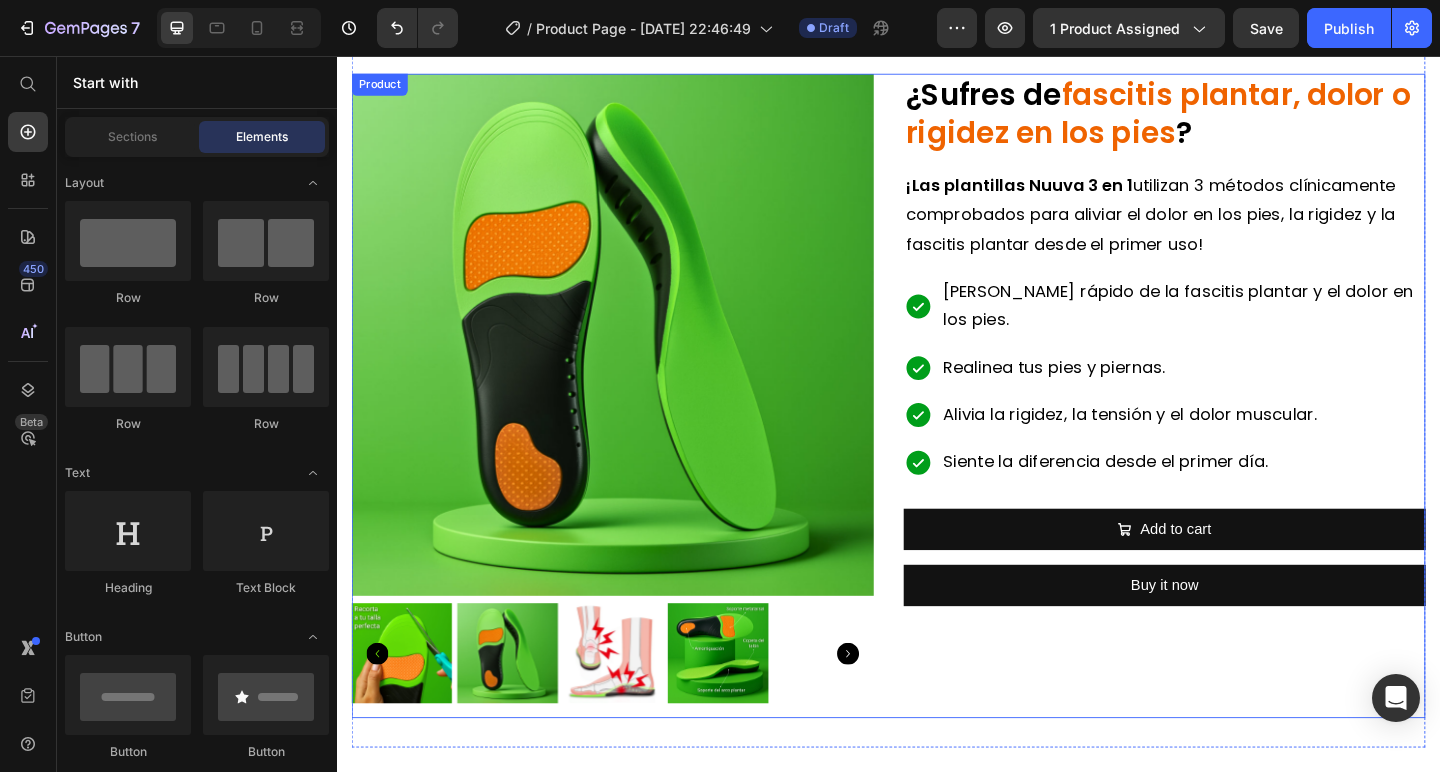 click on "fascitis plantar, dolor o rigidez en los pies" at bounding box center [1229, 118] 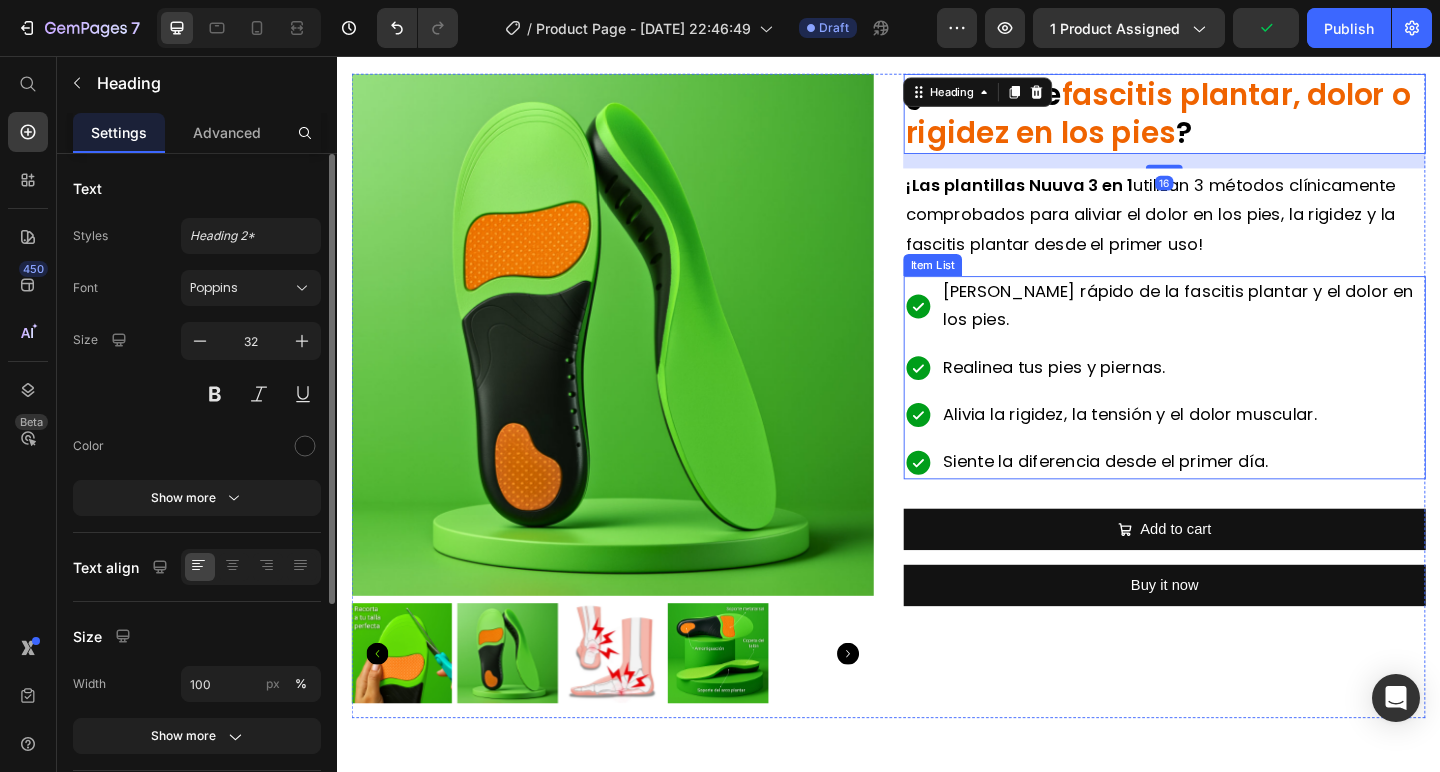 click on "[PERSON_NAME] rápido de la fascitis plantar y el dolor en los pies." at bounding box center [1257, 328] 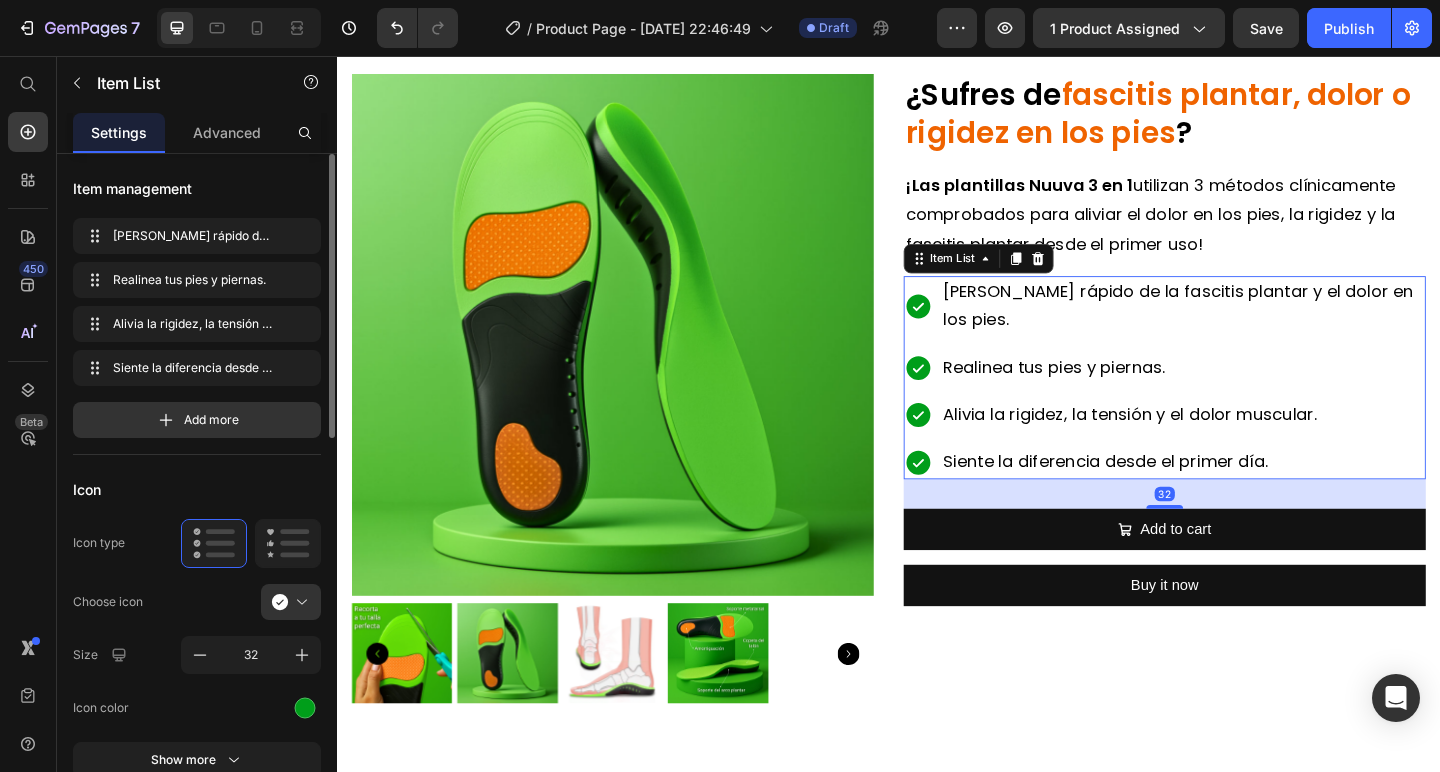 click 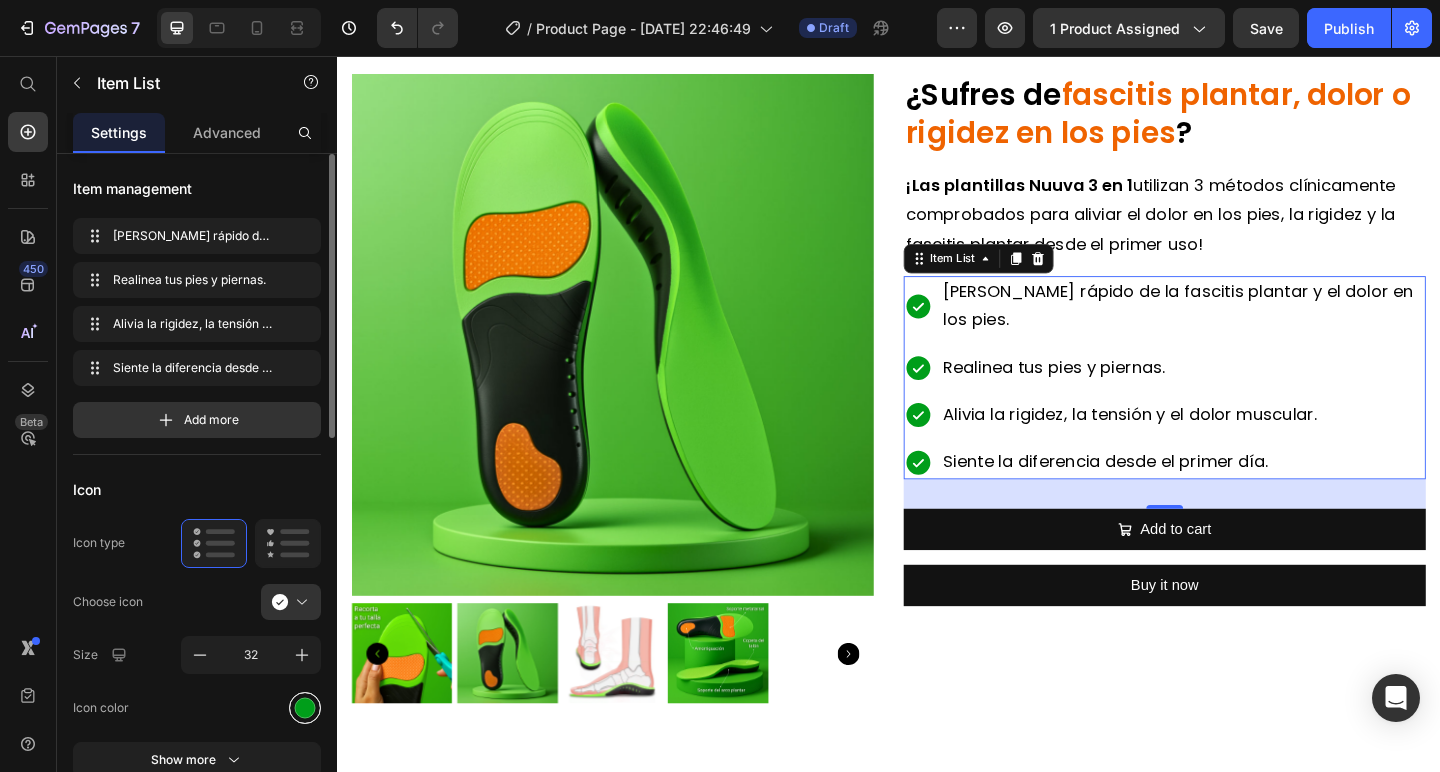 click at bounding box center (305, 707) 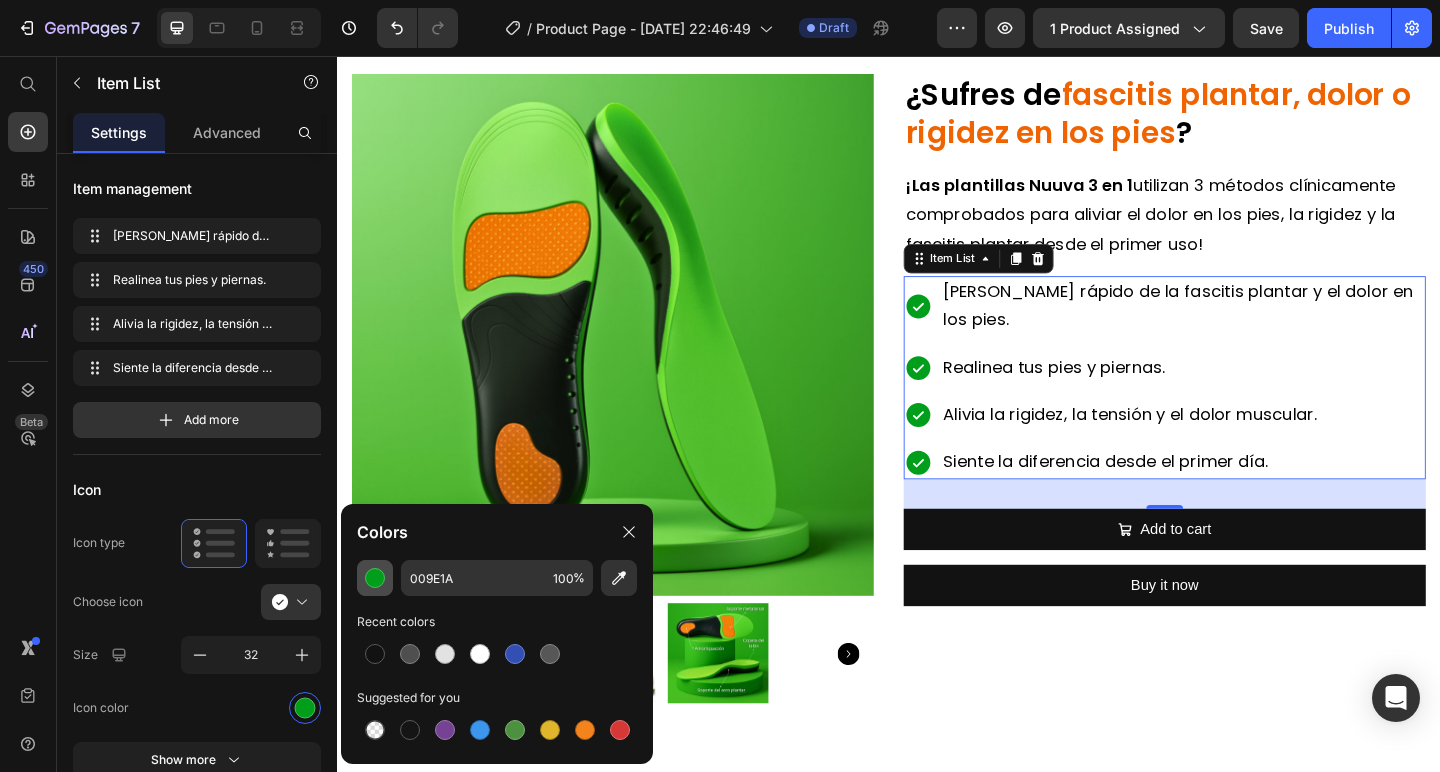 click at bounding box center (375, 578) 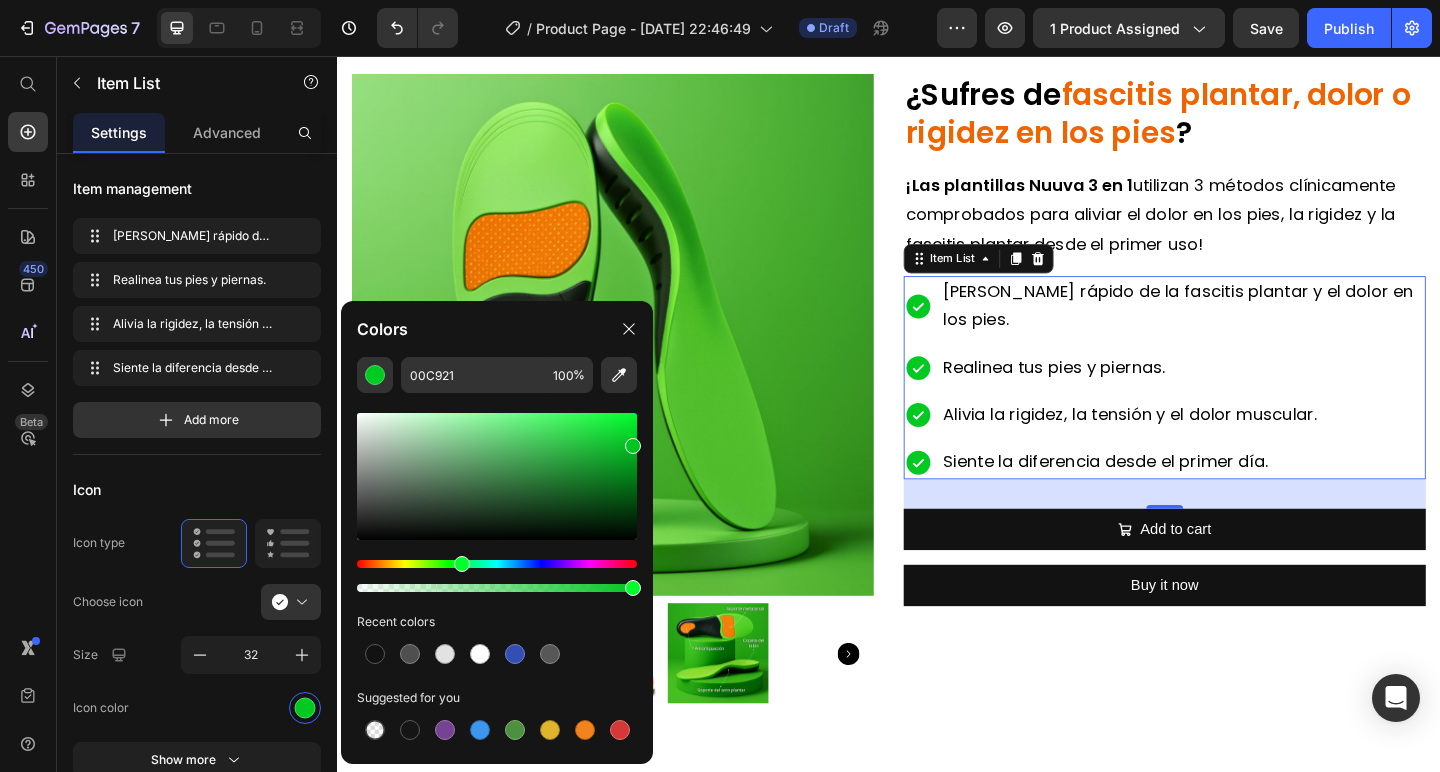 type on "00C420" 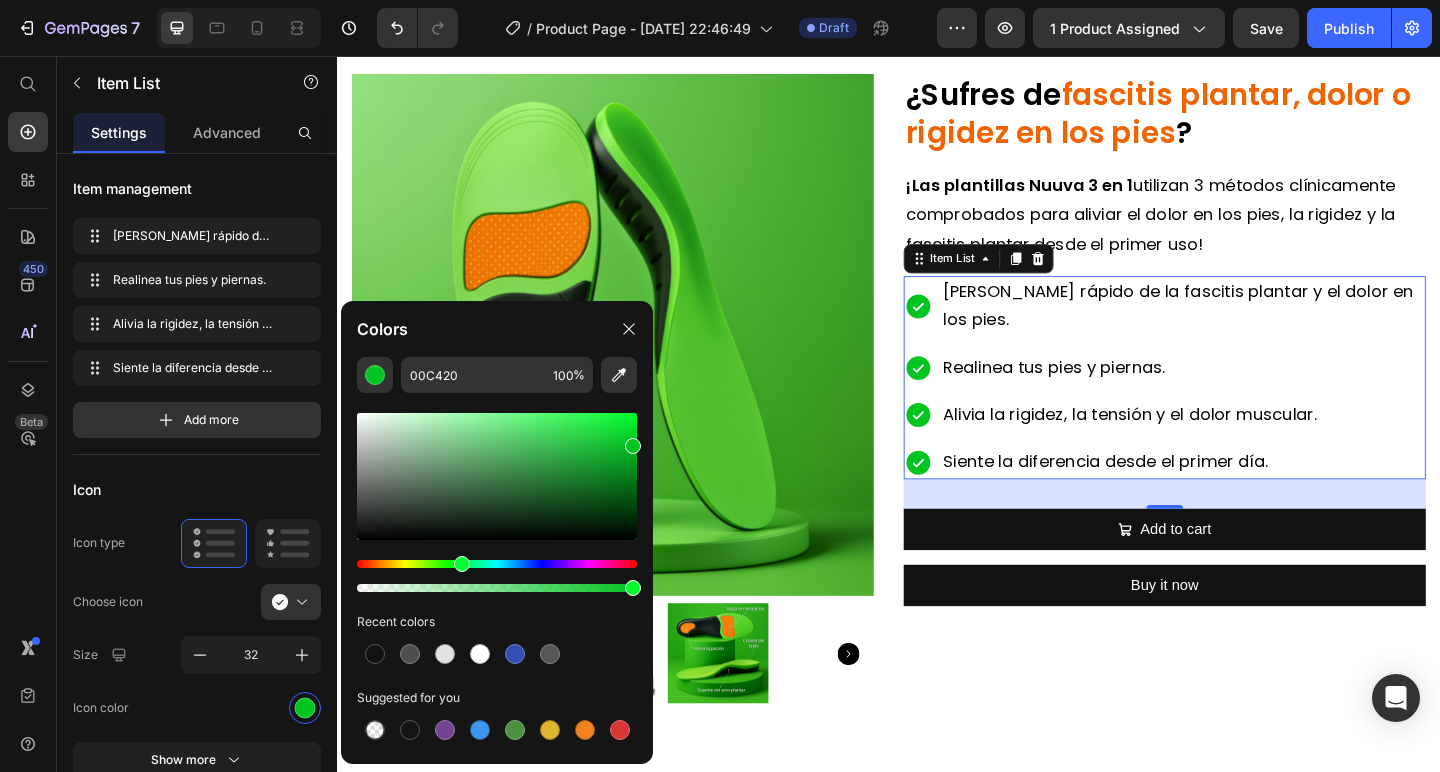 drag, startPoint x: 632, startPoint y: 464, endPoint x: 644, endPoint y: 442, distance: 25.059929 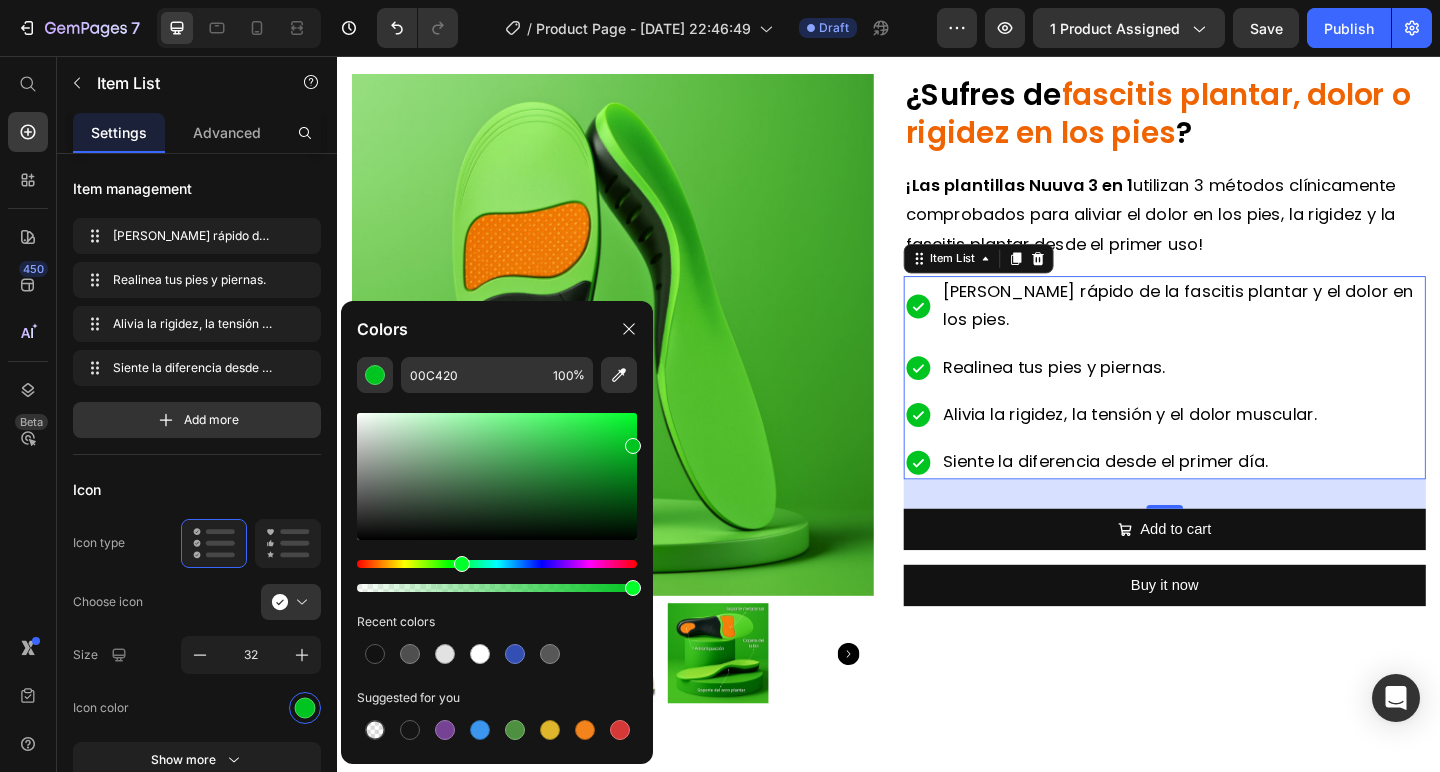 click on "00C420 100 % Recent colors Suggested for you" 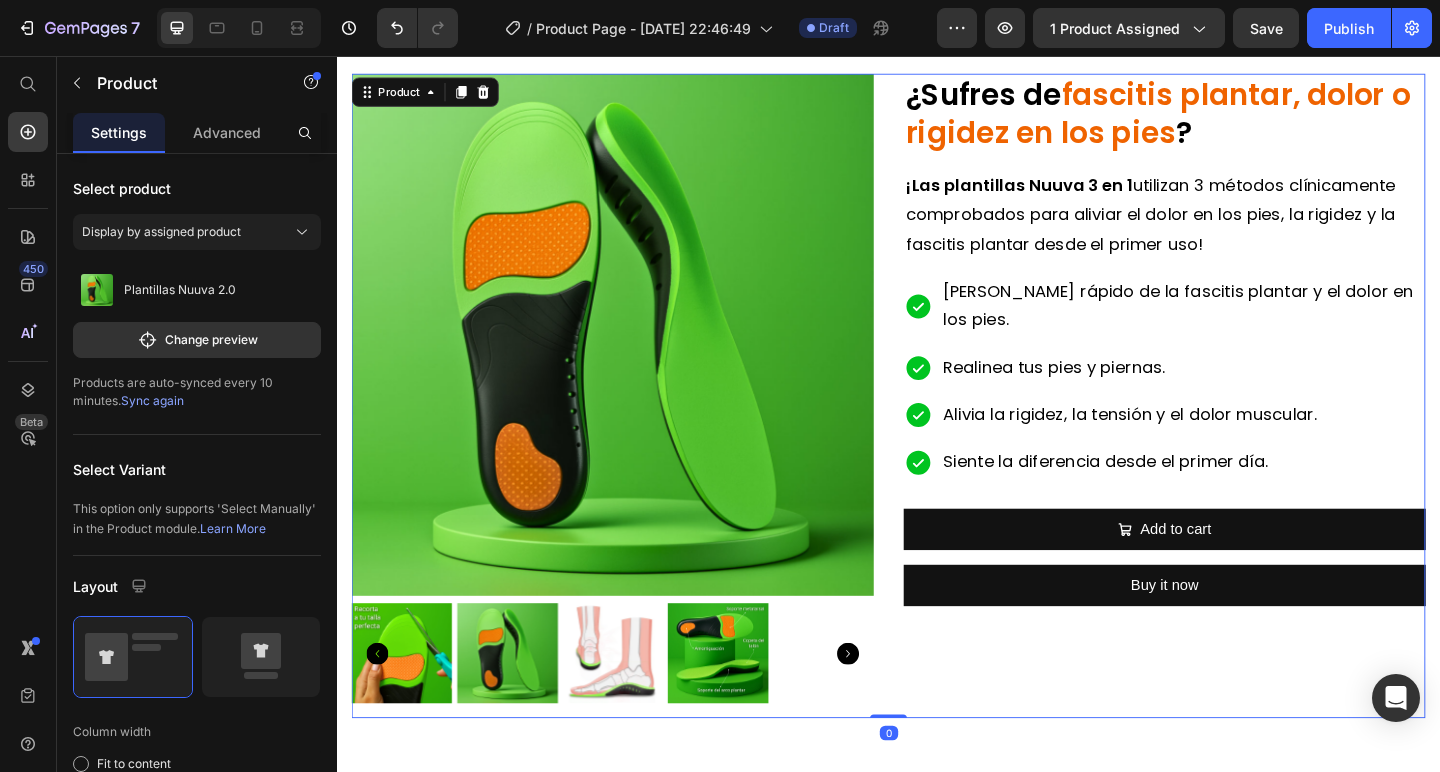 click on "⁠⁠⁠⁠⁠⁠⁠ ¿Sufres de  fascitis plantar, dolor o rigidez en los pies ? Heading ¡Las plantillas Nuuva 3 en 1  utilizan 3 métodos clínicamente comprobados para aliviar el dolor en los pies, la rigidez y la fascitis plantar desde el primer uso! Text Block [PERSON_NAME] rápido de la fascitis plantar y el dolor en los pies. Realinea tus pies y piernas. Alivia la rigidez, la tensión y el dolor muscular. Siente la diferencia desde el primer día. Item List
Add to cart Add to Cart Buy it now Dynamic Checkout" at bounding box center [1237, 426] 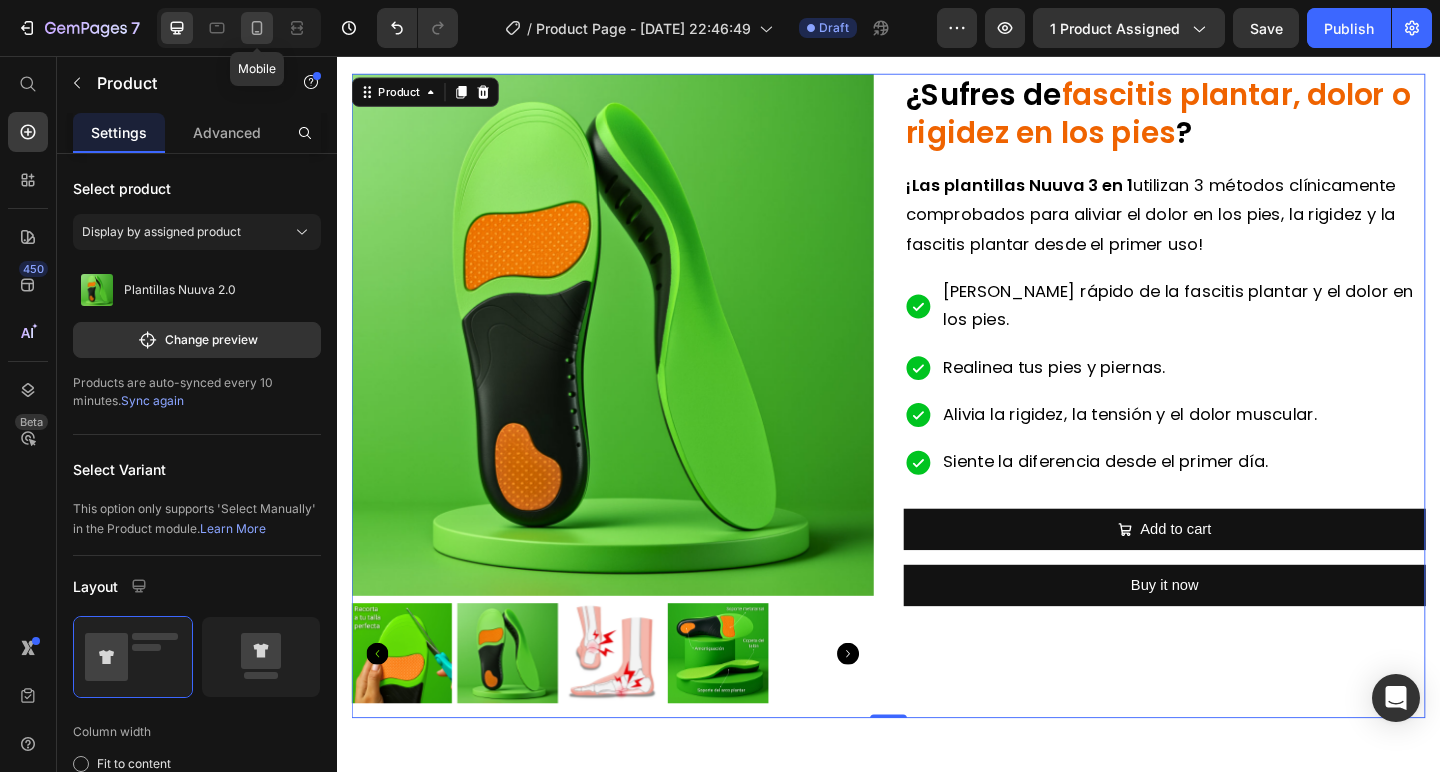 click 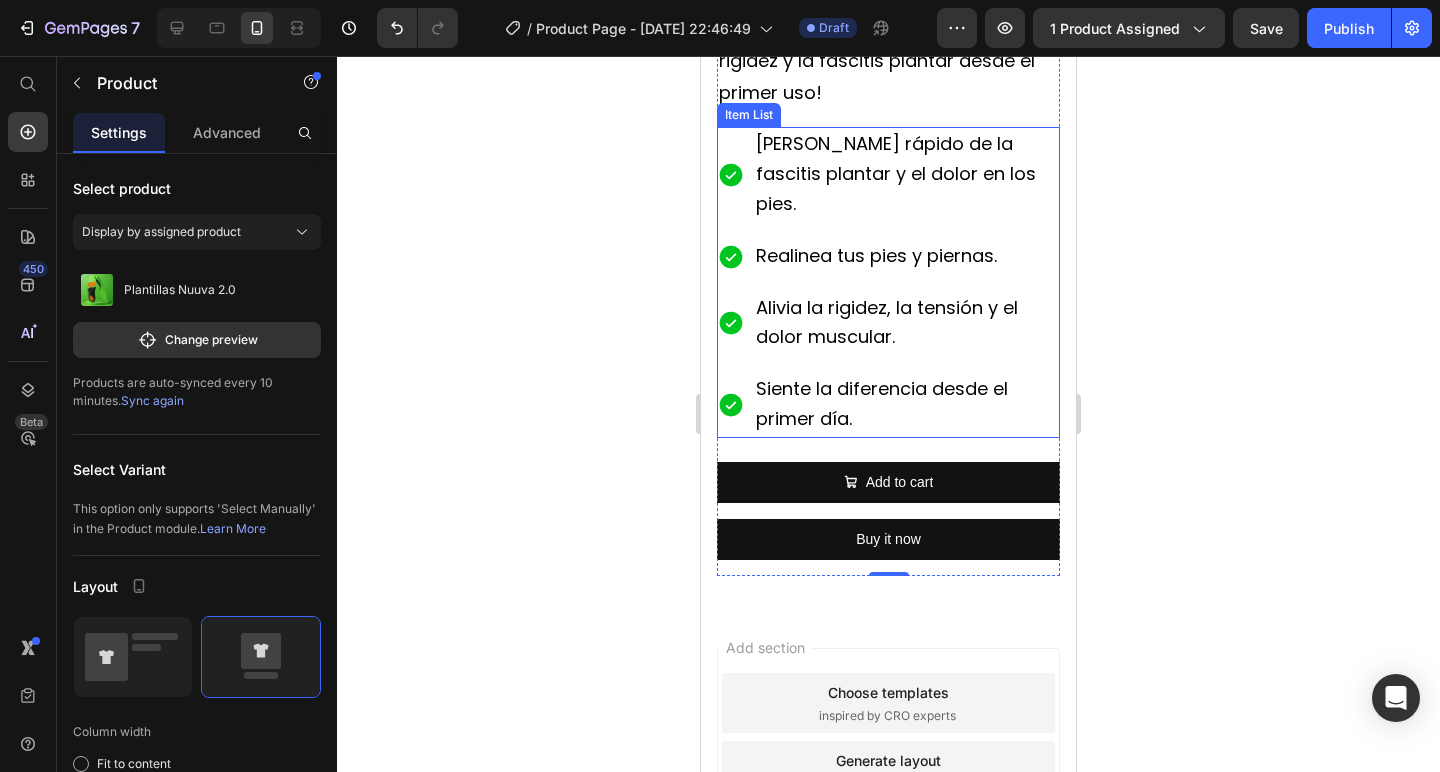 scroll, scrollTop: 967, scrollLeft: 0, axis: vertical 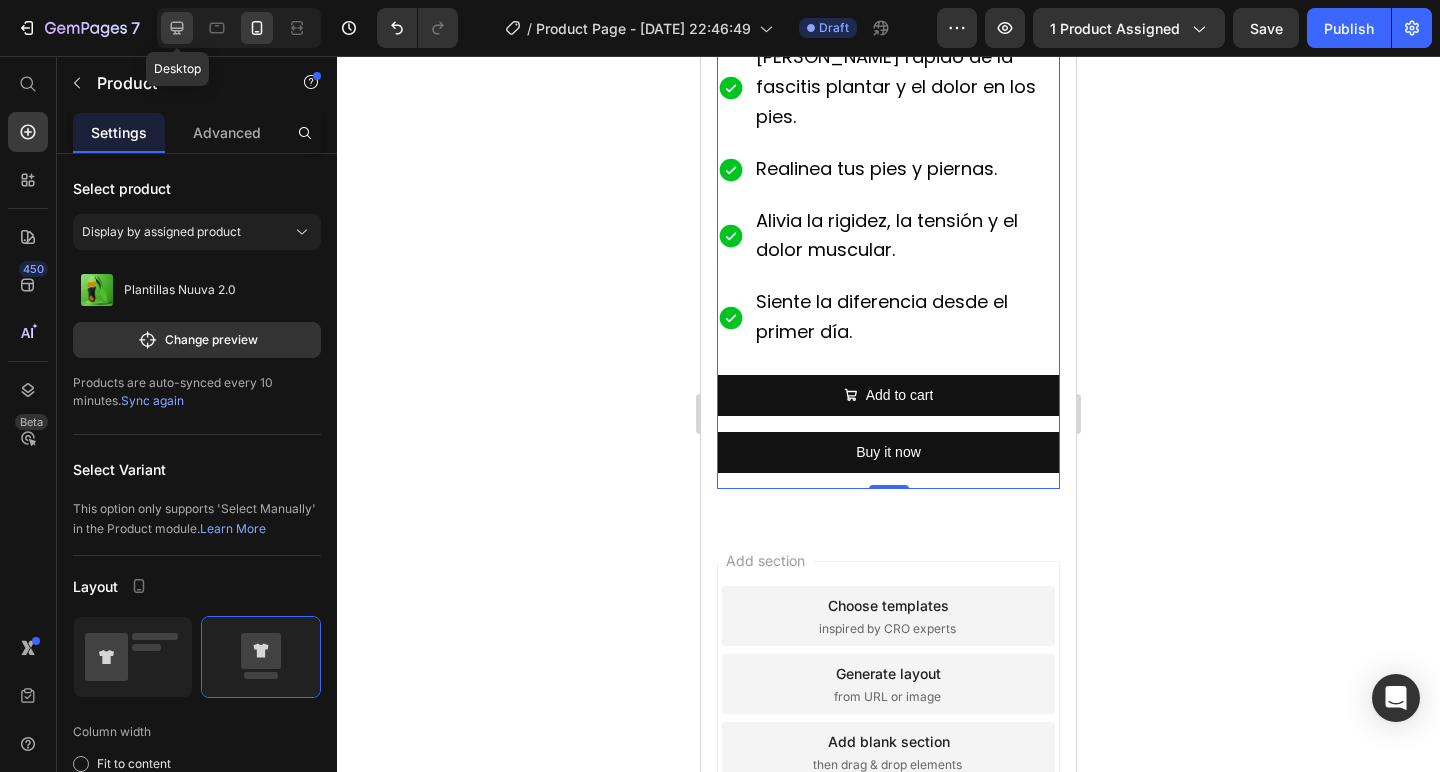 click 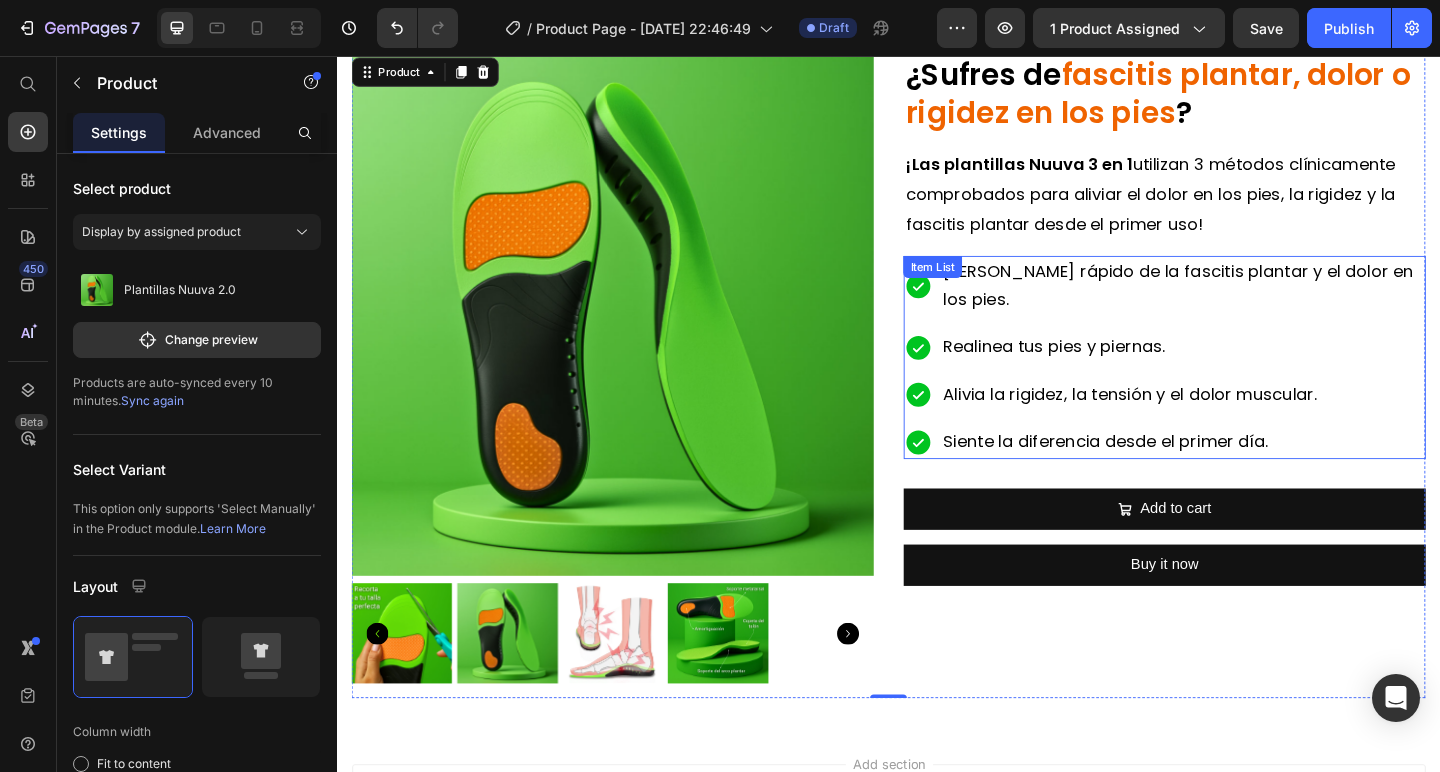scroll, scrollTop: 163, scrollLeft: 0, axis: vertical 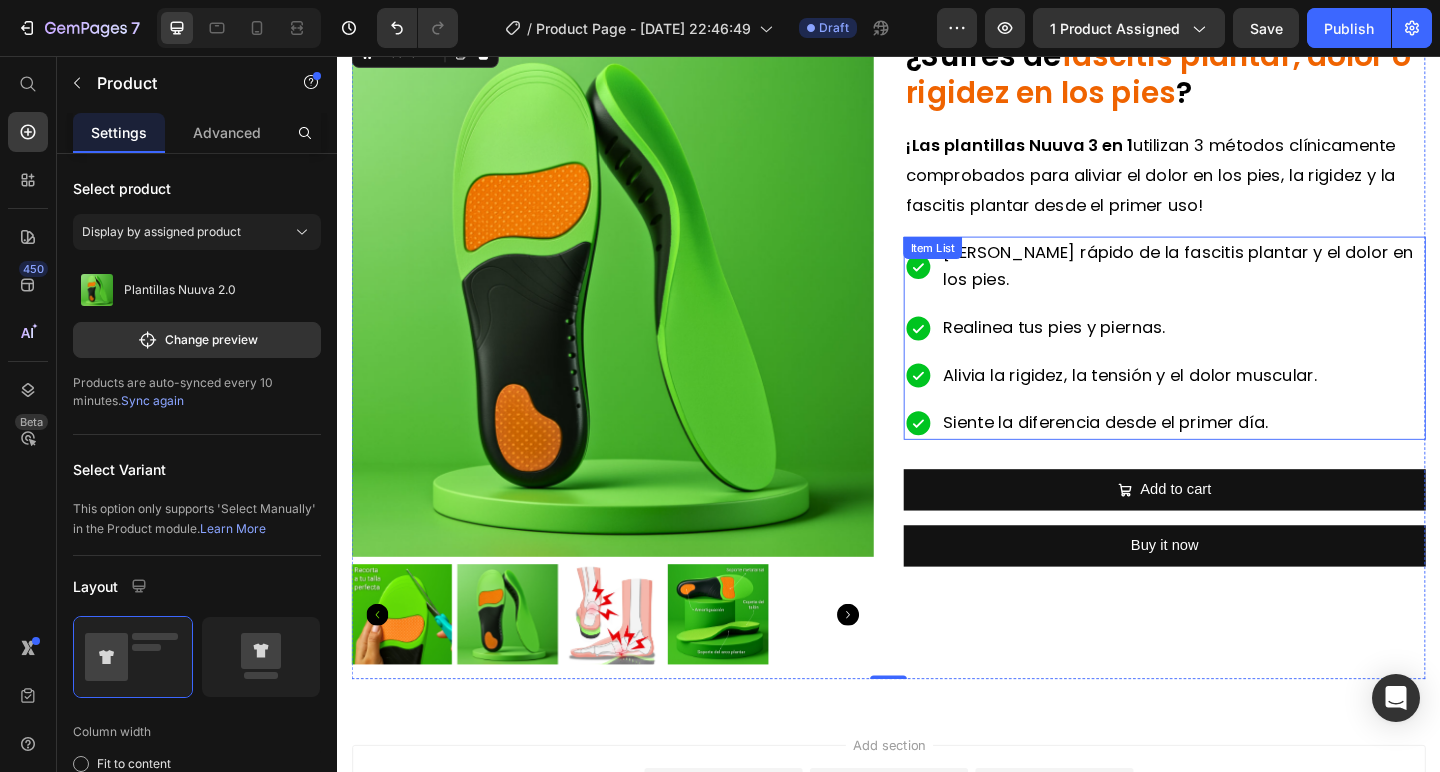 click on "[PERSON_NAME] rápido de la fascitis plantar y el dolor en los pies. Realinea tus pies y piernas. Alivia la rigidez, la tensión y el dolor muscular. Siente la diferencia desde el primer día." at bounding box center [1237, 362] 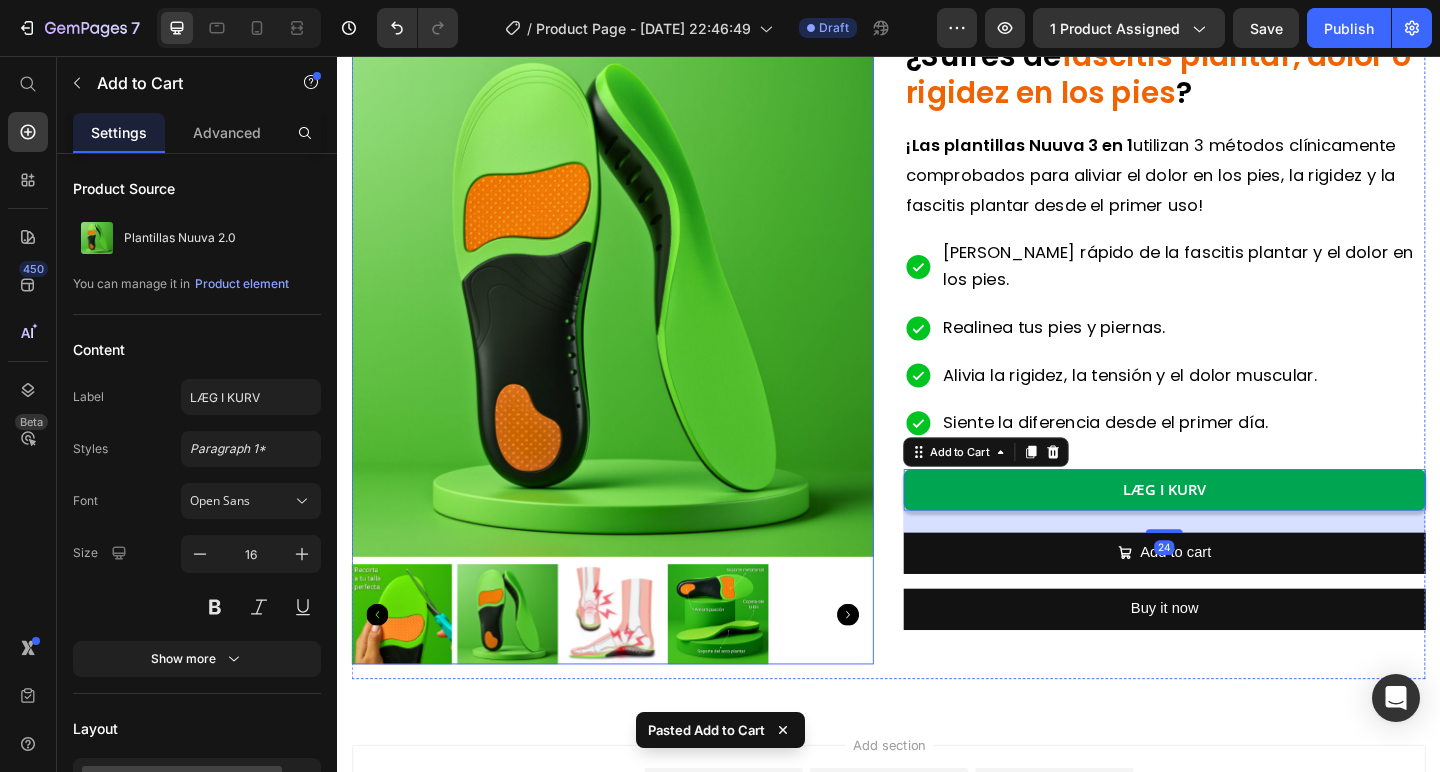 click at bounding box center (637, 316) 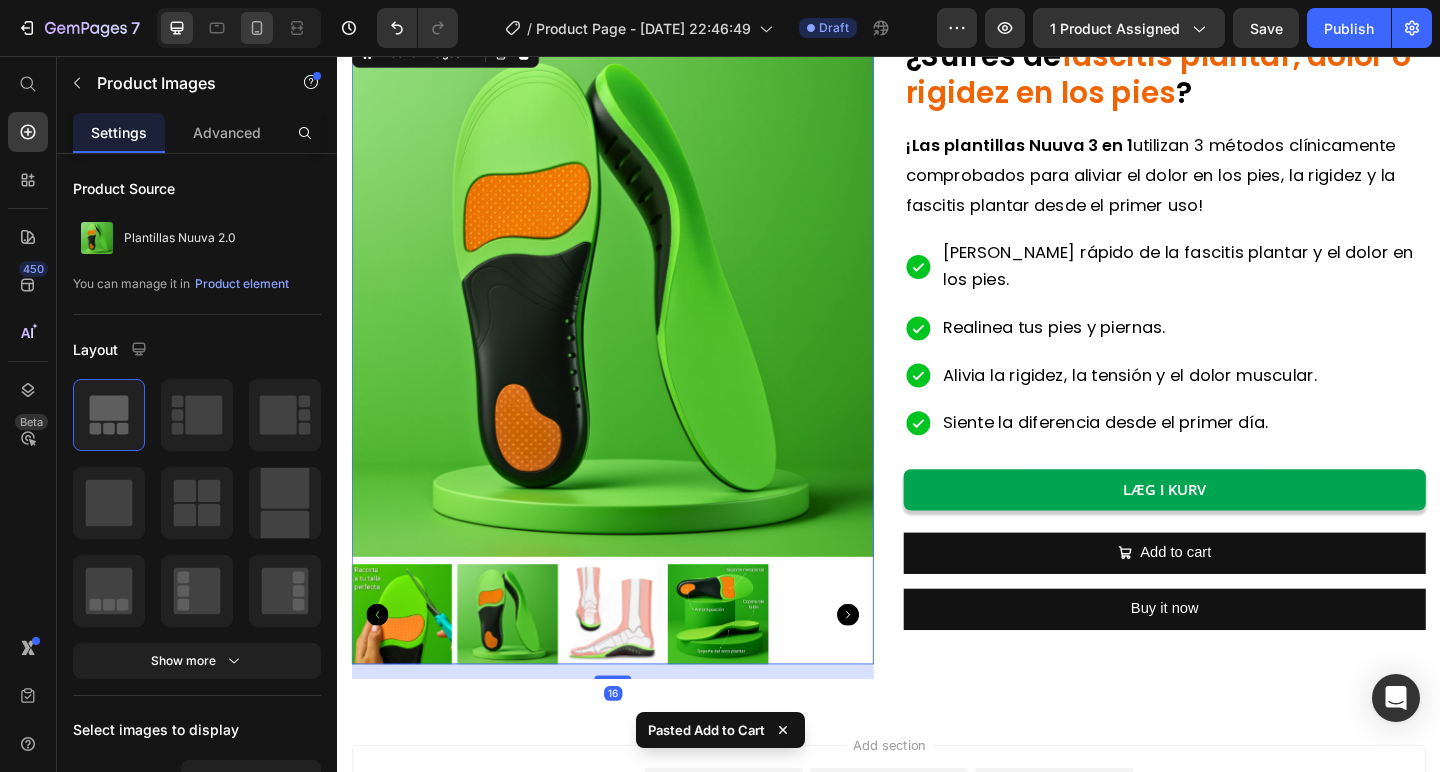 click 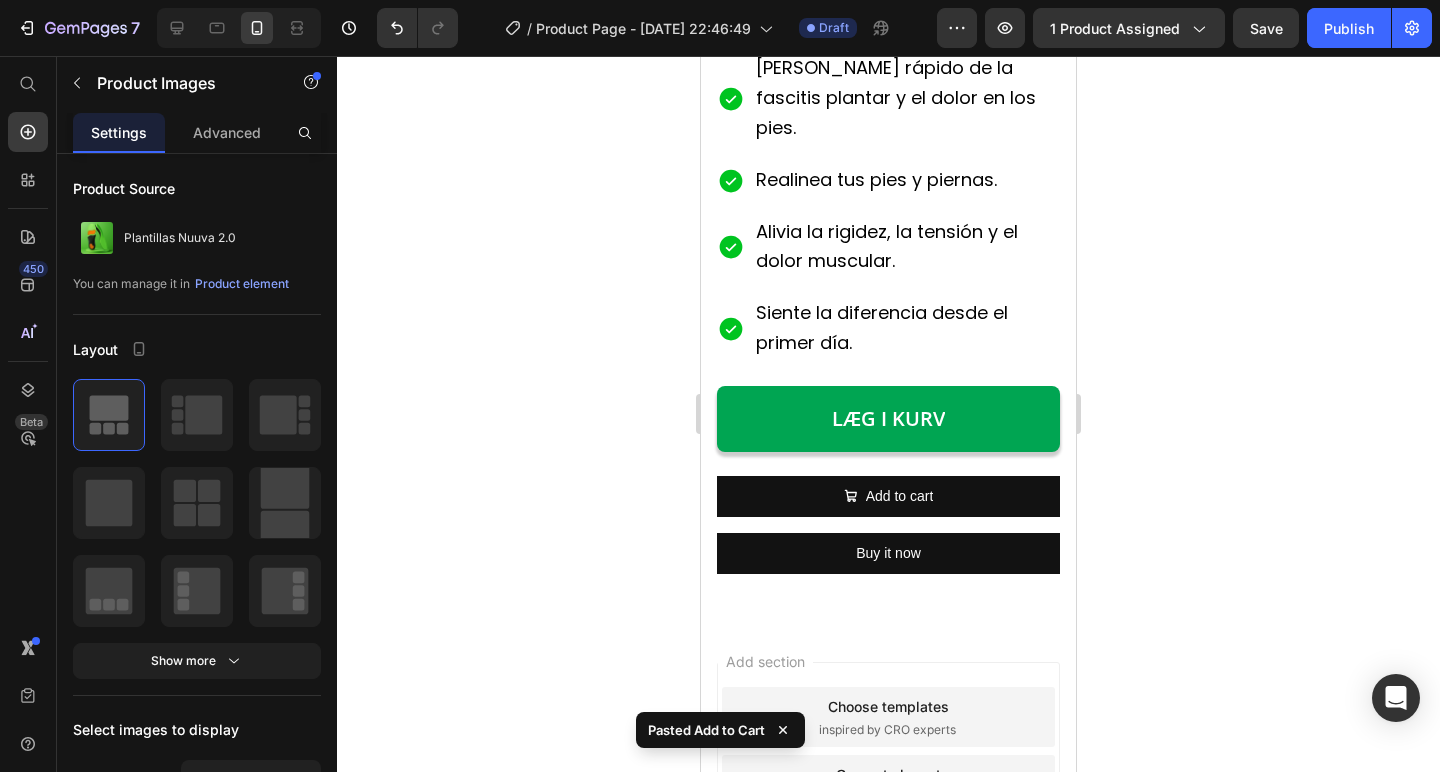 scroll, scrollTop: 970, scrollLeft: 0, axis: vertical 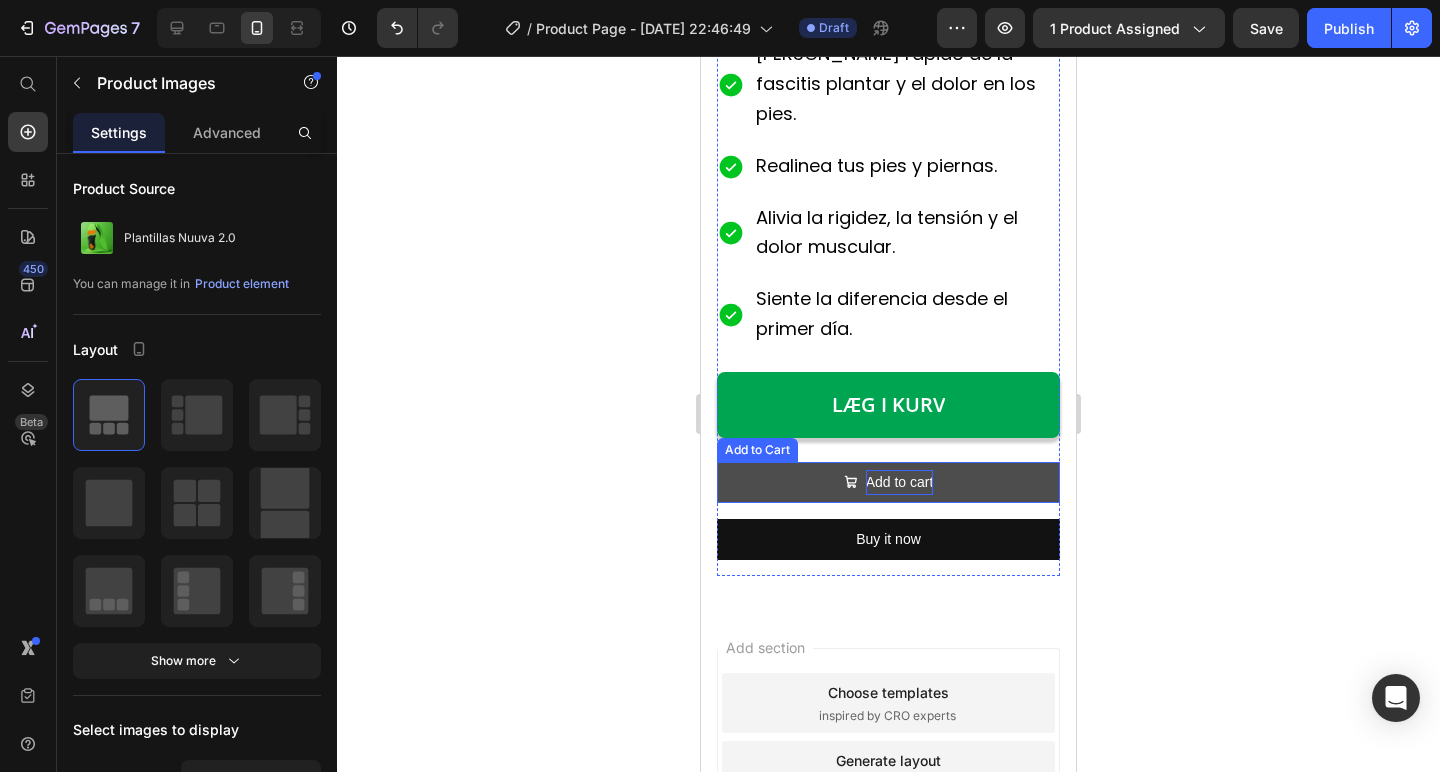 click on "Add to cart" at bounding box center [900, 482] 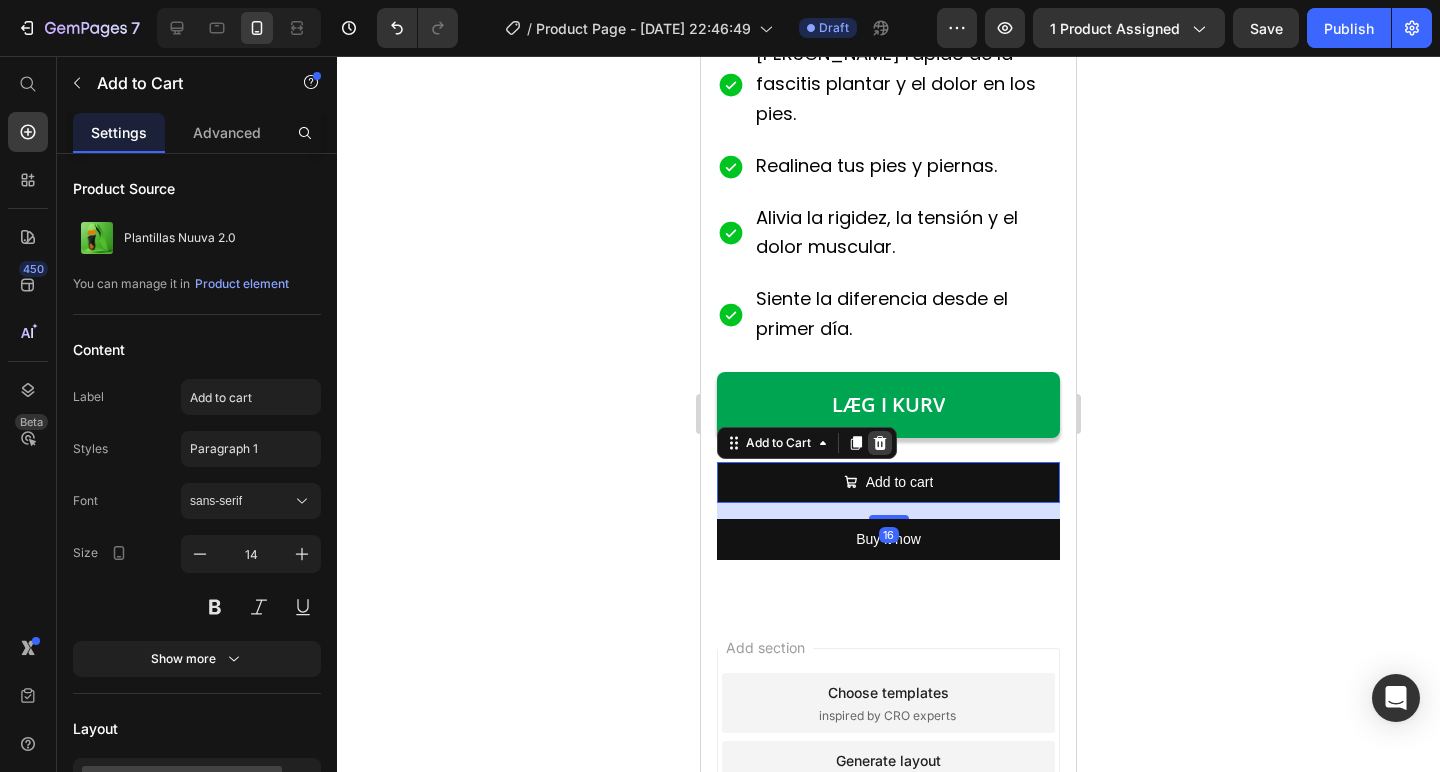 click at bounding box center [880, 443] 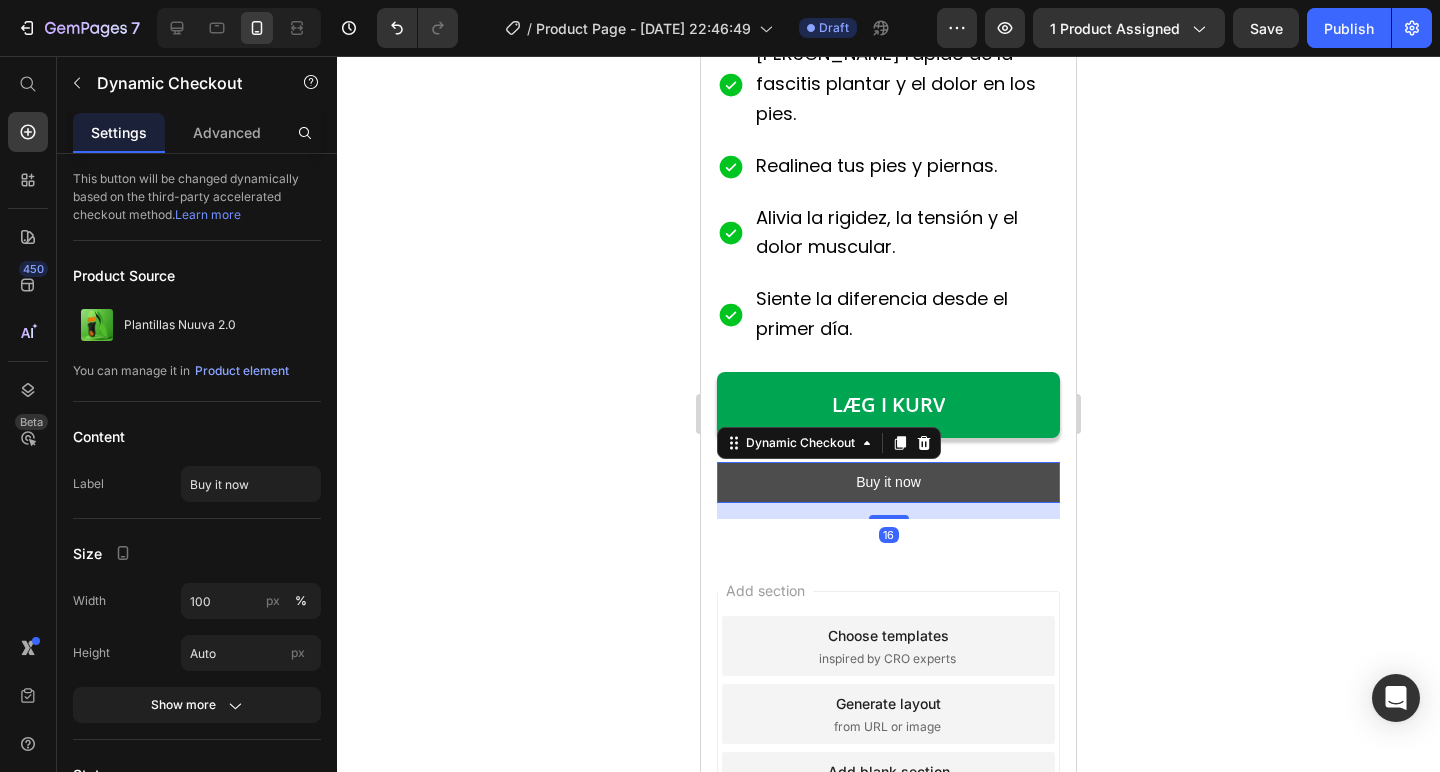 click on "Buy it now" at bounding box center (888, 482) 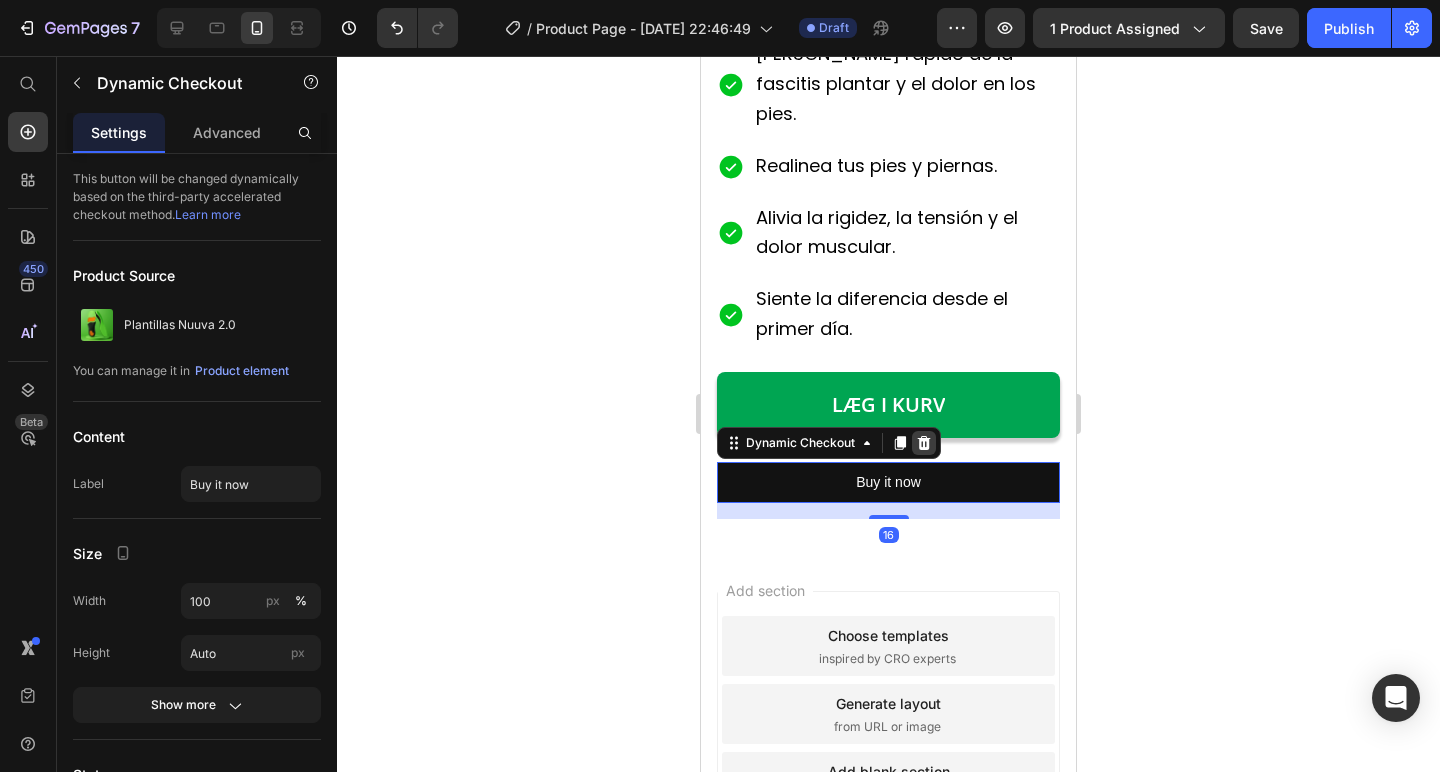 click 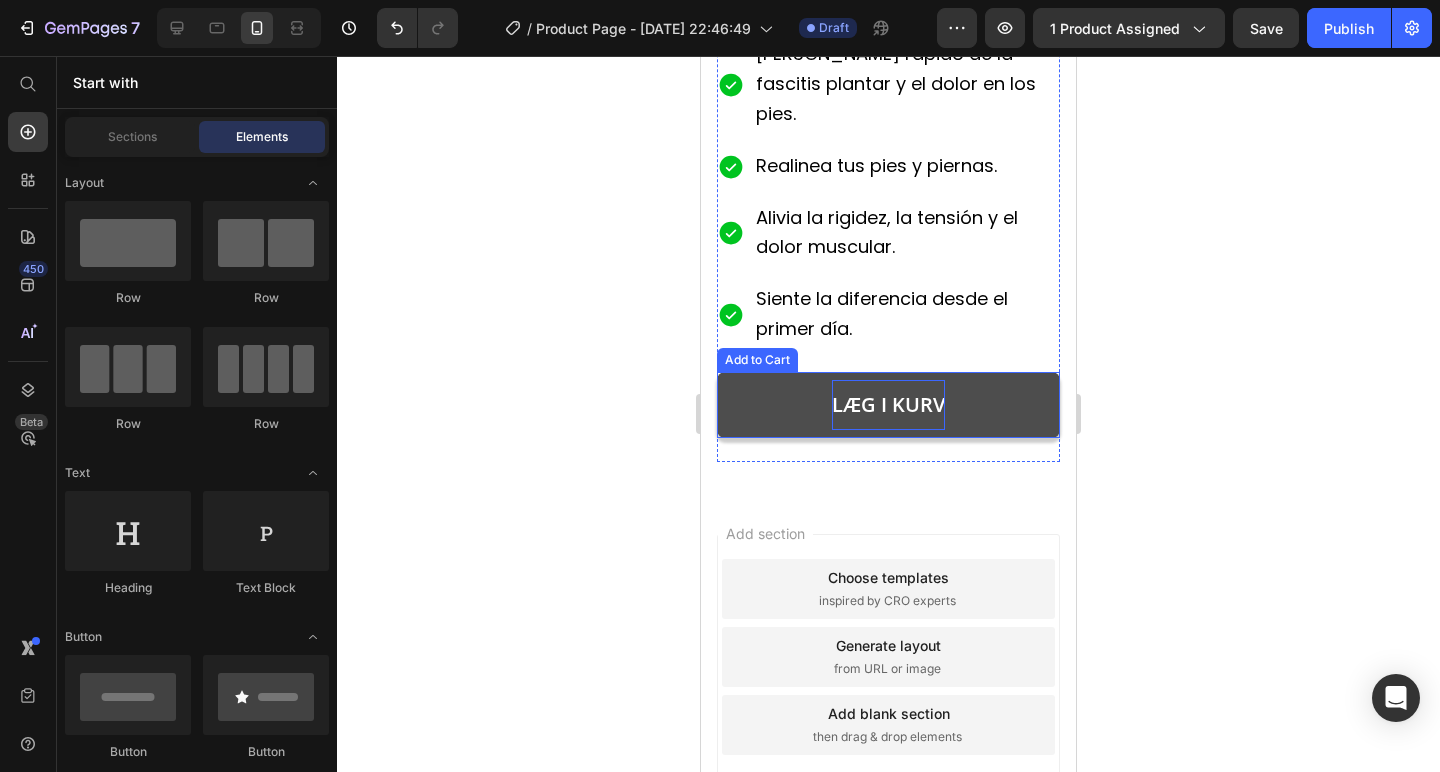 click on "LÆG I KURV" at bounding box center (888, 405) 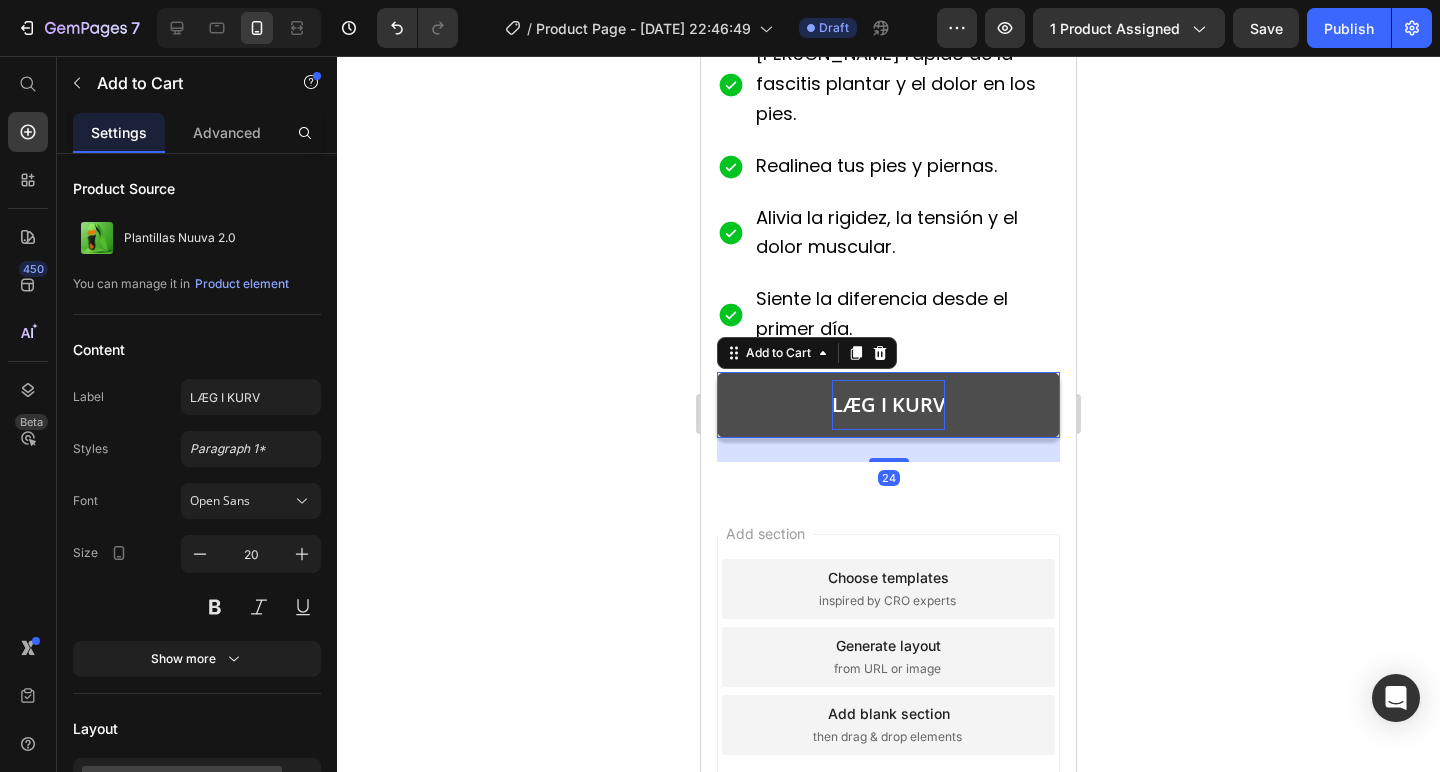 click on "LÆG I KURV" at bounding box center (888, 405) 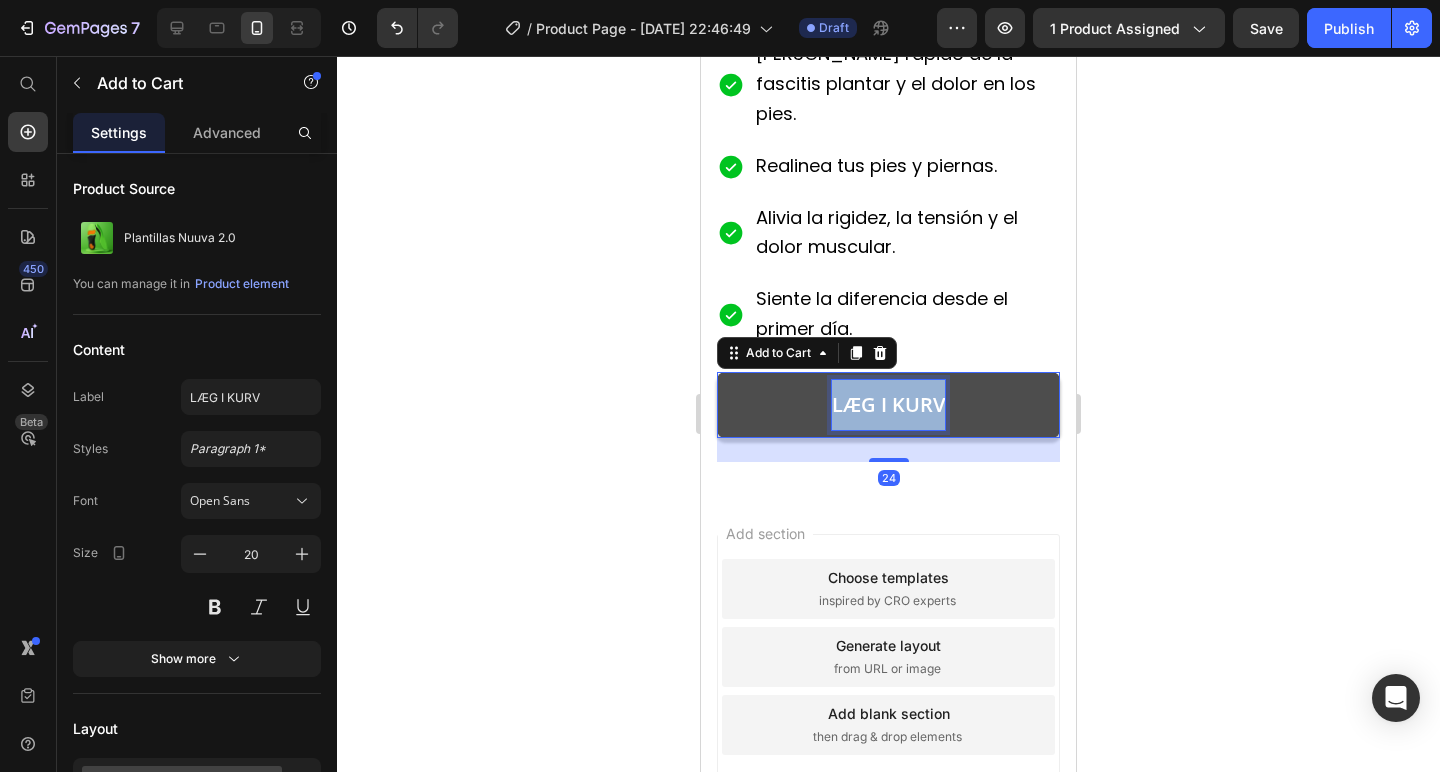 click on "LÆG I KURV" at bounding box center [888, 405] 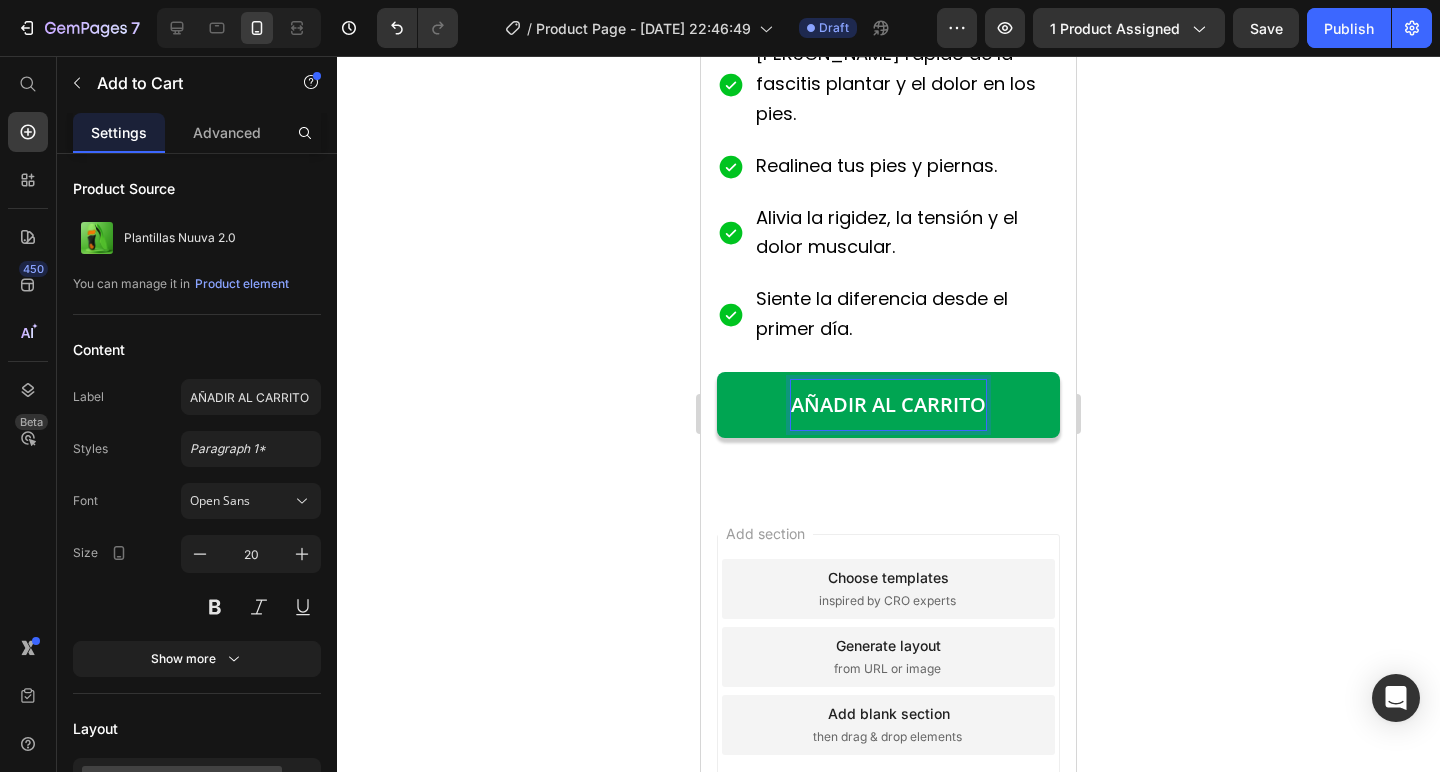 click 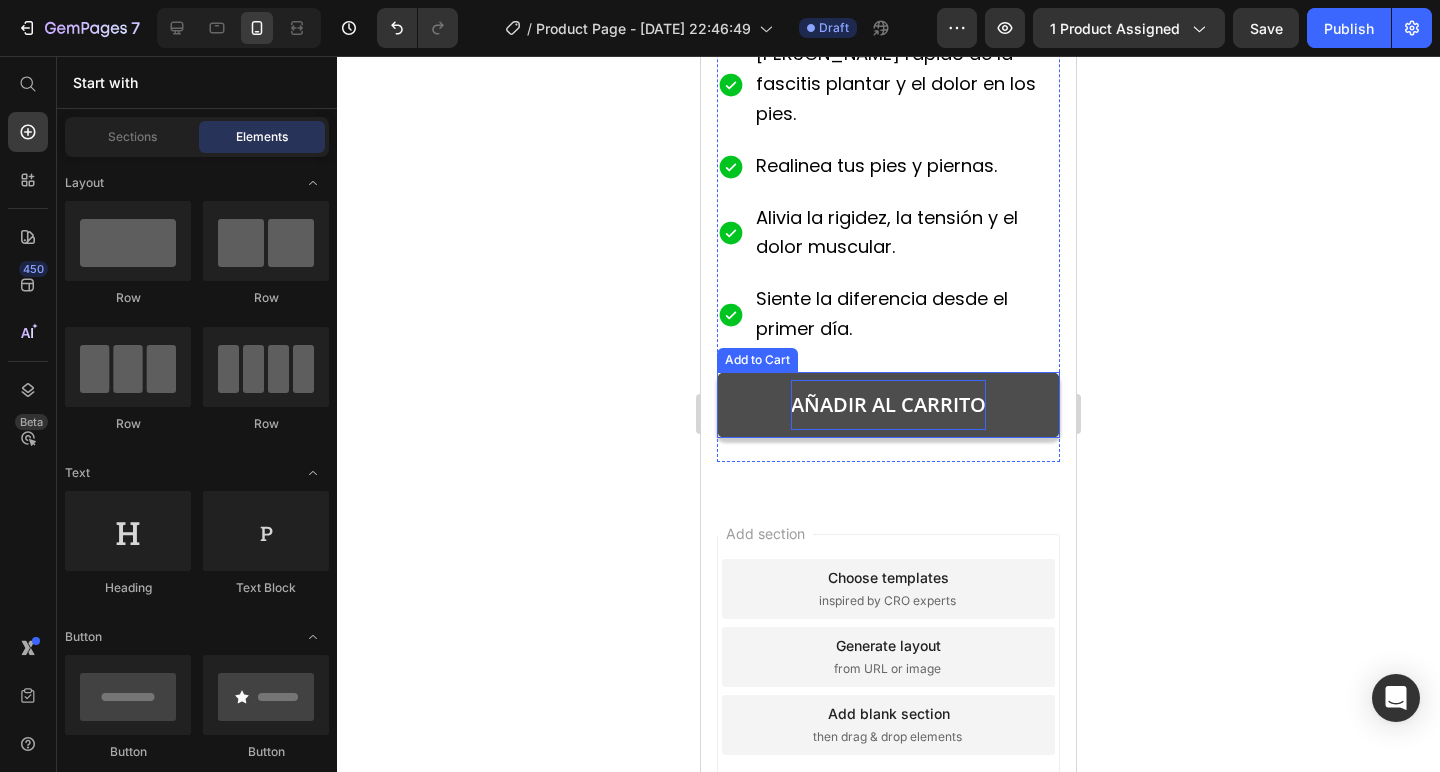 click on "AÑADIR AL CARRITO" at bounding box center (888, 405) 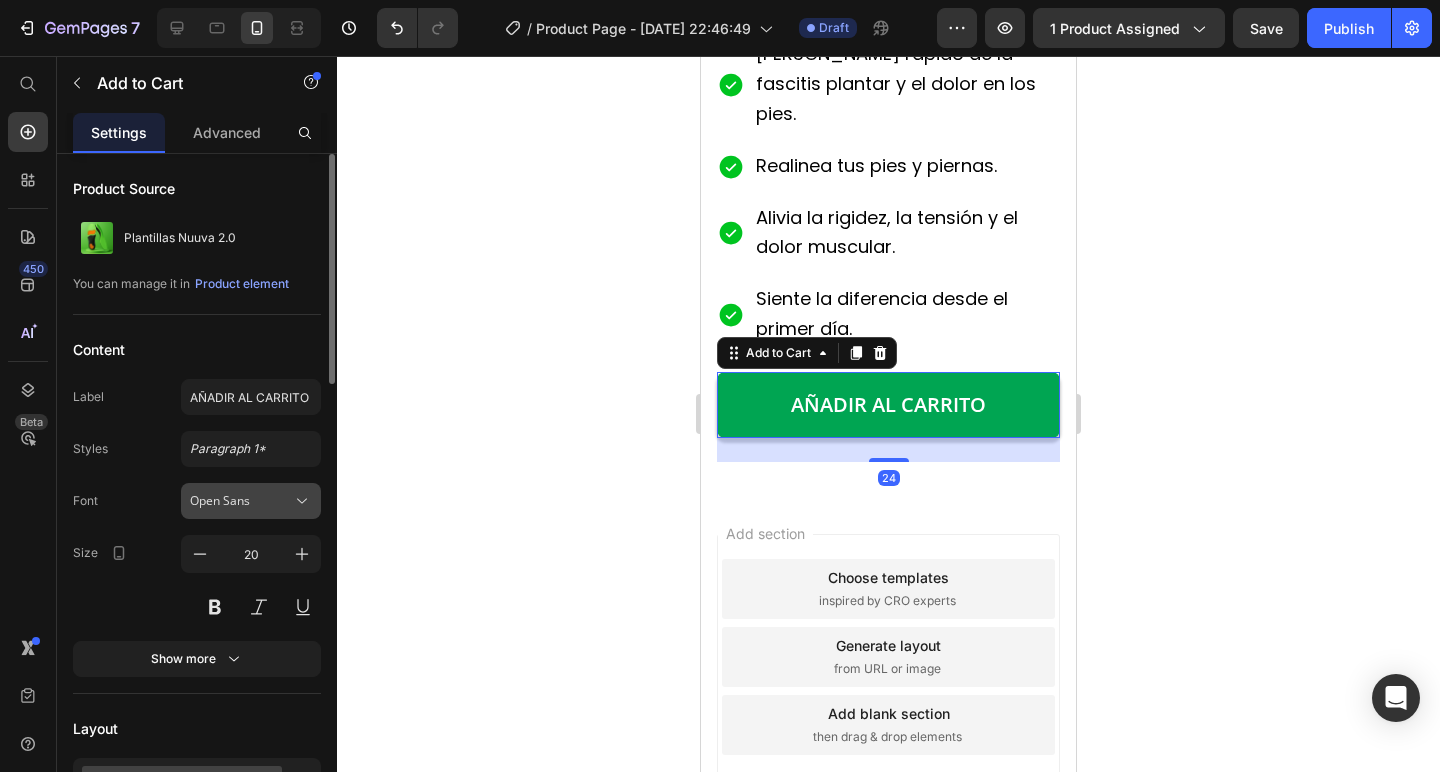 click on "Open Sans" at bounding box center (241, 501) 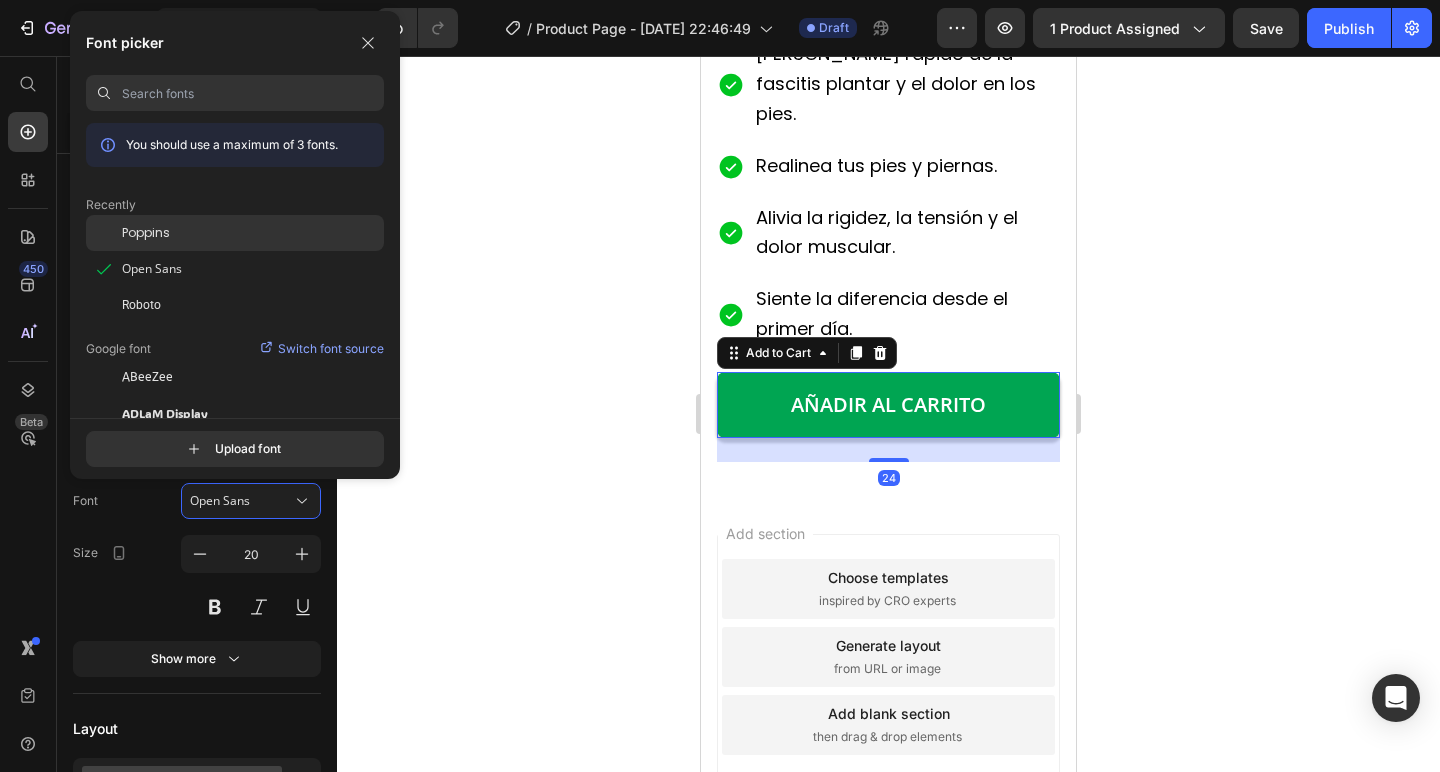 click on "Poppins" 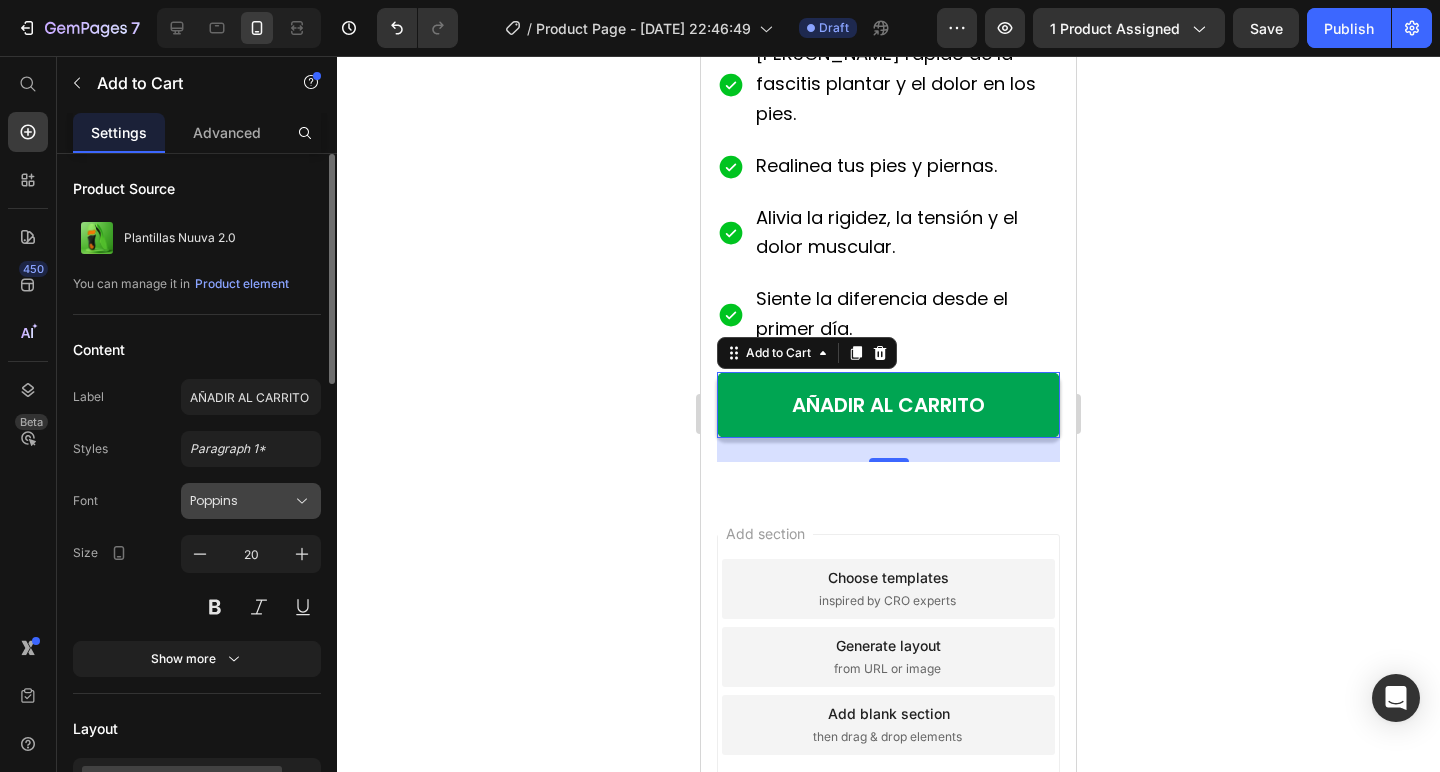 click on "Poppins" at bounding box center (241, 501) 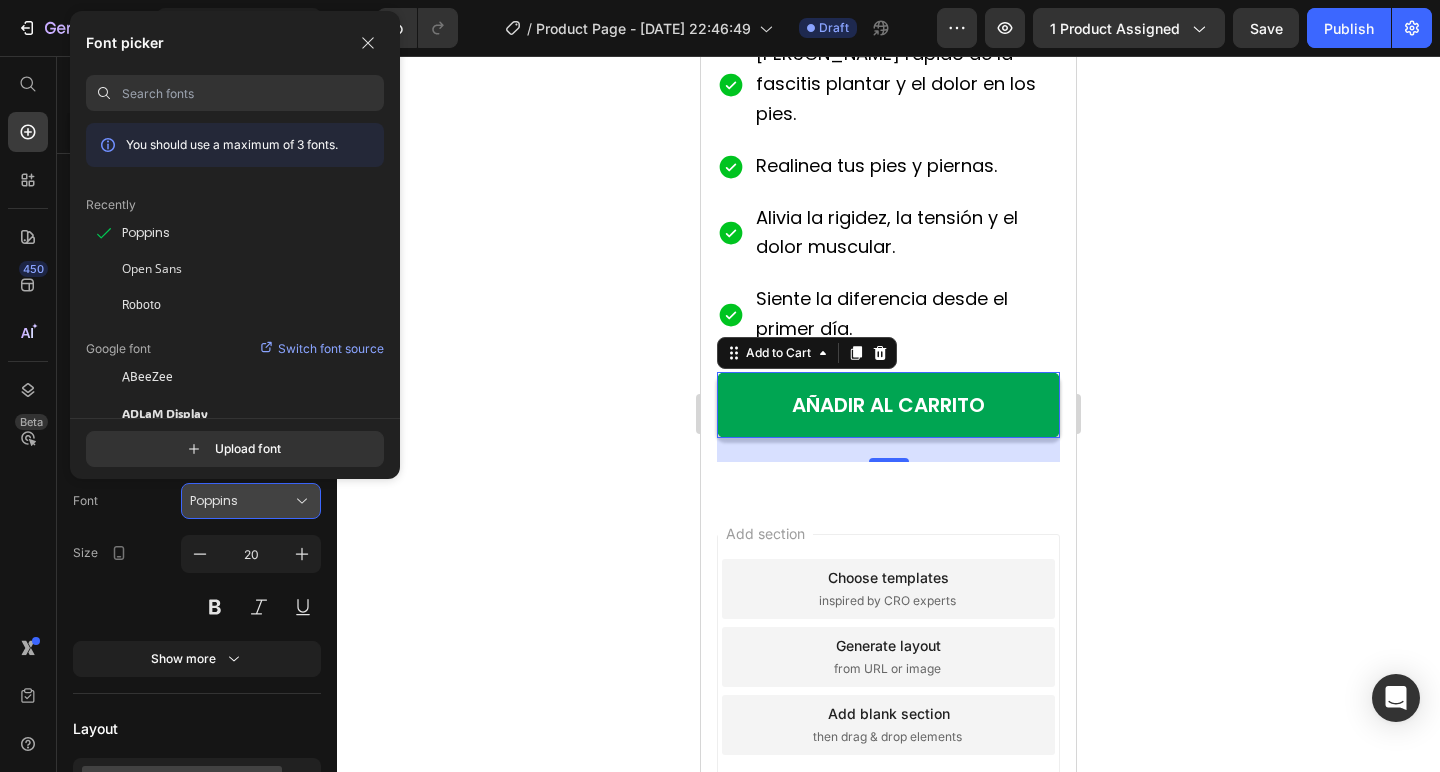click on "Poppins" at bounding box center (241, 501) 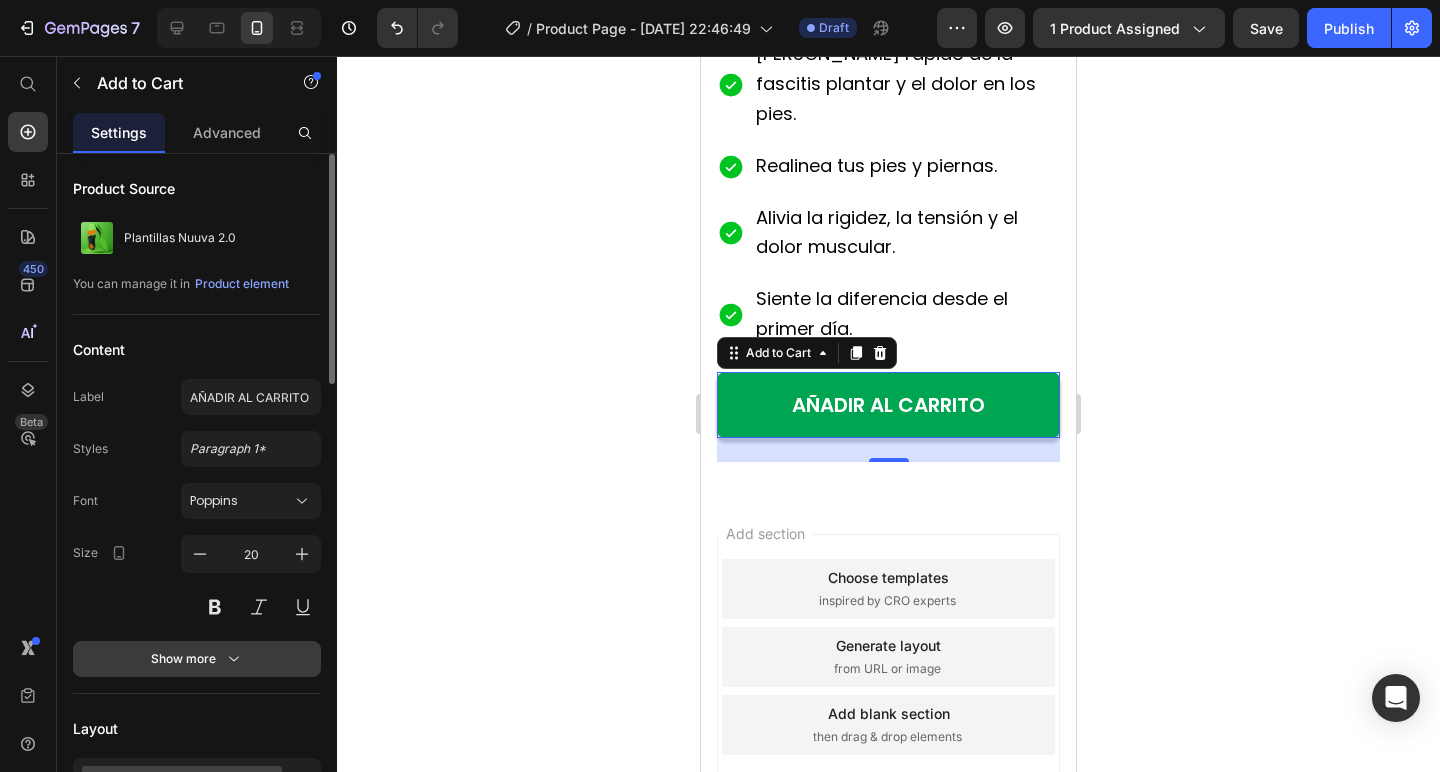 click on "Show more" at bounding box center (197, 659) 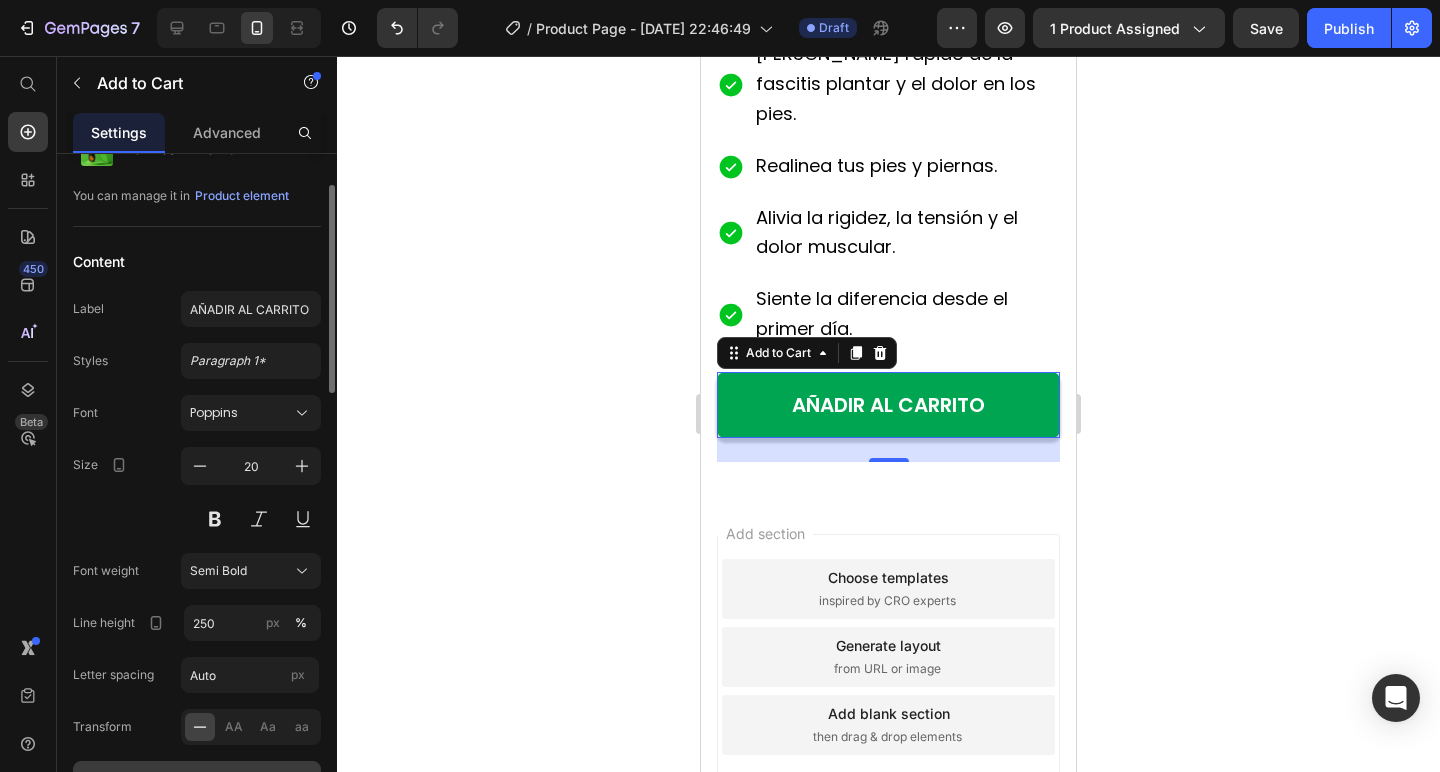 scroll, scrollTop: 97, scrollLeft: 0, axis: vertical 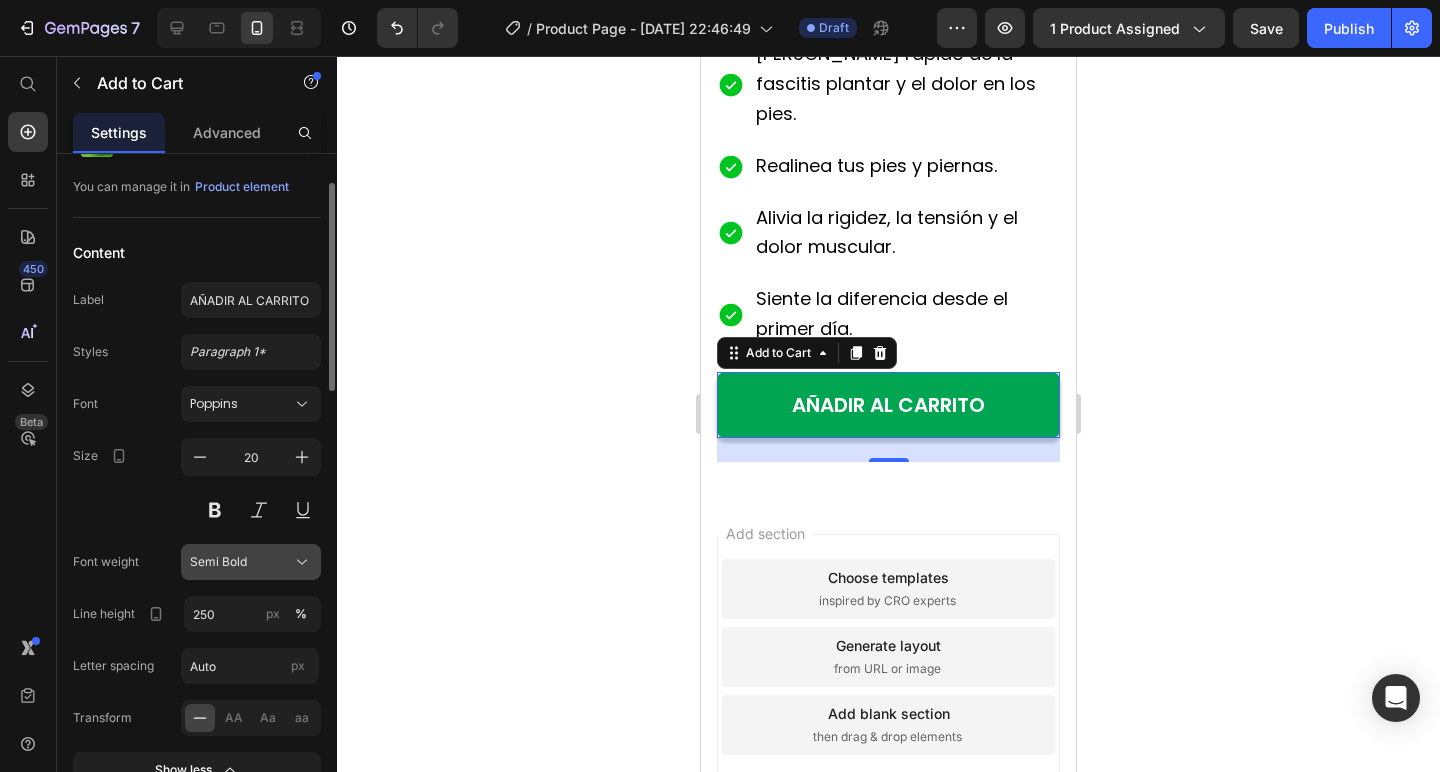 click on "Semi Bold" at bounding box center (251, 562) 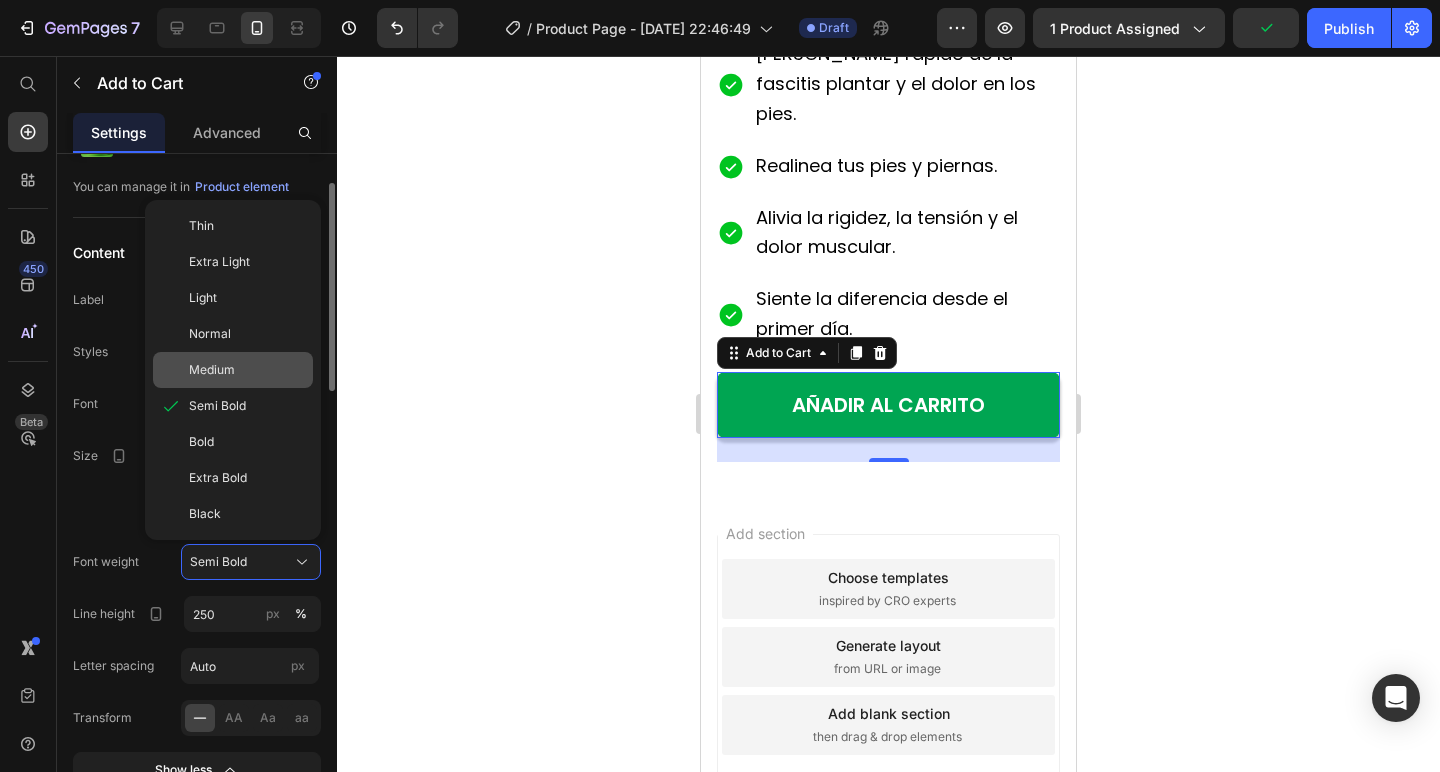 click on "Medium" at bounding box center (247, 370) 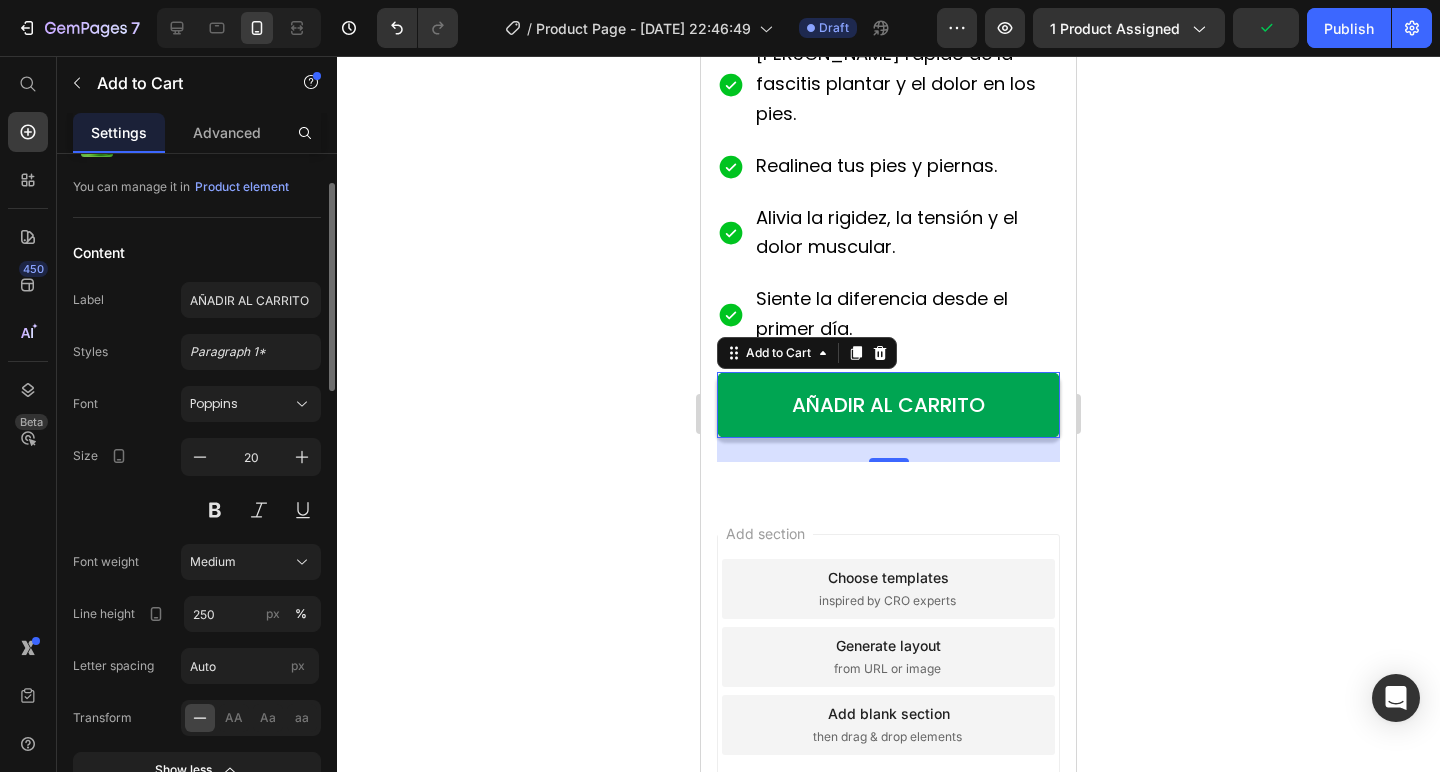 click 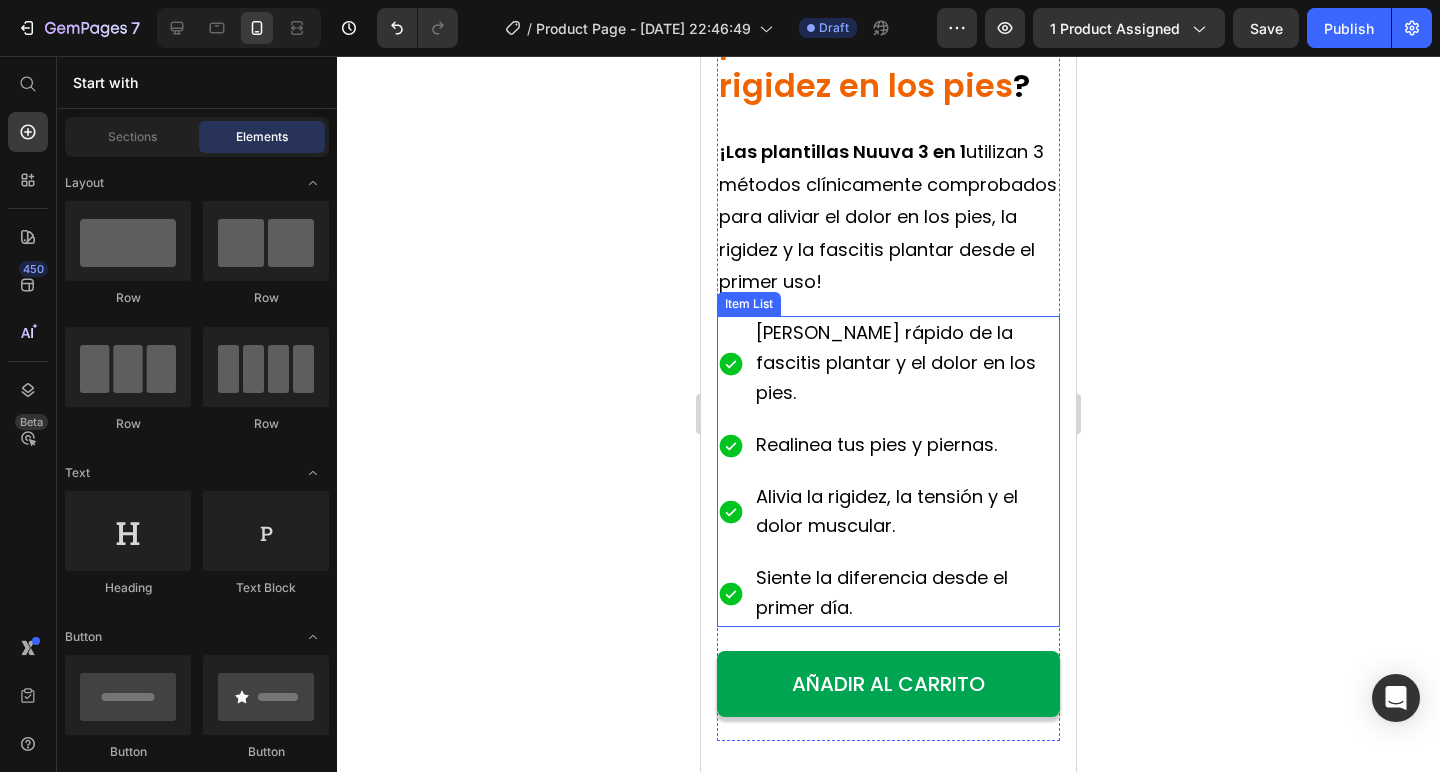 scroll, scrollTop: 685, scrollLeft: 0, axis: vertical 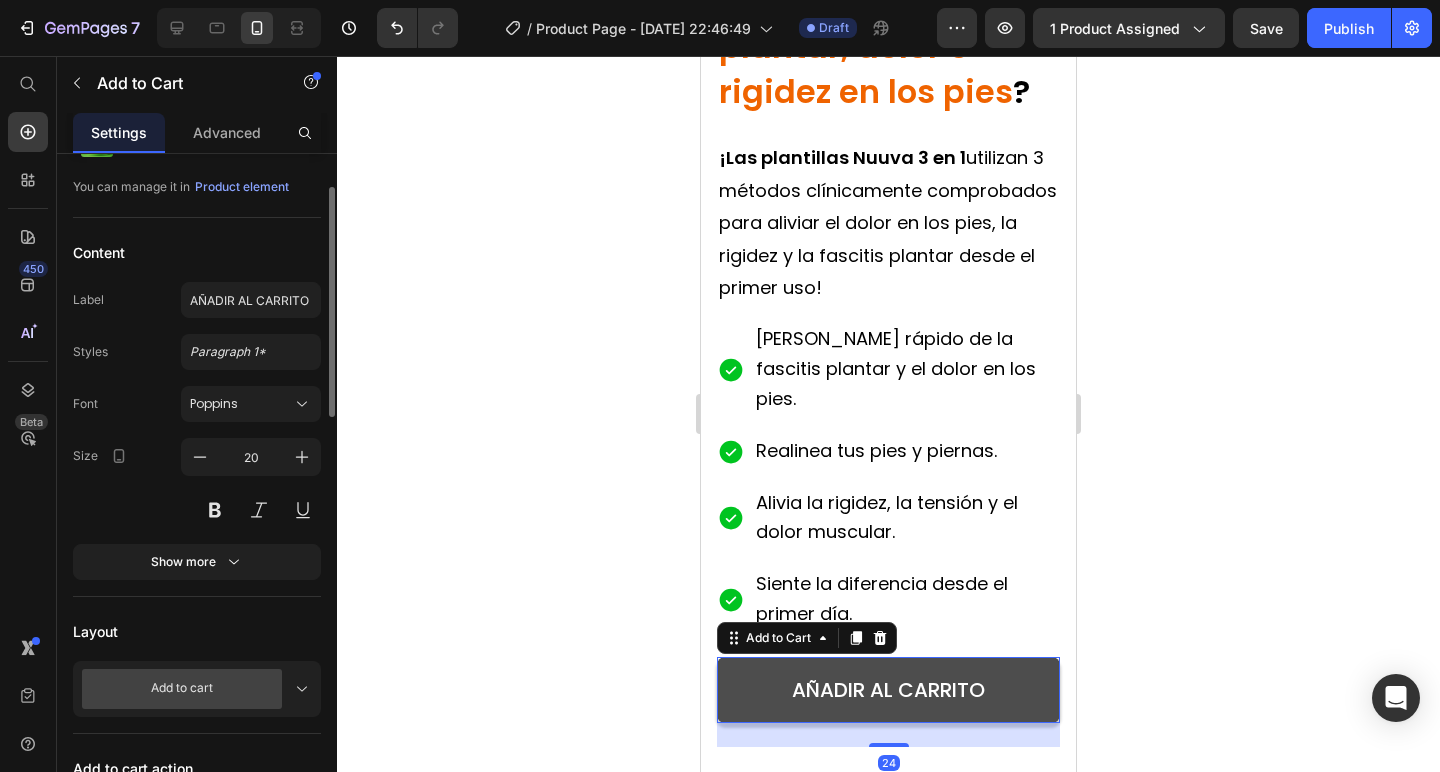 click on "AÑADIR AL CARRITO" at bounding box center (888, 690) 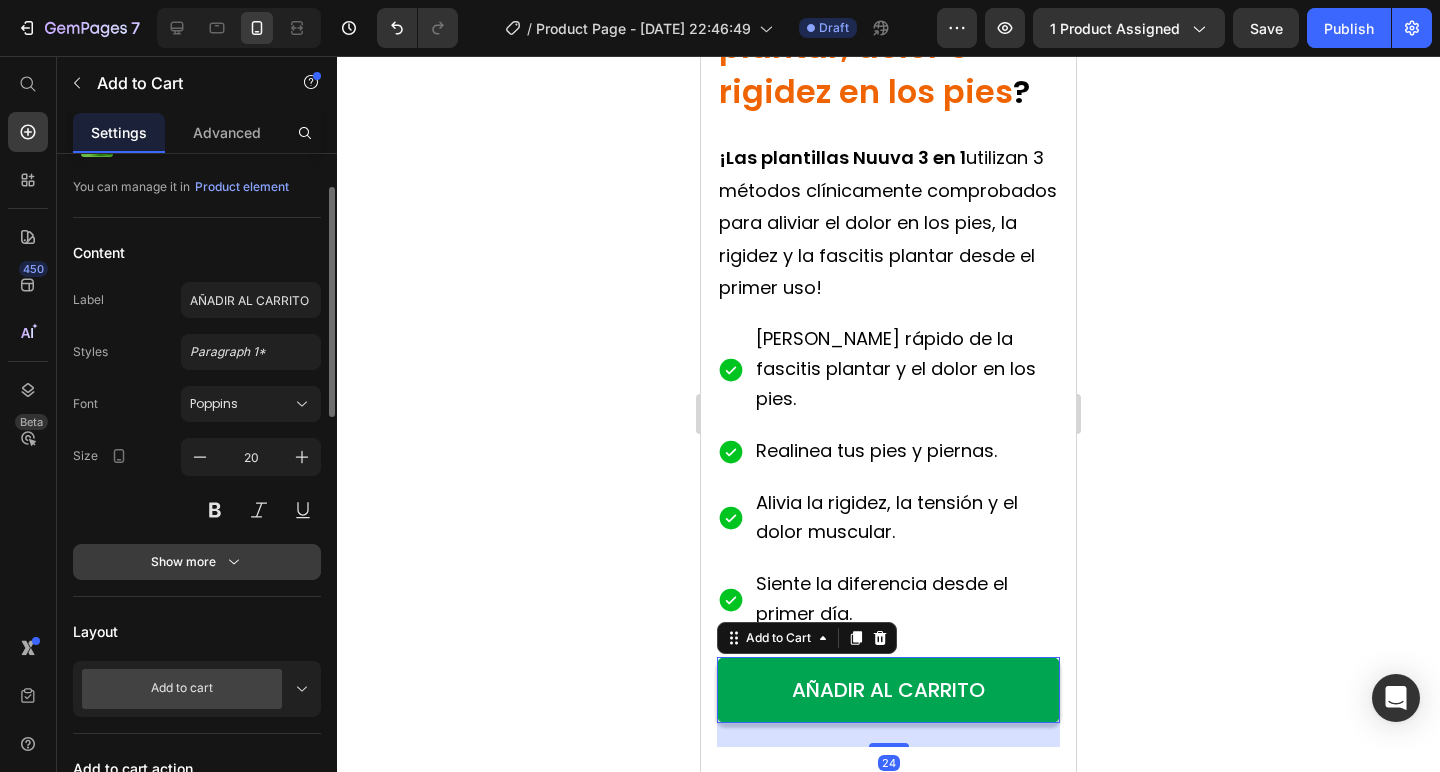 click on "Show more" at bounding box center [197, 562] 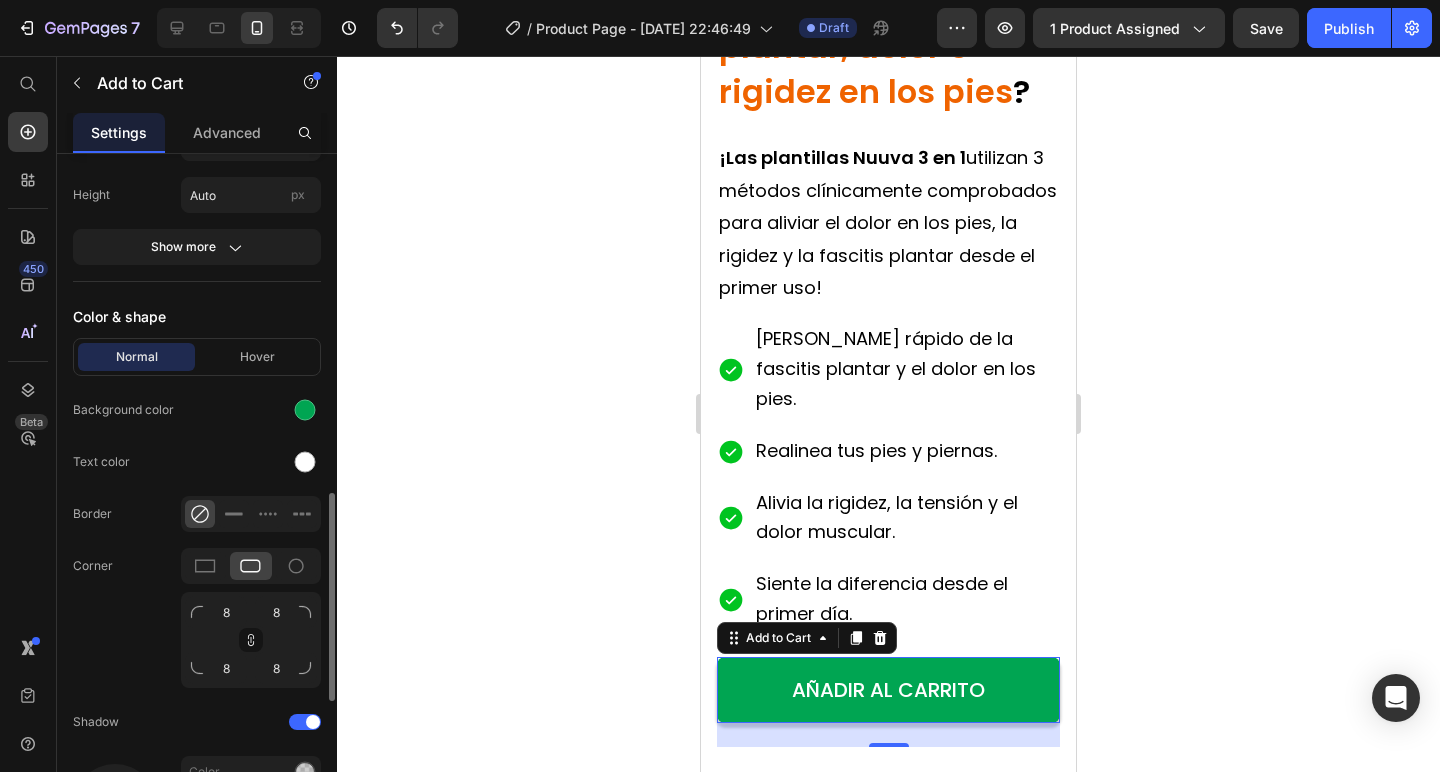 scroll, scrollTop: 1129, scrollLeft: 0, axis: vertical 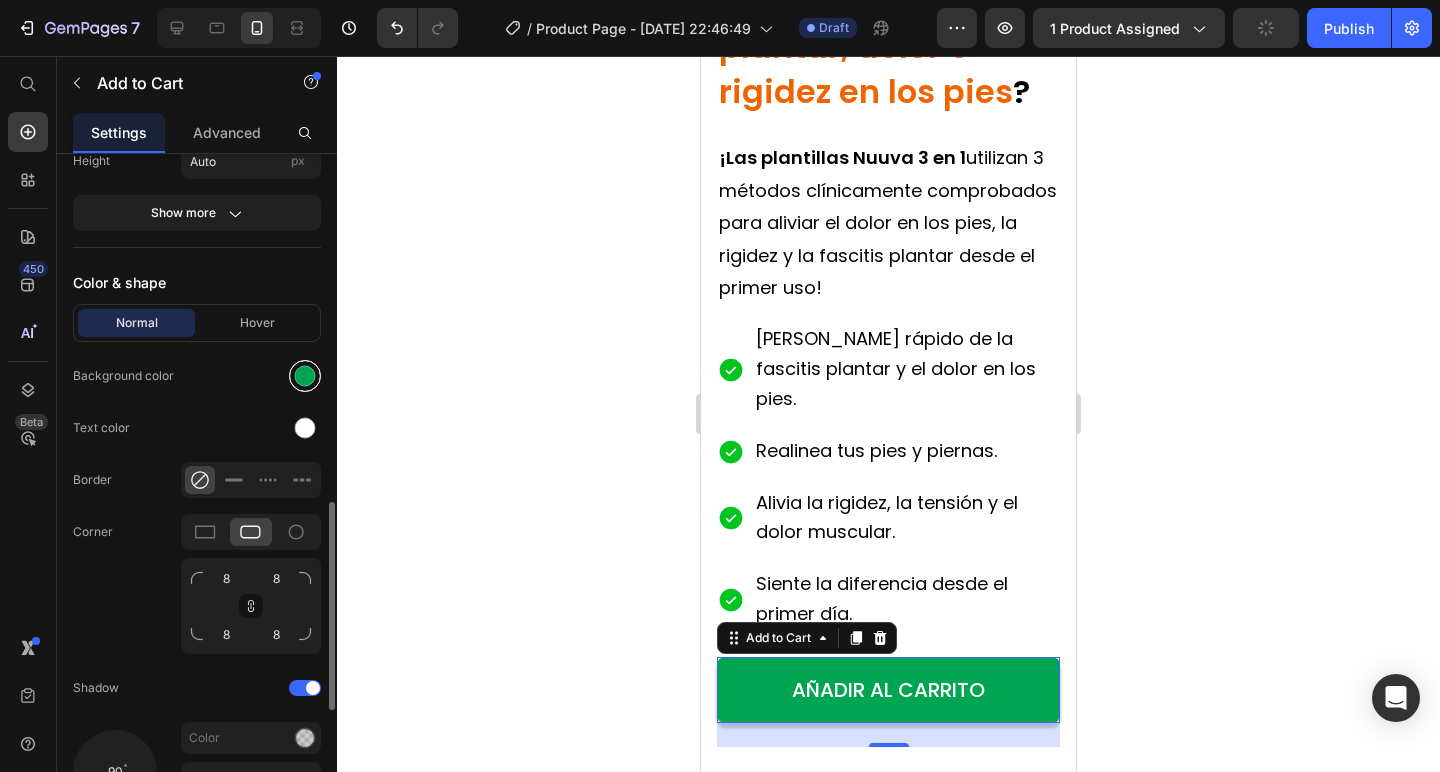 click at bounding box center (305, 376) 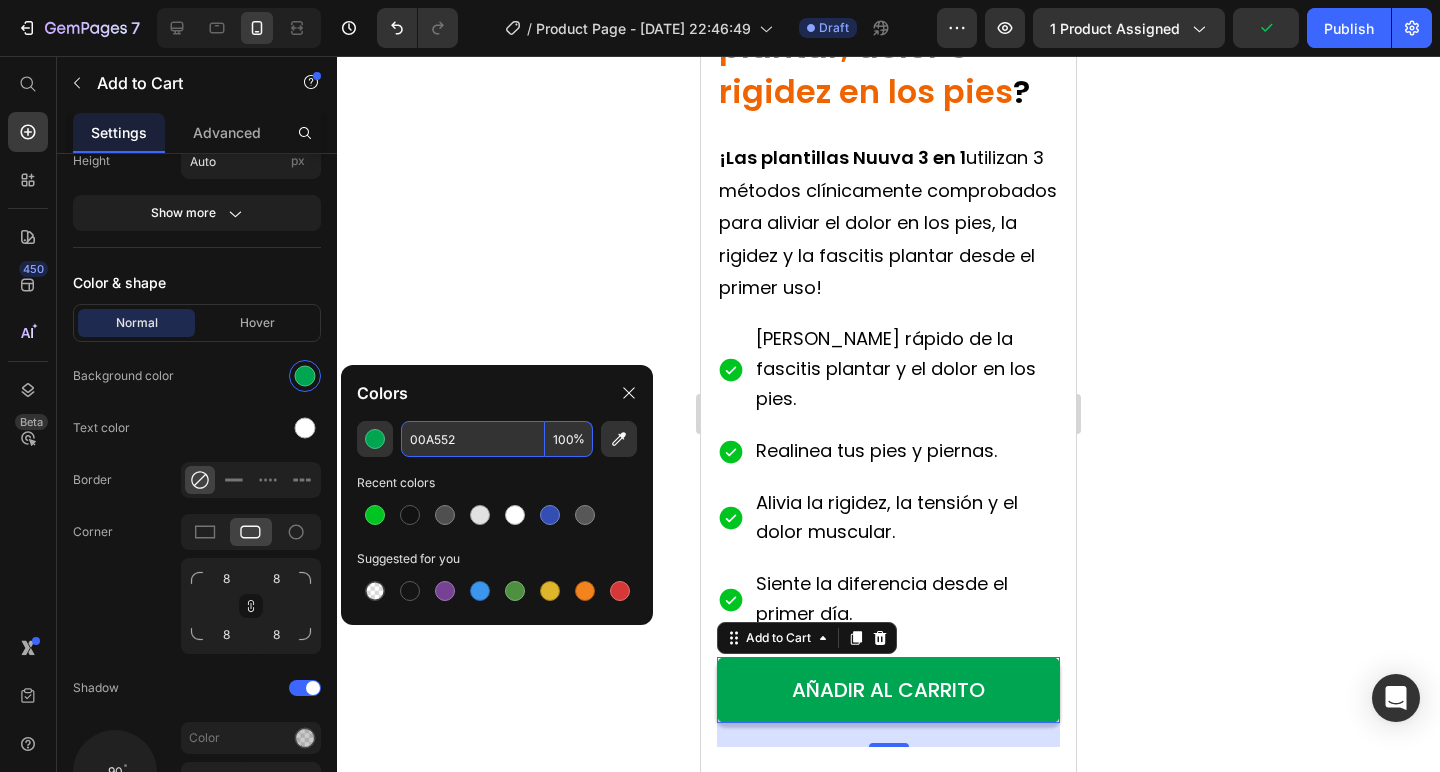 click on "00A552" at bounding box center (473, 439) 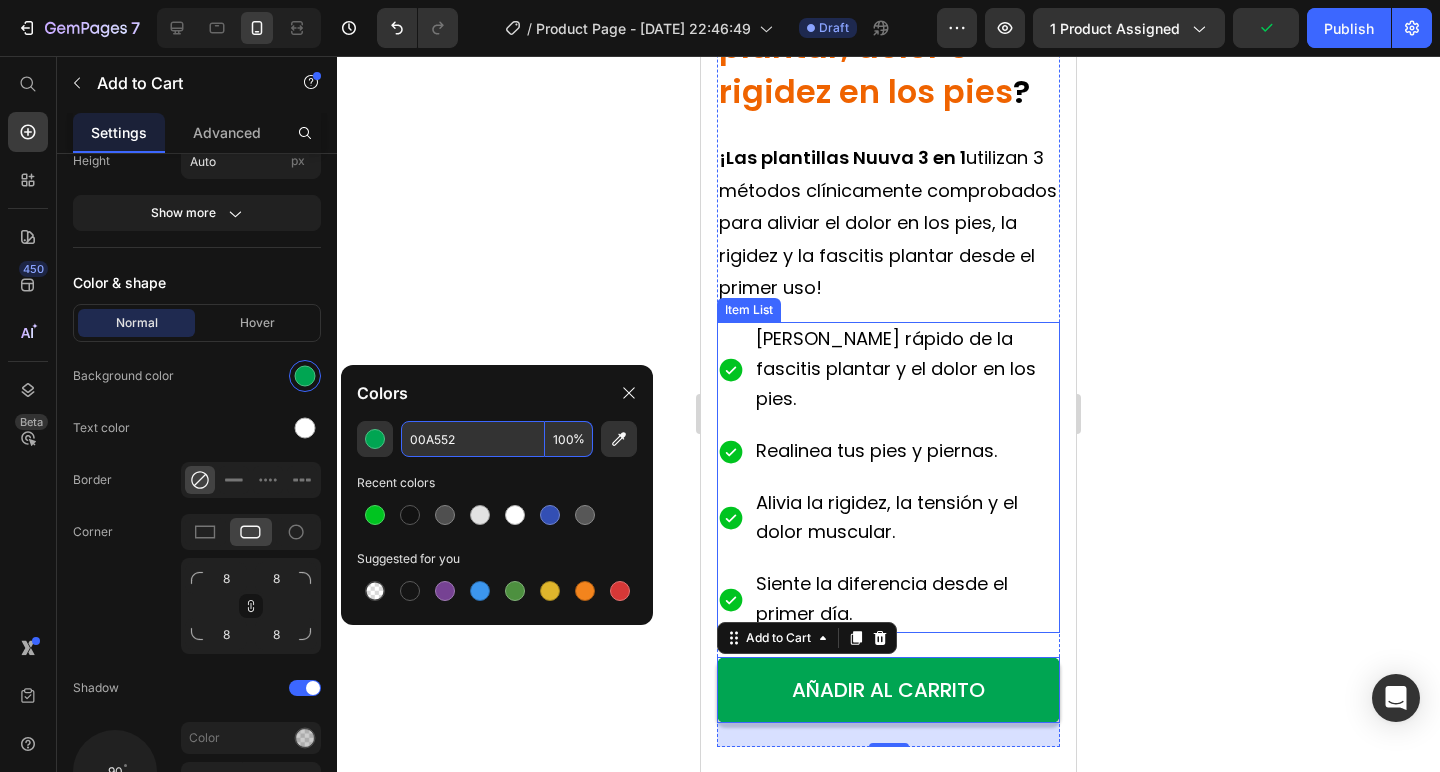 click 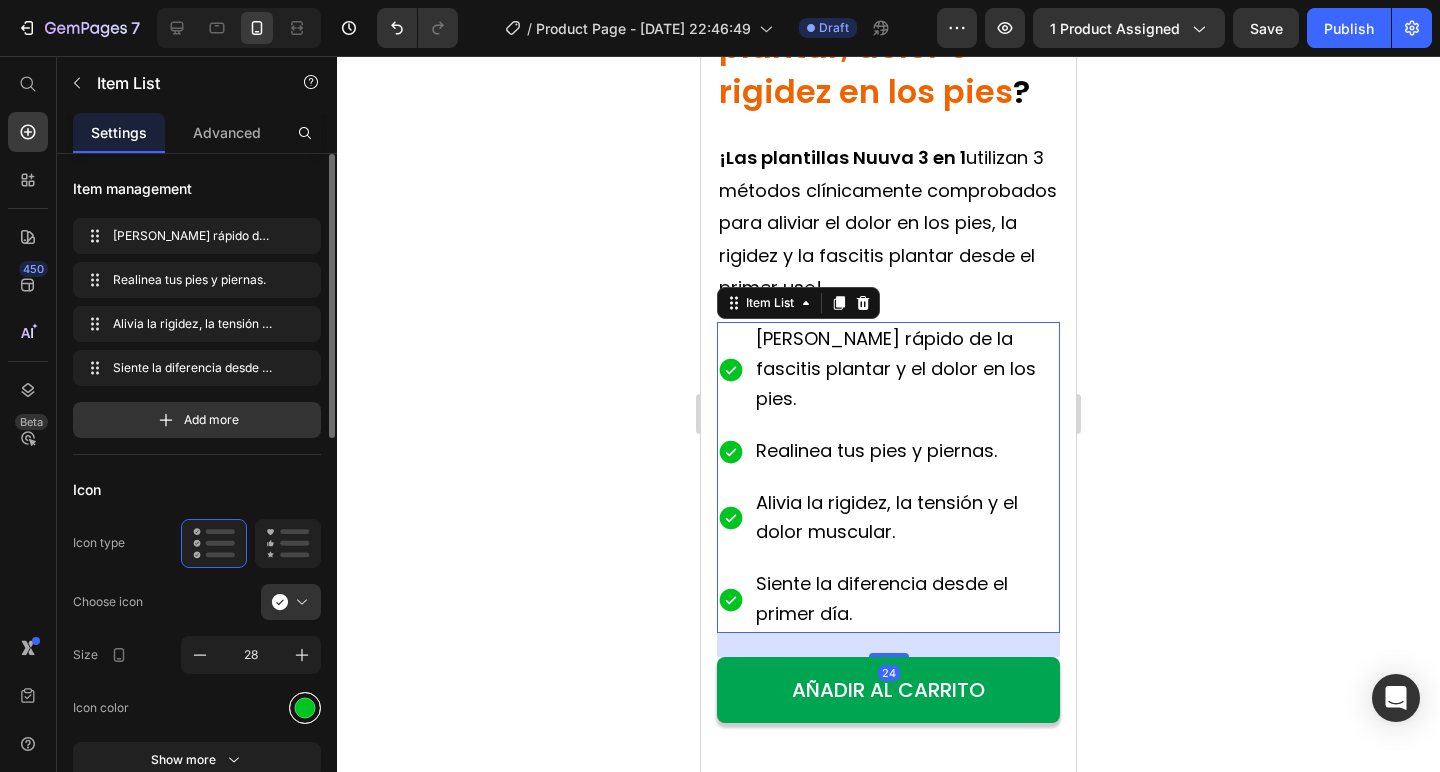 click at bounding box center [305, 707] 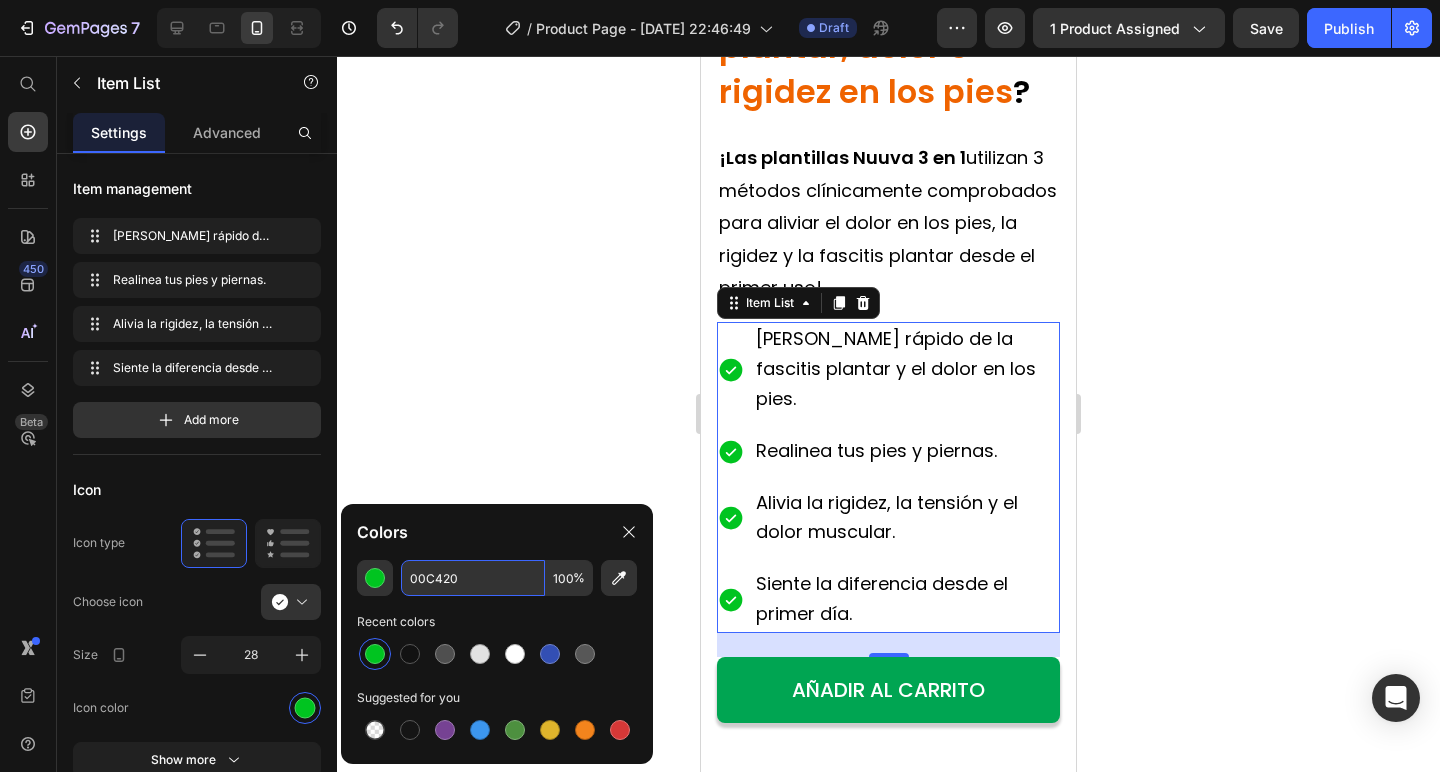 click on "00C420" at bounding box center [473, 578] 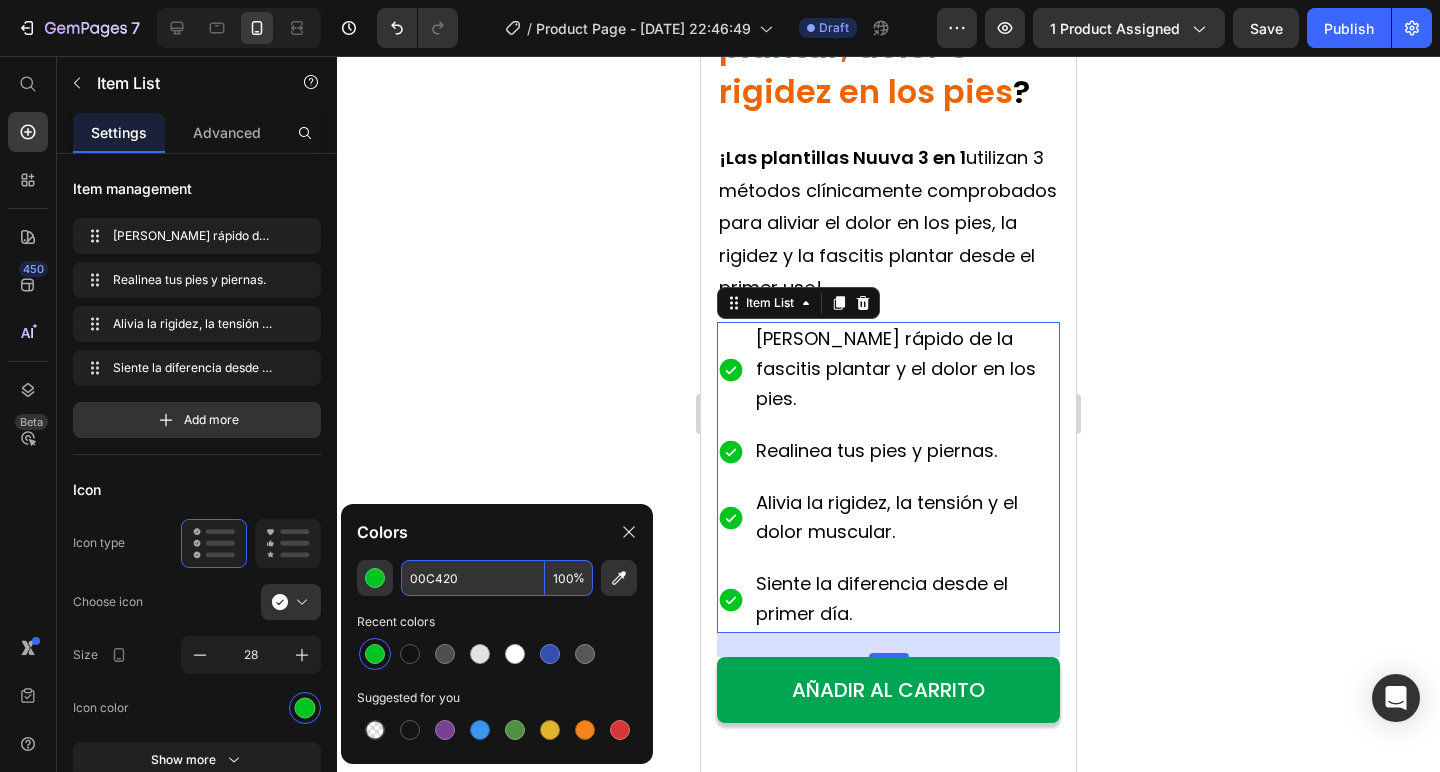 click on "00C420" at bounding box center [473, 578] 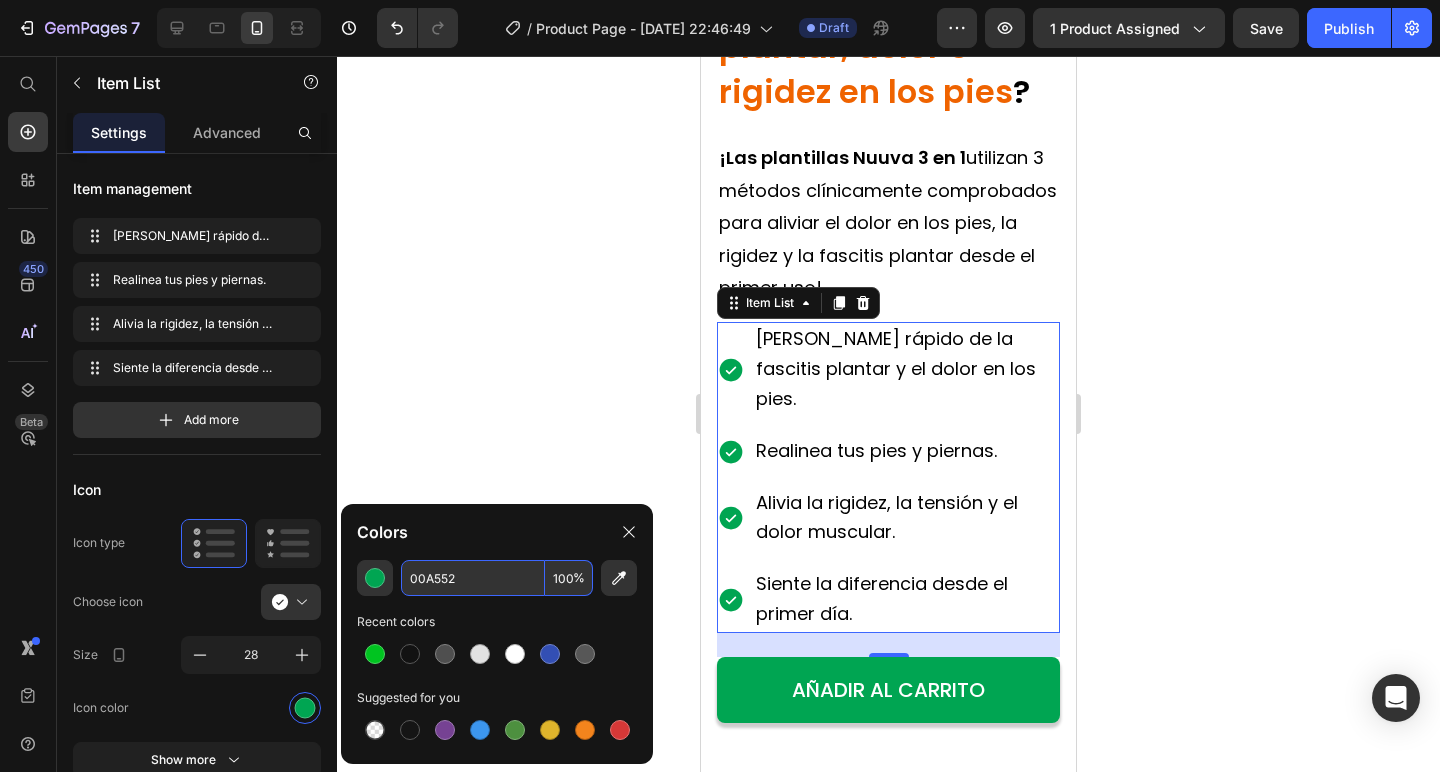 type on "00C420" 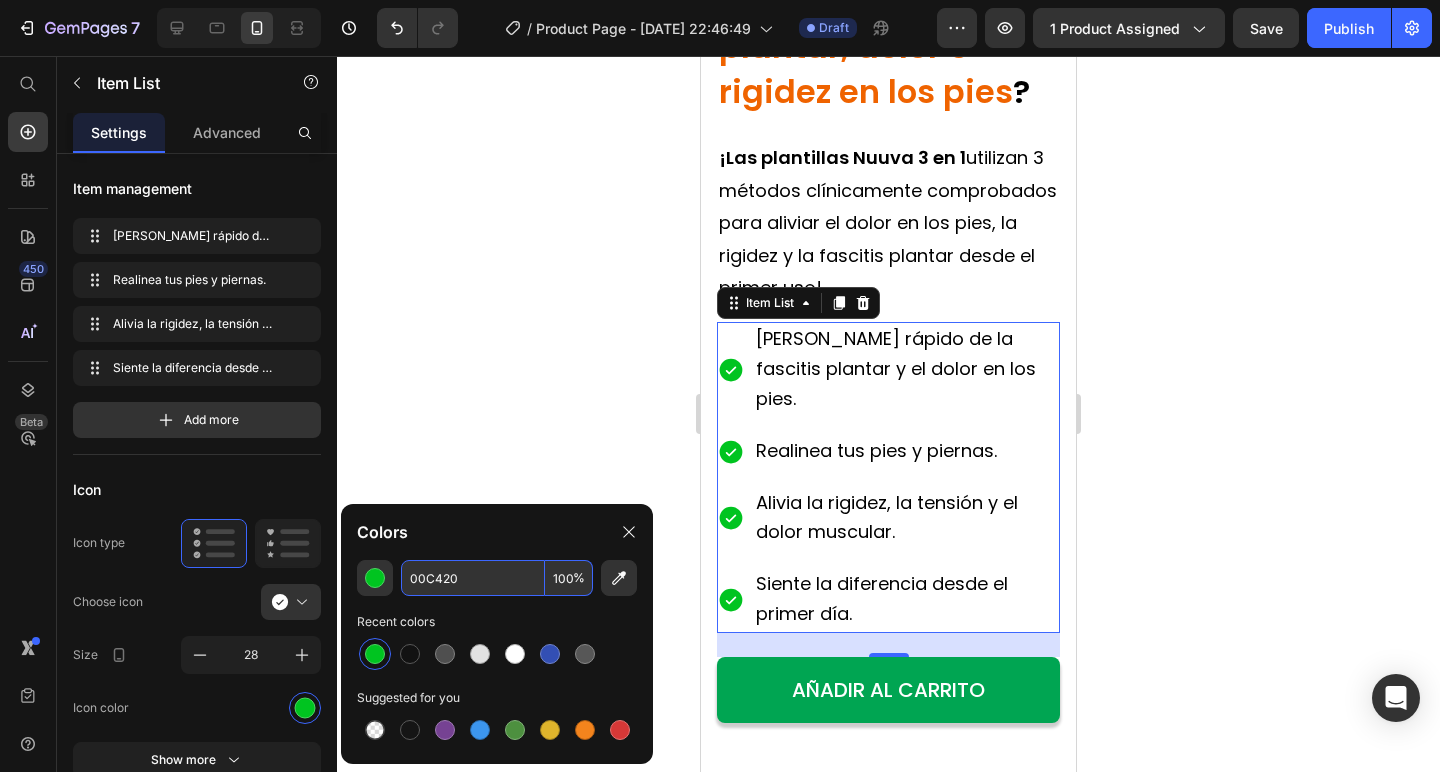 click on "00C420" at bounding box center (473, 578) 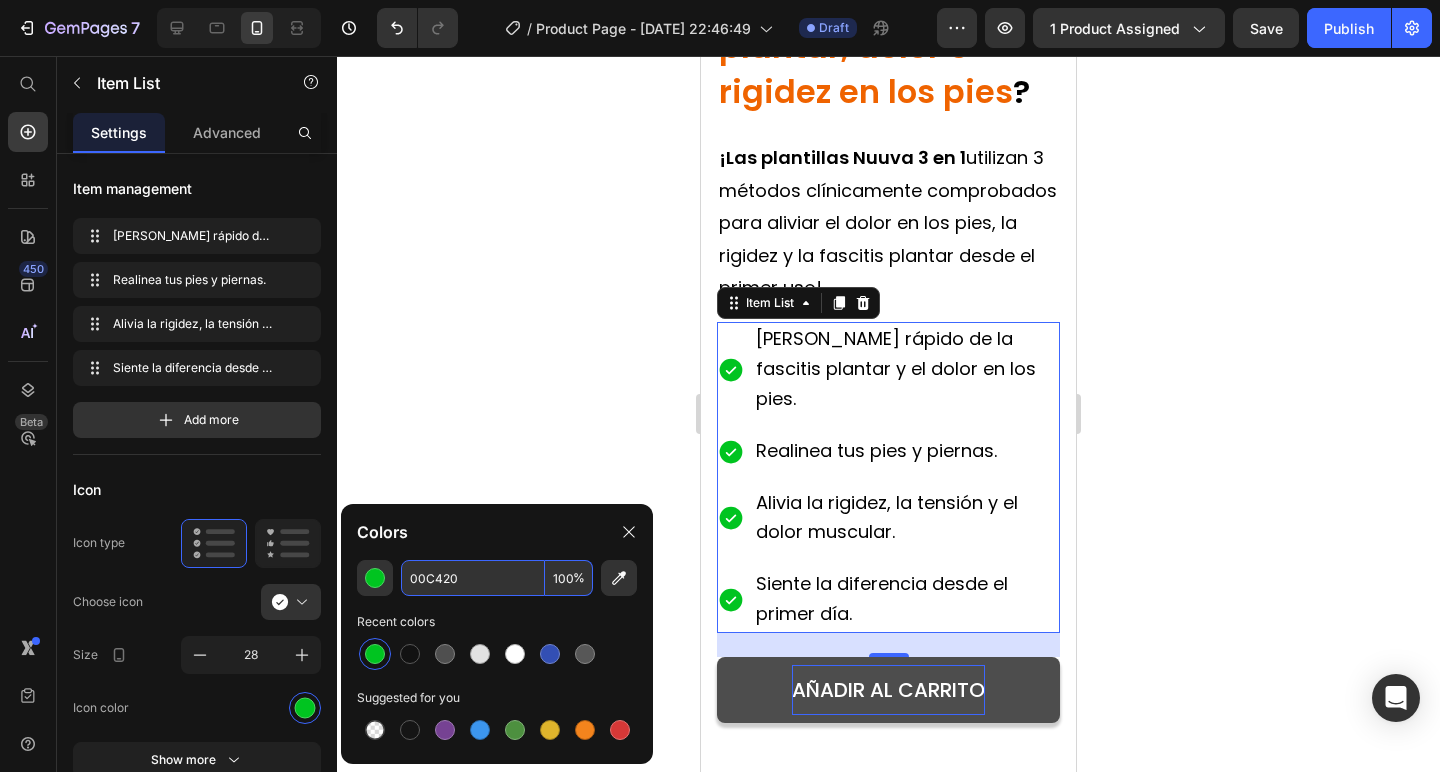 click on "AÑADIR AL CARRITO" at bounding box center (888, 690) 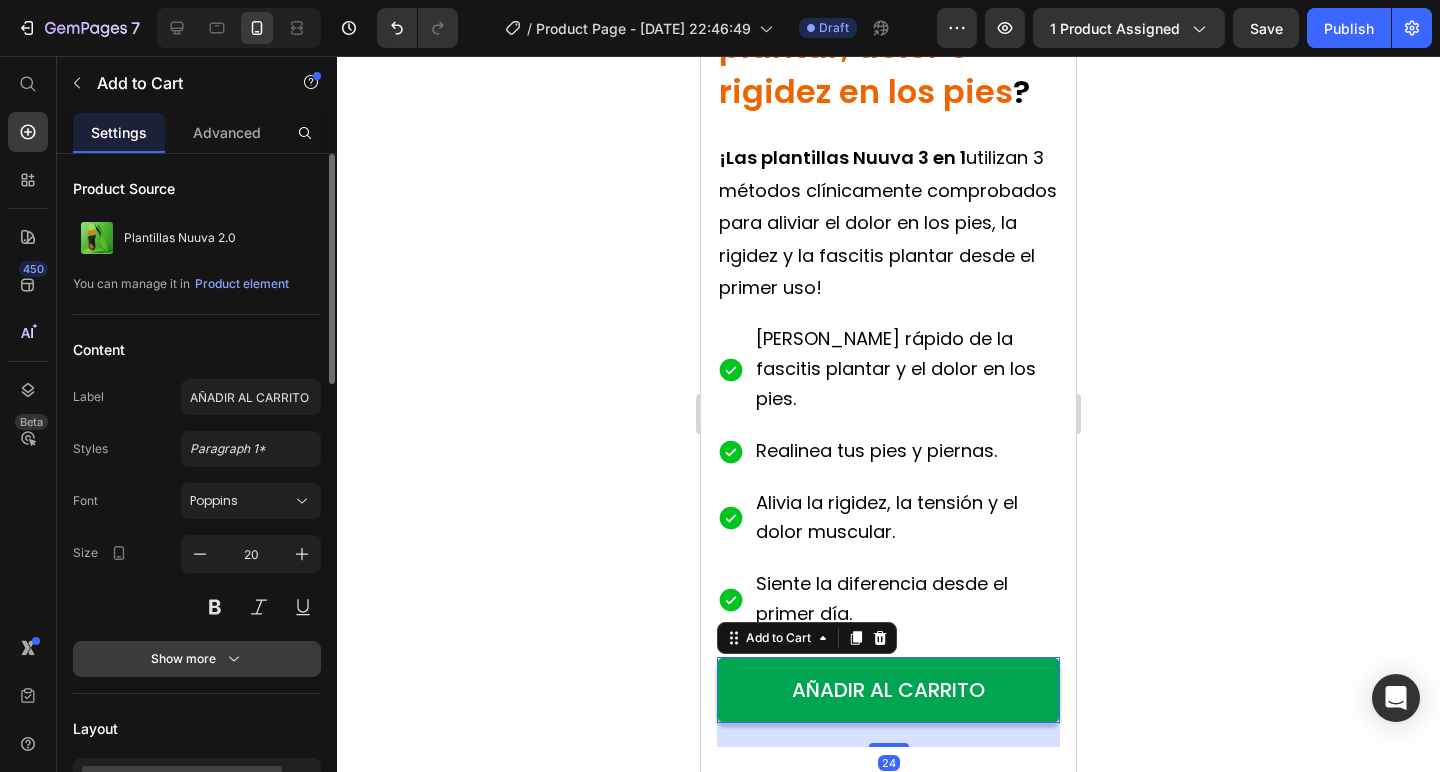 click on "Show more" at bounding box center [197, 659] 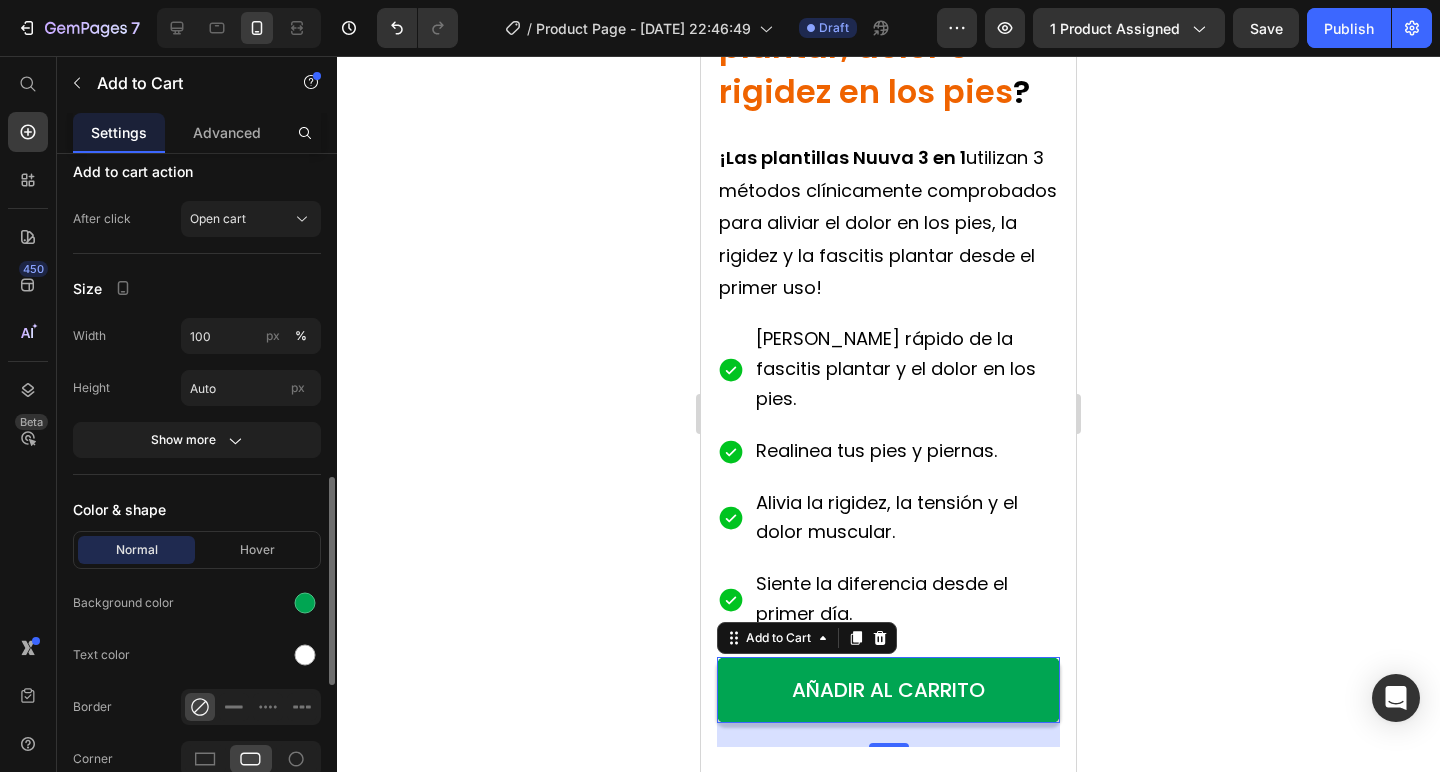 scroll, scrollTop: 940, scrollLeft: 0, axis: vertical 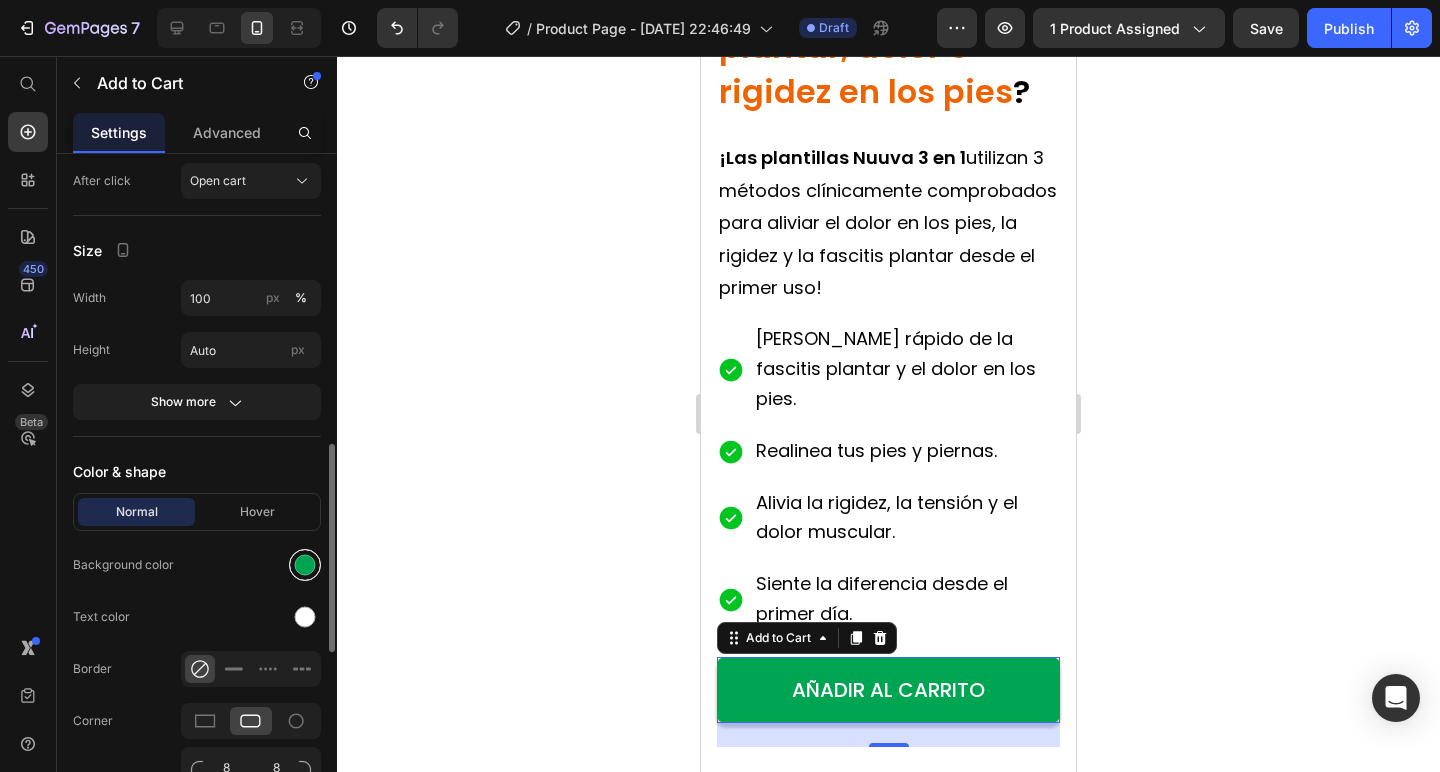 click at bounding box center (305, 565) 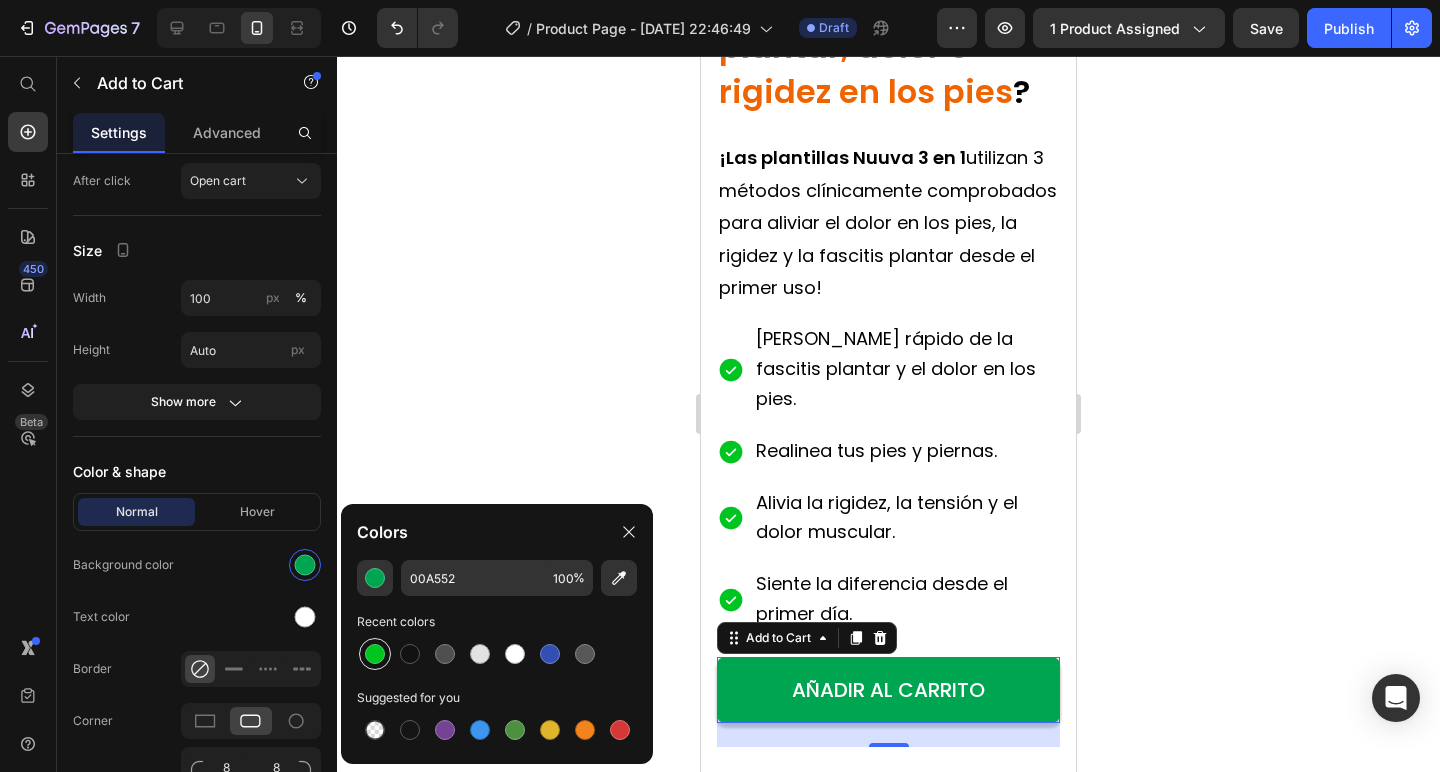 click at bounding box center (375, 654) 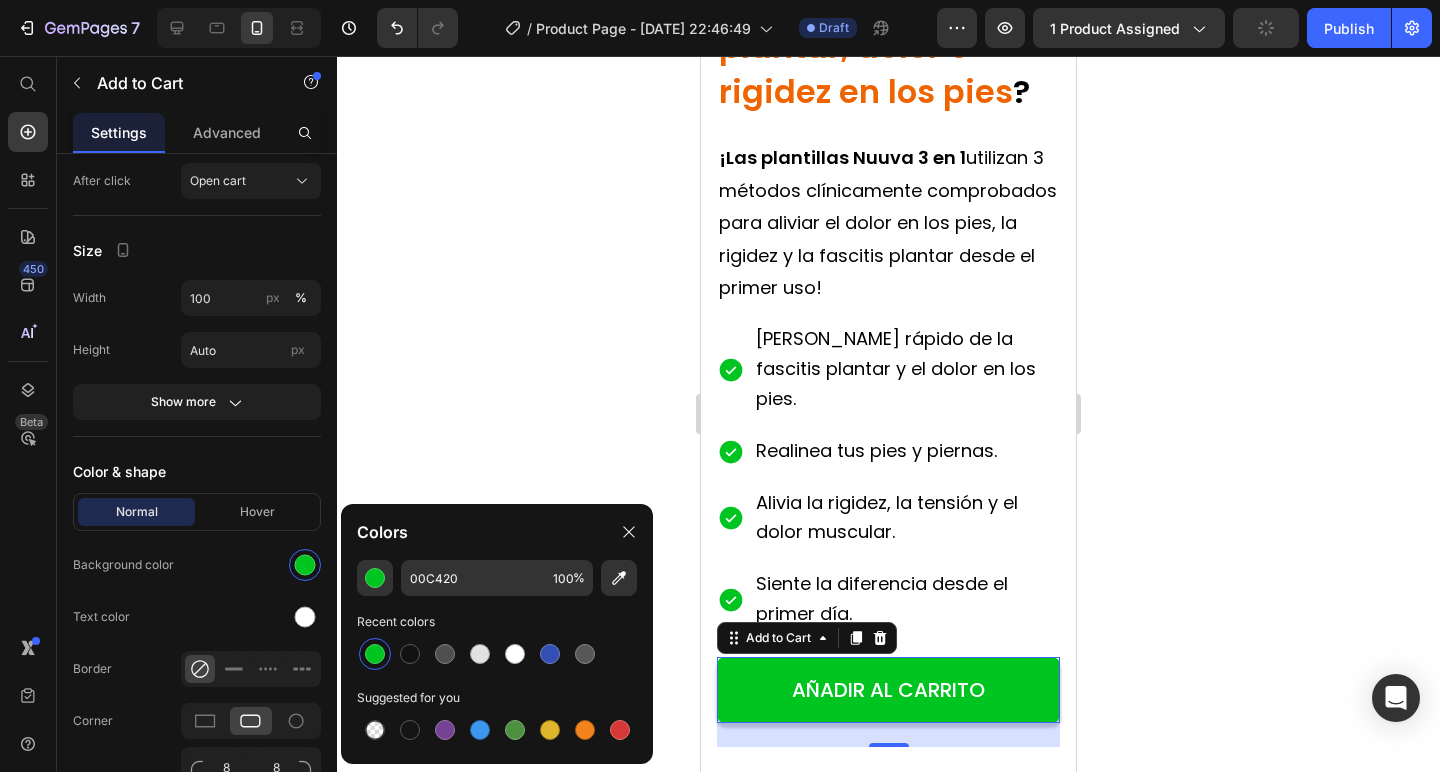 click 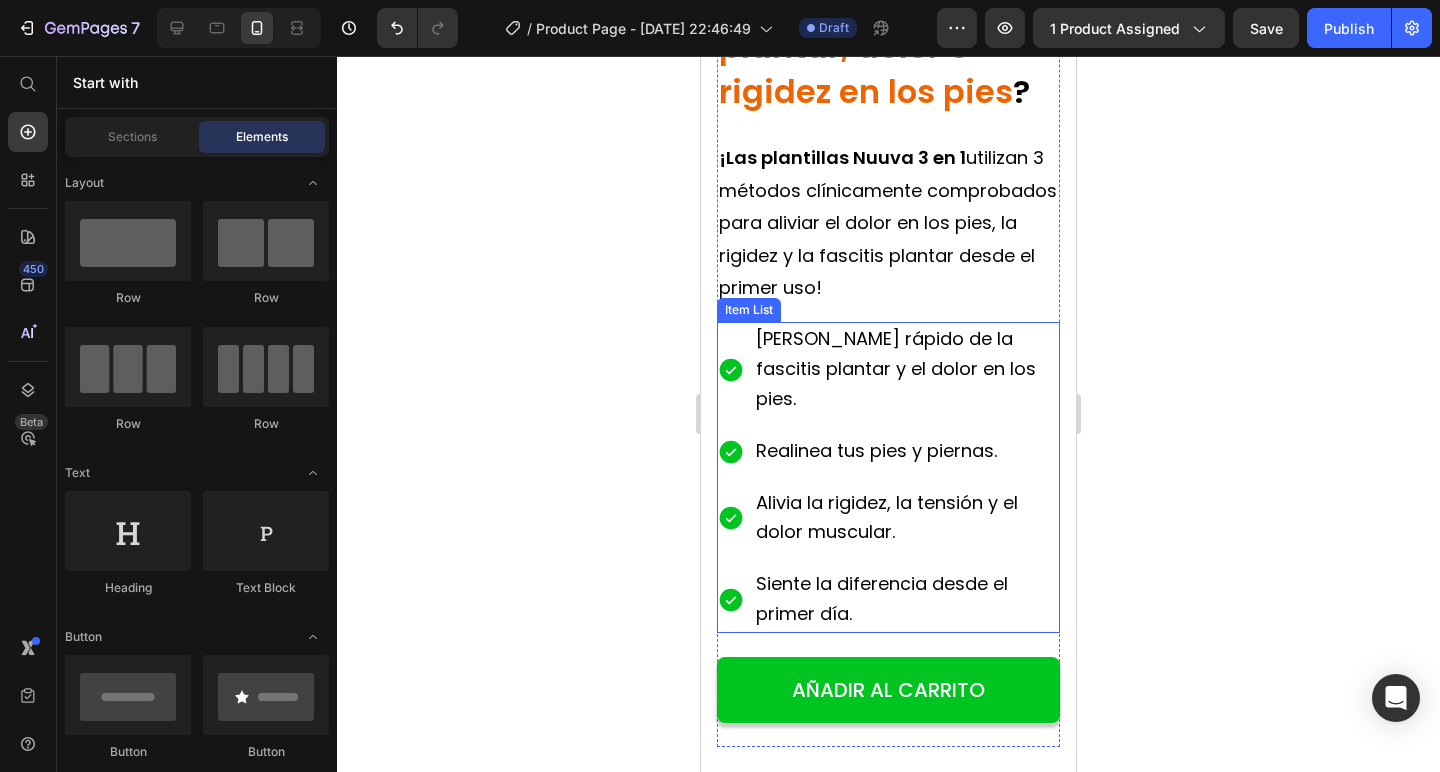 click 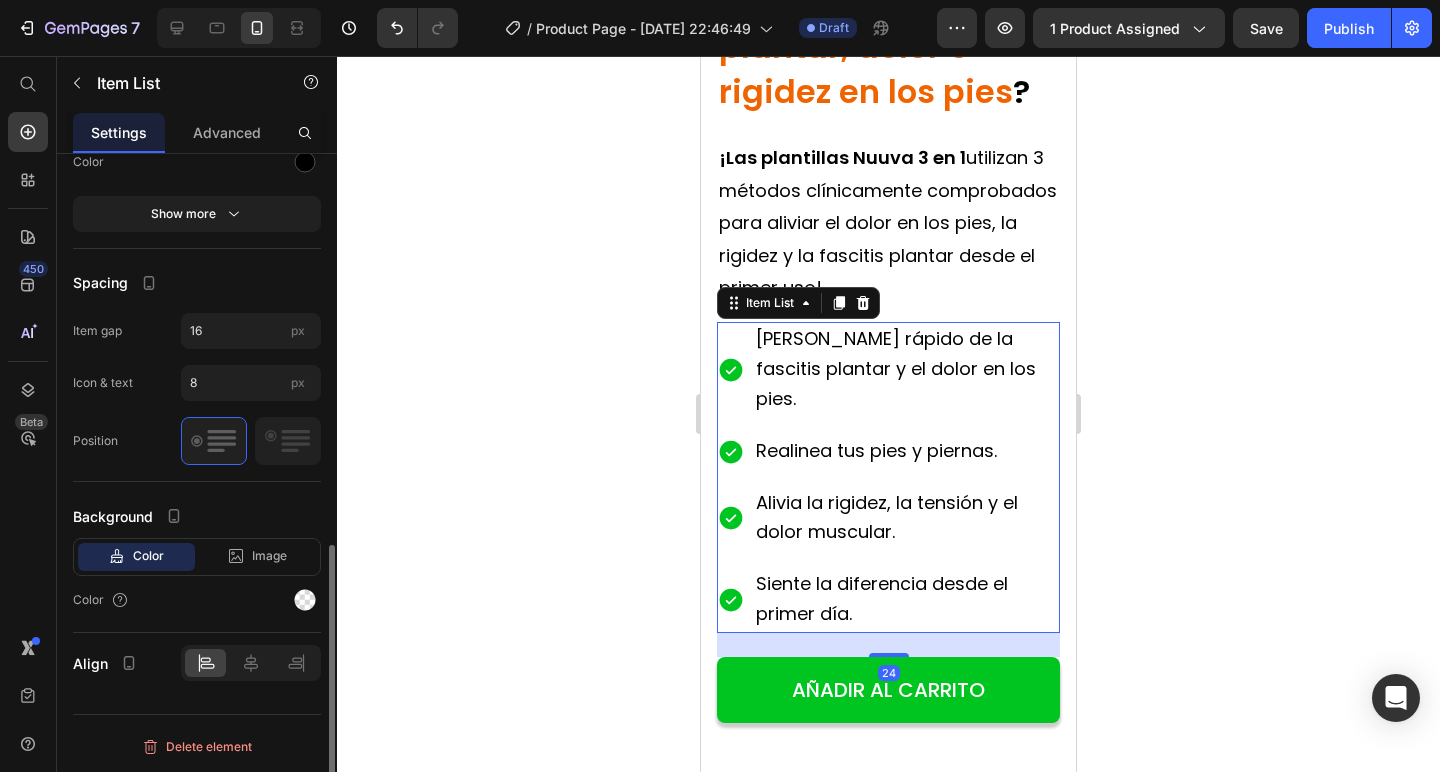 scroll, scrollTop: 0, scrollLeft: 0, axis: both 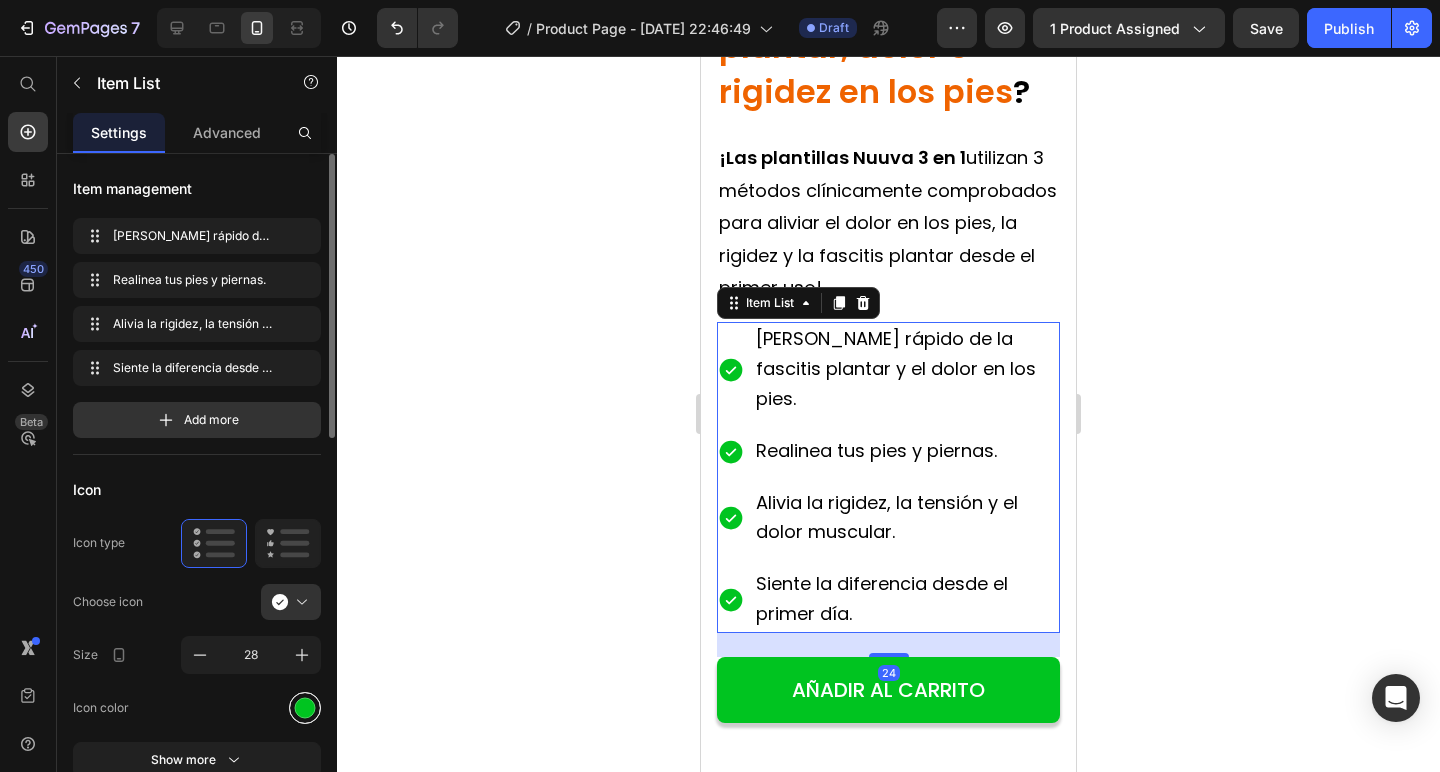 click at bounding box center (305, 707) 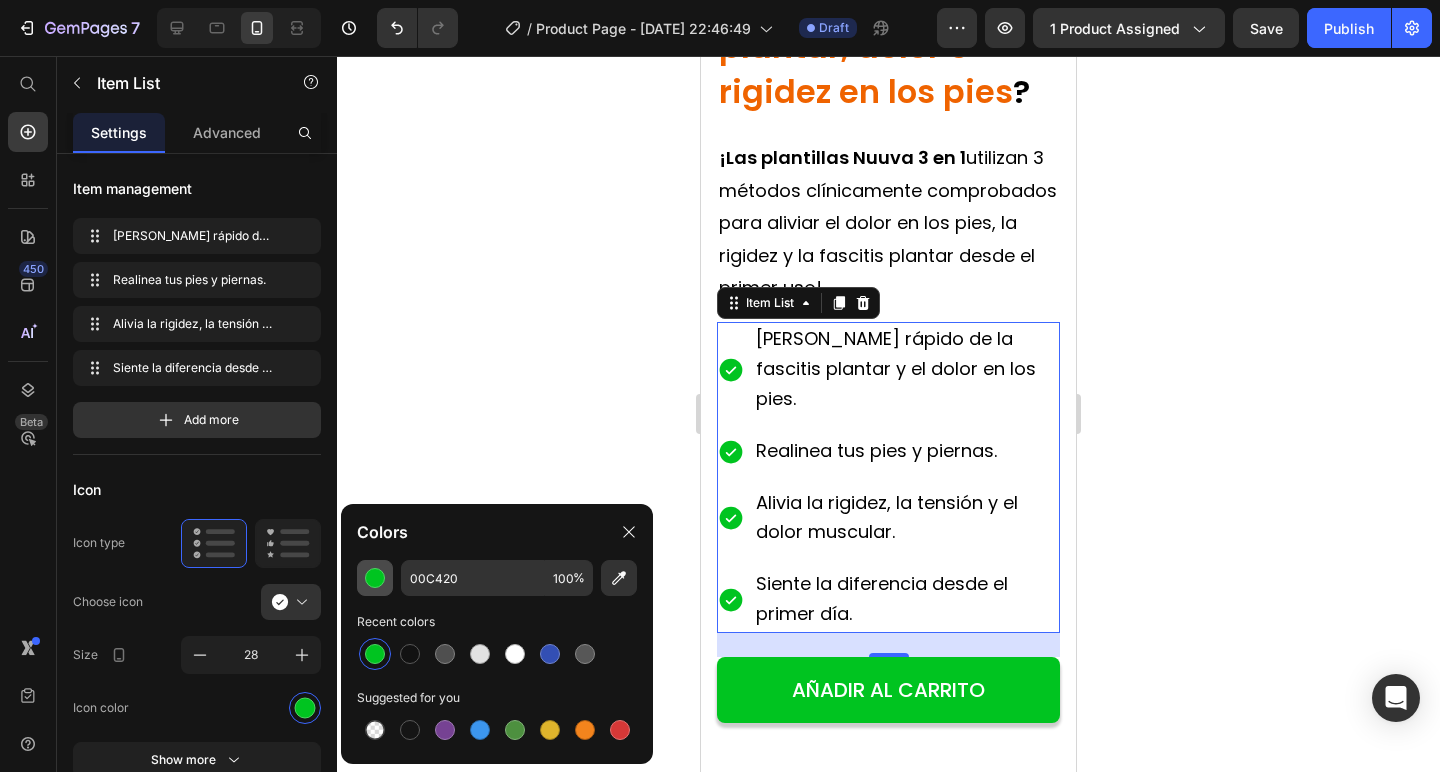 click at bounding box center (375, 578) 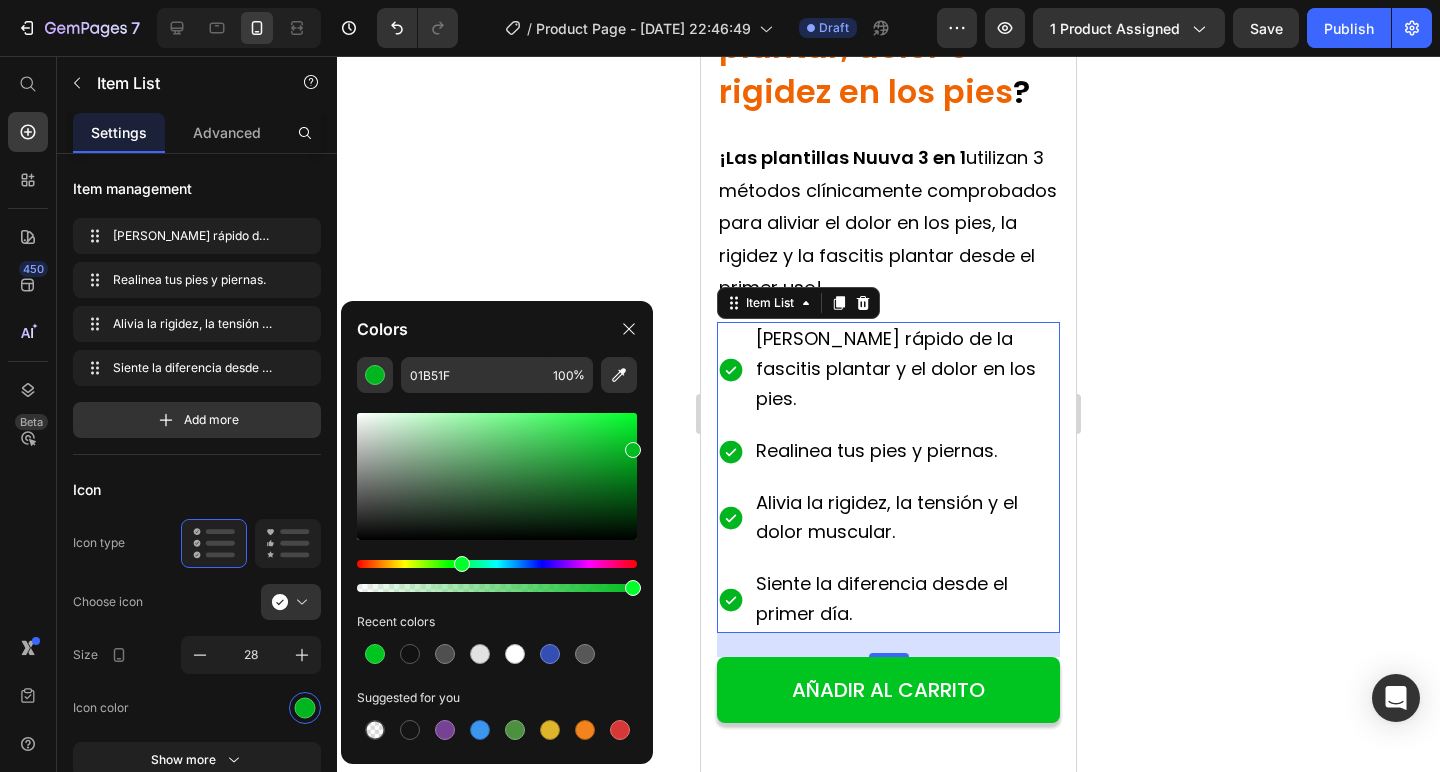 type on "00BC1F" 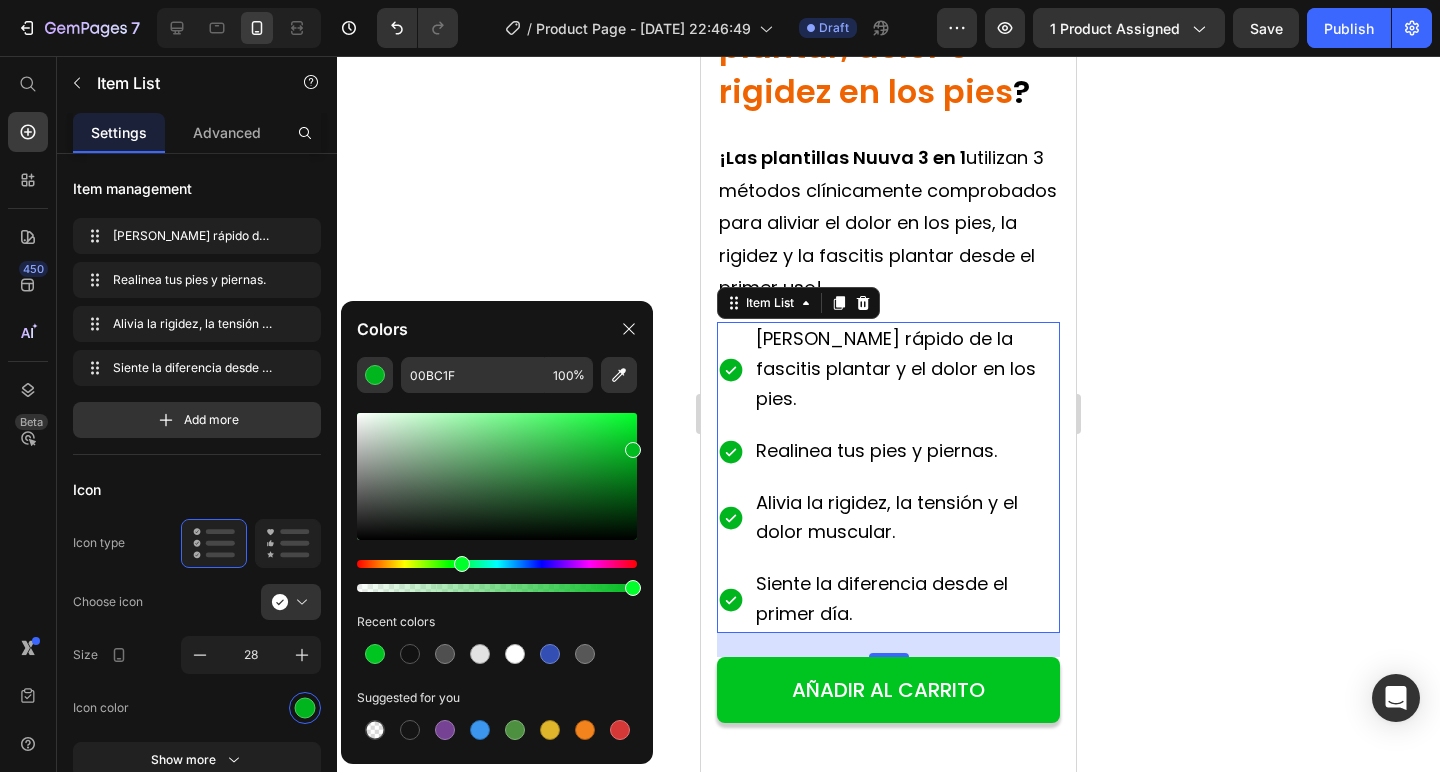 drag, startPoint x: 635, startPoint y: 449, endPoint x: 646, endPoint y: 446, distance: 11.401754 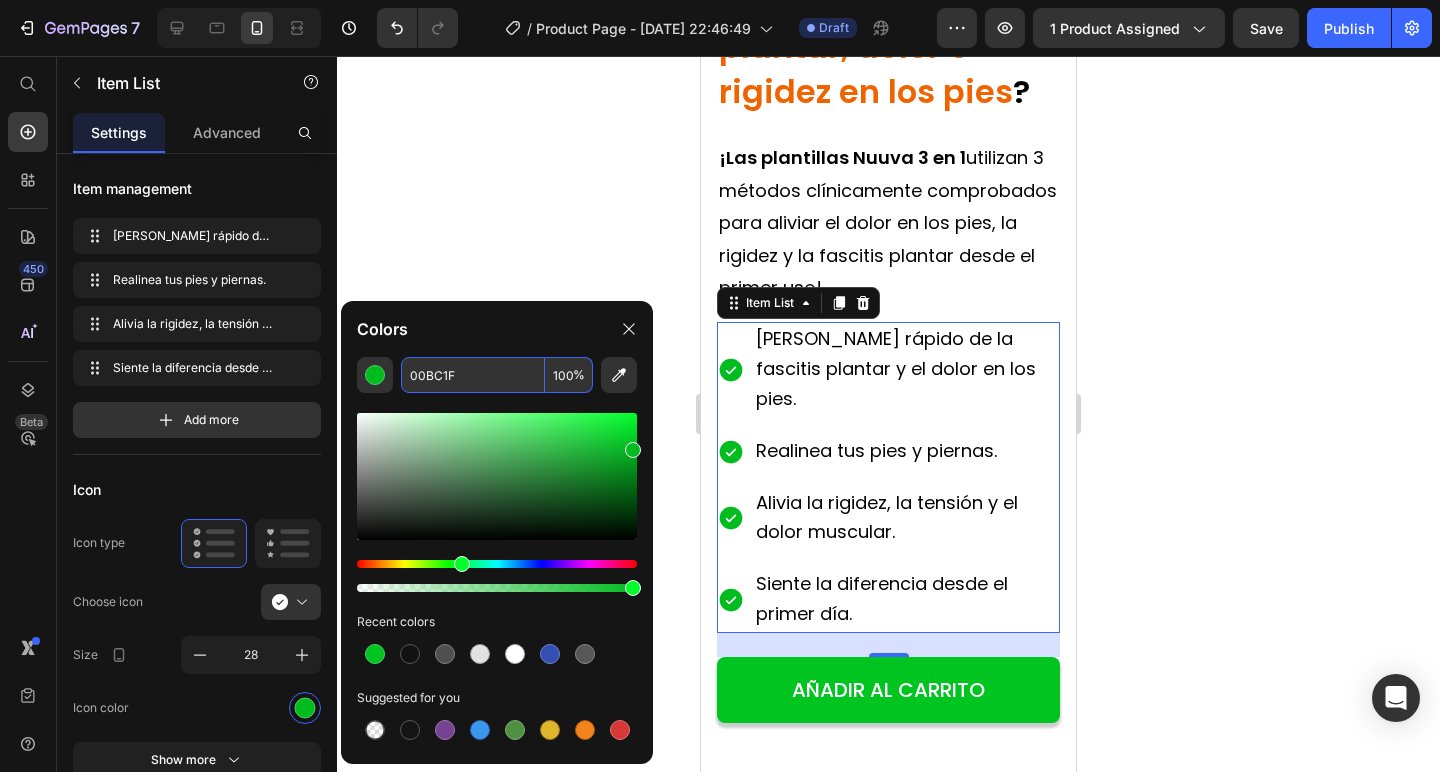click on "00BC1F" at bounding box center [473, 375] 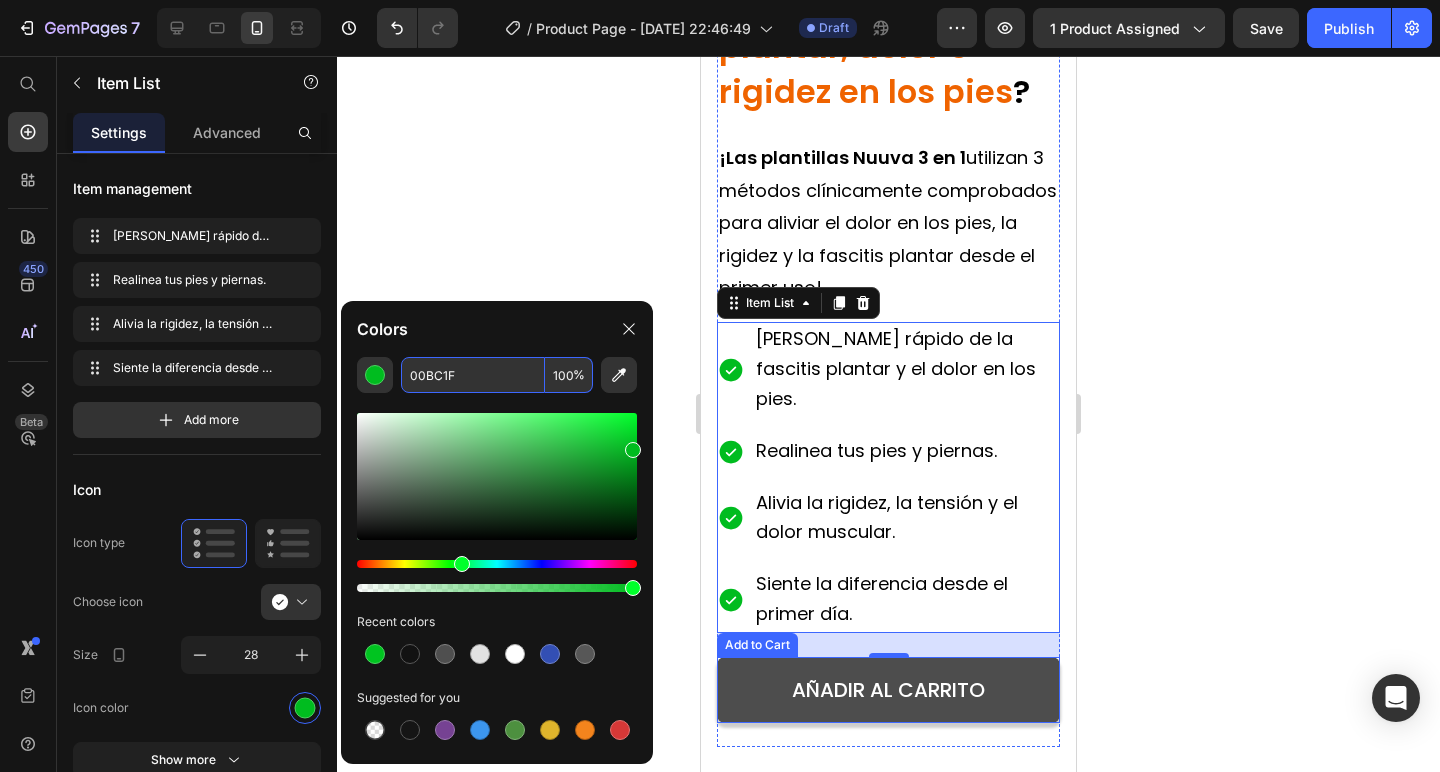click on "AÑADIR AL CARRITO" at bounding box center (888, 690) 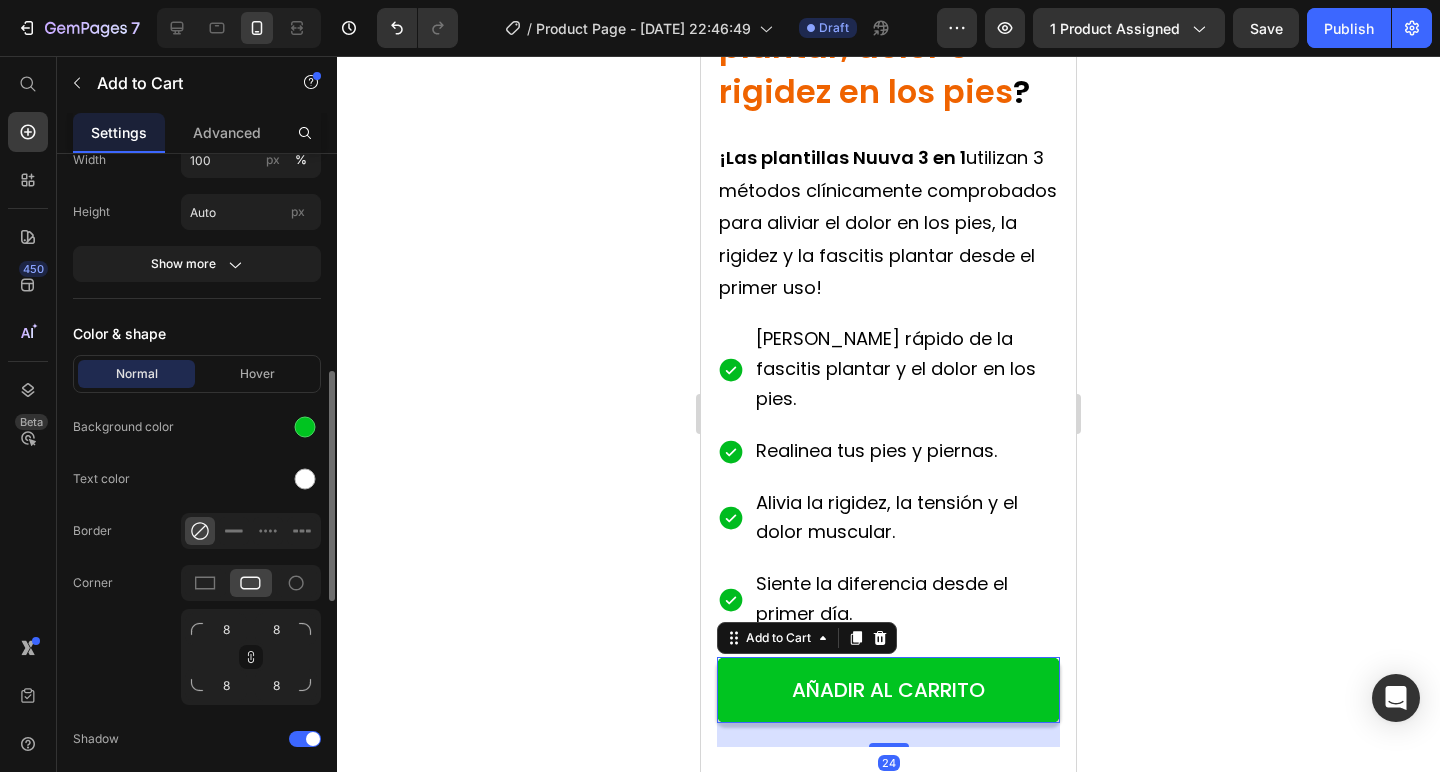 scroll, scrollTop: 879, scrollLeft: 0, axis: vertical 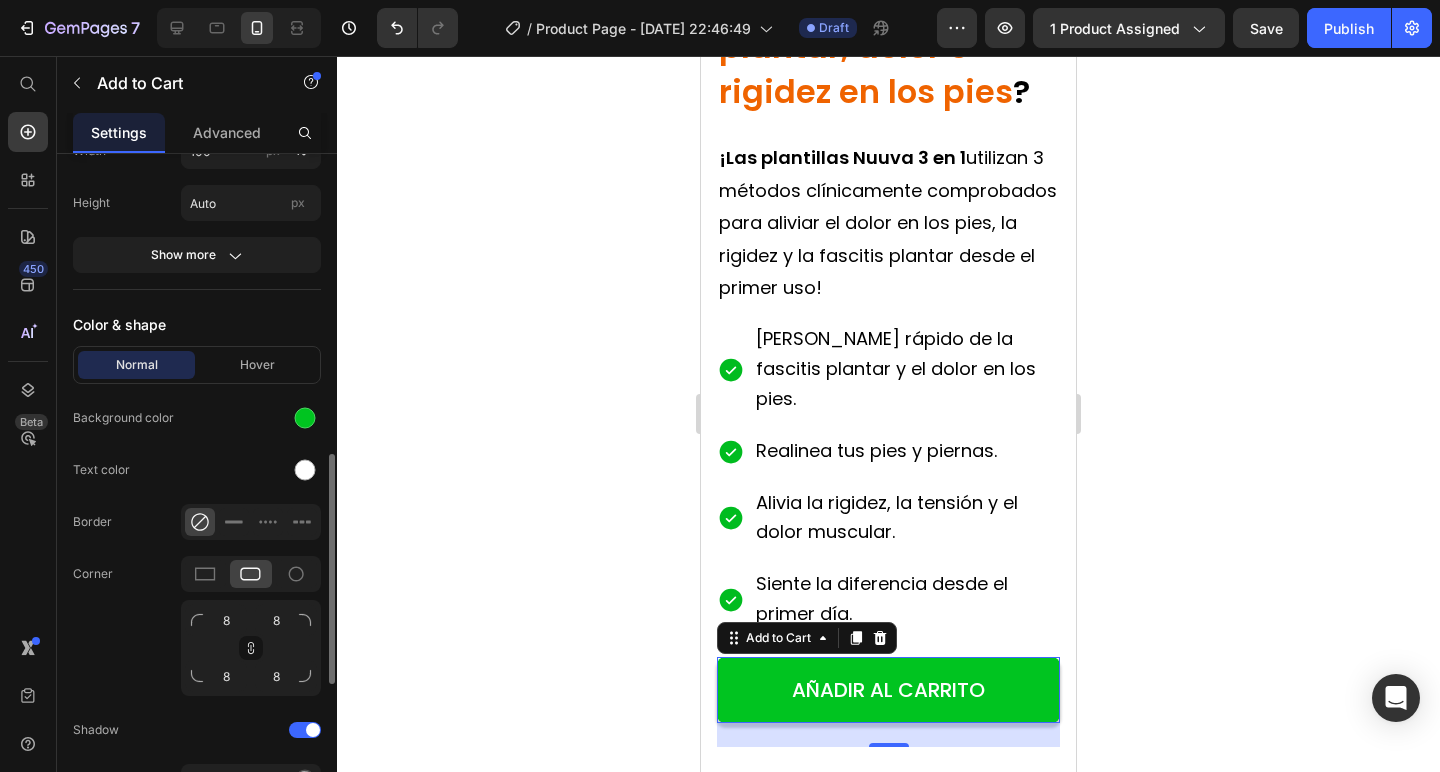 click on "Normal Hover Background color Text color Border Corner 8 8 8 8 Shadow 90 Color Distance 4 px Size 1 px Blur 3 px" 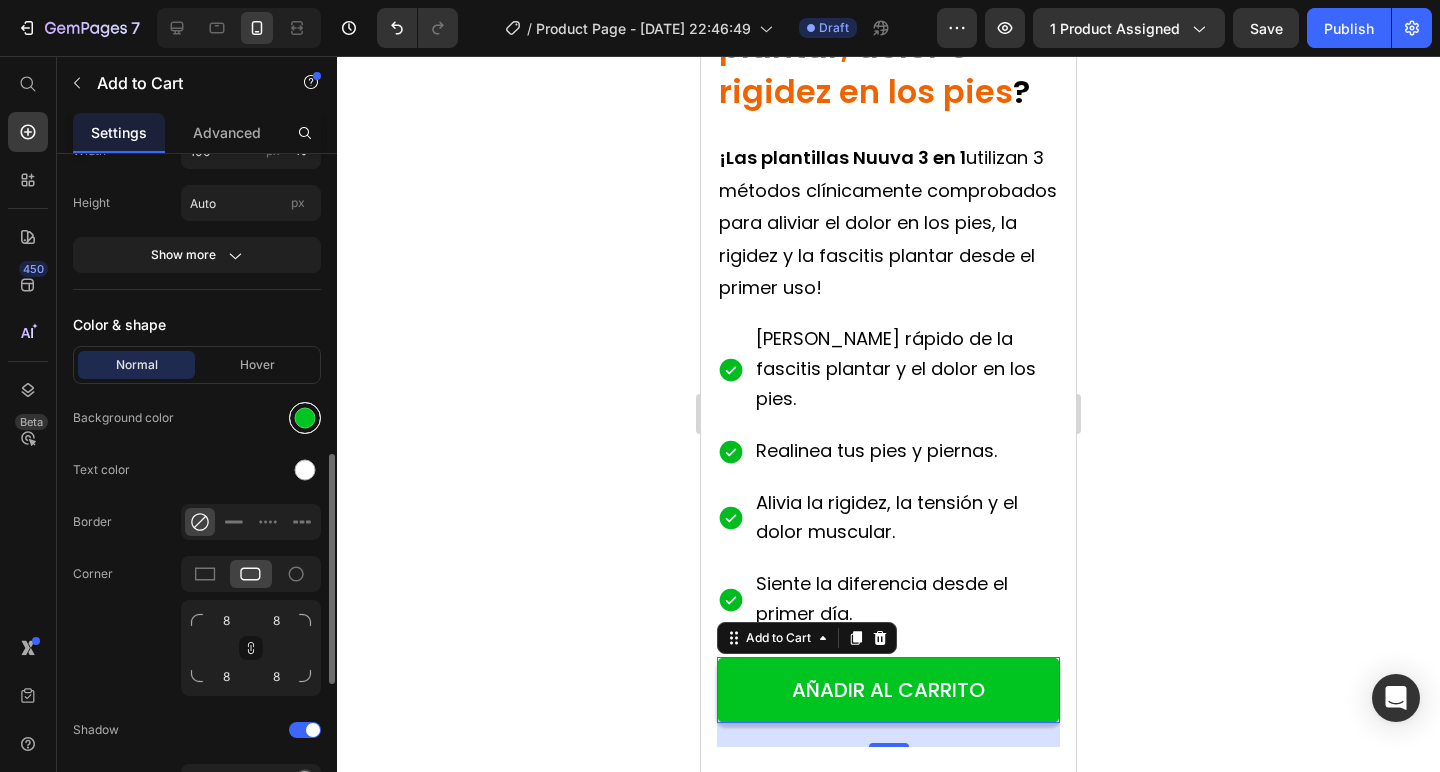 click at bounding box center (305, 418) 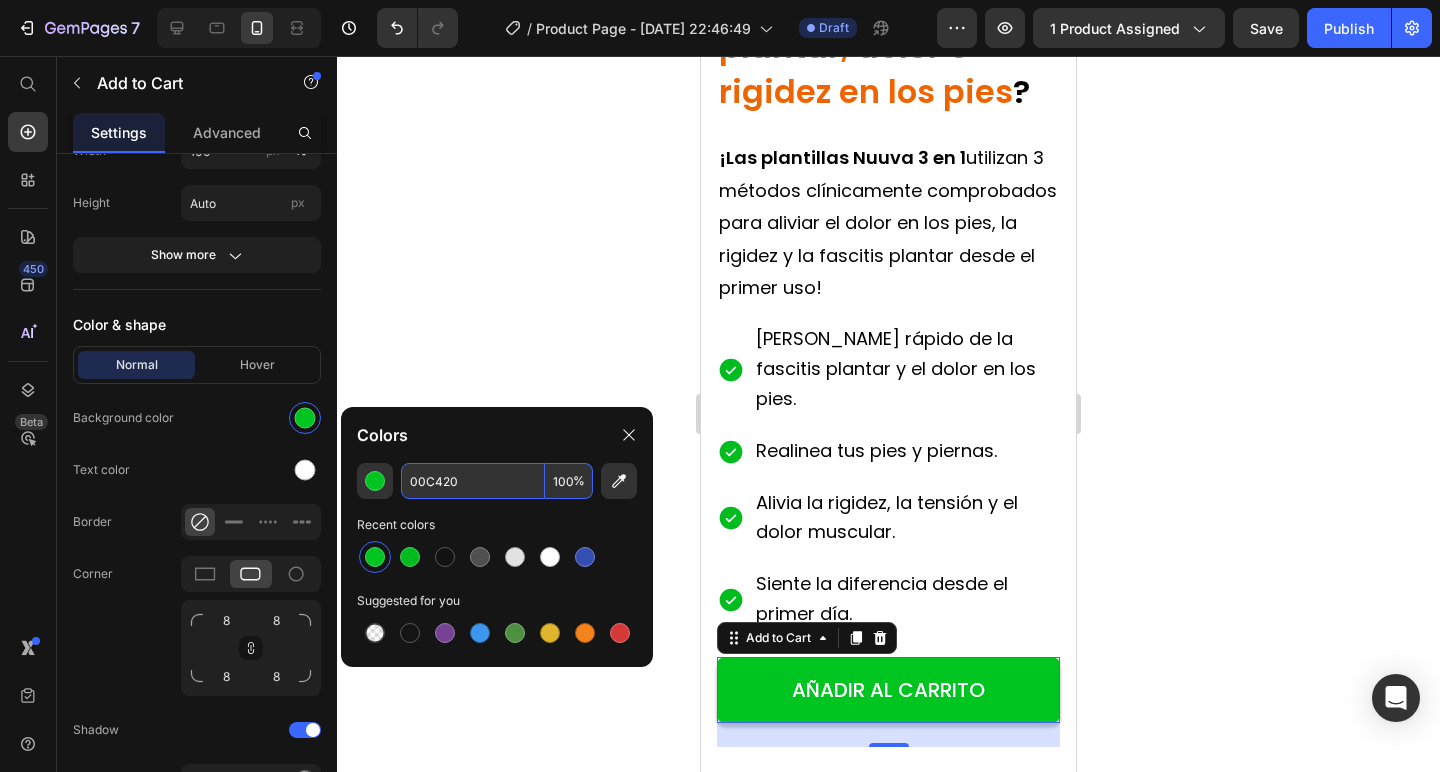 click on "00C420" at bounding box center (473, 481) 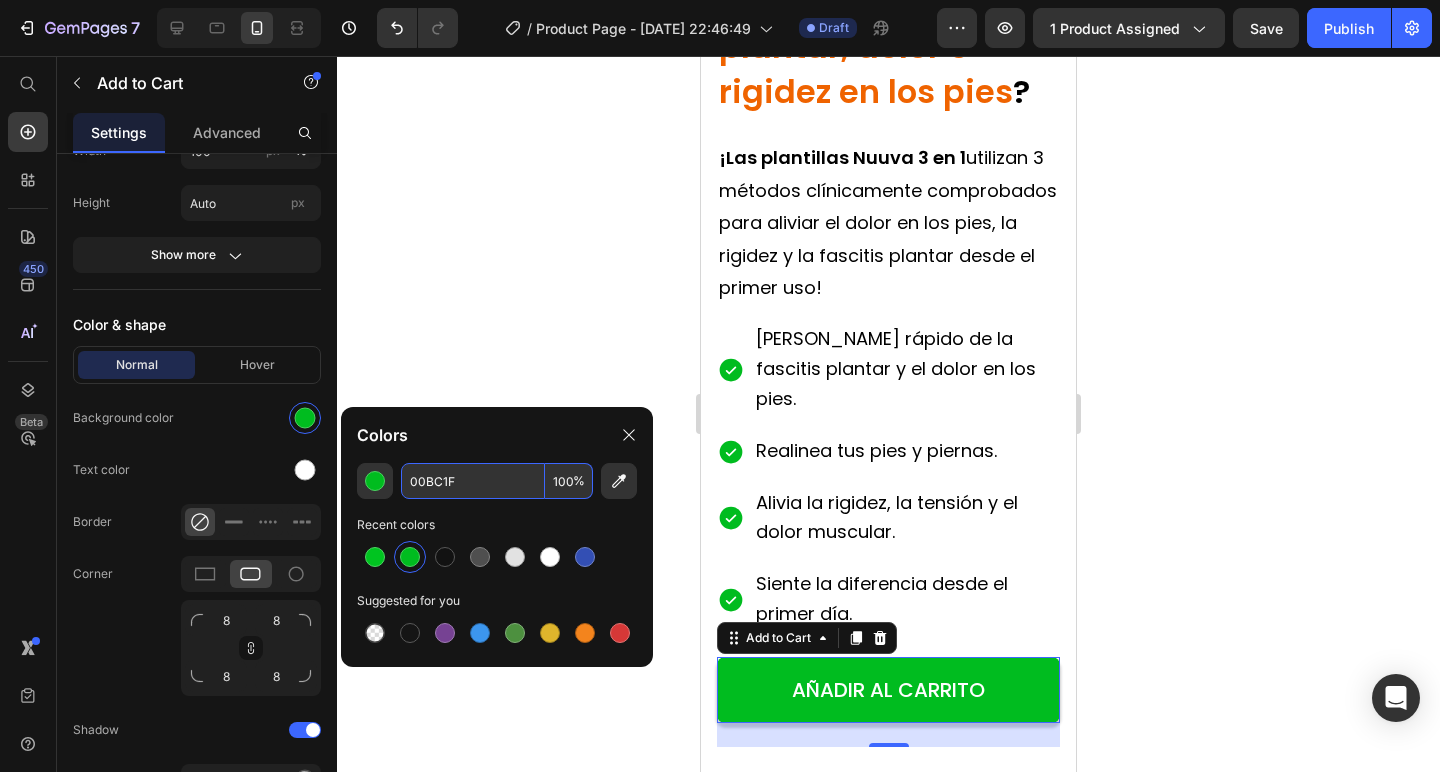 type on "00BC1F" 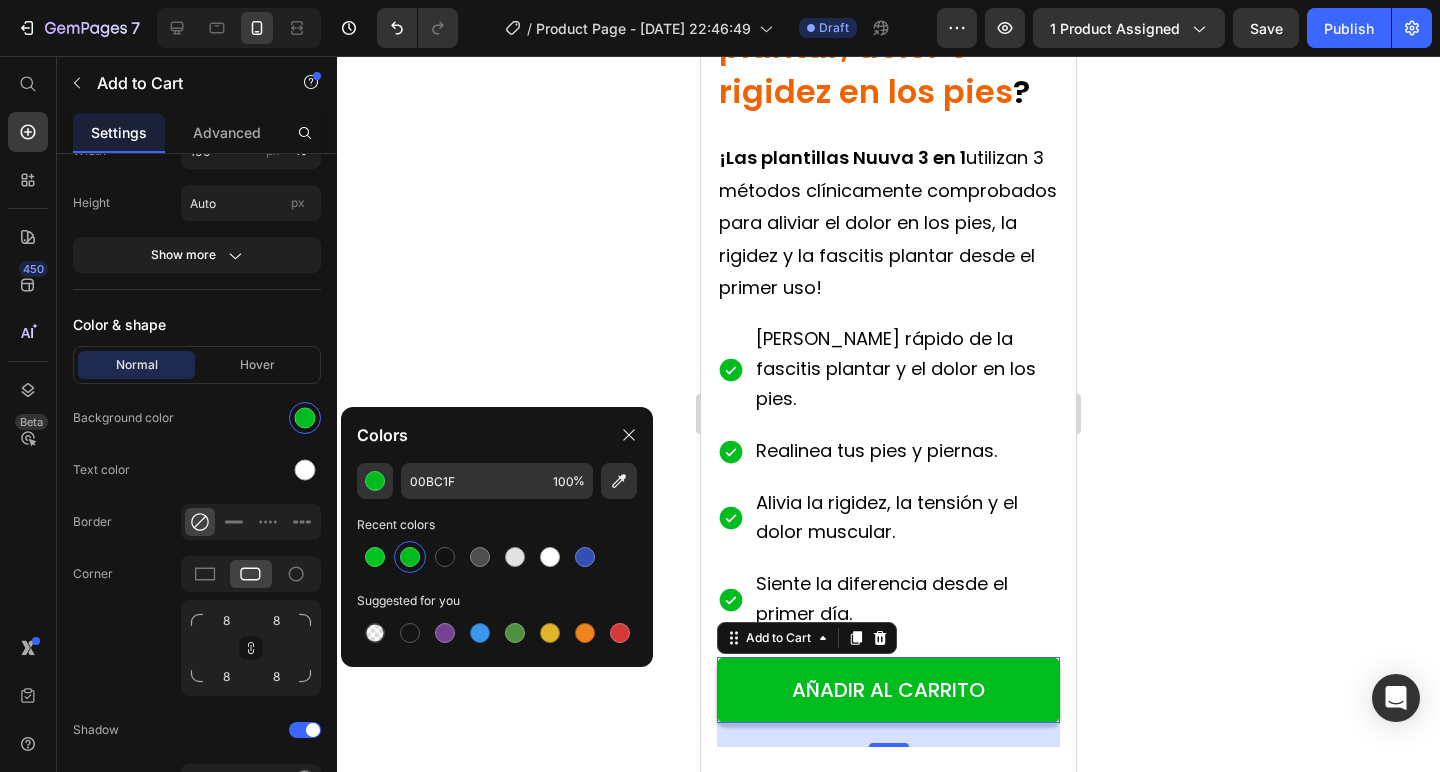 click 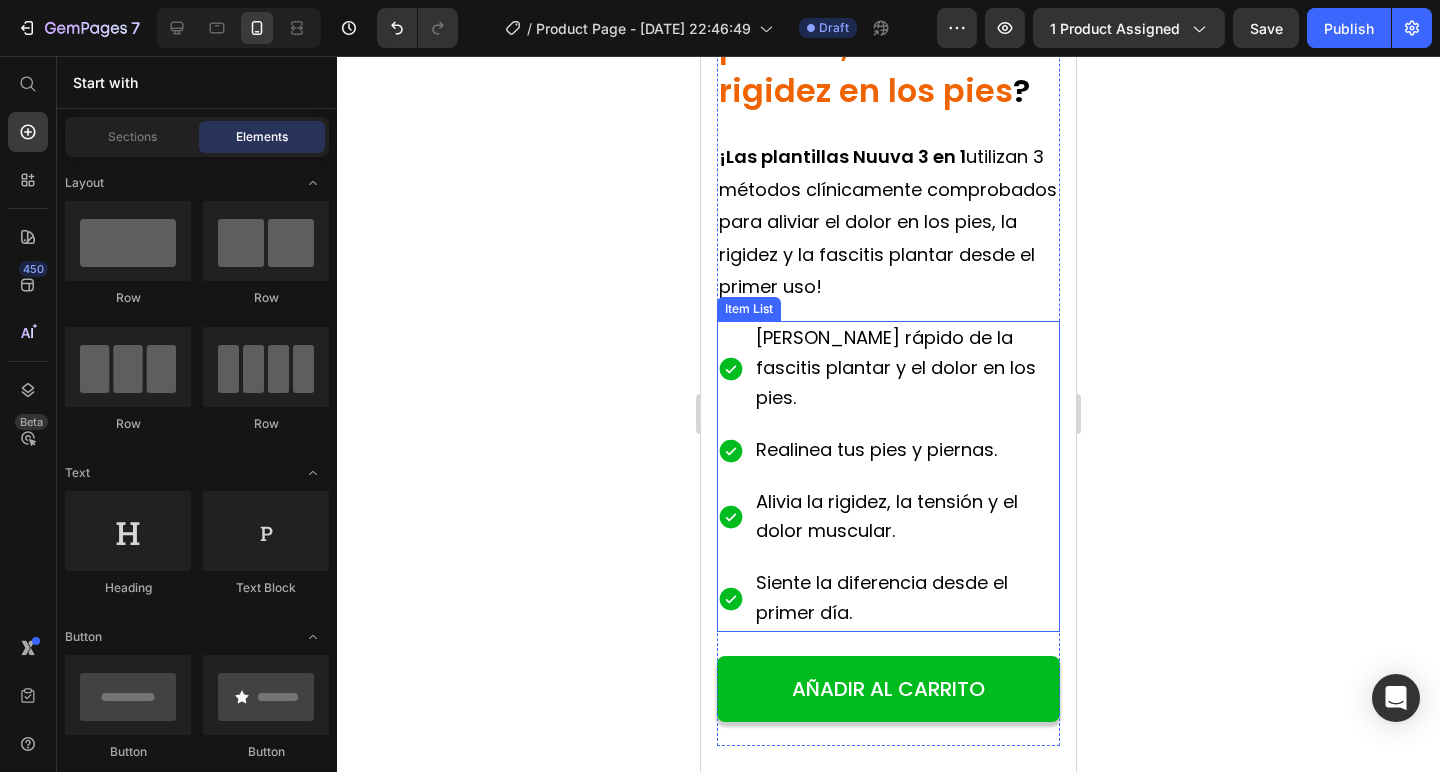 scroll, scrollTop: 687, scrollLeft: 0, axis: vertical 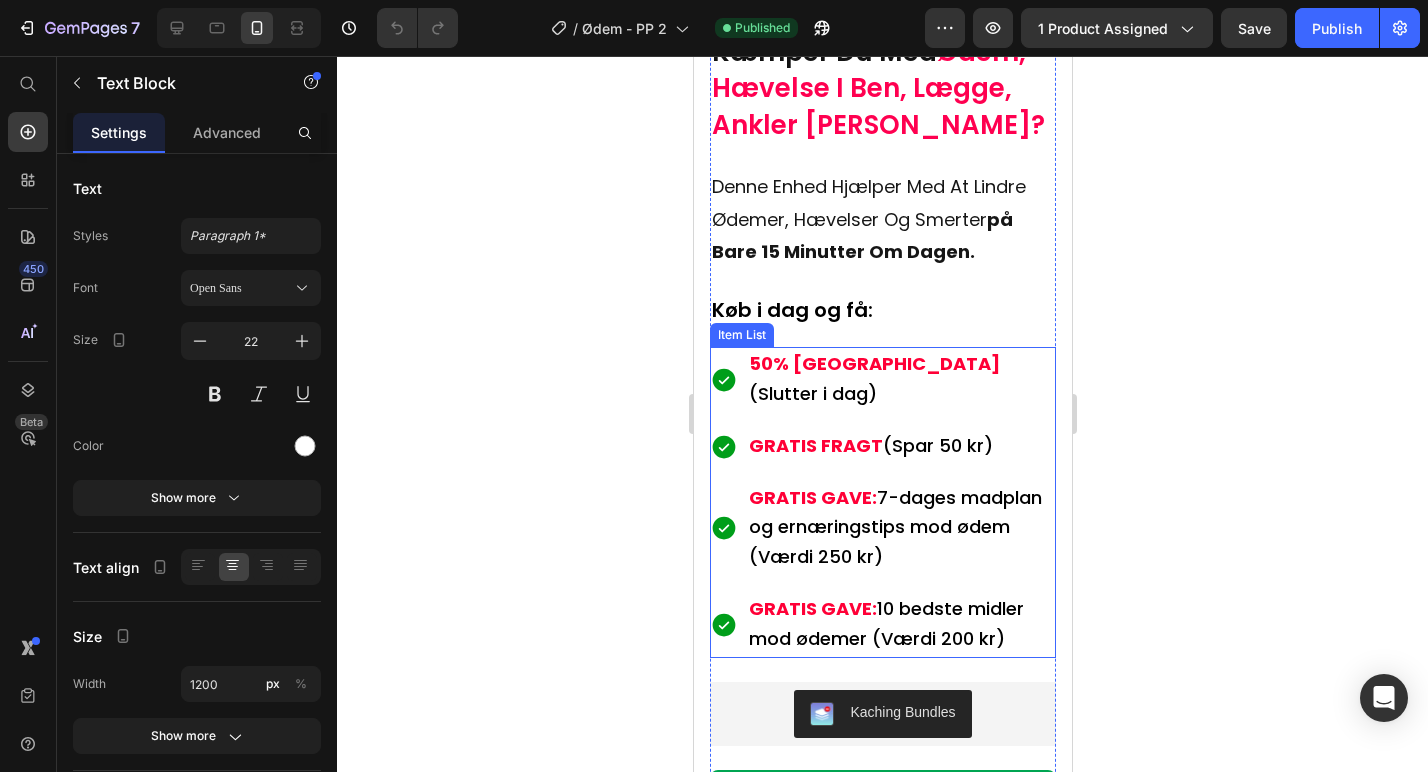 click on "50% RABAT  (Slutter i dag) GRATIS FRAGT  (Spar 50 kr) GRATIS GAVE:  7-dages madplan og ernæringstips mod ødem (Værdi 250 kr) GRATIS GAVE:  10 bedste midler mod ødemer (Værdi 200 kr)" at bounding box center (882, 502) 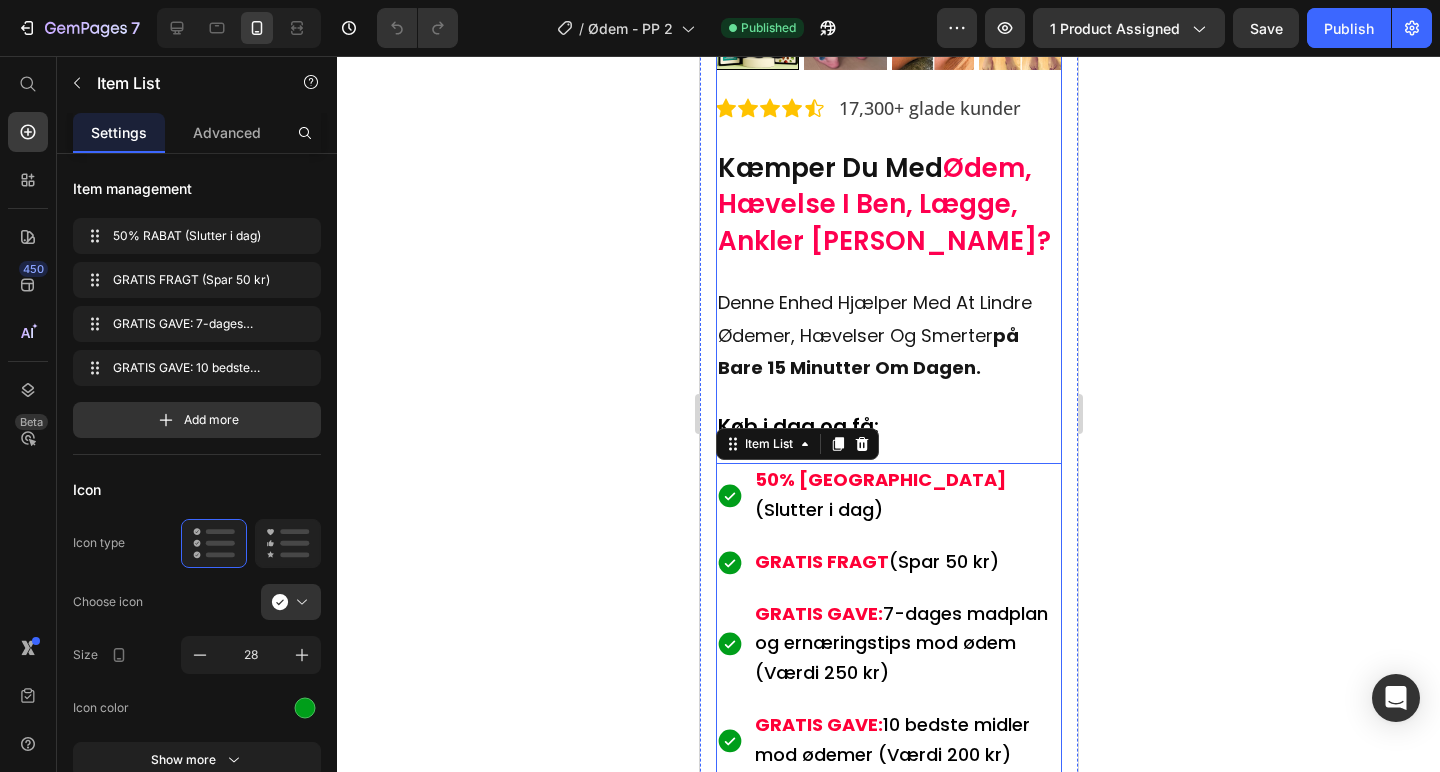 scroll, scrollTop: 525, scrollLeft: 0, axis: vertical 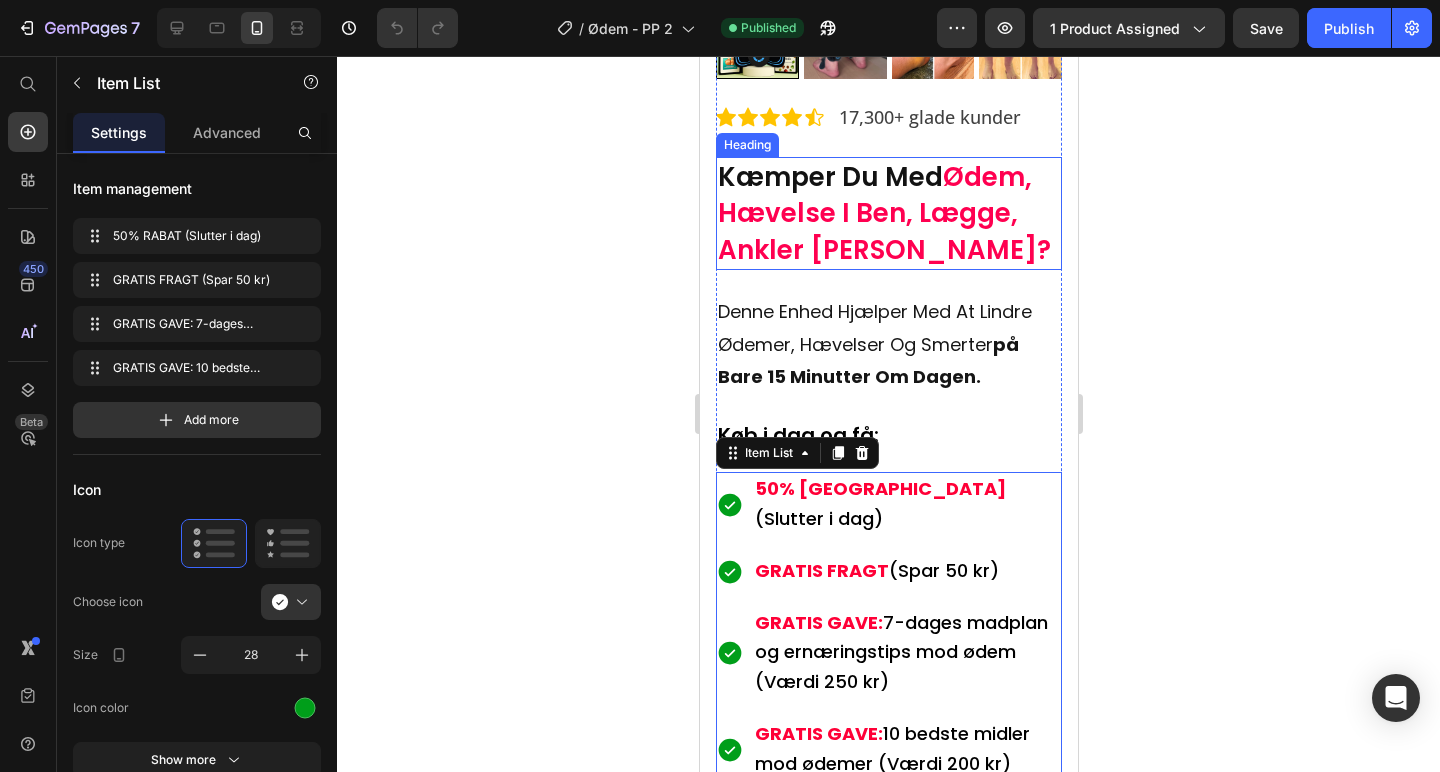 click on "Ødem, Hævelse I Ben, Lægge, Ankler Eller Fødder?" at bounding box center [883, 213] 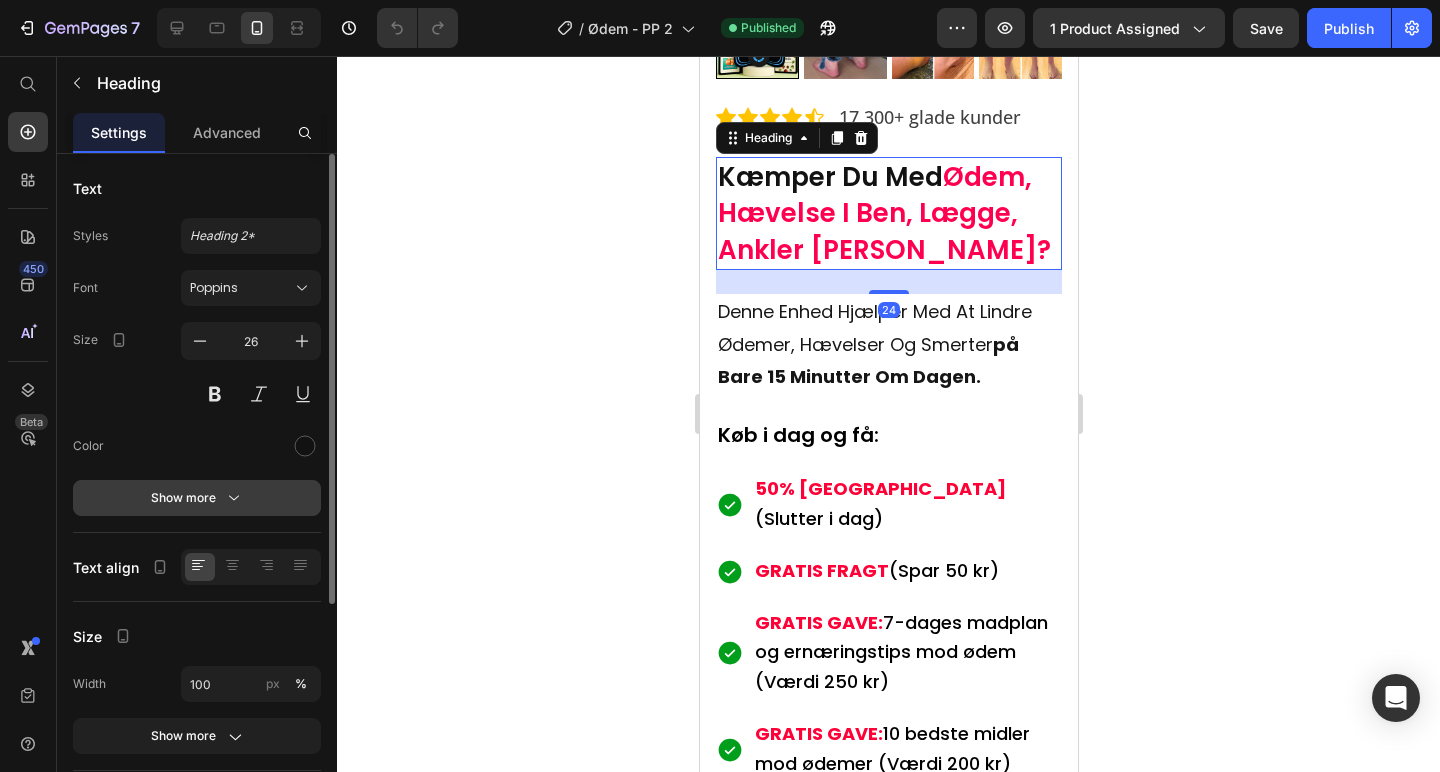 click on "Show more" at bounding box center (197, 498) 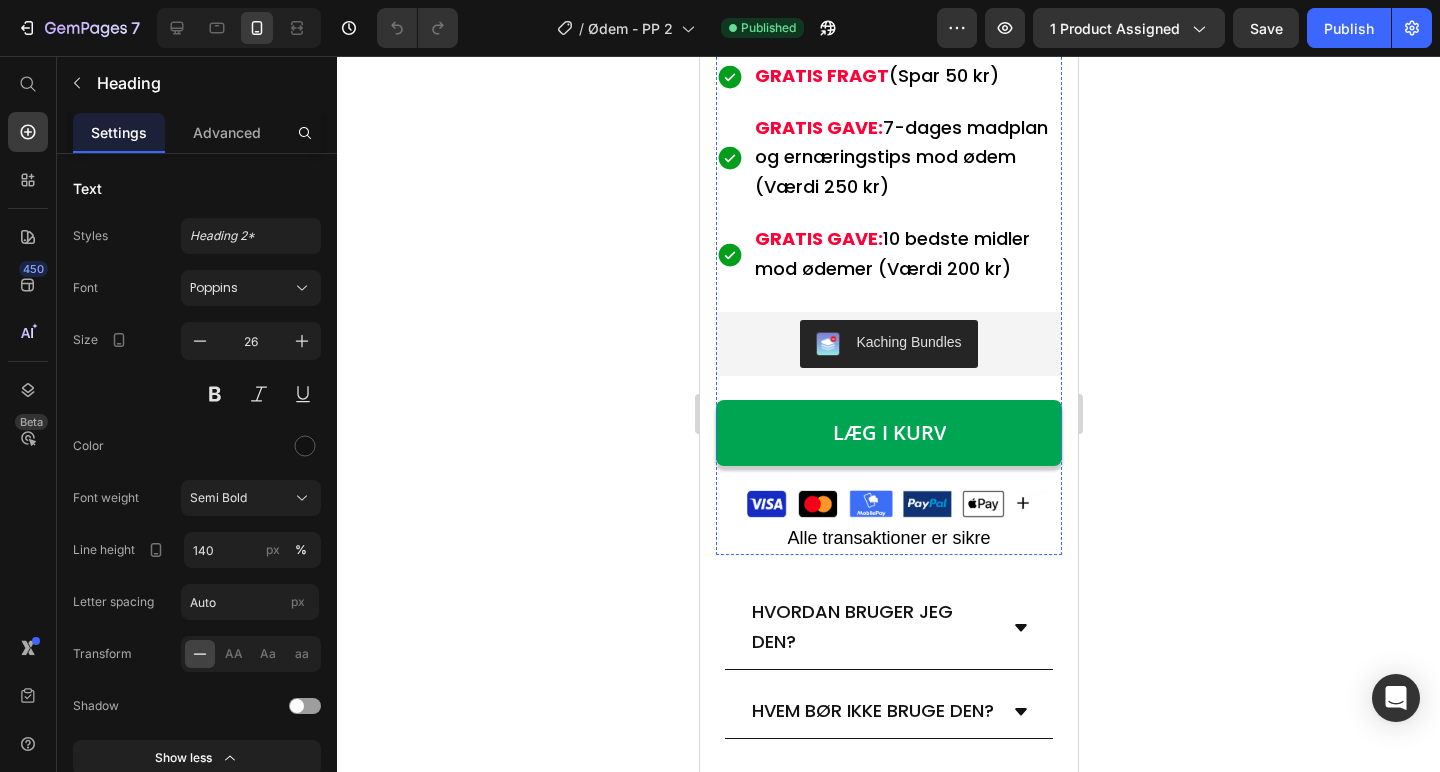 scroll, scrollTop: 1025, scrollLeft: 0, axis: vertical 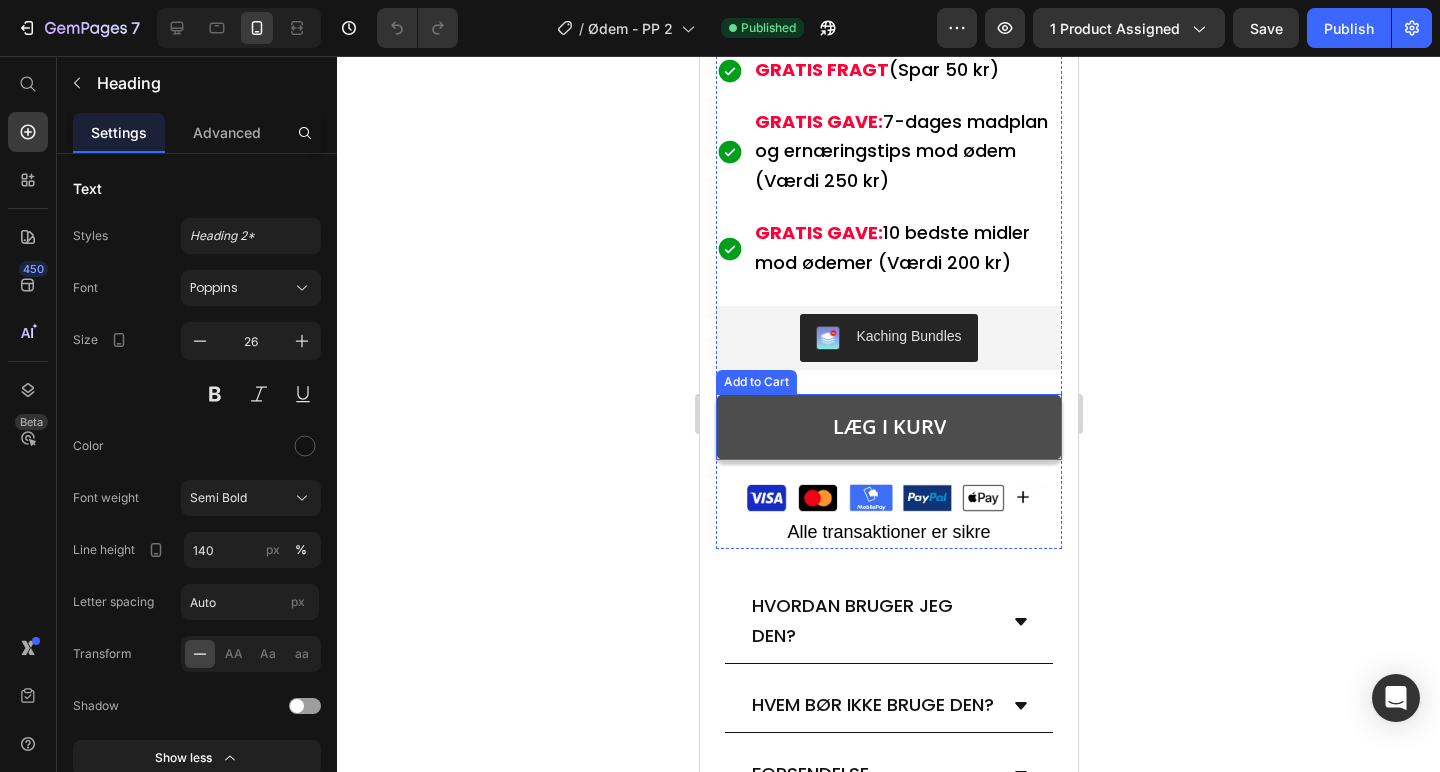 click on "LÆG I KURV" at bounding box center (888, 427) 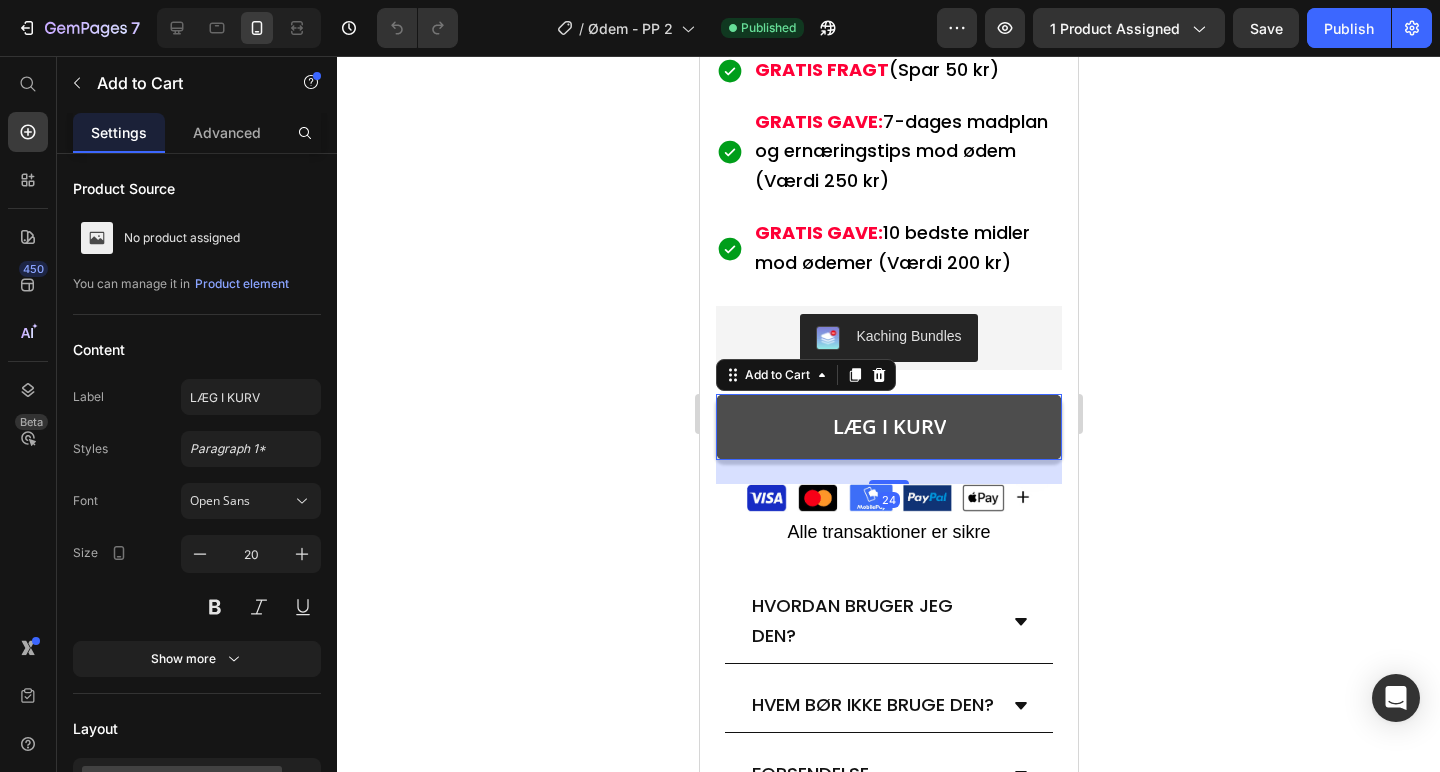 type 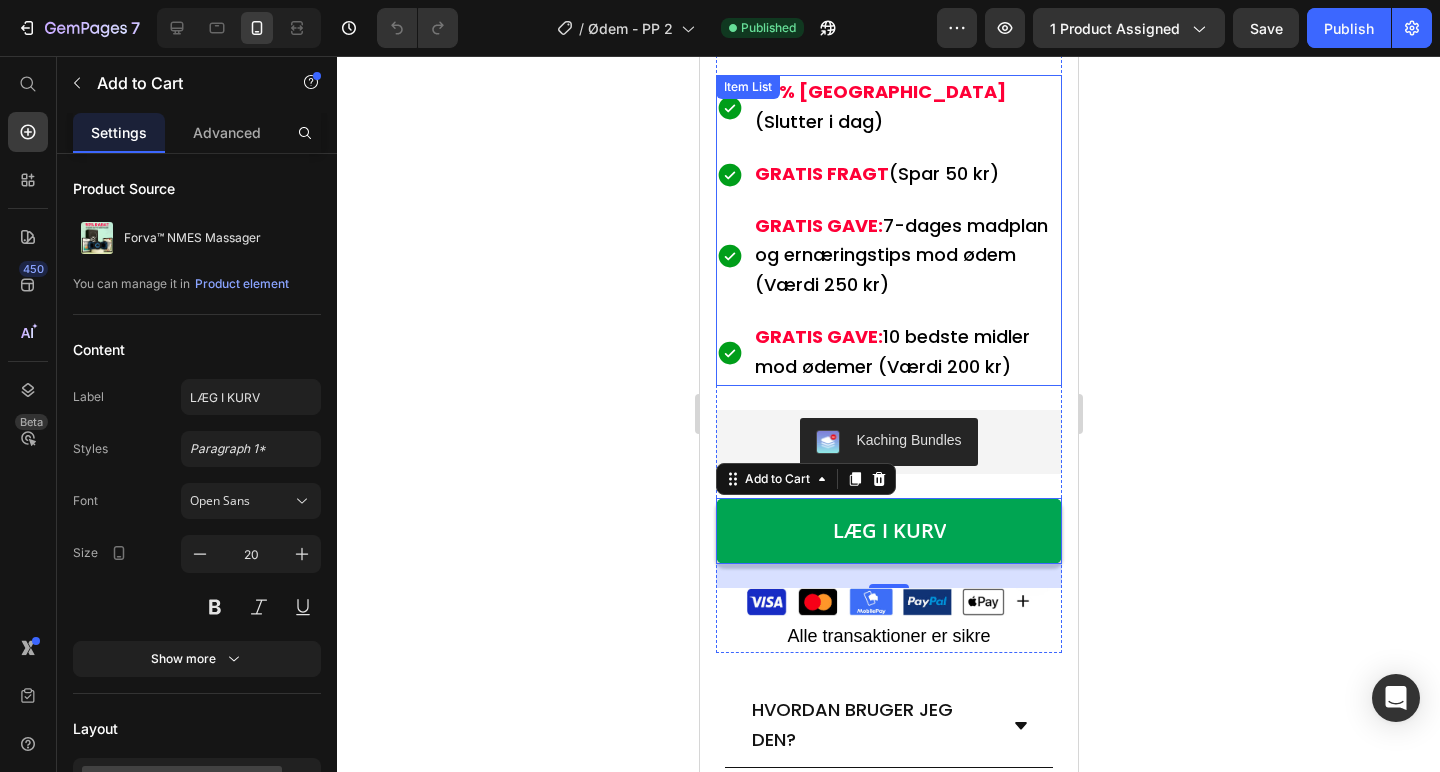scroll, scrollTop: 912, scrollLeft: 0, axis: vertical 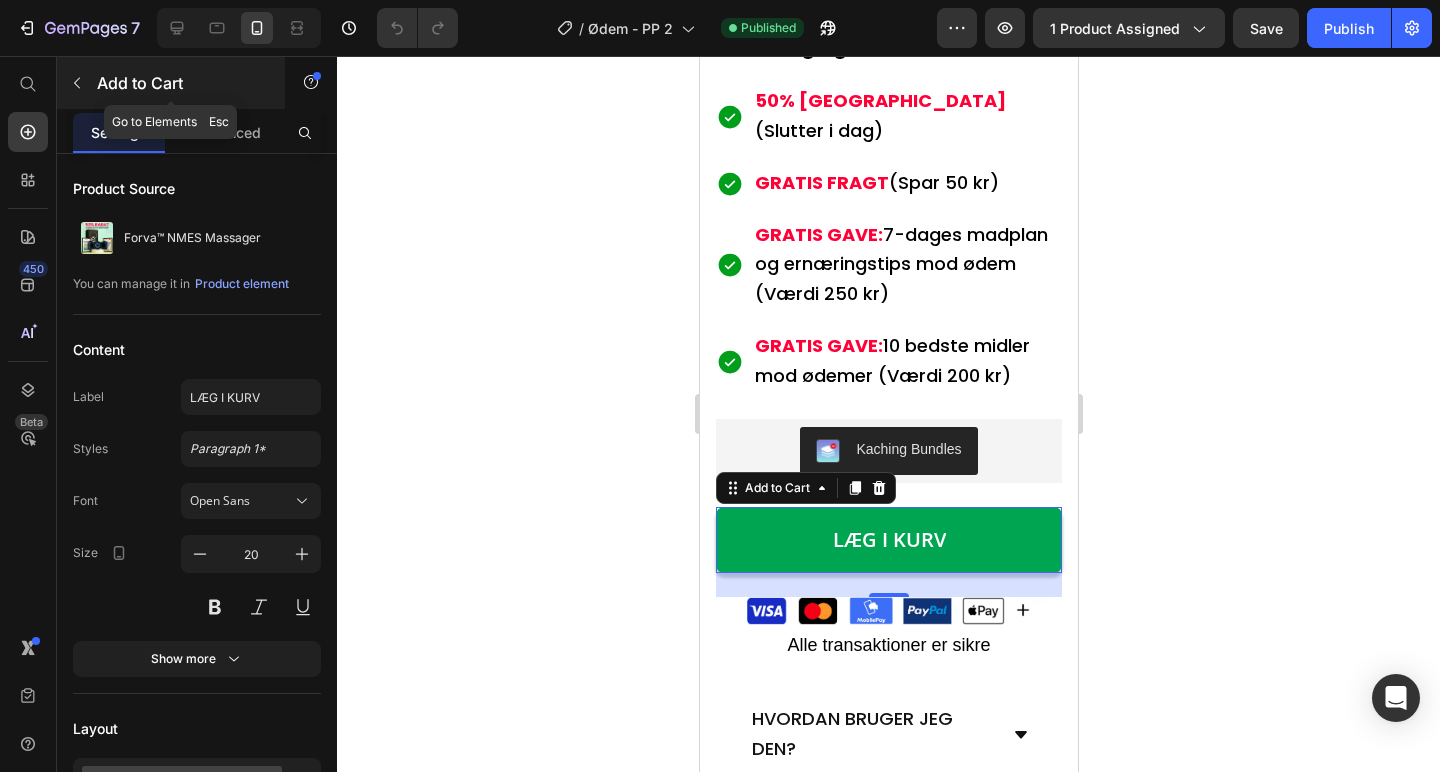 click at bounding box center [77, 83] 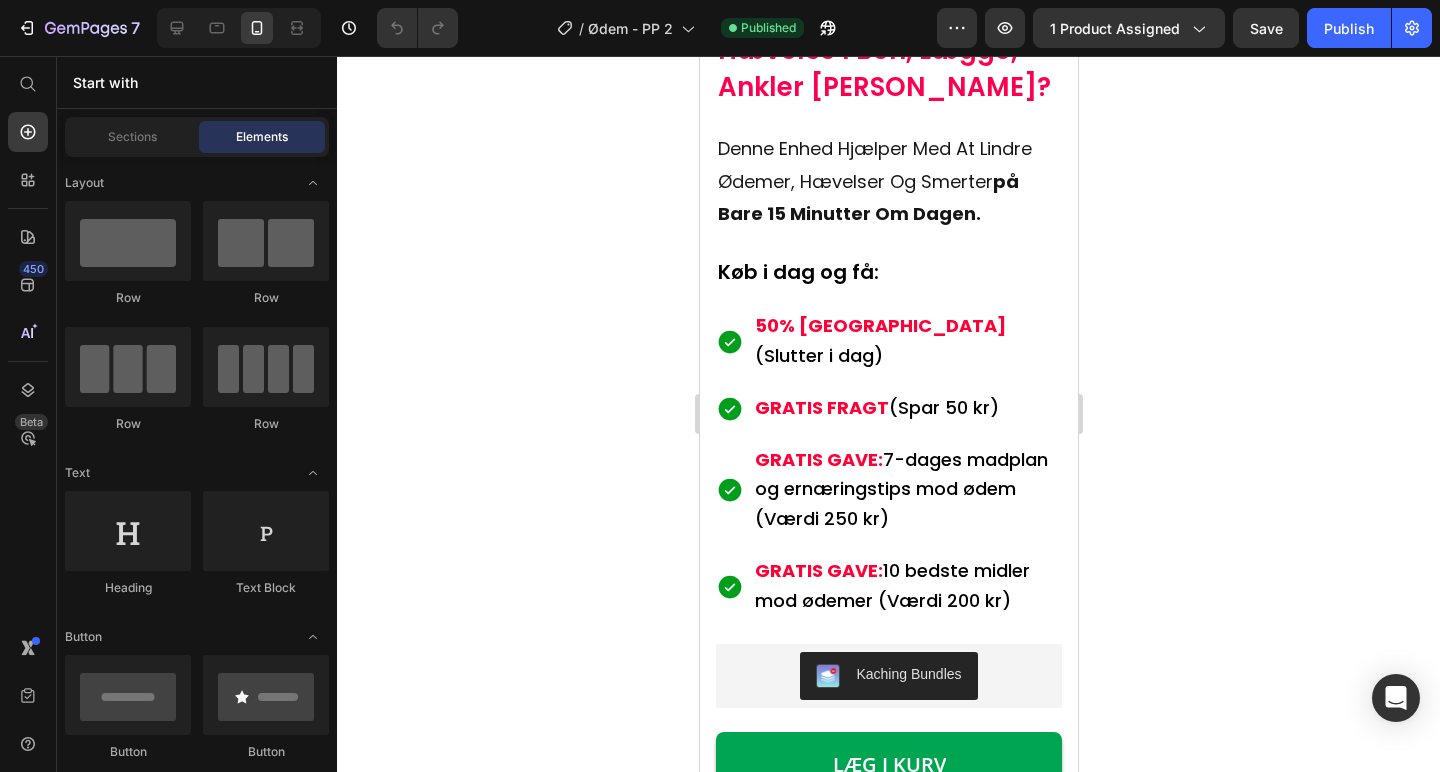 scroll, scrollTop: 668, scrollLeft: 0, axis: vertical 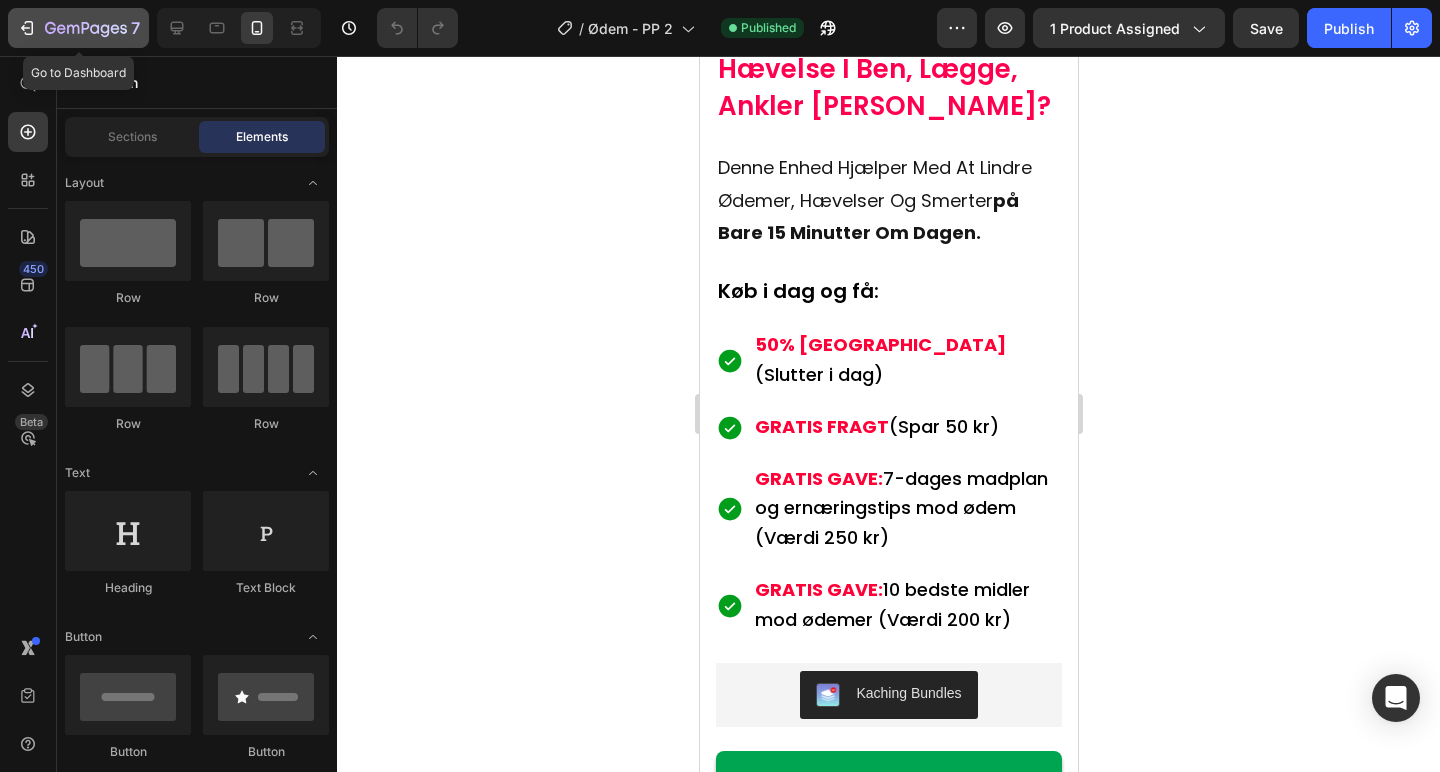 click 